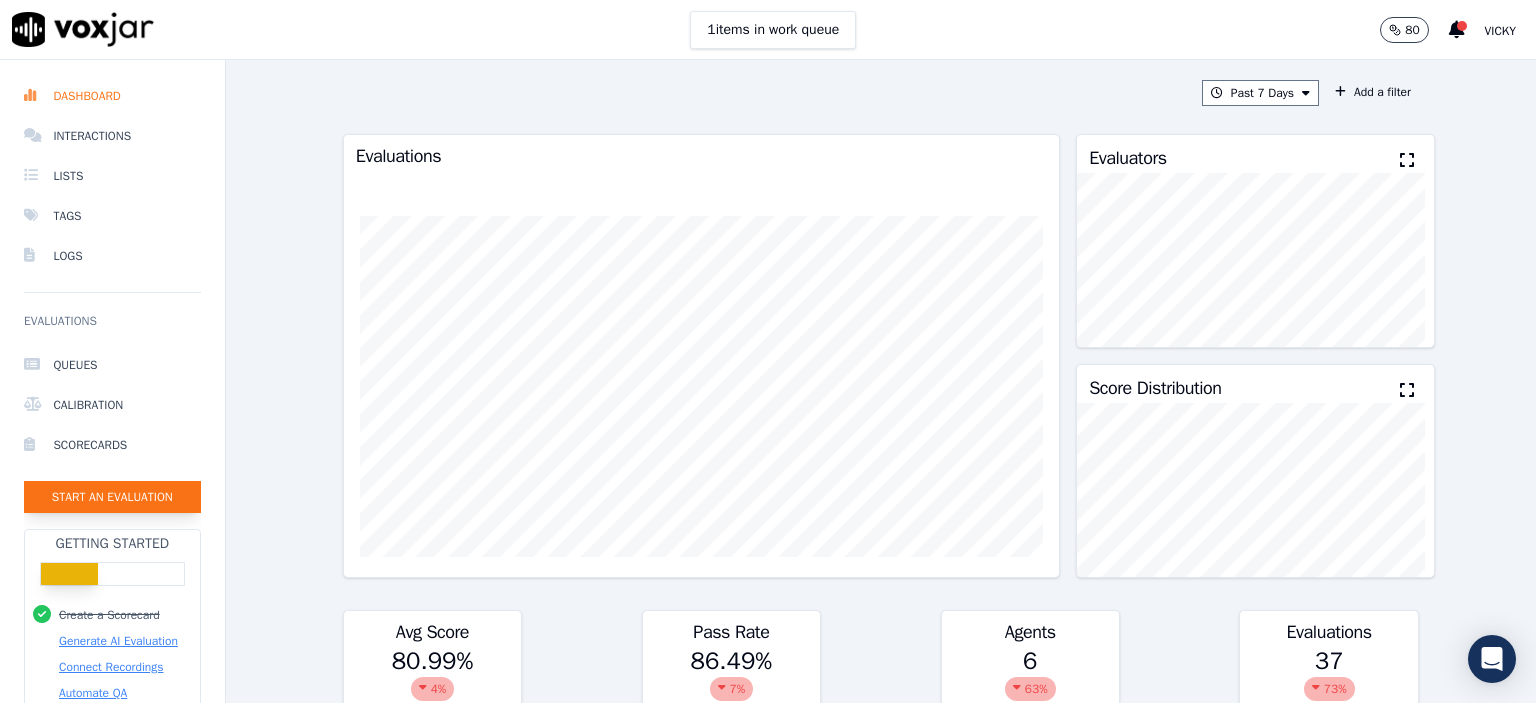 scroll, scrollTop: 0, scrollLeft: 0, axis: both 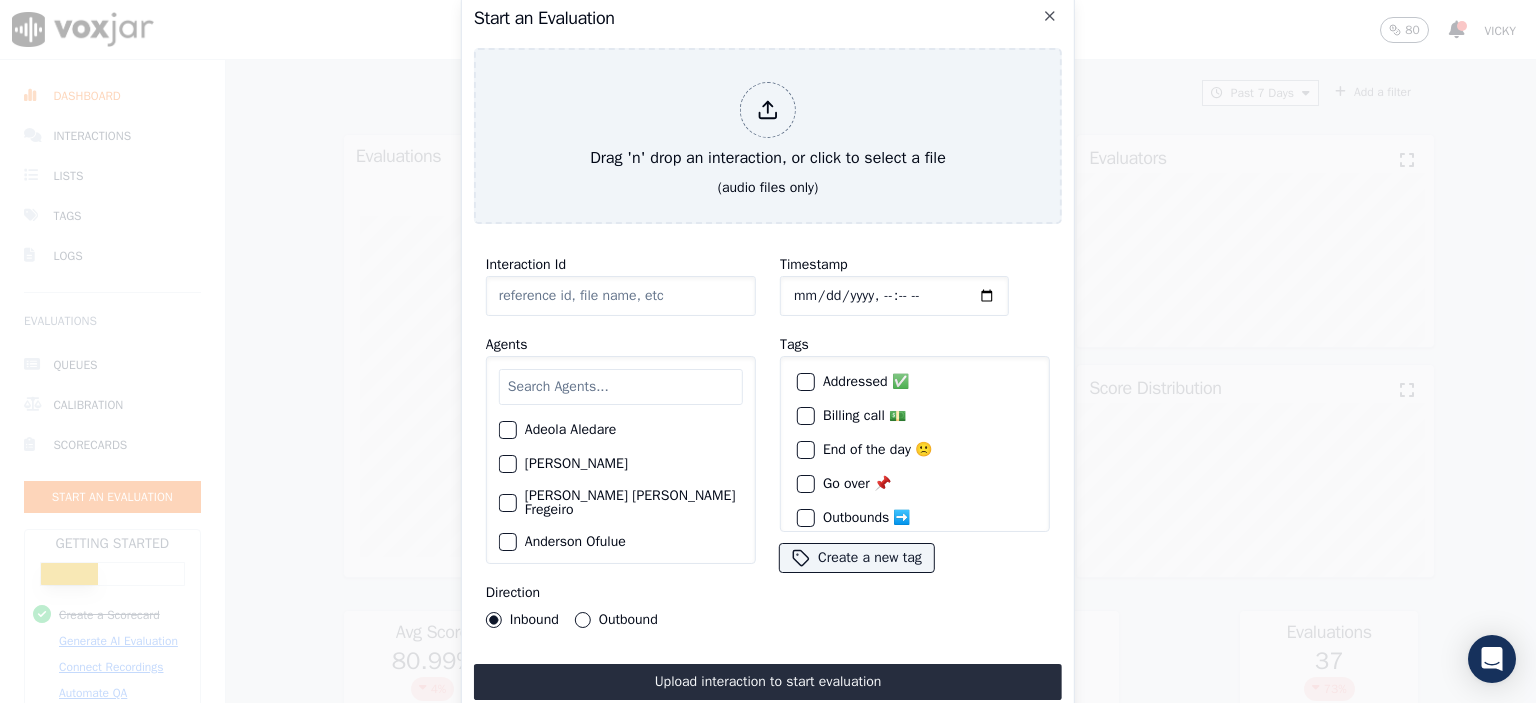 click on "Interaction Id" 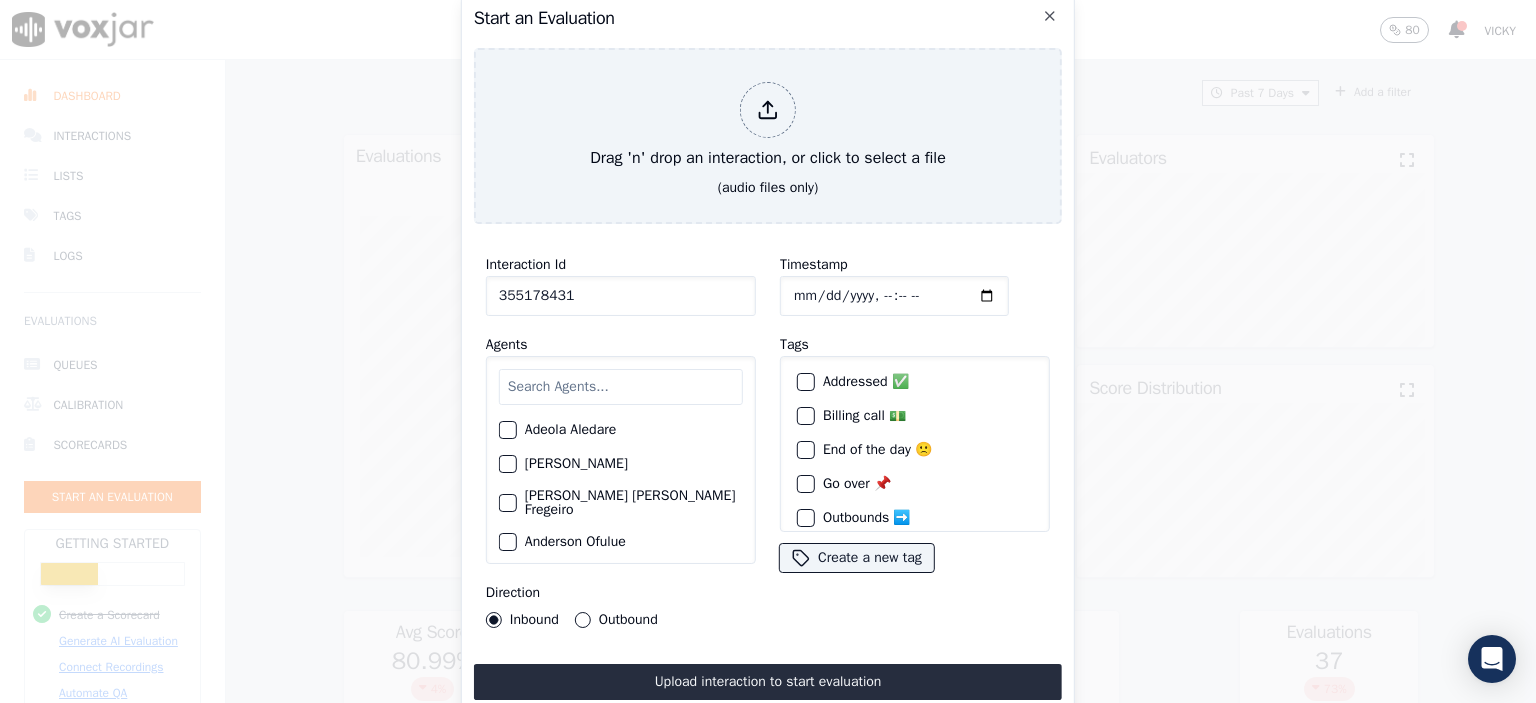 type on "355178431" 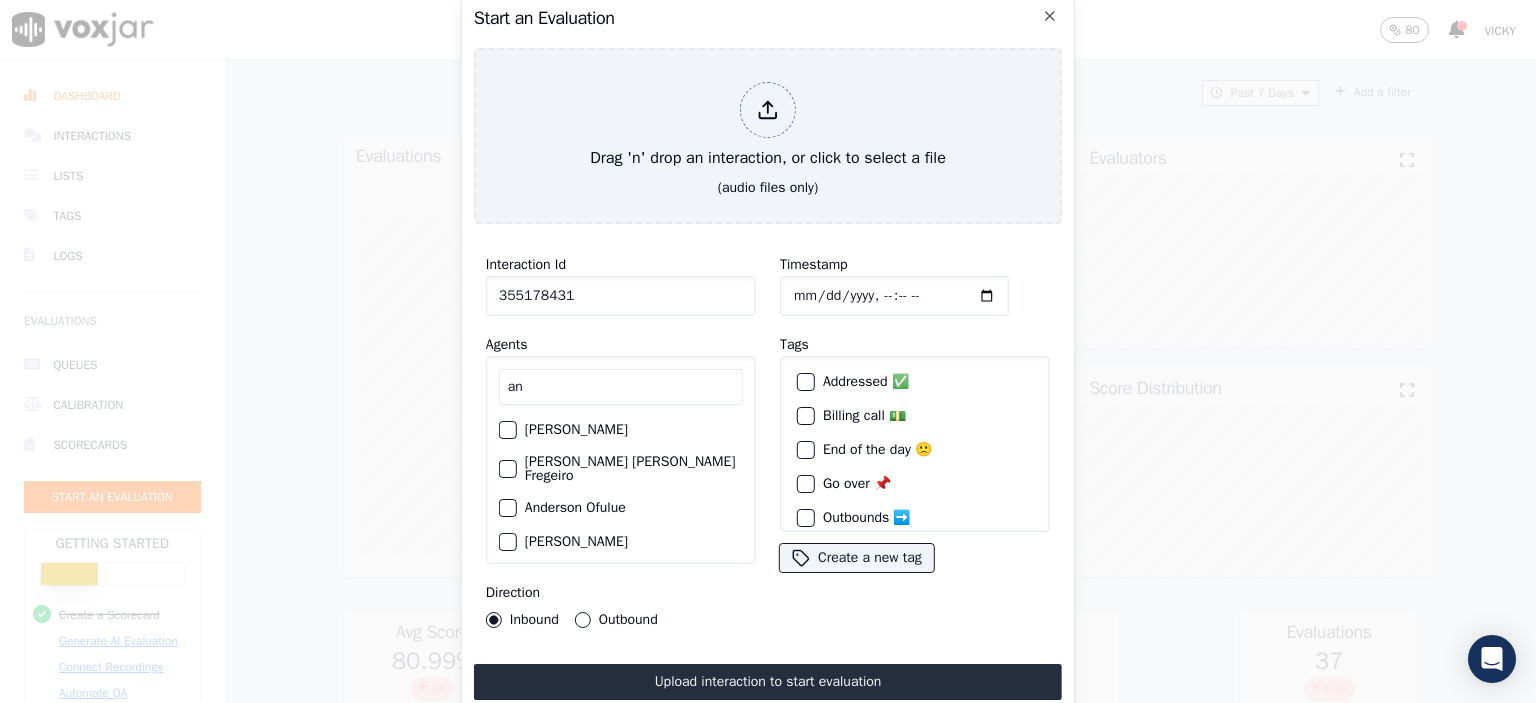 type on "an" 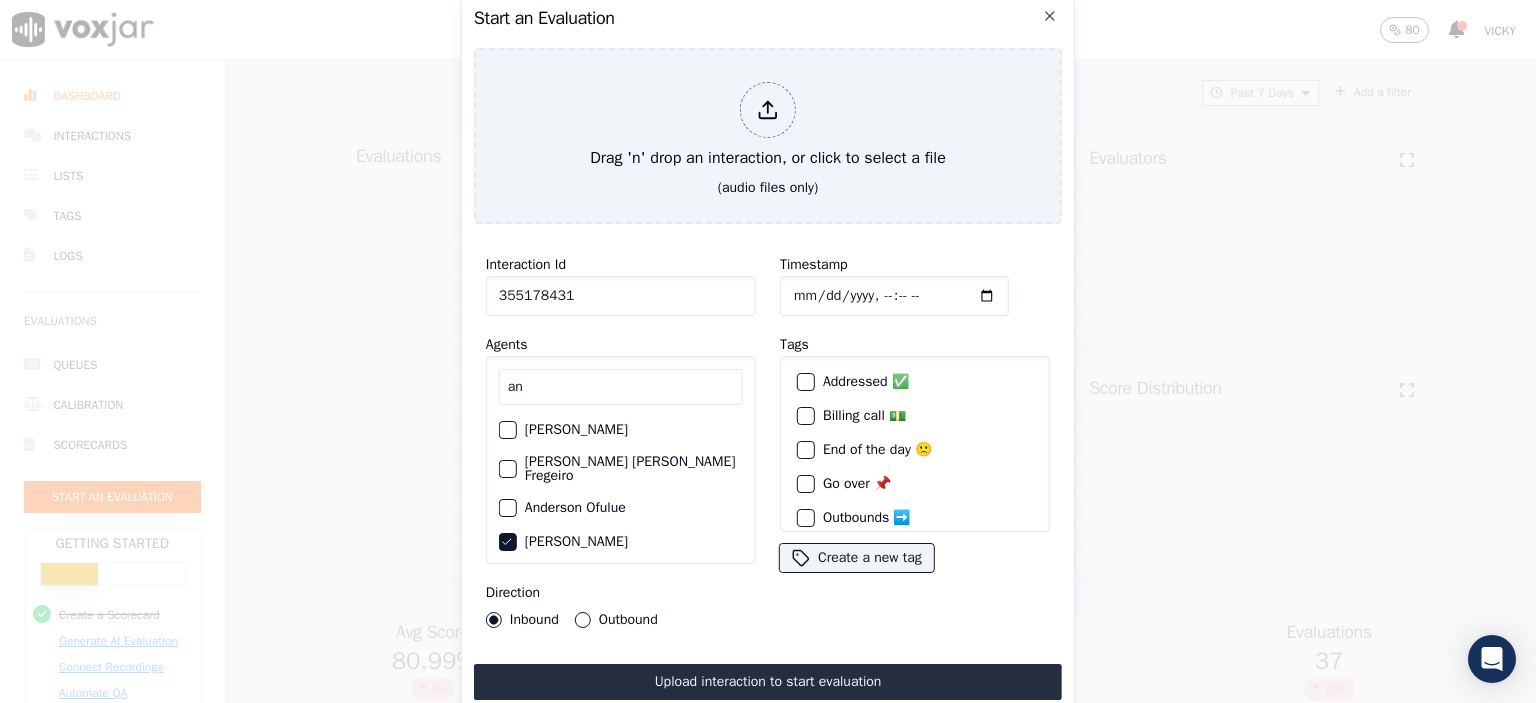 click on "Timestamp" 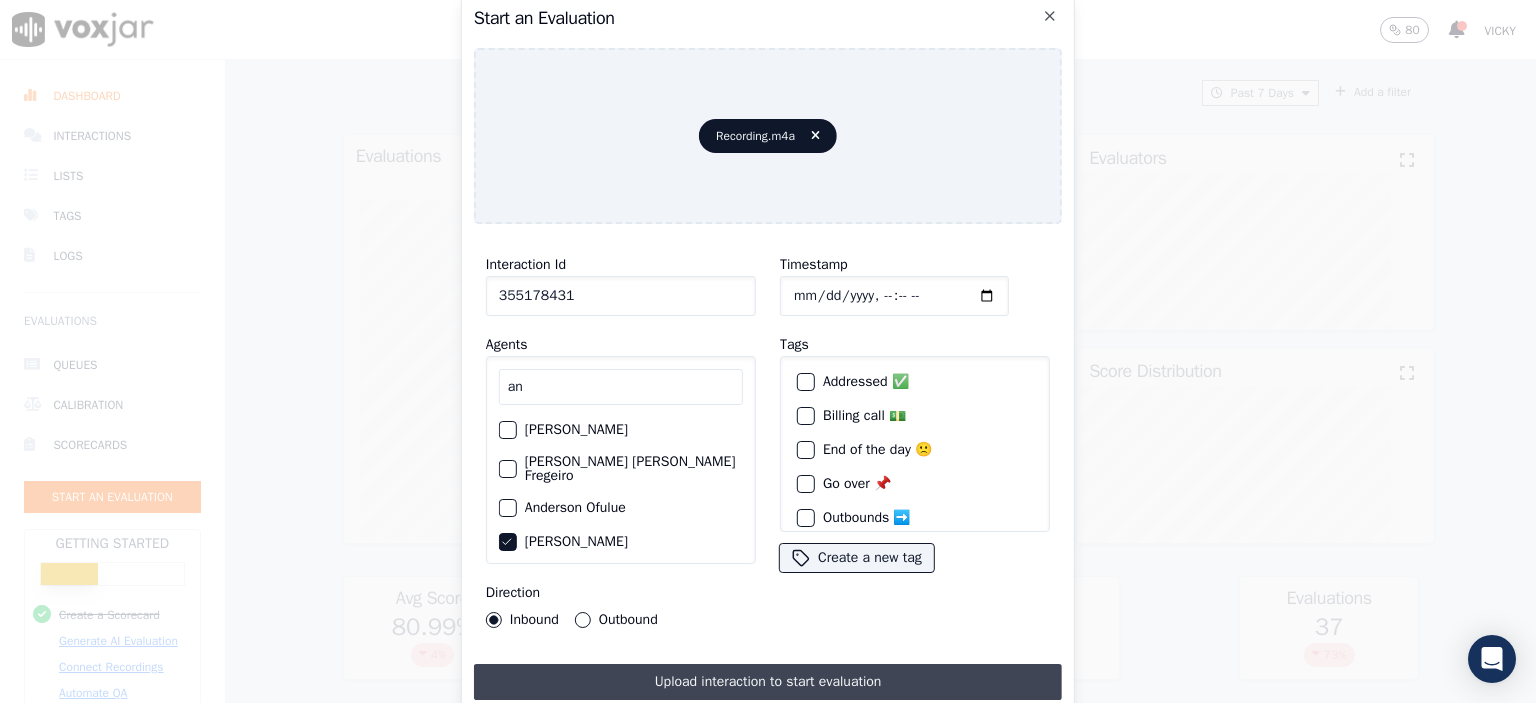 click on "Upload interaction to start evaluation" at bounding box center (768, 682) 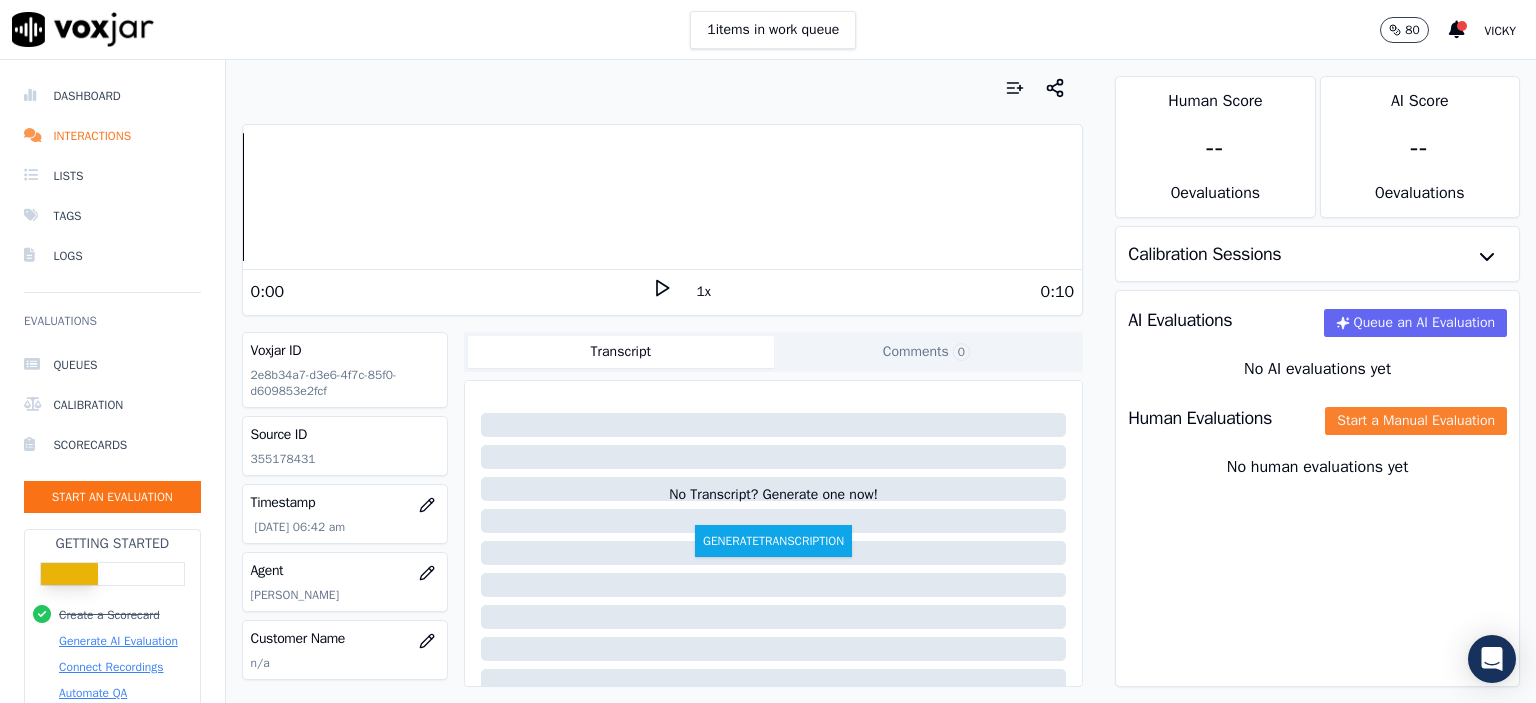click on "Start a Manual Evaluation" 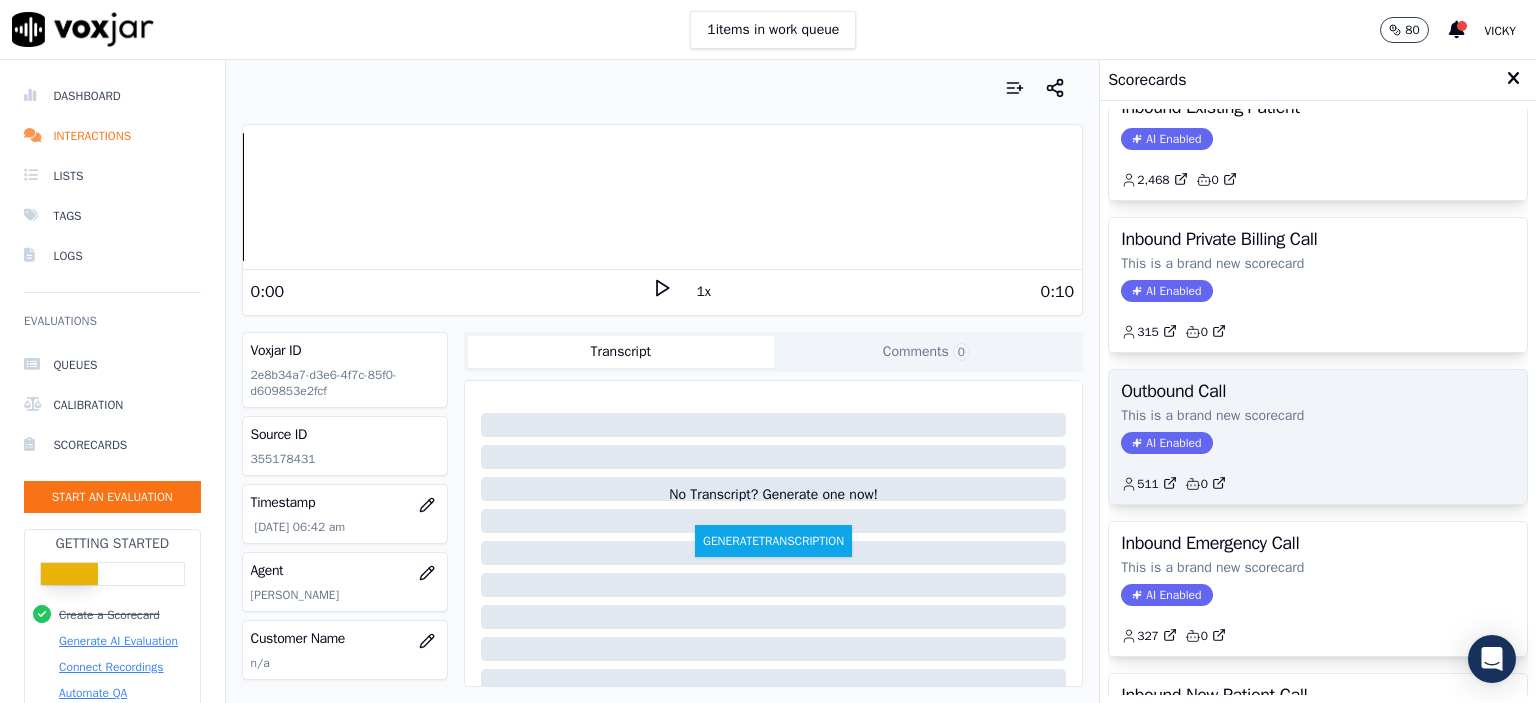 scroll, scrollTop: 0, scrollLeft: 0, axis: both 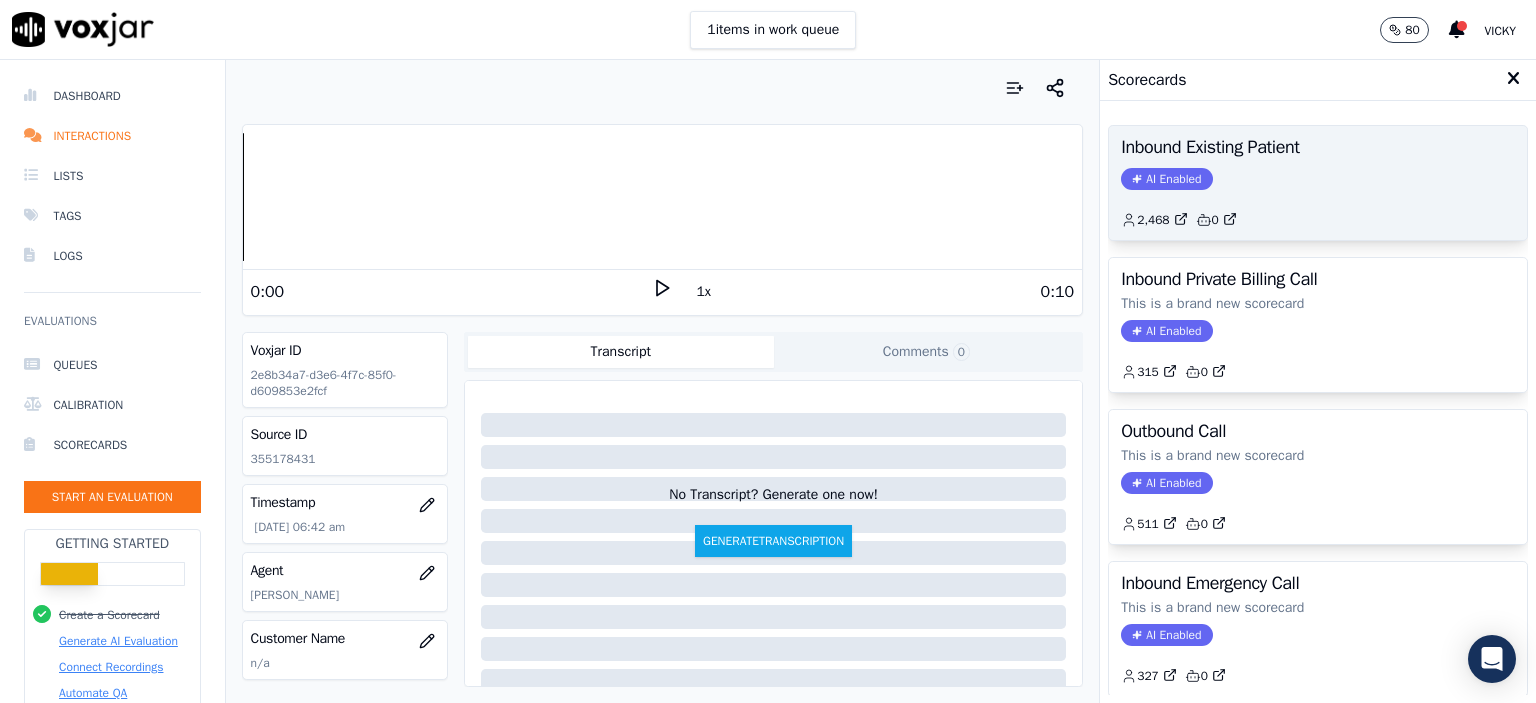 click on "AI Enabled" 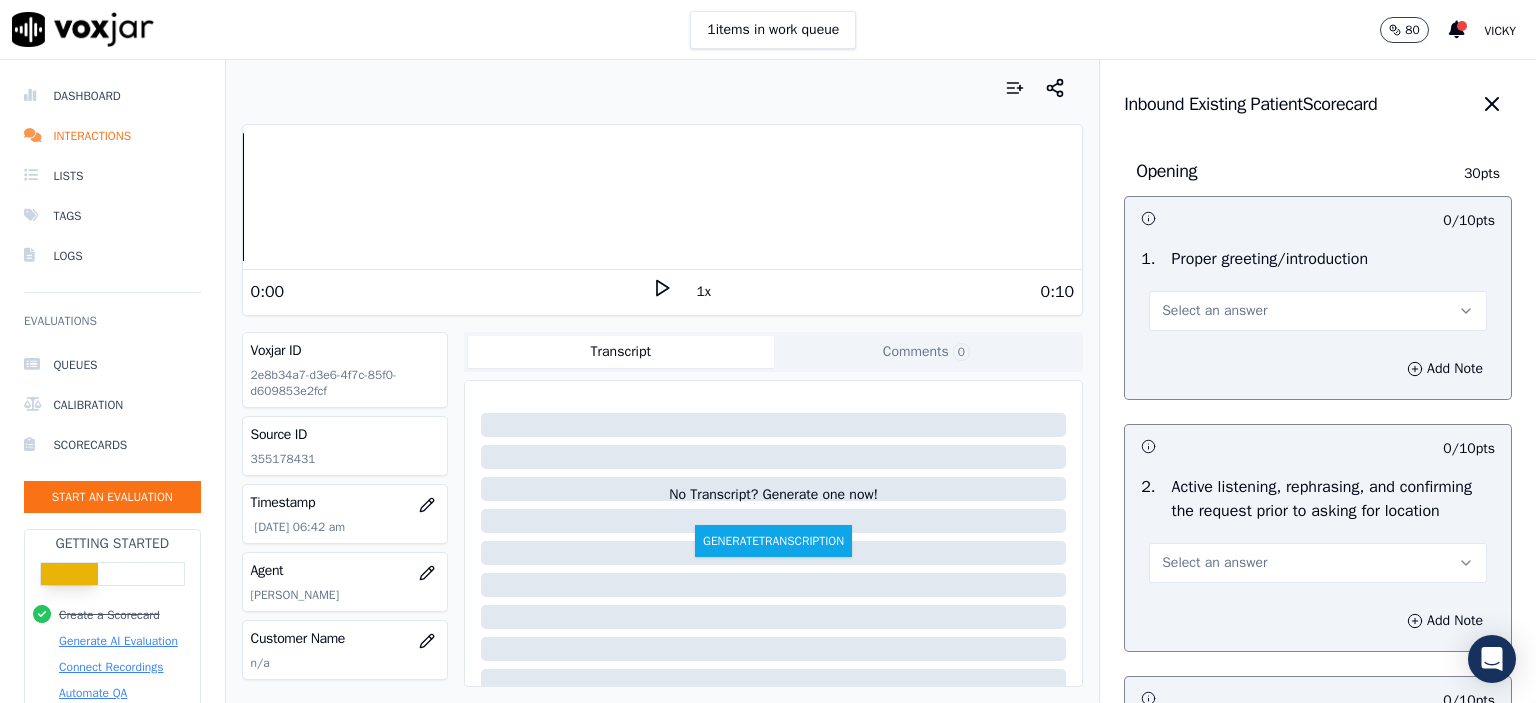 click on "Select an answer" at bounding box center [1318, 311] 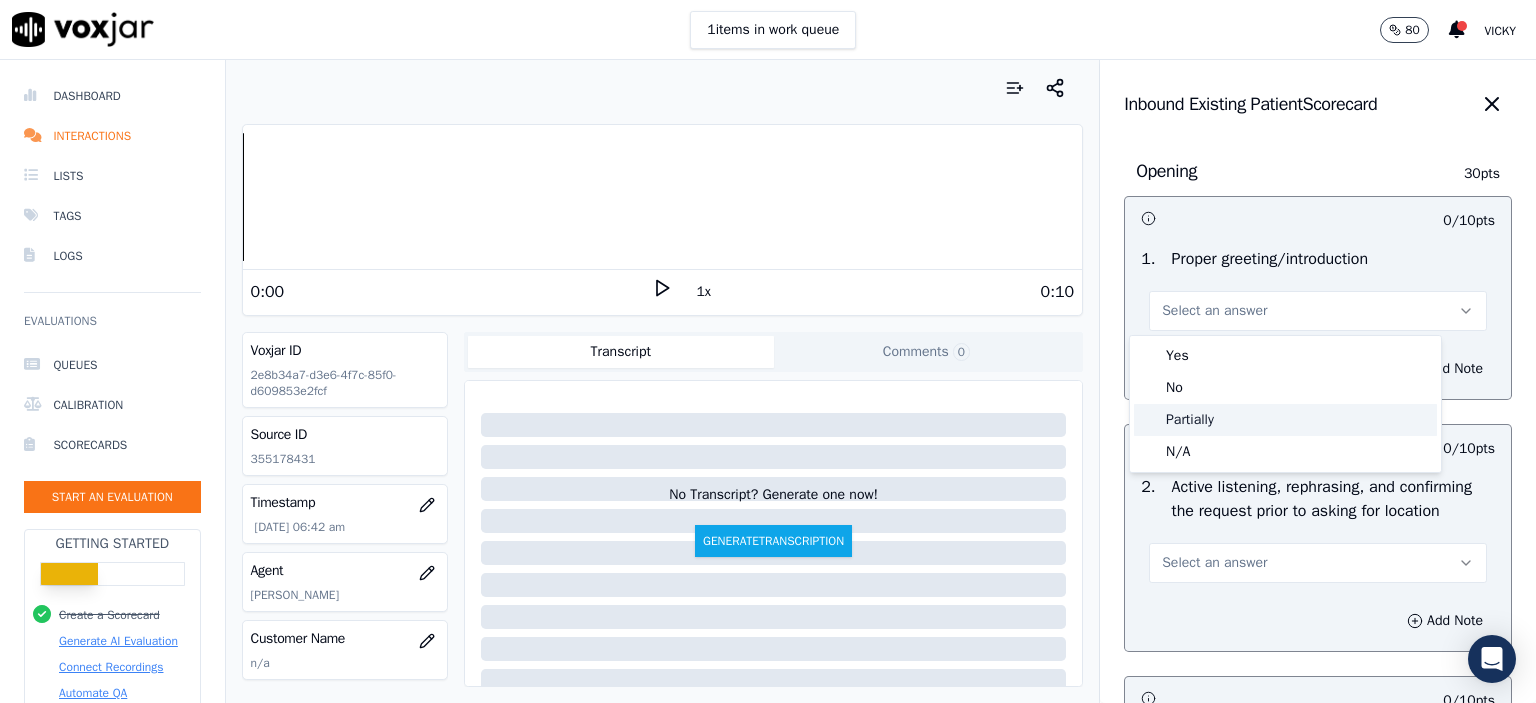 click on "Partially" 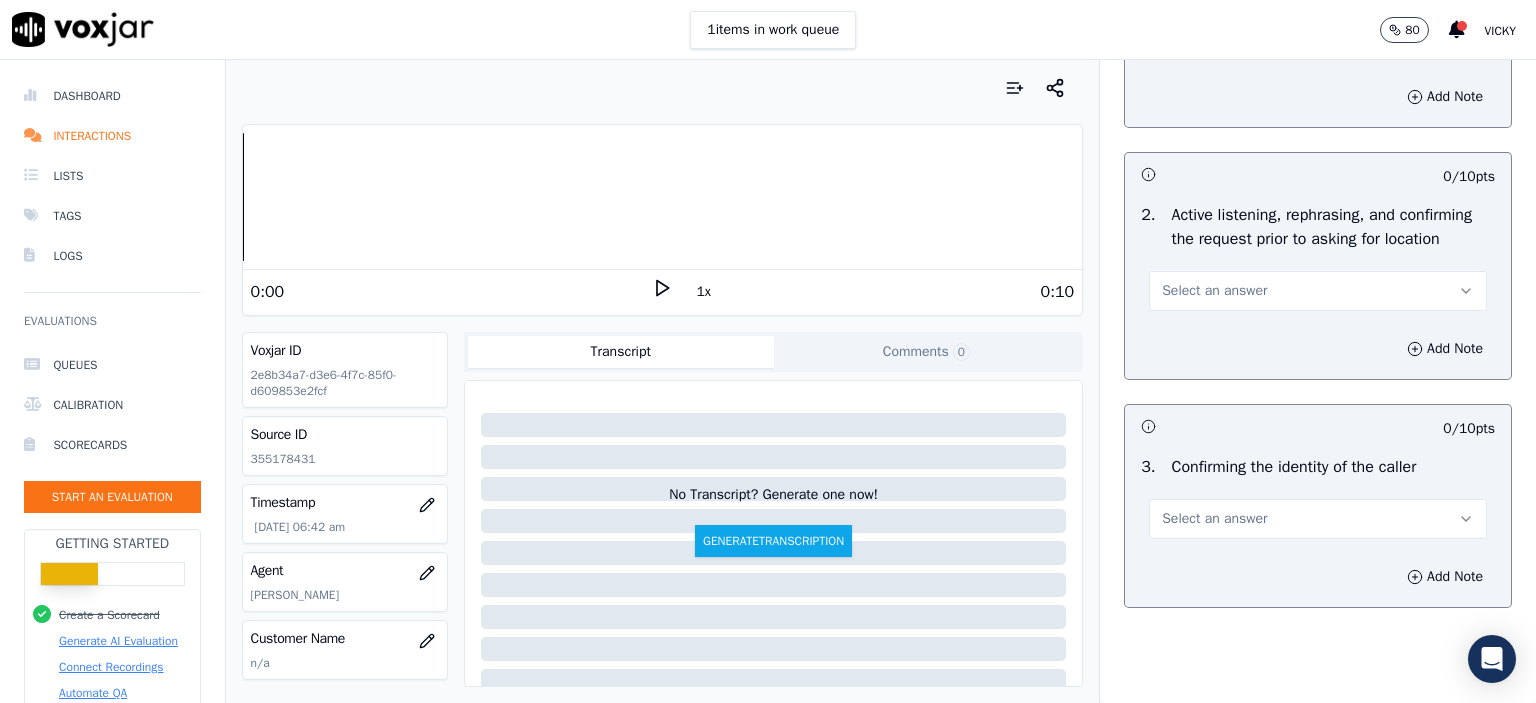 scroll, scrollTop: 300, scrollLeft: 0, axis: vertical 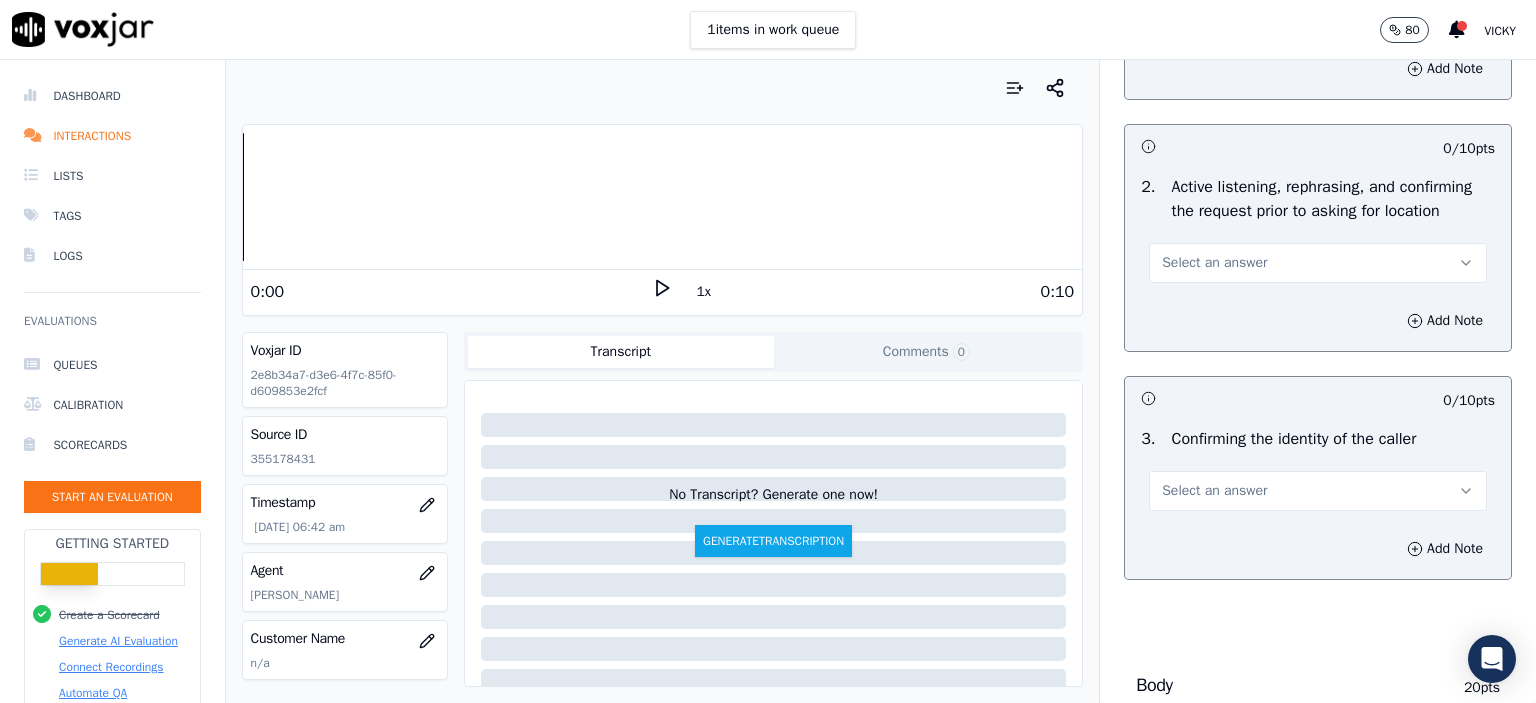 click on "Select an answer" at bounding box center (1214, 263) 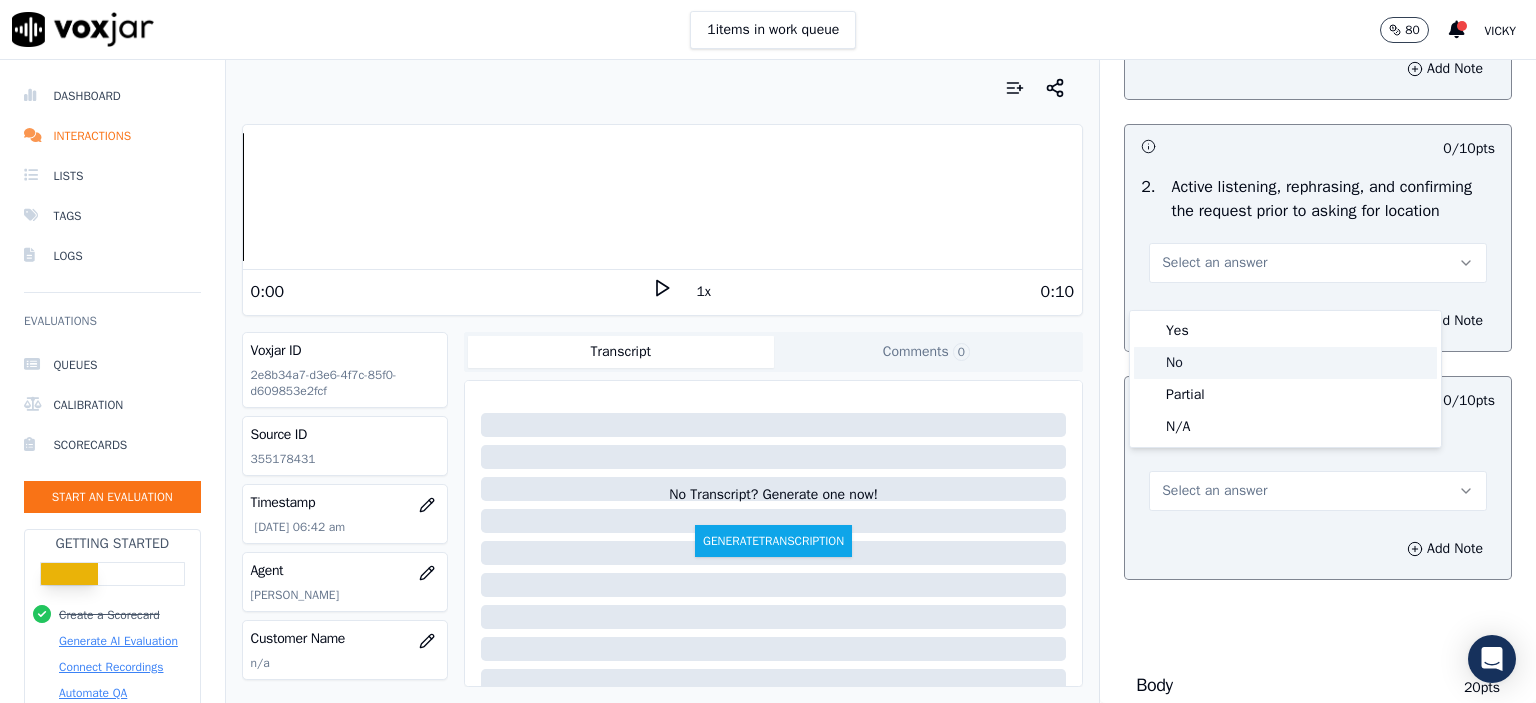 click on "No" 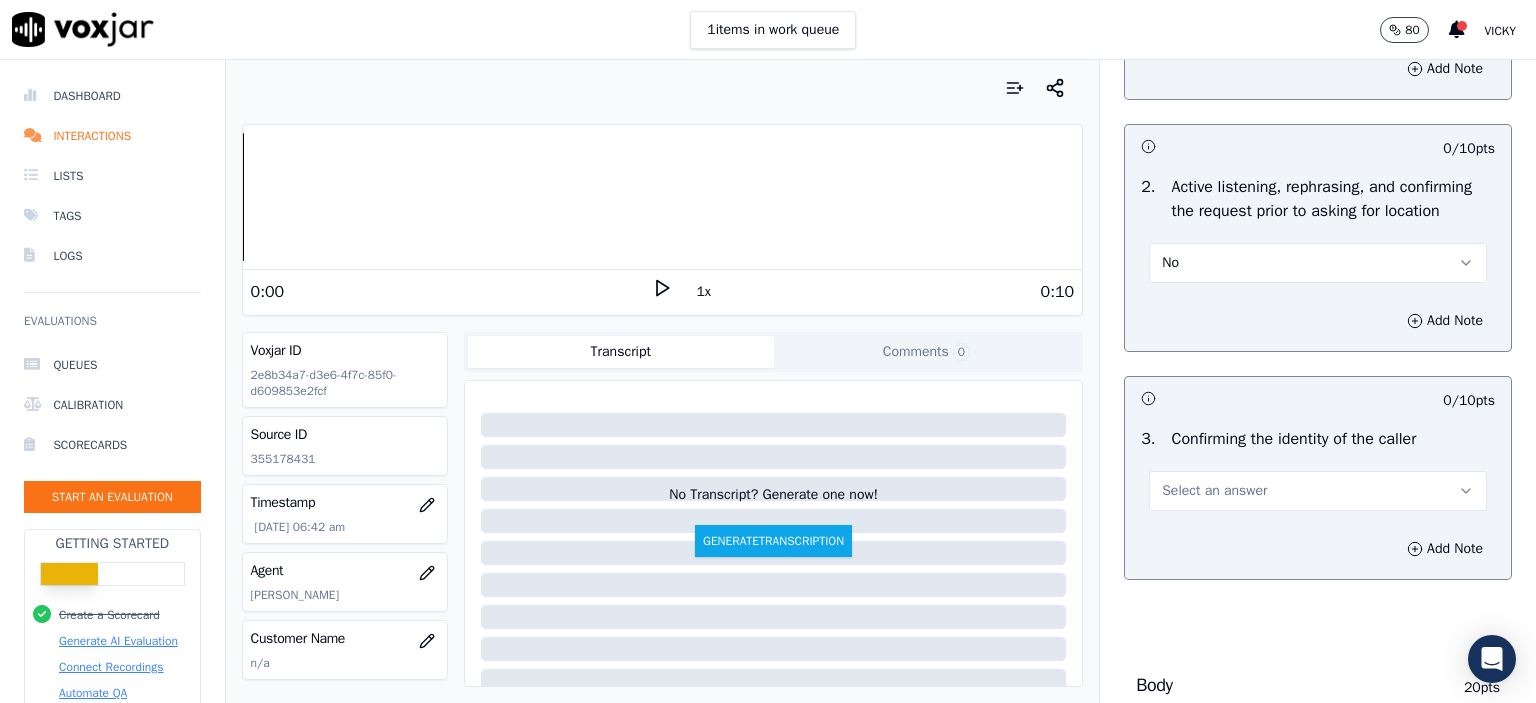 click on "Select an answer" at bounding box center [1214, 491] 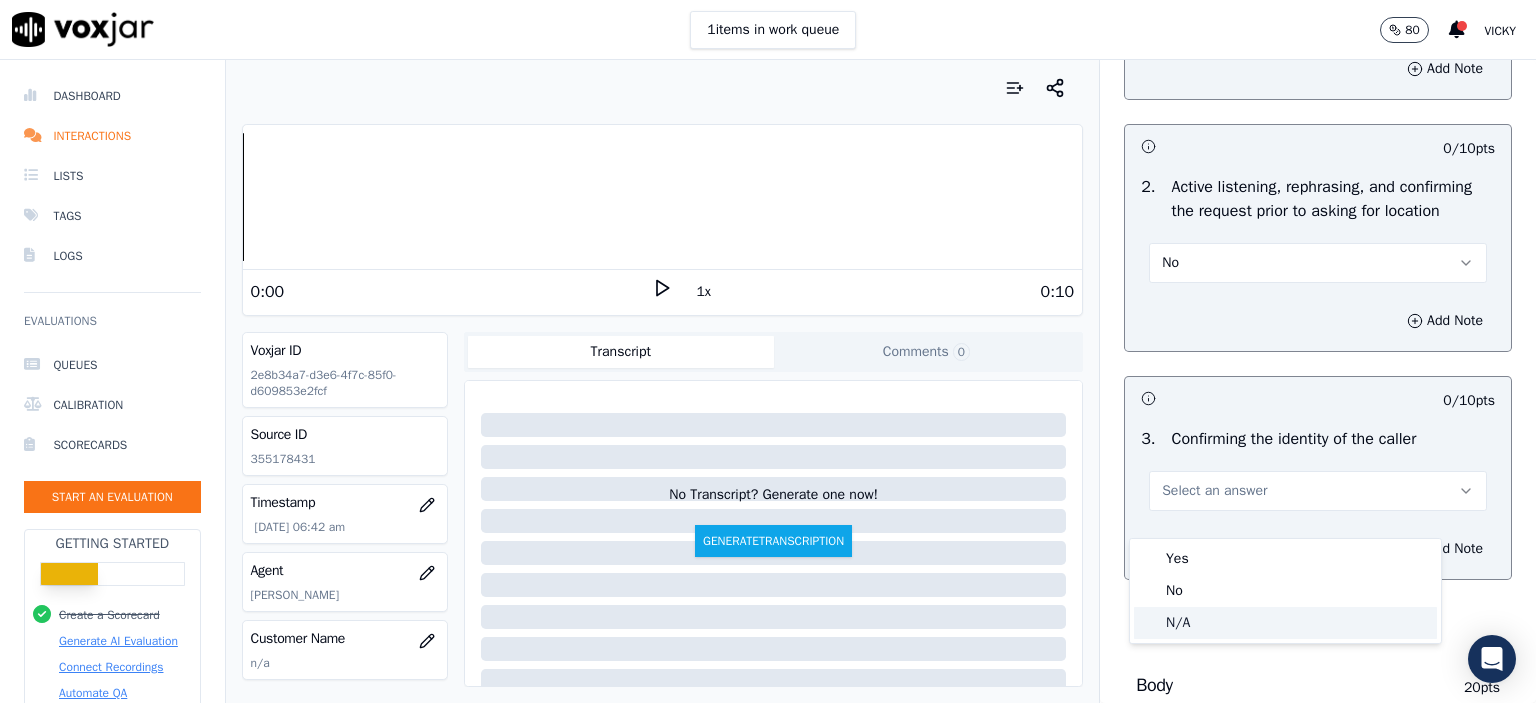 click on "N/A" 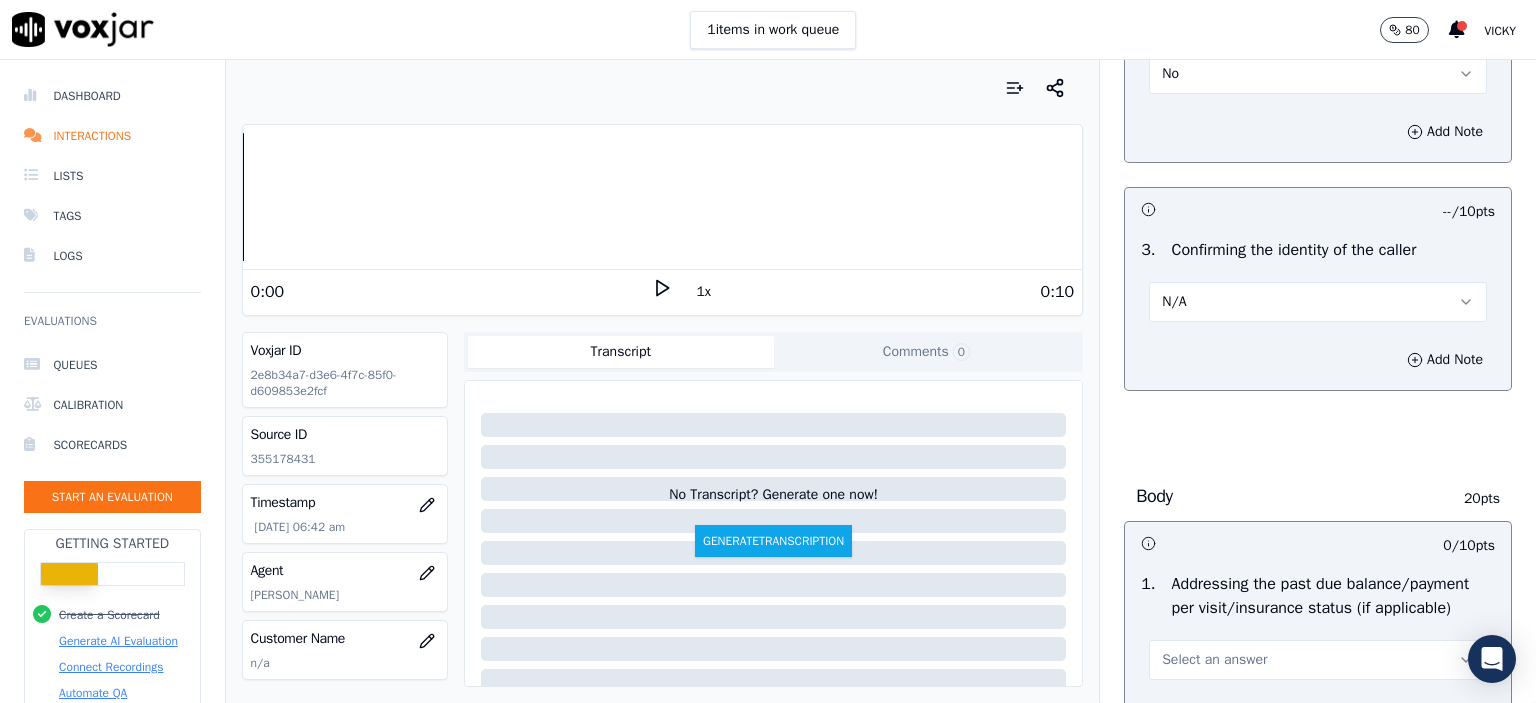 scroll, scrollTop: 600, scrollLeft: 0, axis: vertical 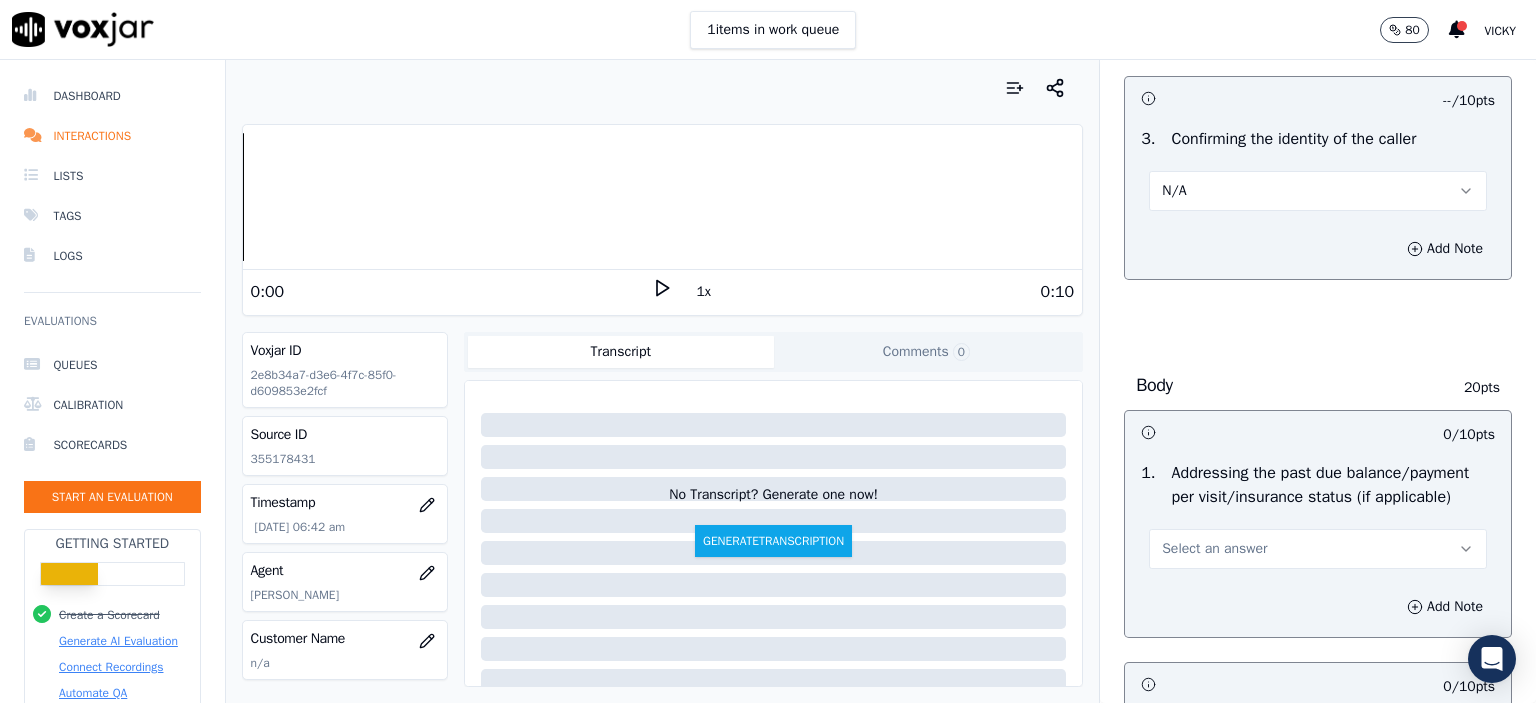click on "Select an answer" at bounding box center (1214, 549) 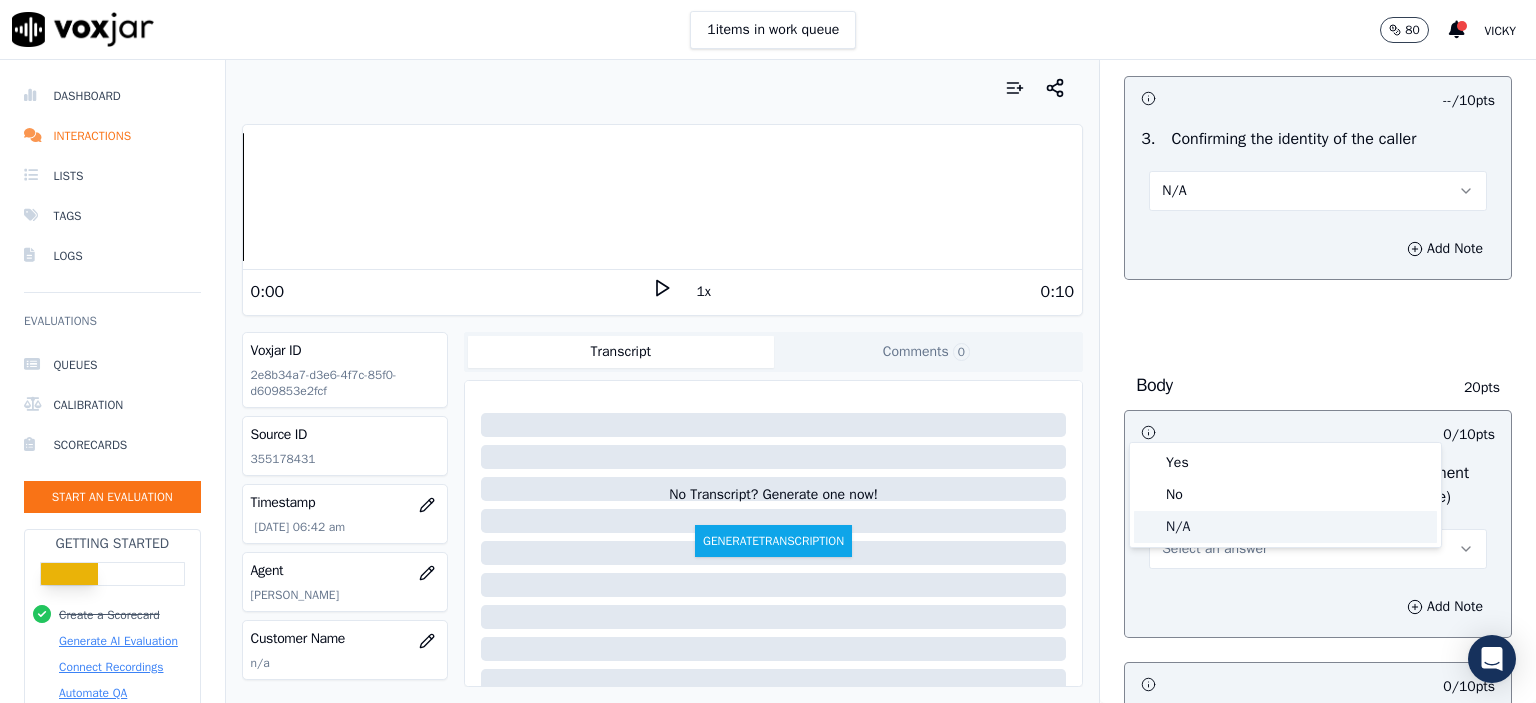 click on "N/A" 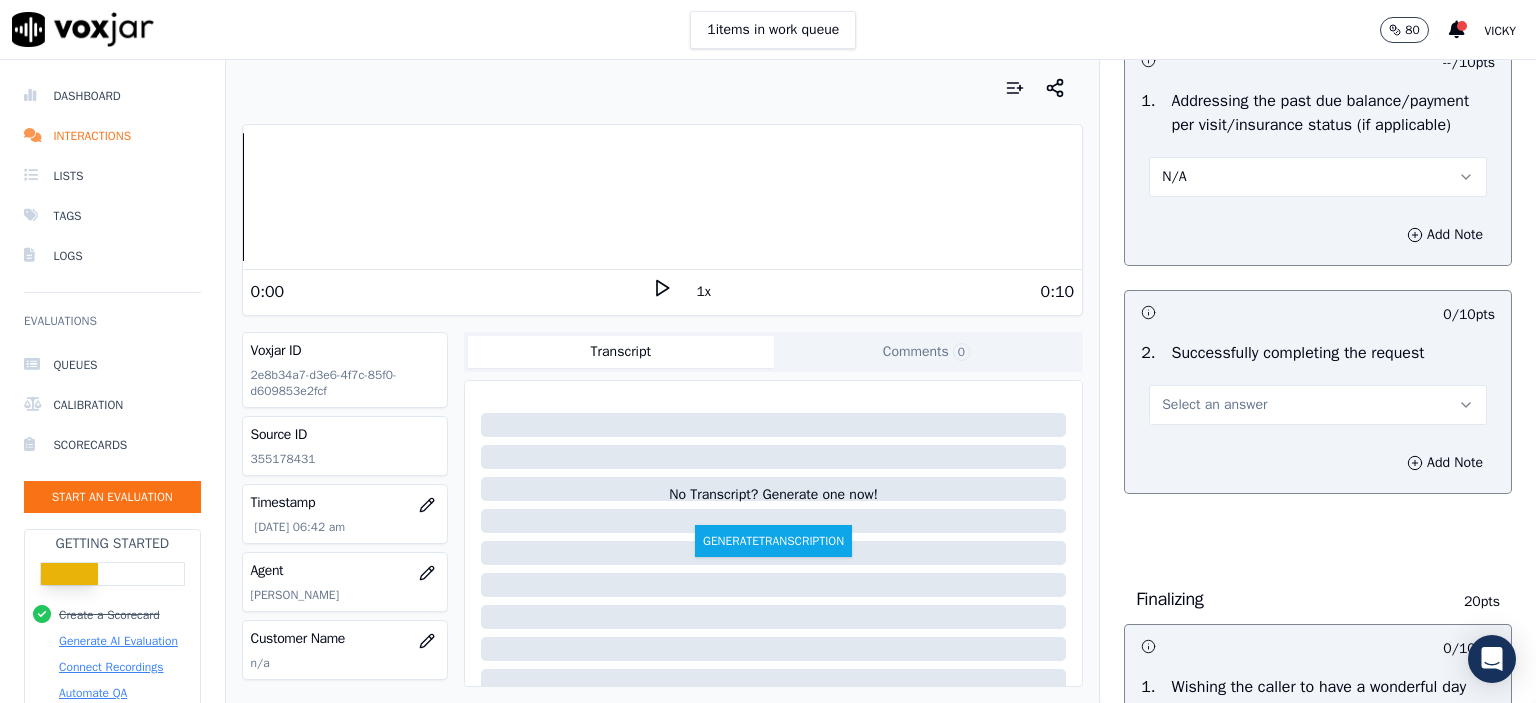 scroll, scrollTop: 1000, scrollLeft: 0, axis: vertical 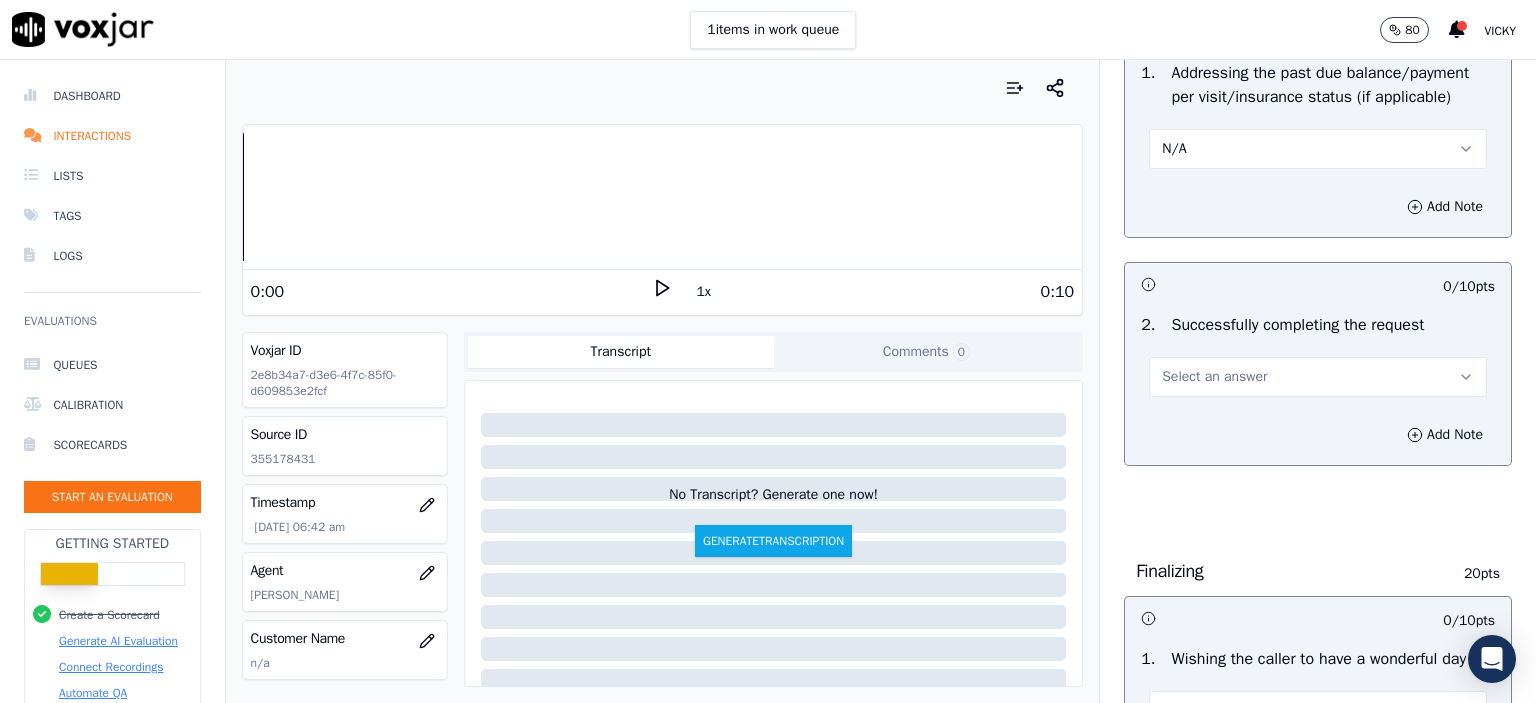 click on "Select an answer" at bounding box center (1214, 377) 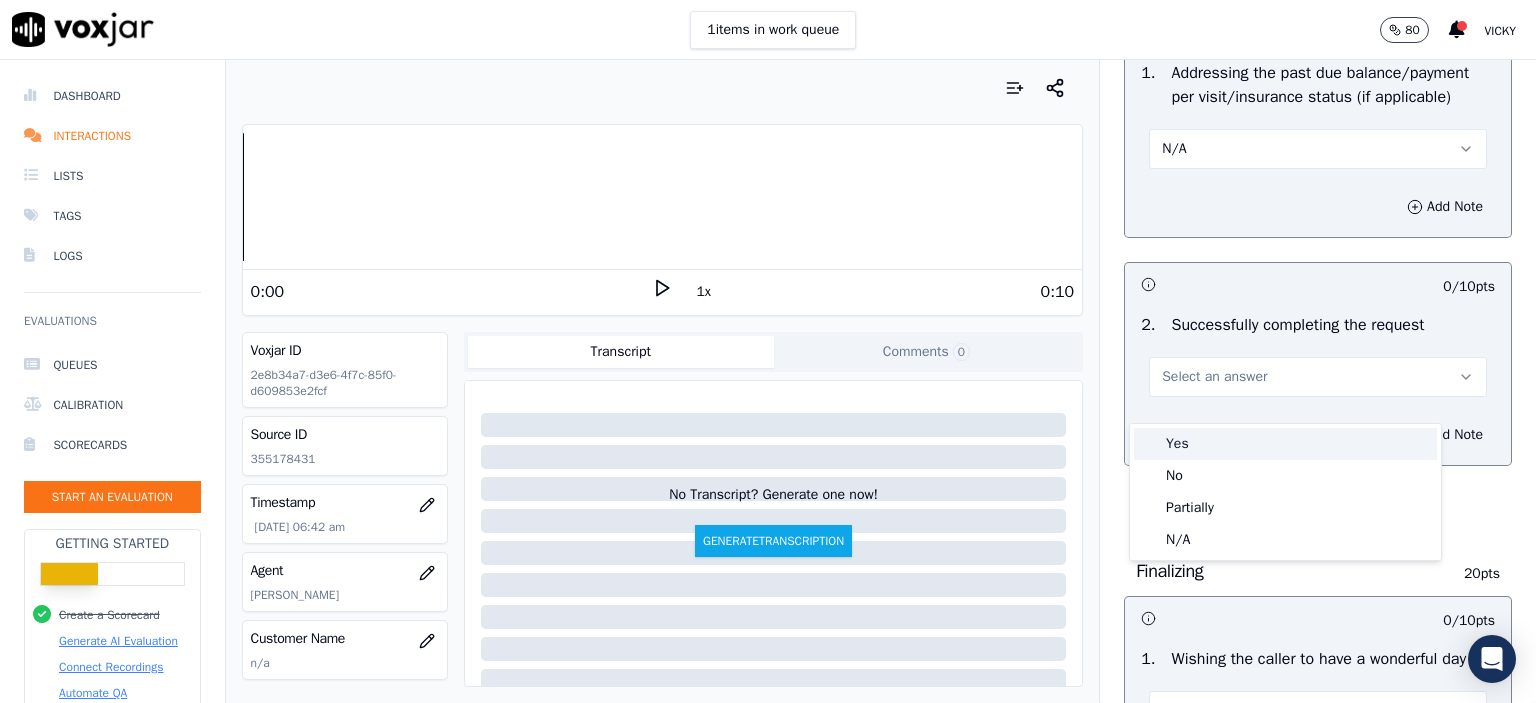 click on "Yes" at bounding box center [1285, 444] 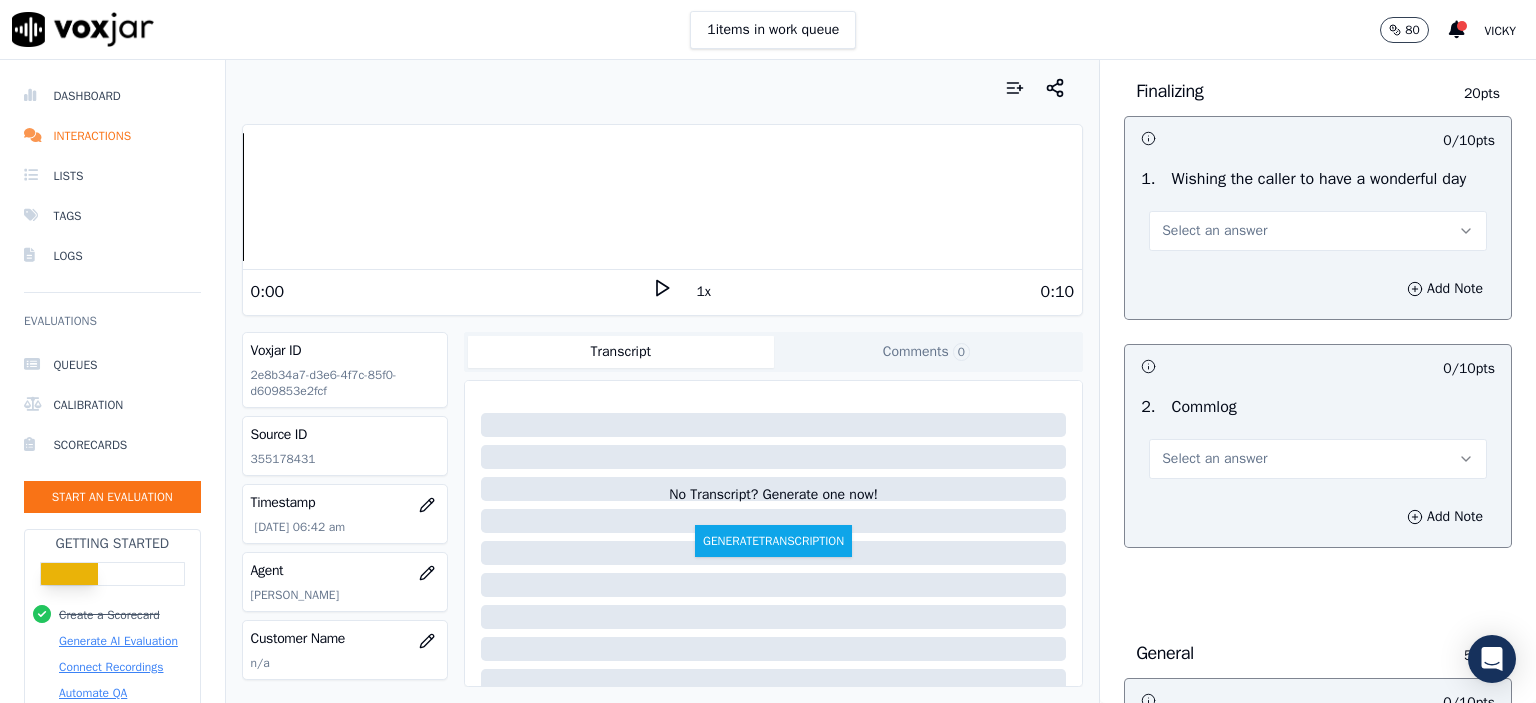 scroll, scrollTop: 1500, scrollLeft: 0, axis: vertical 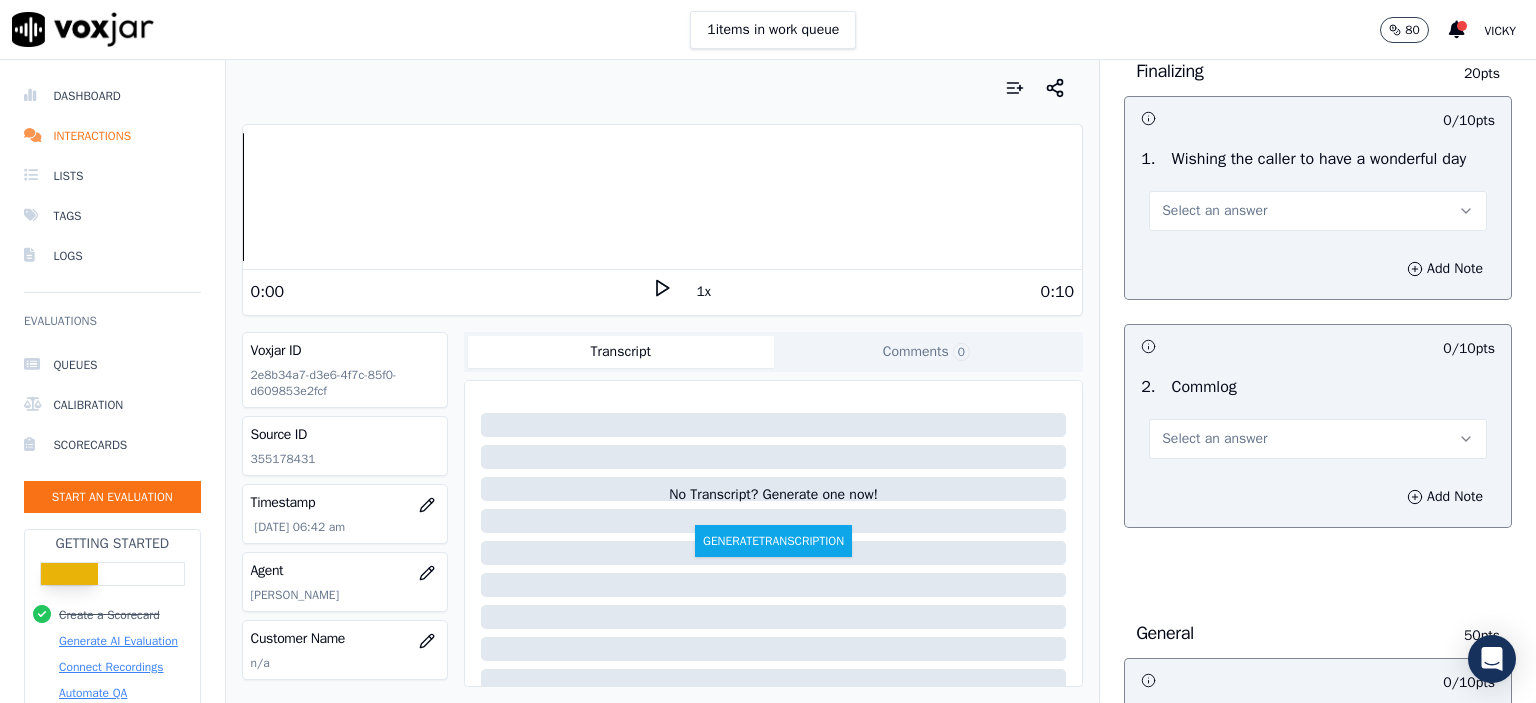 click on "Select an answer" at bounding box center [1214, 211] 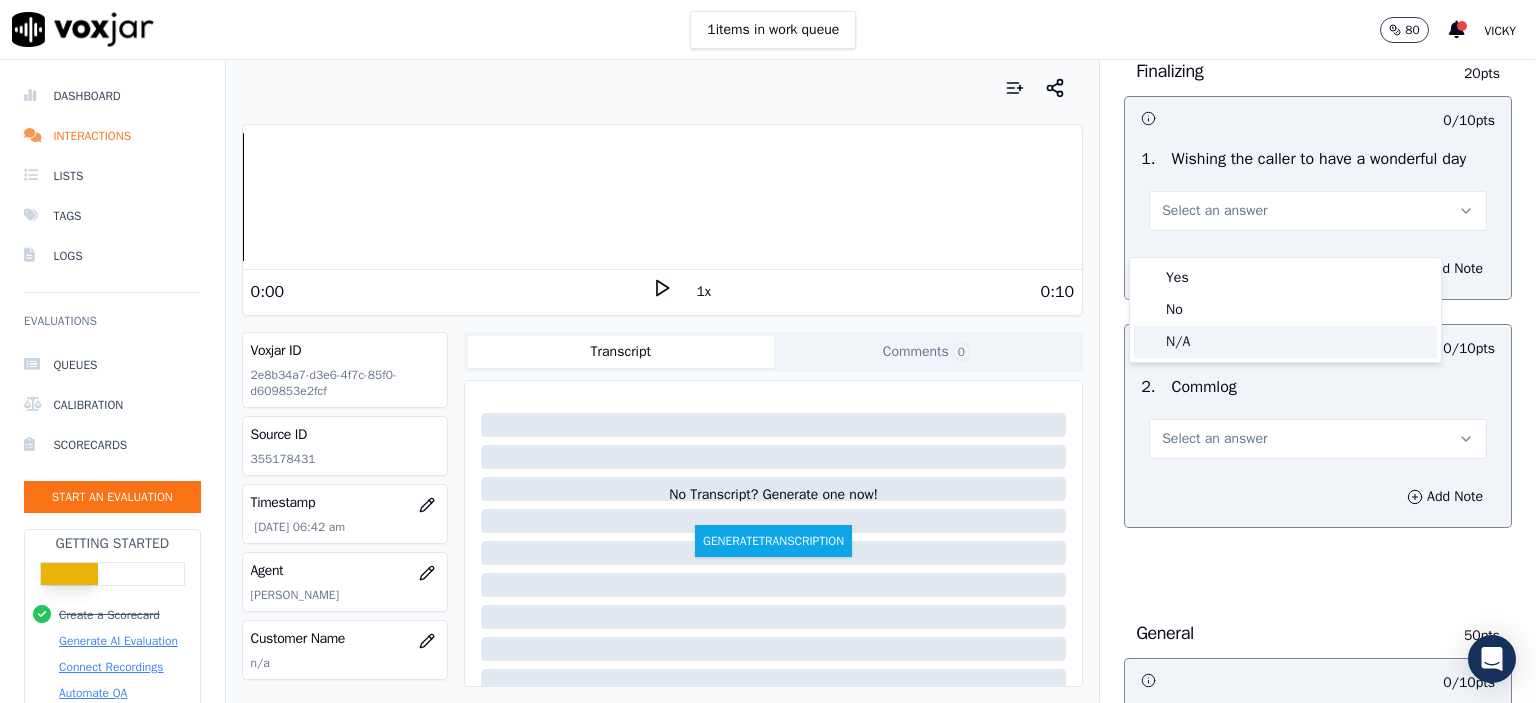 click on "N/A" 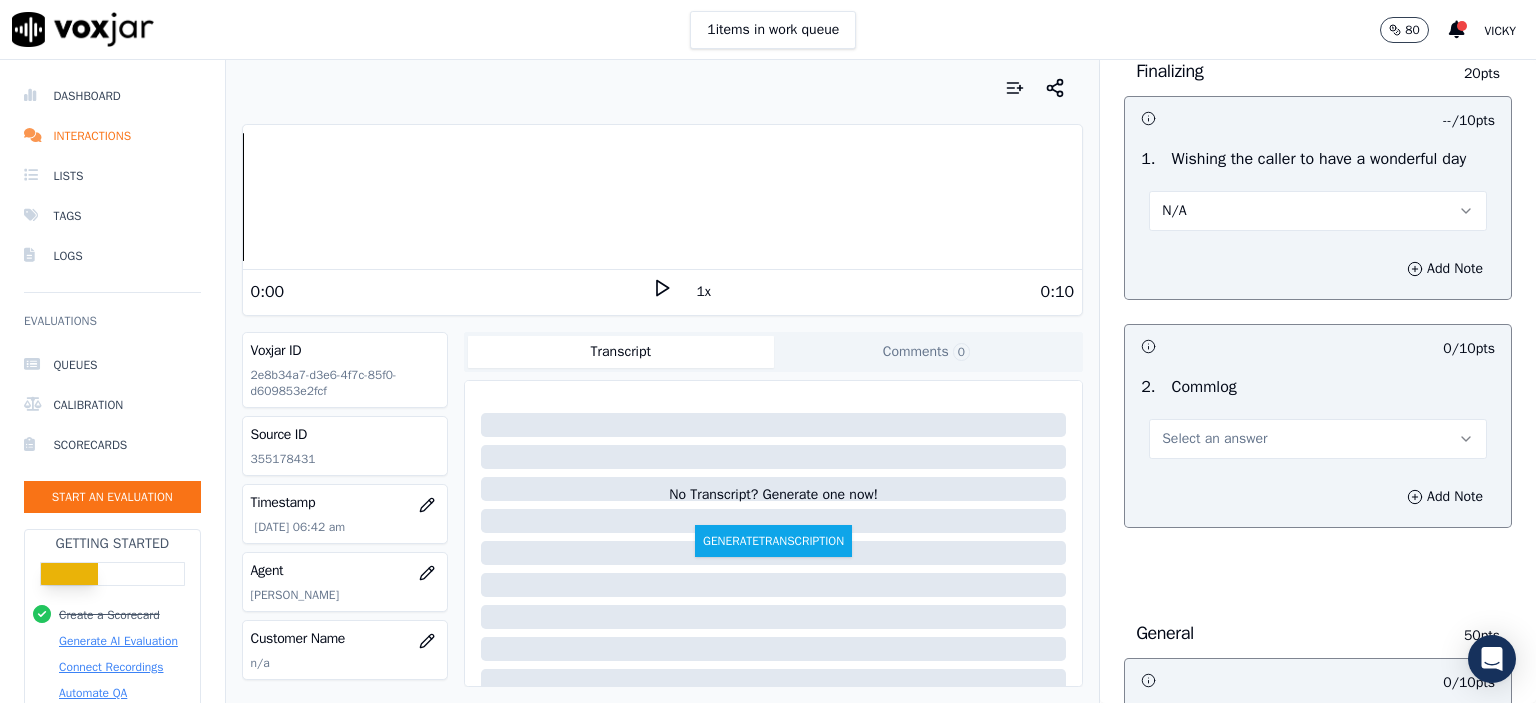 click on "Select an answer" at bounding box center [1214, 439] 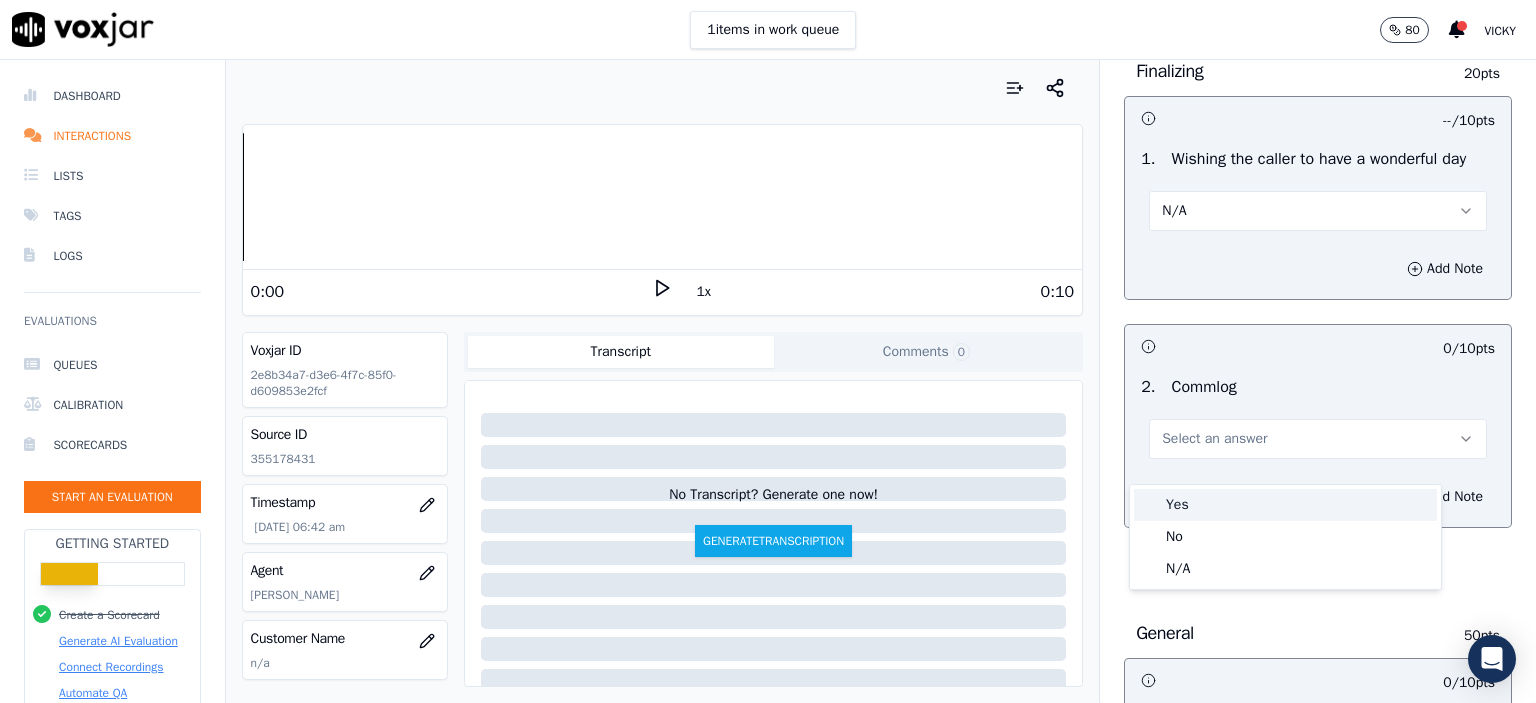 click on "Yes" at bounding box center [1285, 505] 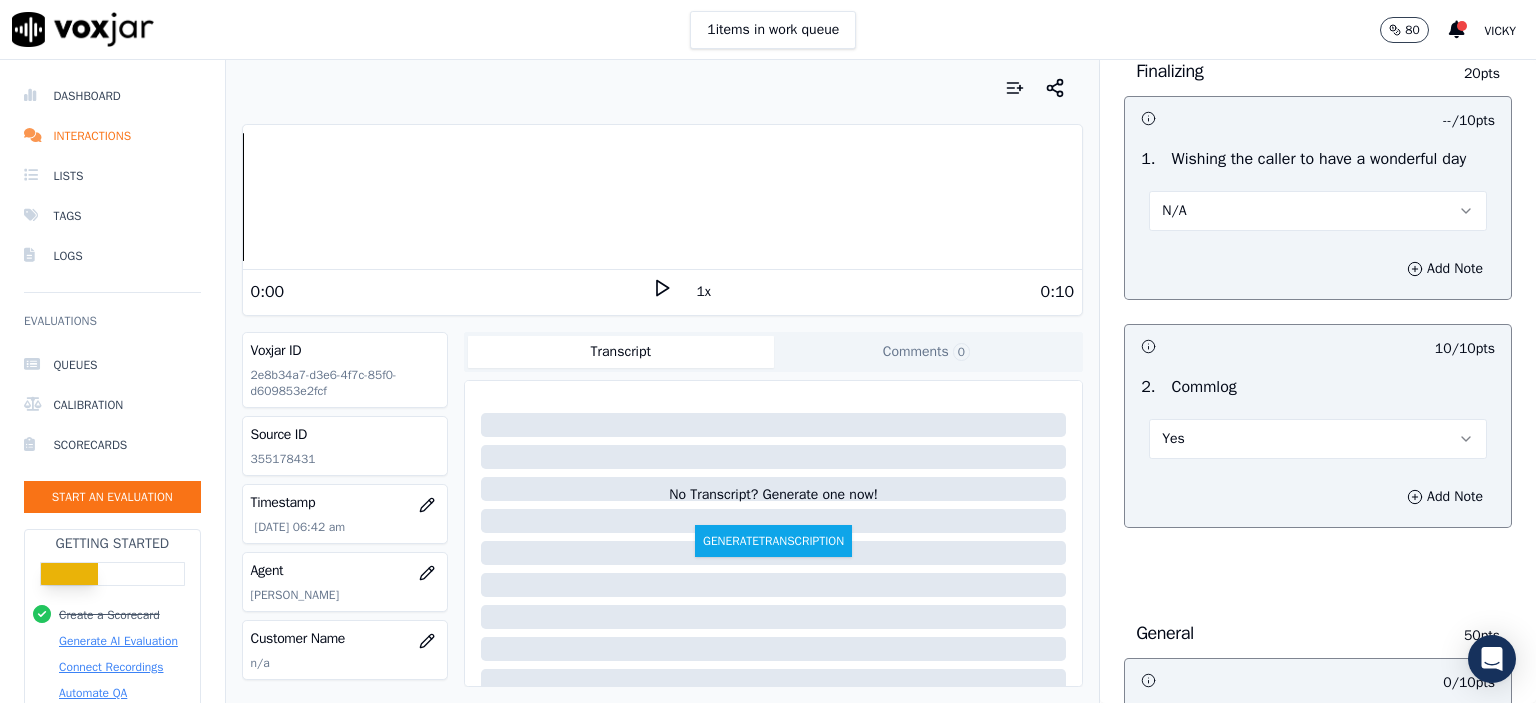 click on "Yes" at bounding box center (1318, 439) 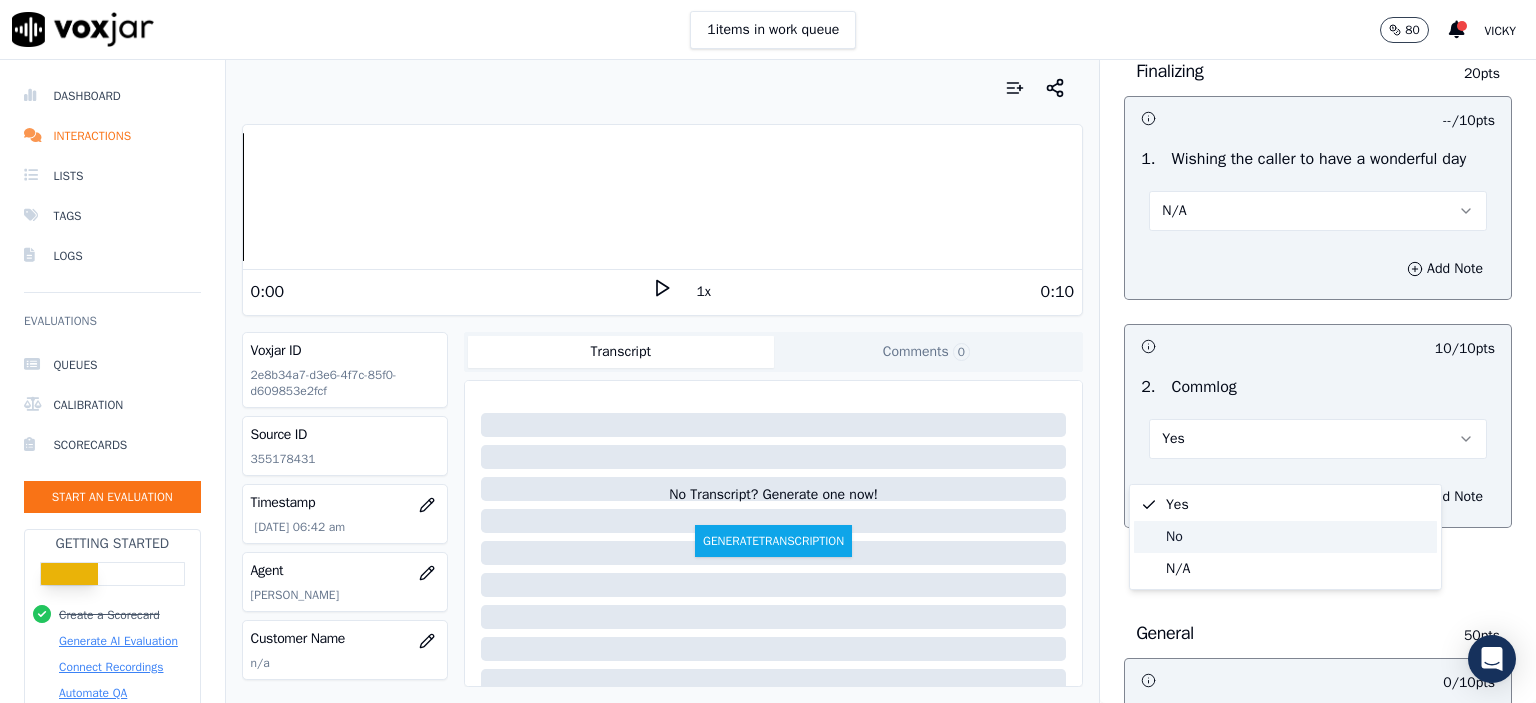 click on "No" 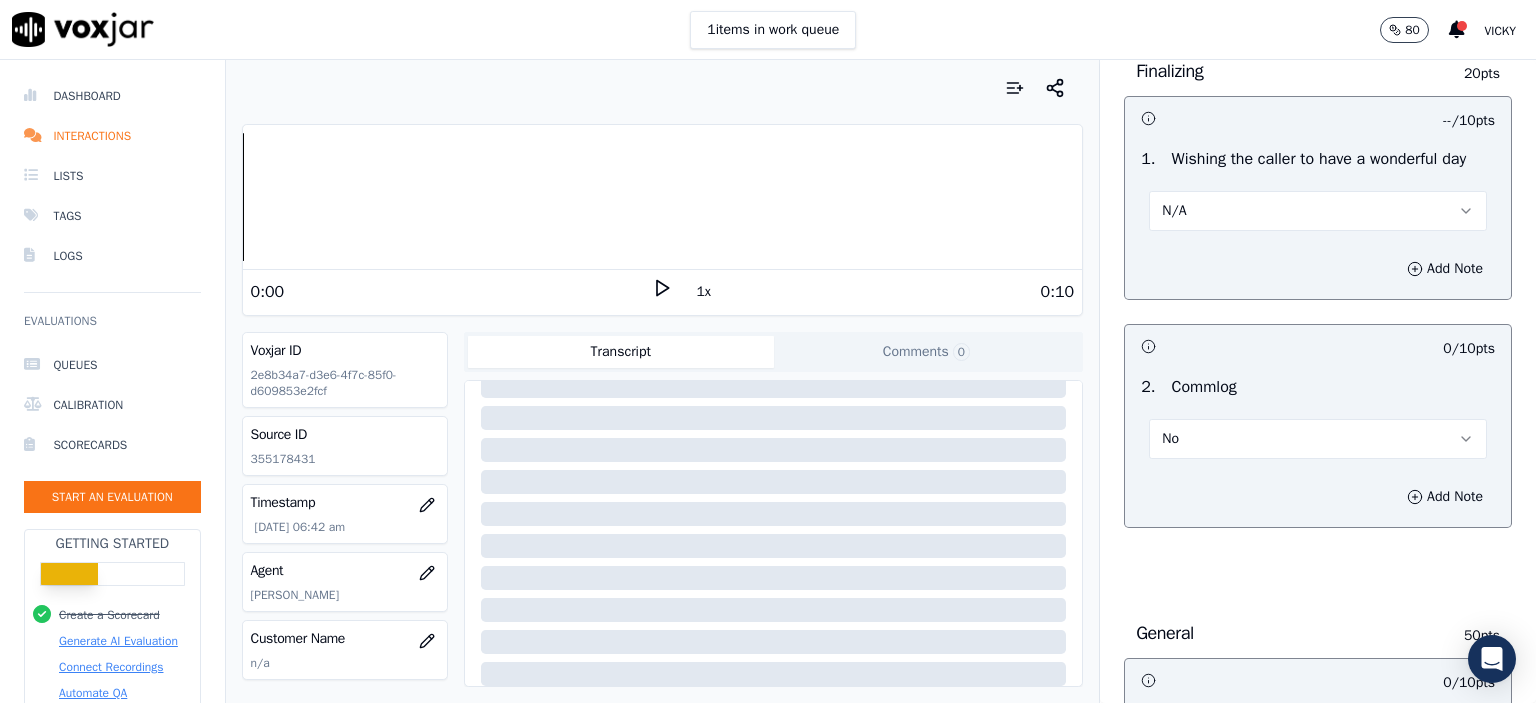 scroll, scrollTop: 340, scrollLeft: 0, axis: vertical 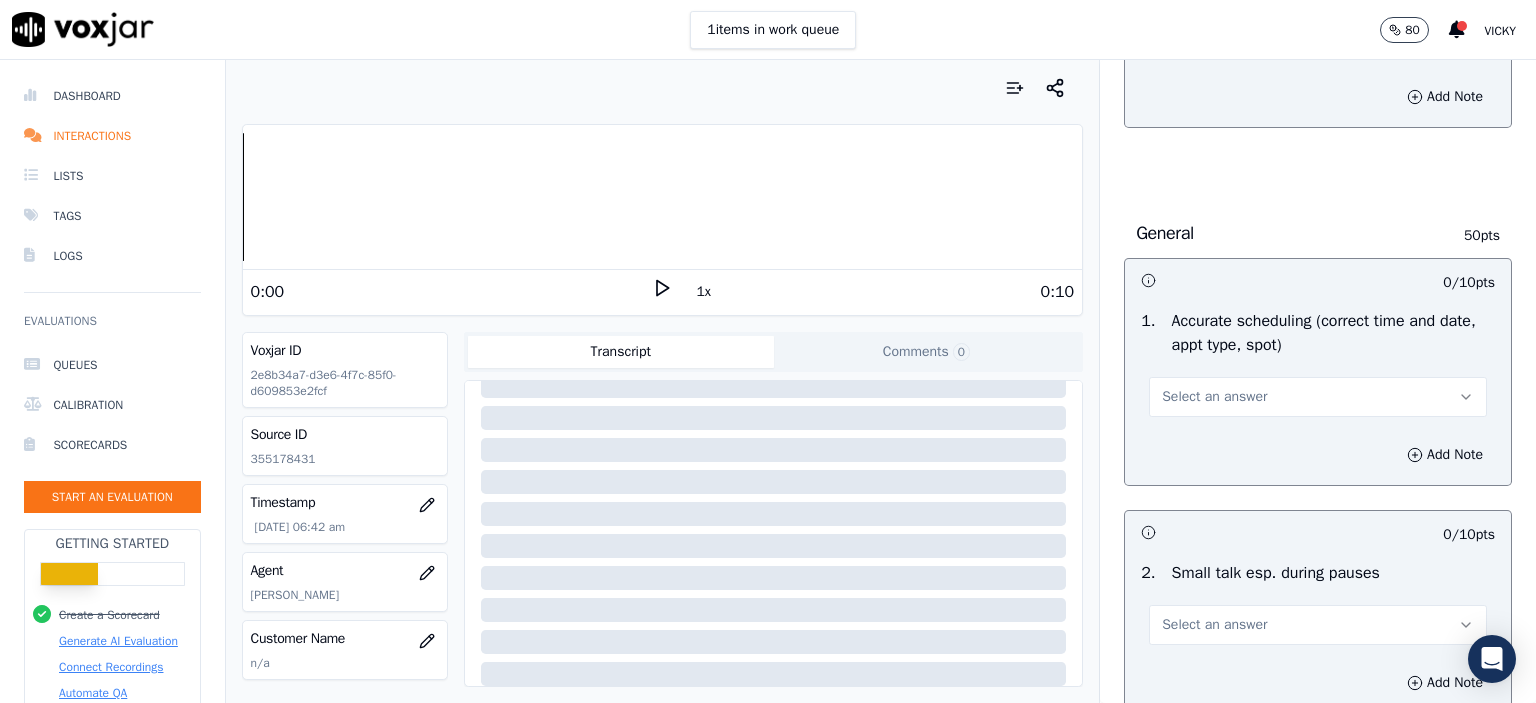 click on "Select an answer" at bounding box center (1214, 397) 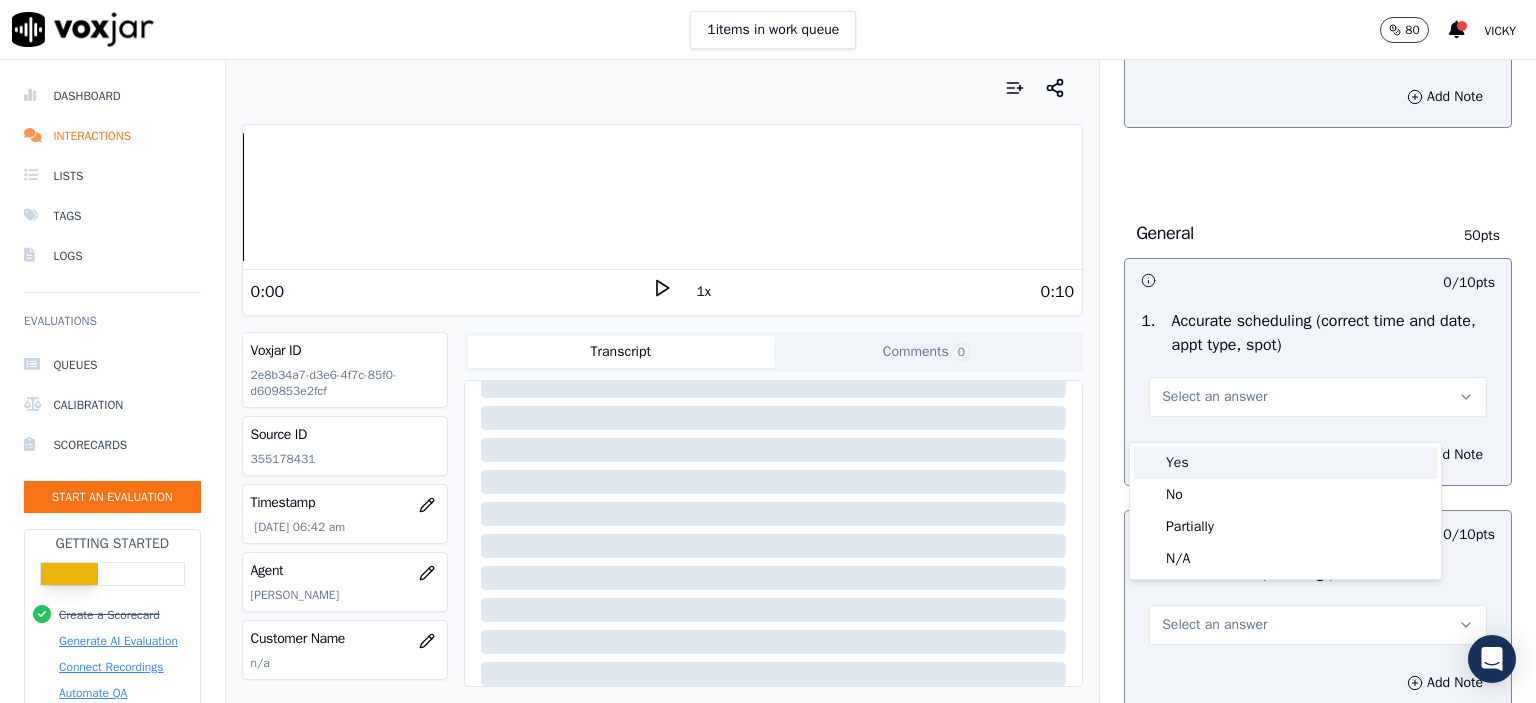 click on "Yes" at bounding box center [1285, 463] 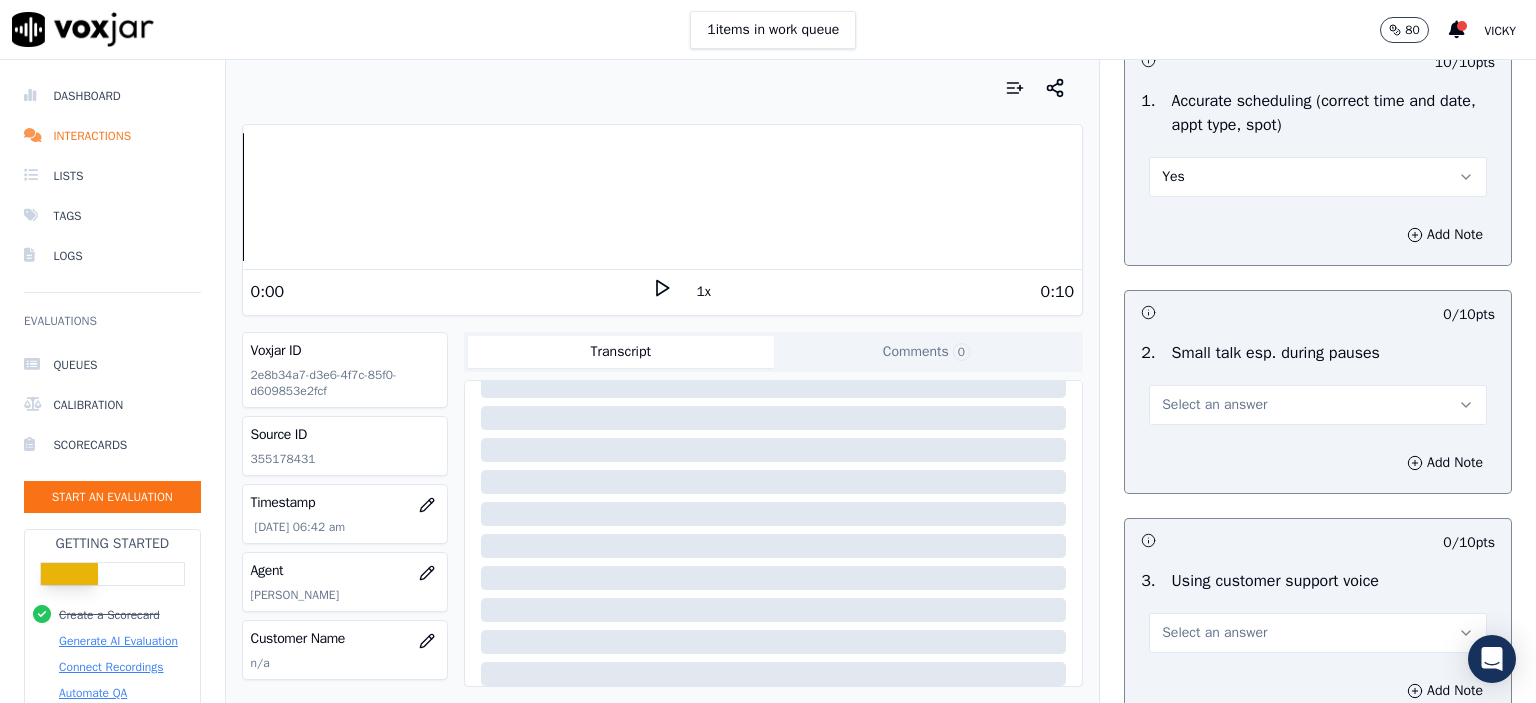 scroll, scrollTop: 2200, scrollLeft: 0, axis: vertical 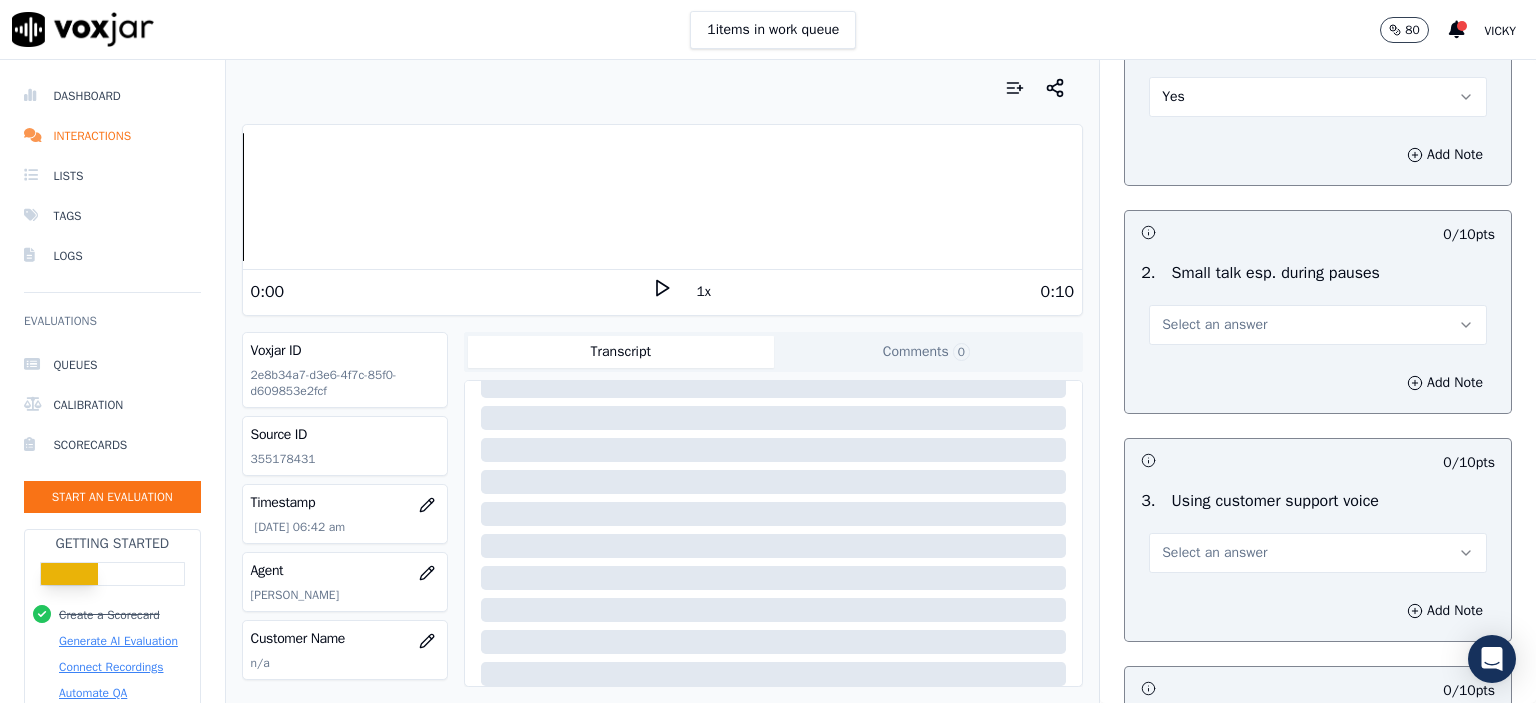 click on "Select an answer" at bounding box center (1214, 325) 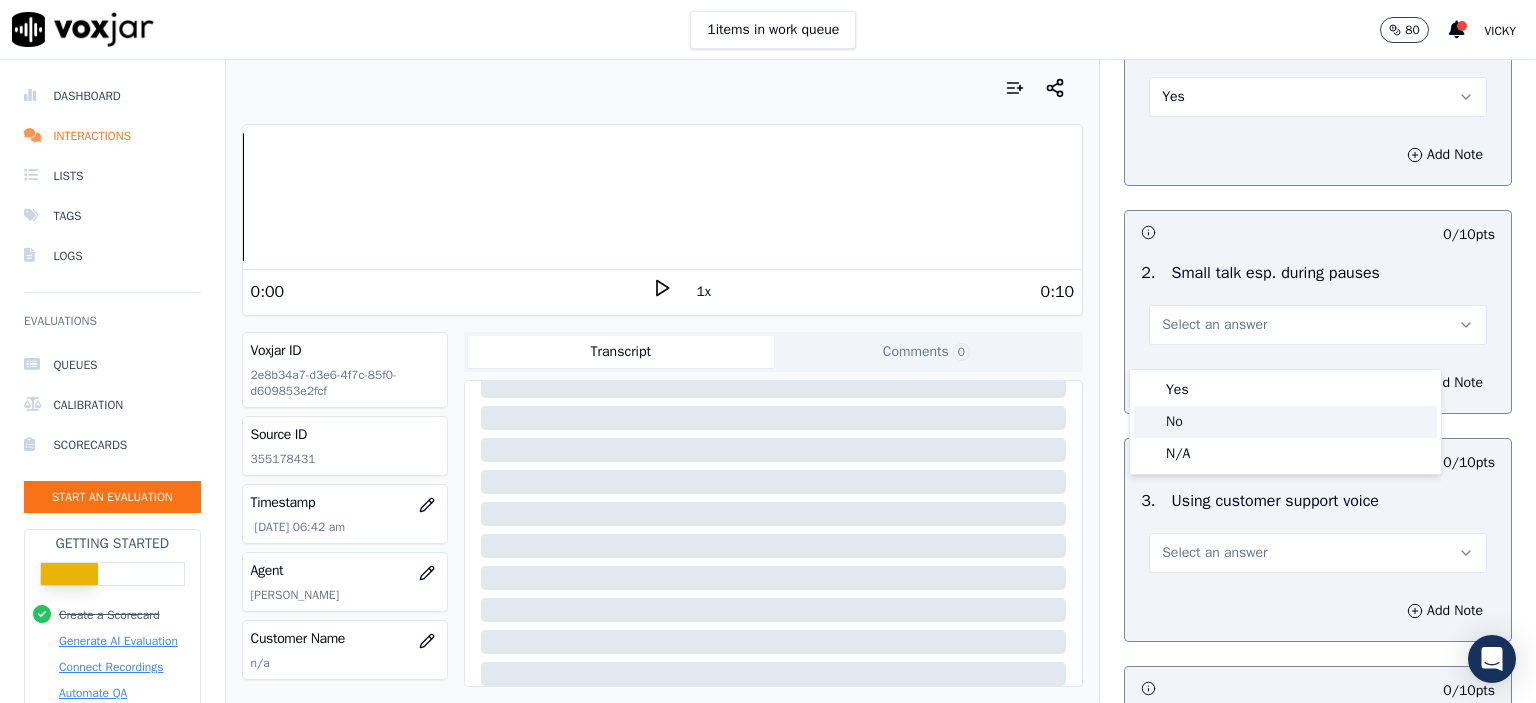 drag, startPoint x: 1216, startPoint y: 401, endPoint x: 1208, endPoint y: 421, distance: 21.540659 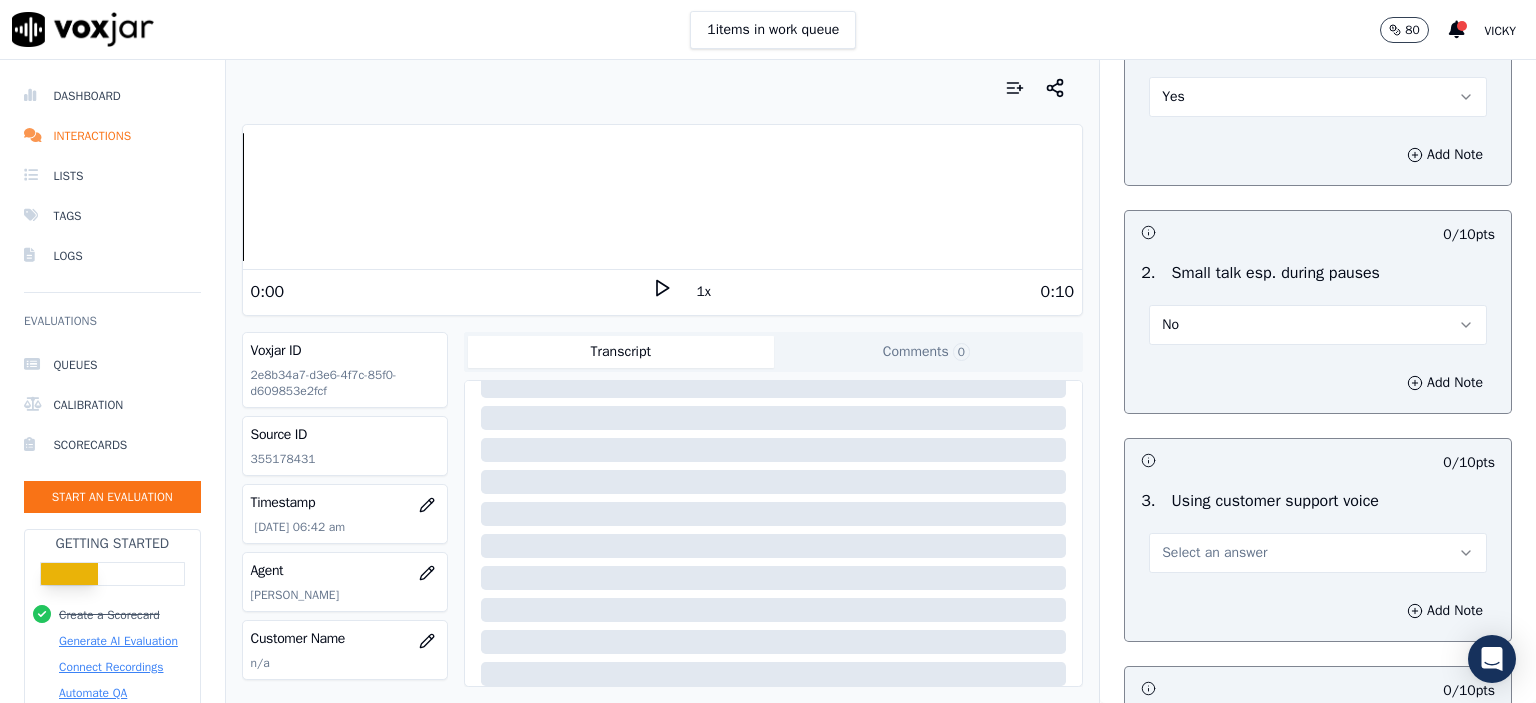 click on "Select an answer" at bounding box center (1214, 553) 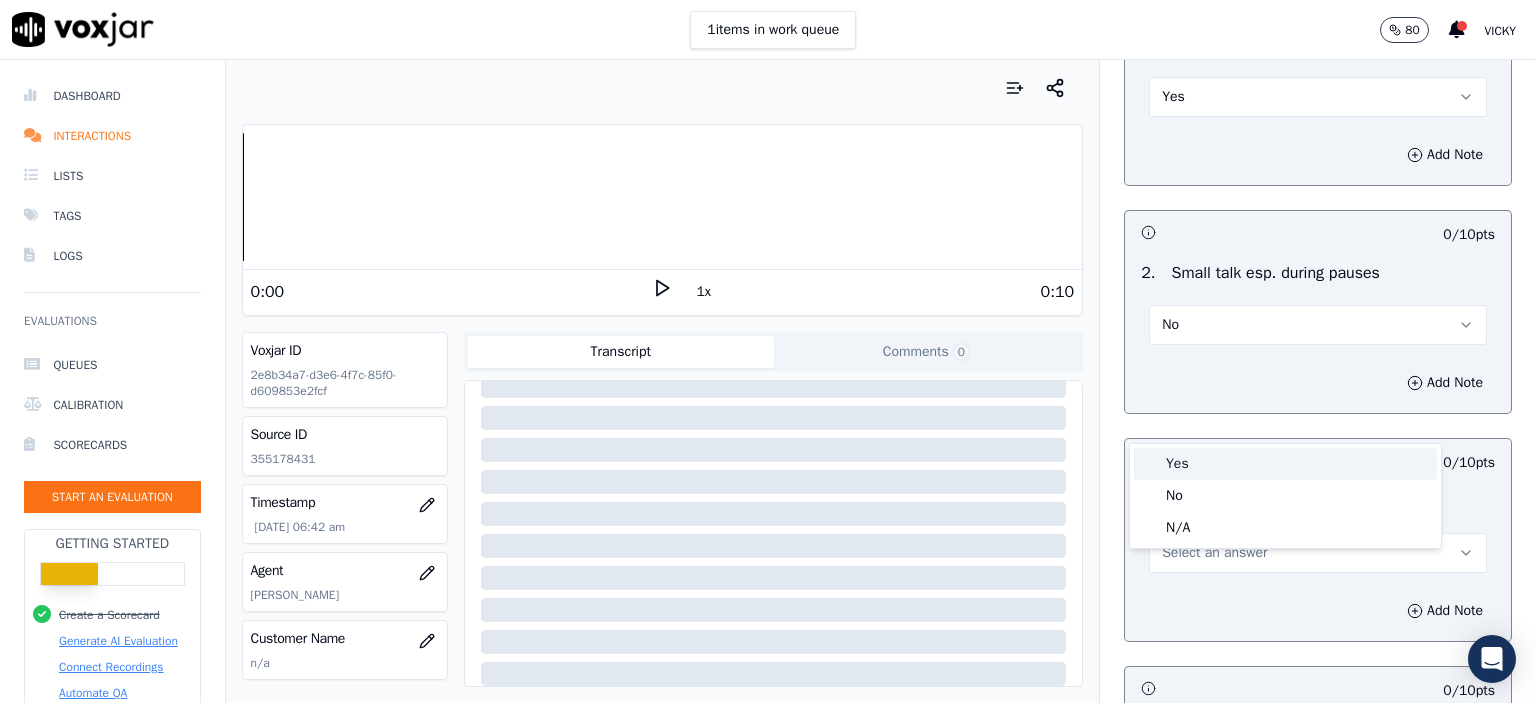 click on "Yes" at bounding box center [1285, 464] 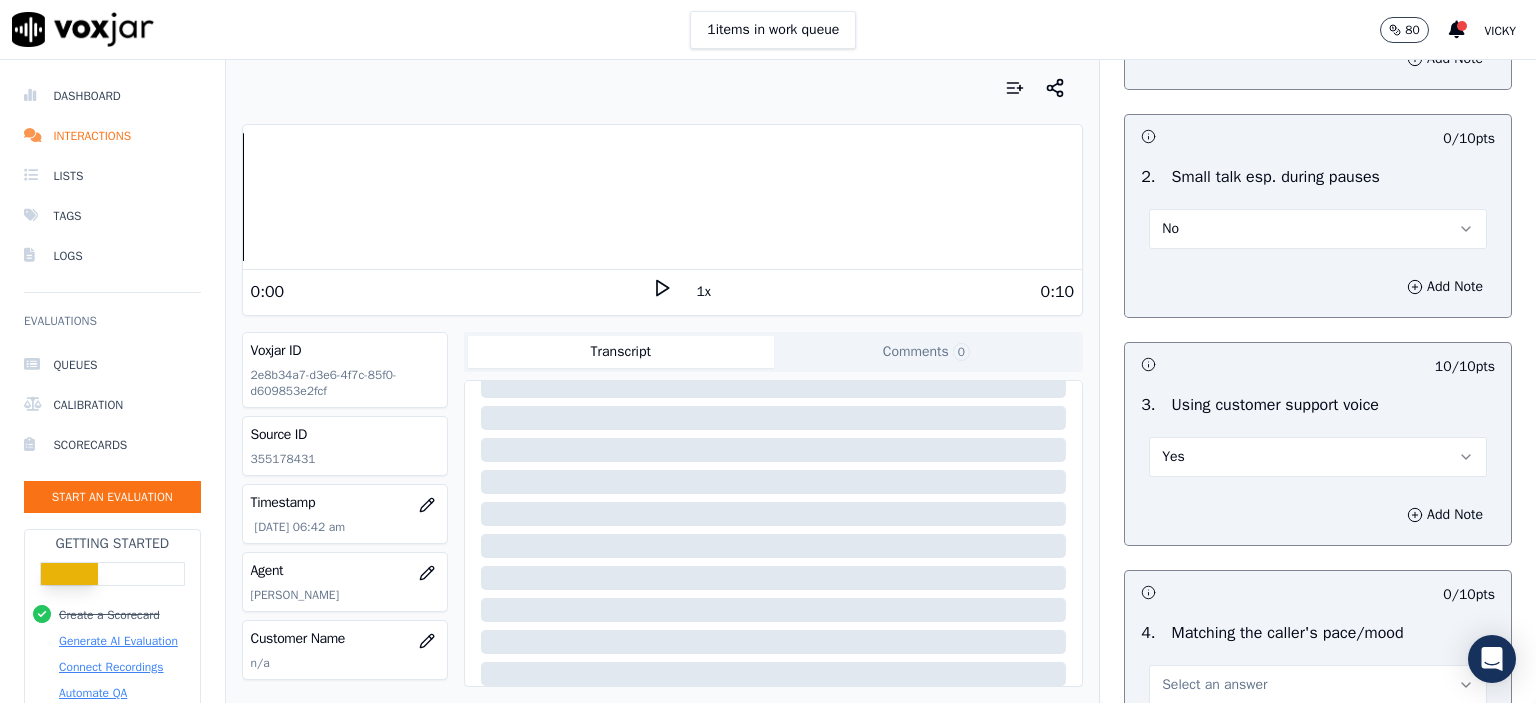 scroll, scrollTop: 2500, scrollLeft: 0, axis: vertical 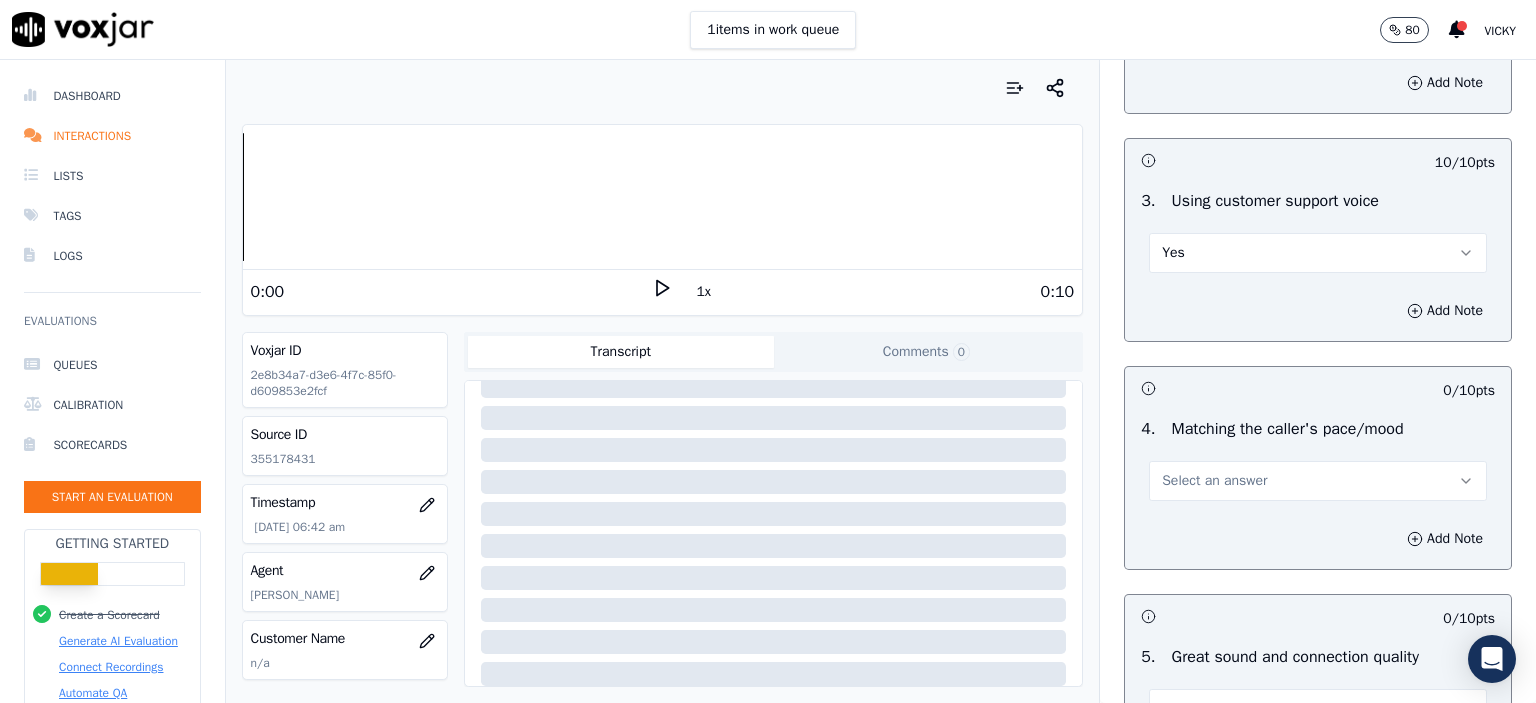 click on "Select an answer" at bounding box center (1214, 481) 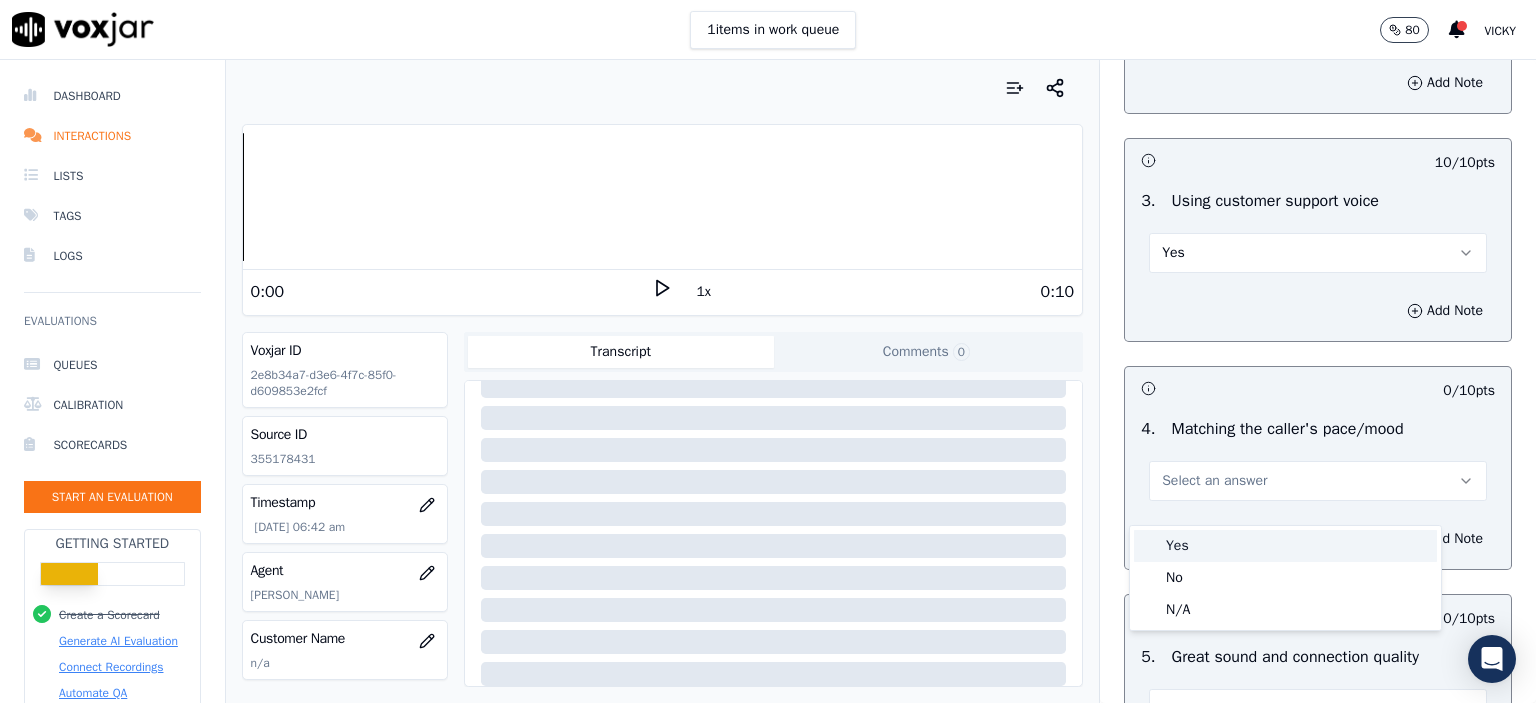 click on "Yes" at bounding box center [1285, 546] 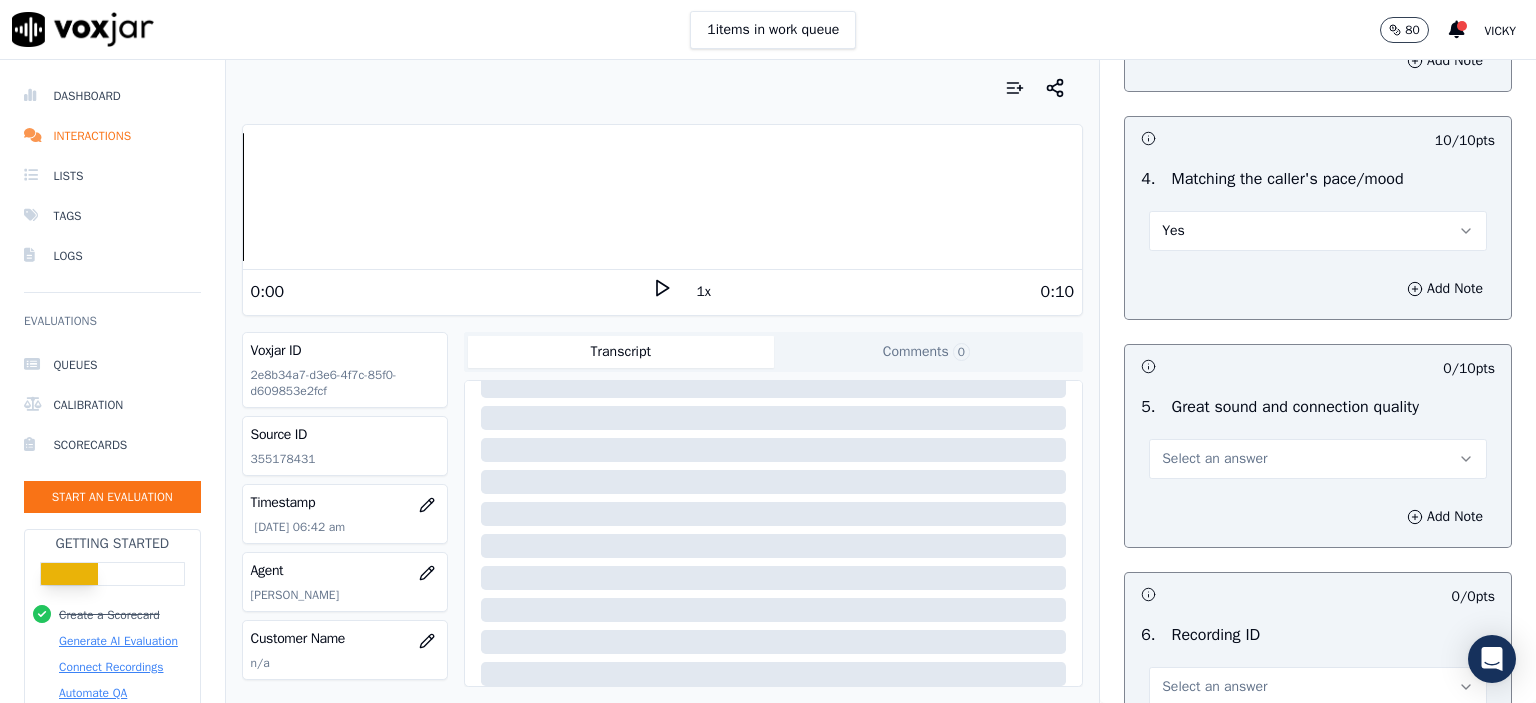 scroll, scrollTop: 2800, scrollLeft: 0, axis: vertical 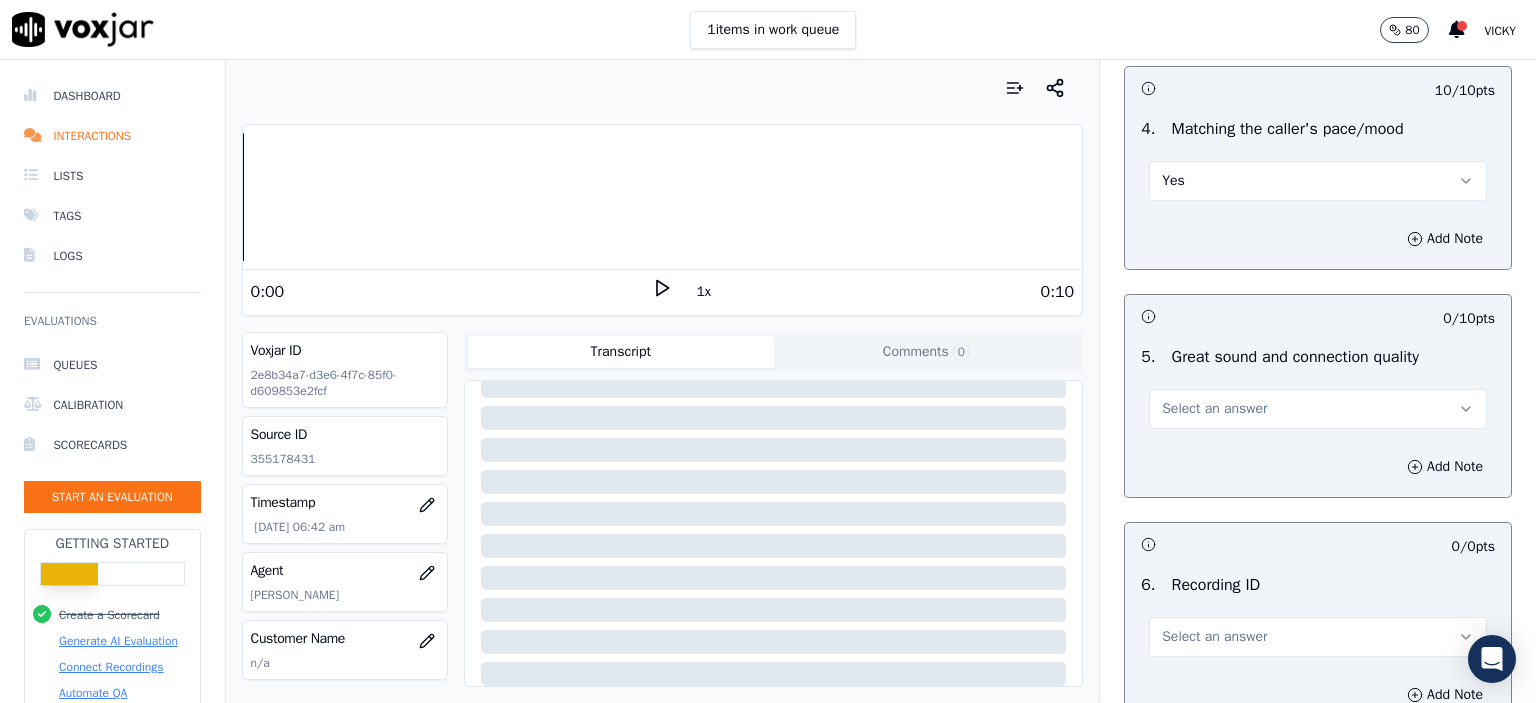 click on "Select an answer" at bounding box center [1318, 409] 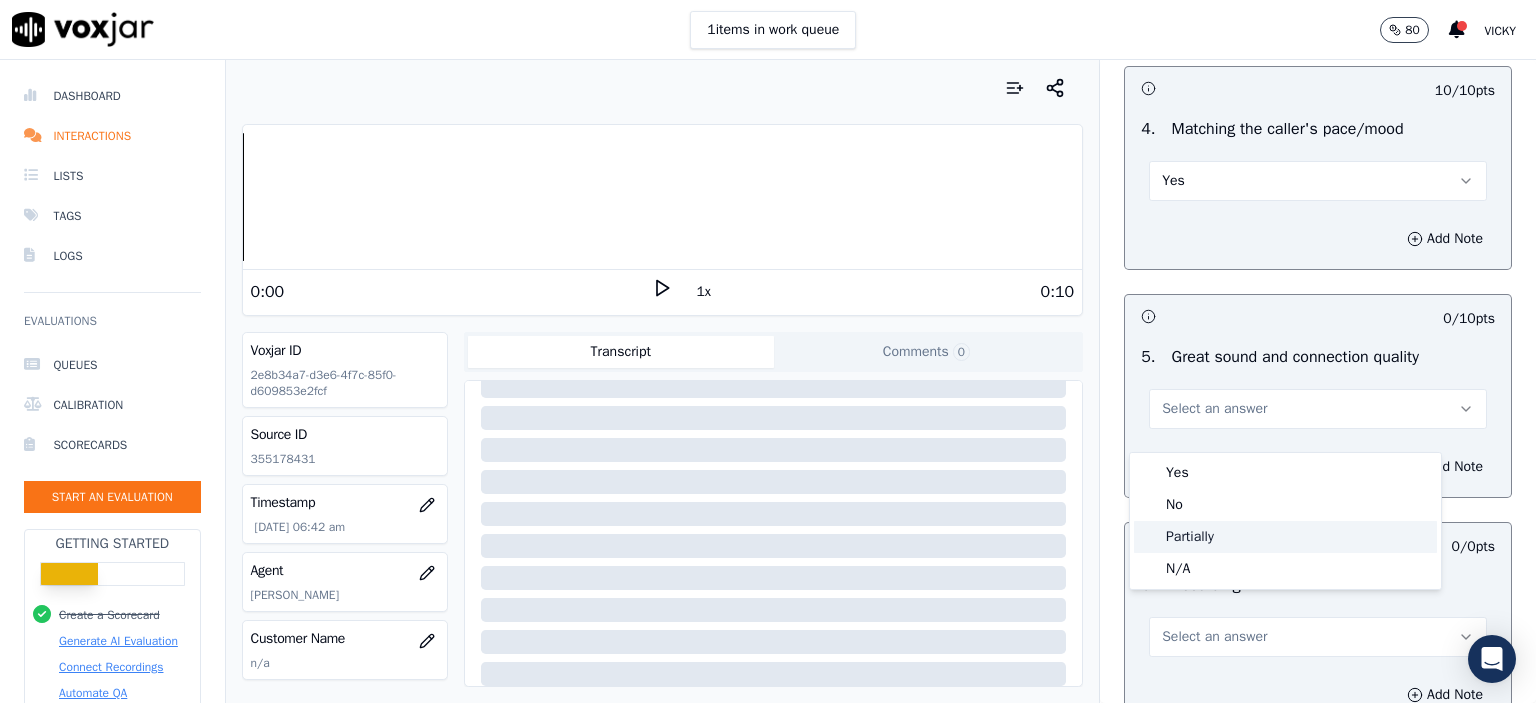 click on "Partially" 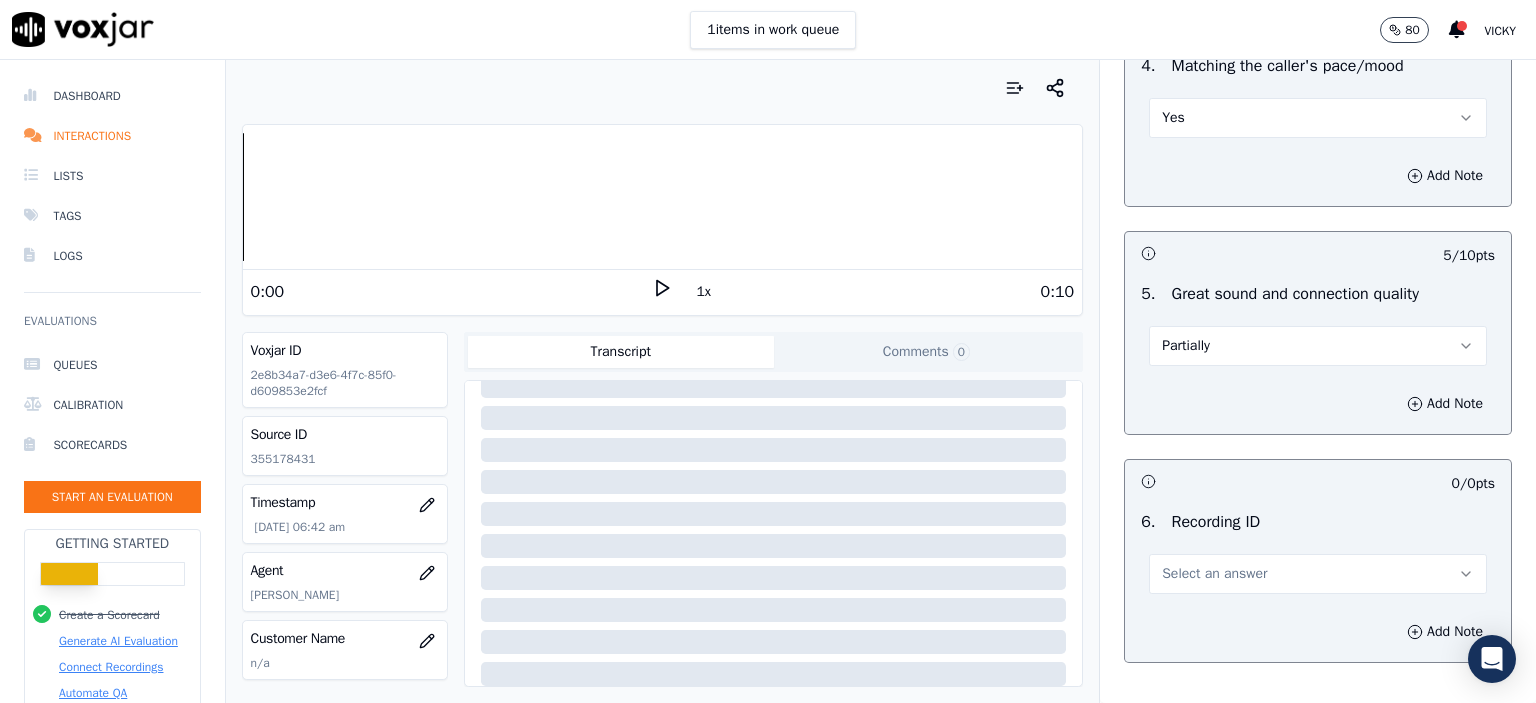 scroll, scrollTop: 3007, scrollLeft: 0, axis: vertical 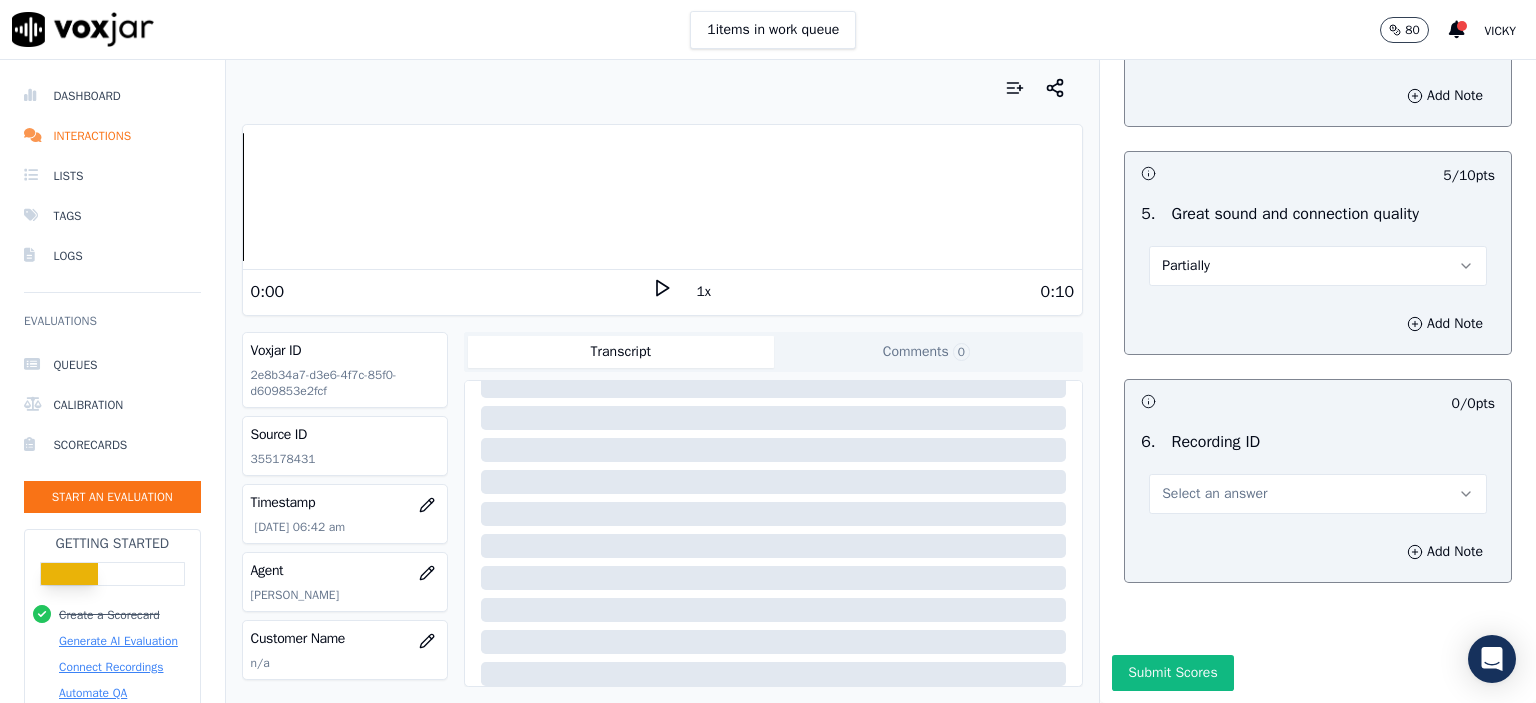 click on "Select an answer" at bounding box center (1318, 494) 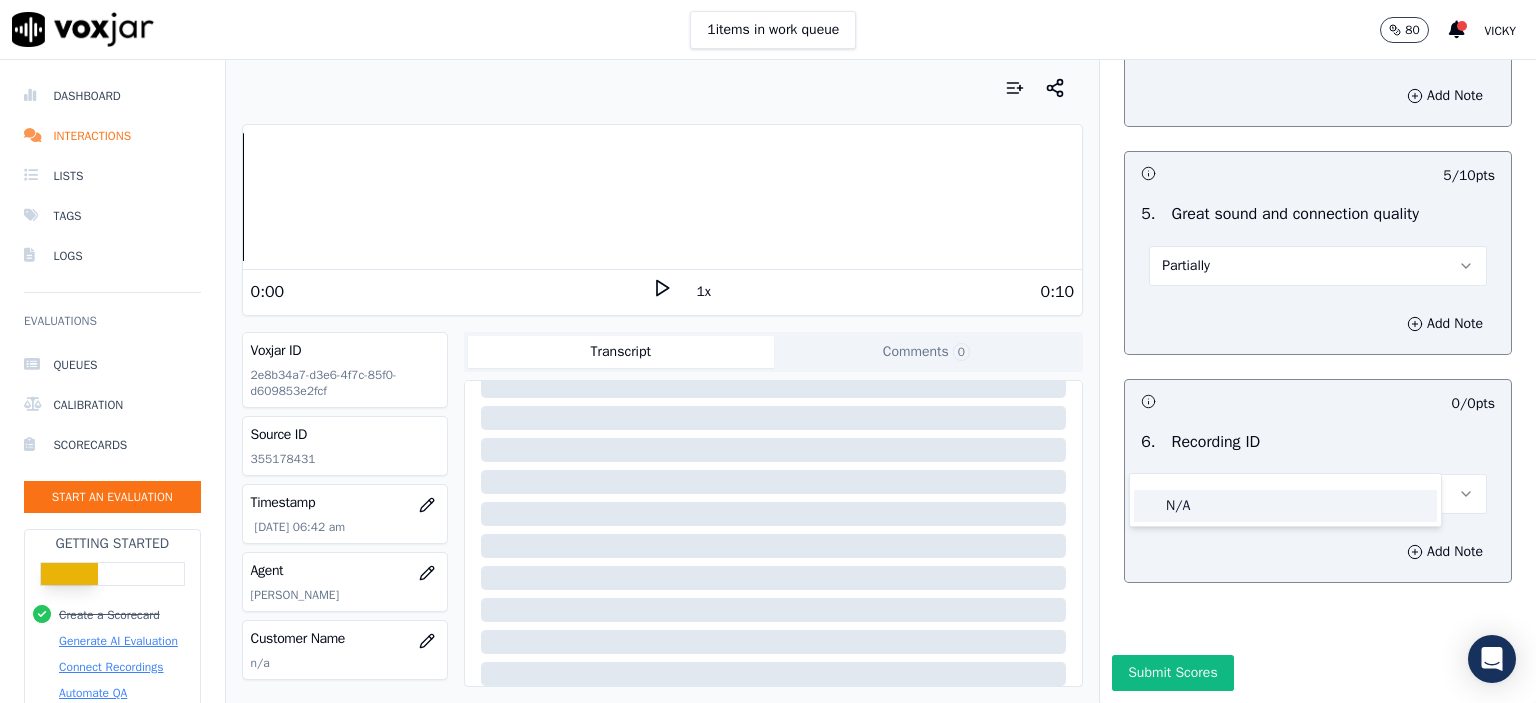 click on "N/A" 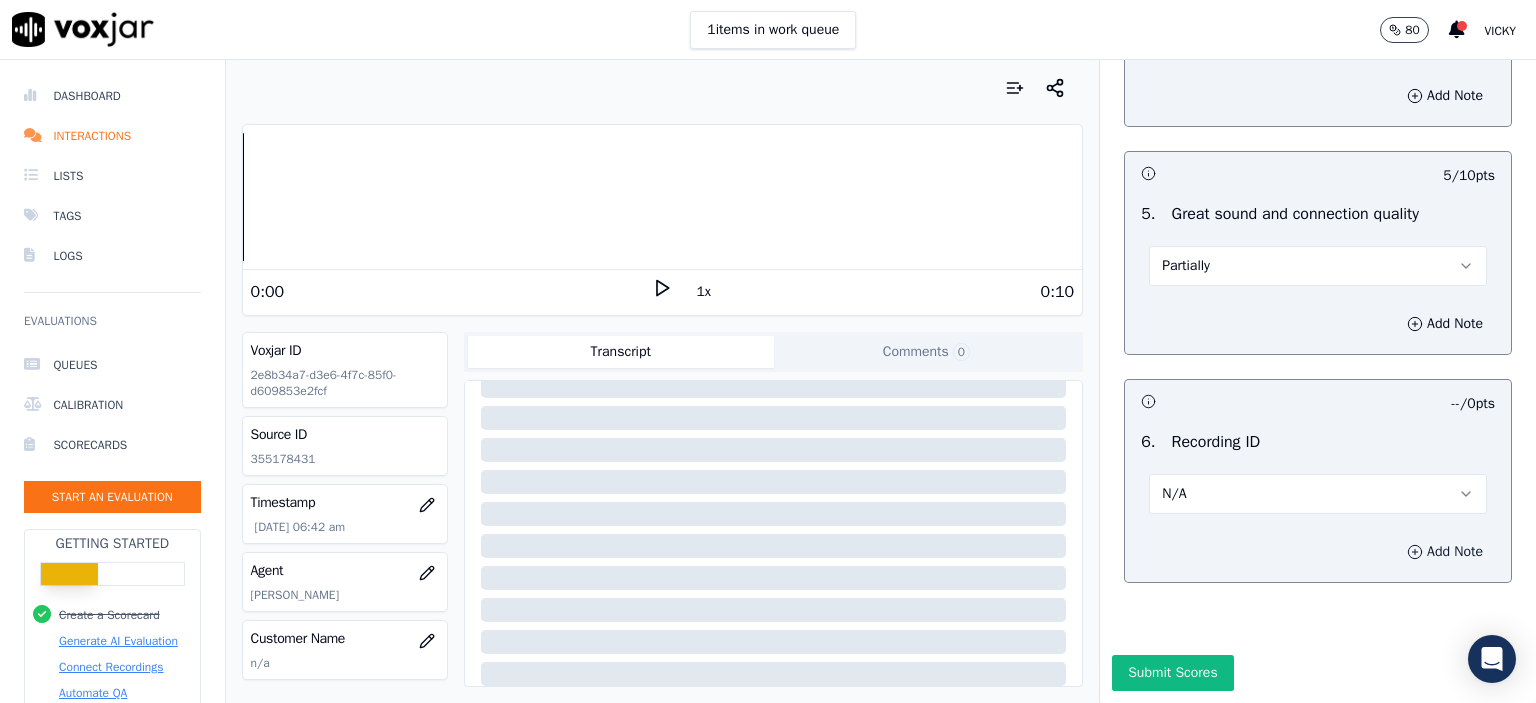 click on "Add Note" at bounding box center [1445, 552] 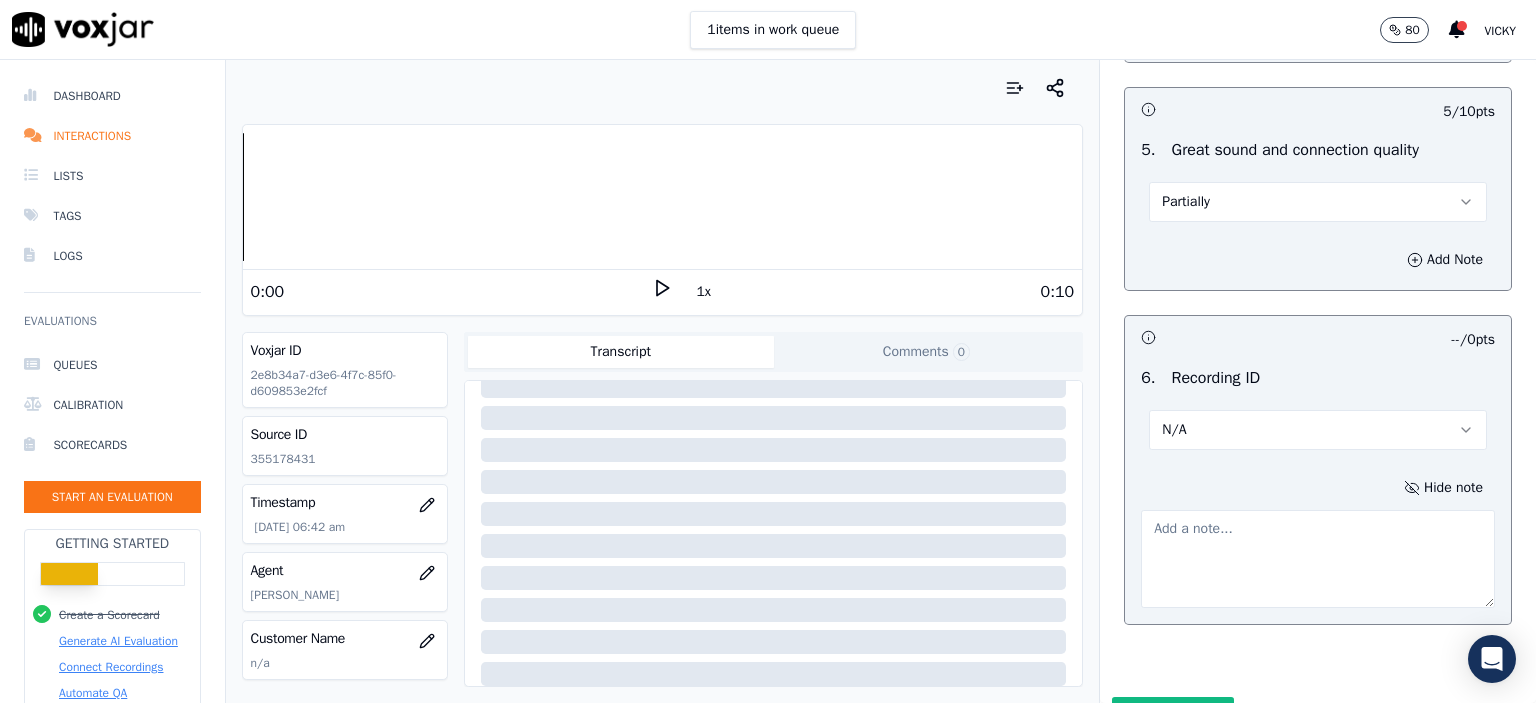 click on "355178431" 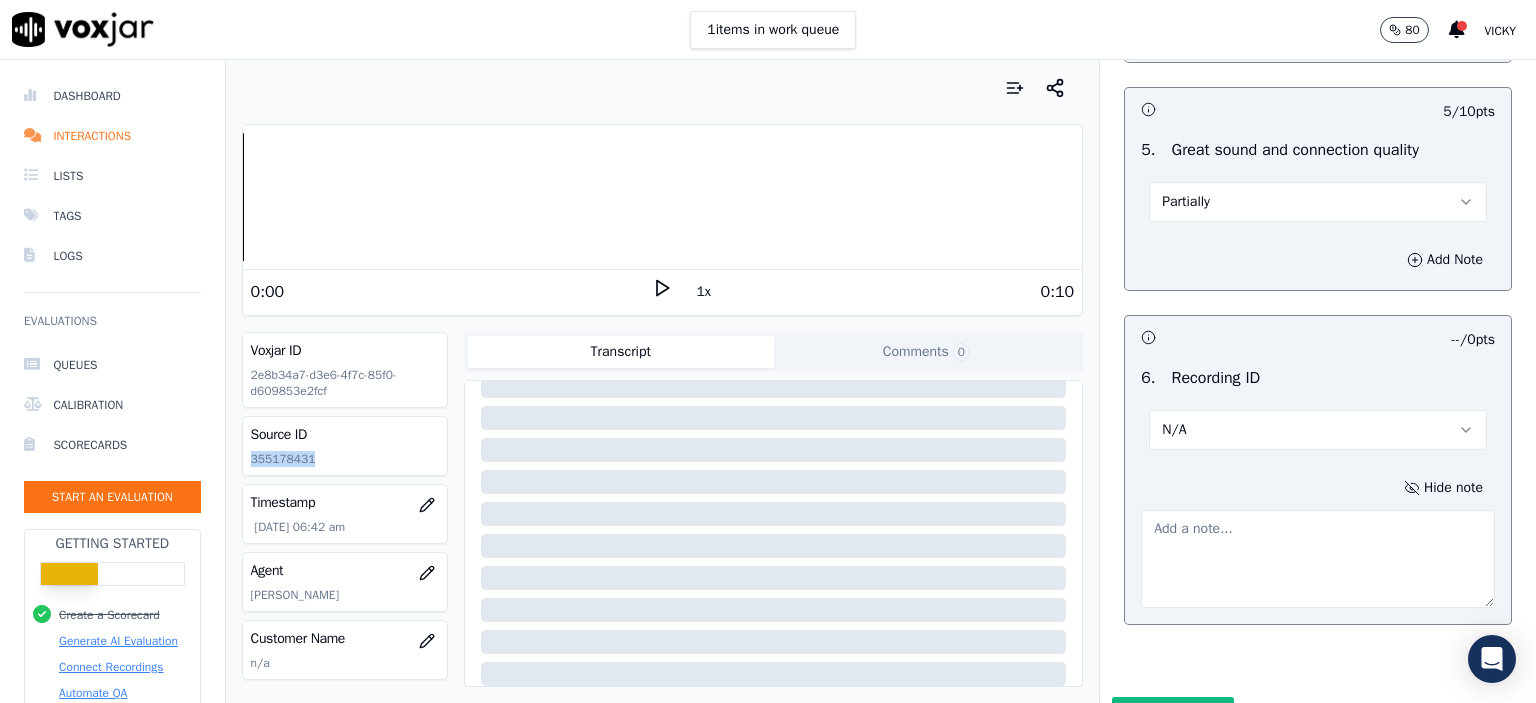 click on "355178431" 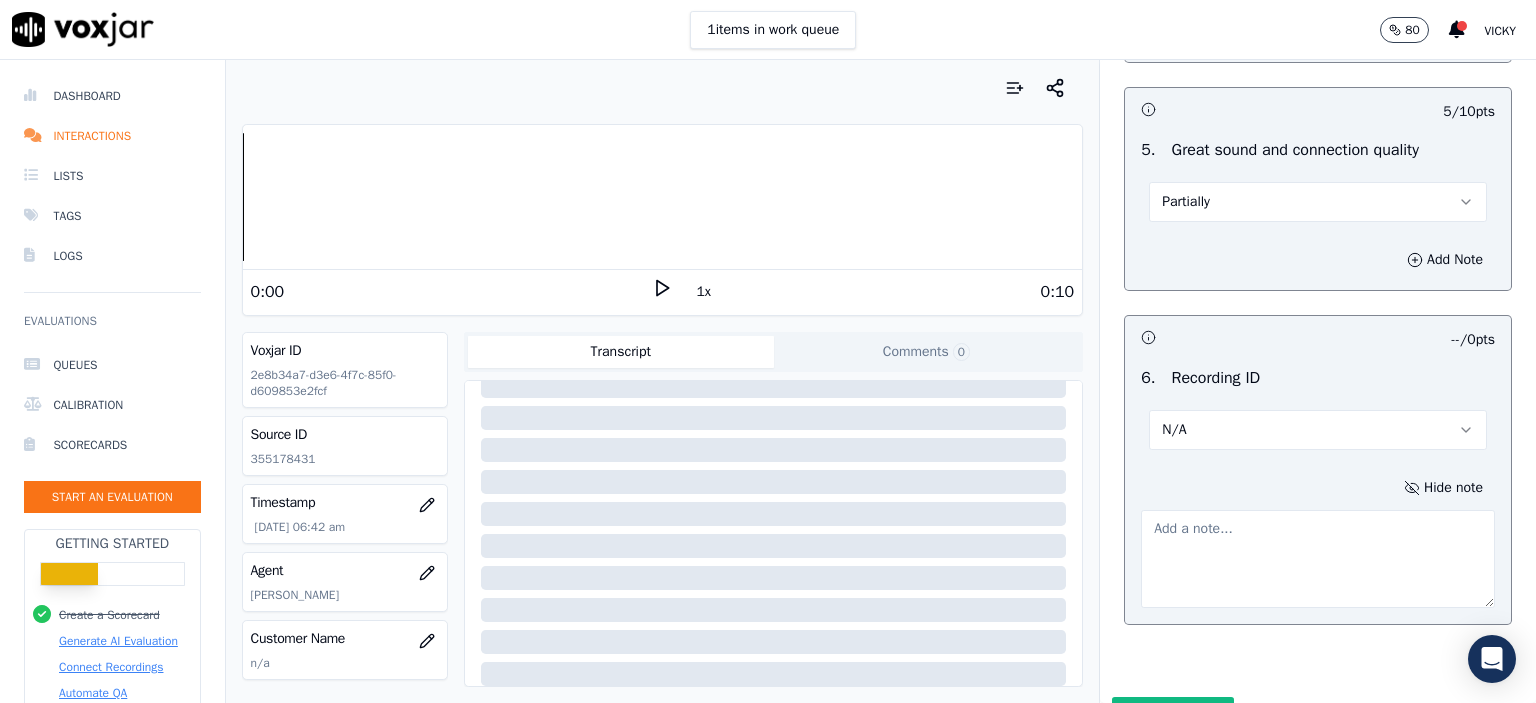 click at bounding box center [1318, 559] 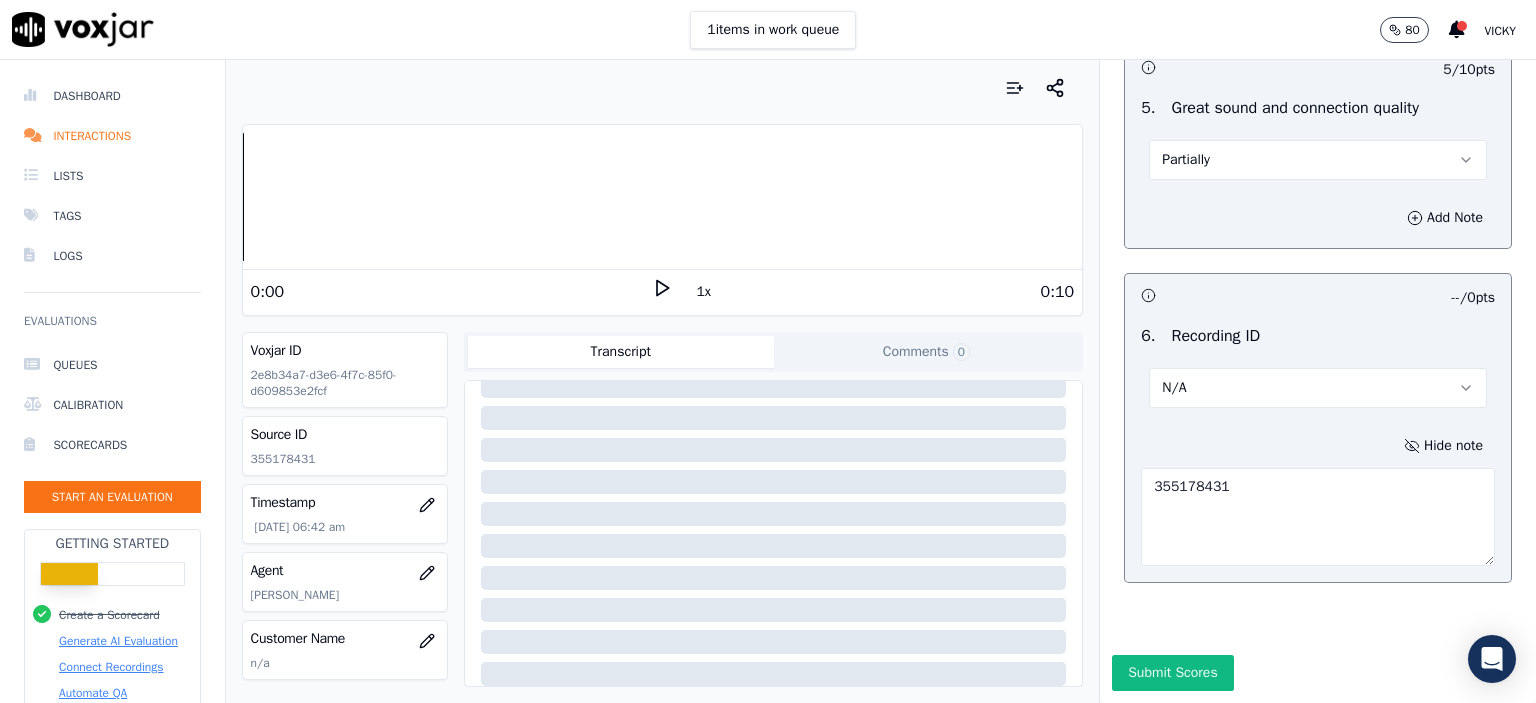 scroll, scrollTop: 3112, scrollLeft: 0, axis: vertical 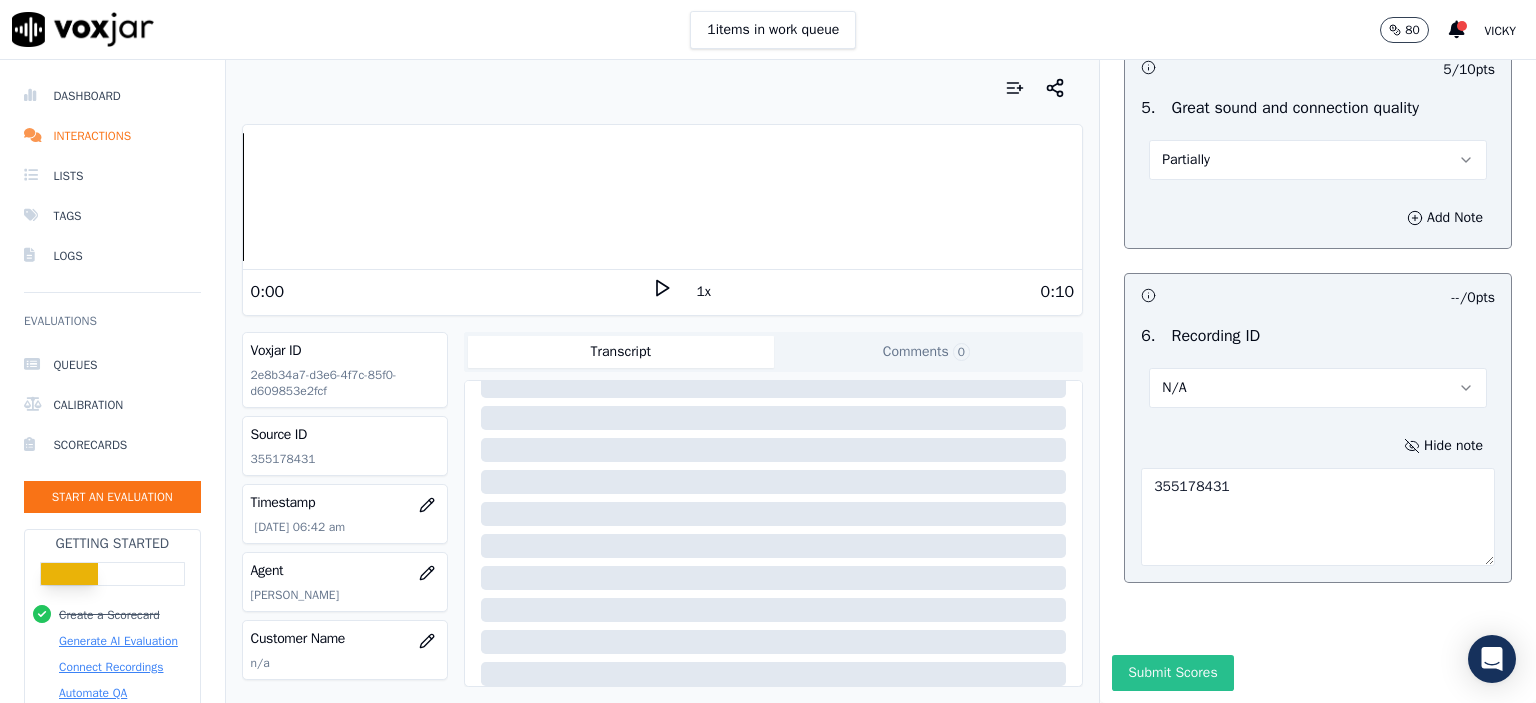 type on "355178431" 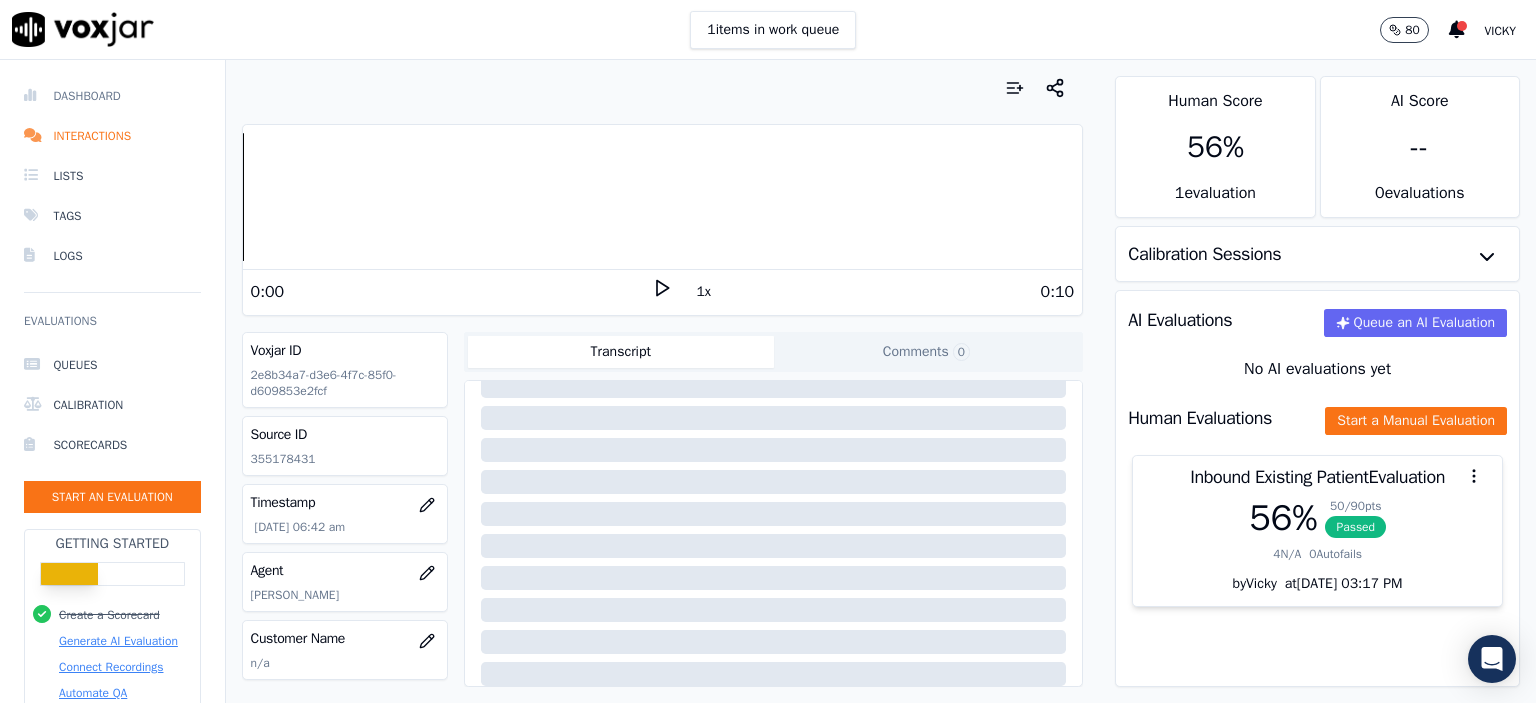 click on "Dashboard" at bounding box center (112, 96) 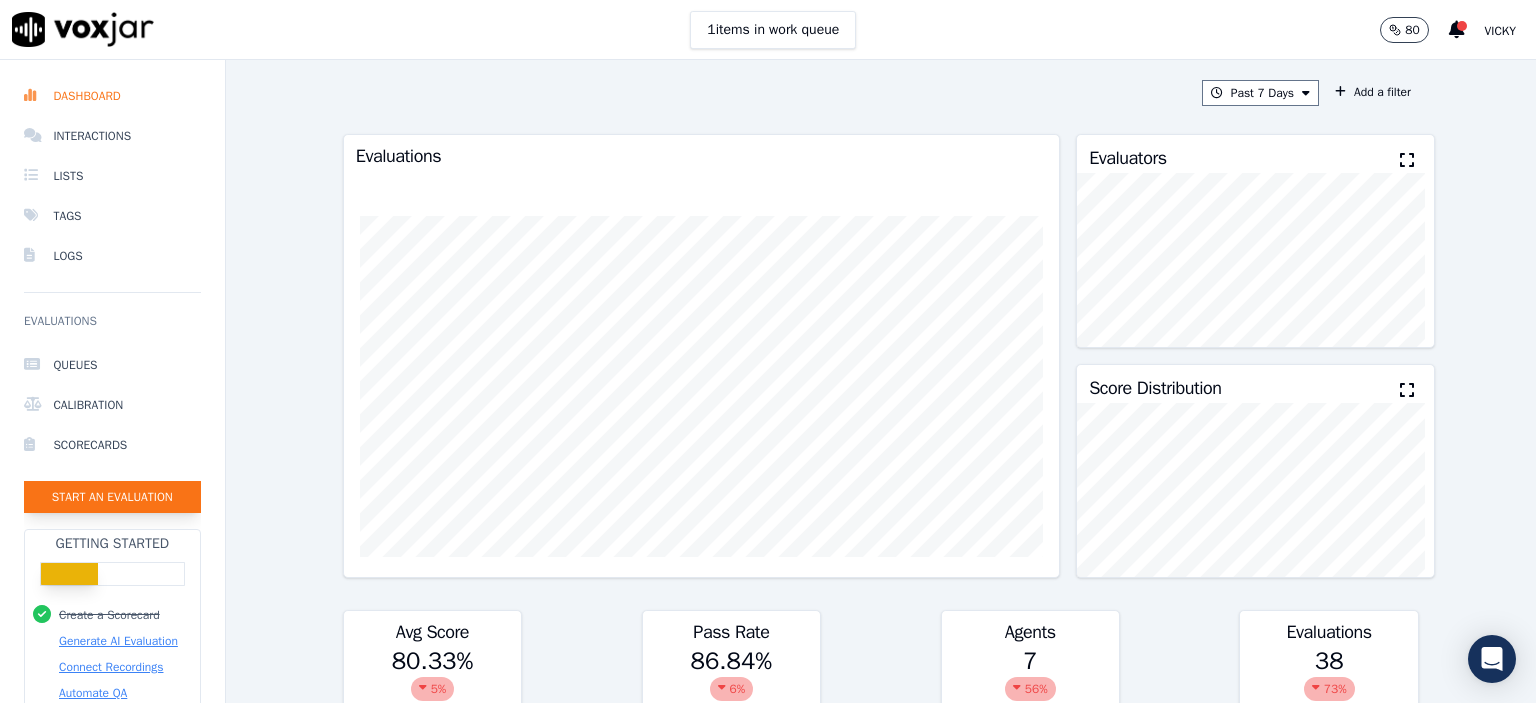 click on "Start an Evaluation" 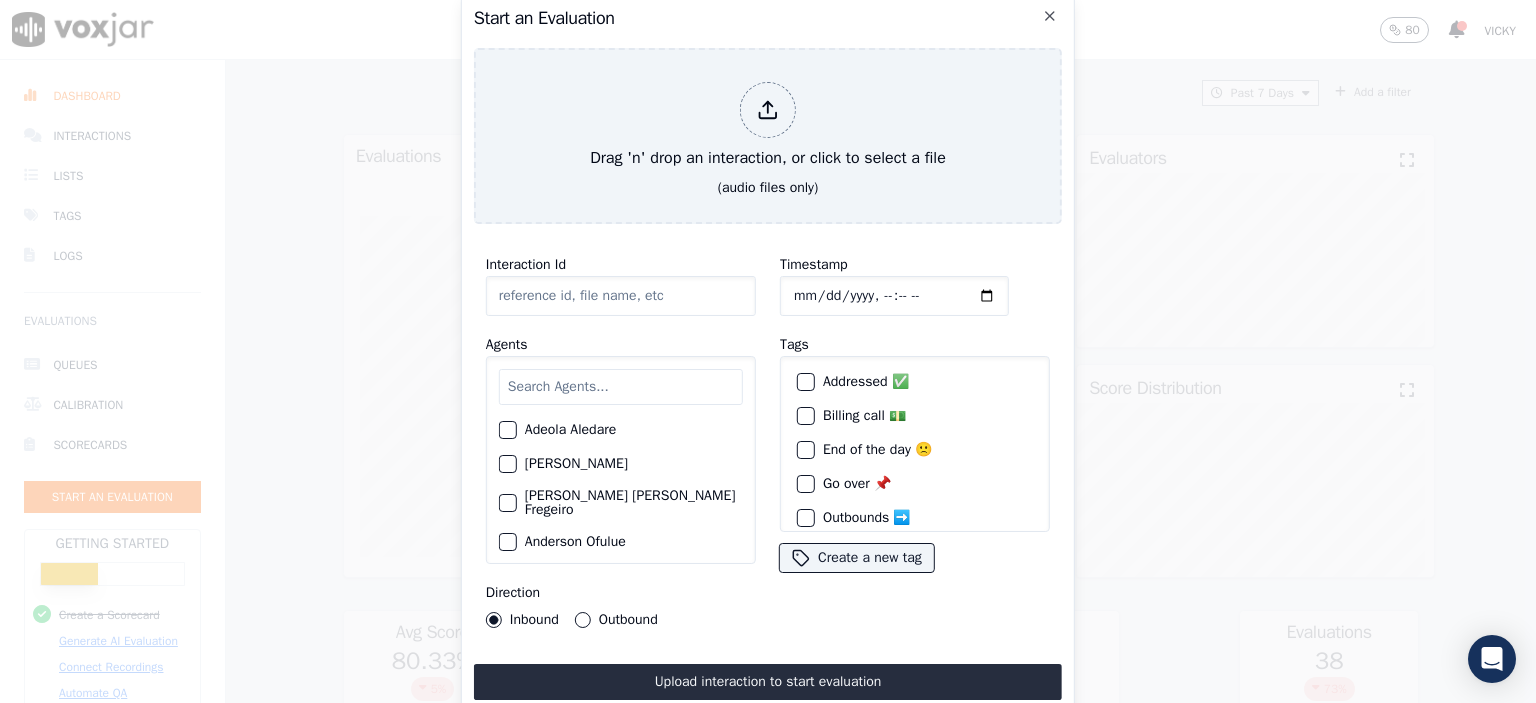 click on "Interaction Id" 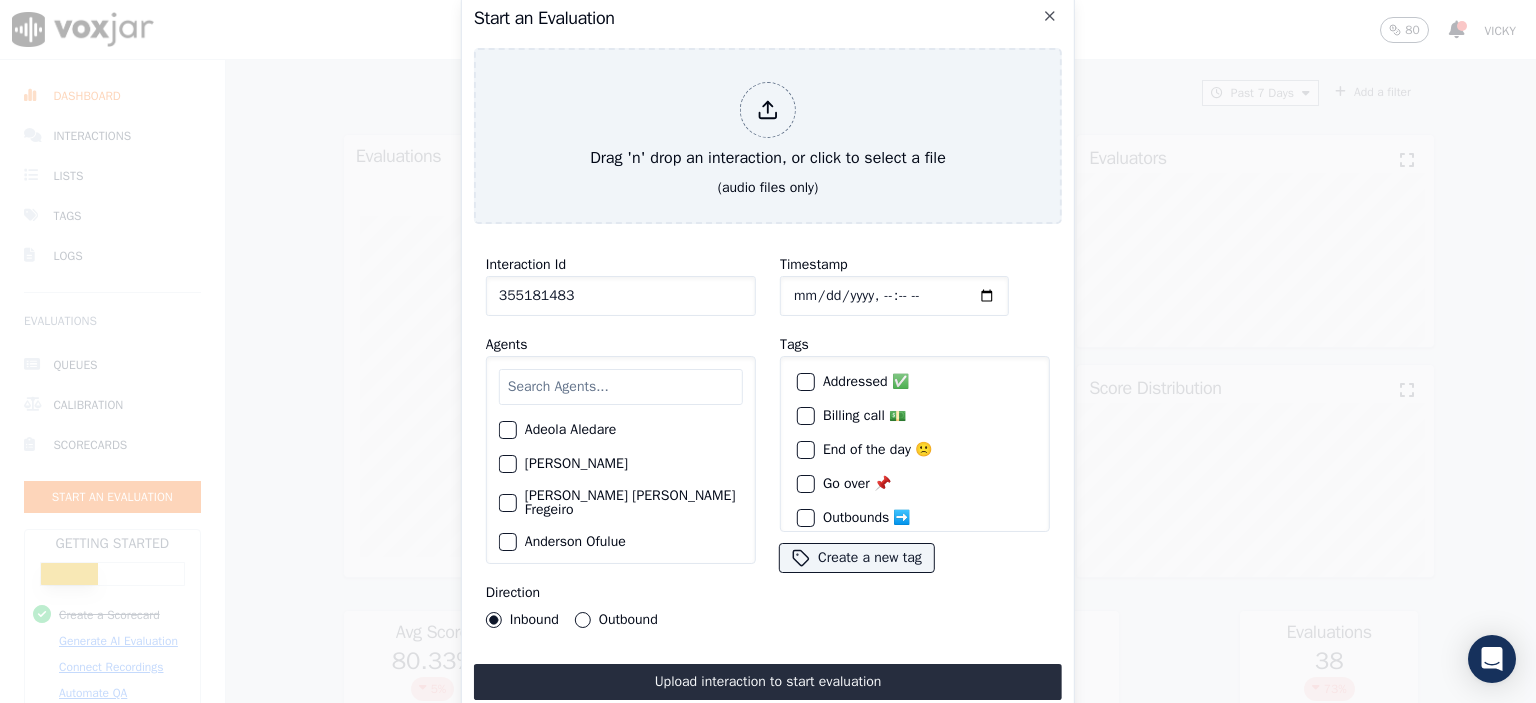 type on "355181483" 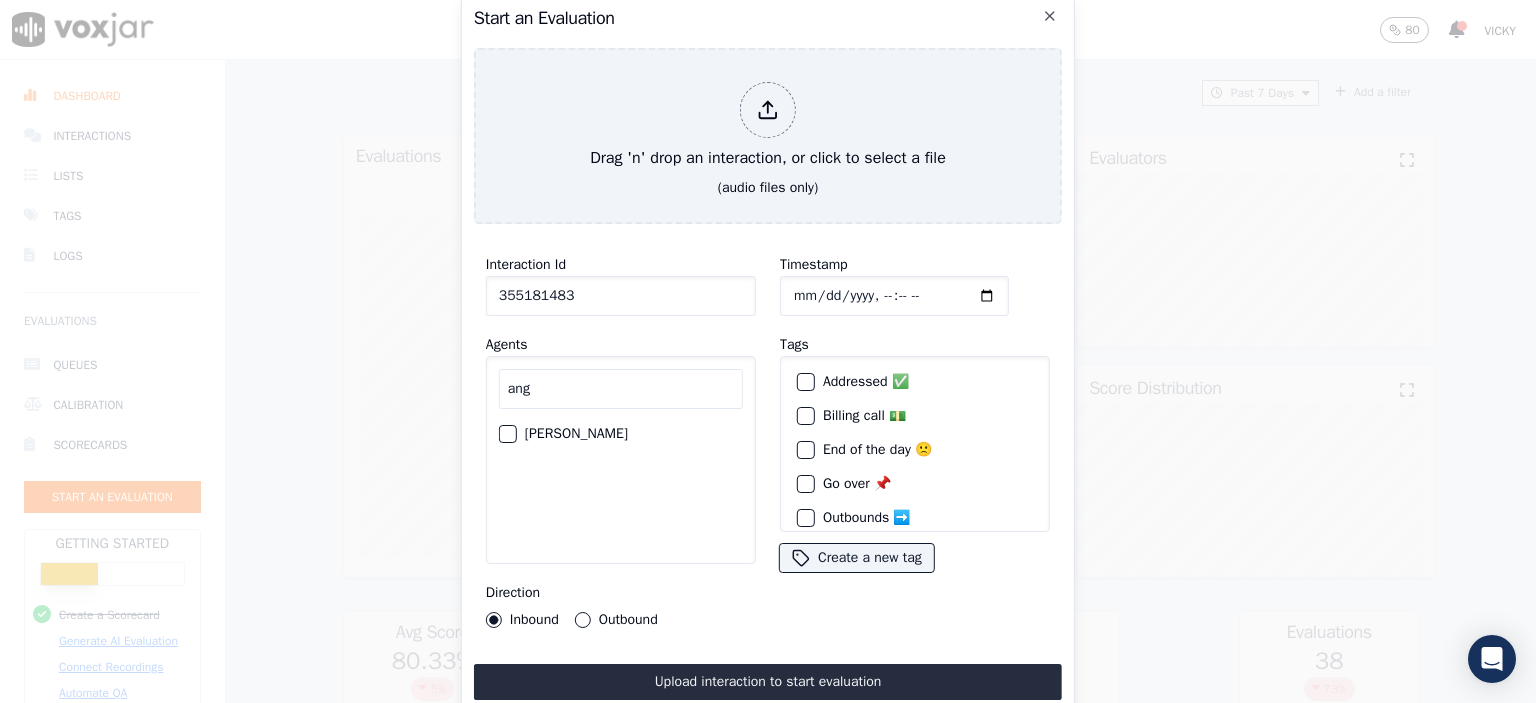 type on "ang" 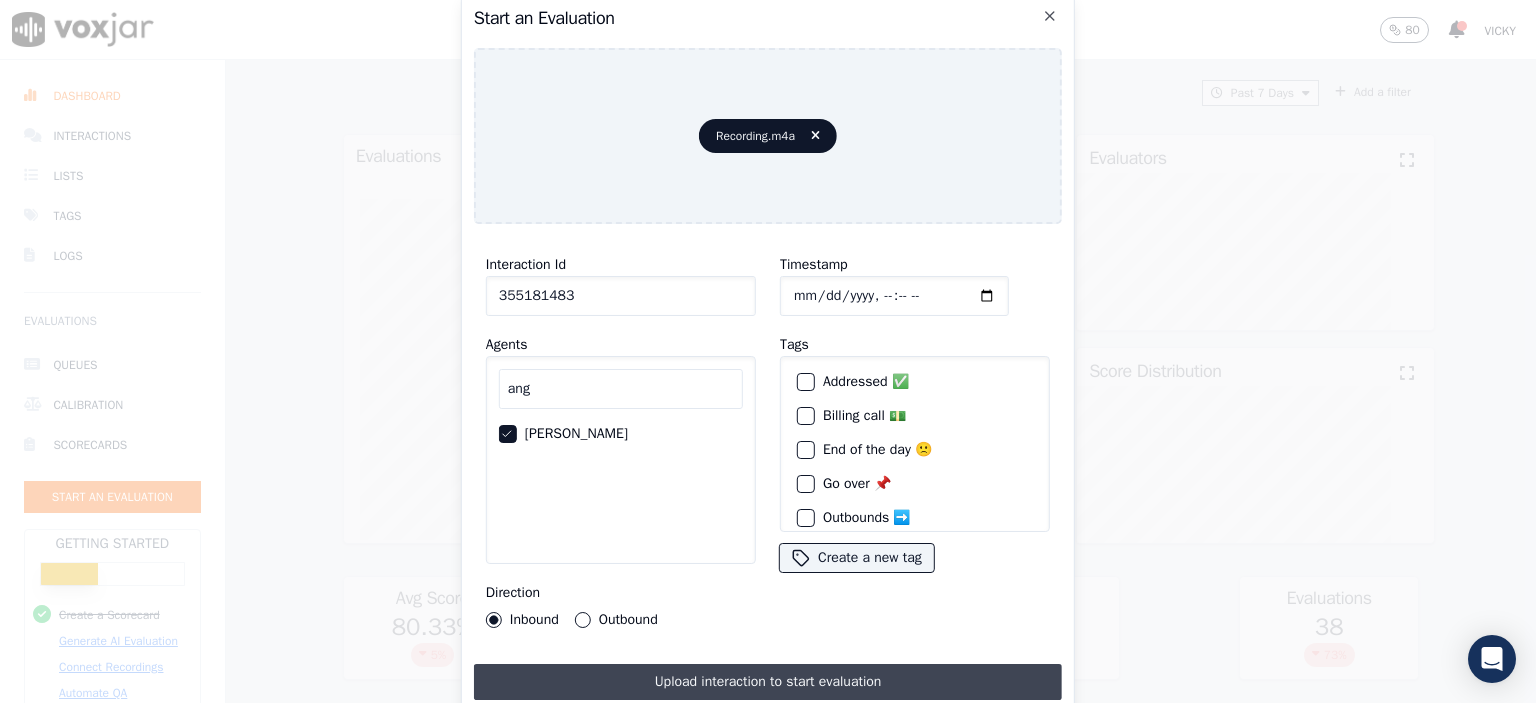 click on "Upload interaction to start evaluation" at bounding box center (768, 682) 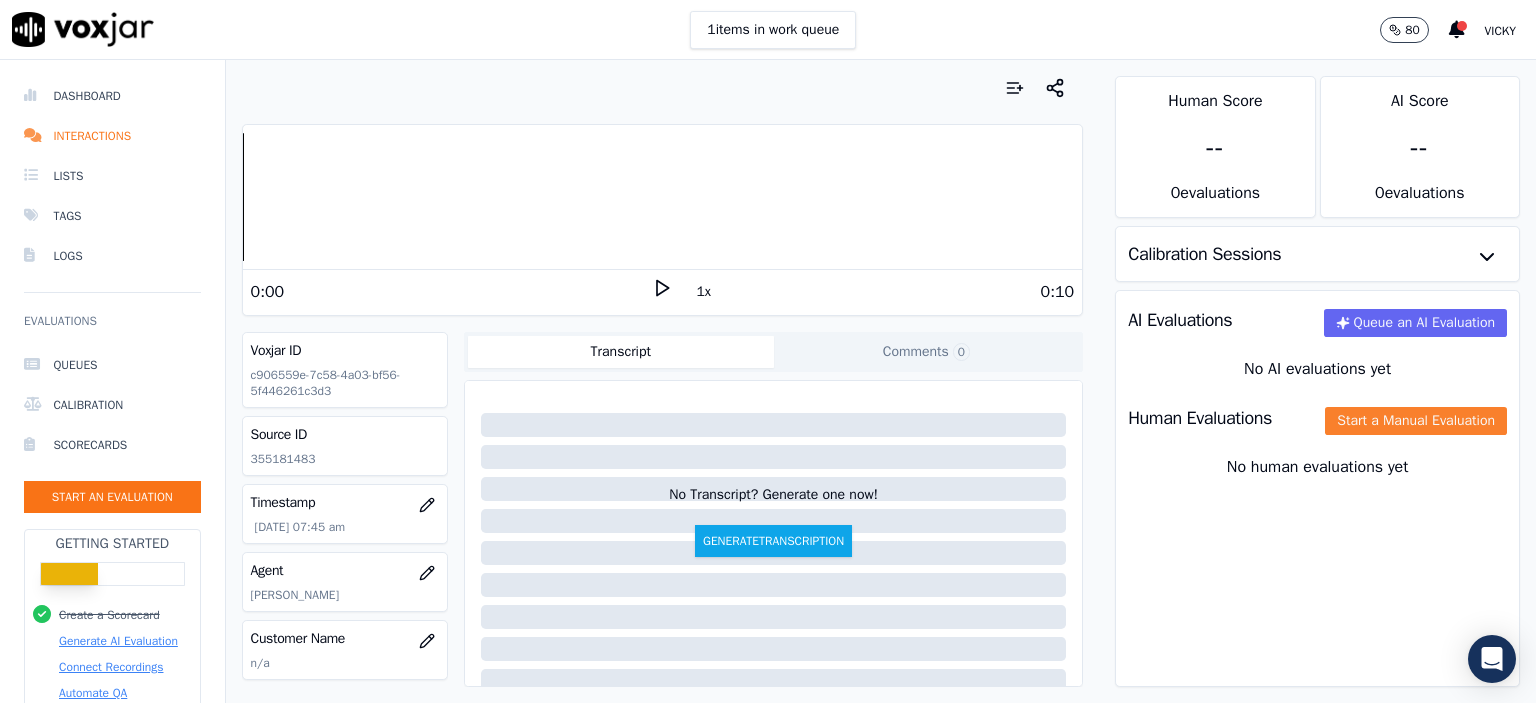 click on "Start a Manual Evaluation" 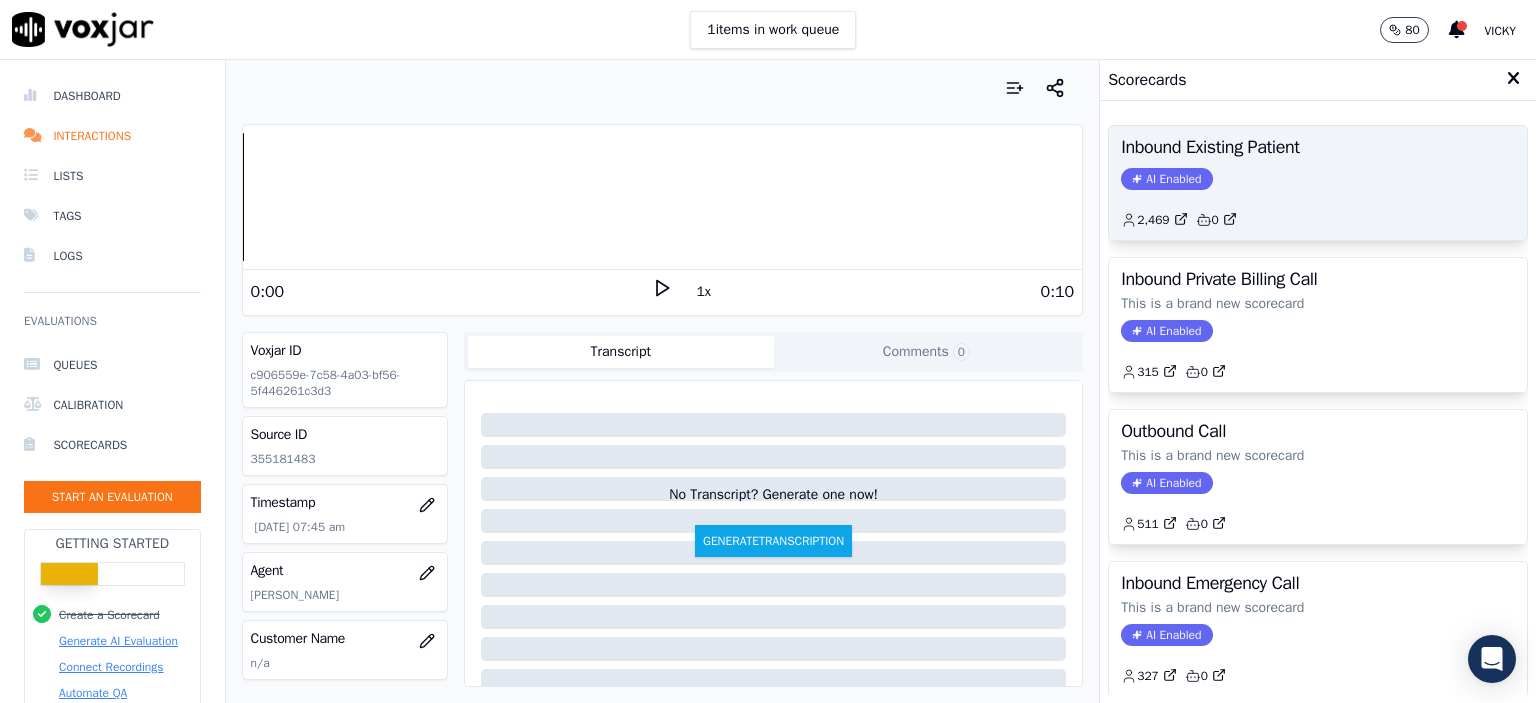 click on "2,469         0" 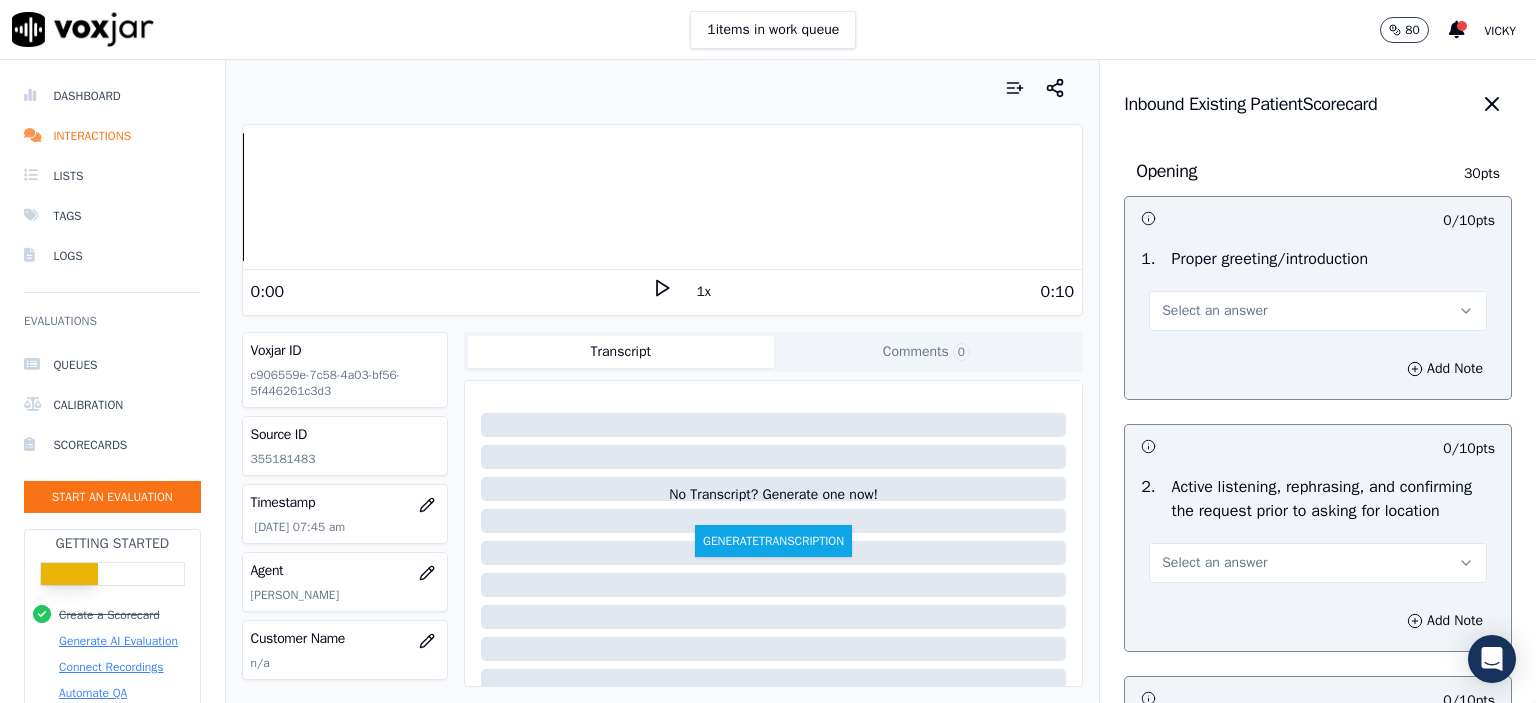 click on "Select an answer" at bounding box center [1214, 311] 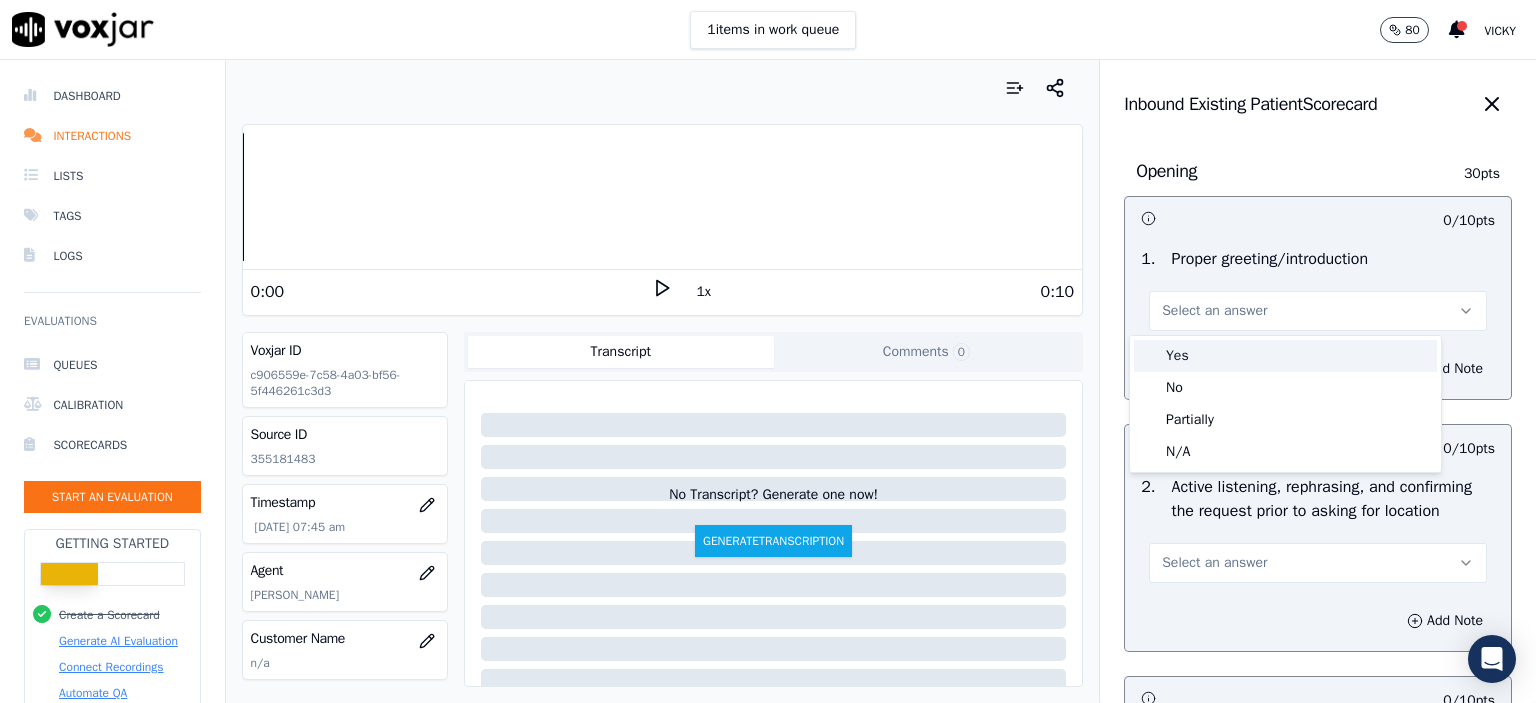 click on "Yes" at bounding box center (1285, 356) 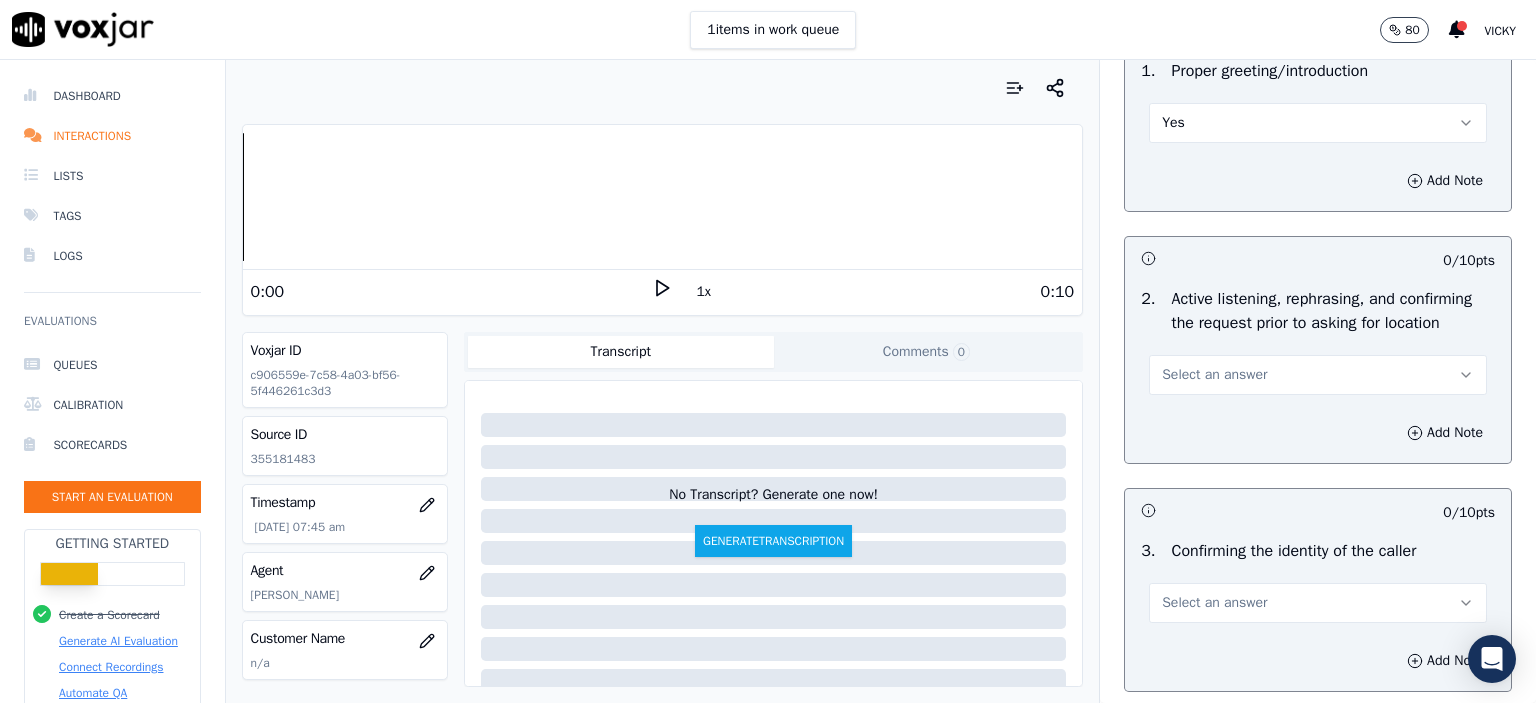 scroll, scrollTop: 200, scrollLeft: 0, axis: vertical 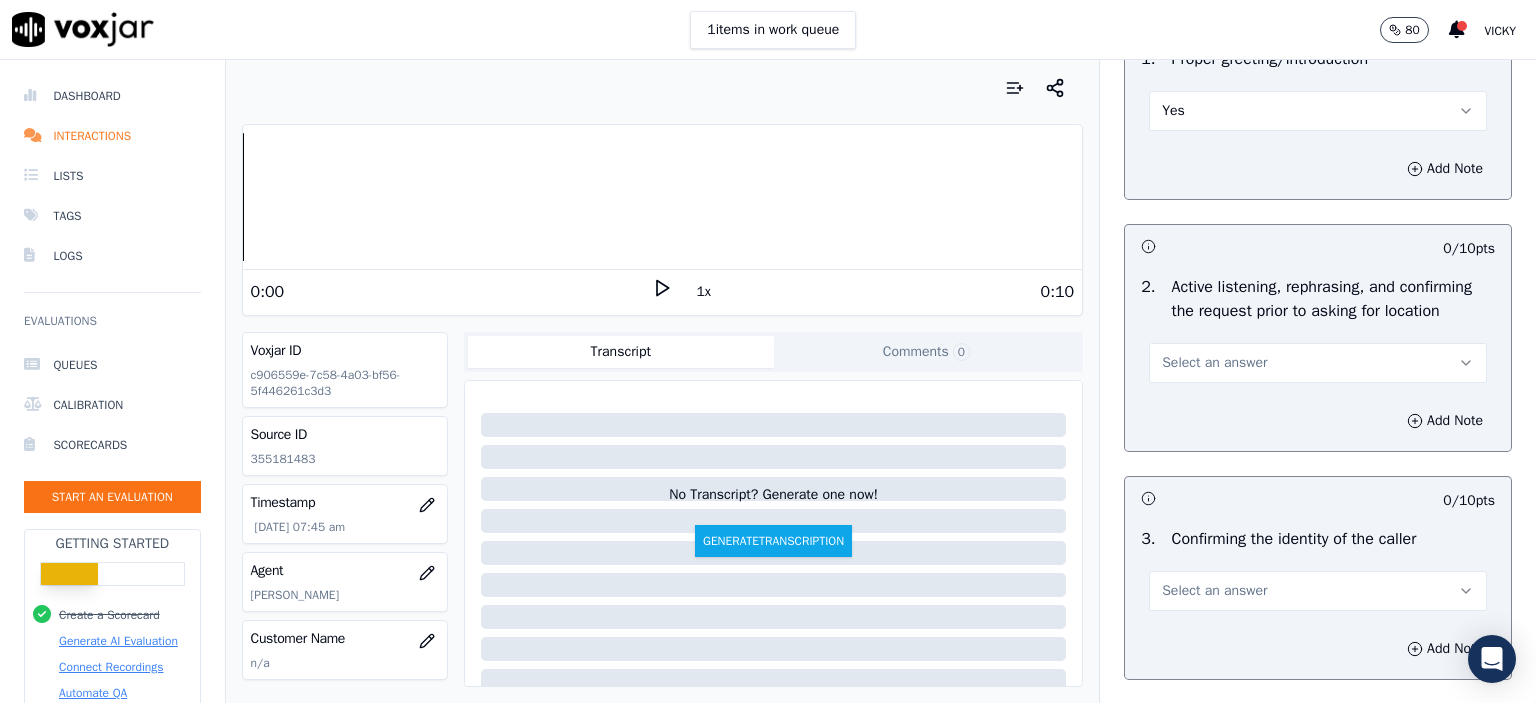 click on "Select an answer" at bounding box center [1318, 363] 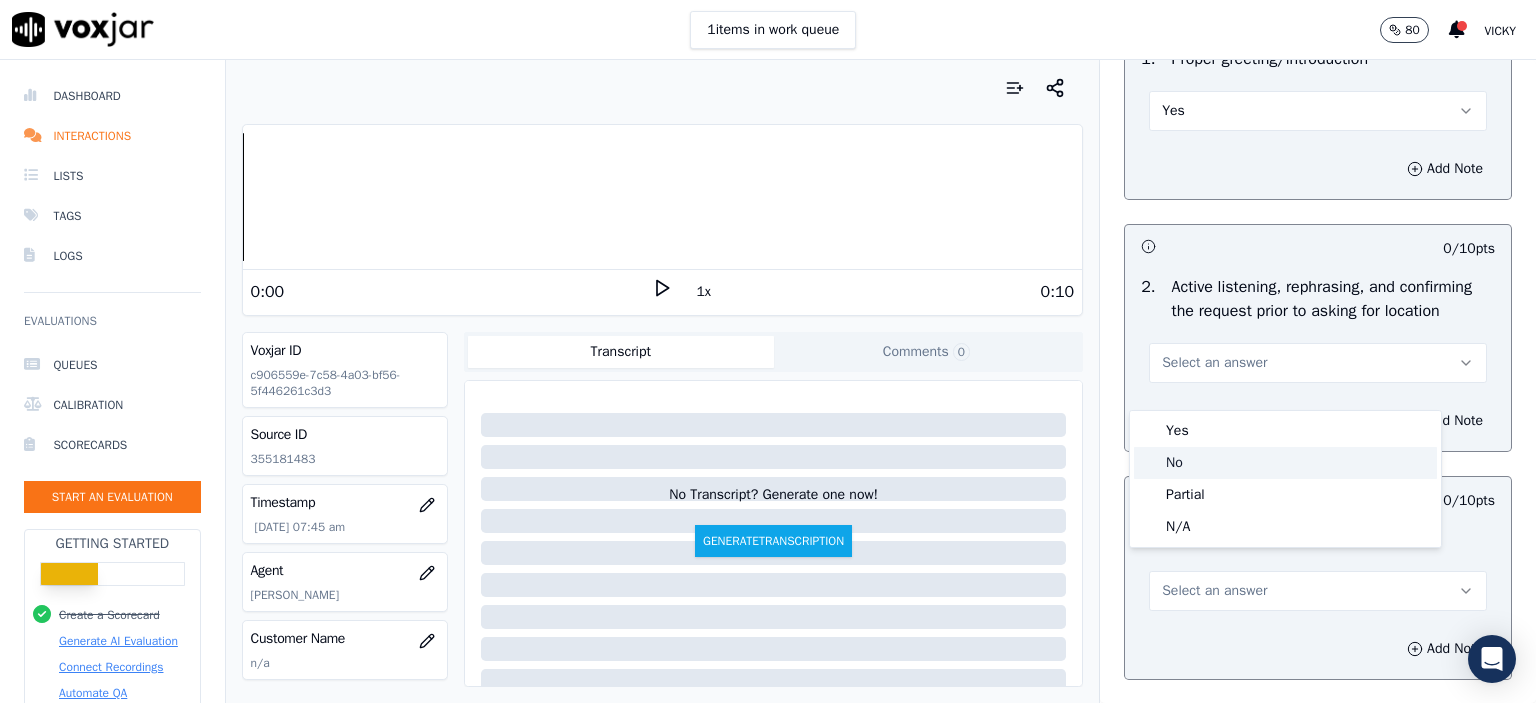 click on "No" 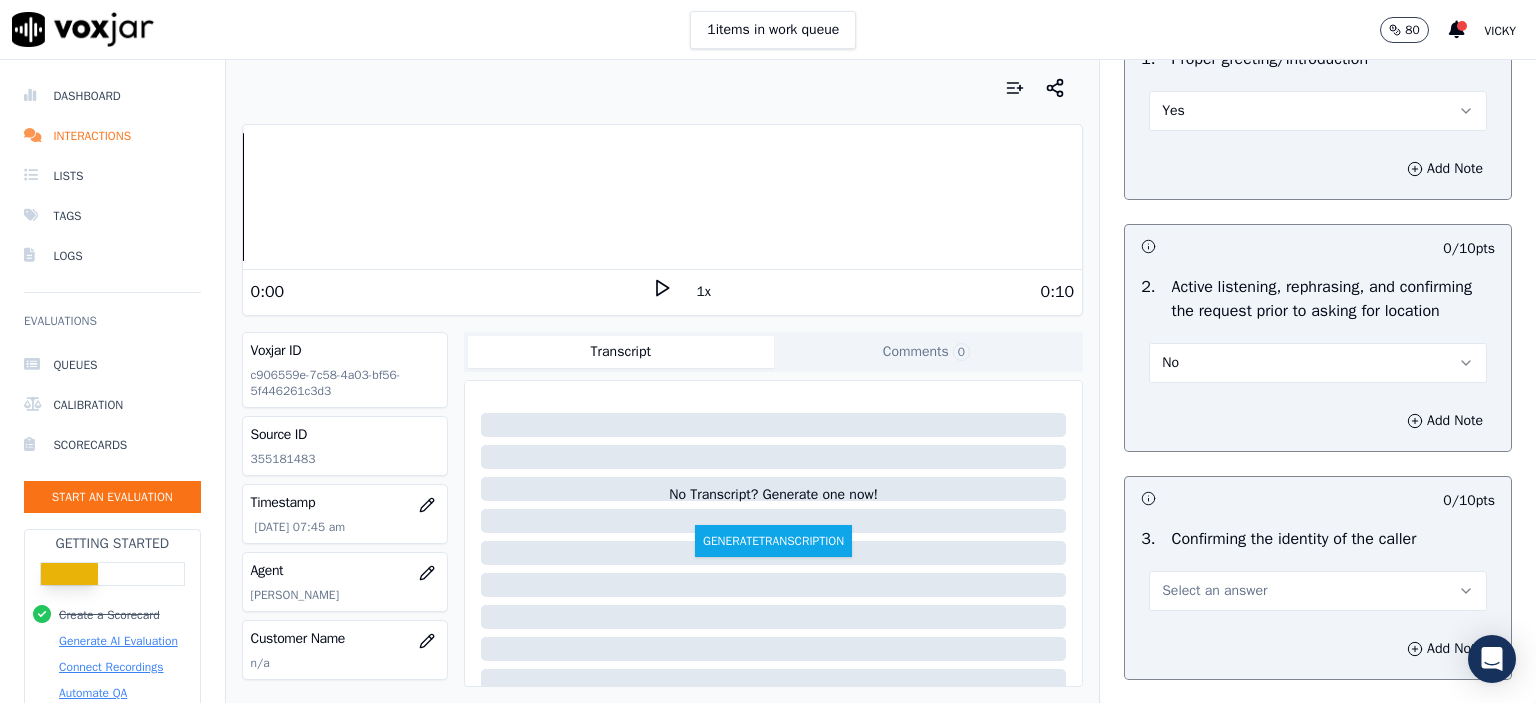 click on "No" at bounding box center (1318, 363) 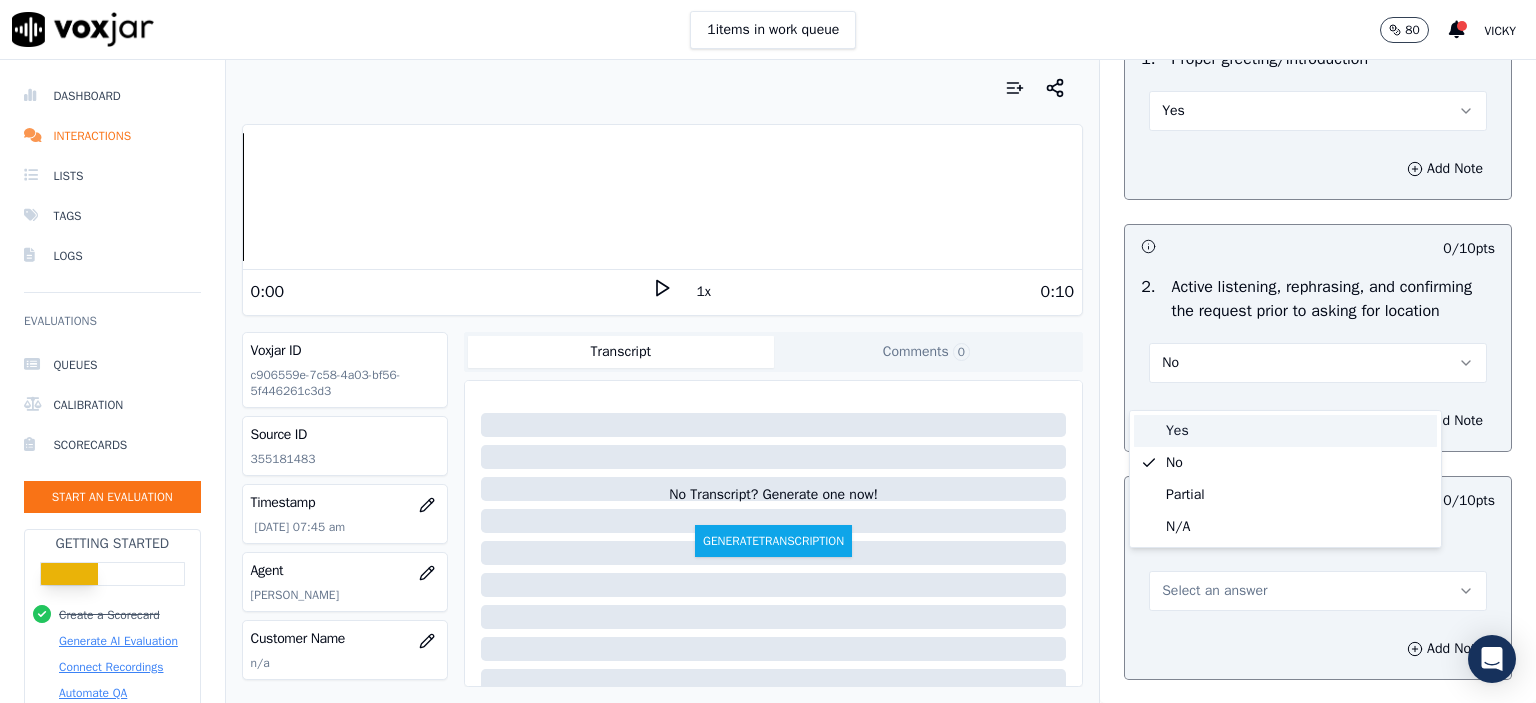 click on "Yes" at bounding box center [1285, 431] 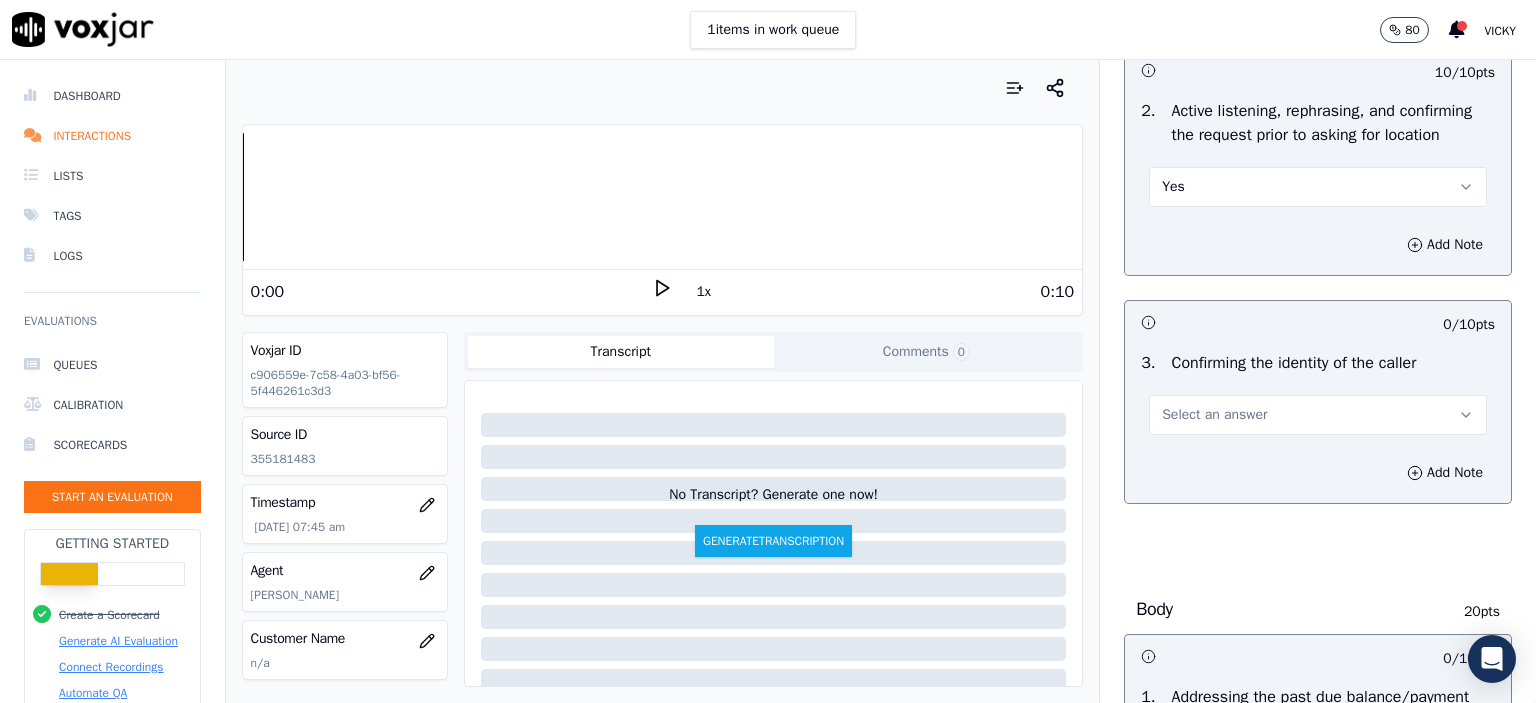 scroll, scrollTop: 400, scrollLeft: 0, axis: vertical 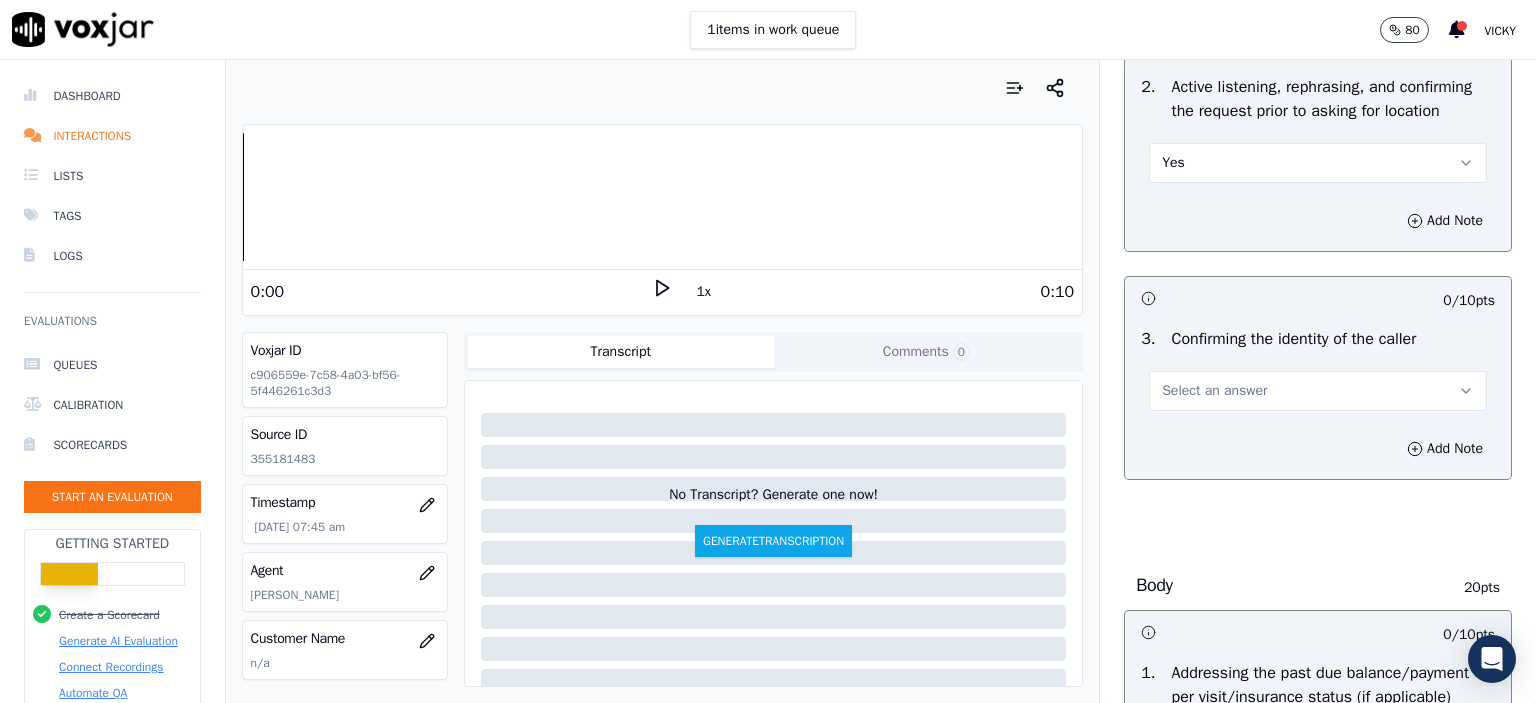 click on "Select an answer" at bounding box center (1318, 391) 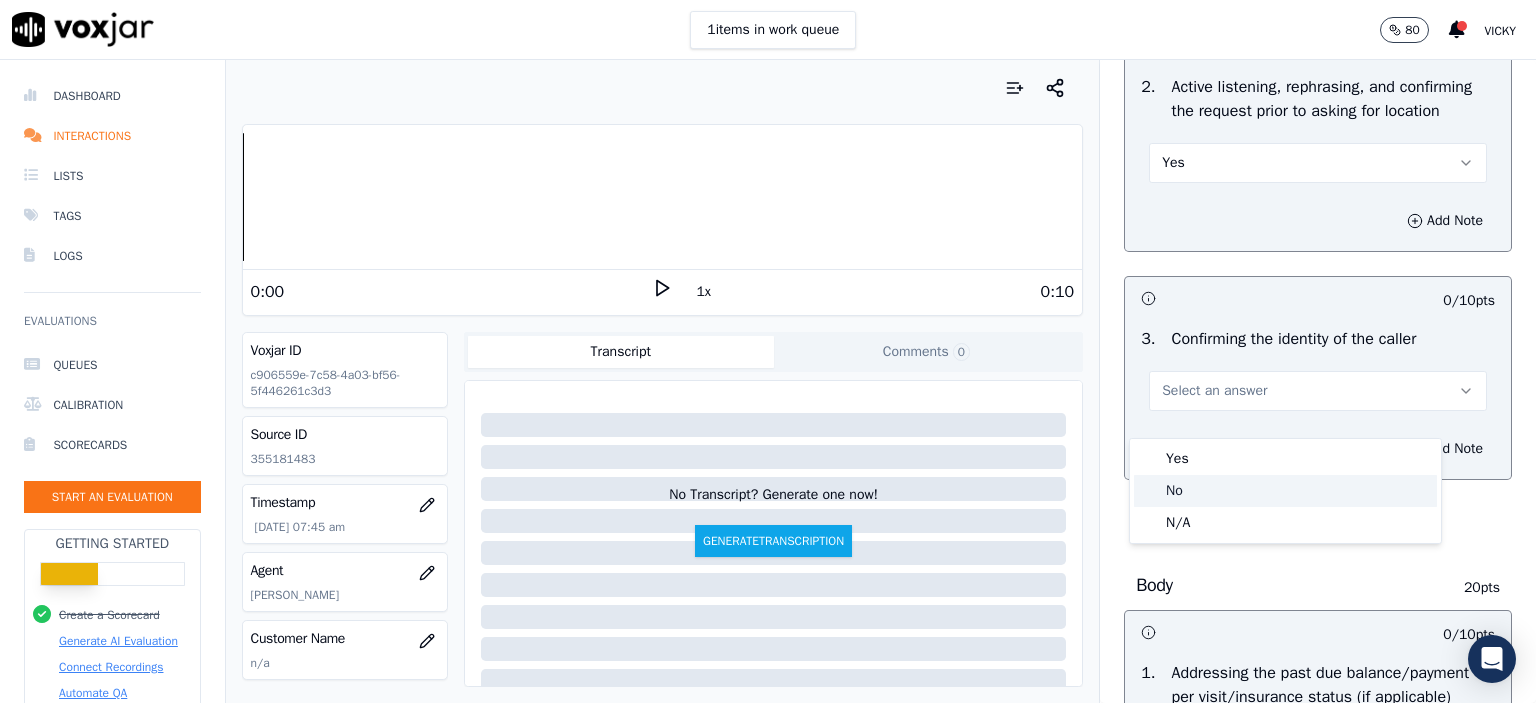 click on "No" 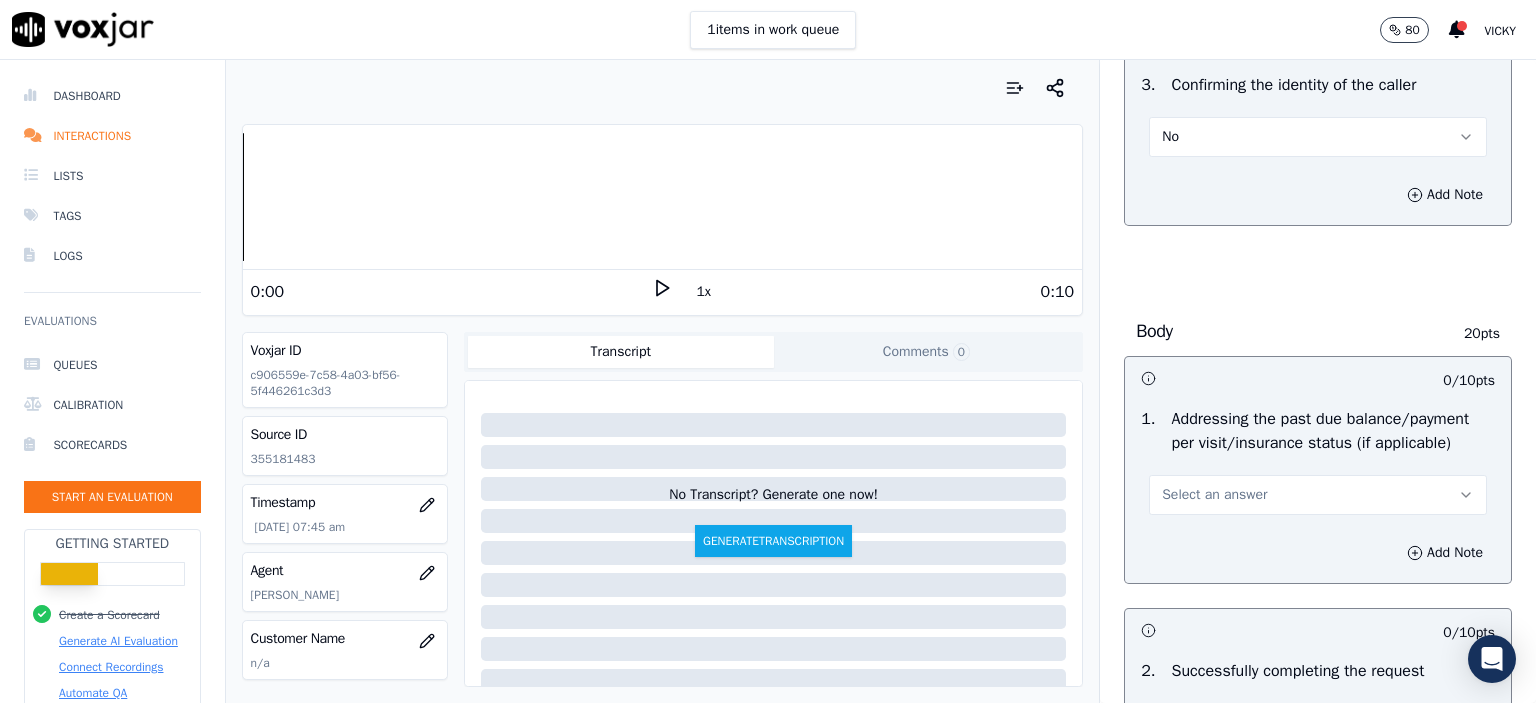 scroll, scrollTop: 700, scrollLeft: 0, axis: vertical 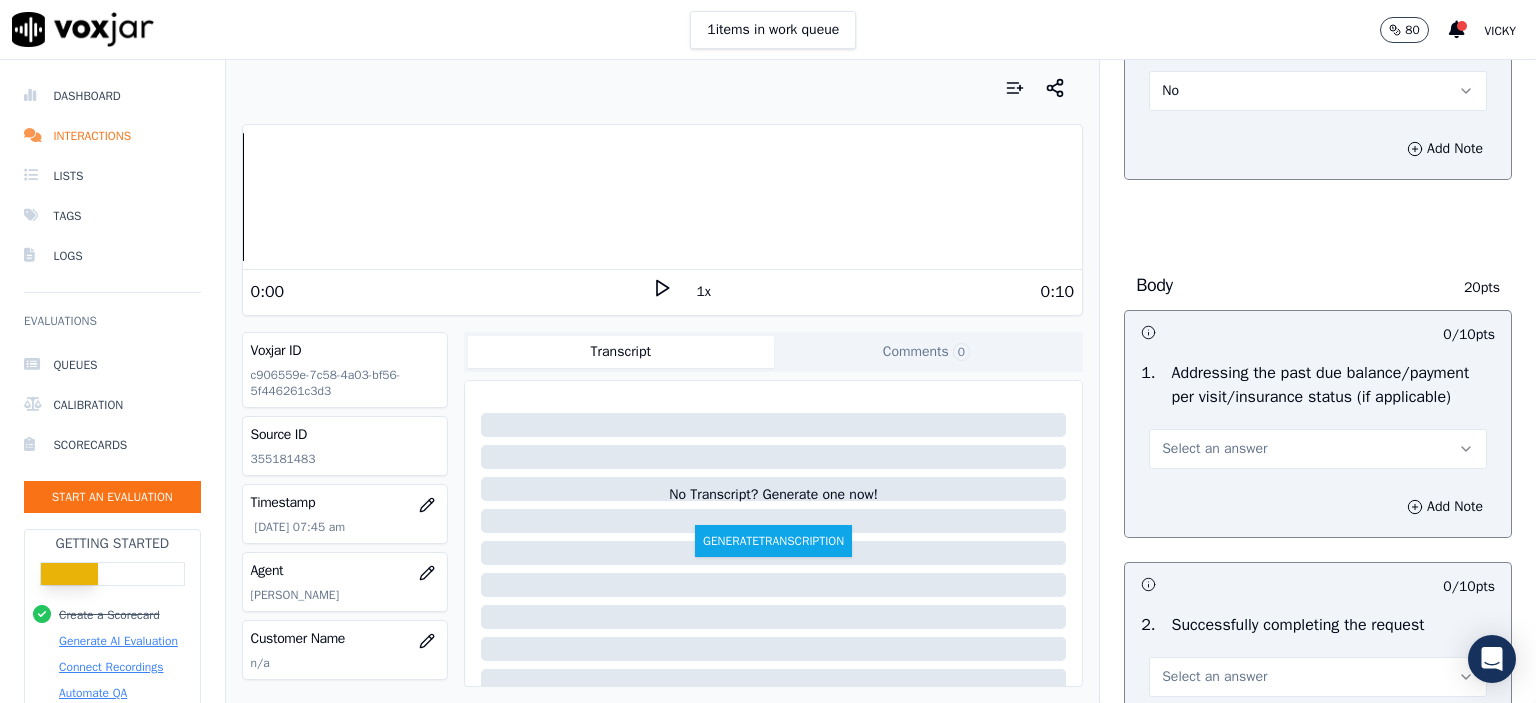 click on "Select an answer" at bounding box center [1214, 449] 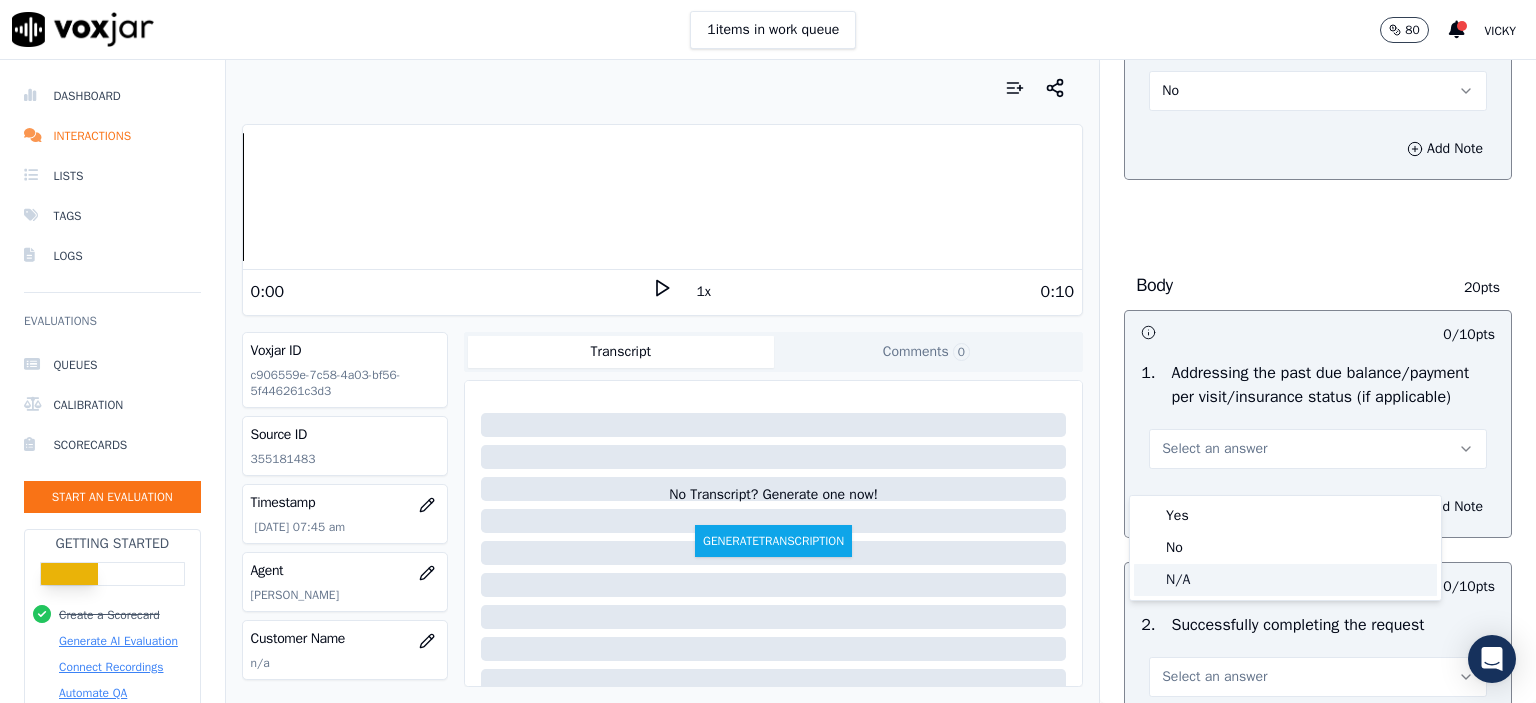 click on "N/A" 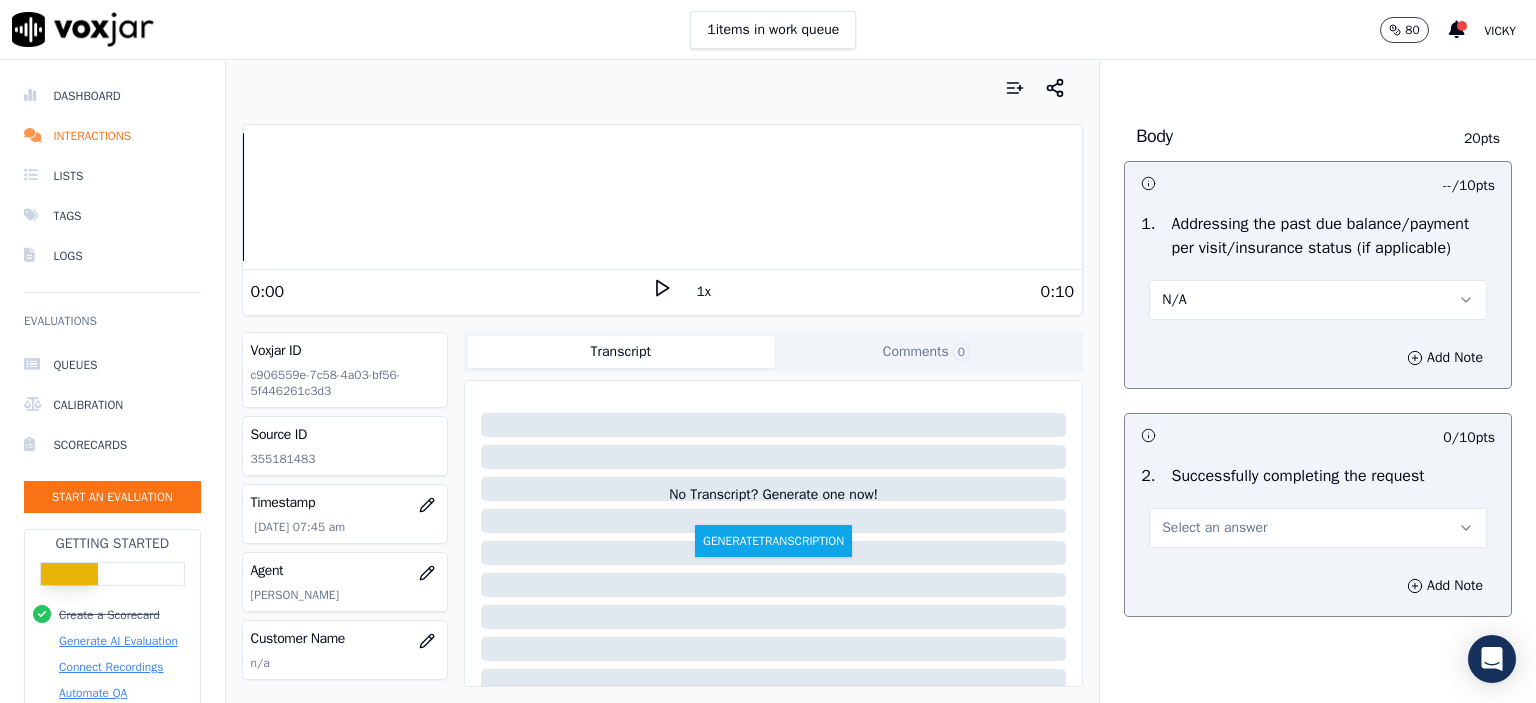 scroll, scrollTop: 900, scrollLeft: 0, axis: vertical 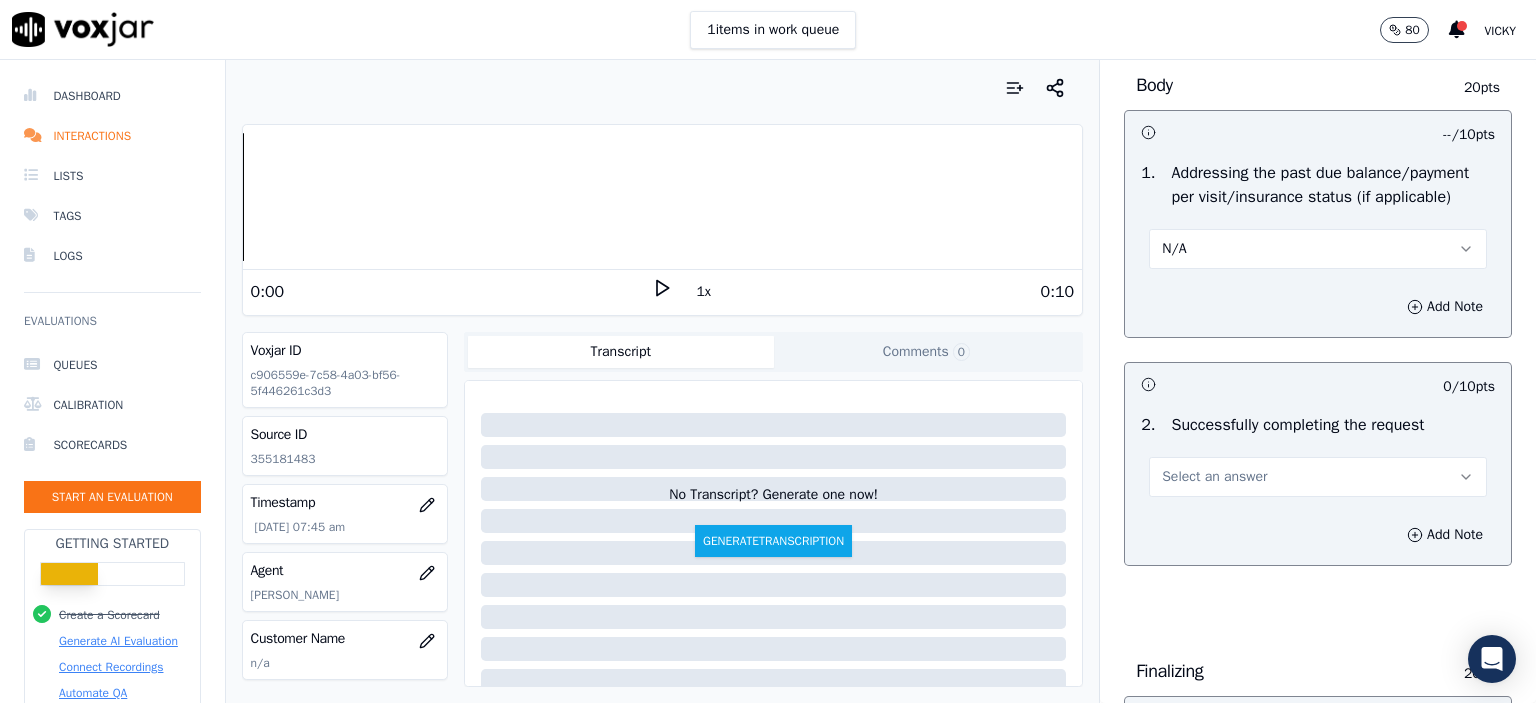 click on "Select an answer" at bounding box center (1214, 477) 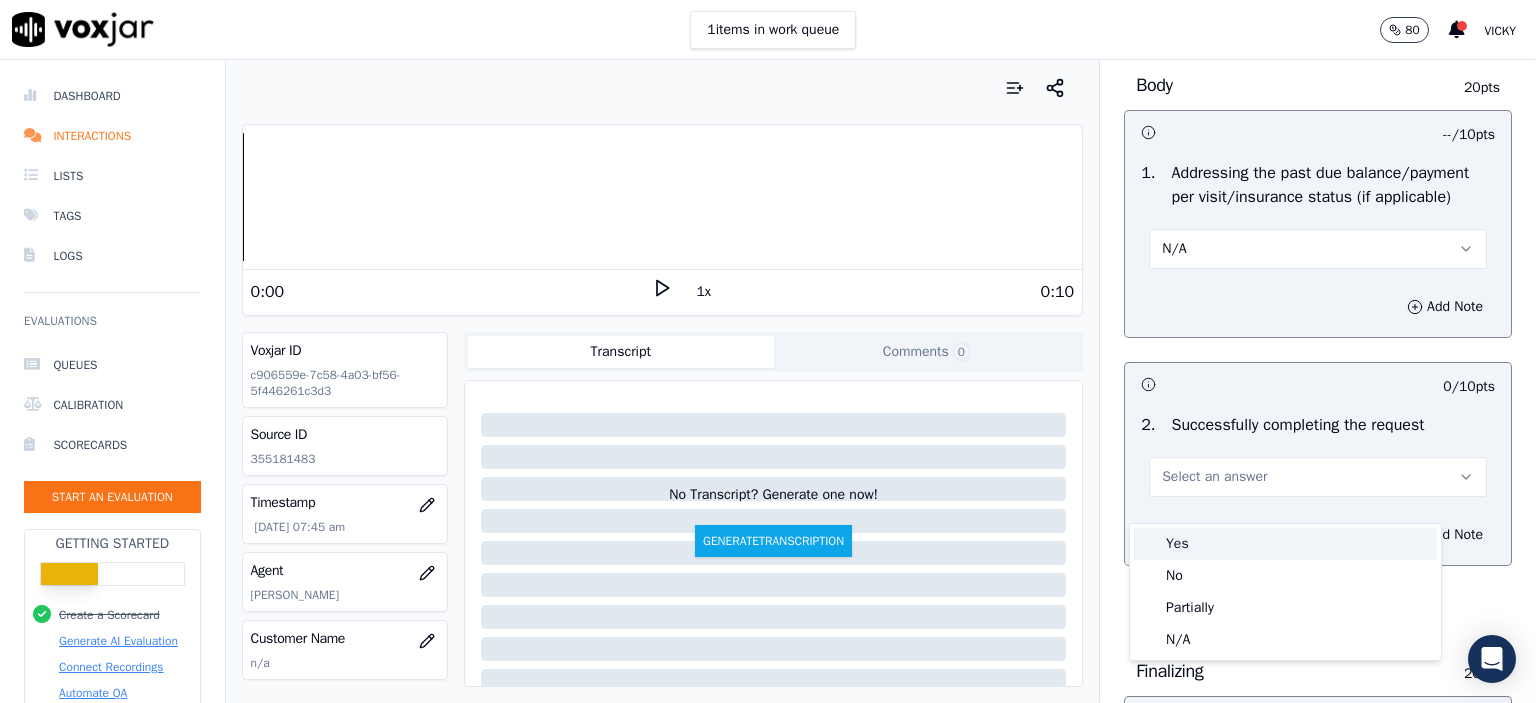 click on "Yes" at bounding box center (1285, 544) 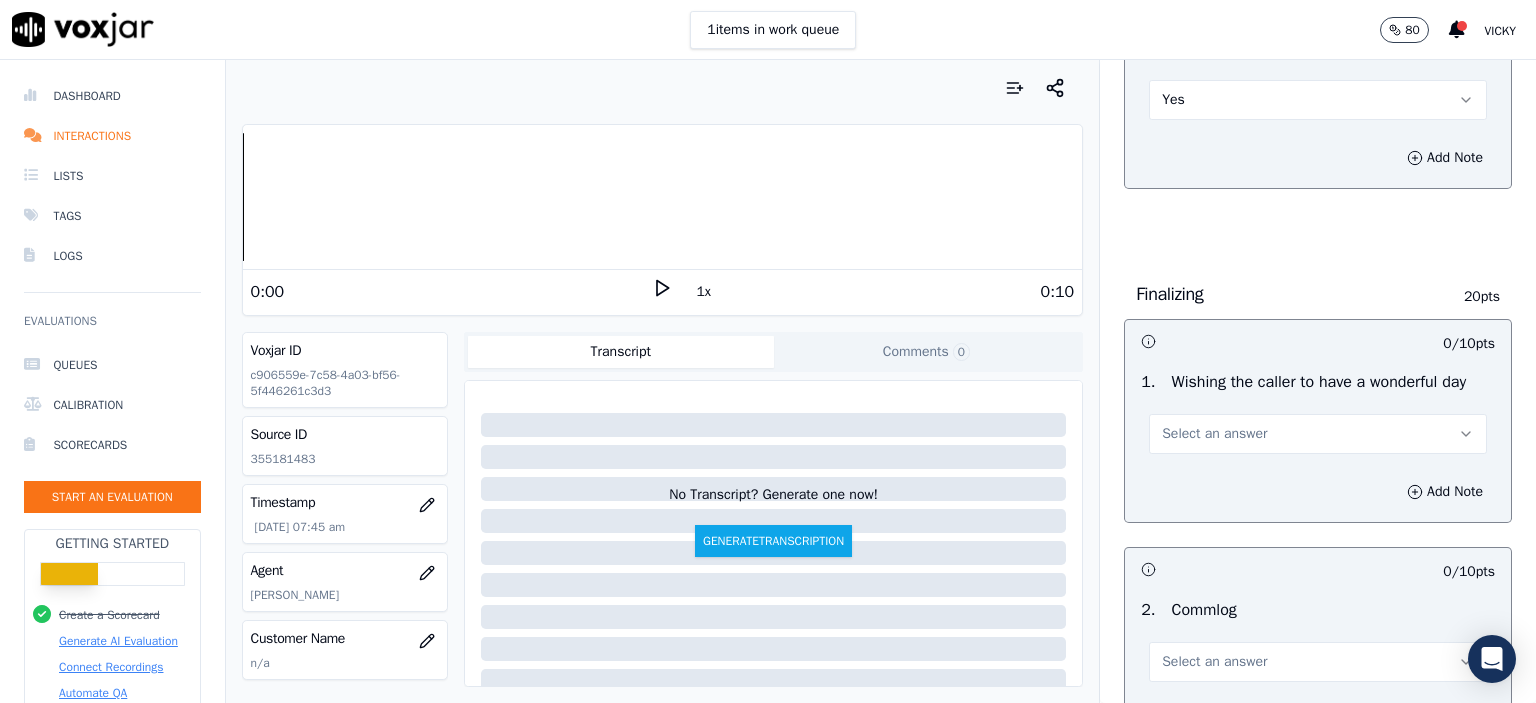 scroll, scrollTop: 1300, scrollLeft: 0, axis: vertical 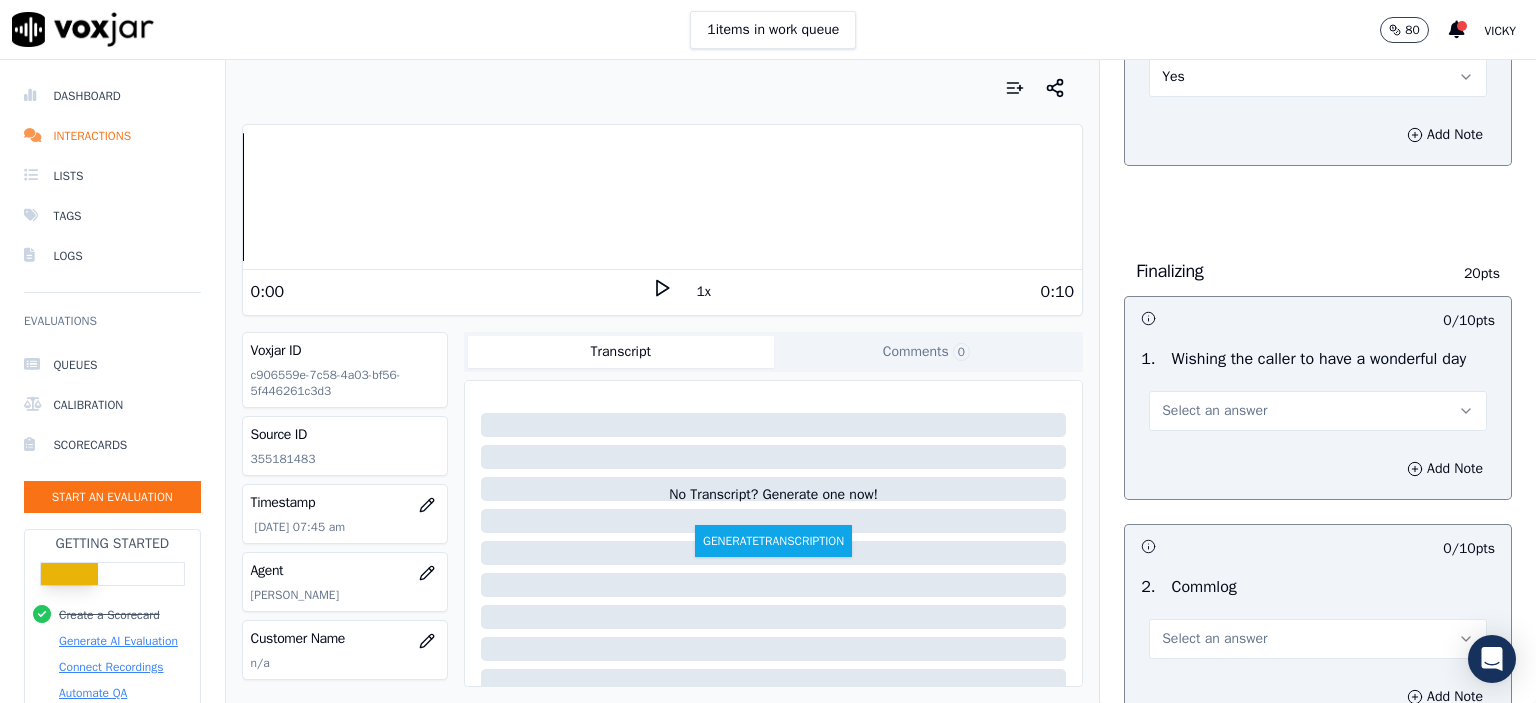 click on "Select an answer" at bounding box center [1318, 411] 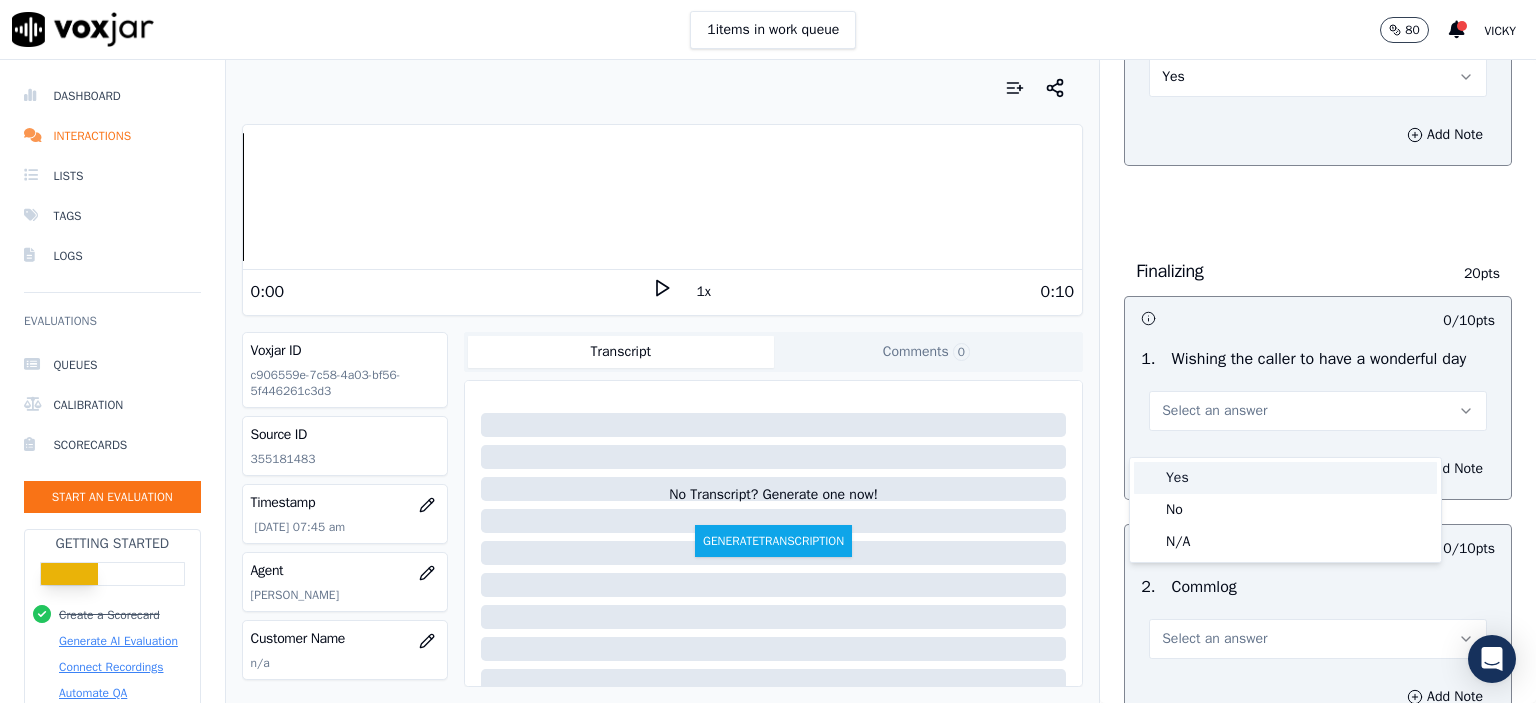 click on "Yes" at bounding box center (1285, 478) 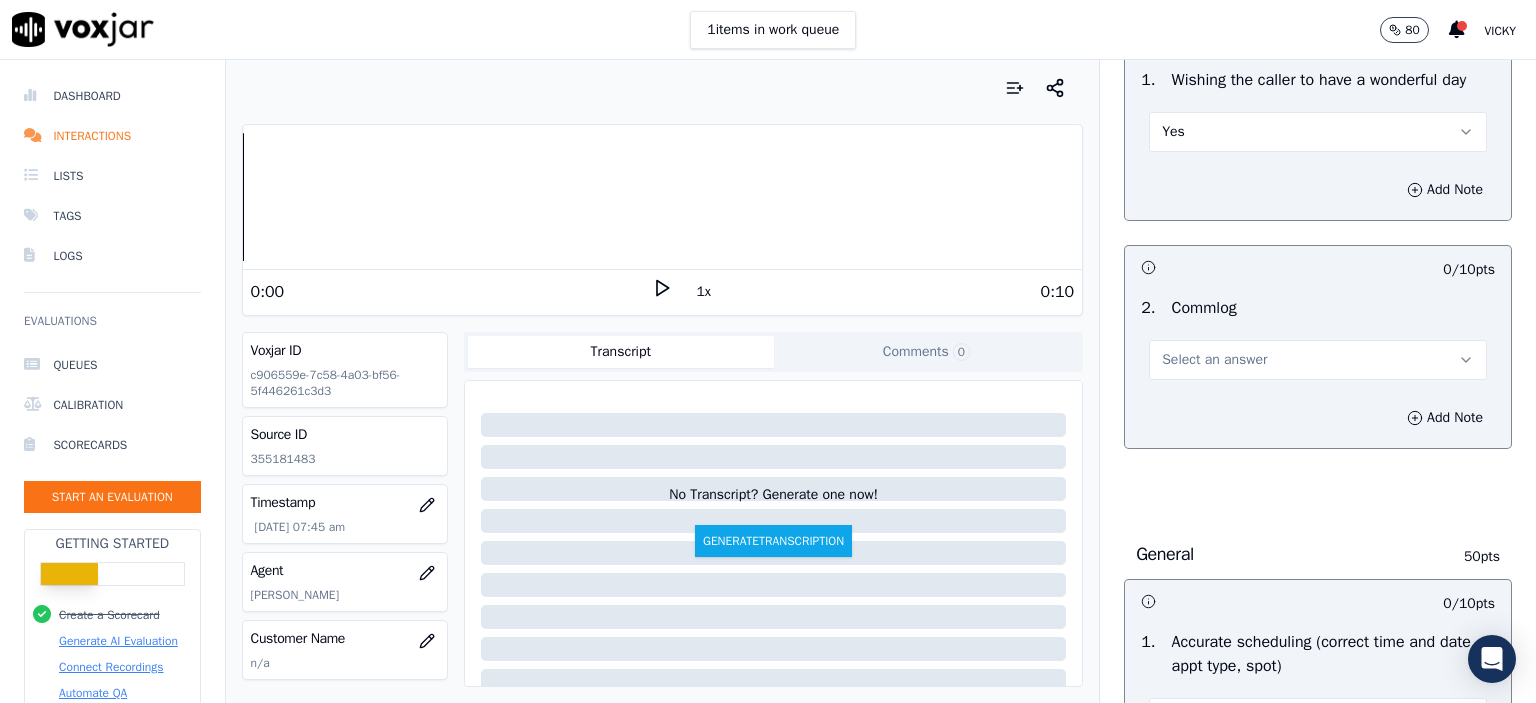 scroll, scrollTop: 1600, scrollLeft: 0, axis: vertical 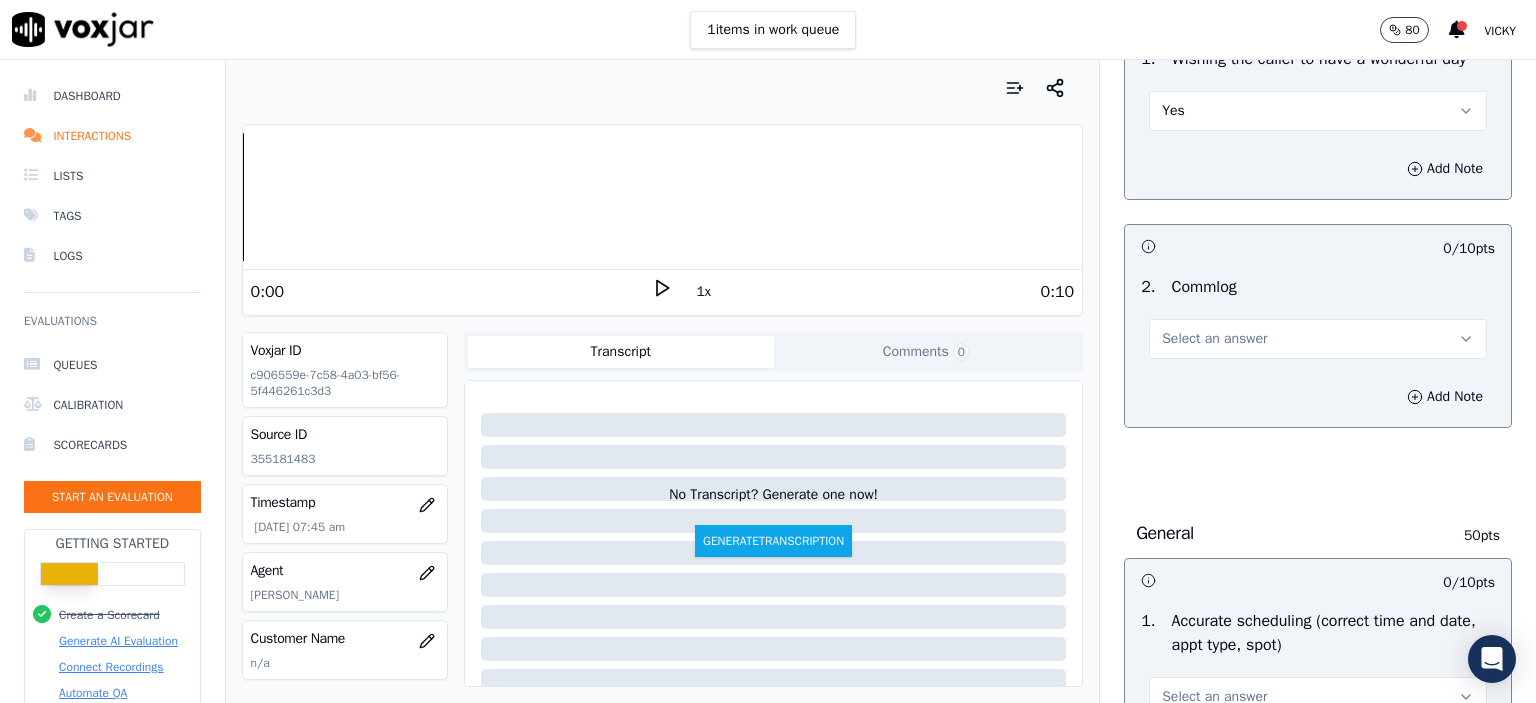 click on "Select an answer" at bounding box center [1318, 339] 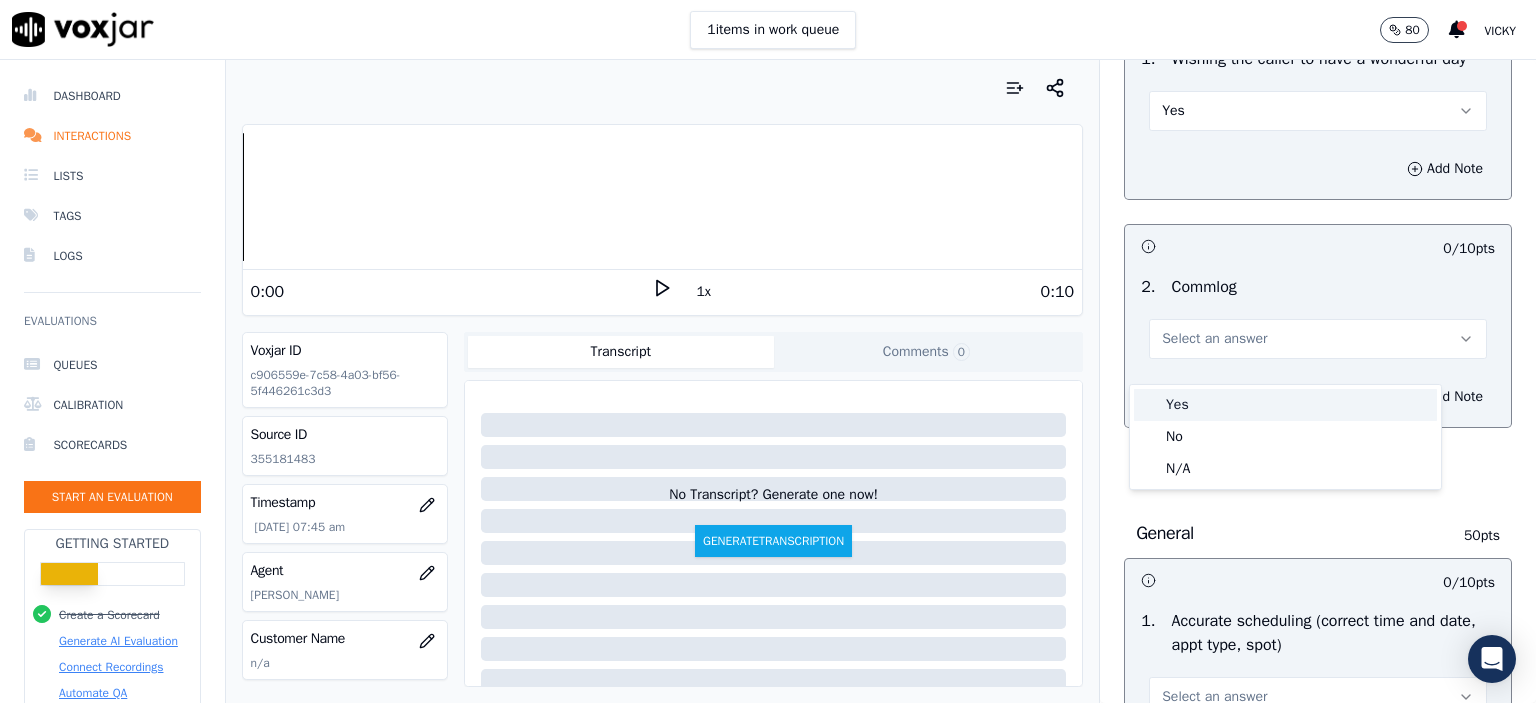click on "Yes" at bounding box center (1285, 405) 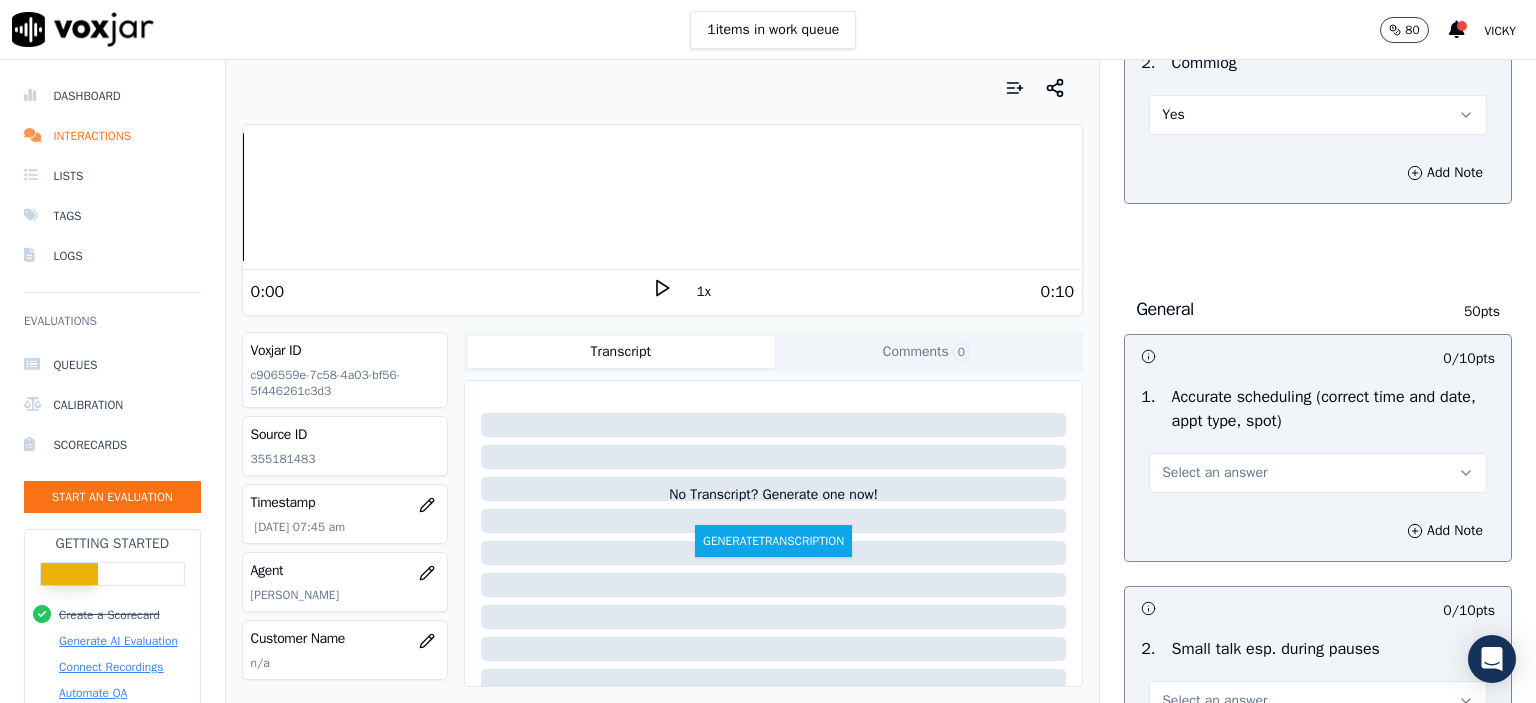 scroll, scrollTop: 1900, scrollLeft: 0, axis: vertical 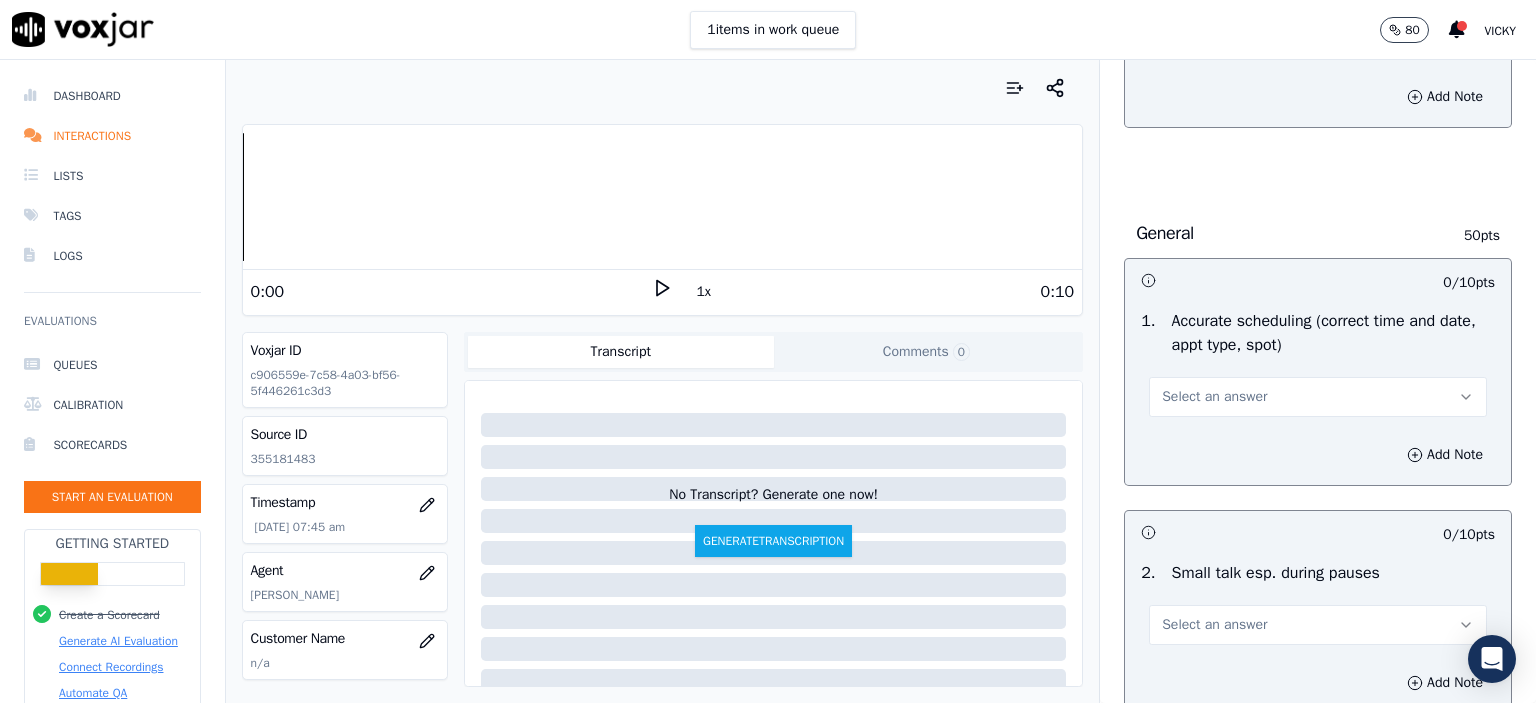 click on "Select an answer" at bounding box center (1318, 397) 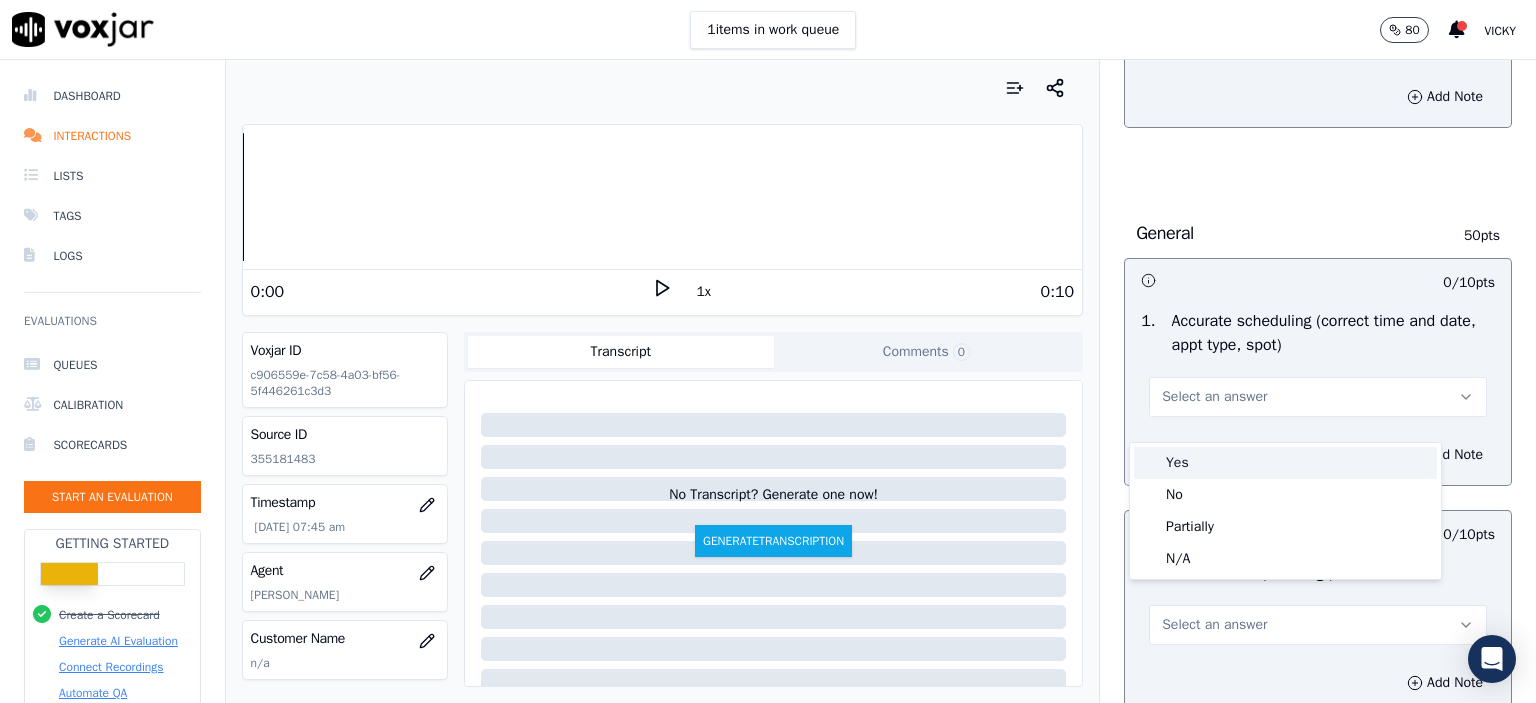 click on "Yes" at bounding box center [1285, 463] 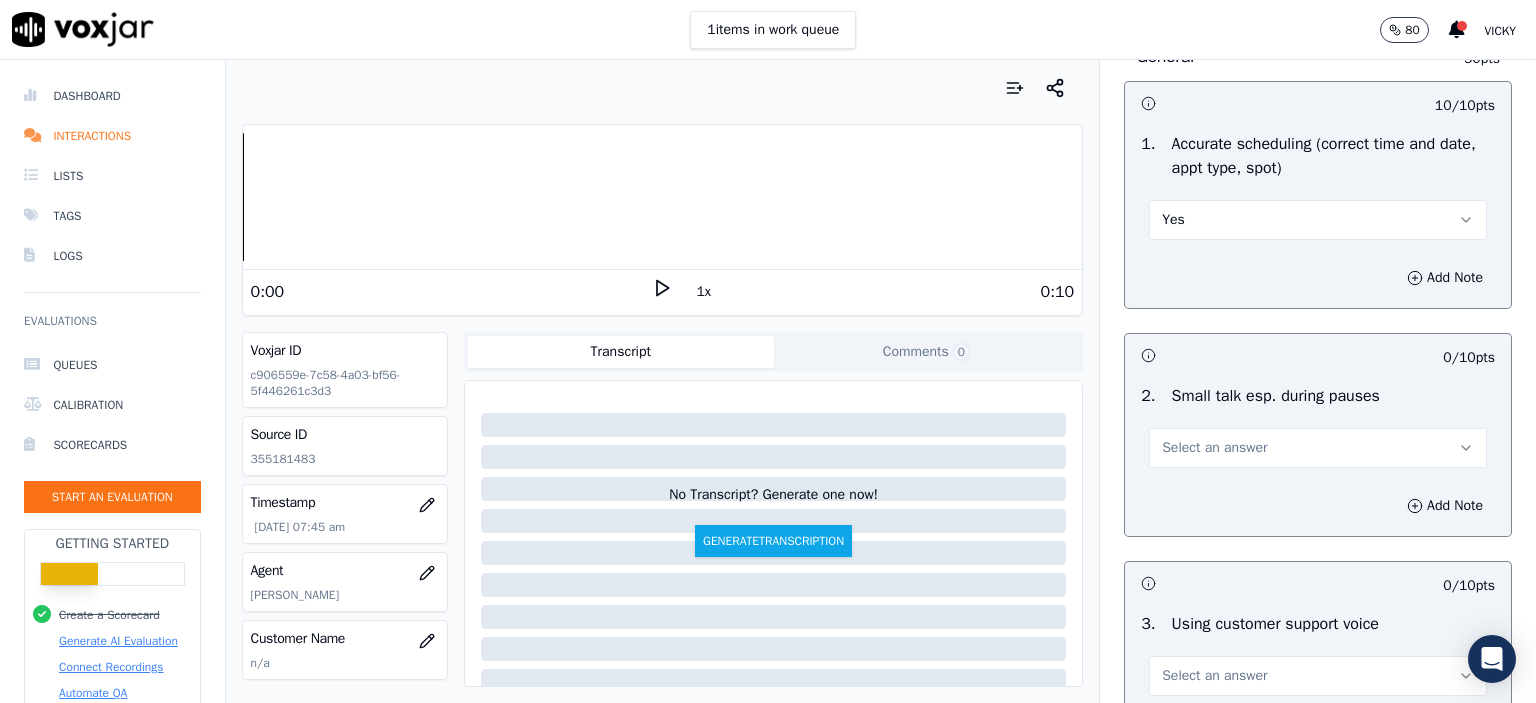 scroll, scrollTop: 2100, scrollLeft: 0, axis: vertical 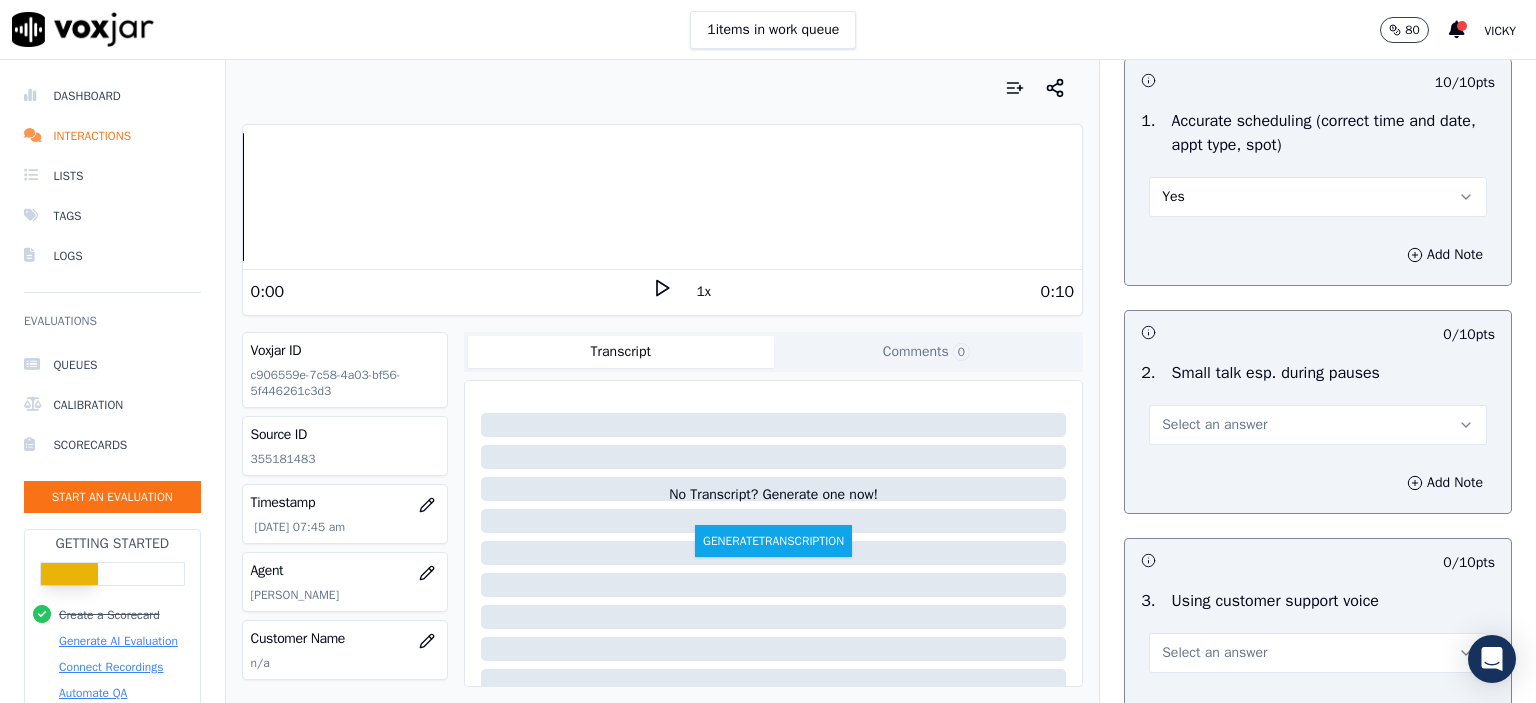 click on "Select an answer" at bounding box center (1318, 423) 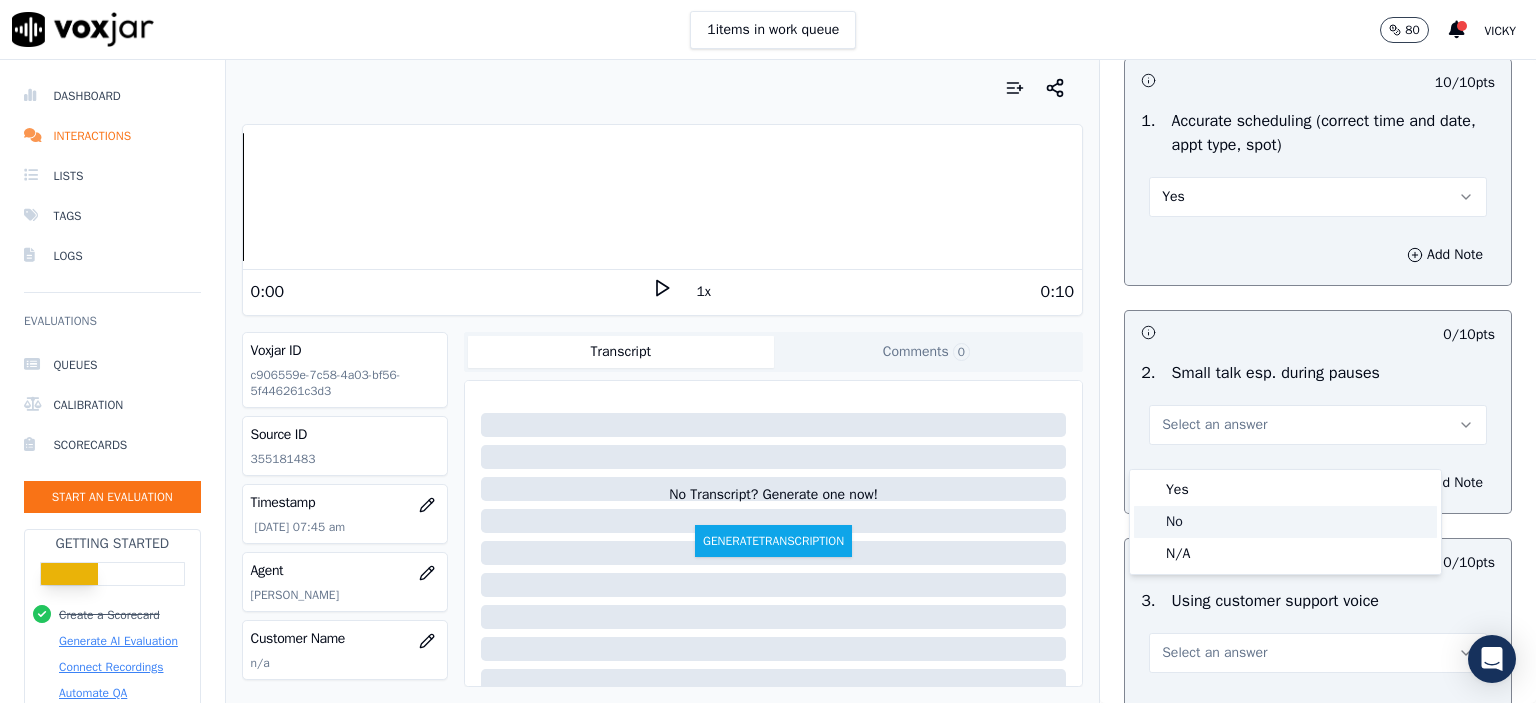 click on "No" 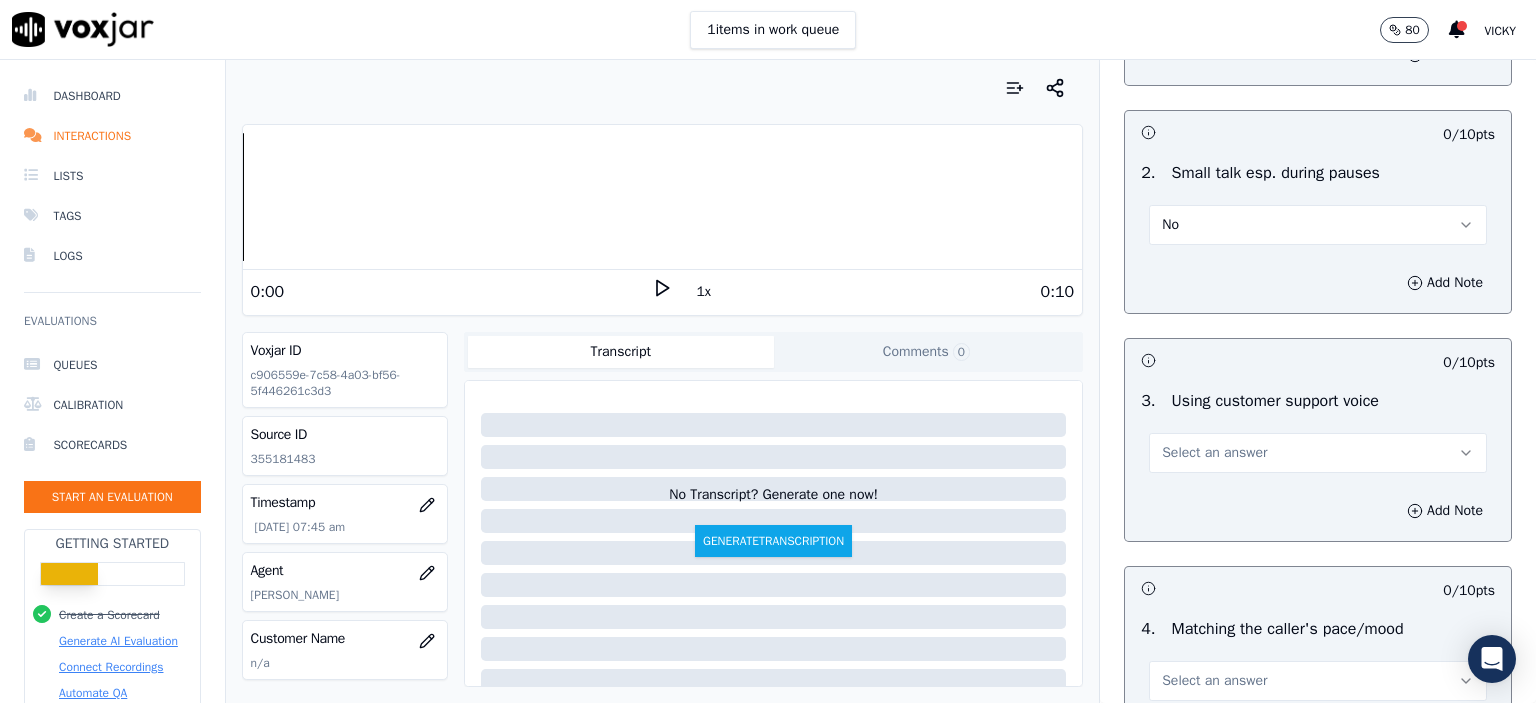 click on "Select an answer" at bounding box center (1318, 453) 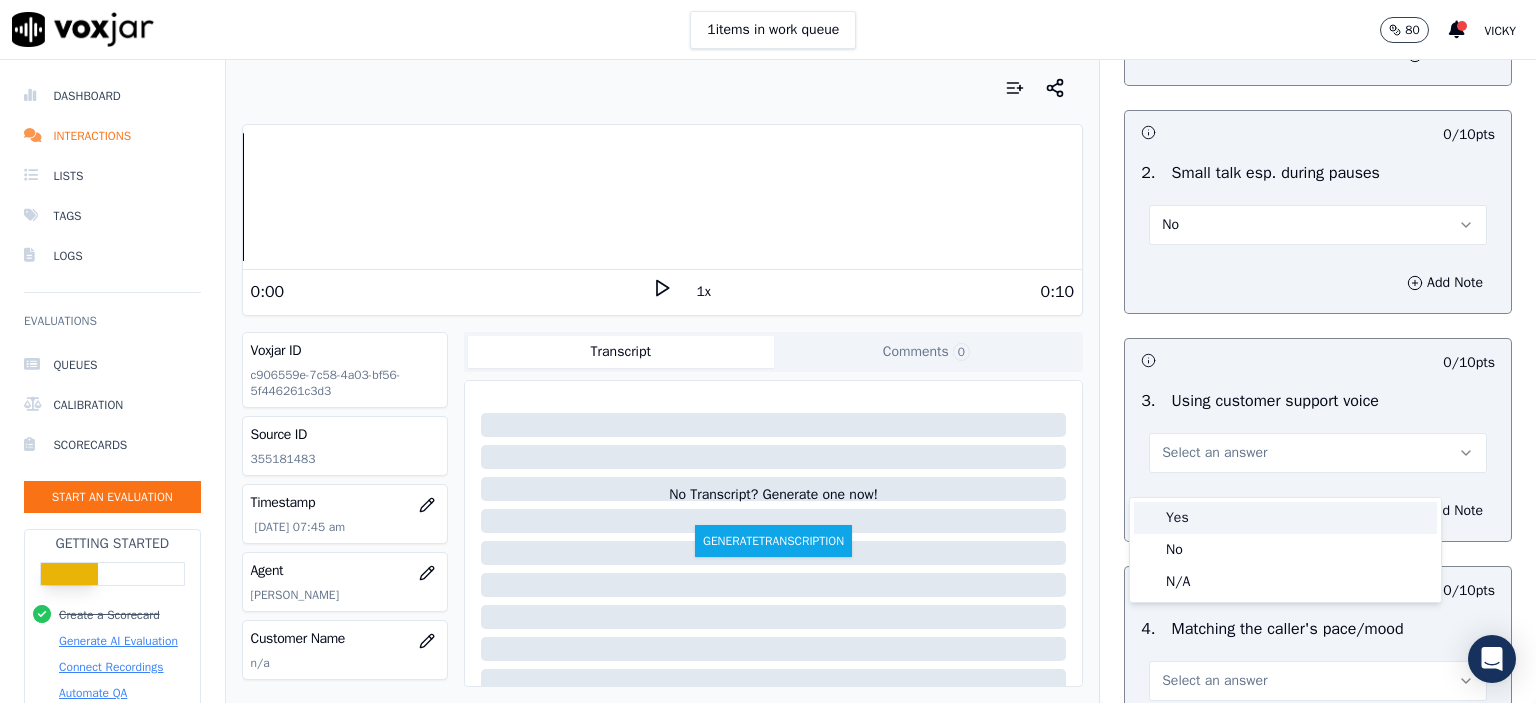 click on "Yes" at bounding box center (1285, 518) 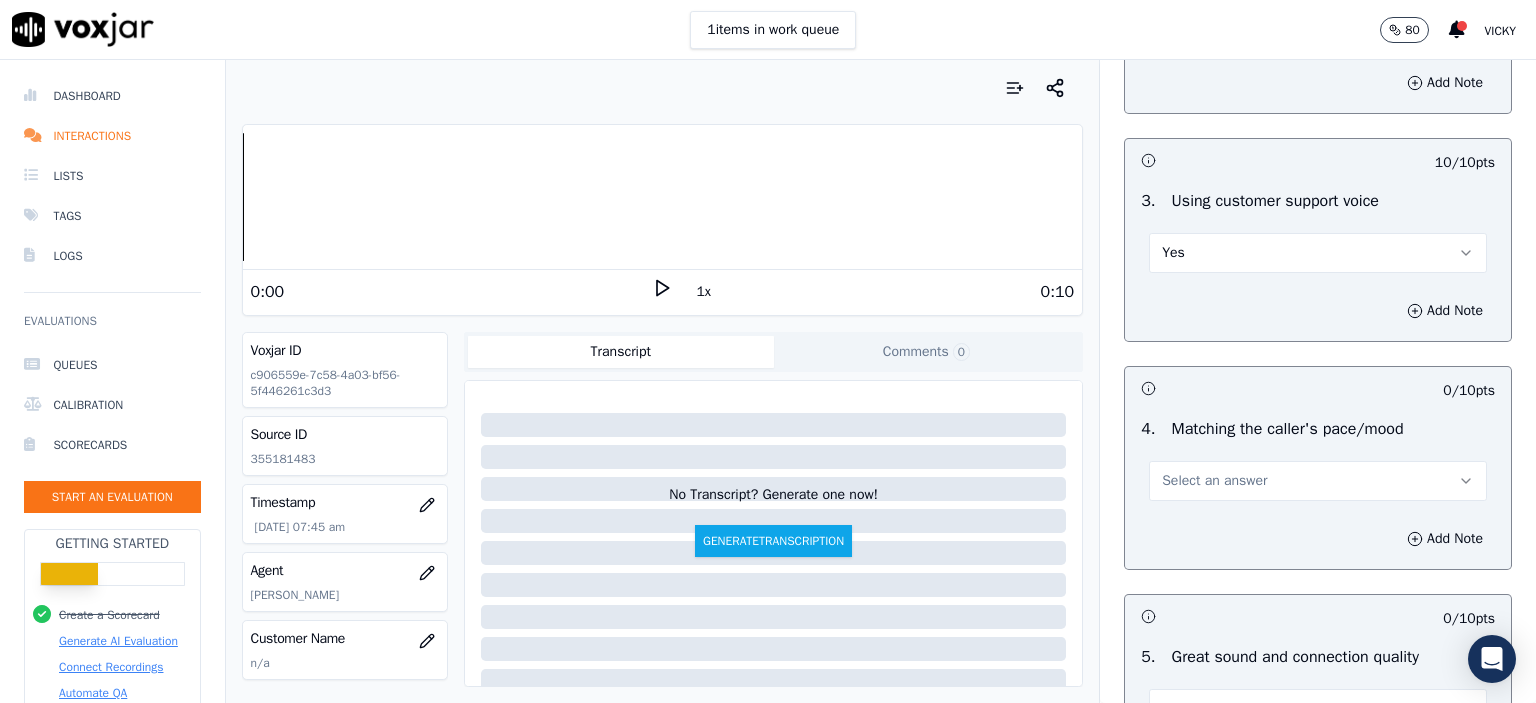click on "Select an answer" at bounding box center [1318, 481] 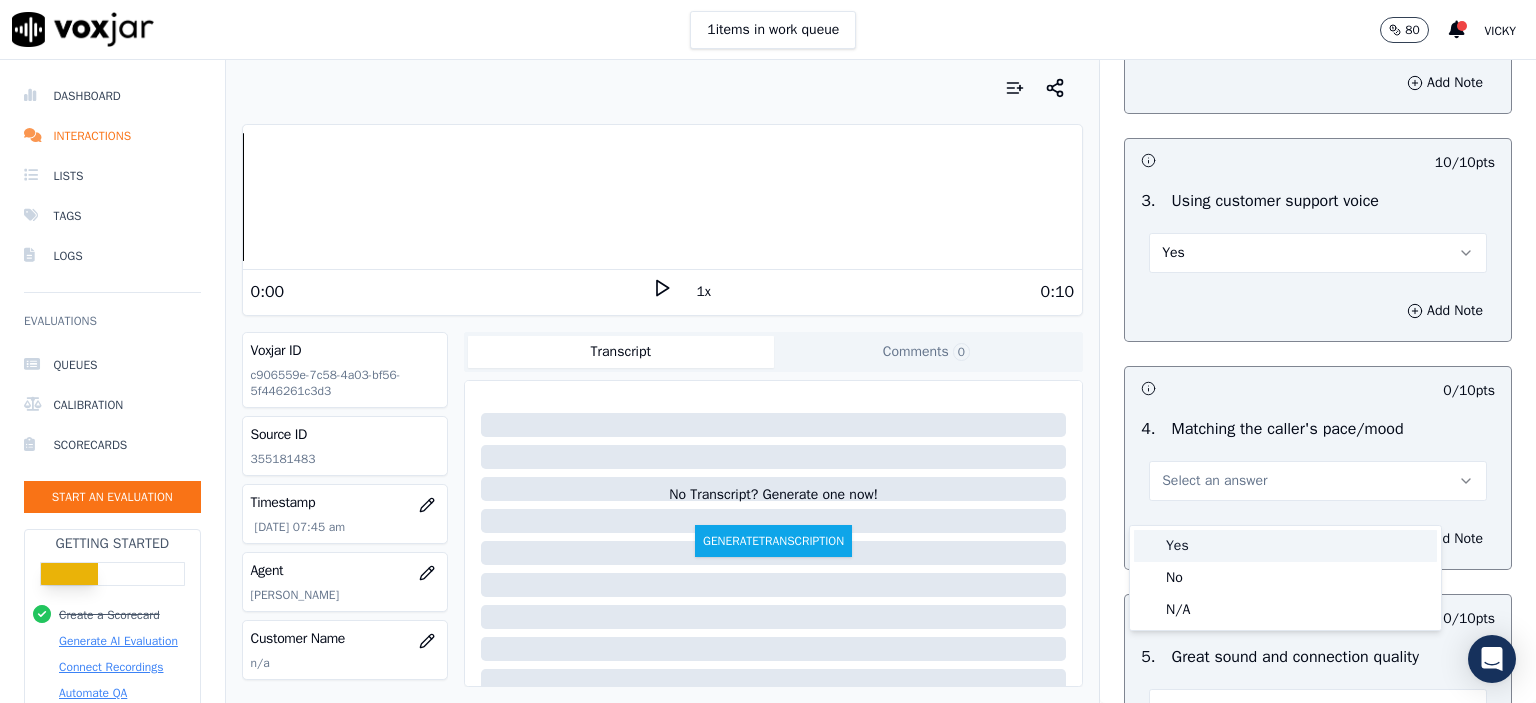 click on "Yes" at bounding box center (1285, 546) 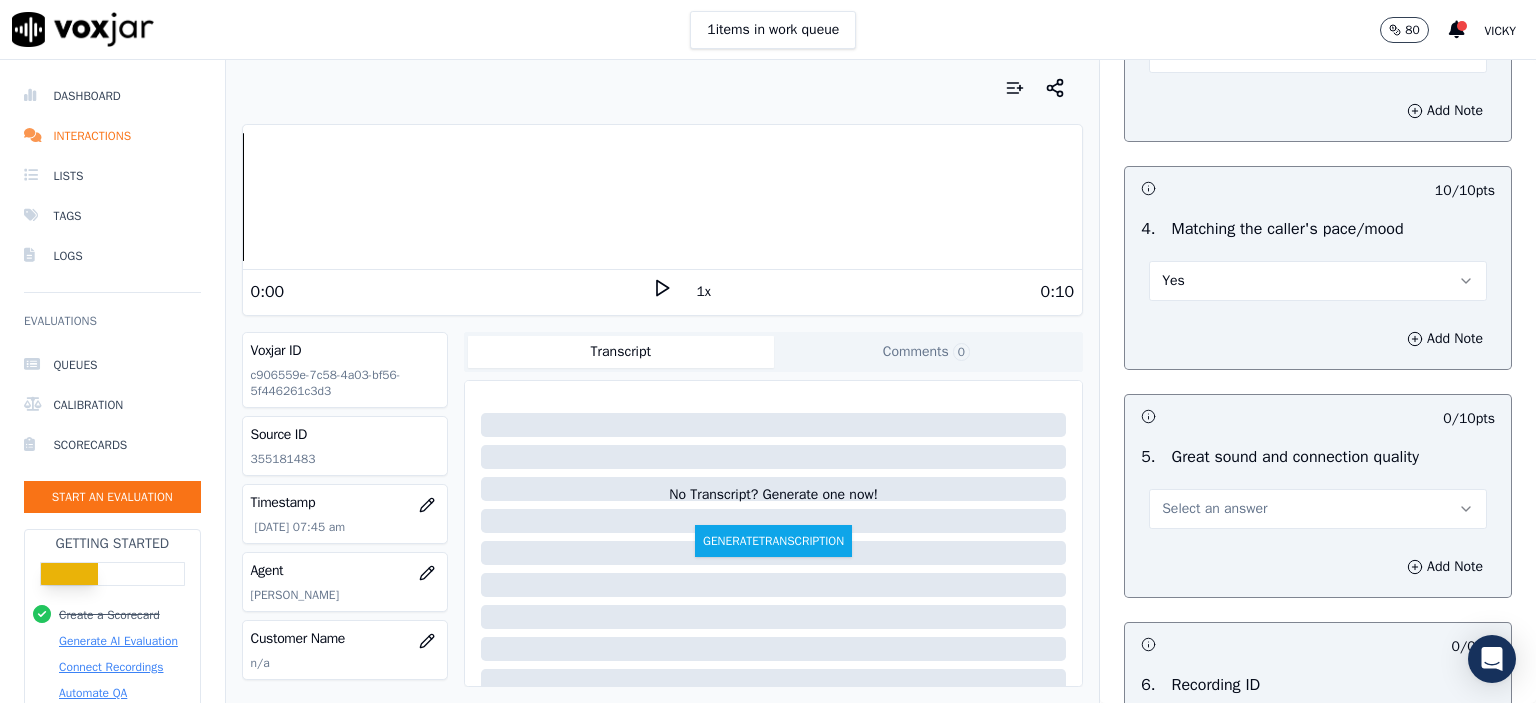click on "Select an answer" at bounding box center [1214, 509] 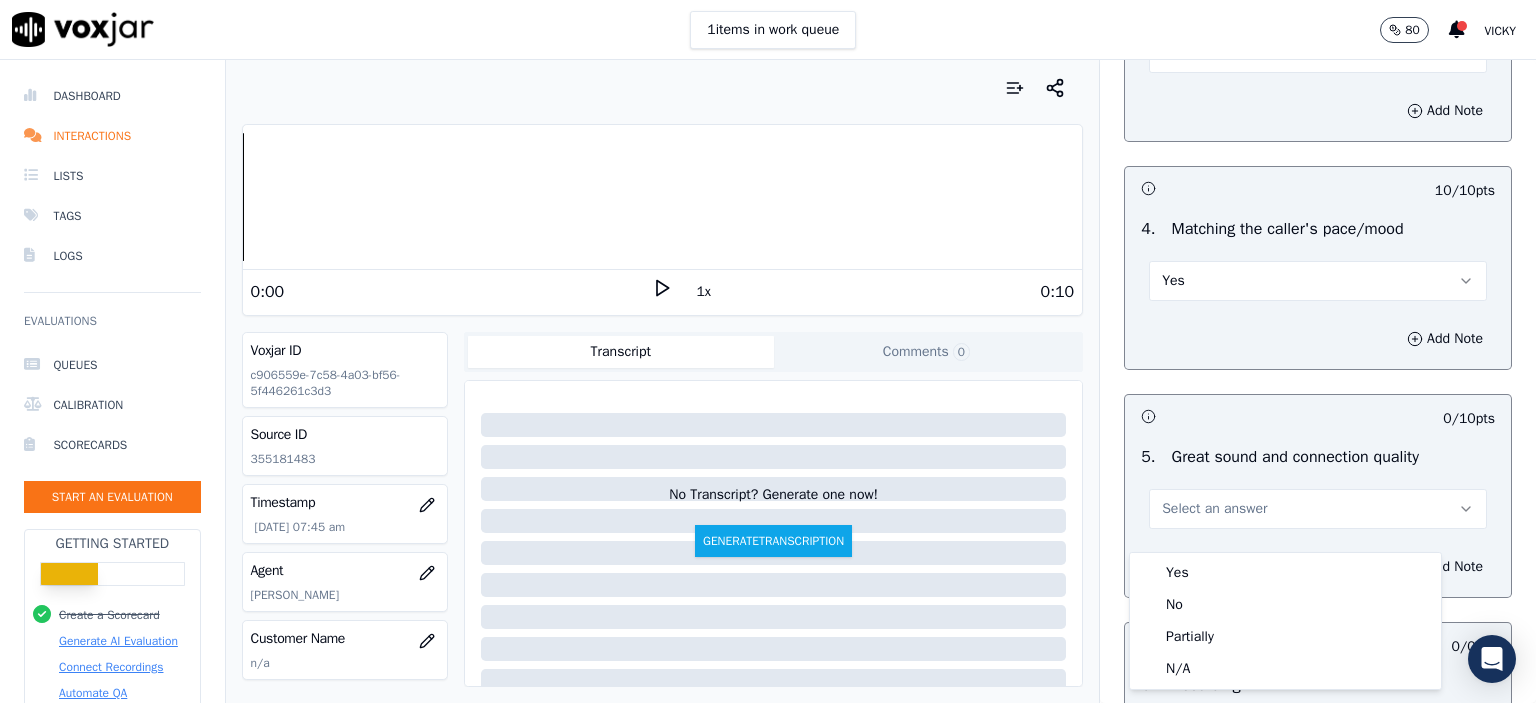 click on "Yes" at bounding box center (1285, 573) 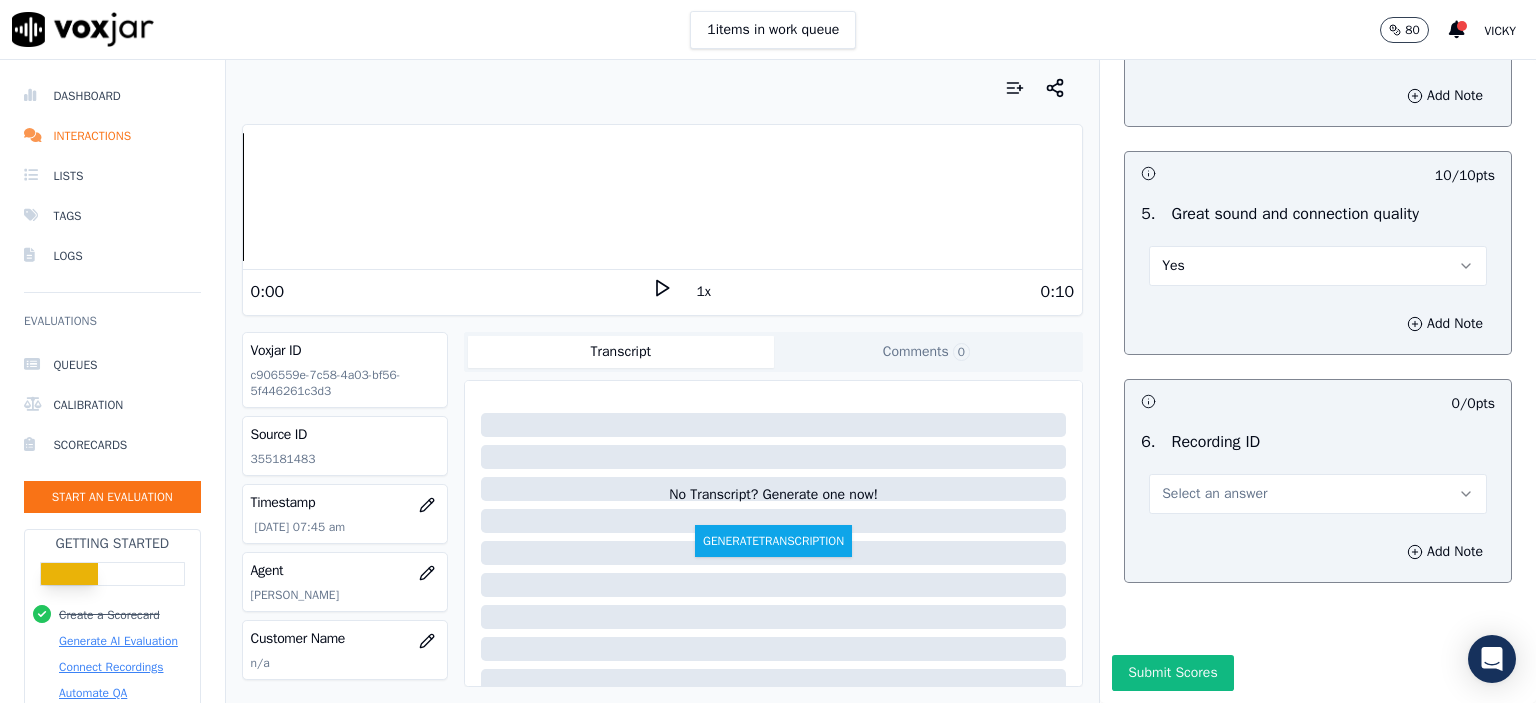 scroll, scrollTop: 3000, scrollLeft: 0, axis: vertical 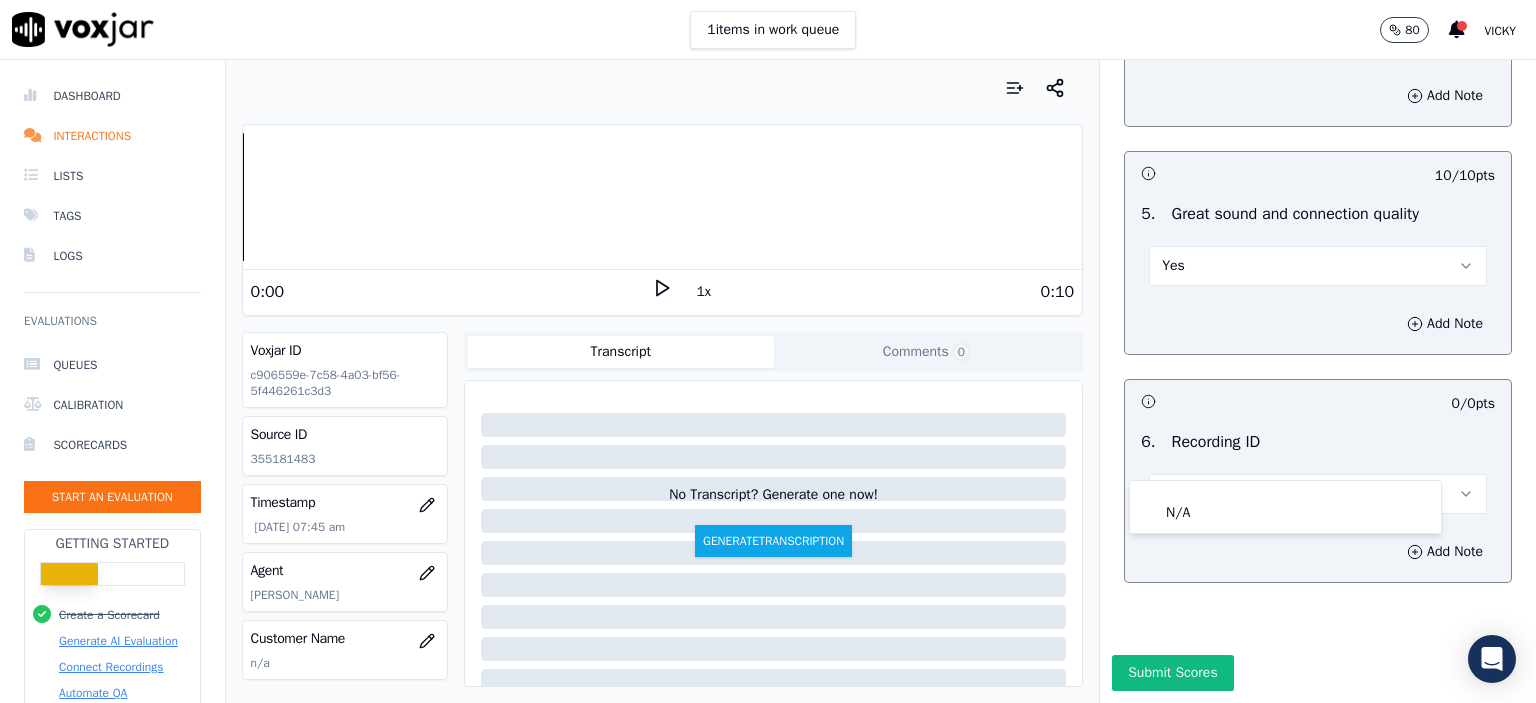 click on "N/A" 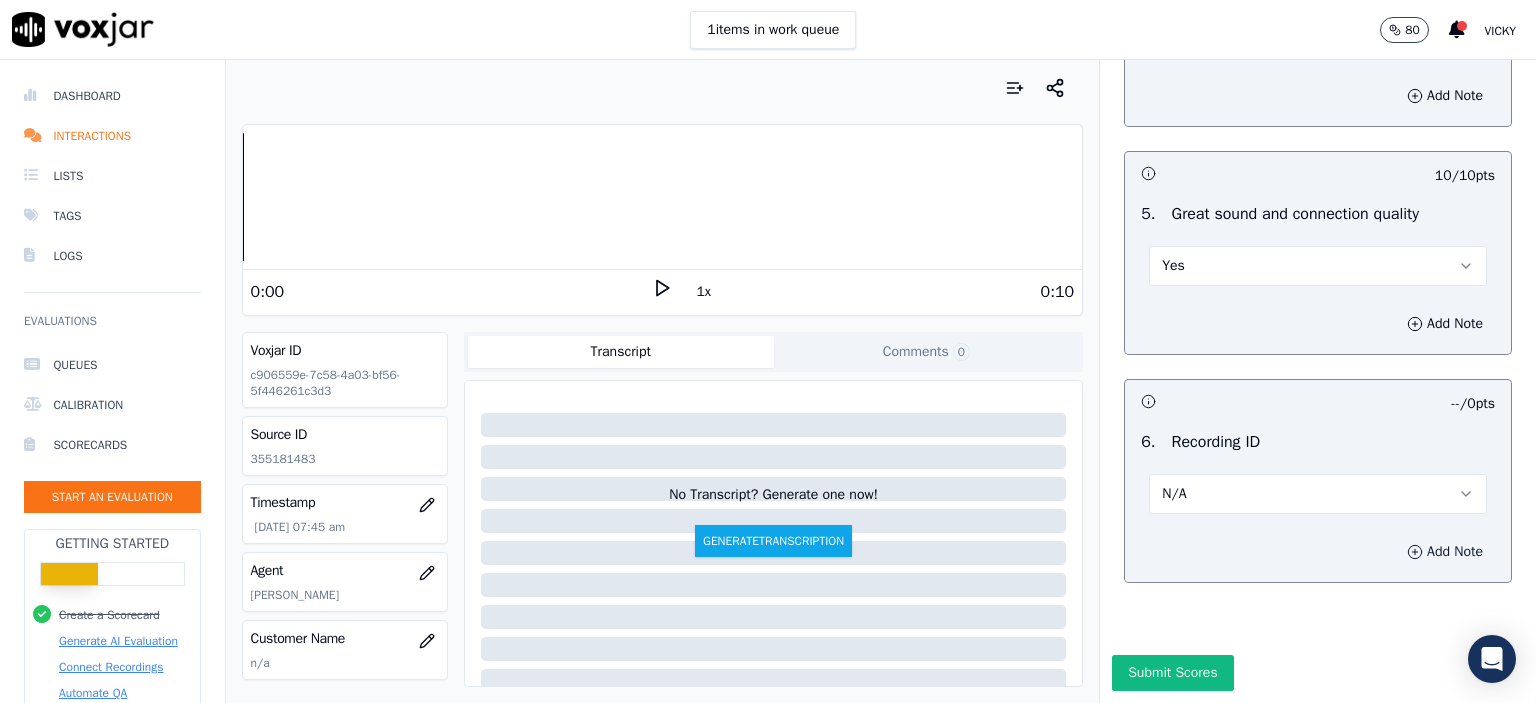 click 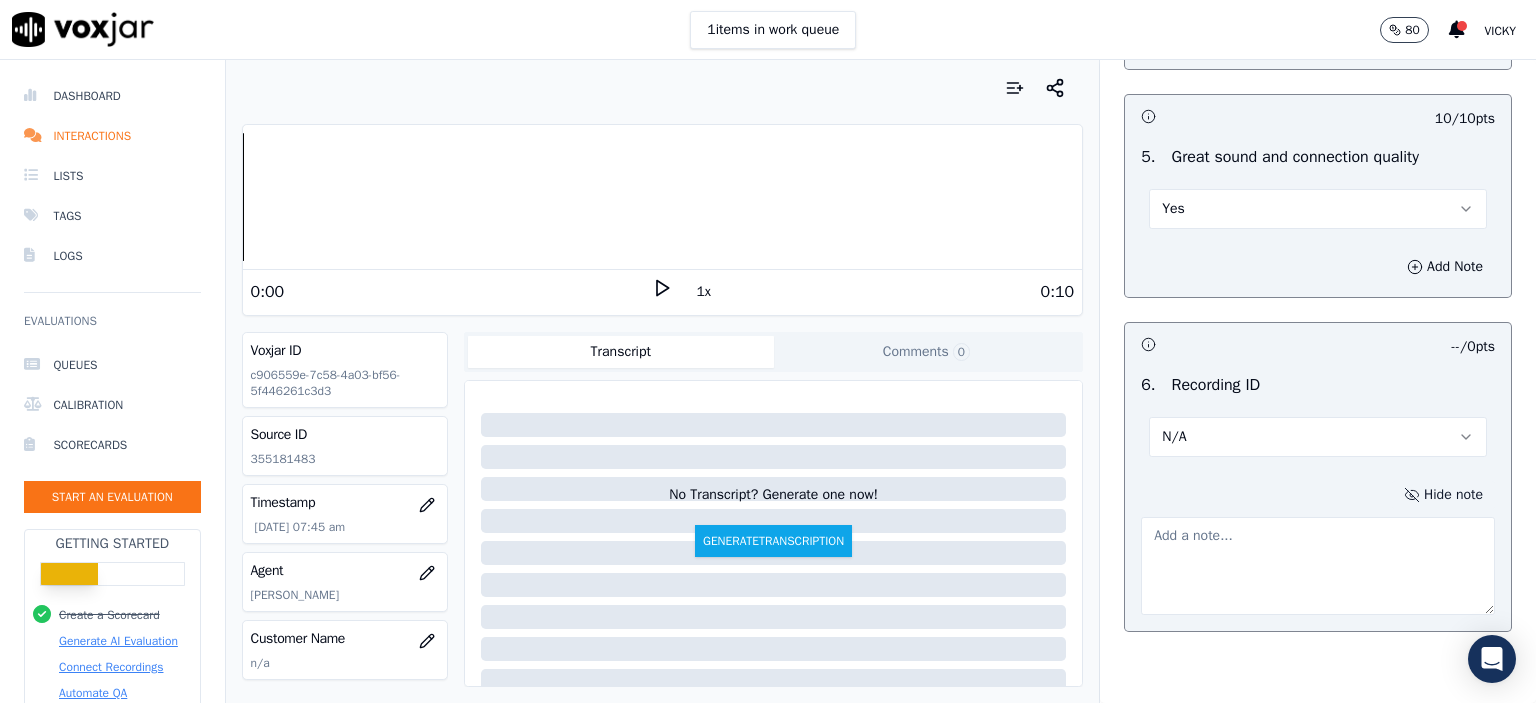 click on "355181483" 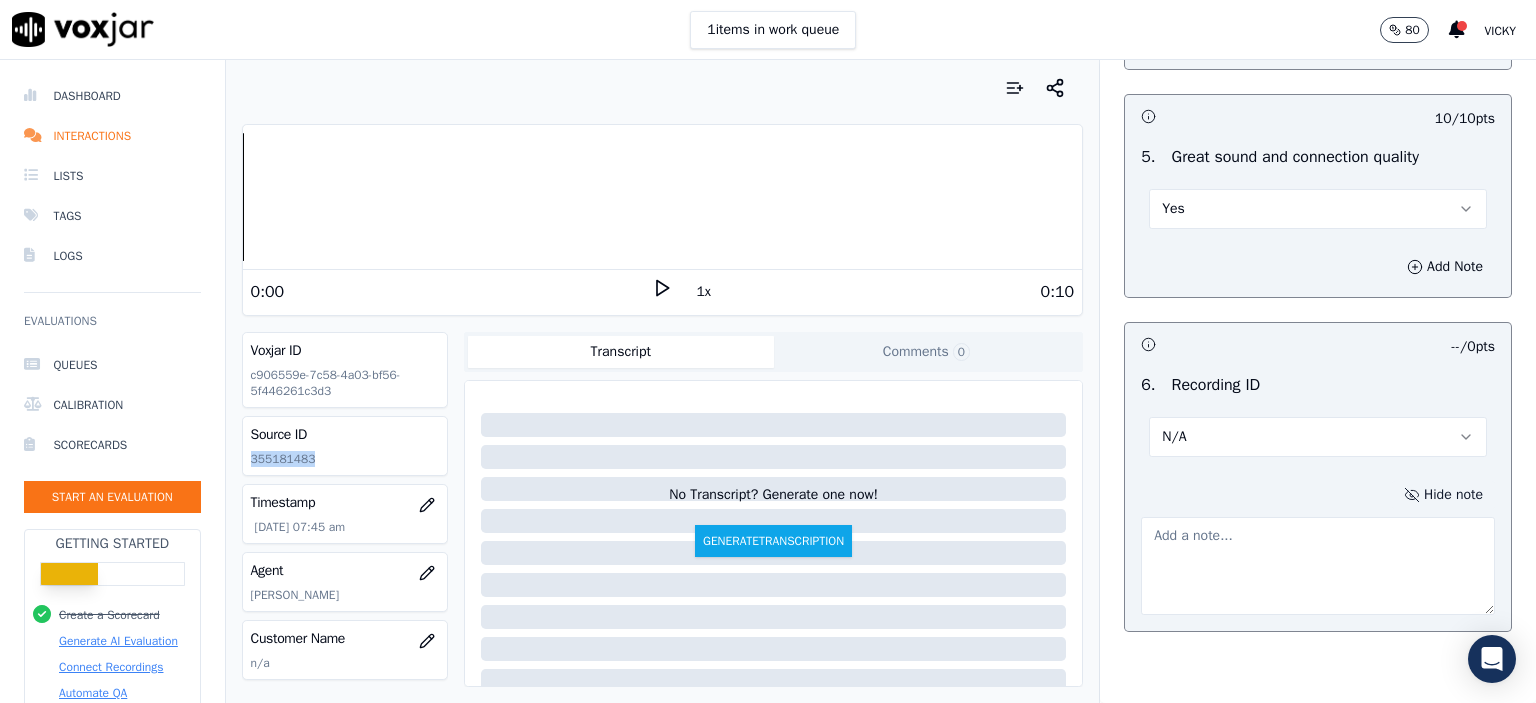 click on "355181483" 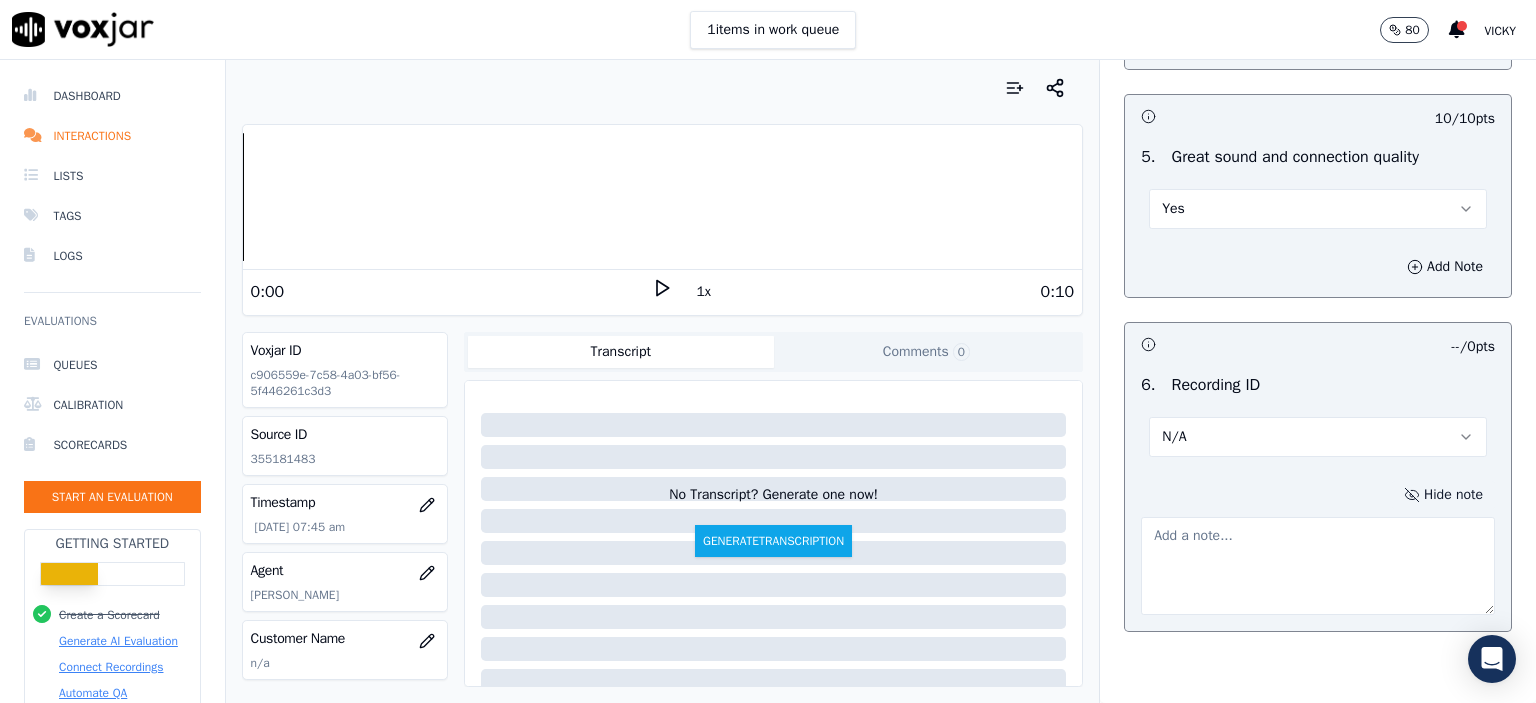 click at bounding box center [1318, 566] 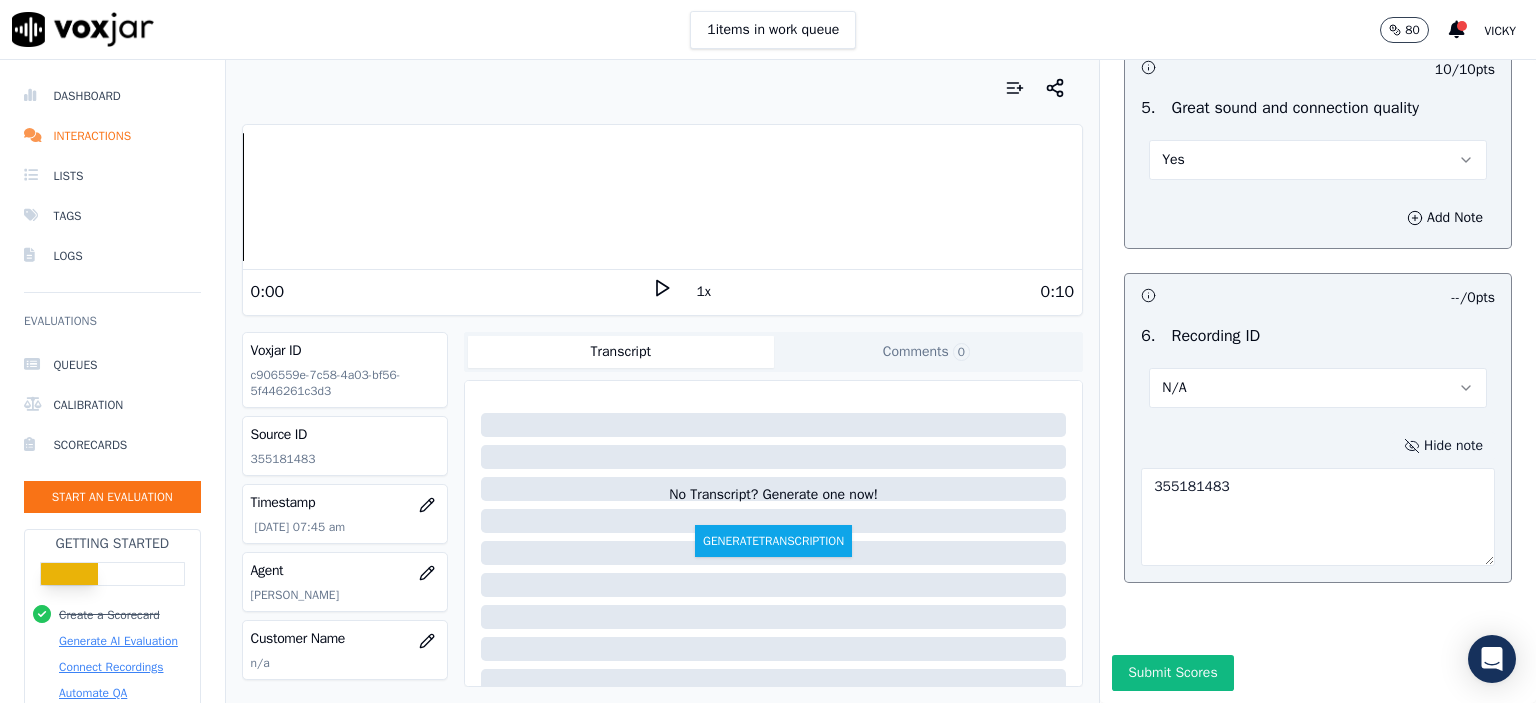 scroll, scrollTop: 3112, scrollLeft: 0, axis: vertical 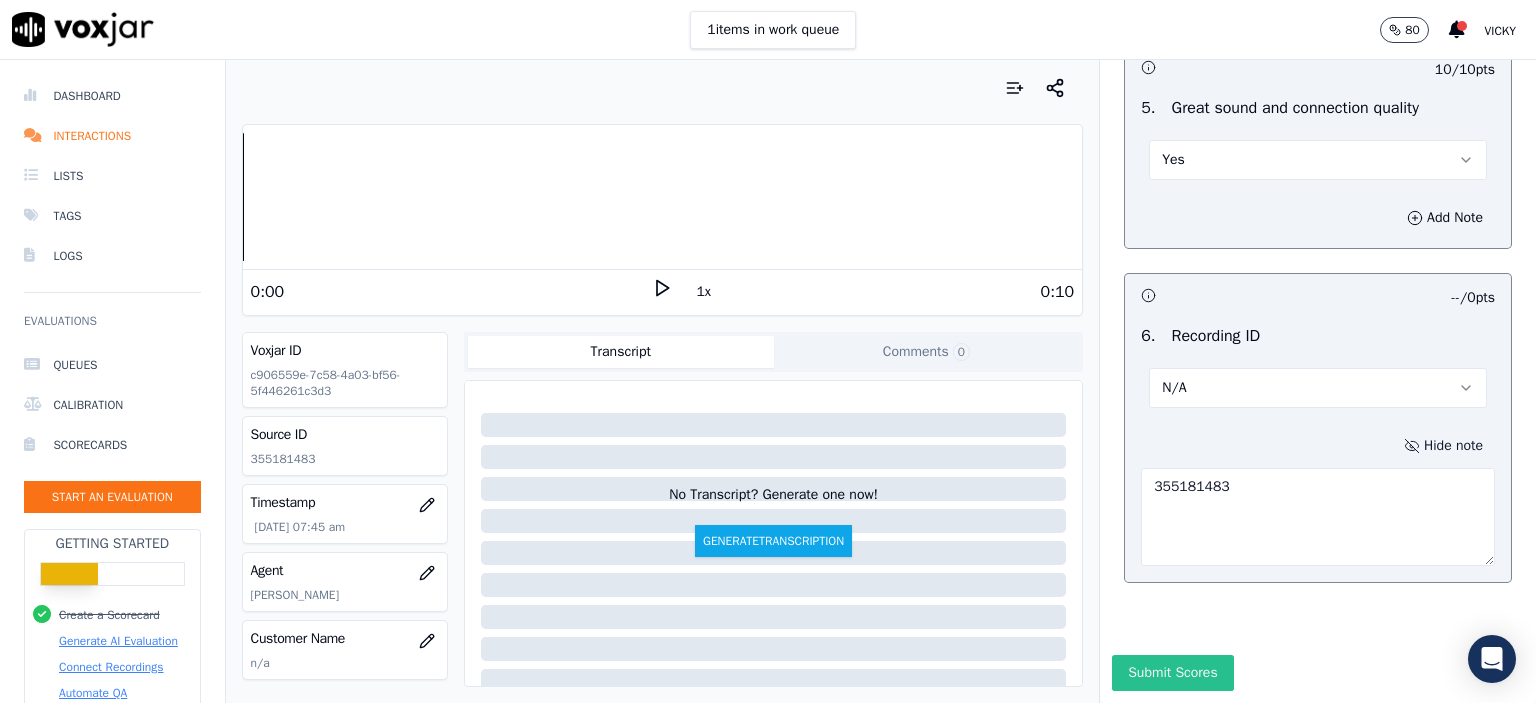 type on "355181483" 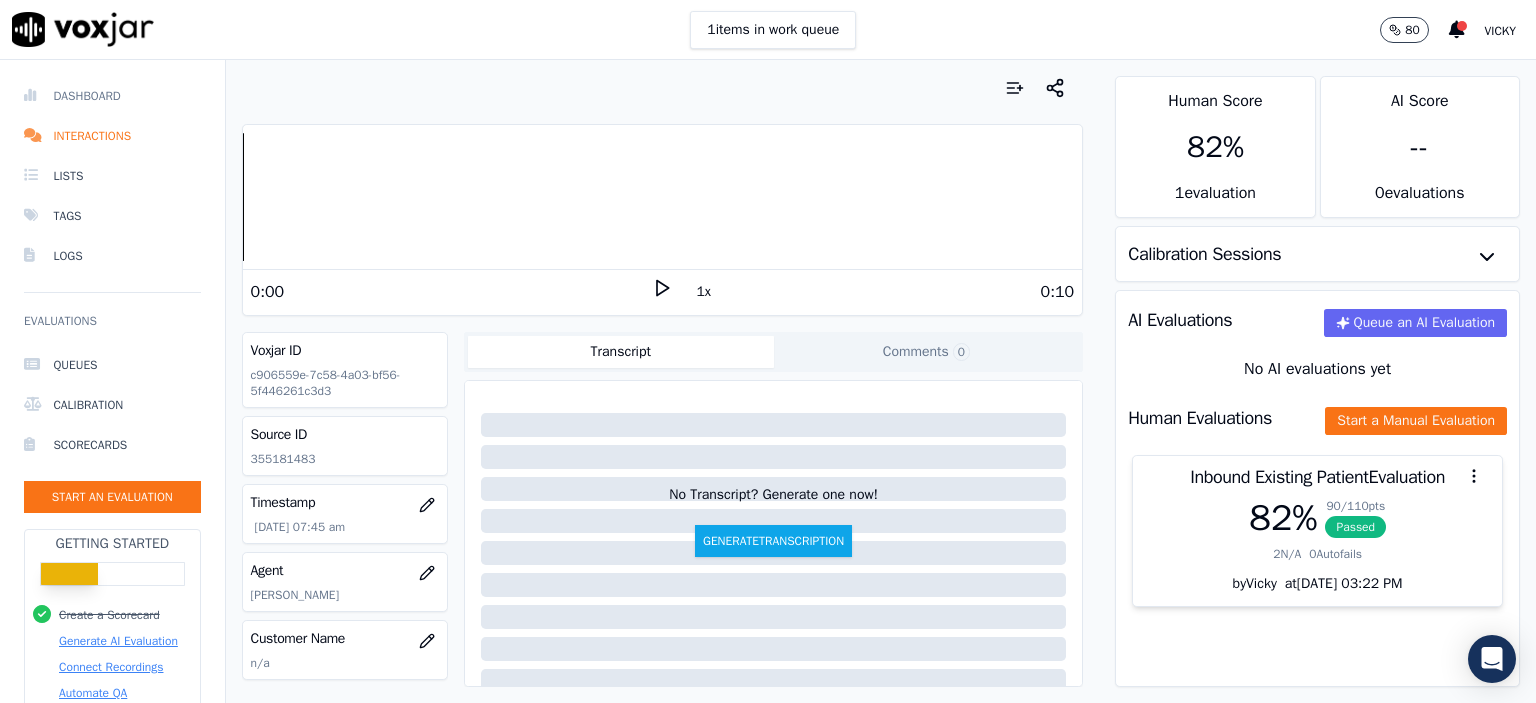 click on "Dashboard" at bounding box center (112, 96) 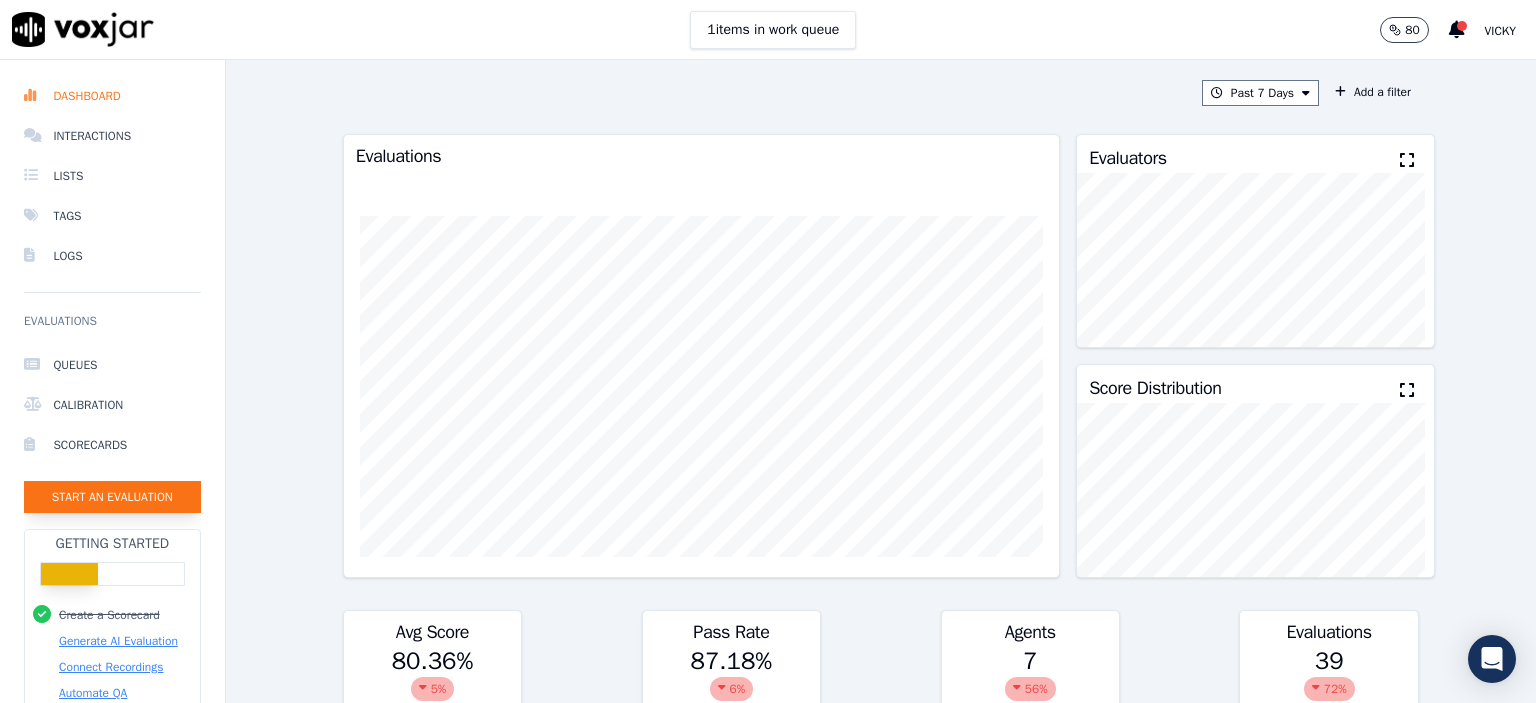 click on "Start an Evaluation" 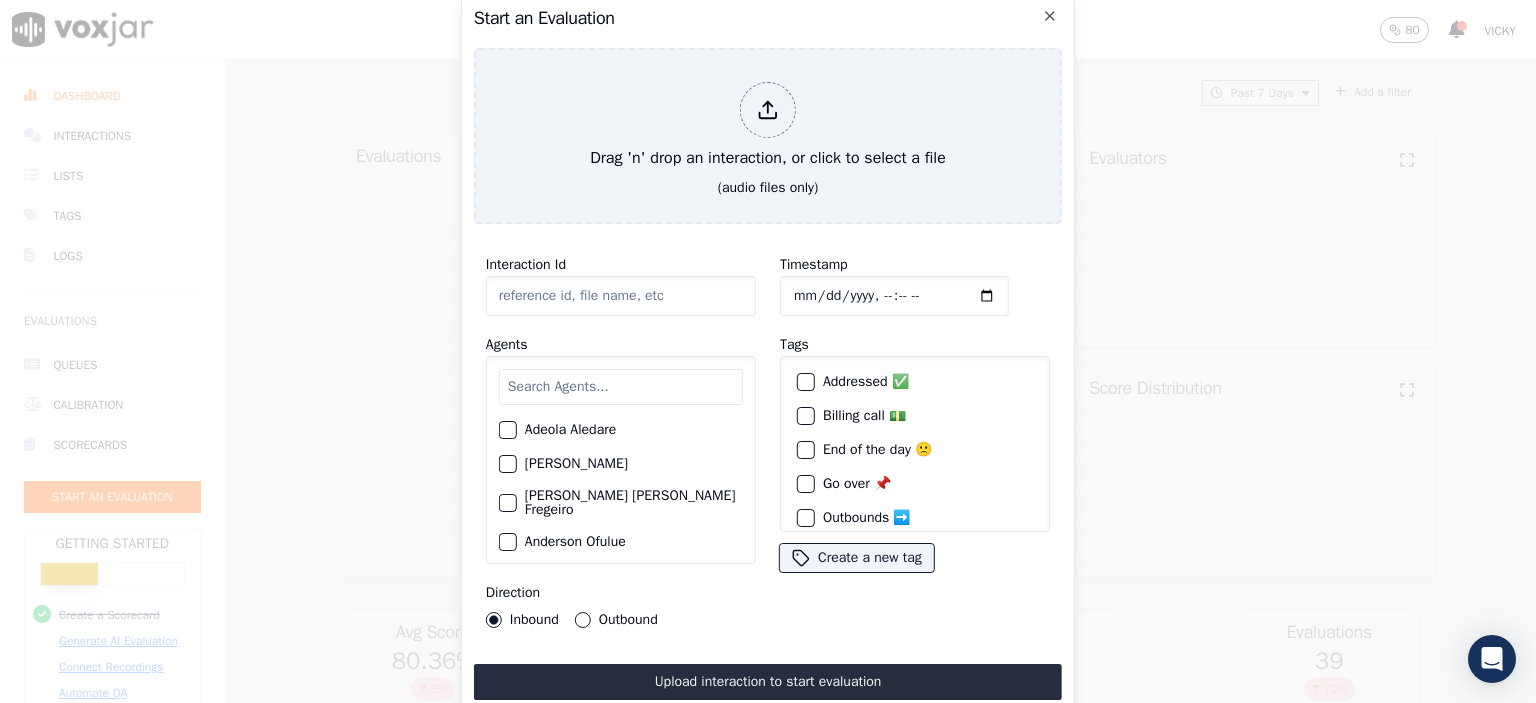 click on "Interaction Id" 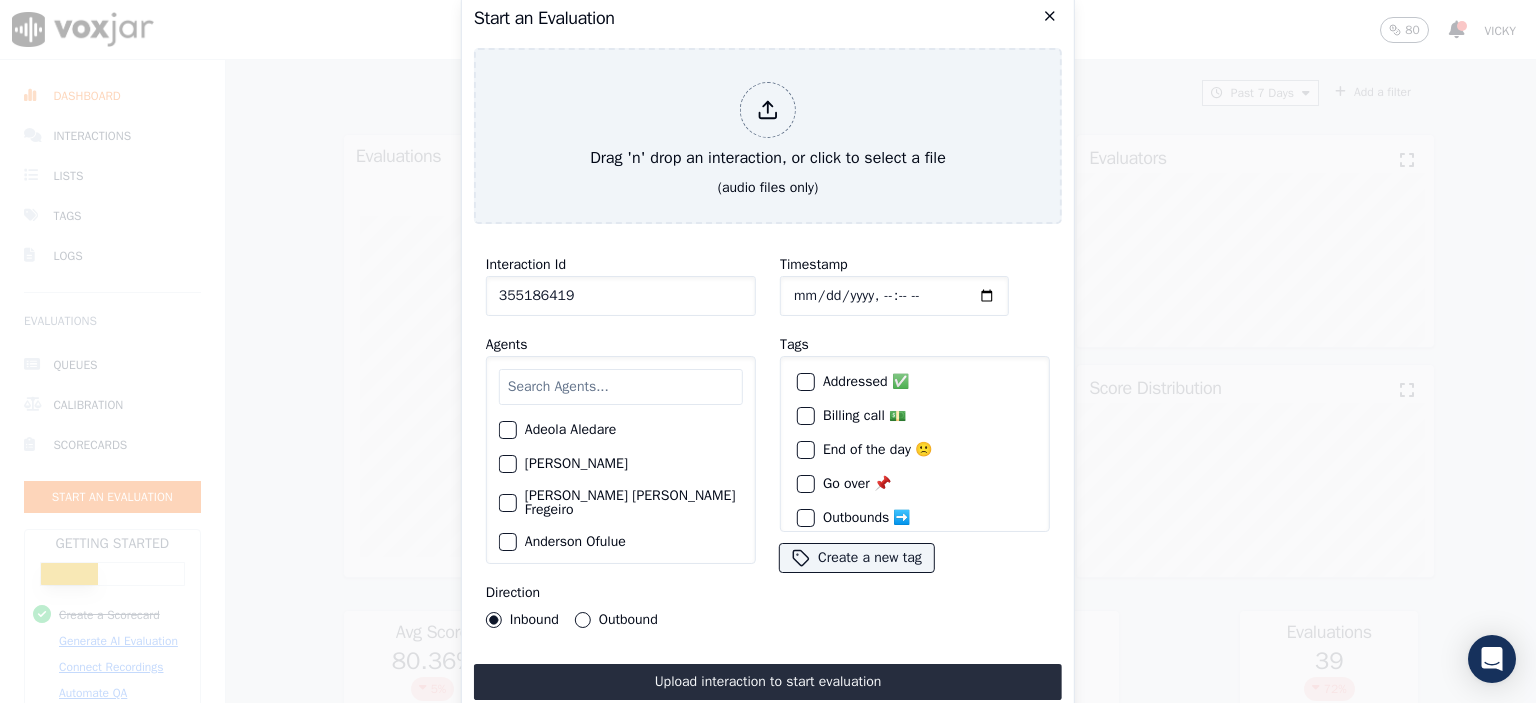 type on "355186419" 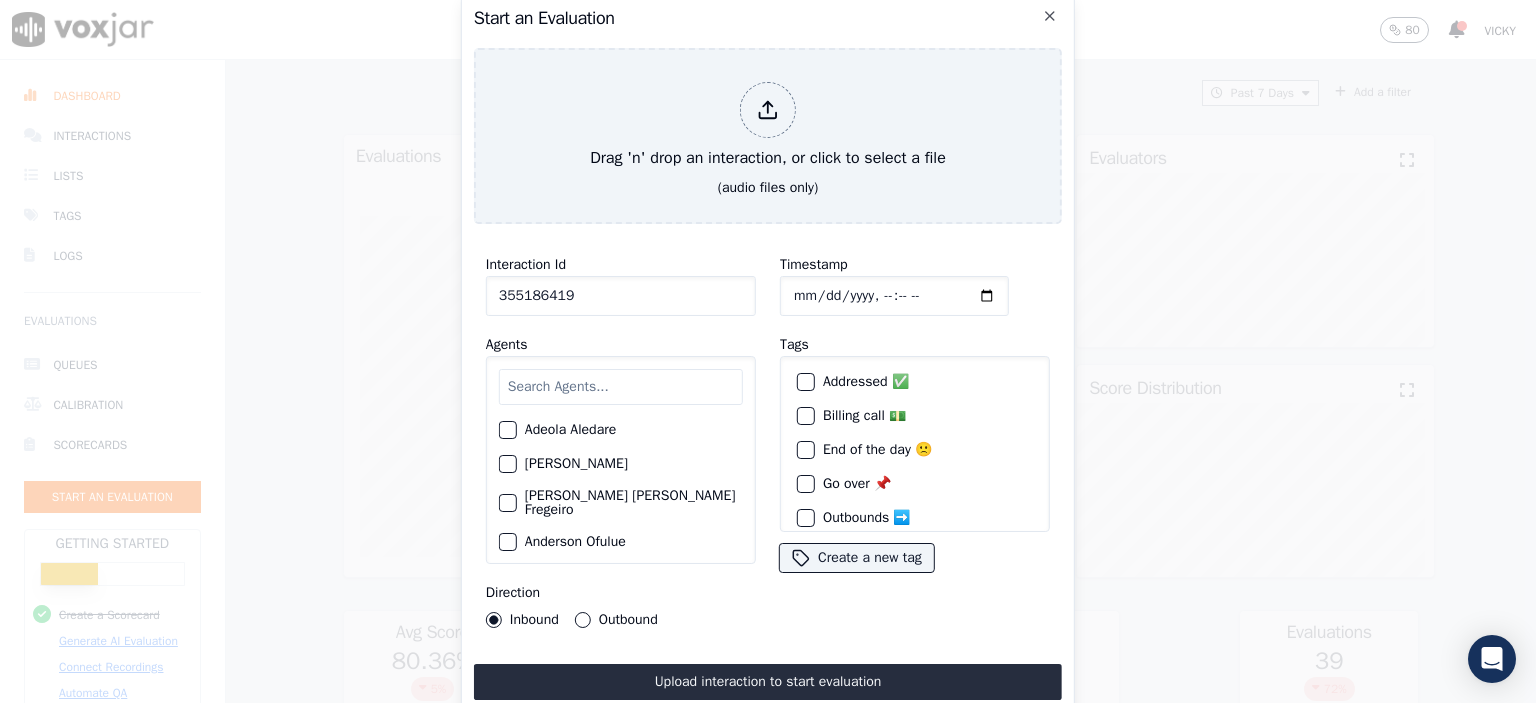 click on "Timestamp" 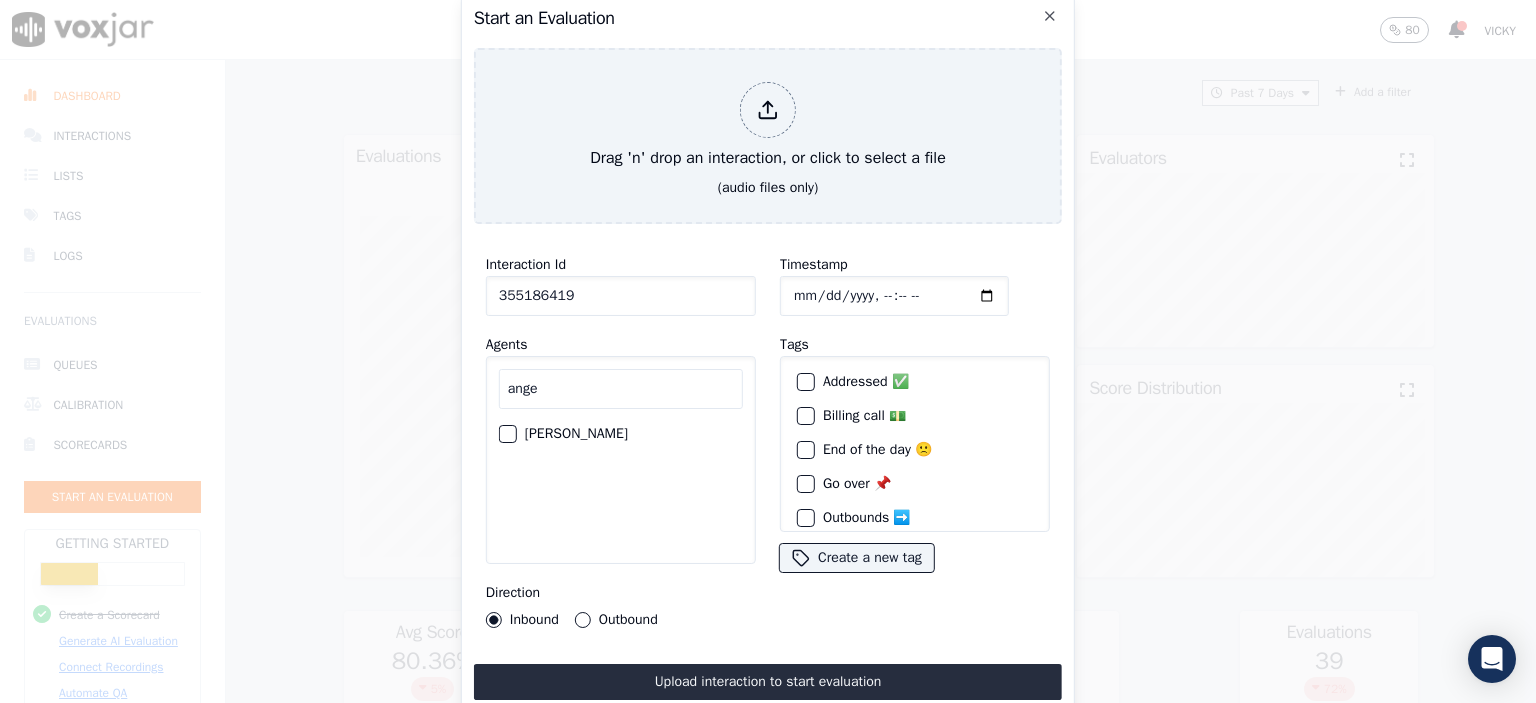 type on "ange" 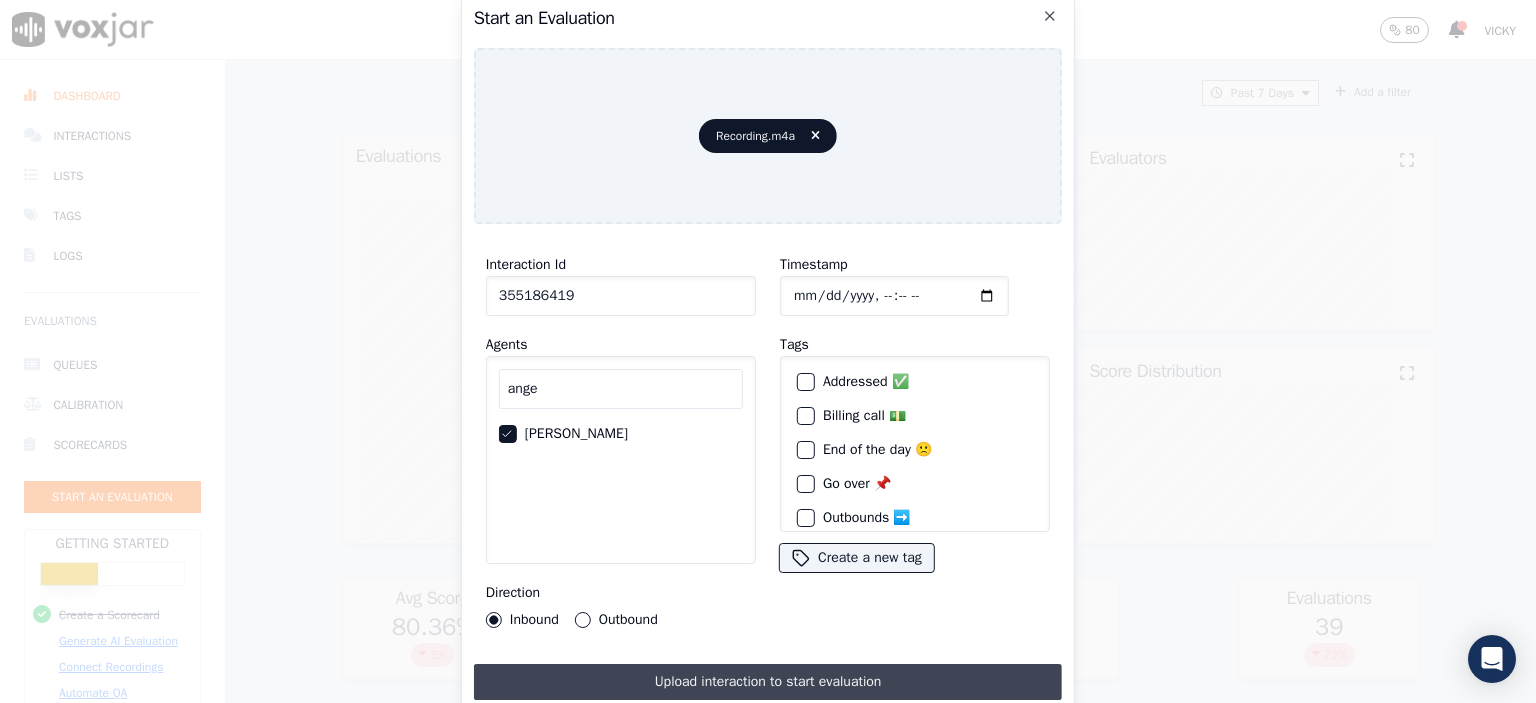 click on "Upload interaction to start evaluation" at bounding box center (768, 682) 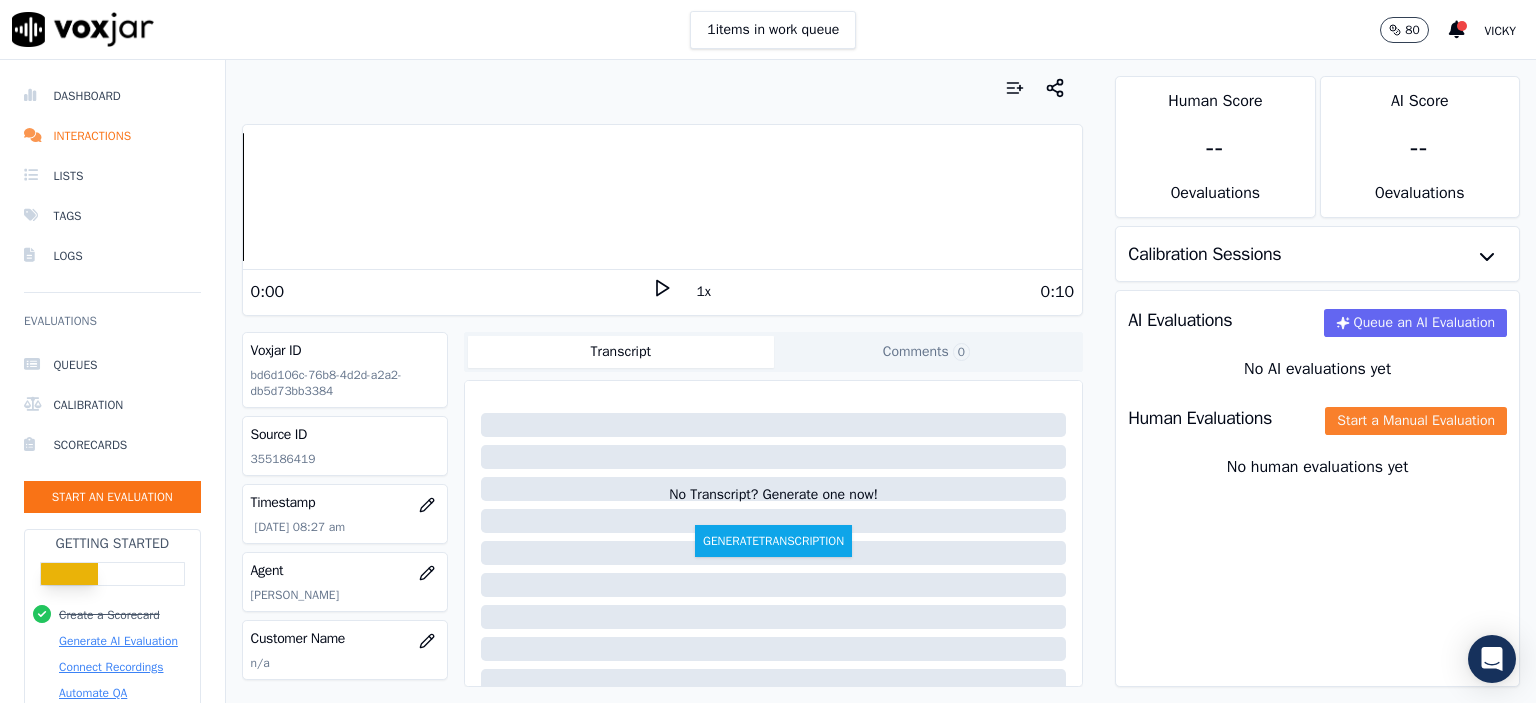 click on "Start a Manual Evaluation" 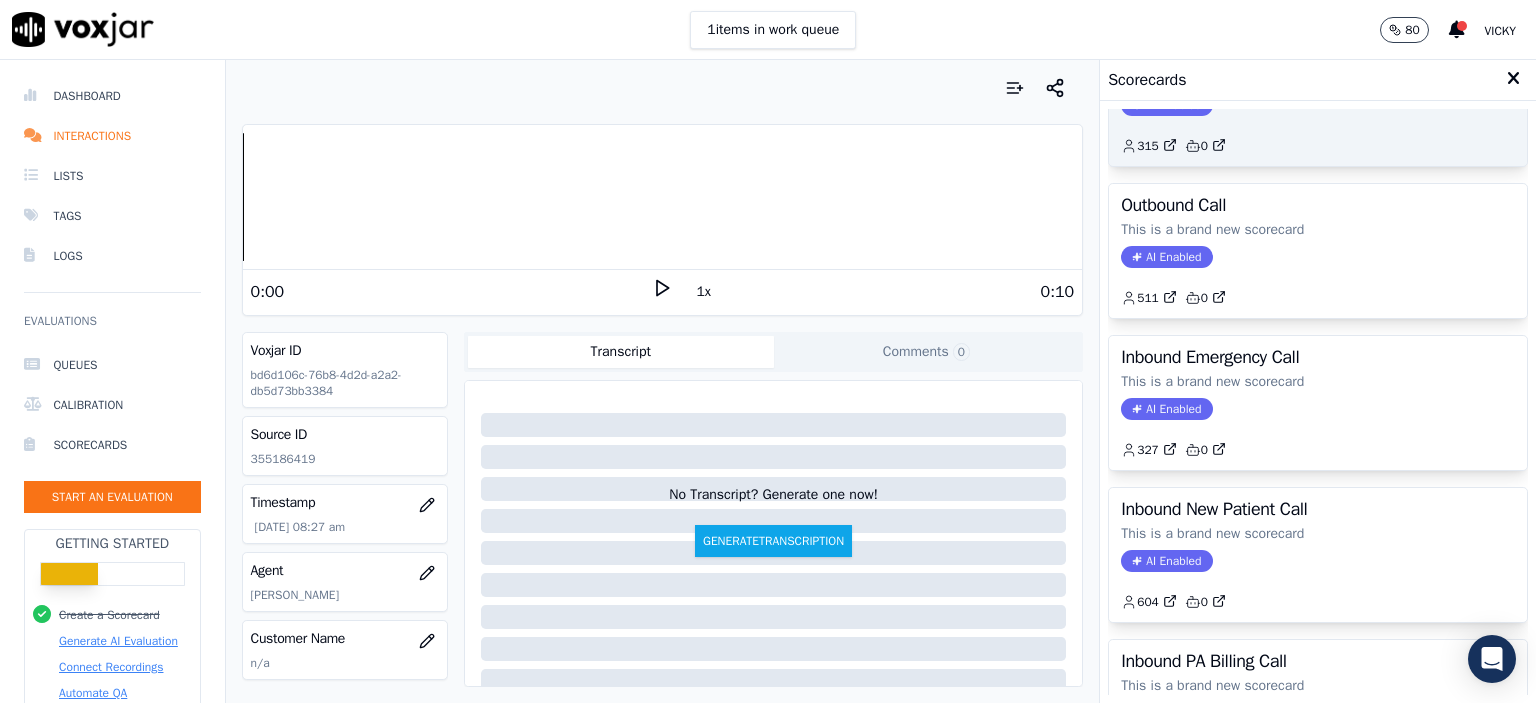 scroll, scrollTop: 300, scrollLeft: 0, axis: vertical 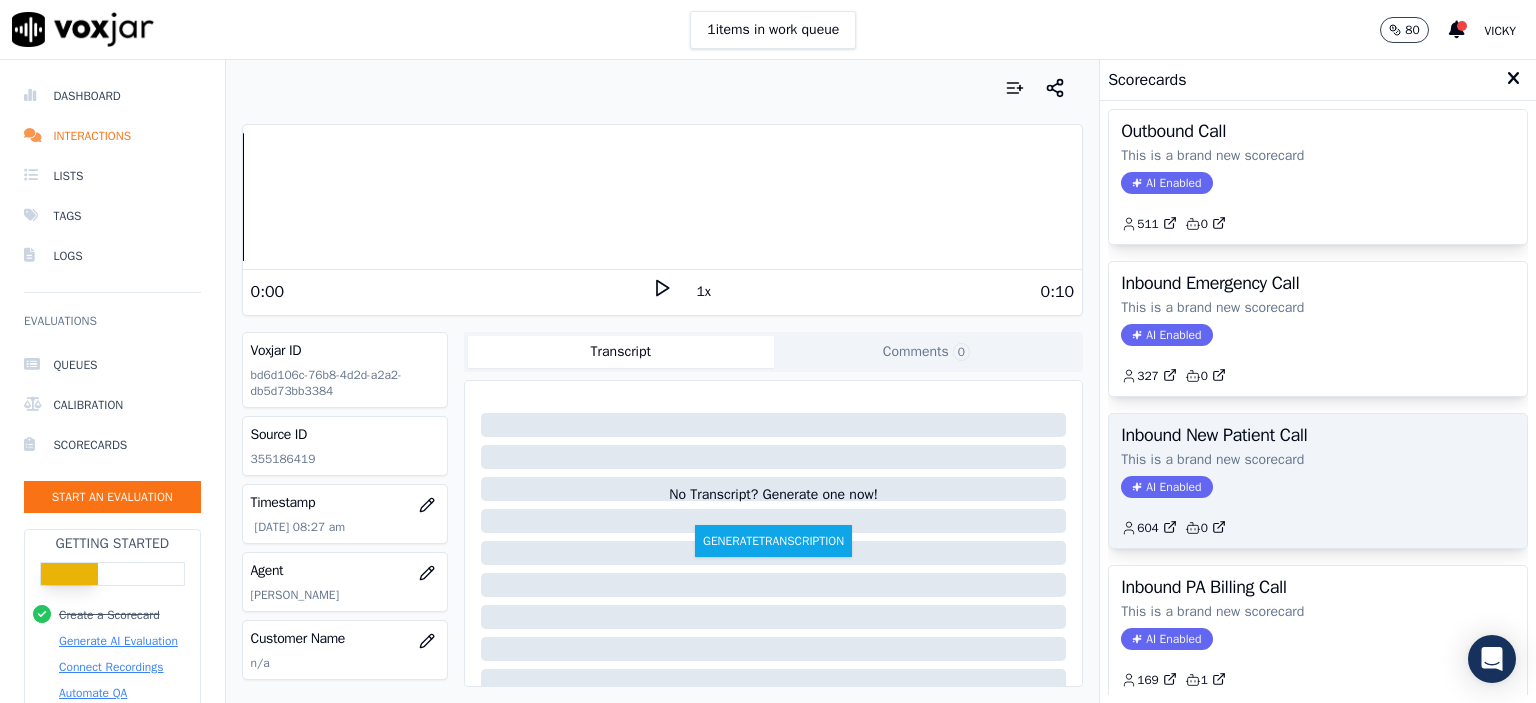click on "This is a brand new scorecard" 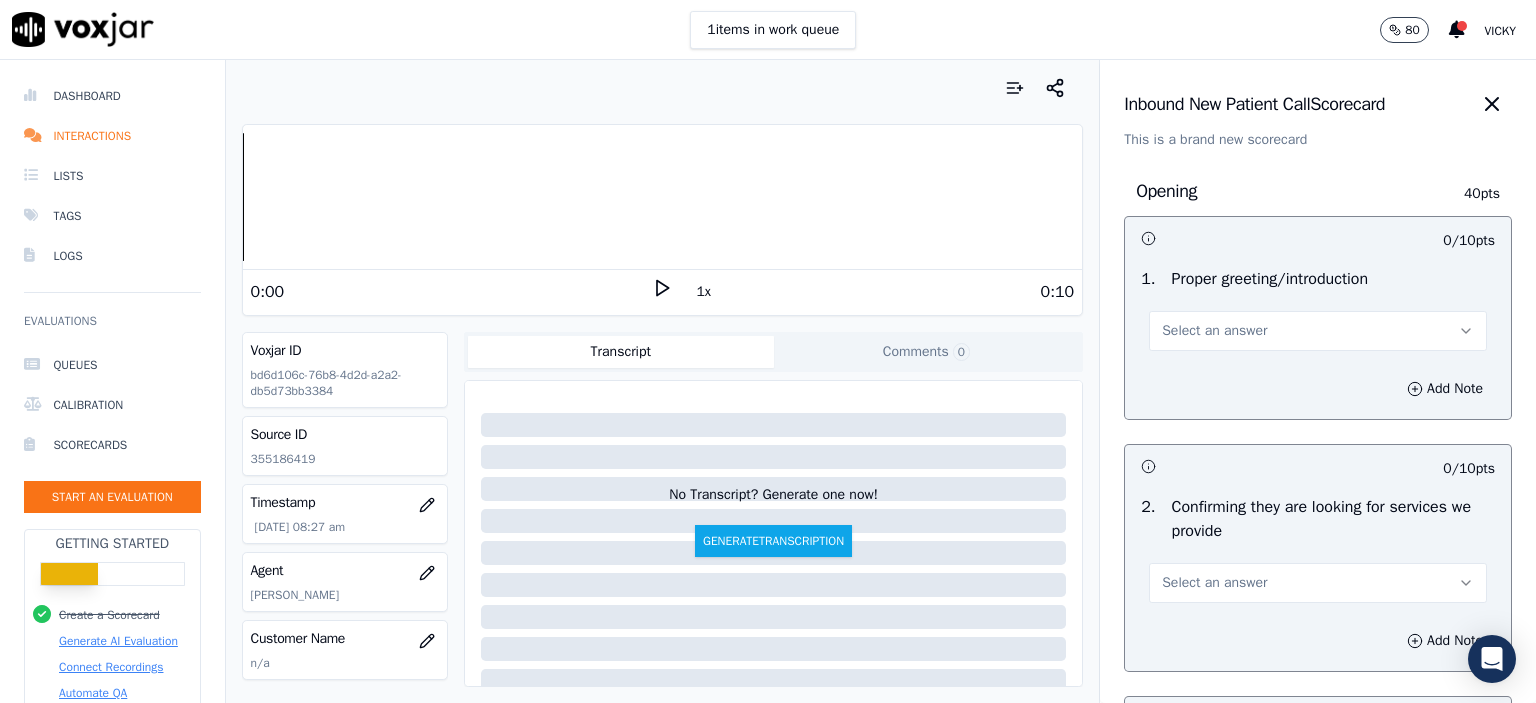 click on "Select an answer" at bounding box center [1318, 331] 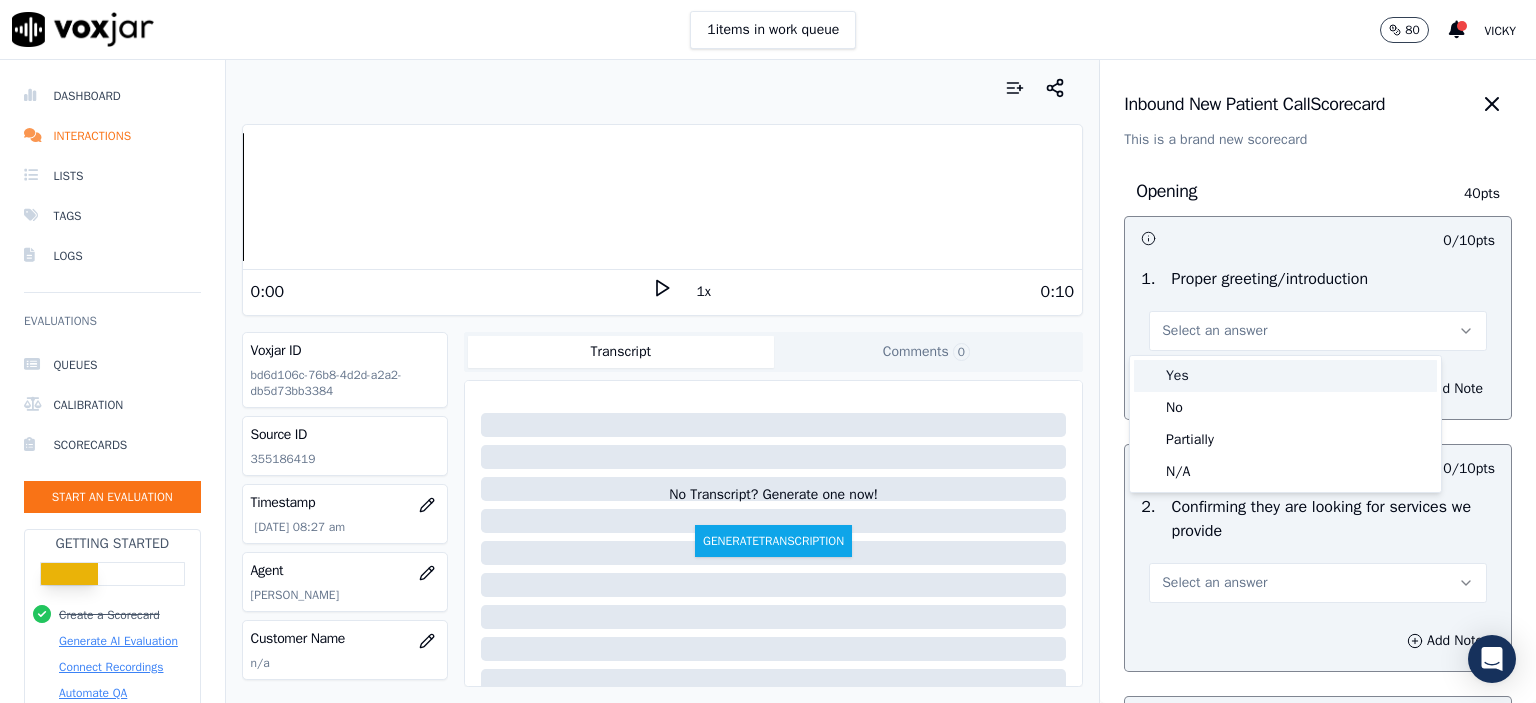 click on "Yes" at bounding box center (1285, 376) 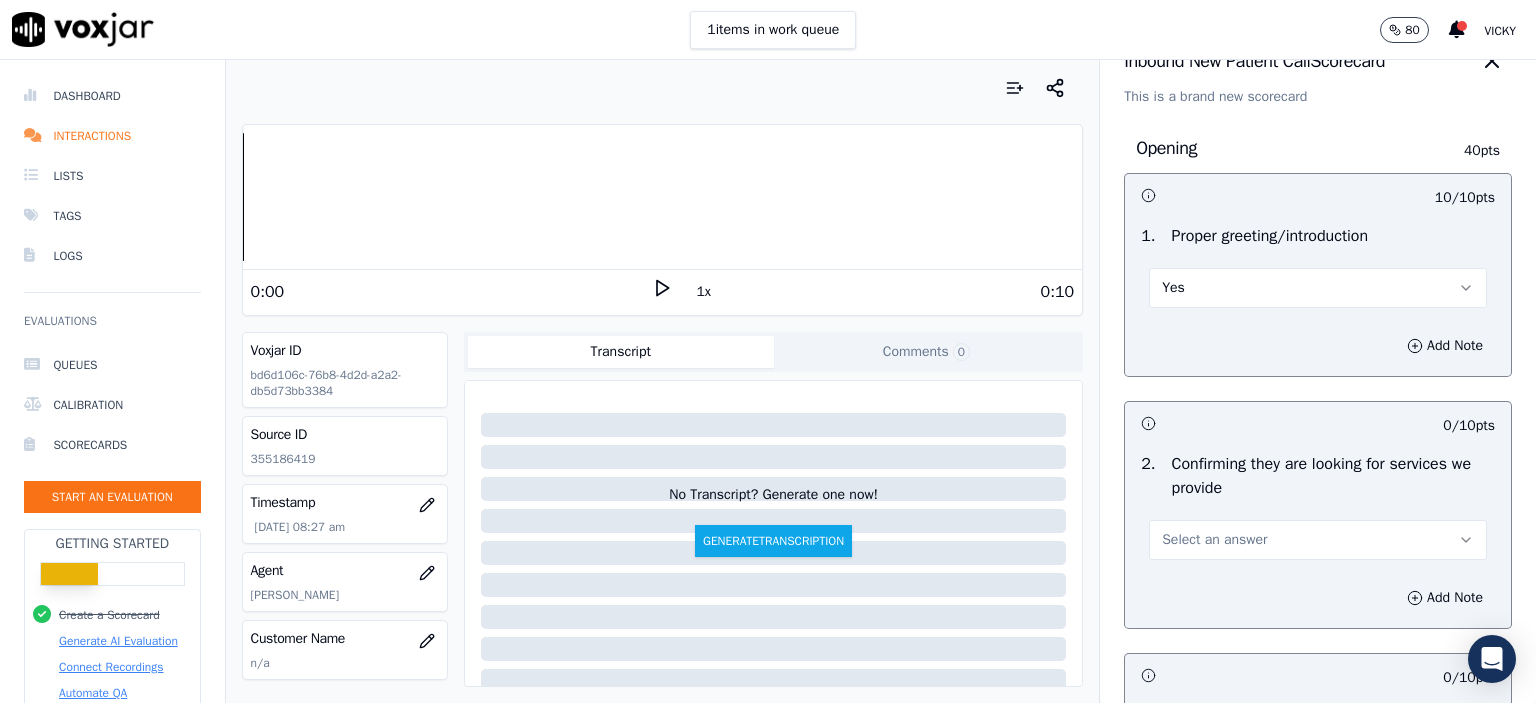 scroll, scrollTop: 100, scrollLeft: 0, axis: vertical 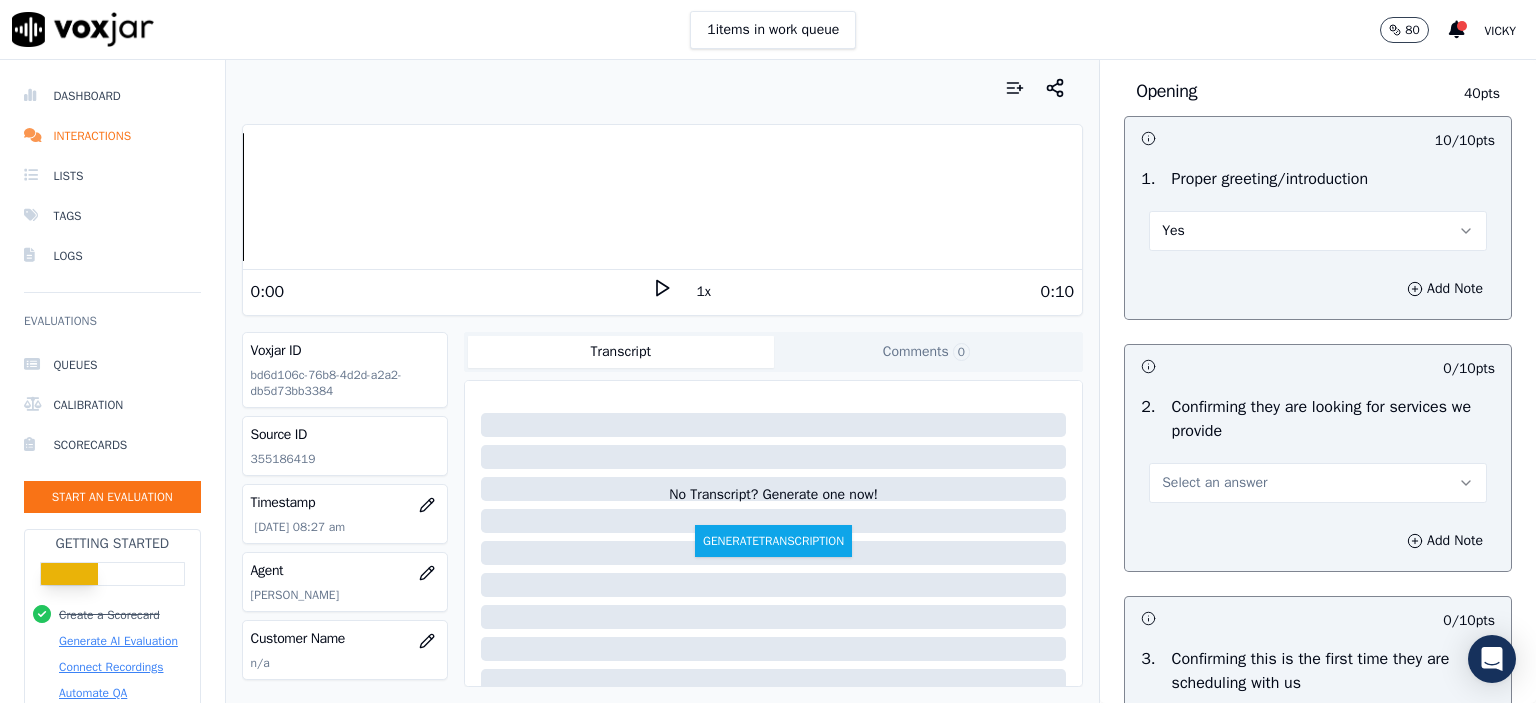 click on "Select an answer" at bounding box center (1318, 483) 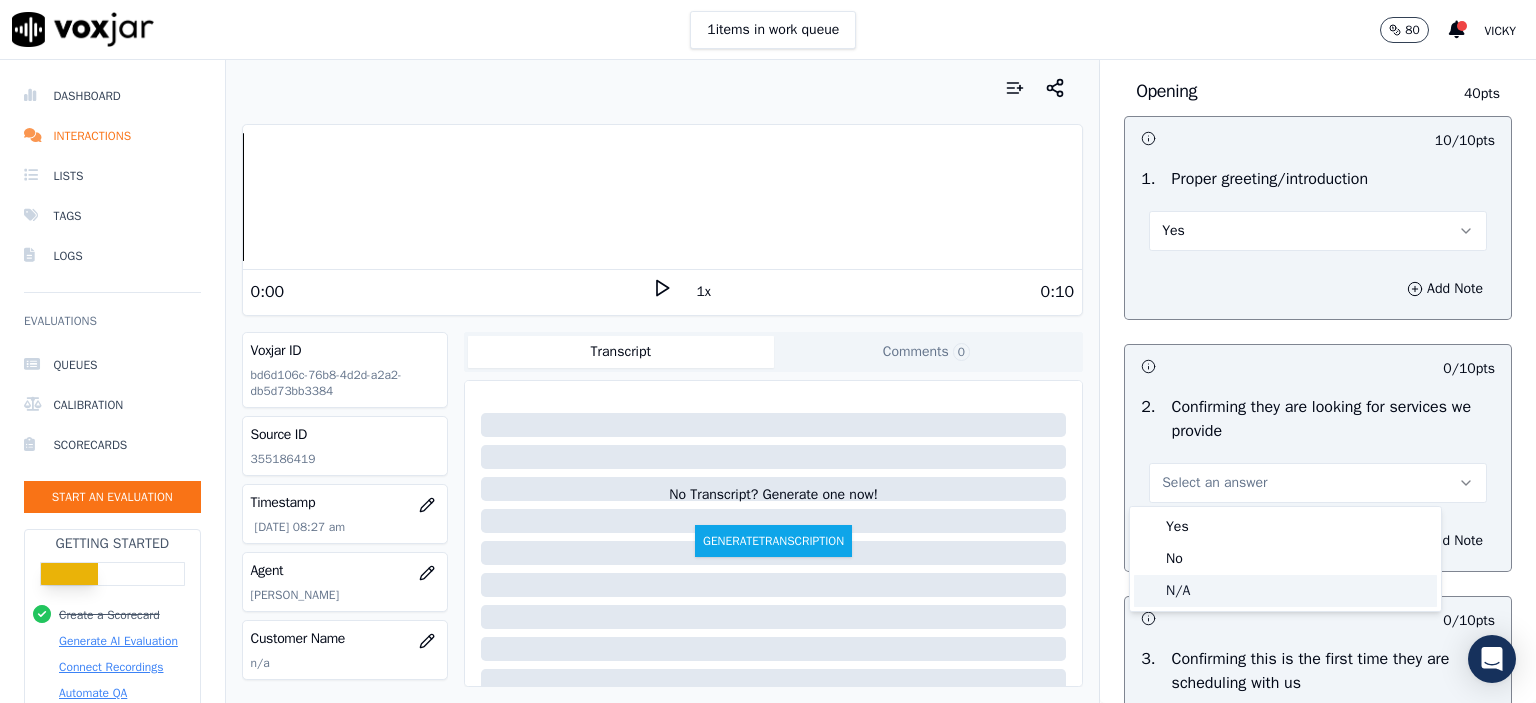 click on "N/A" 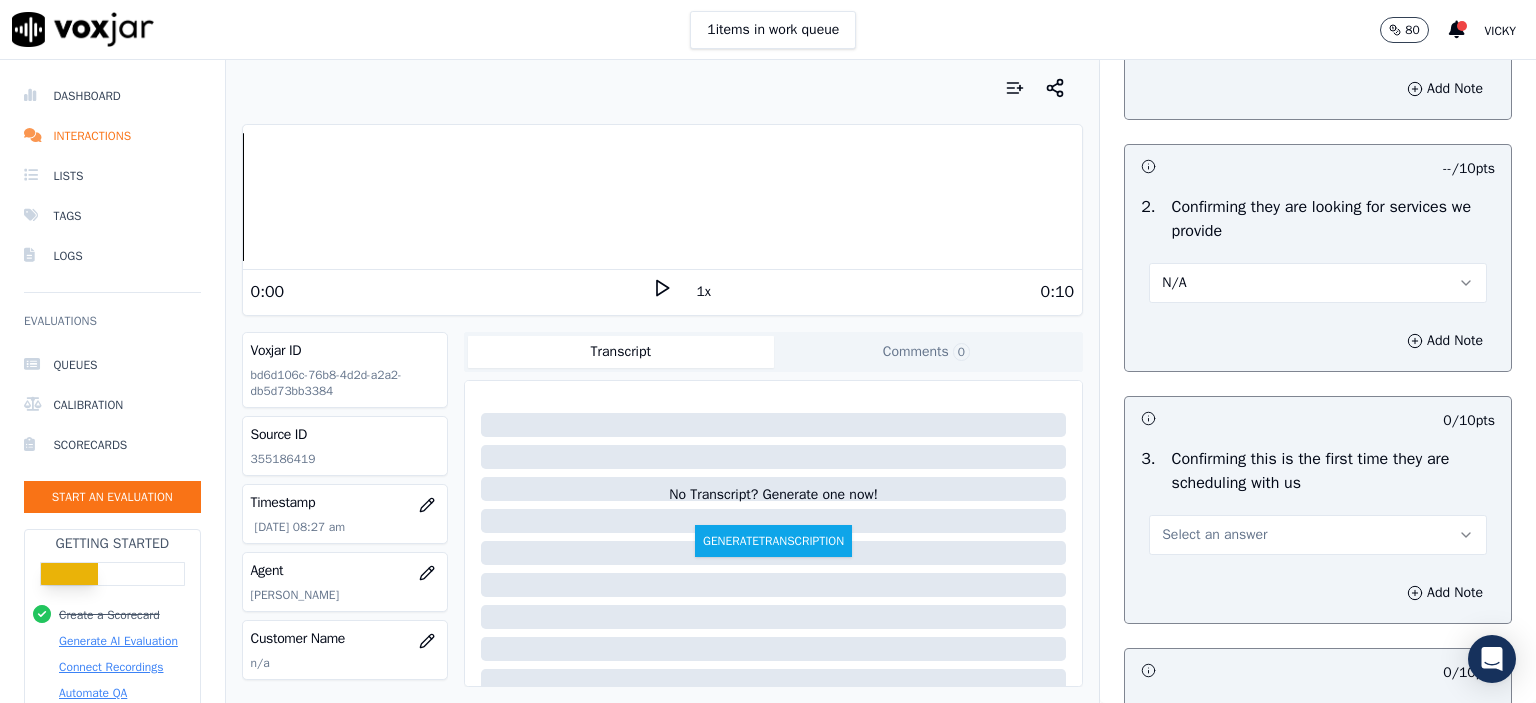 click on "Select an answer" at bounding box center (1318, 535) 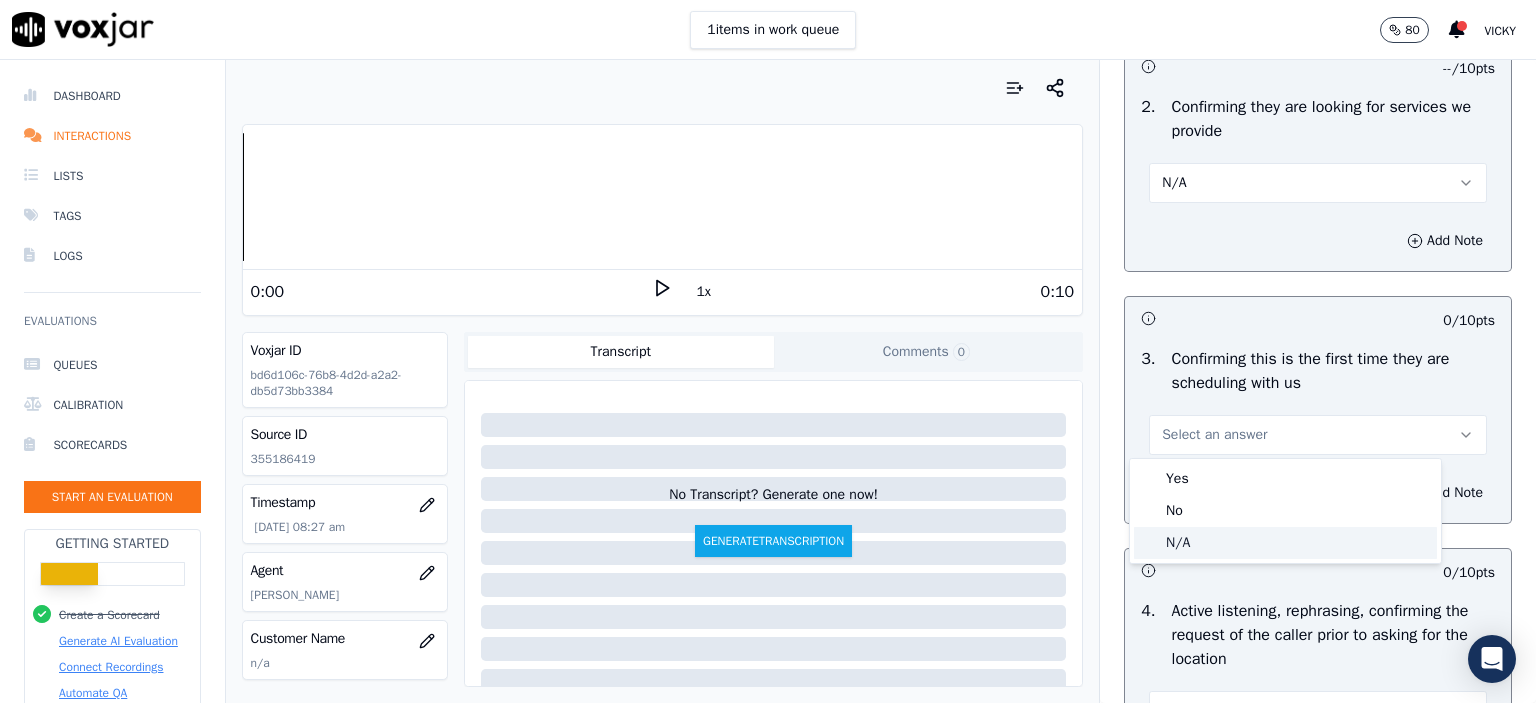 click on "N/A" 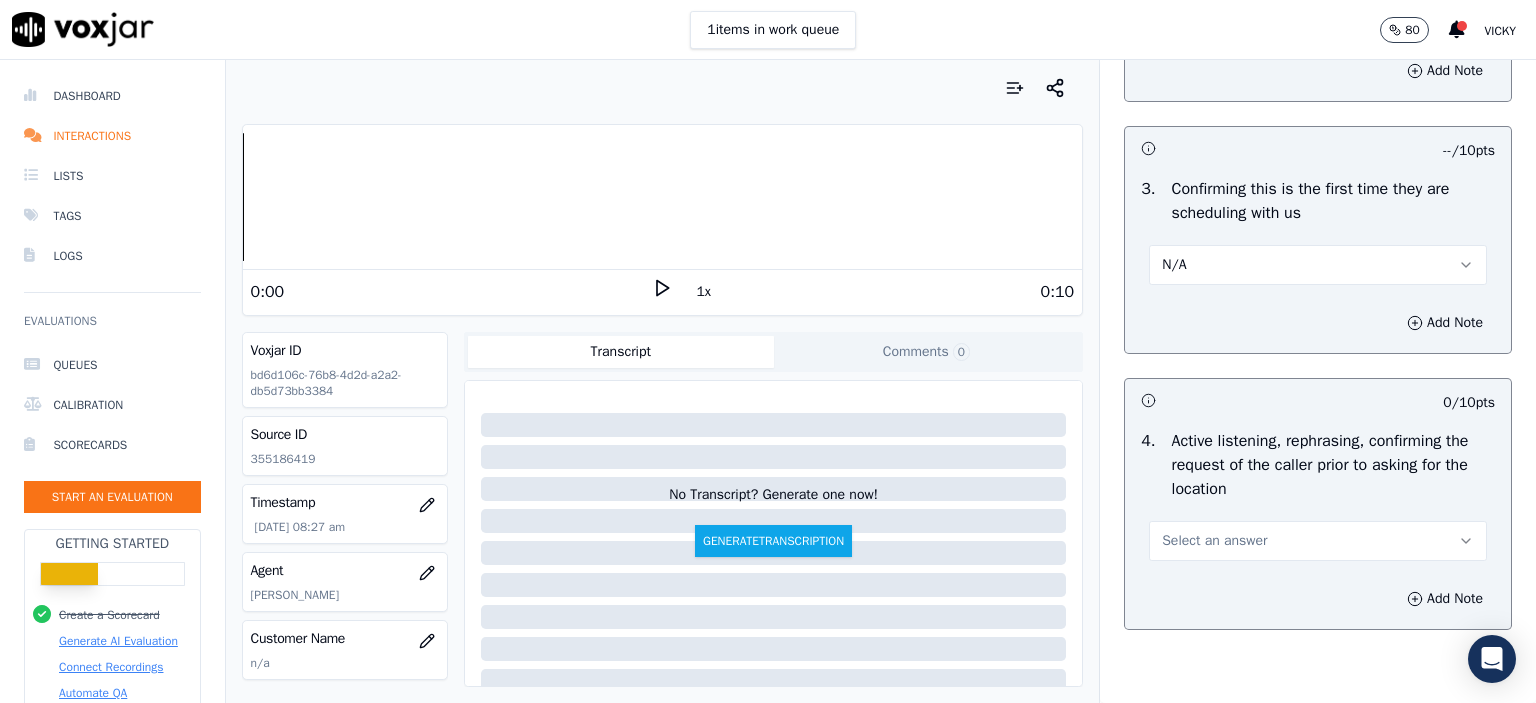 scroll, scrollTop: 600, scrollLeft: 0, axis: vertical 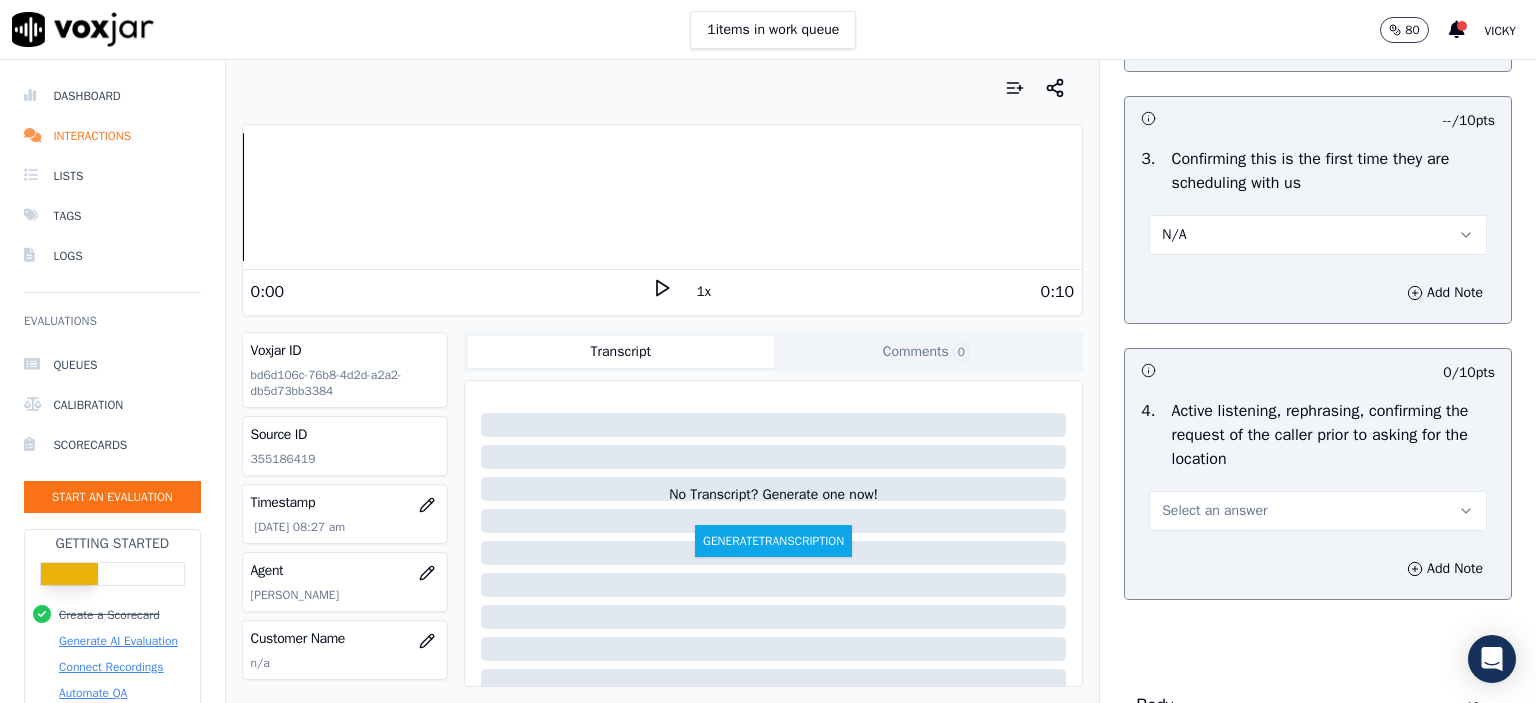 click on "Select an answer" at bounding box center (1214, 511) 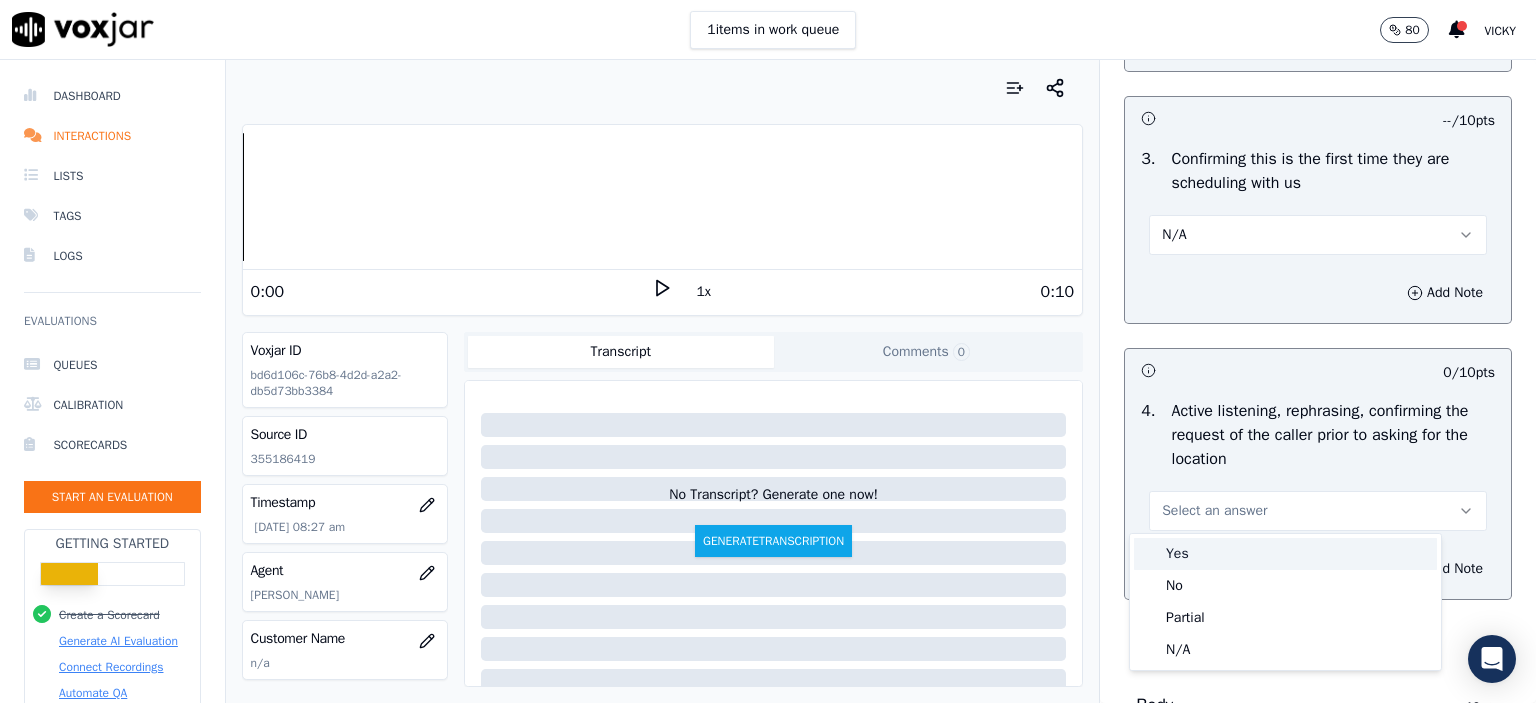 click on "Yes" at bounding box center [1285, 554] 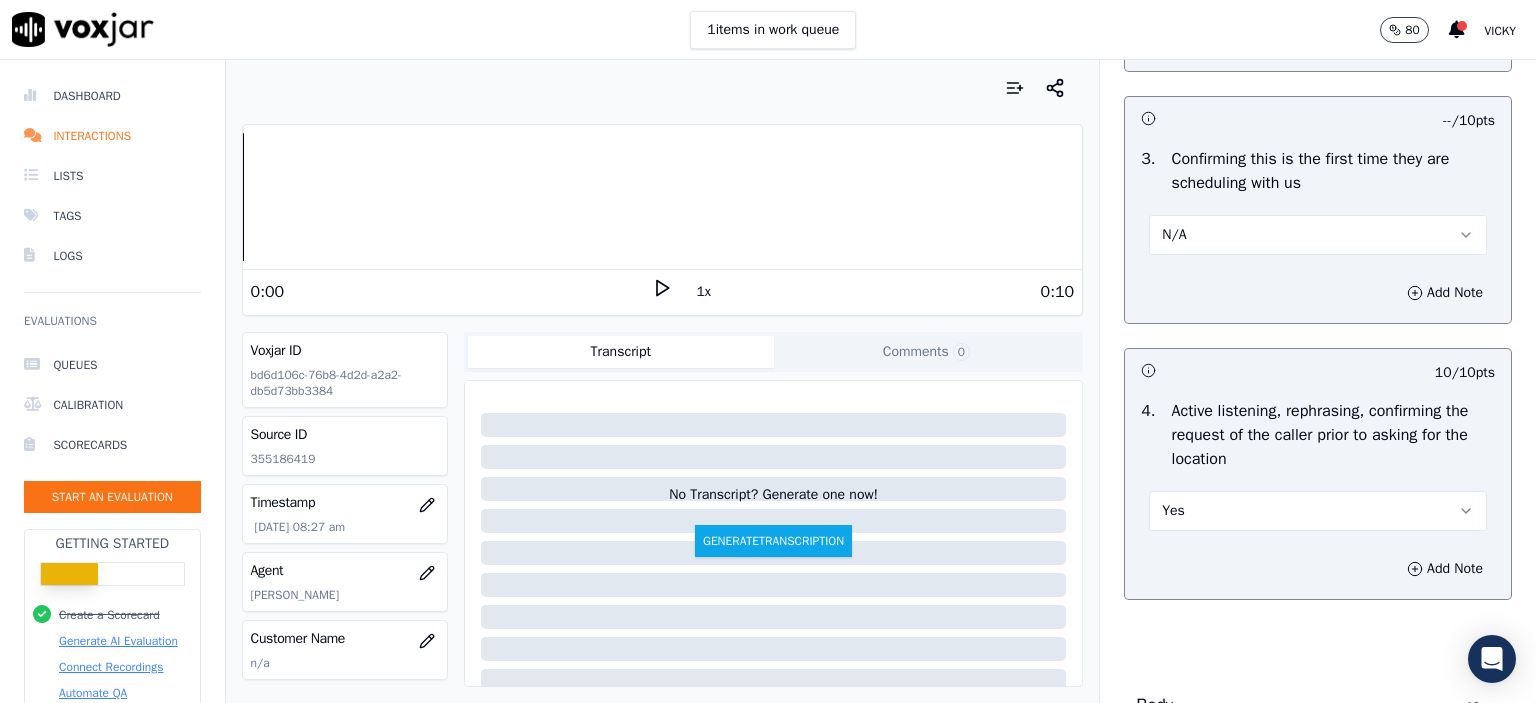 click on "Yes" at bounding box center [1318, 511] 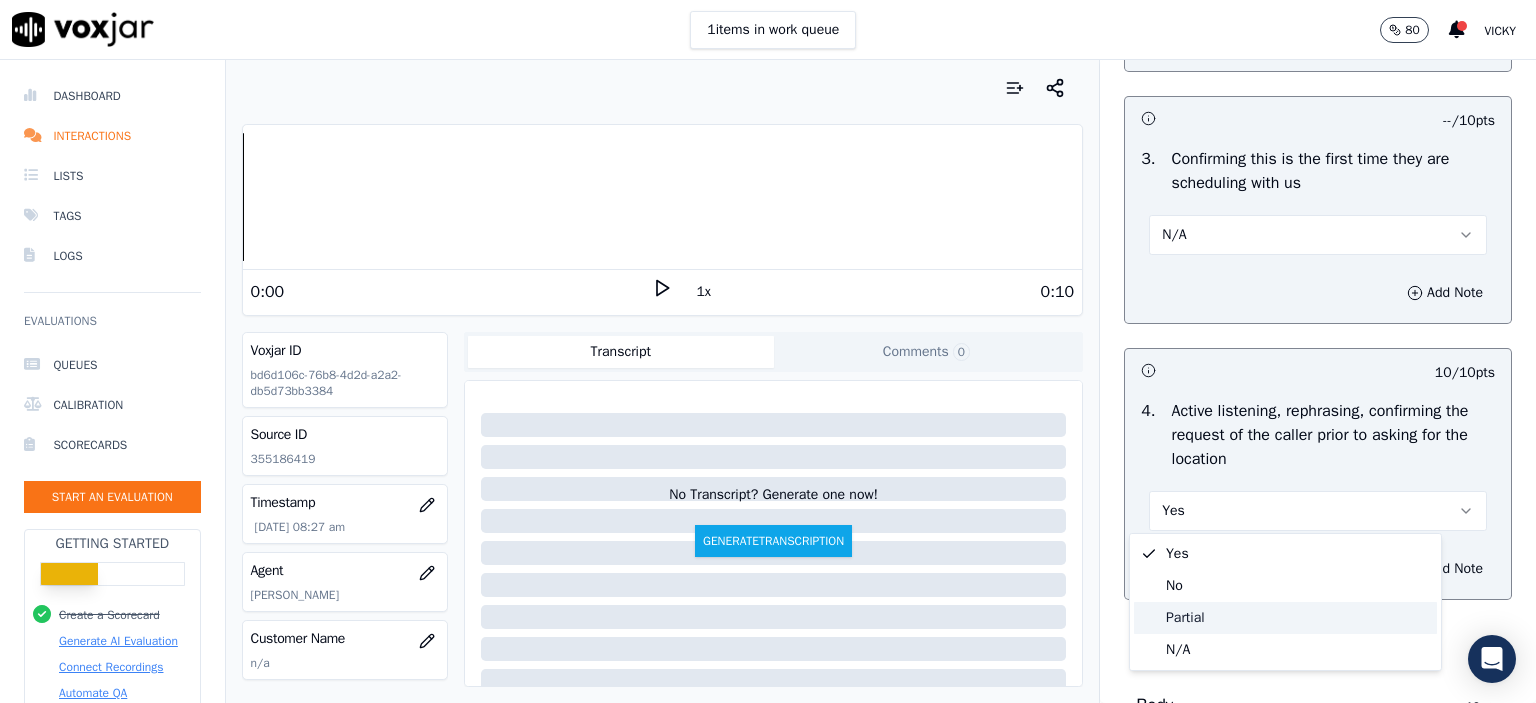 click on "Partial" 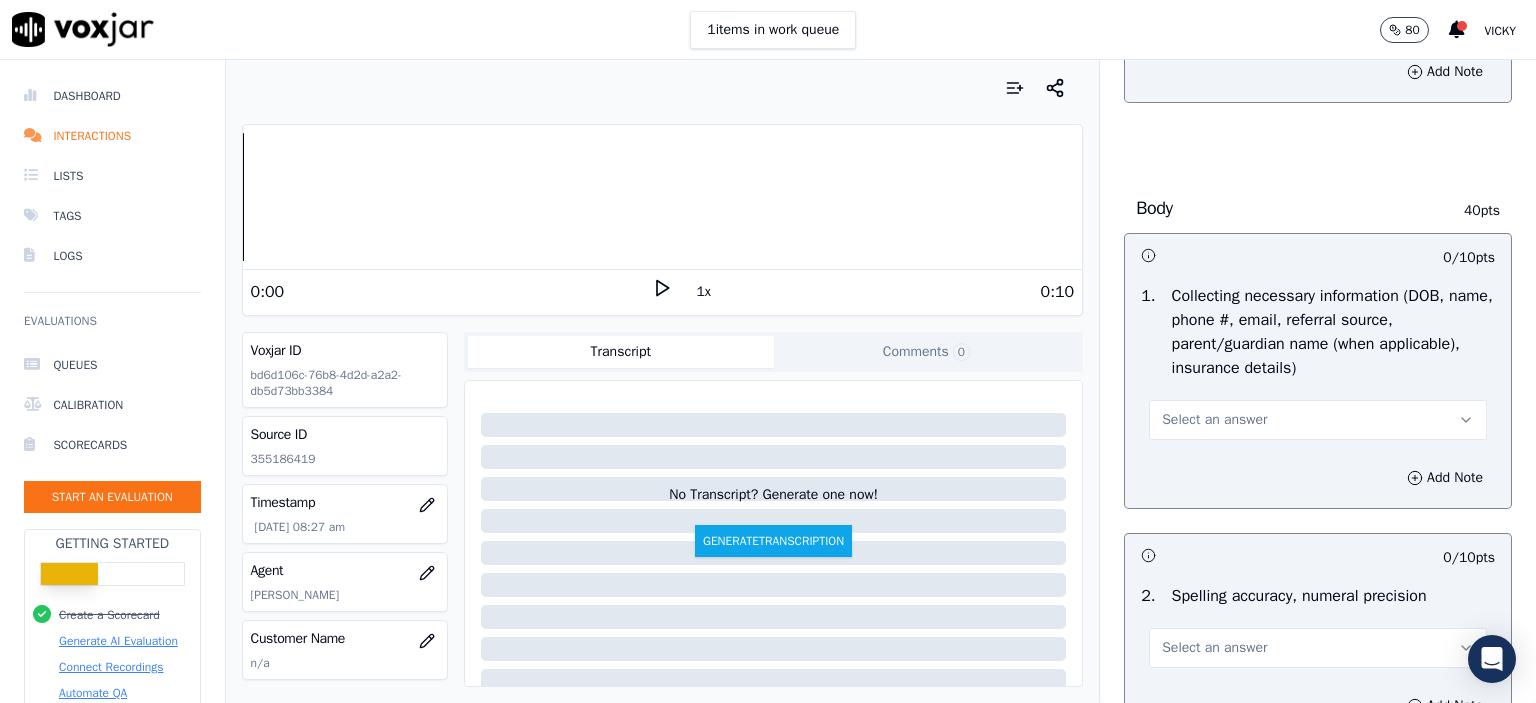 scroll, scrollTop: 1100, scrollLeft: 0, axis: vertical 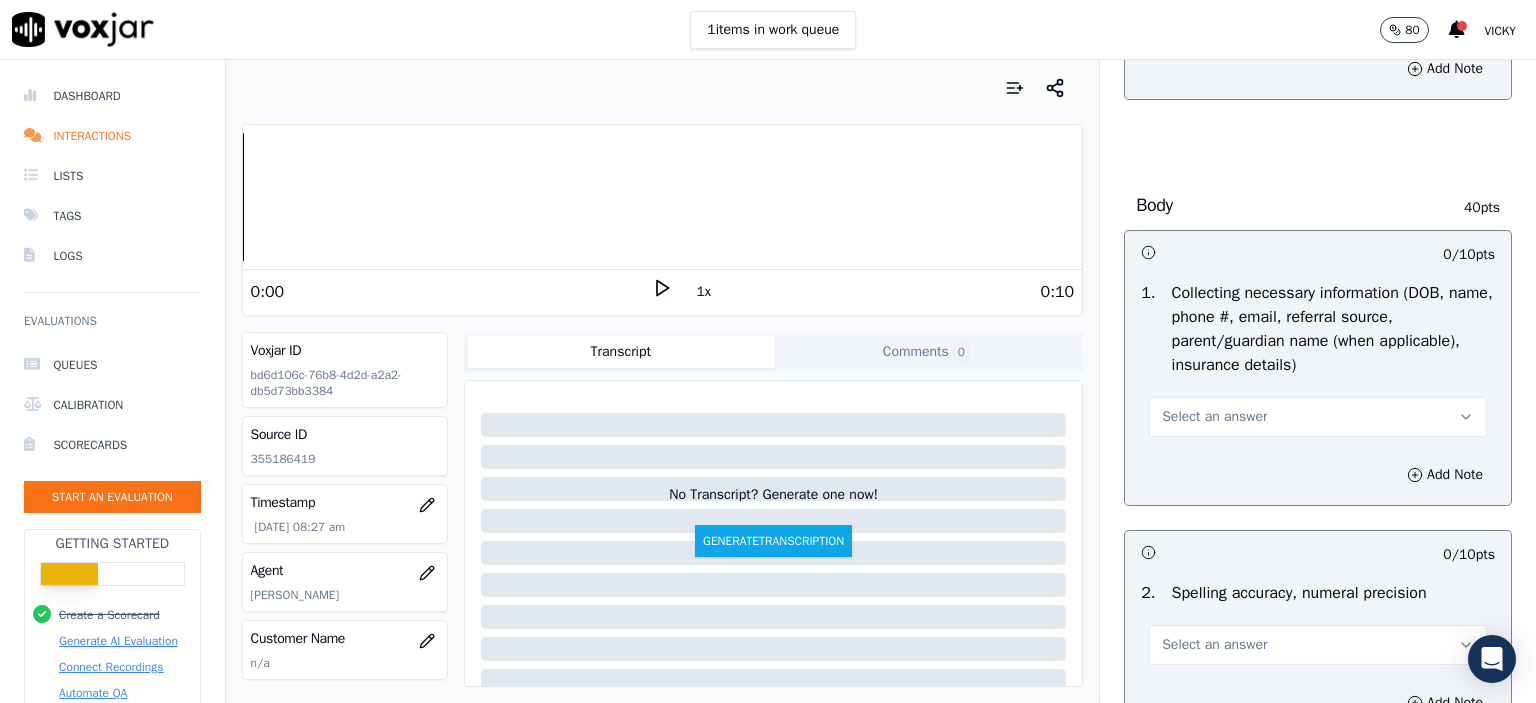 click on "Select an answer" at bounding box center (1318, 407) 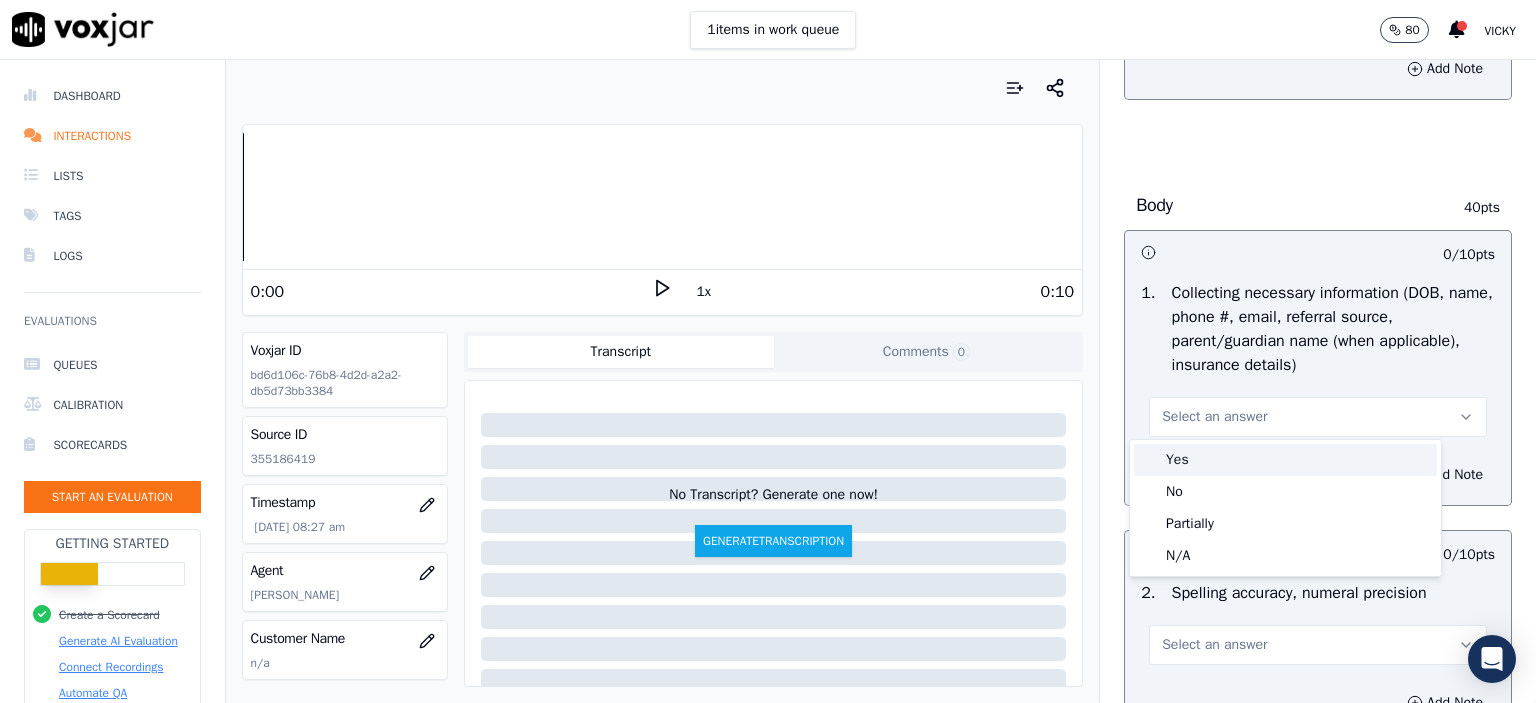 click on "Yes" at bounding box center [1285, 460] 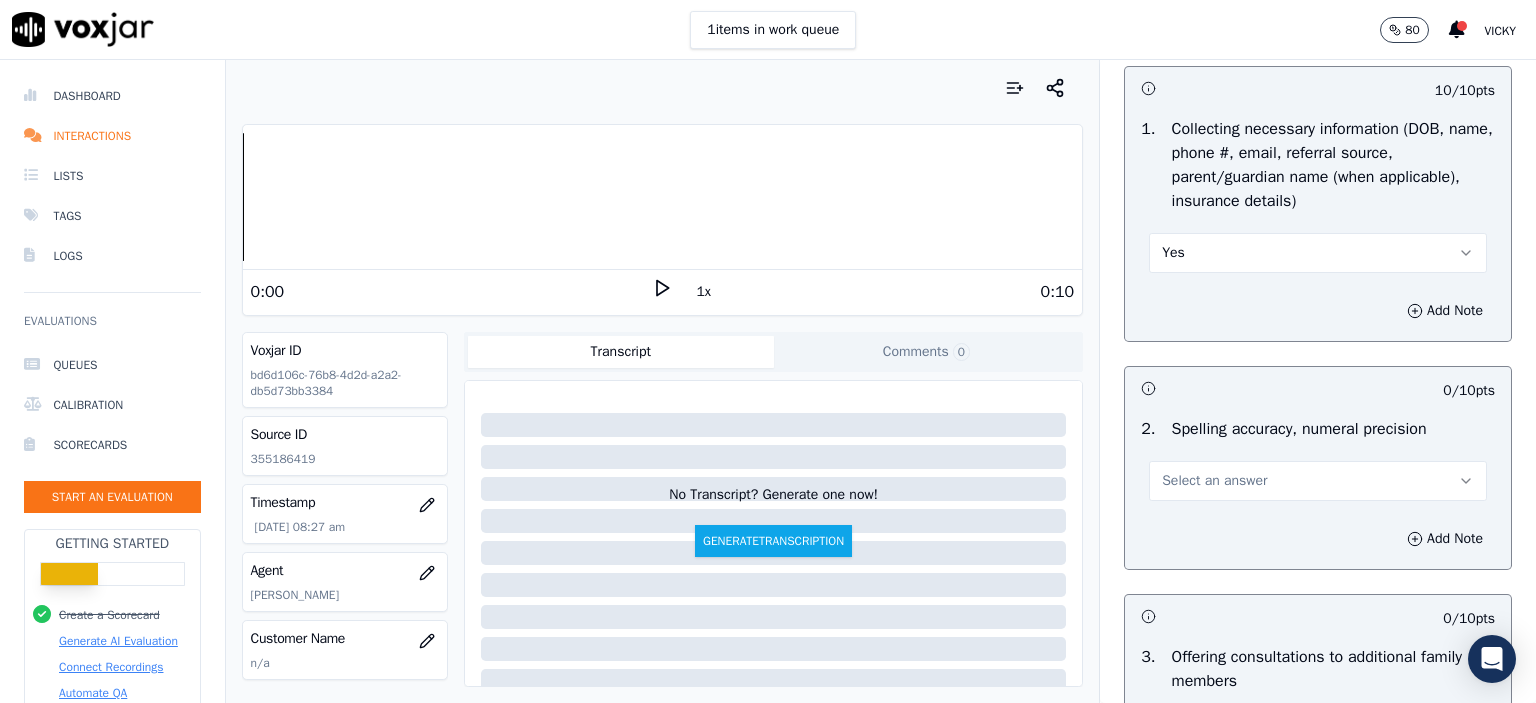 scroll, scrollTop: 1300, scrollLeft: 0, axis: vertical 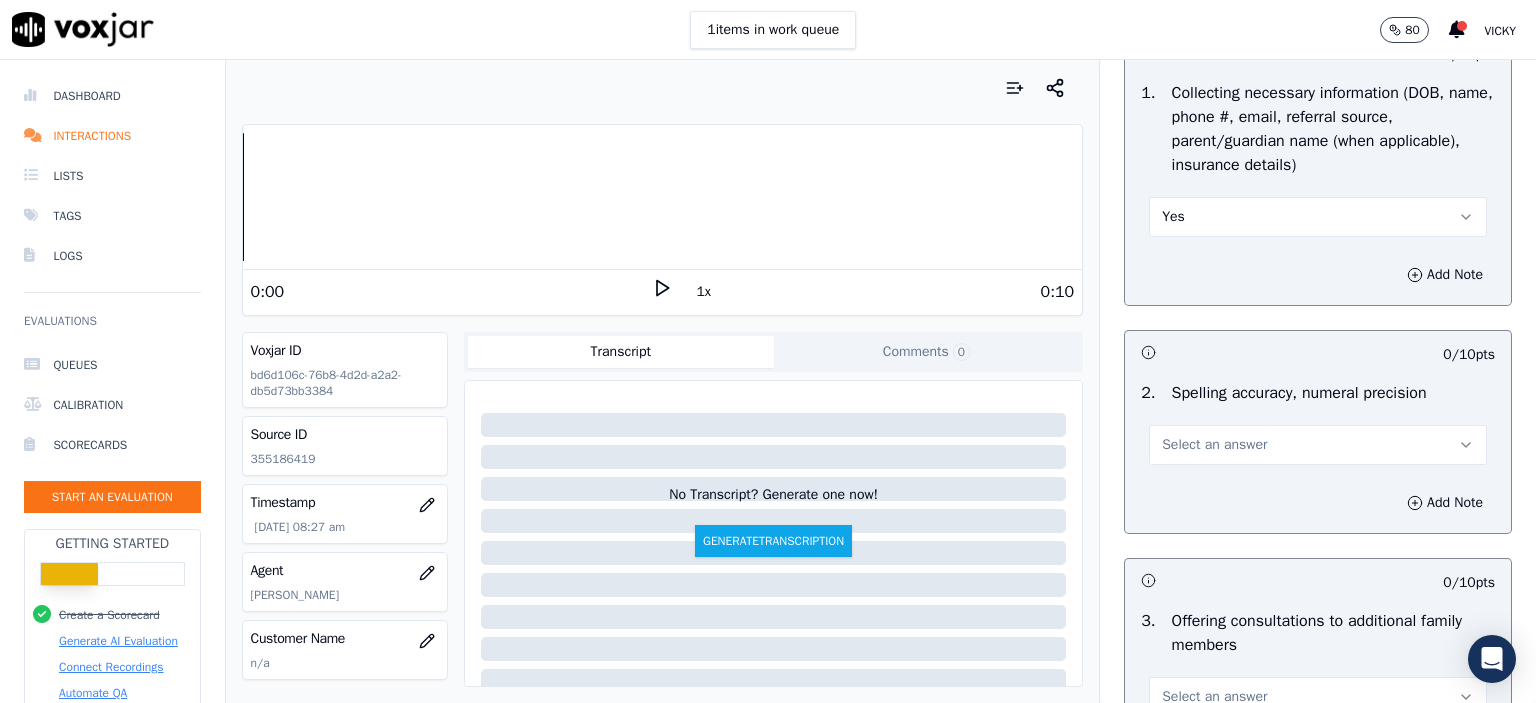 click on "Select an answer" at bounding box center (1318, 445) 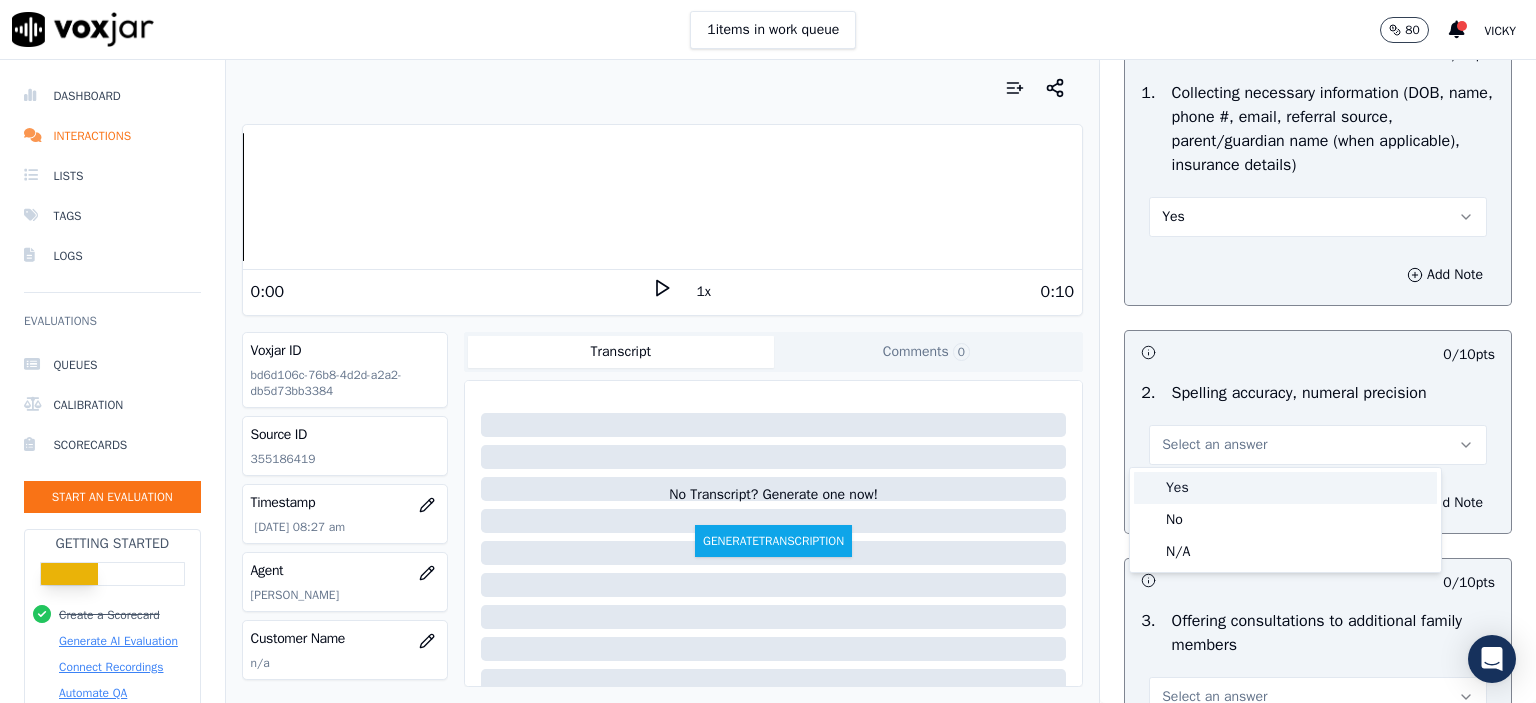click on "1  items in work queue     80         [PERSON_NAME]             Dashboard   Interactions   Lists   Tags   Logs       Evaluations     Queues   Calibration   Scorecards   Start an Evaluation     Getting Started       Create a Scorecard     Generate AI Evaluation     Connect Recordings     Automate QA     Invite your team
Report a Bug       2025   Voxjar   TOS   Privacy             Your browser does not support the audio element.   0:00     1x   0:10   Voxjar ID   bd6d106c-76b8-4d2d-a2a2-db5d73bb3384   Source ID   355186419   Timestamp
[DATE] 08:27 am     Agent
[PERSON_NAME]     Customer Name     n/a     Customer Phone     n/a     Tags
No Tags     Source     manualUpload   Type     AUDIO       Transcript   Comments  0   No Transcript? Generate one now!   Generate  Transcription         Add Comment   Scores   Transcript   Metadata   Comments         Human Score   --   0  evaluation s   AI Score   --   0  evaluation s   Calibration Sessions" at bounding box center [768, 351] 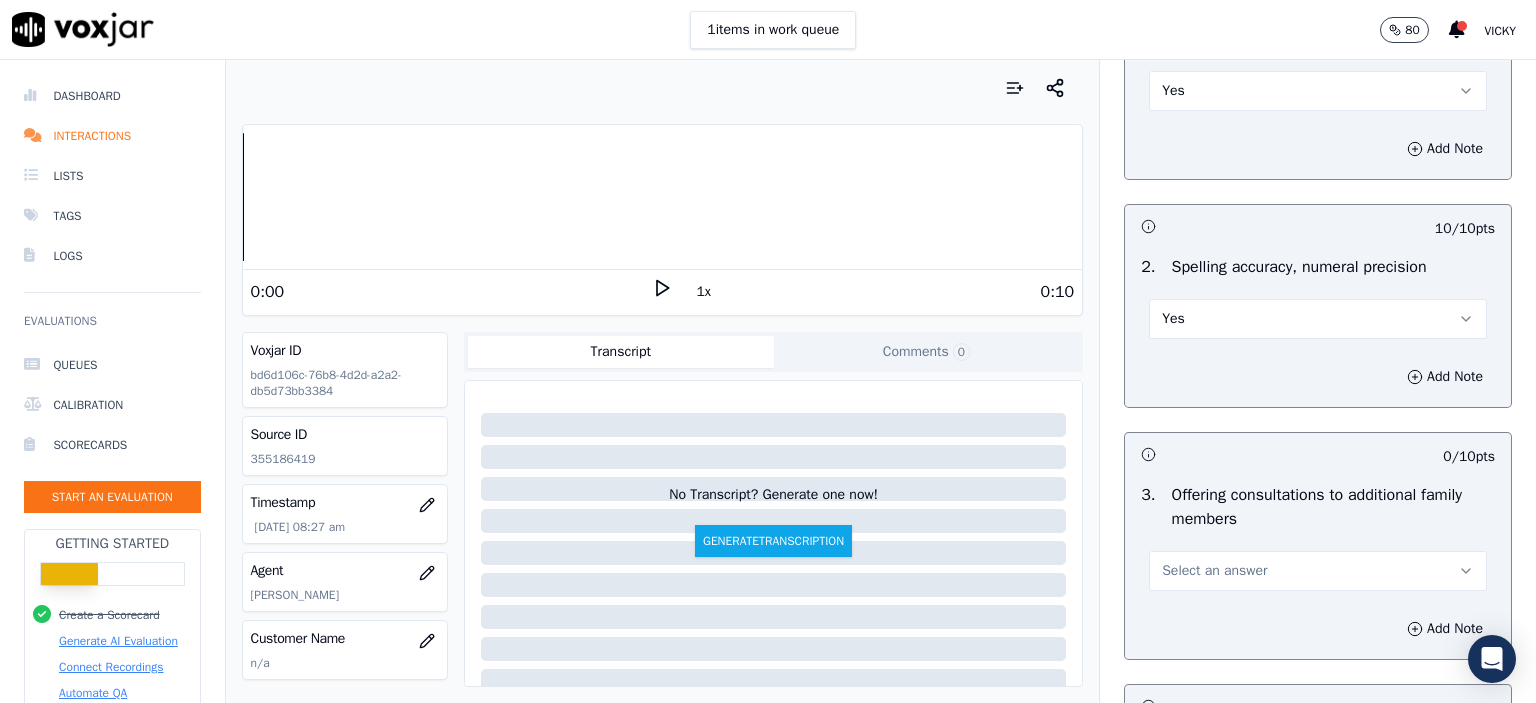 scroll, scrollTop: 1500, scrollLeft: 0, axis: vertical 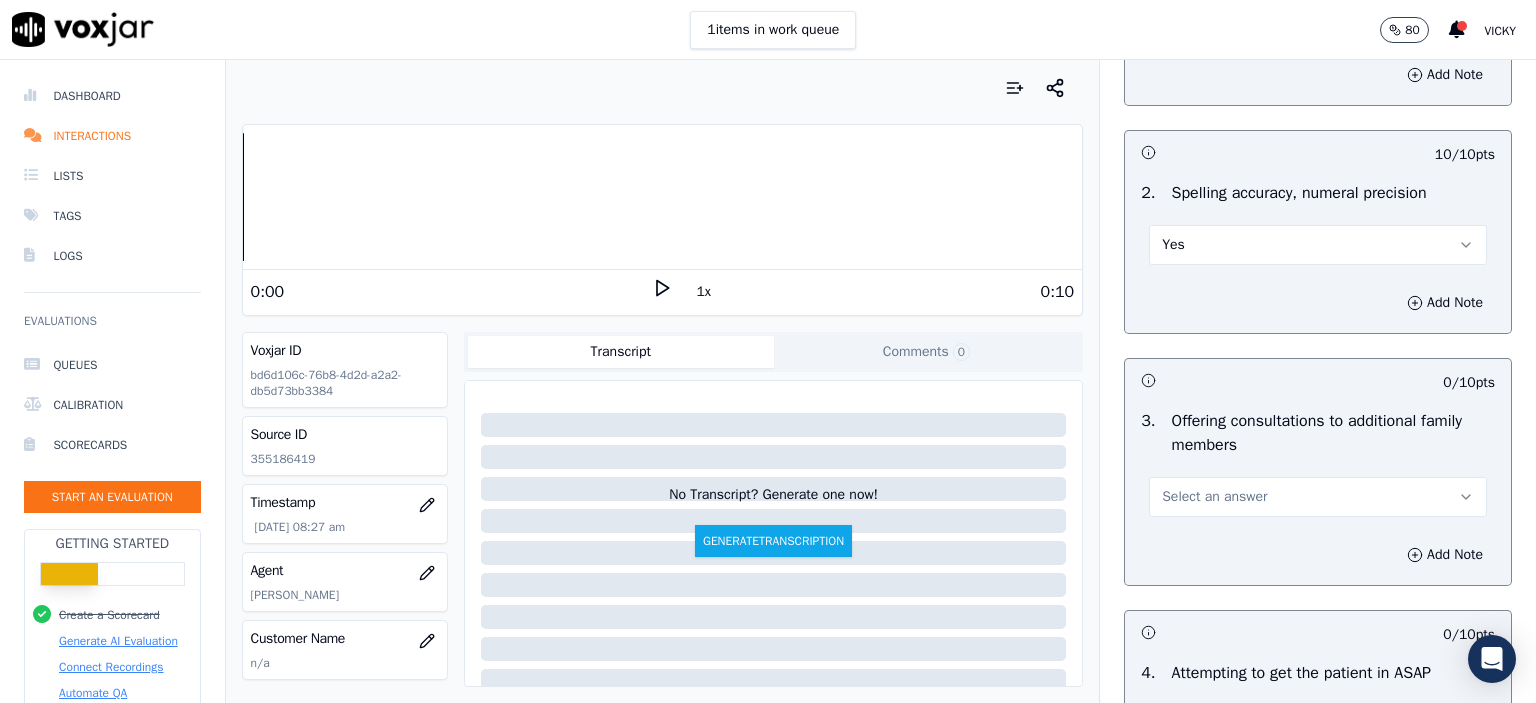 click on "Select an answer" at bounding box center (1318, 497) 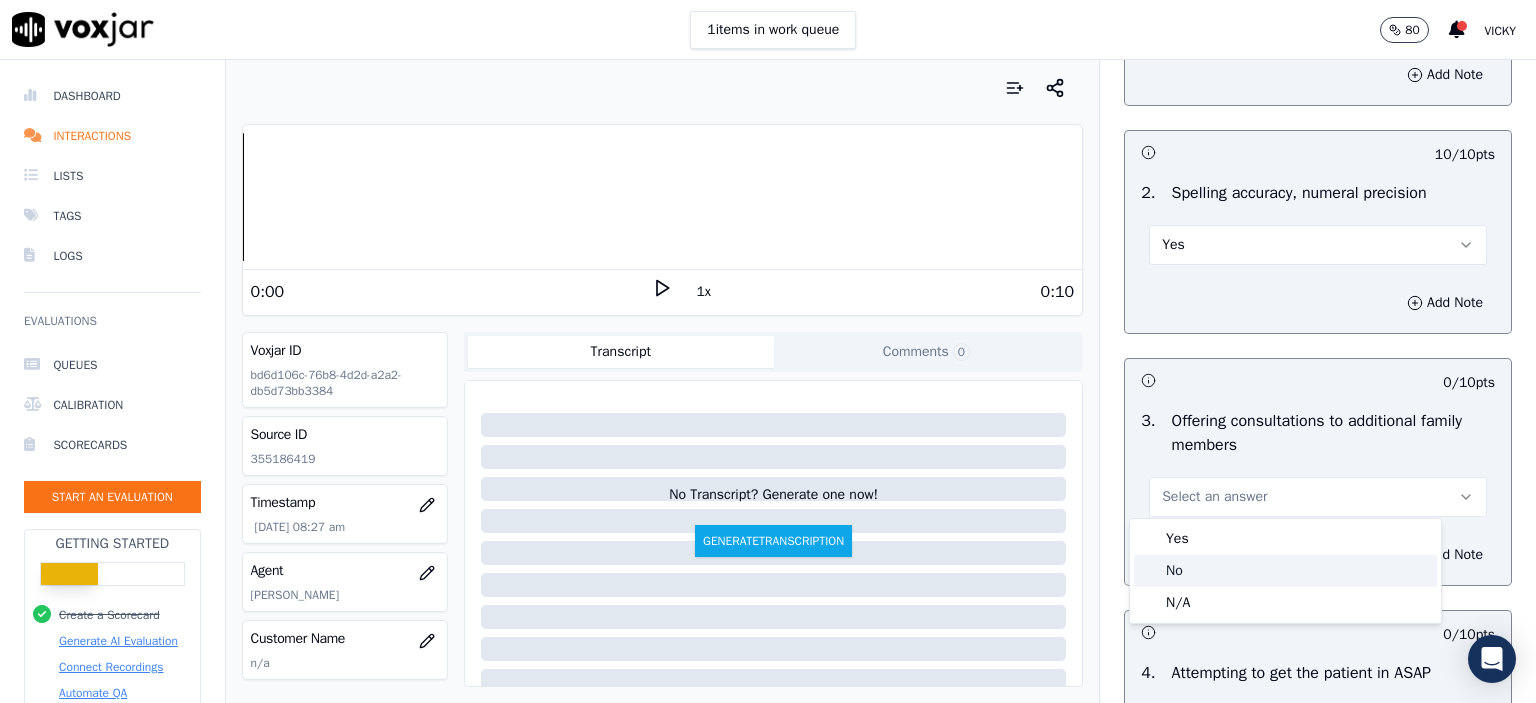 click on "No" 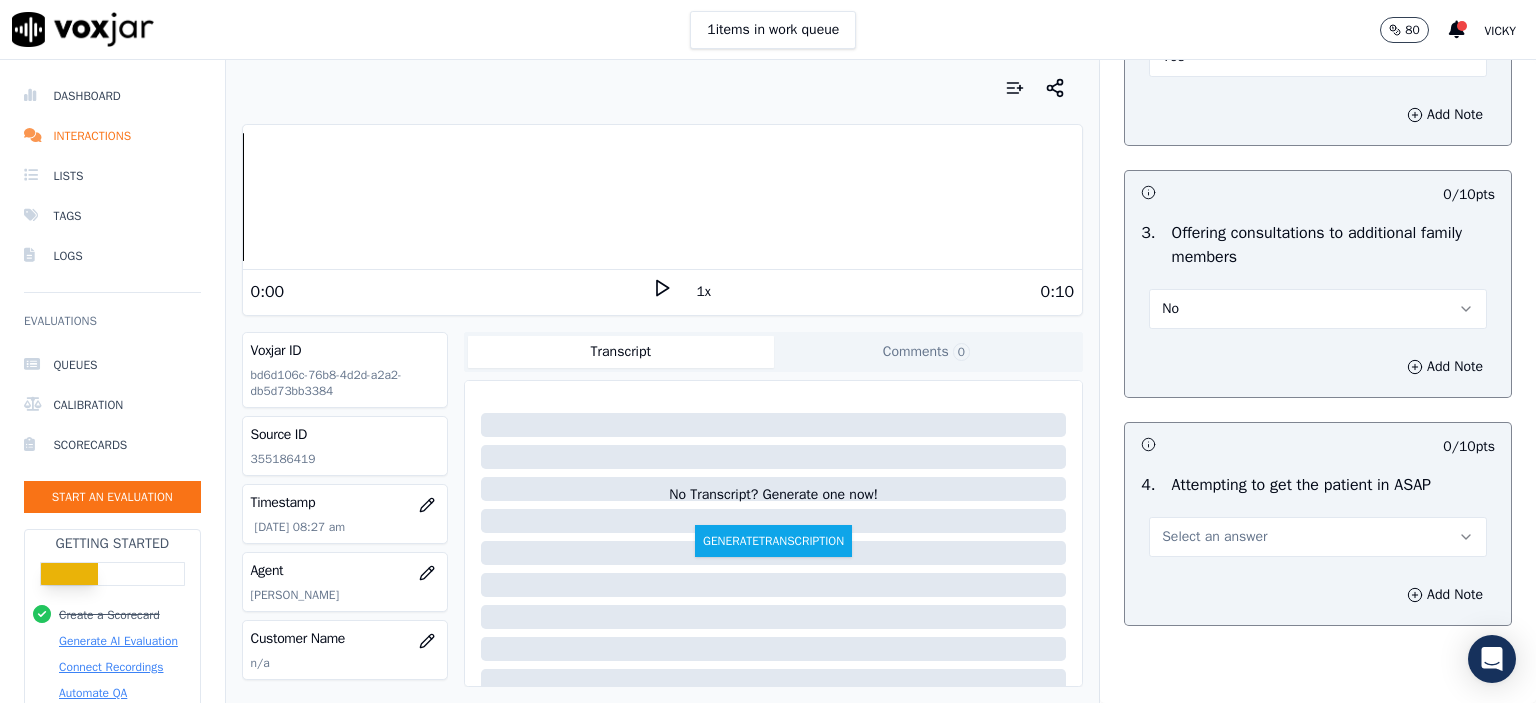scroll, scrollTop: 1700, scrollLeft: 0, axis: vertical 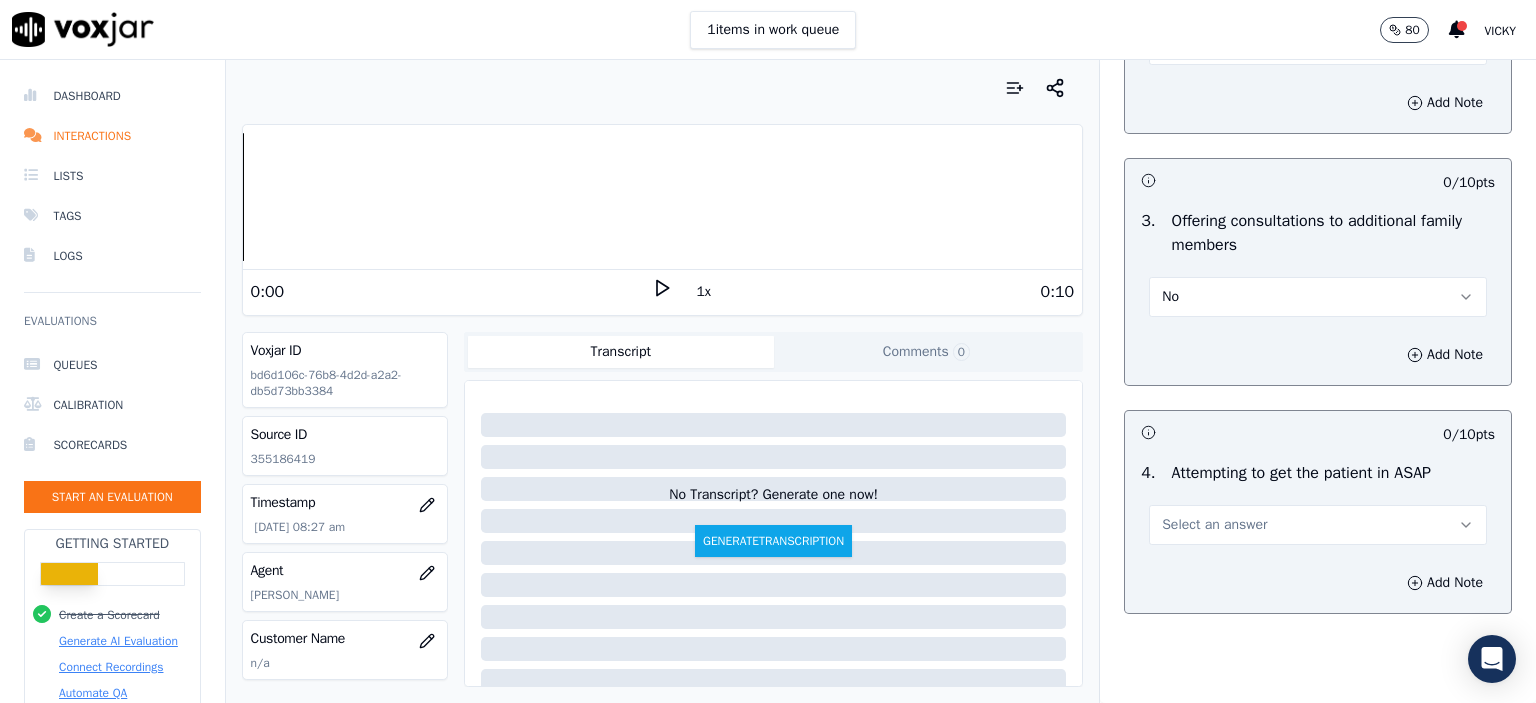 click on "Select an answer" at bounding box center [1318, 525] 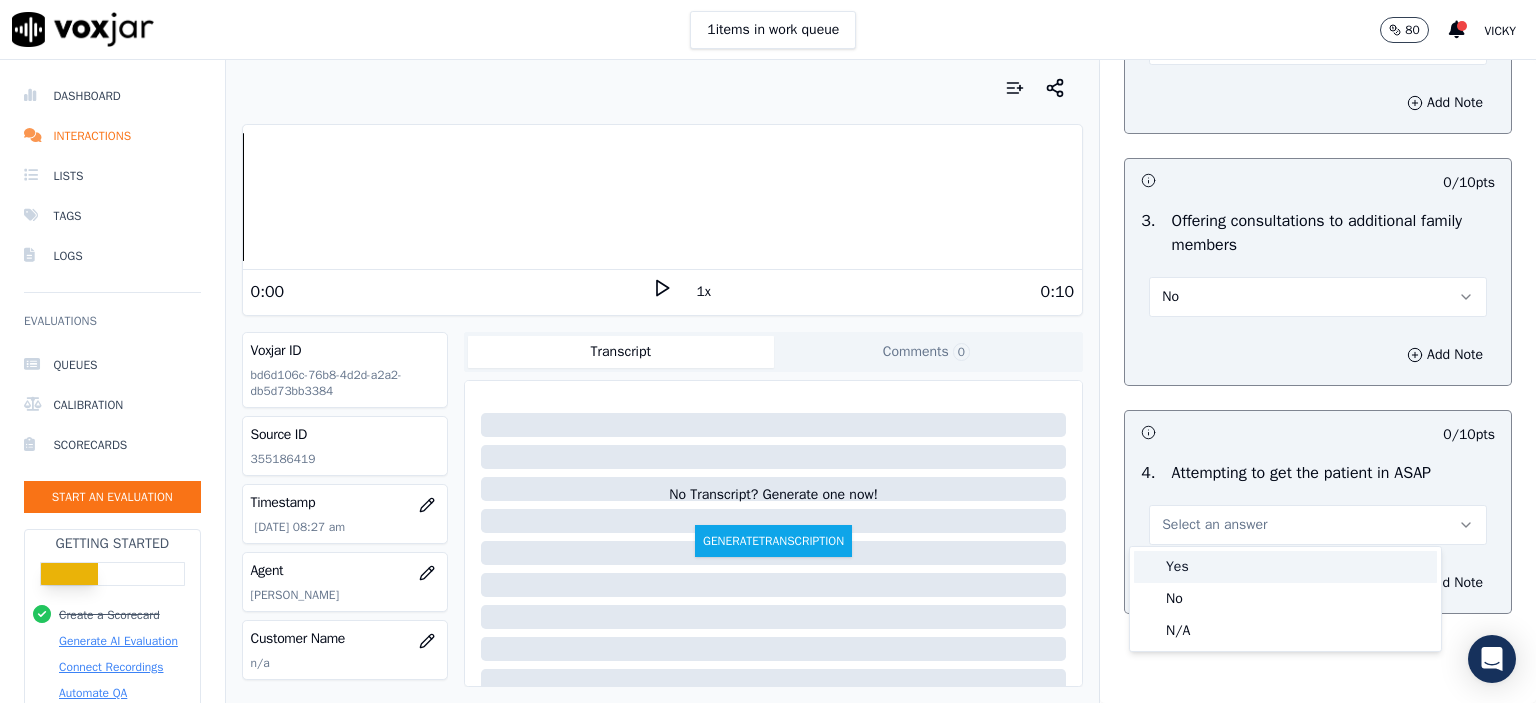 click on "Yes" at bounding box center [1285, 567] 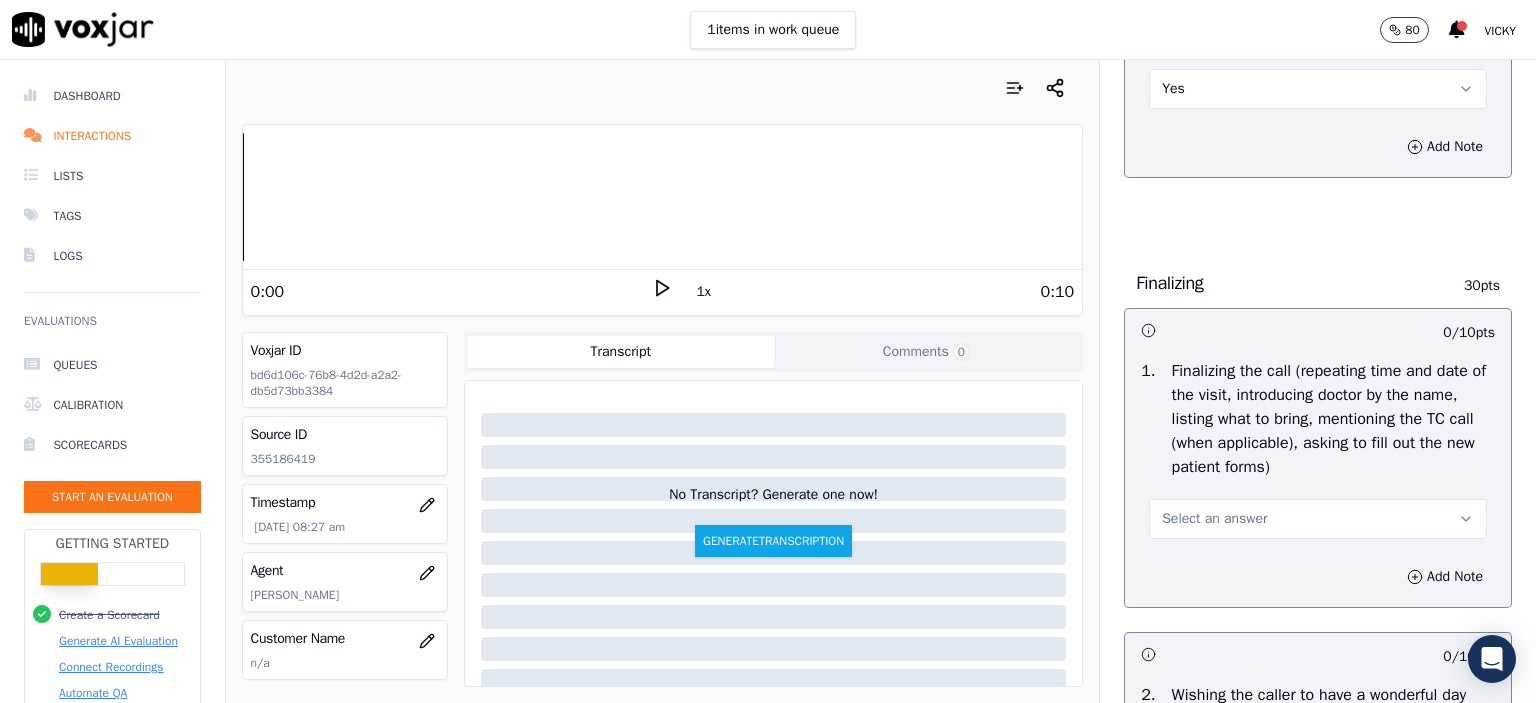 scroll, scrollTop: 2200, scrollLeft: 0, axis: vertical 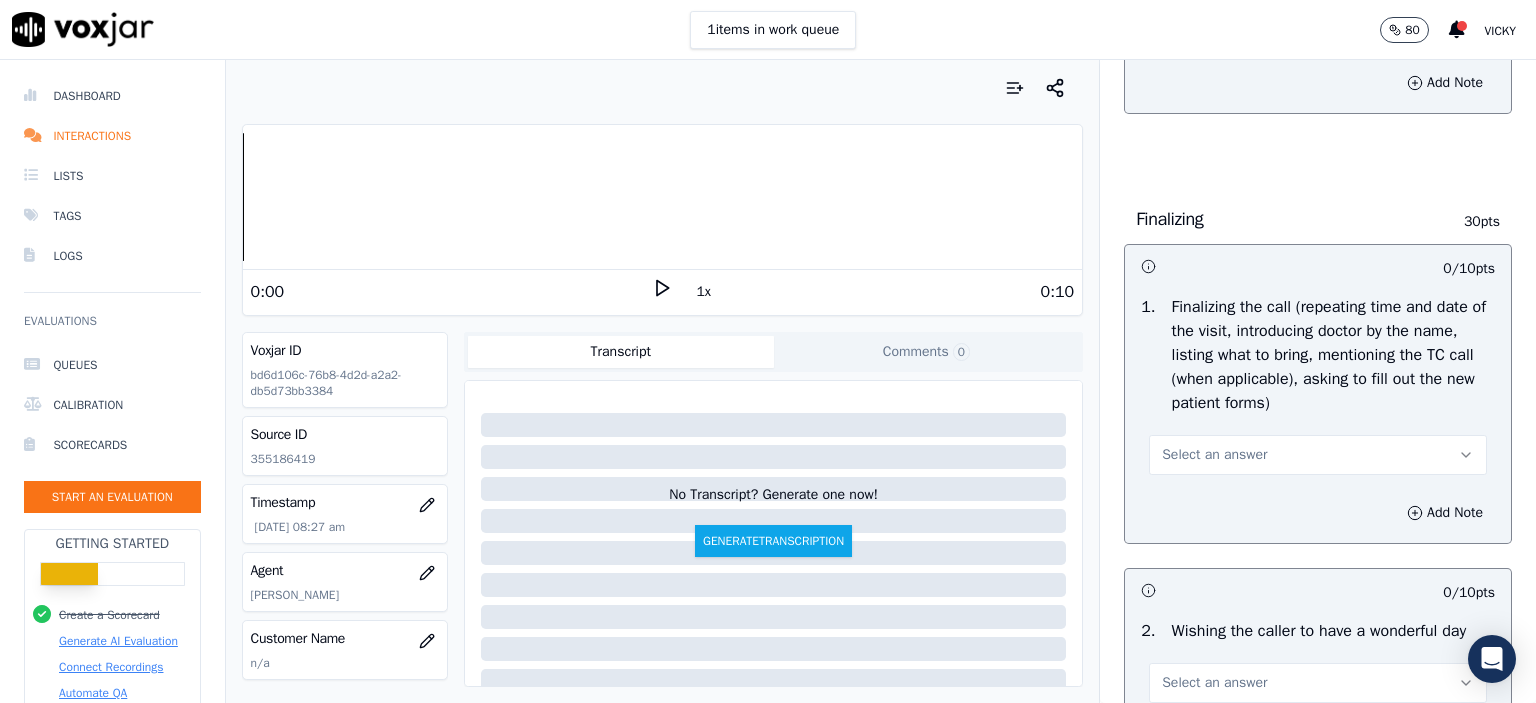 click on "Select an answer" at bounding box center [1318, 455] 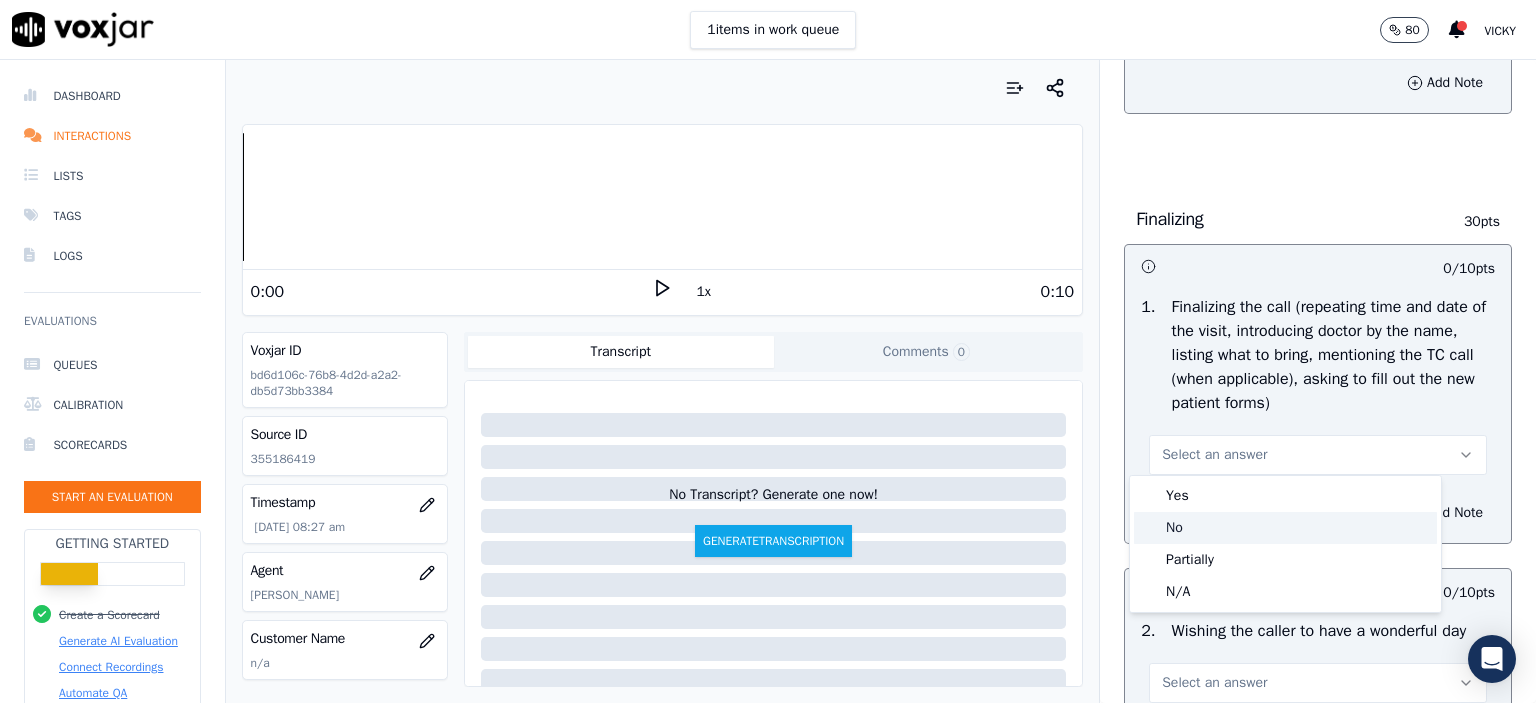 click on "Partially" 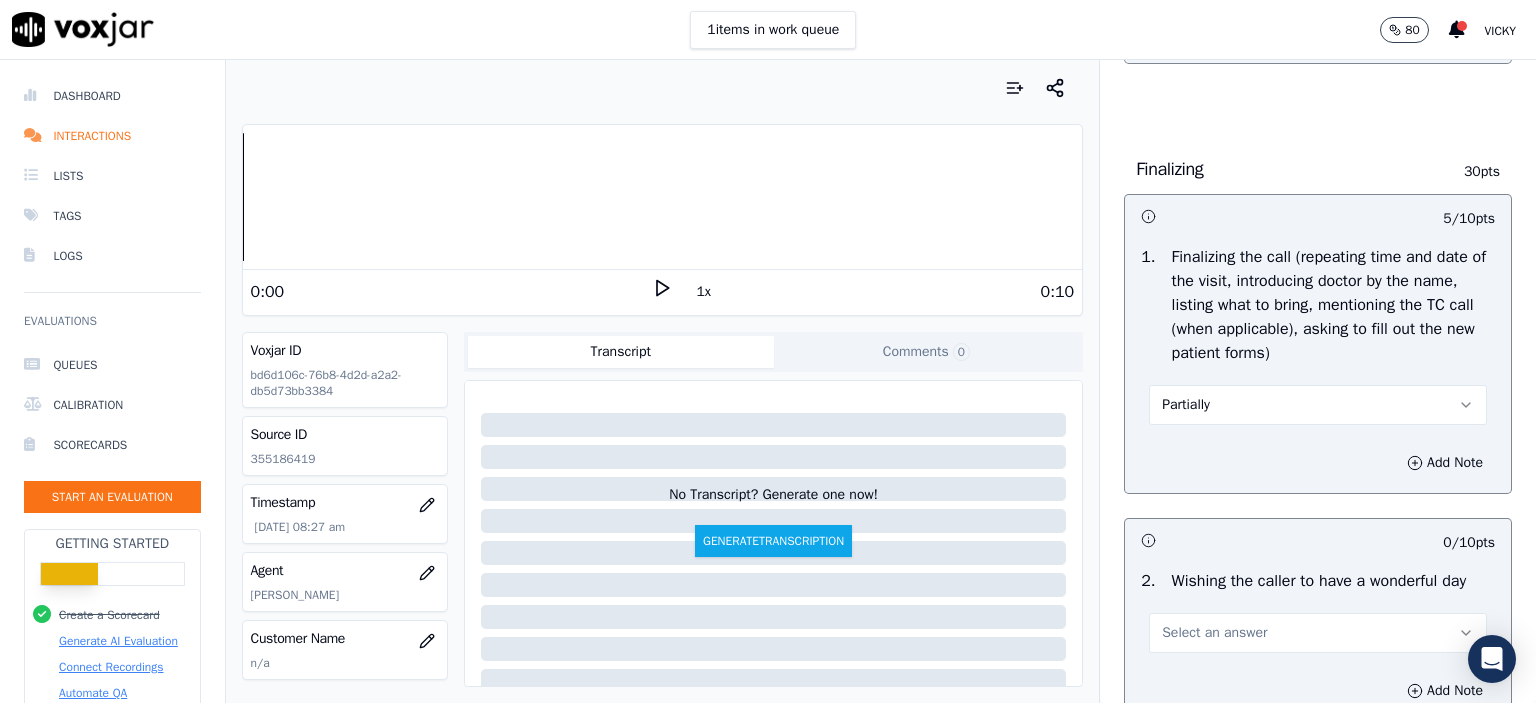 scroll, scrollTop: 2300, scrollLeft: 0, axis: vertical 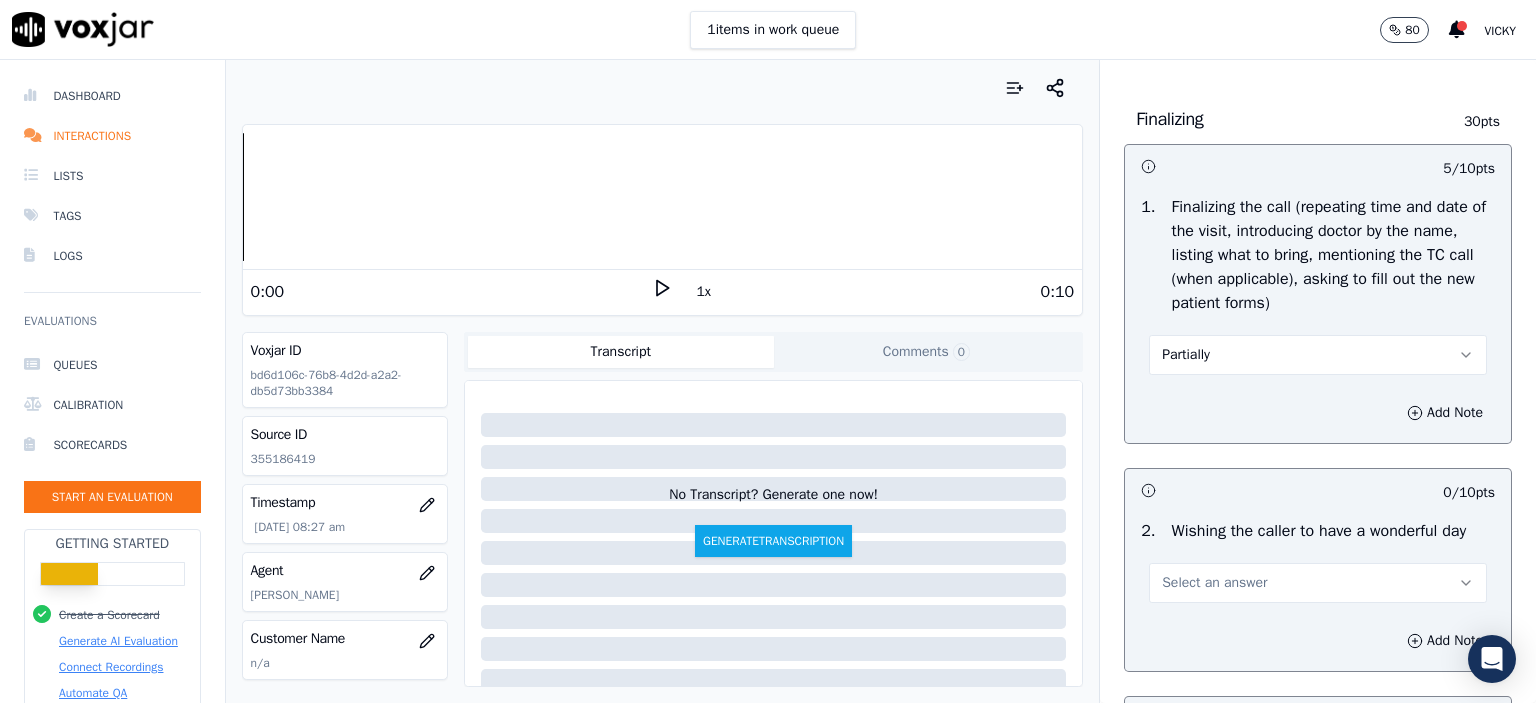 click on "Select an answer" at bounding box center (1318, 583) 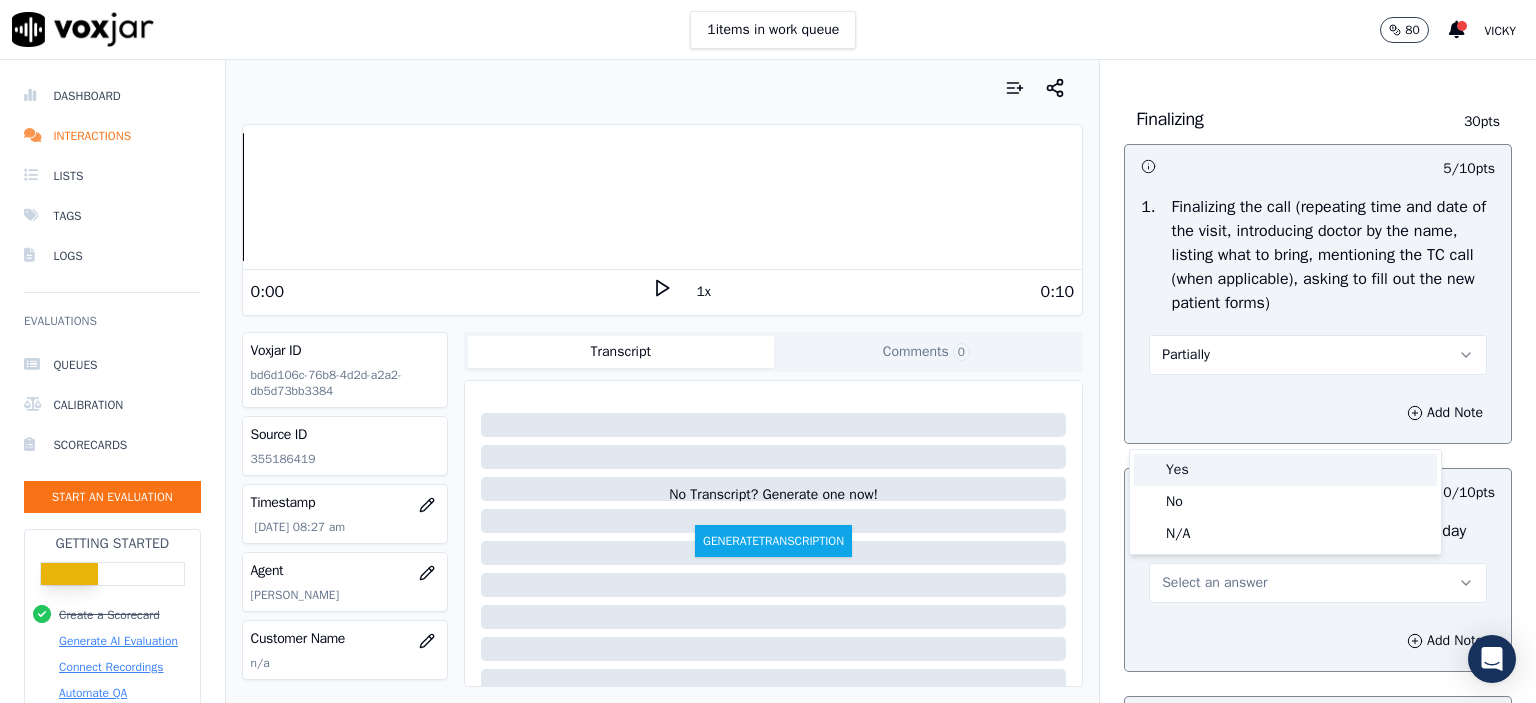 click on "Yes" at bounding box center (1285, 470) 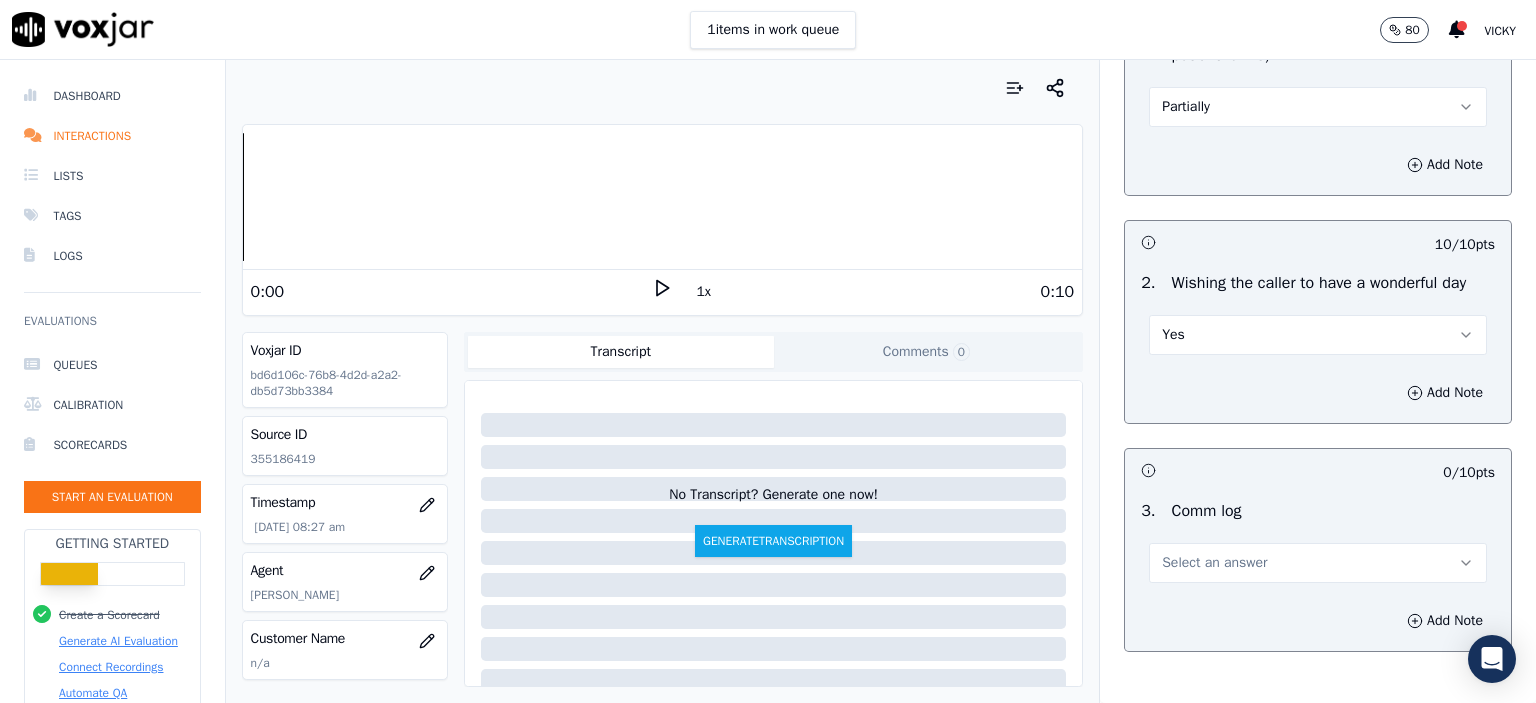scroll, scrollTop: 2700, scrollLeft: 0, axis: vertical 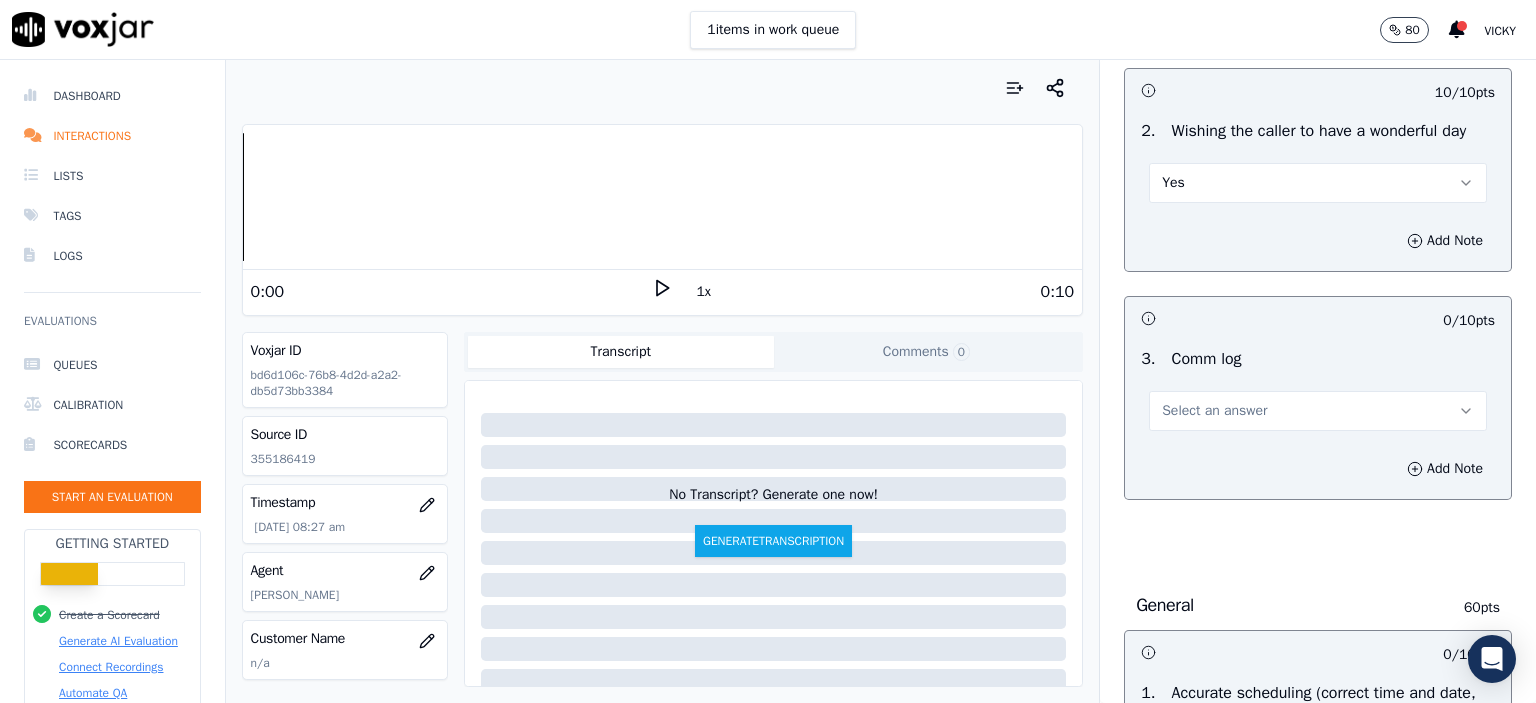 click on "Select an answer" at bounding box center [1318, 411] 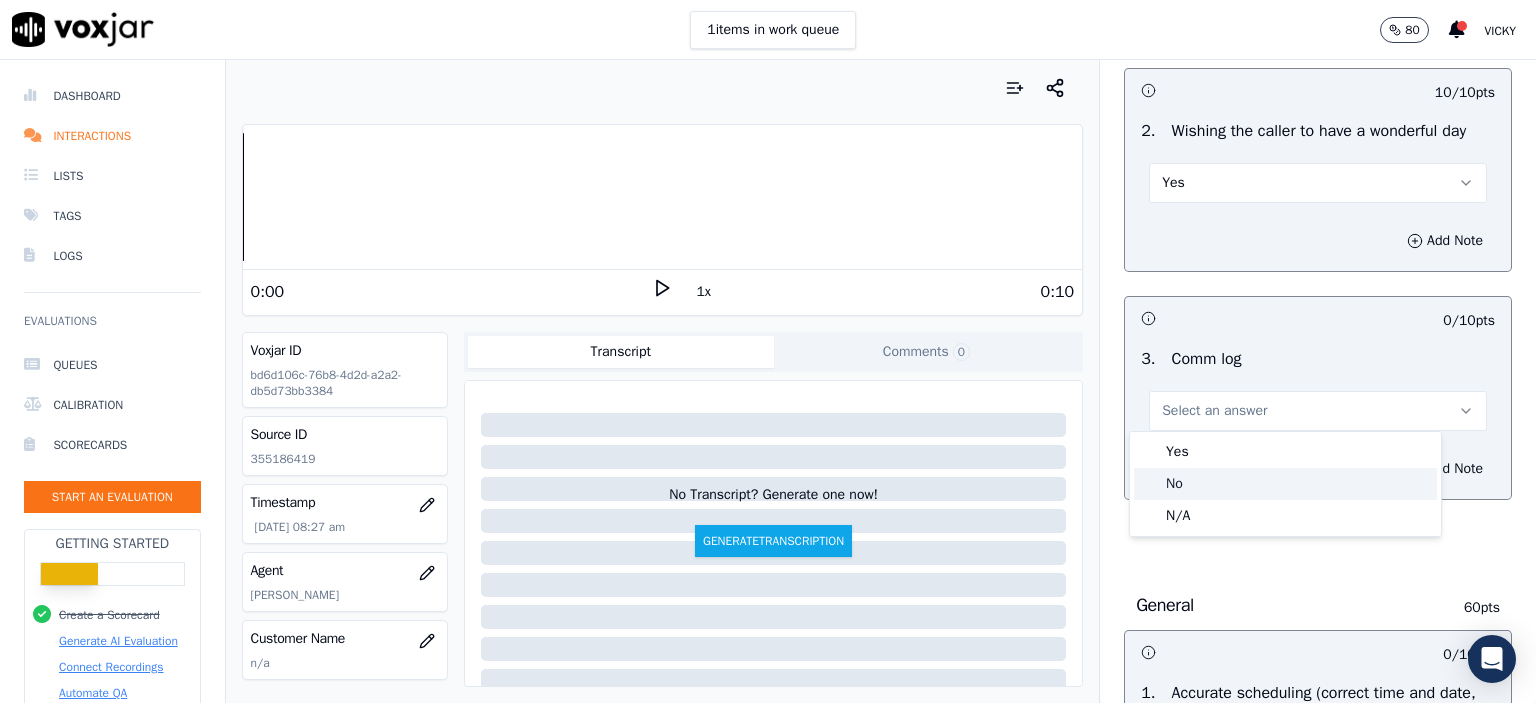 click on "No" 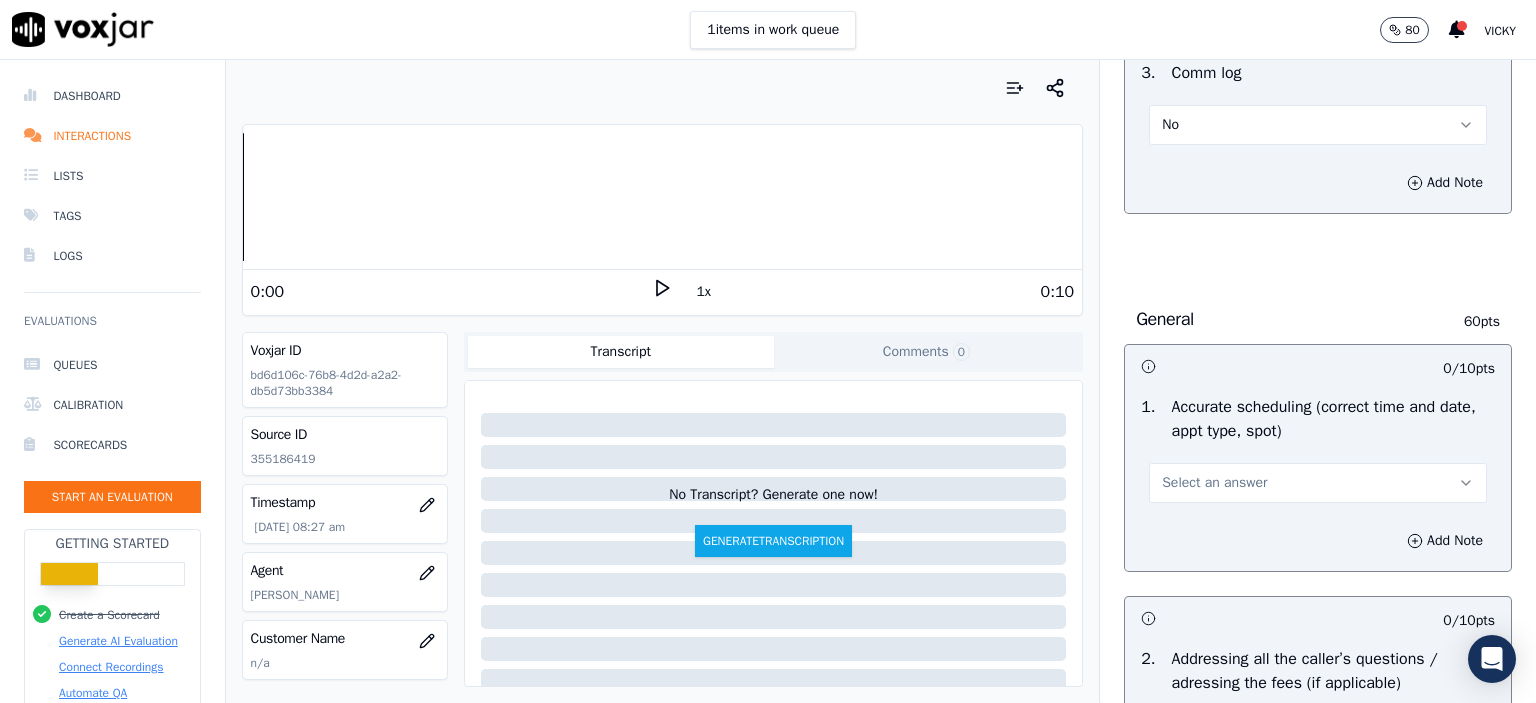 scroll, scrollTop: 3000, scrollLeft: 0, axis: vertical 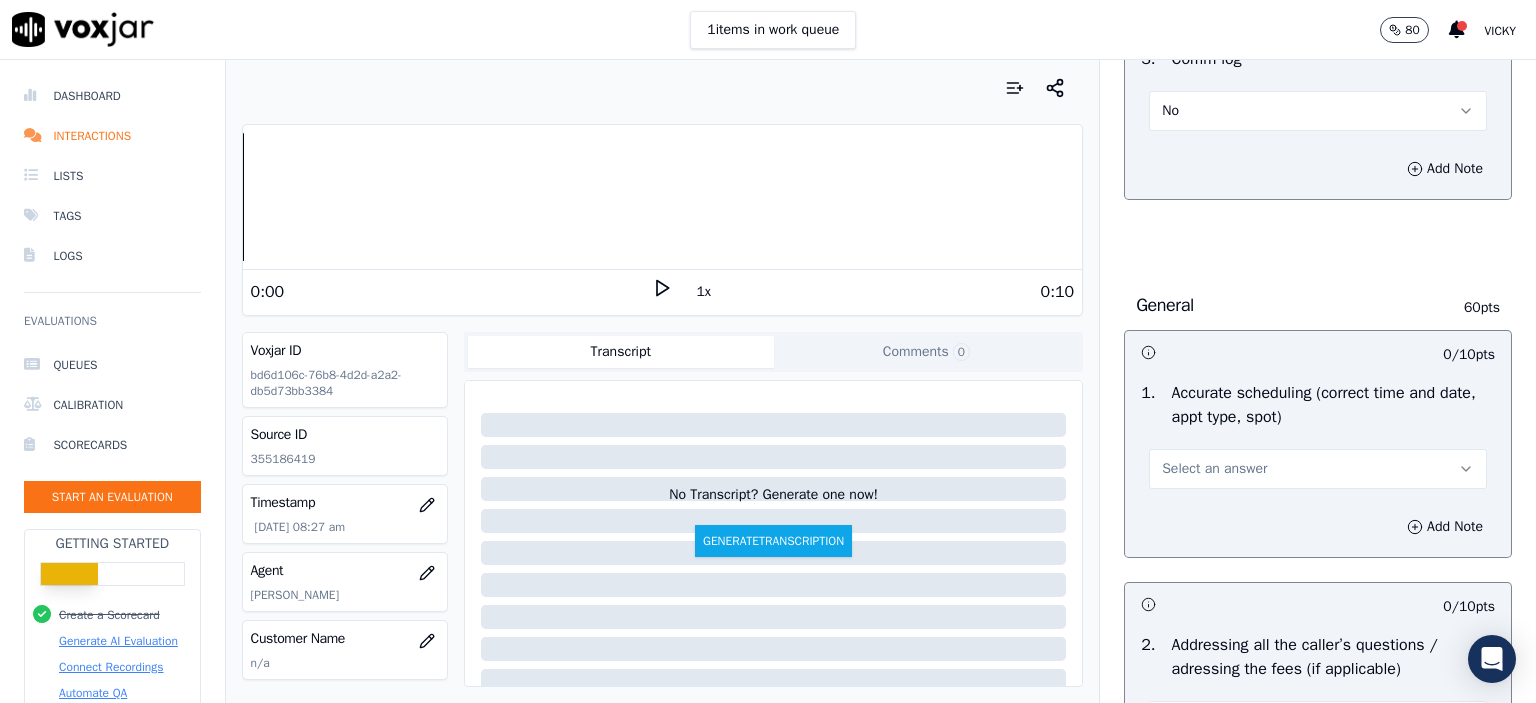 click on "Select an answer" at bounding box center [1214, 469] 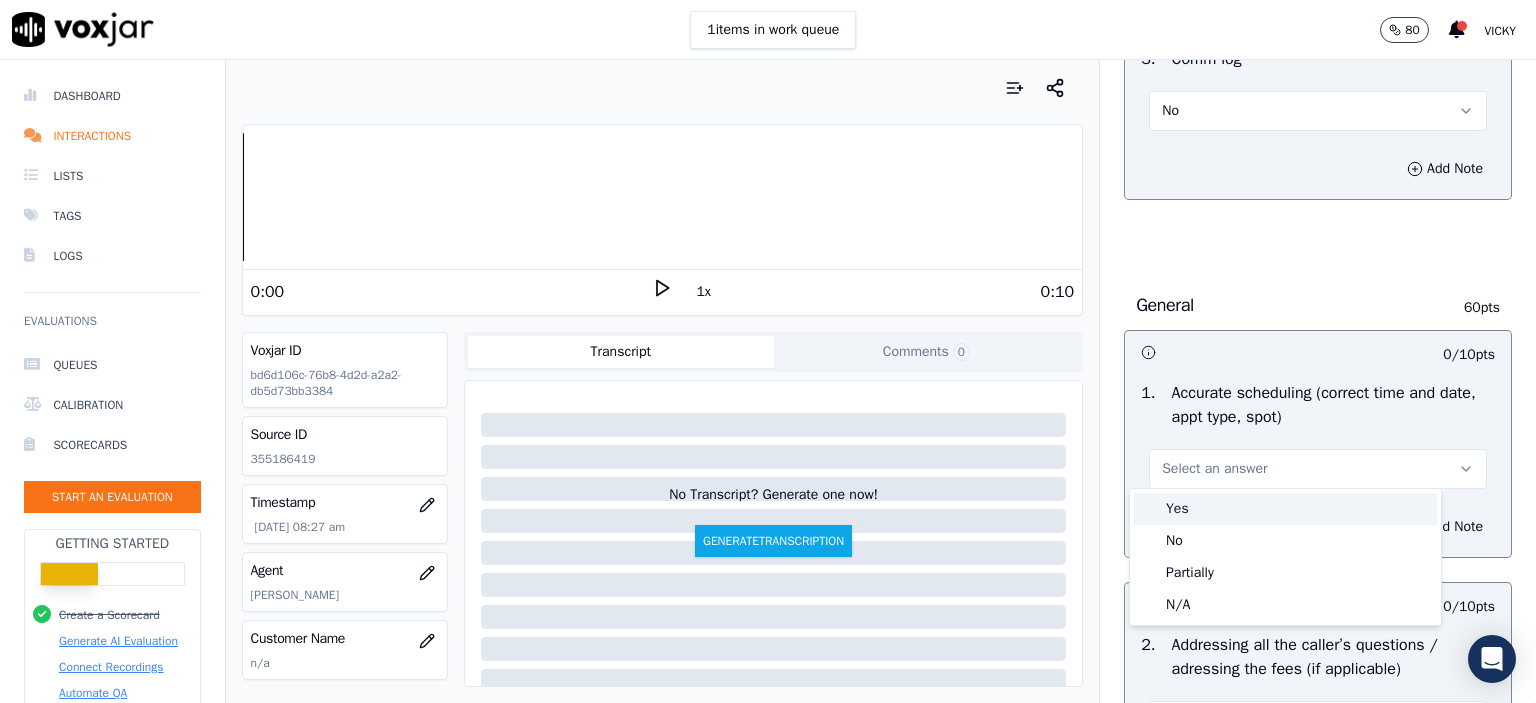 click on "Yes" at bounding box center [1285, 509] 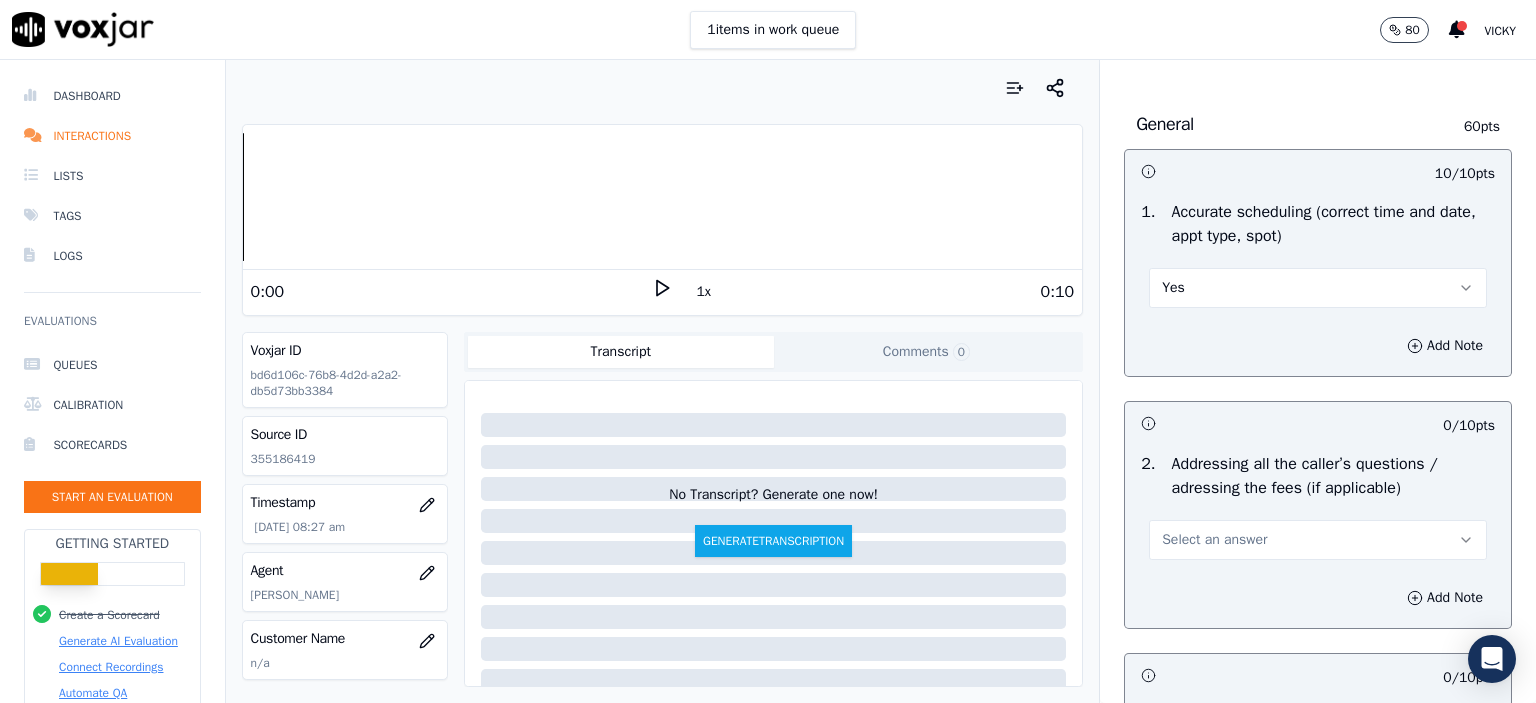 scroll, scrollTop: 3200, scrollLeft: 0, axis: vertical 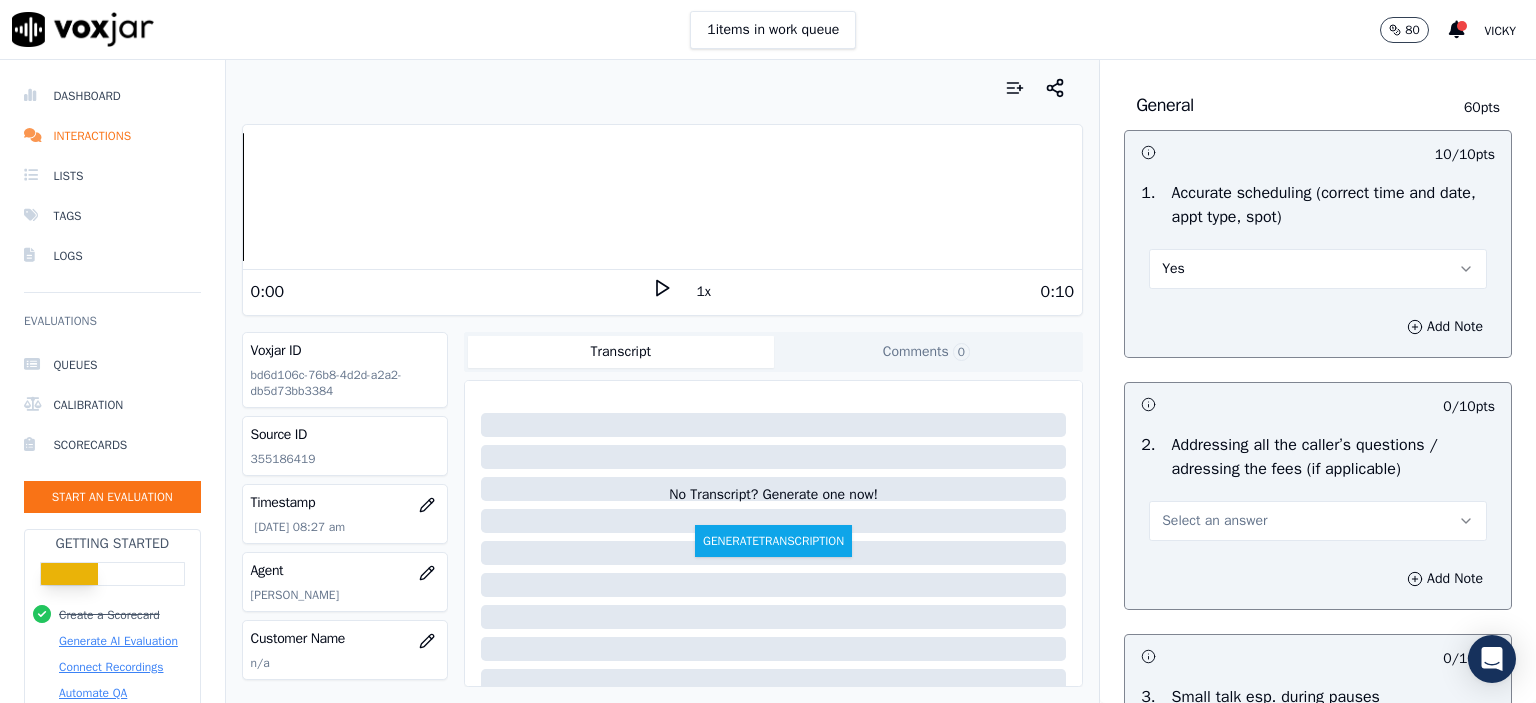 click on "Select an answer" at bounding box center (1214, 521) 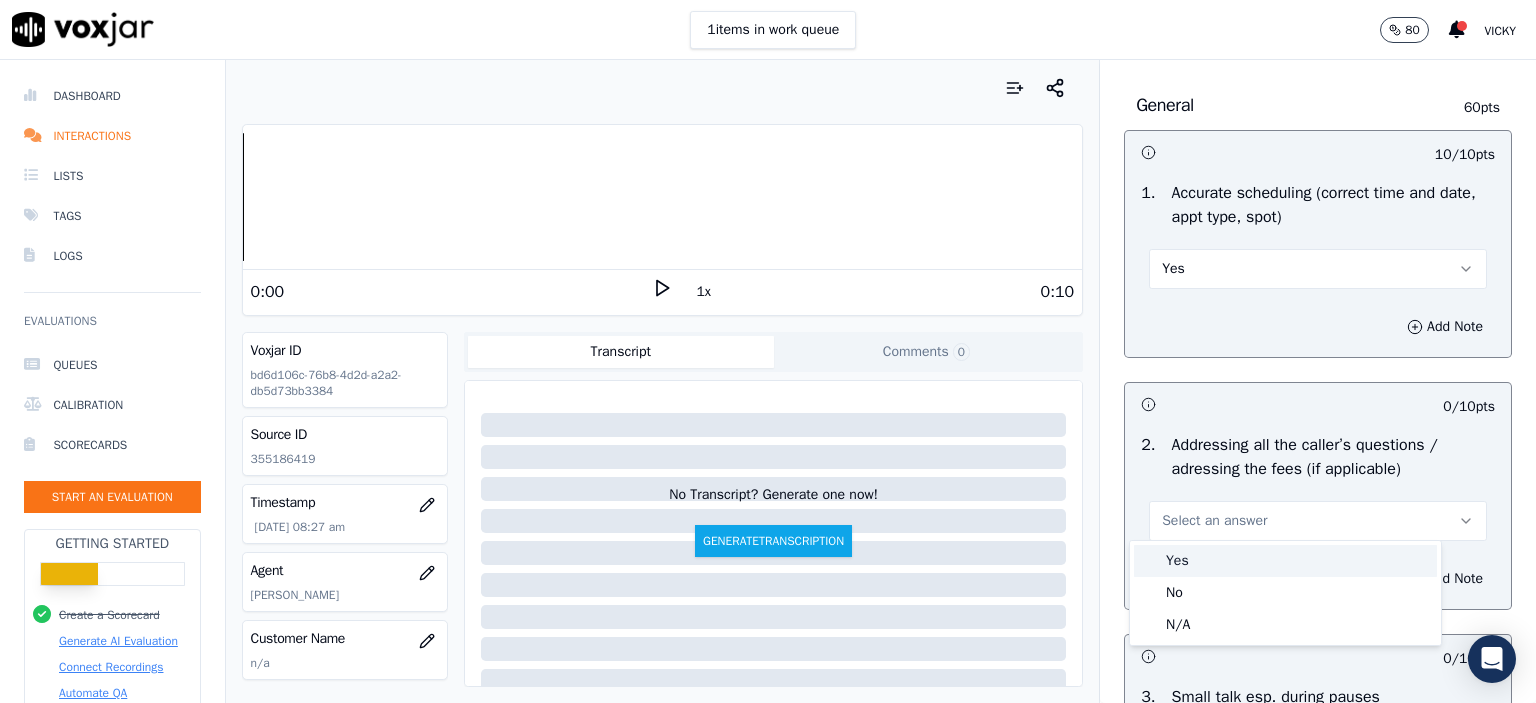 click on "Yes" at bounding box center (1285, 561) 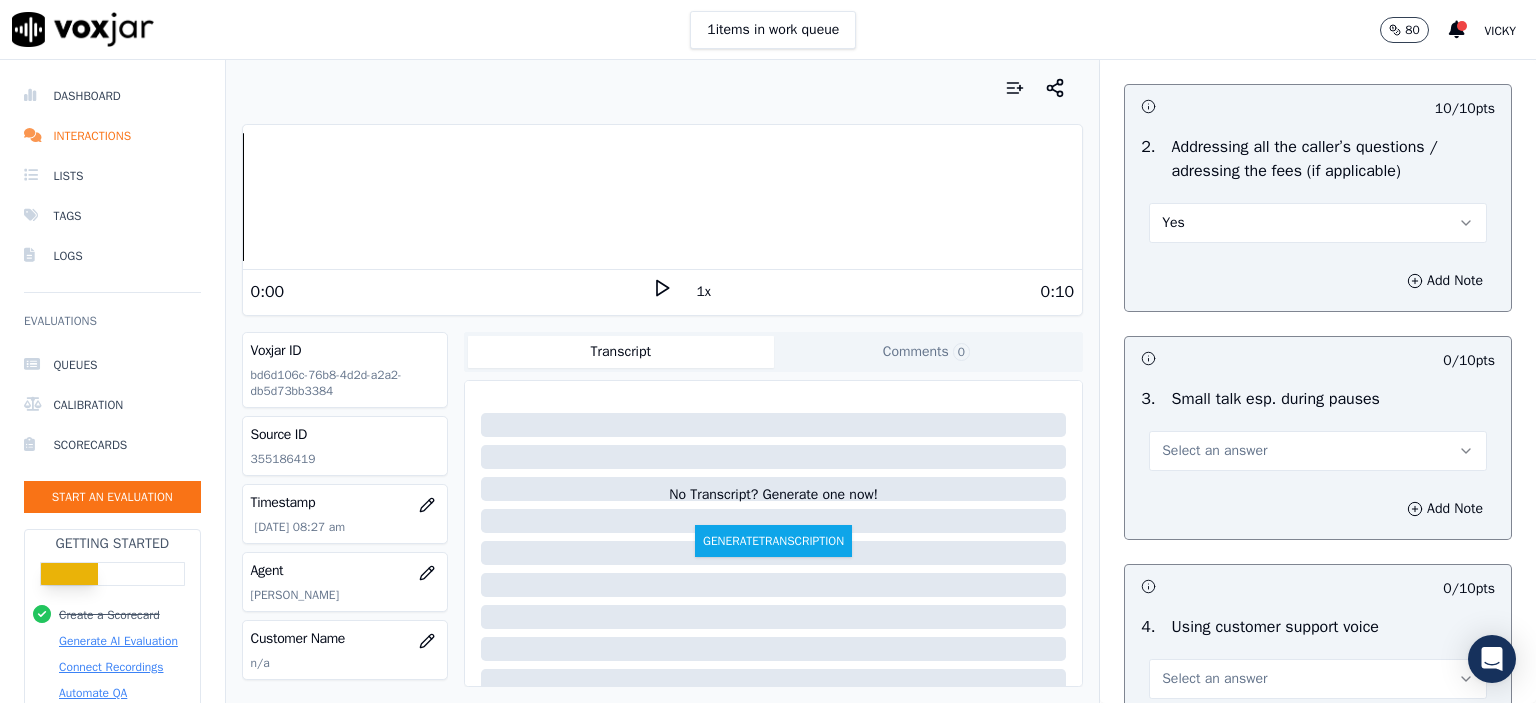 scroll, scrollTop: 3500, scrollLeft: 0, axis: vertical 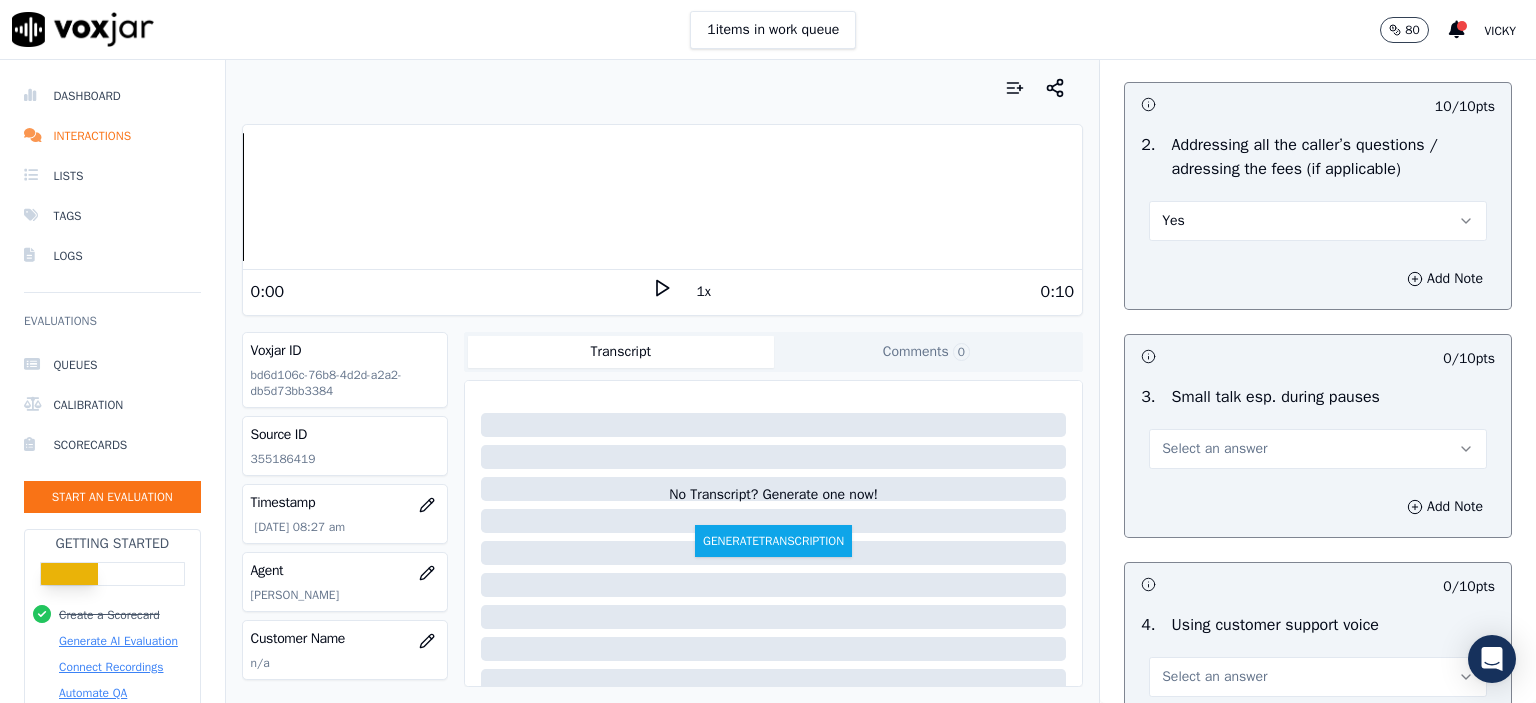 click on "Select an answer" at bounding box center [1214, 449] 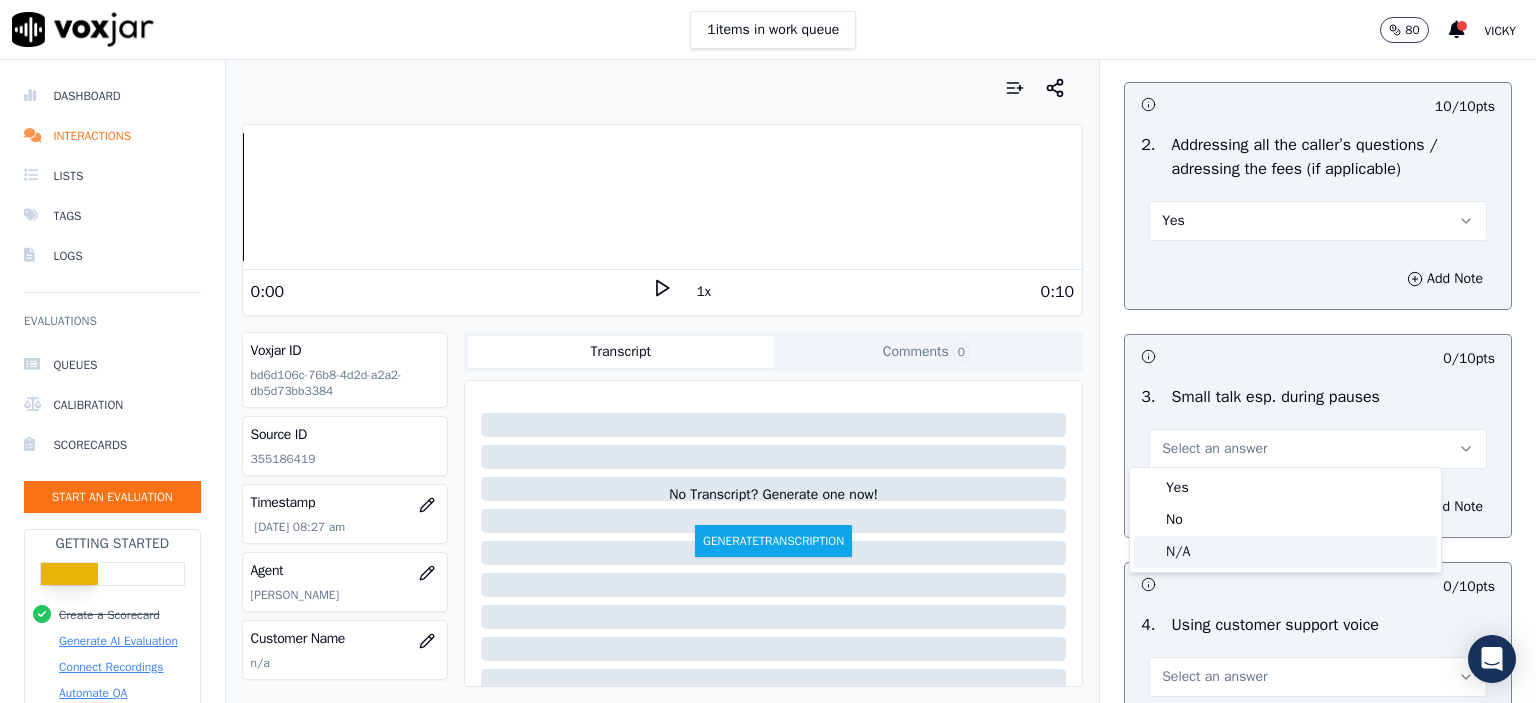 click on "N/A" 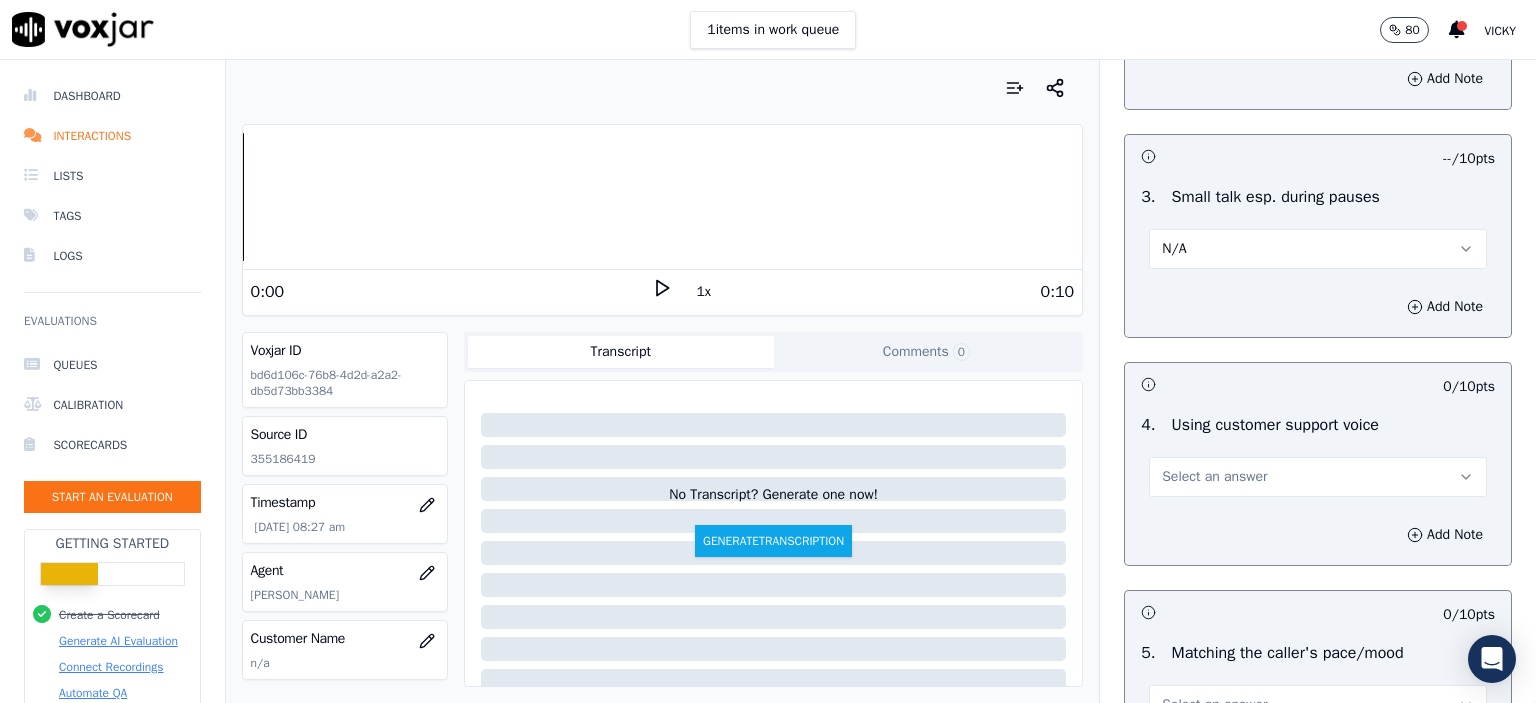 click on "Select an answer" at bounding box center [1318, 477] 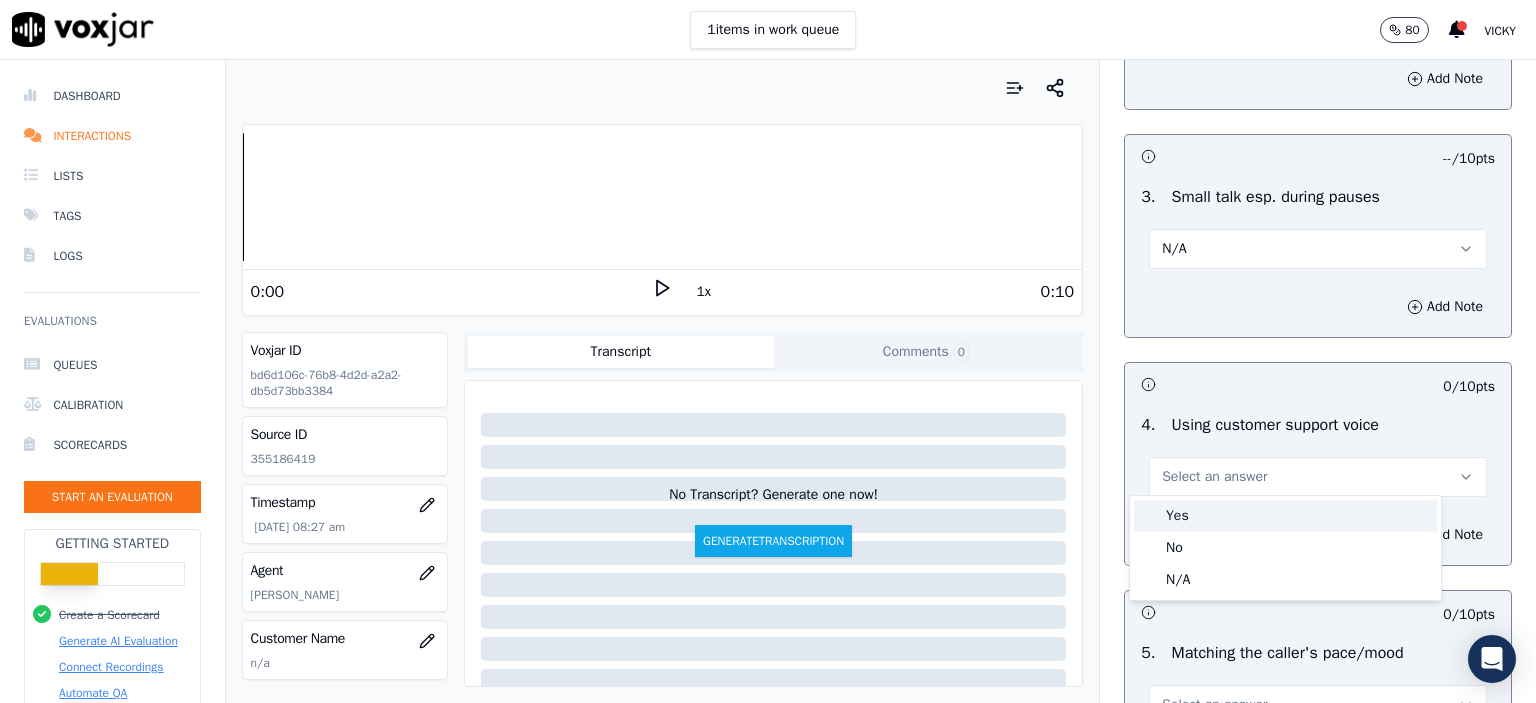 click on "Yes" at bounding box center [1285, 516] 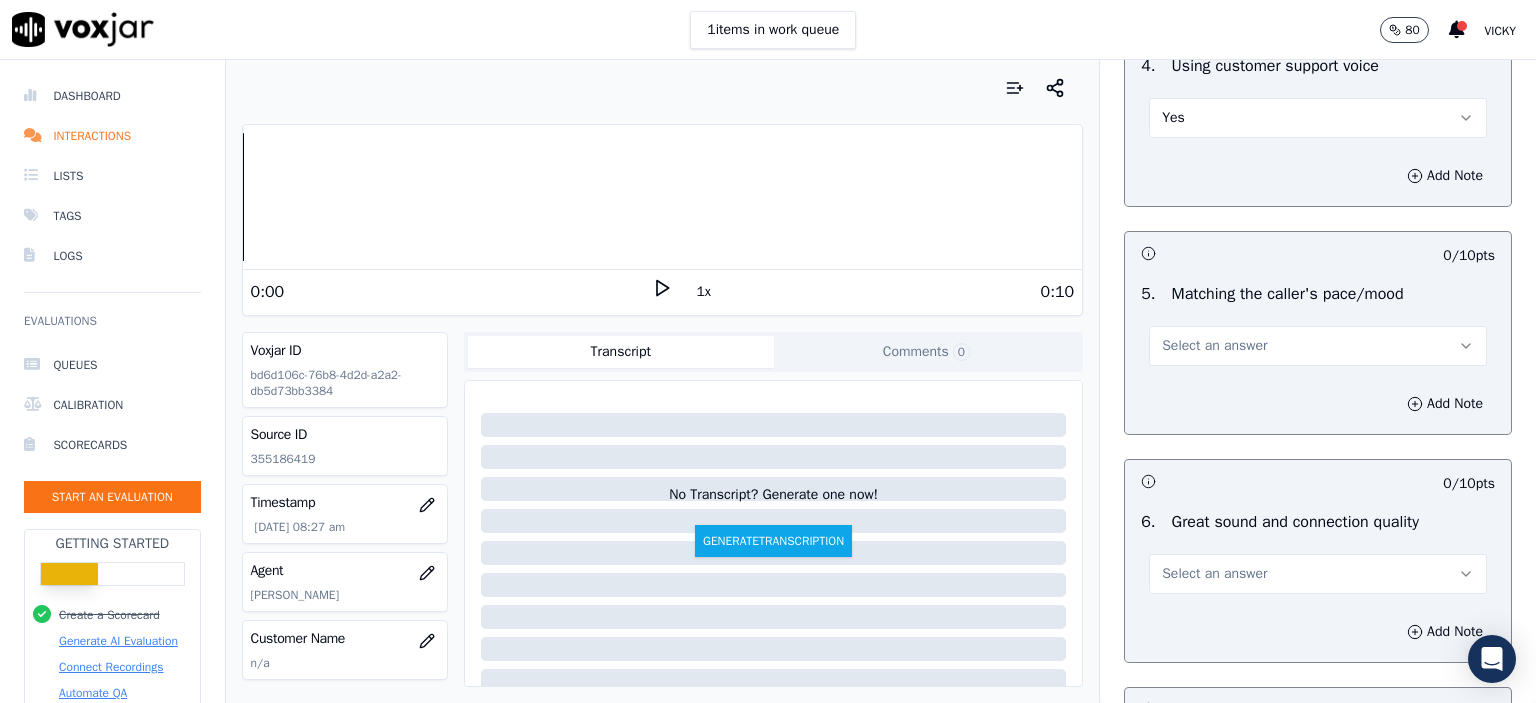 scroll, scrollTop: 4100, scrollLeft: 0, axis: vertical 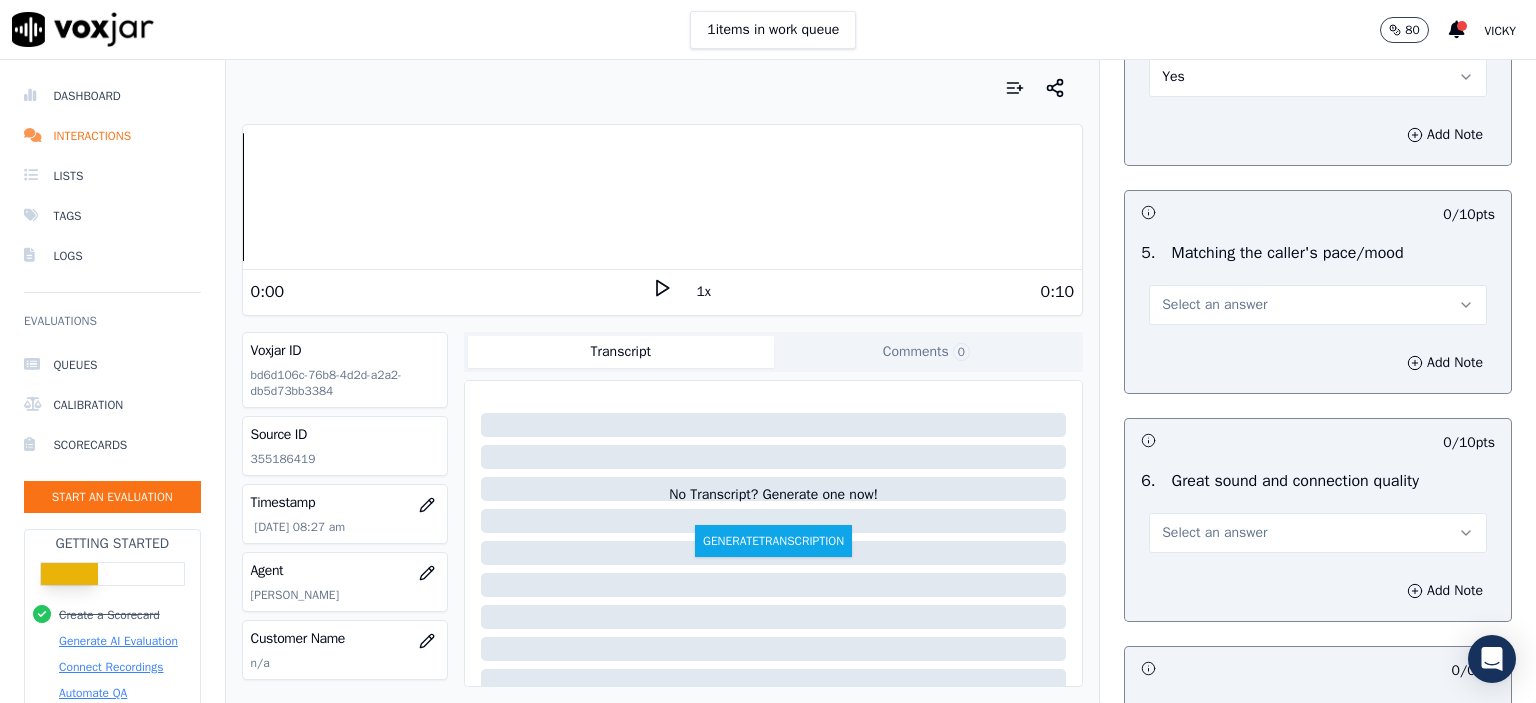 click on "Select an answer" at bounding box center [1214, 305] 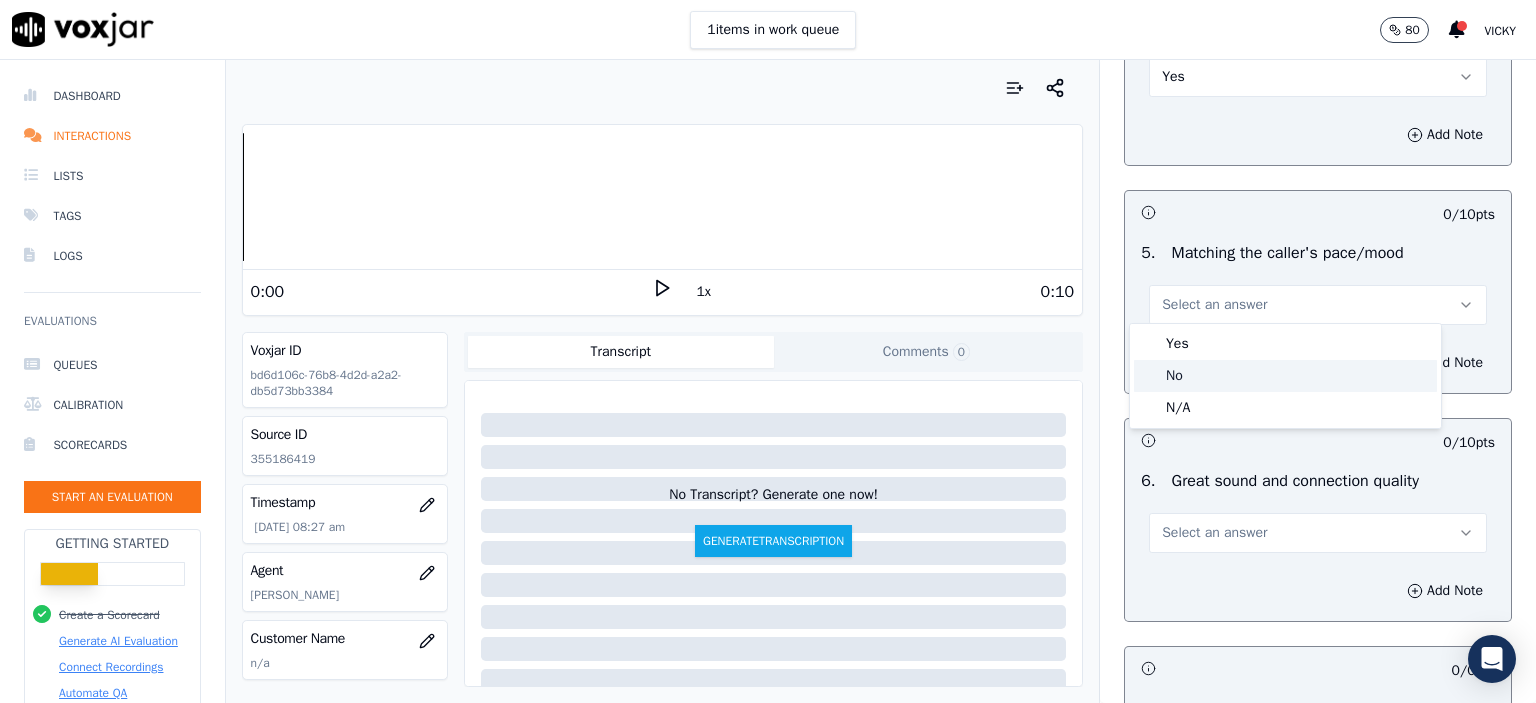 click on "No" 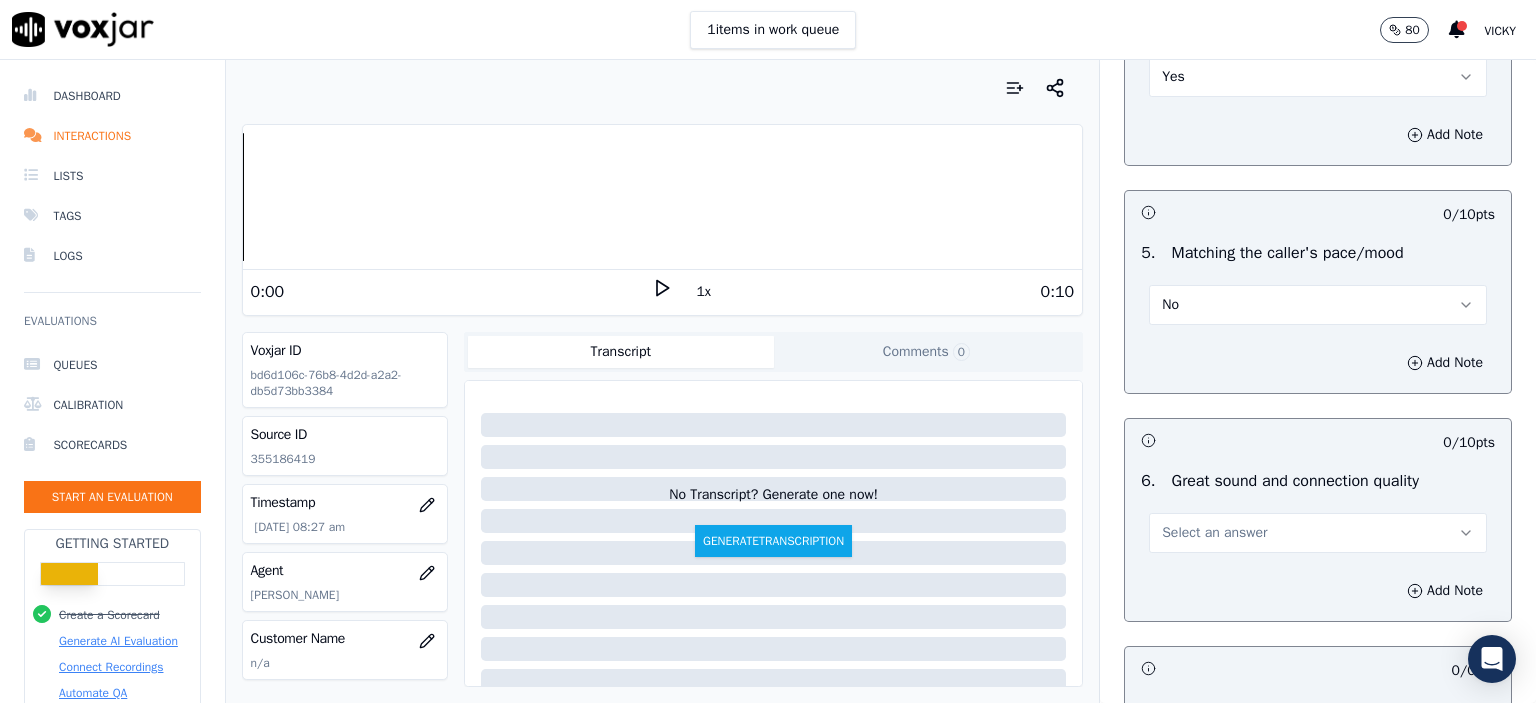 click on "Select an answer" at bounding box center [1318, 533] 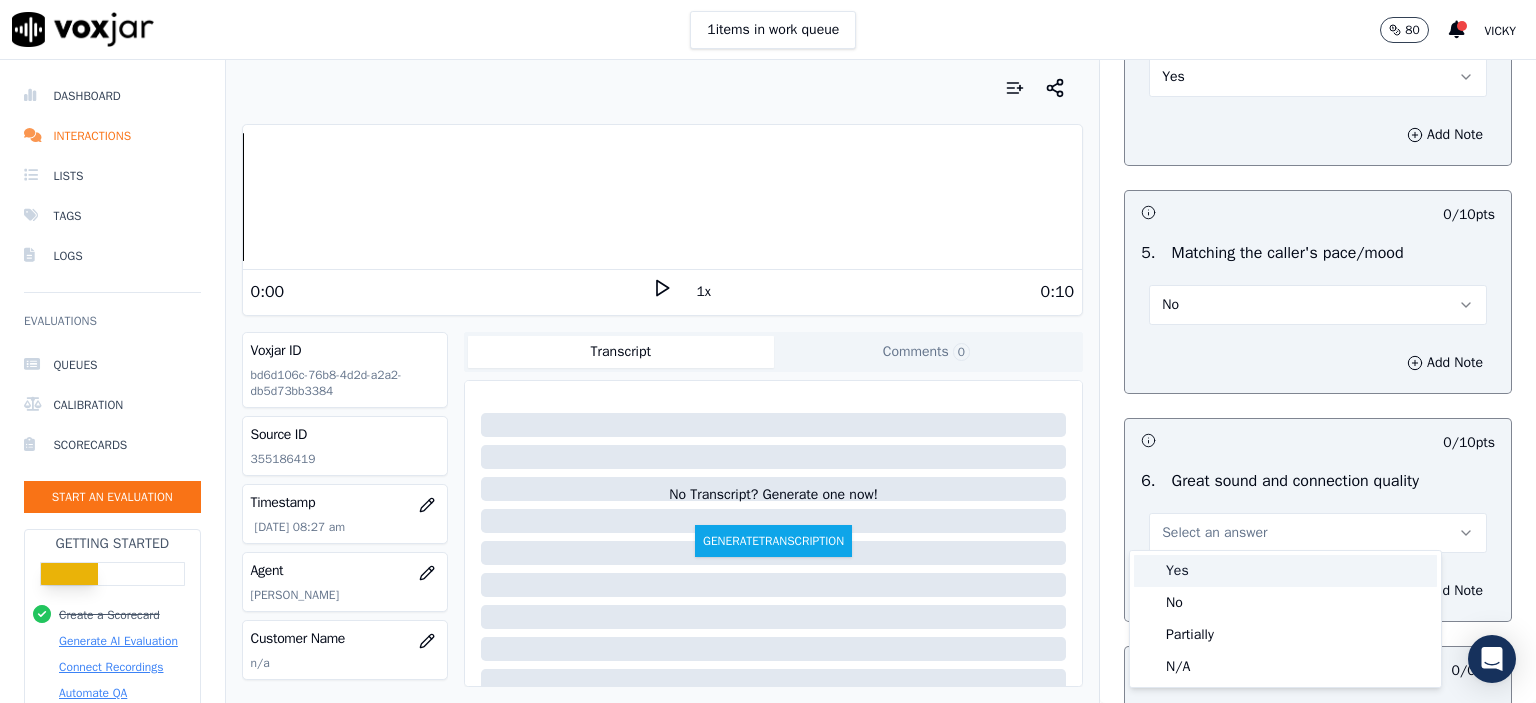 click on "Yes" at bounding box center [1285, 571] 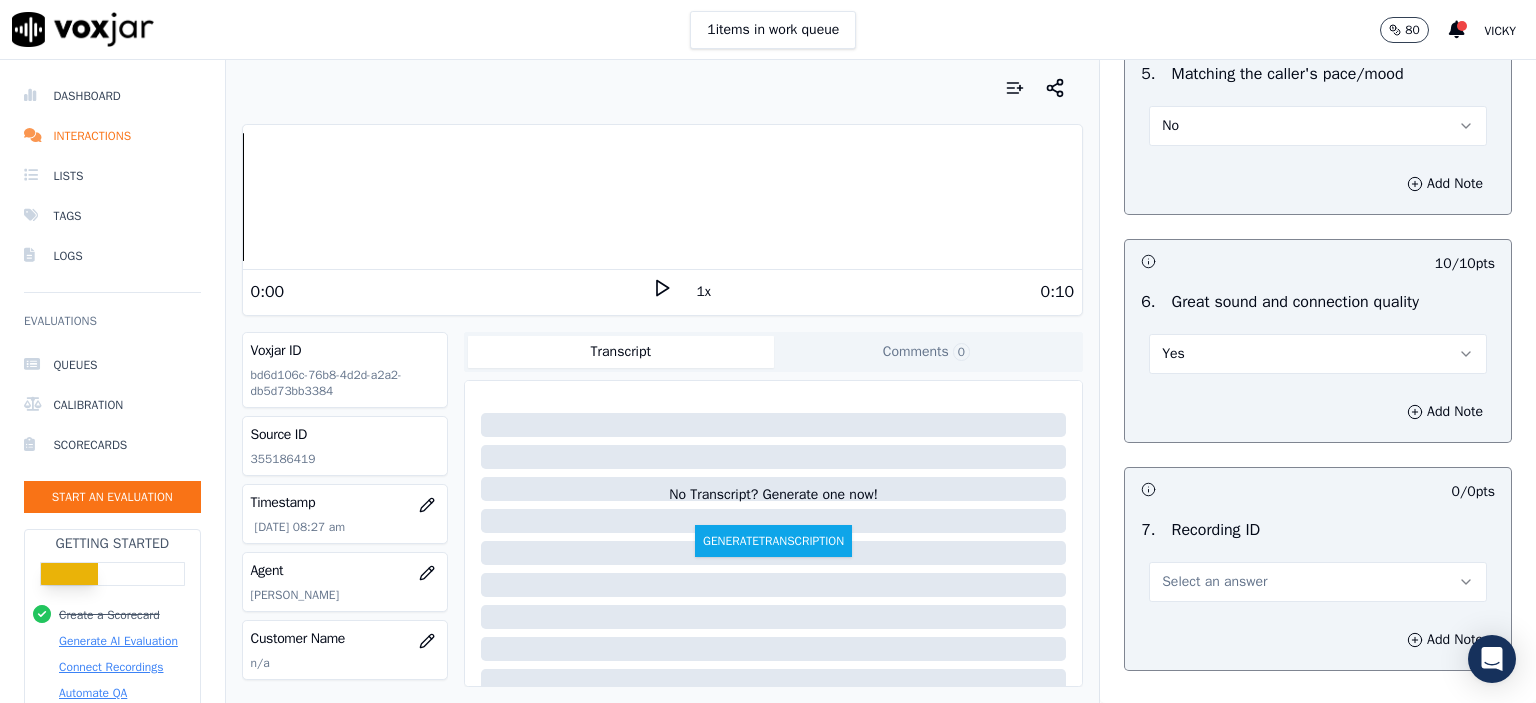 scroll, scrollTop: 4300, scrollLeft: 0, axis: vertical 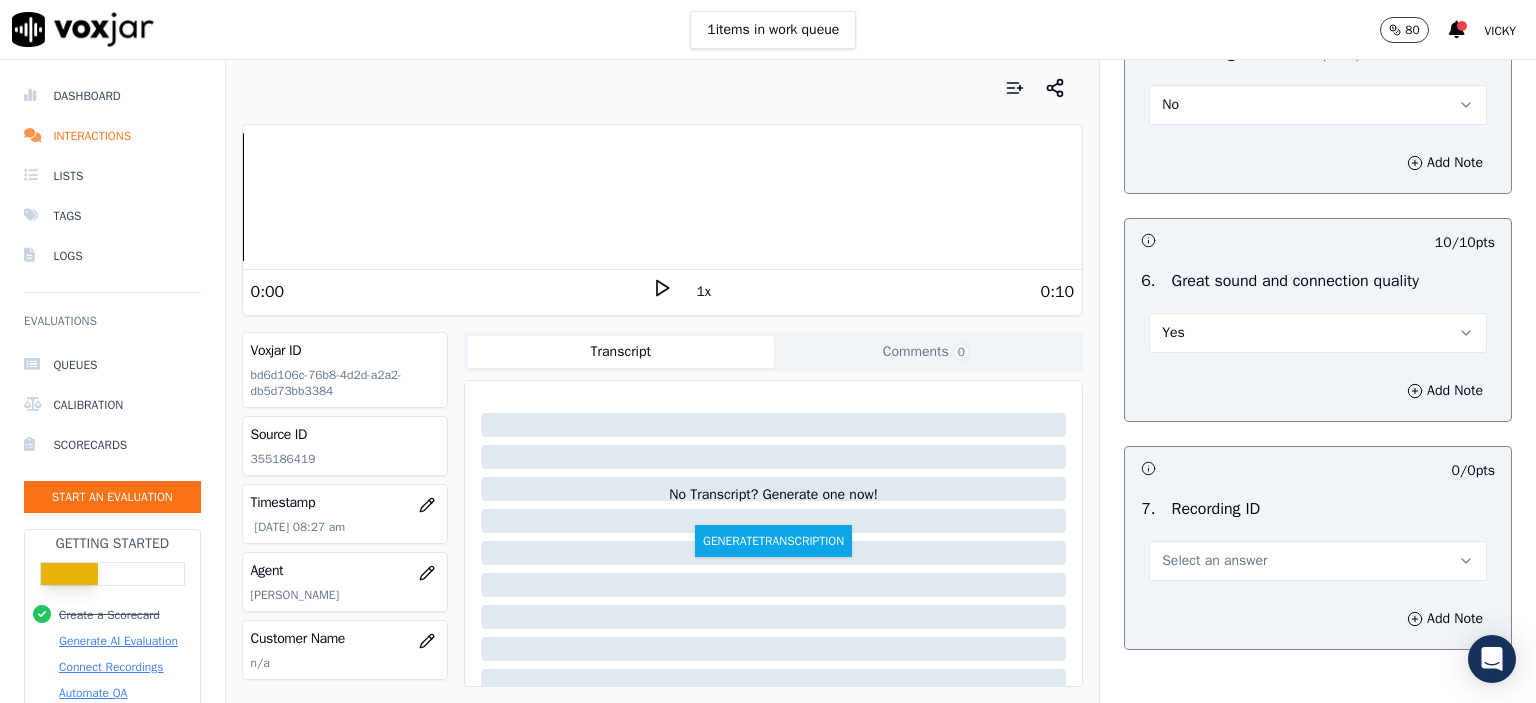 click on "Select an answer" at bounding box center [1318, 561] 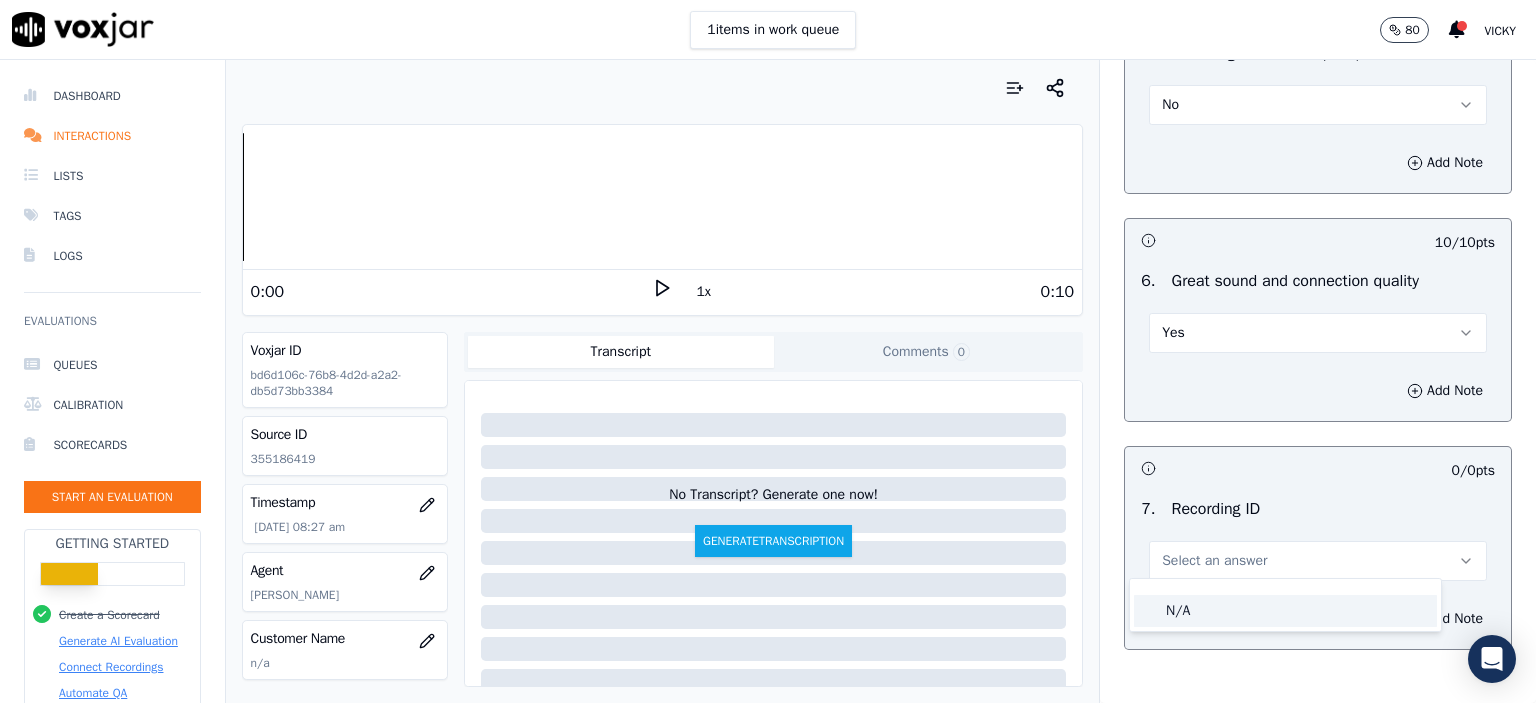 click on "N/A" 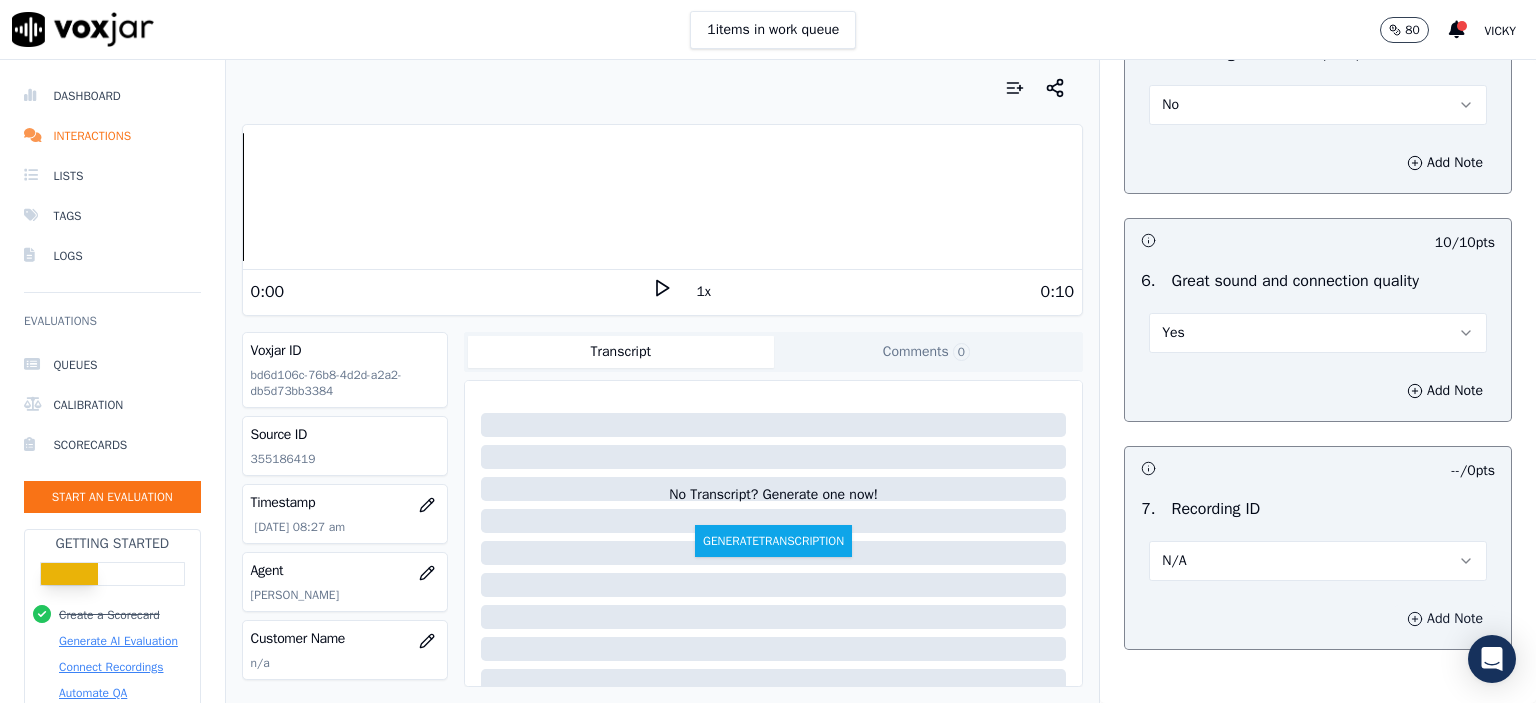 click on "Add Note" at bounding box center (1318, 619) 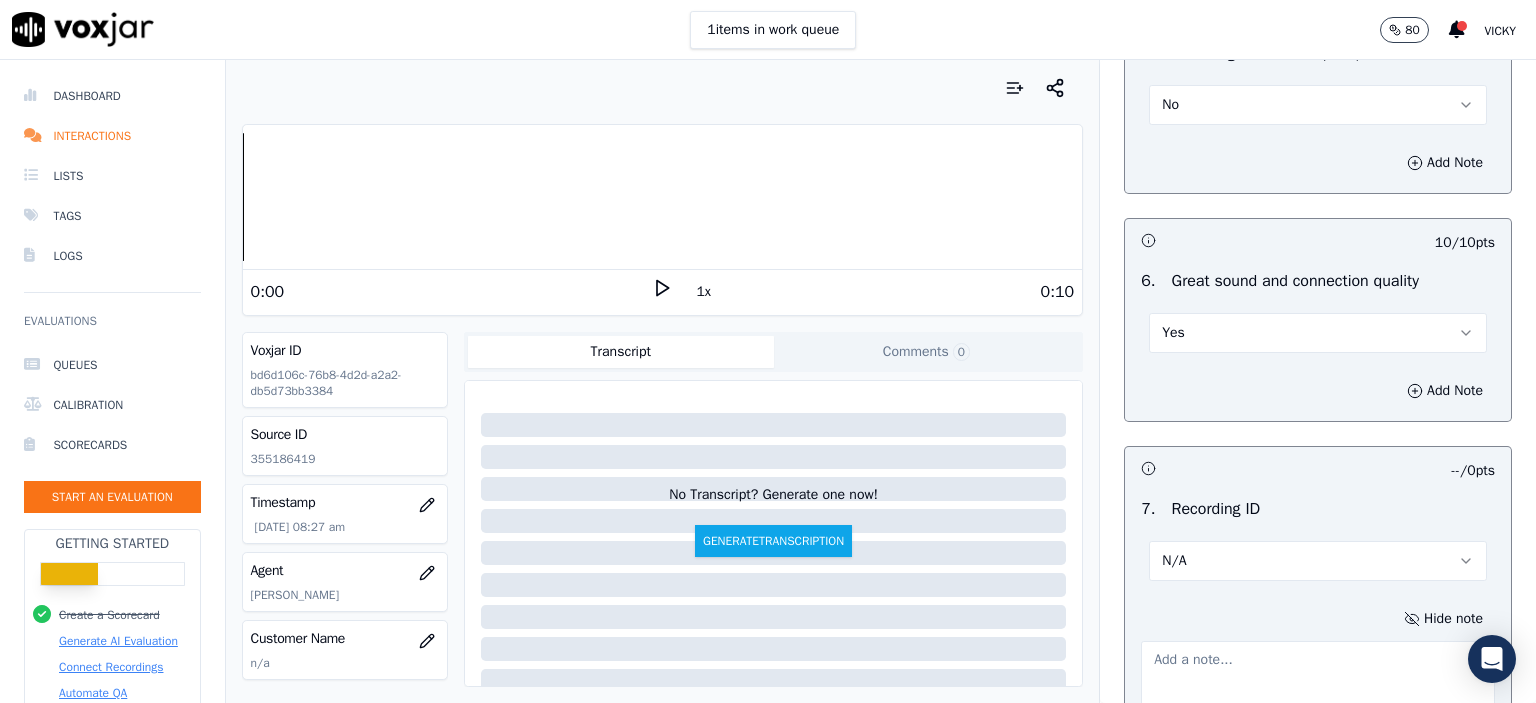 click on "355186419" 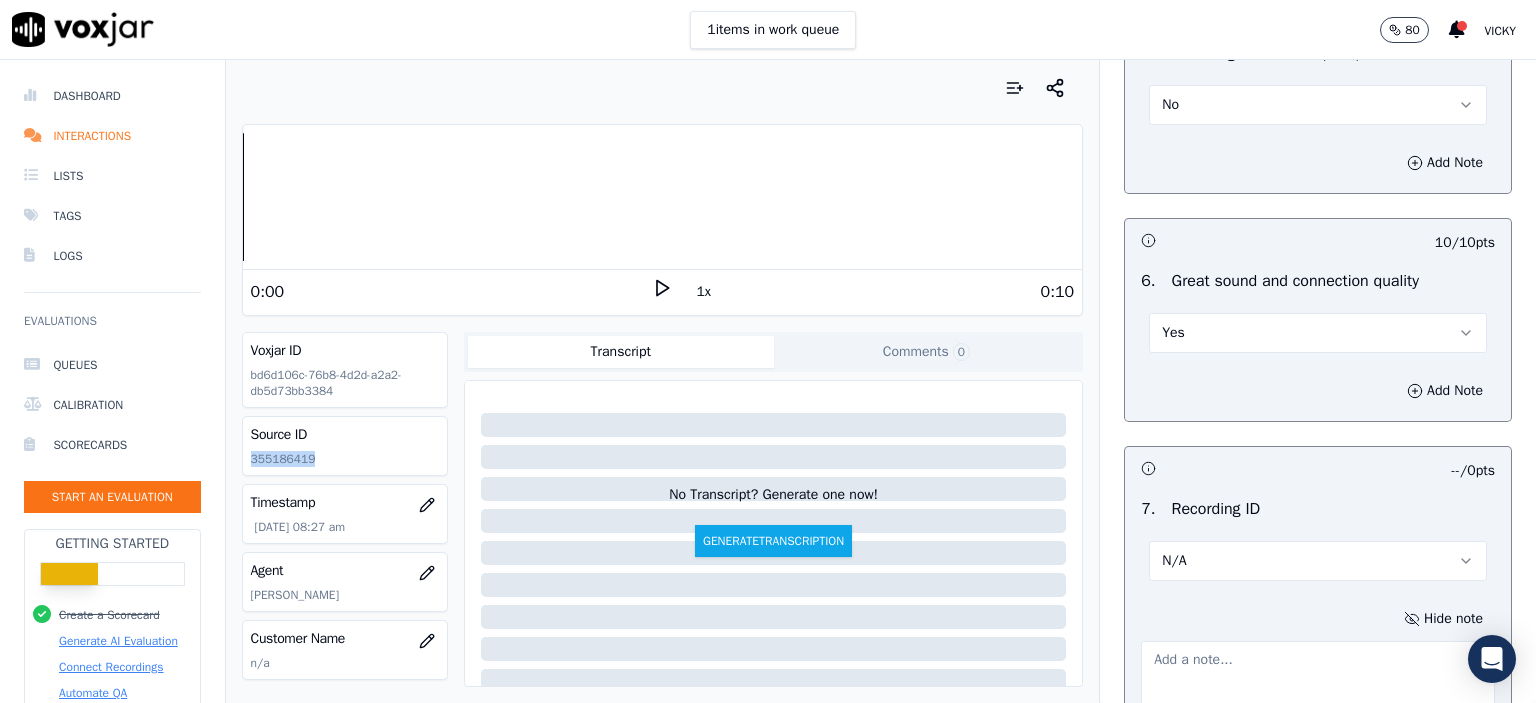 click on "355186419" 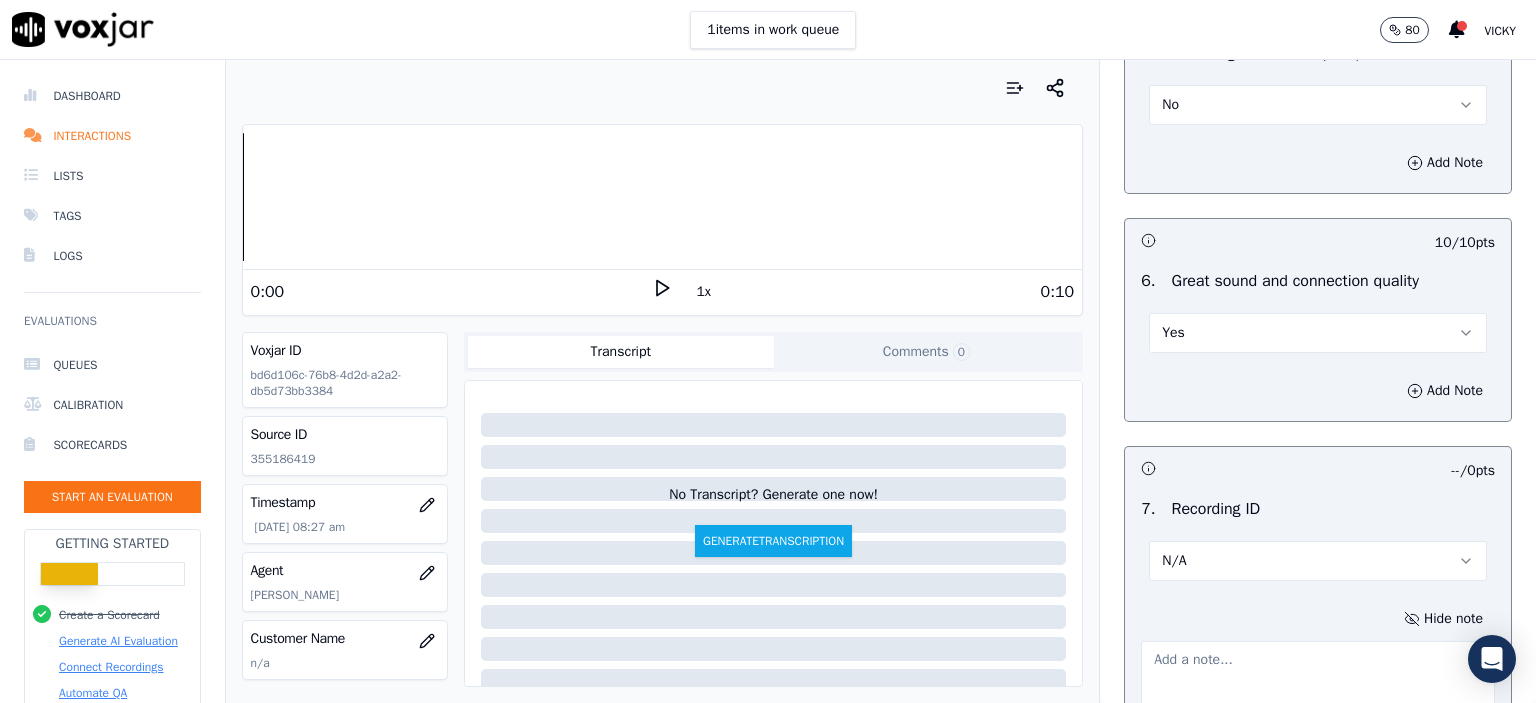 click at bounding box center (1318, 690) 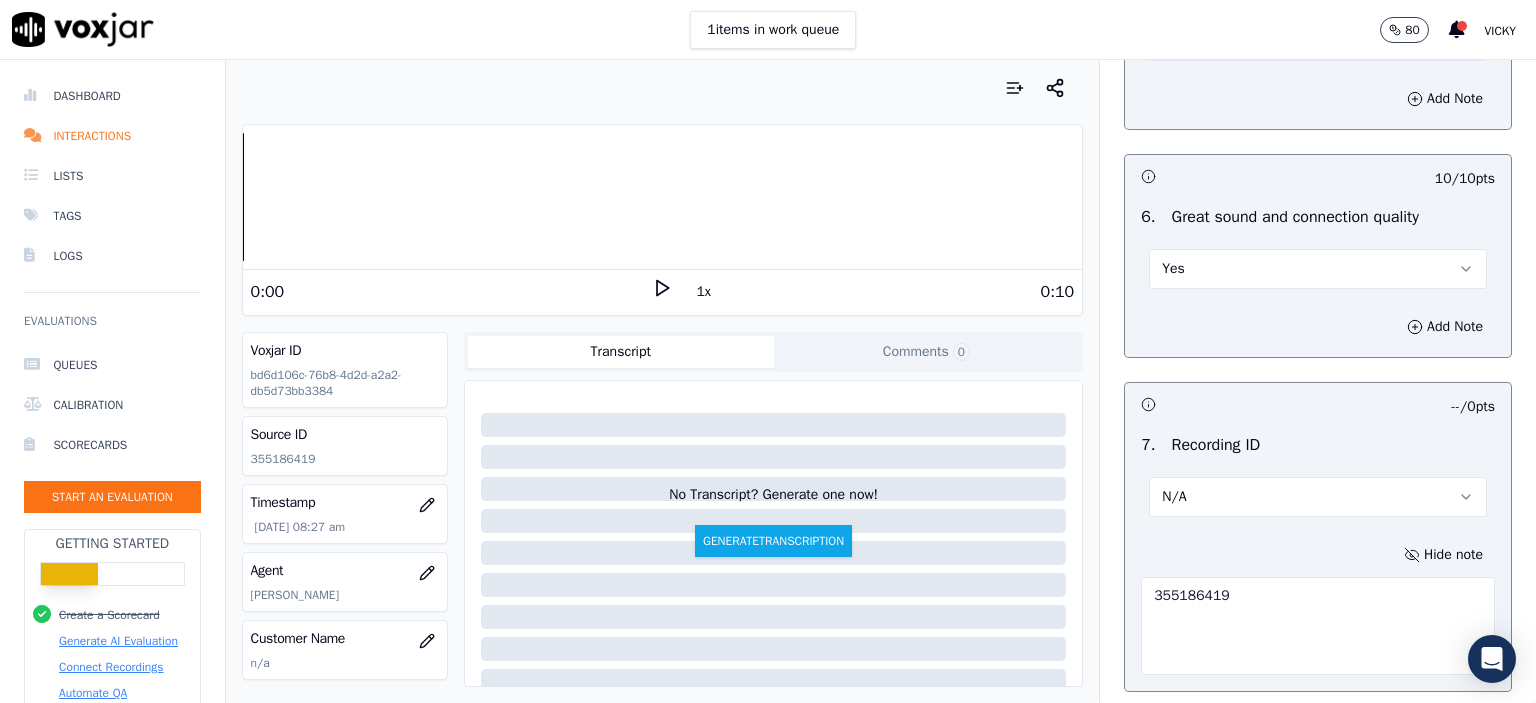 scroll, scrollTop: 4510, scrollLeft: 0, axis: vertical 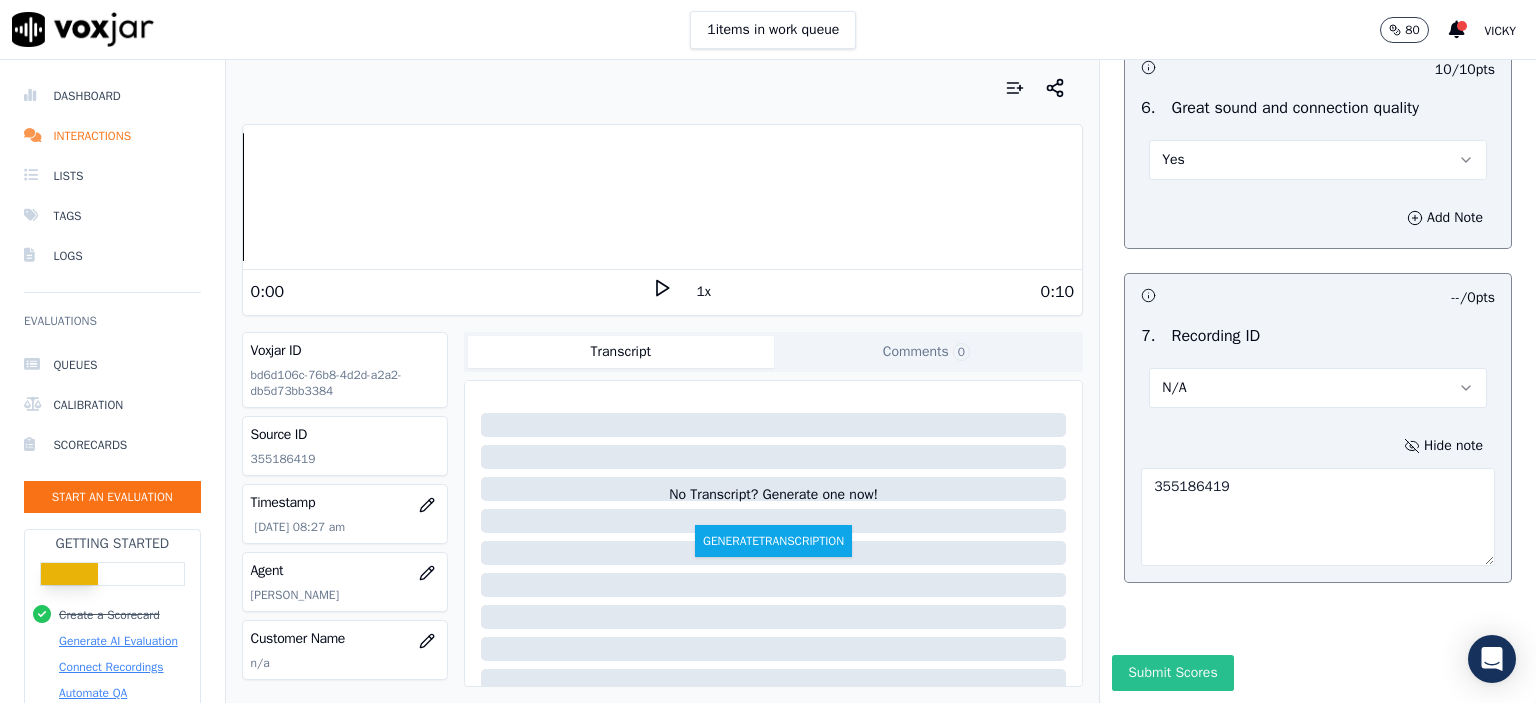 type on "355186419" 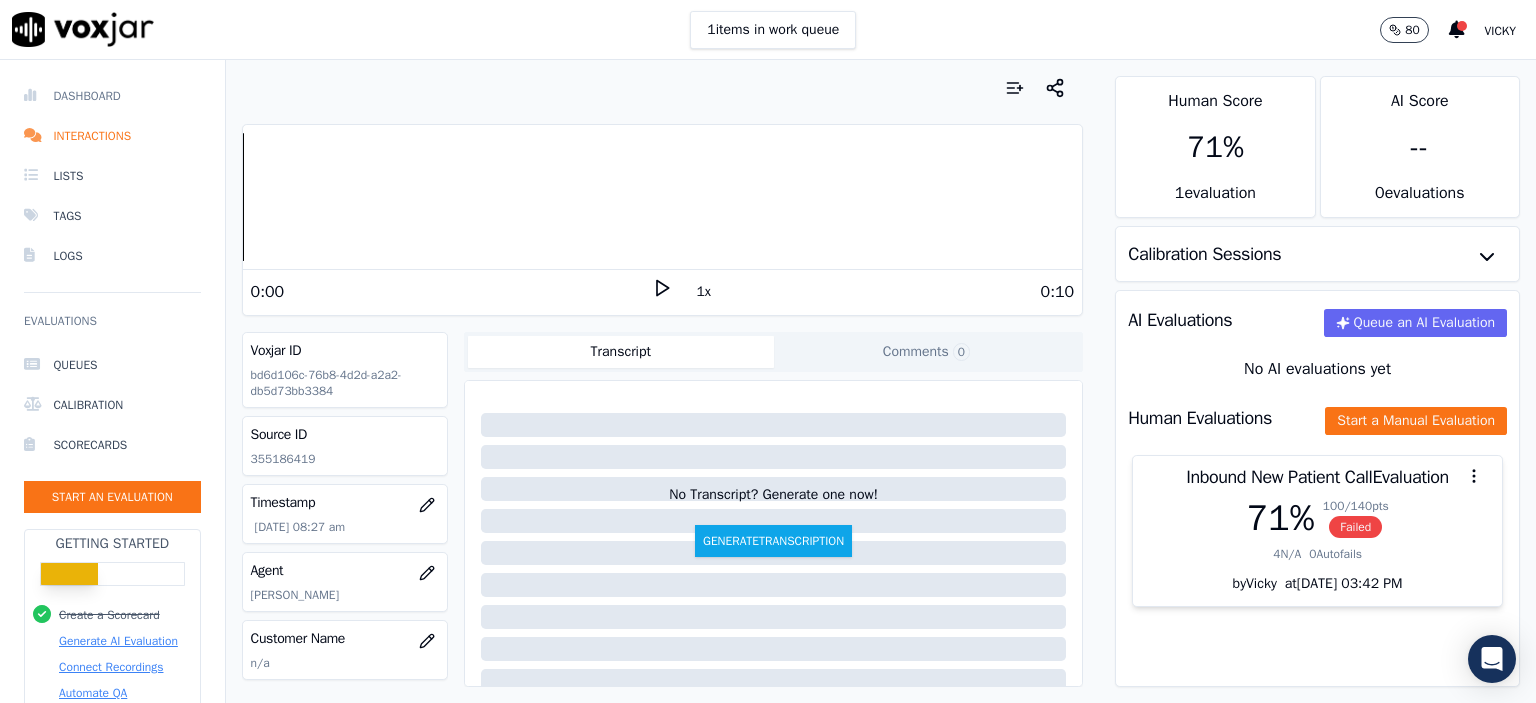 click on "Dashboard" at bounding box center [112, 96] 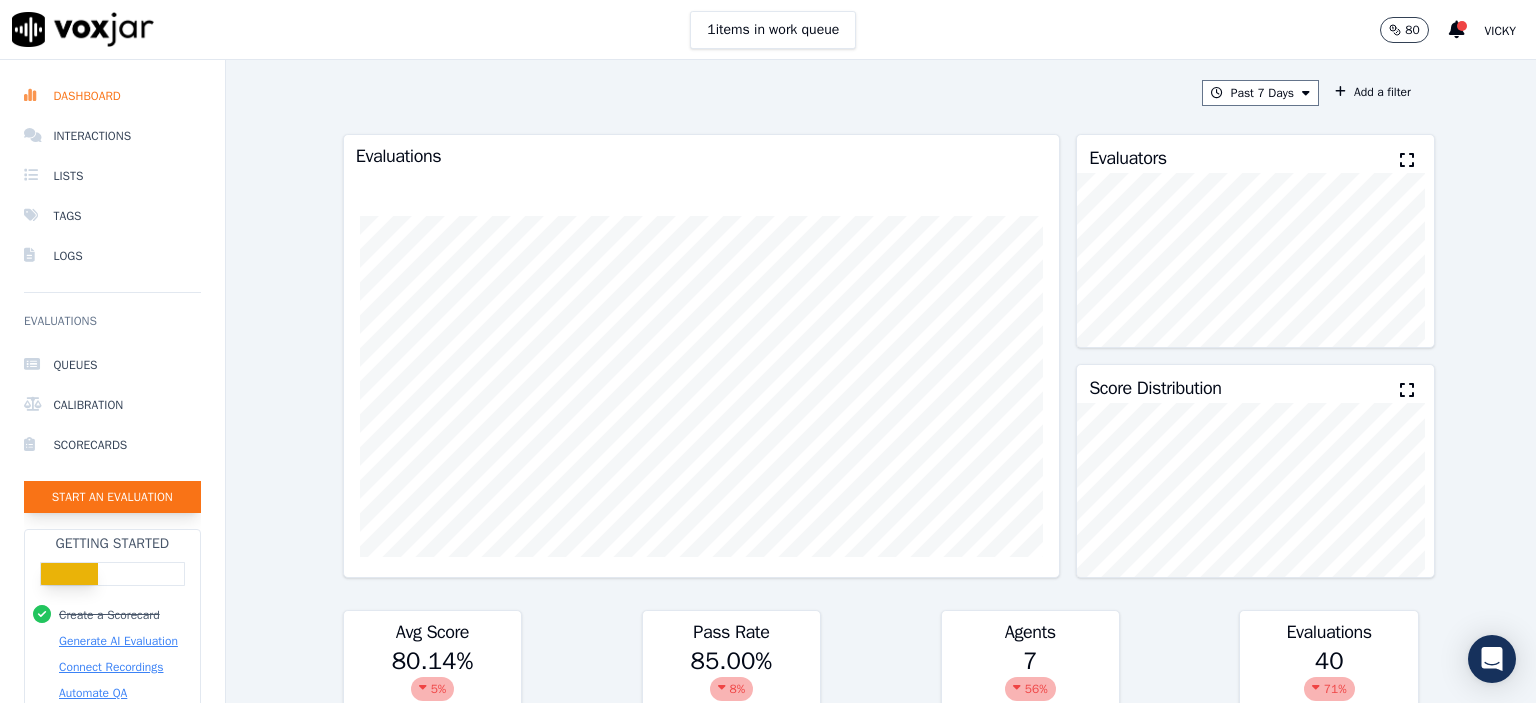 click on "Start an Evaluation" 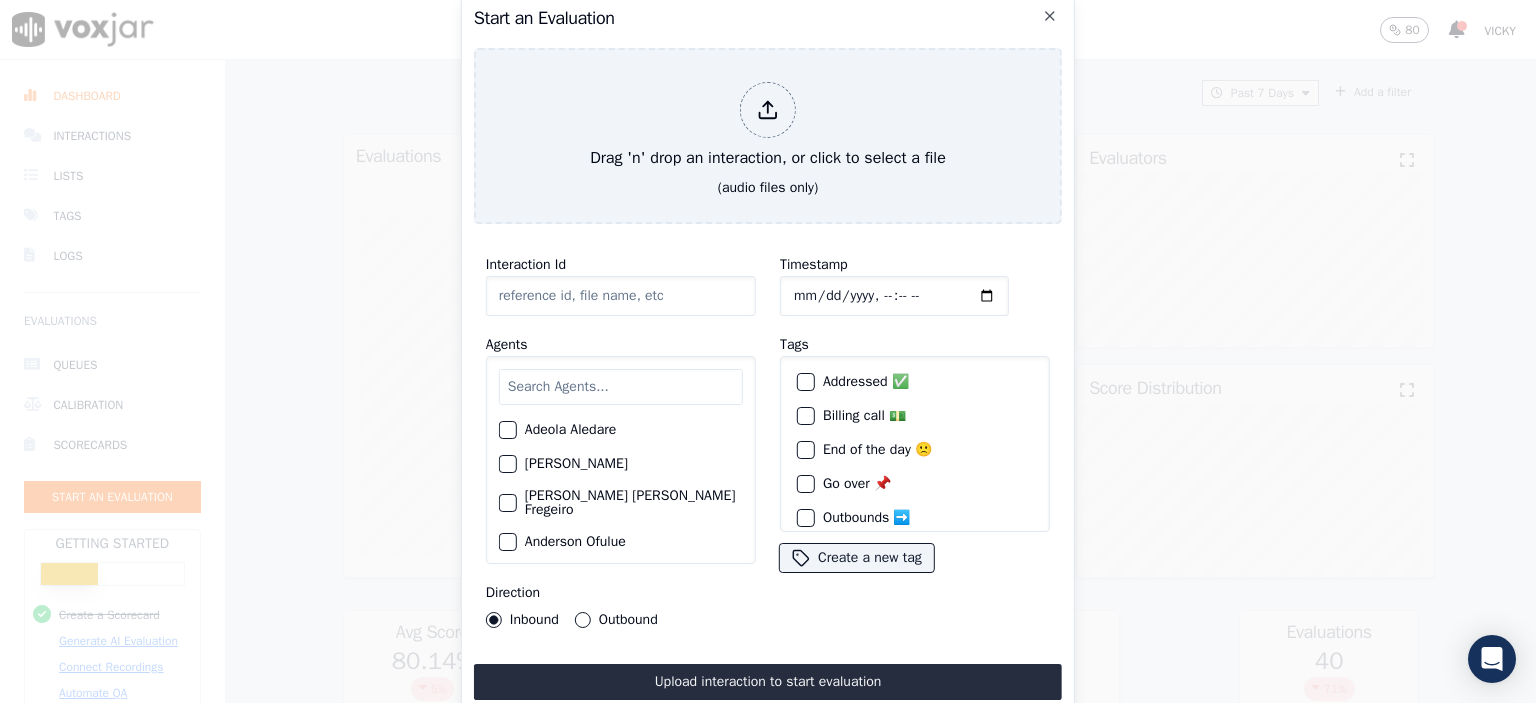click on "Interaction Id" 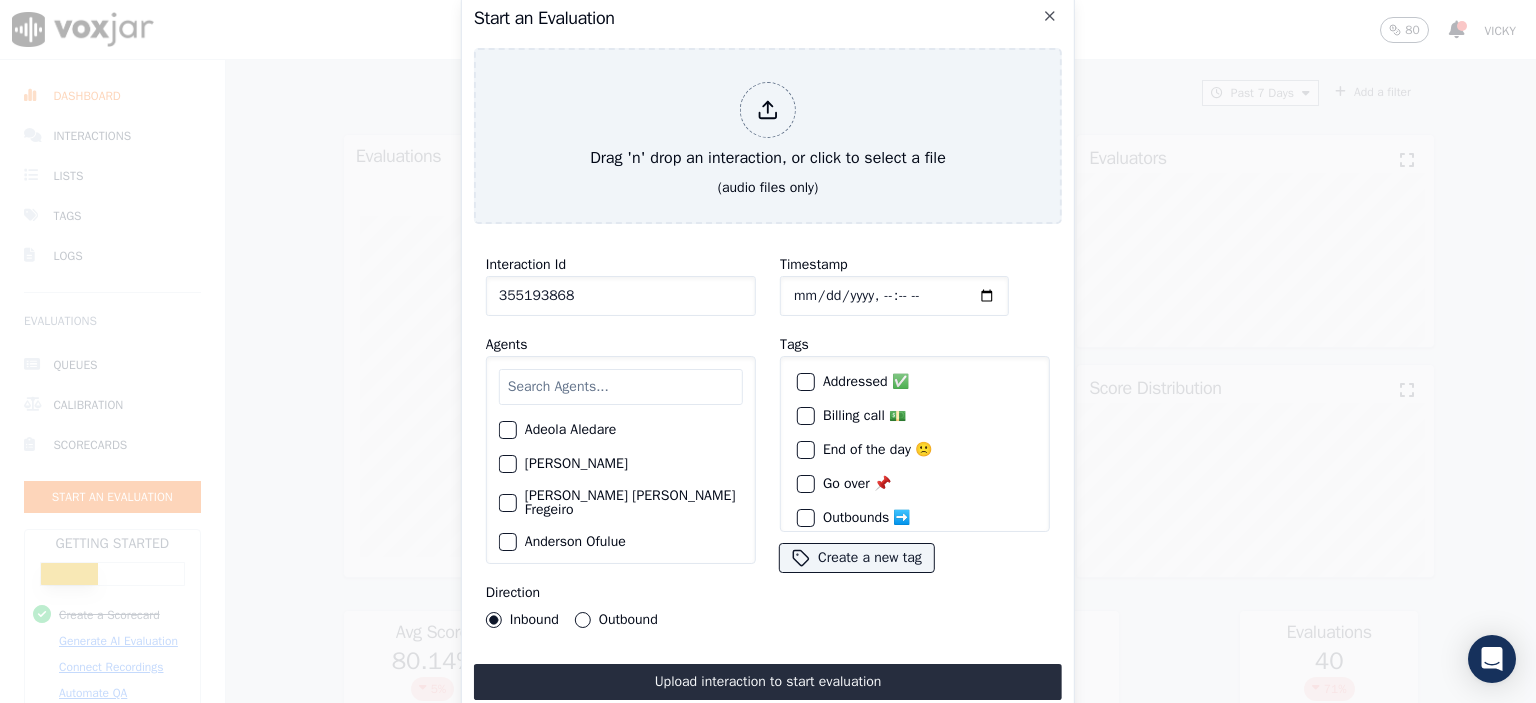 type on "355193868" 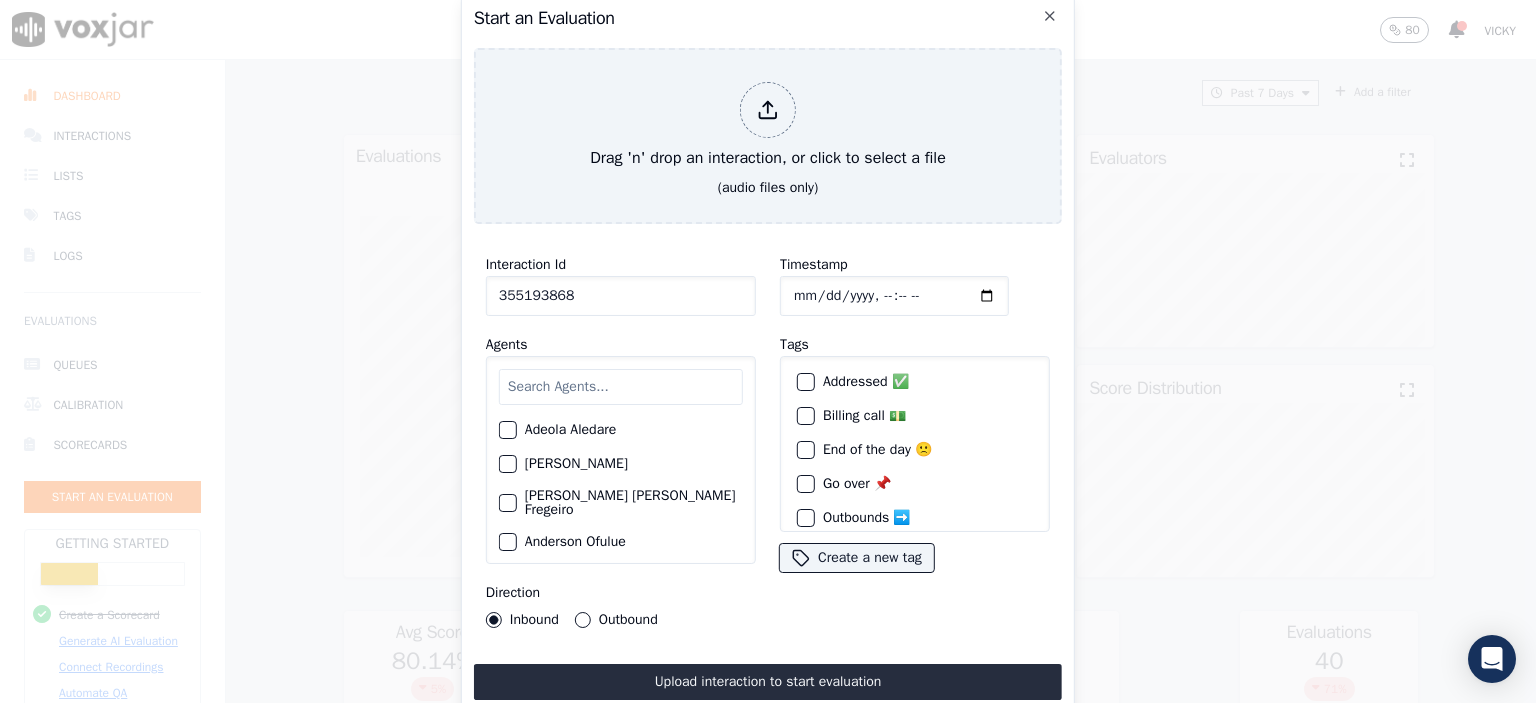 click on "Timestamp" 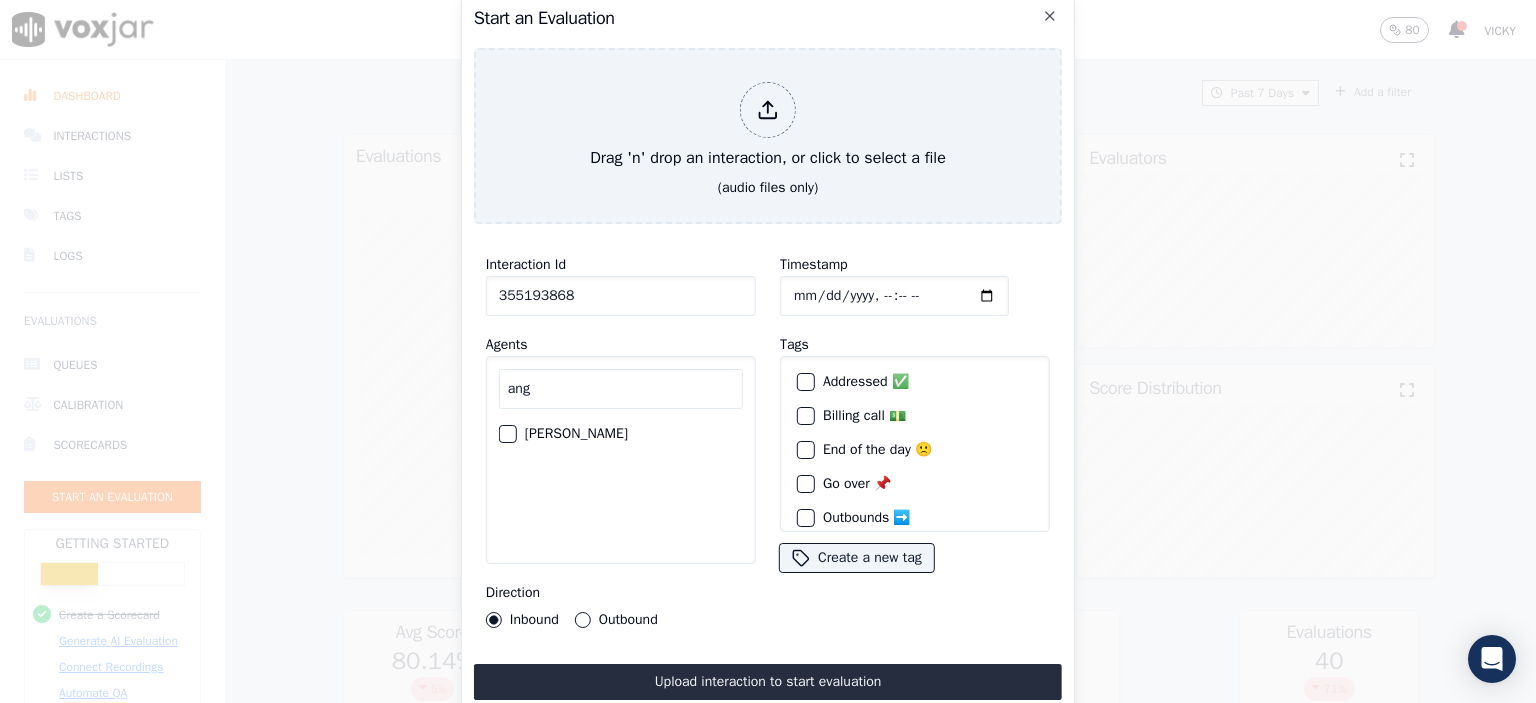 type on "ang" 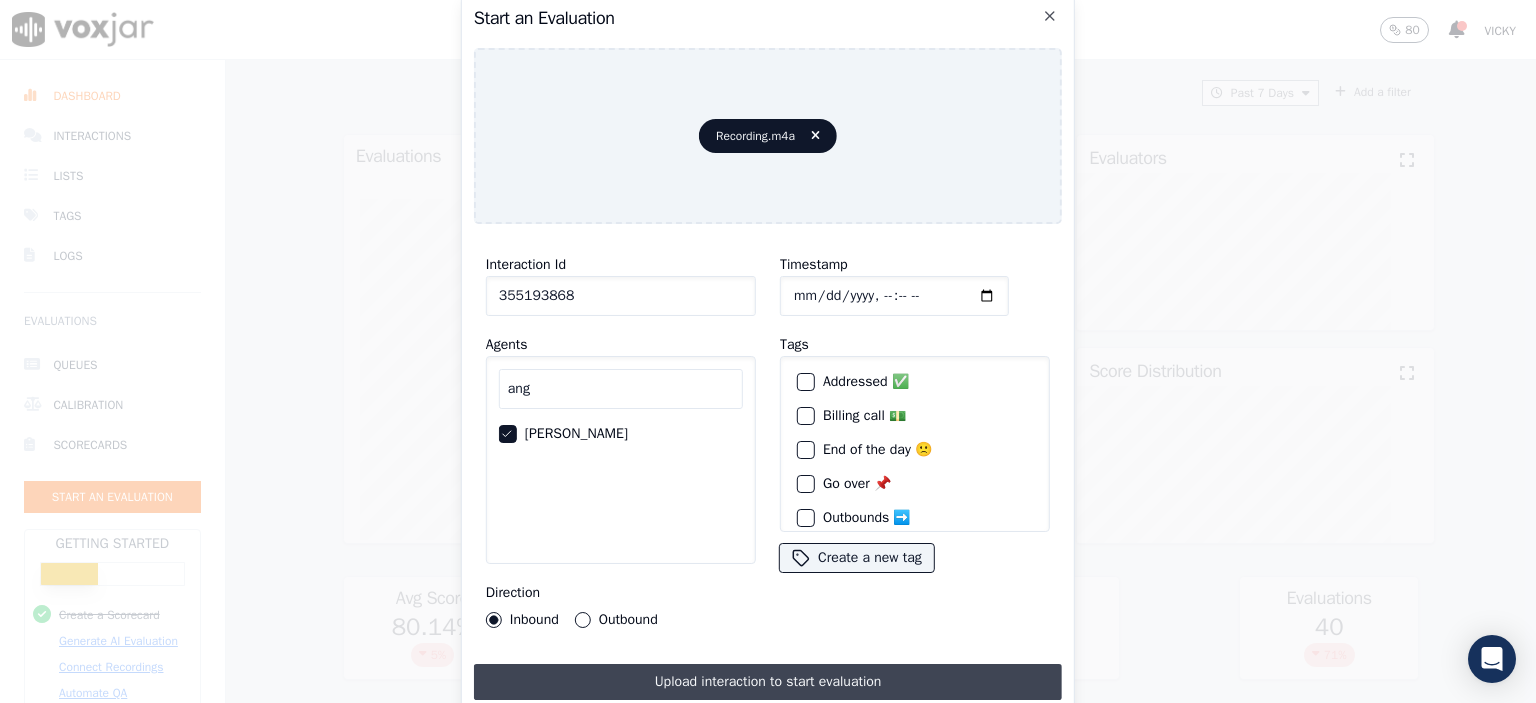click on "Upload interaction to start evaluation" at bounding box center [768, 682] 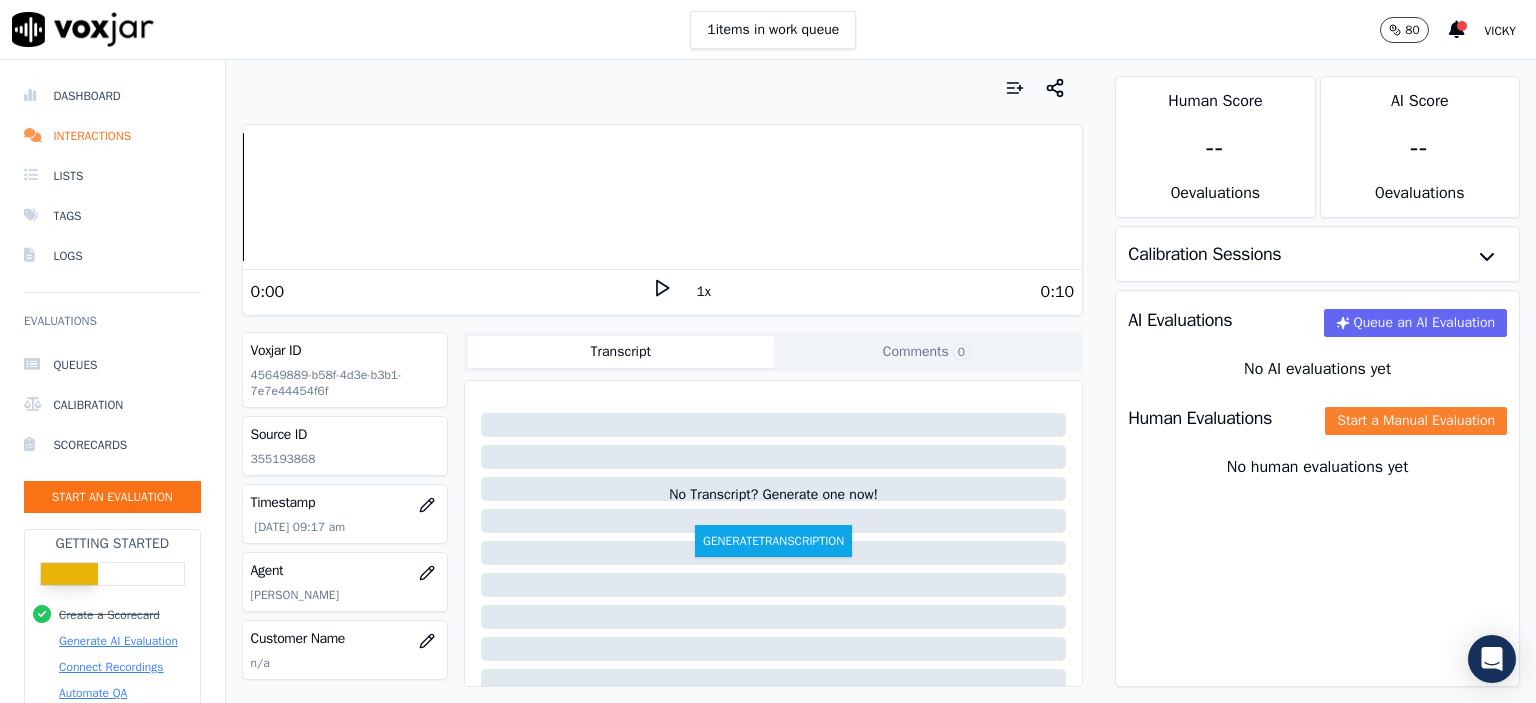 click on "Start a Manual Evaluation" 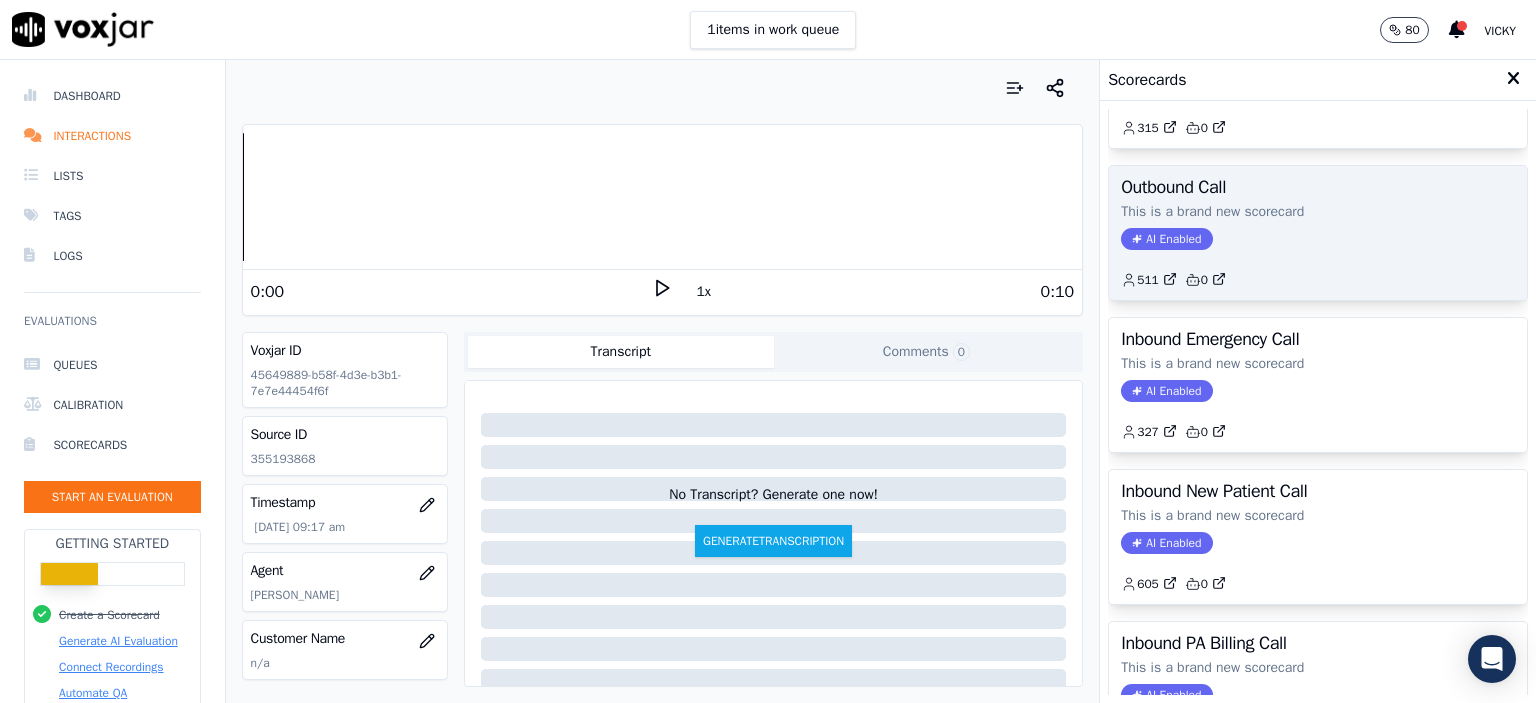 scroll, scrollTop: 300, scrollLeft: 0, axis: vertical 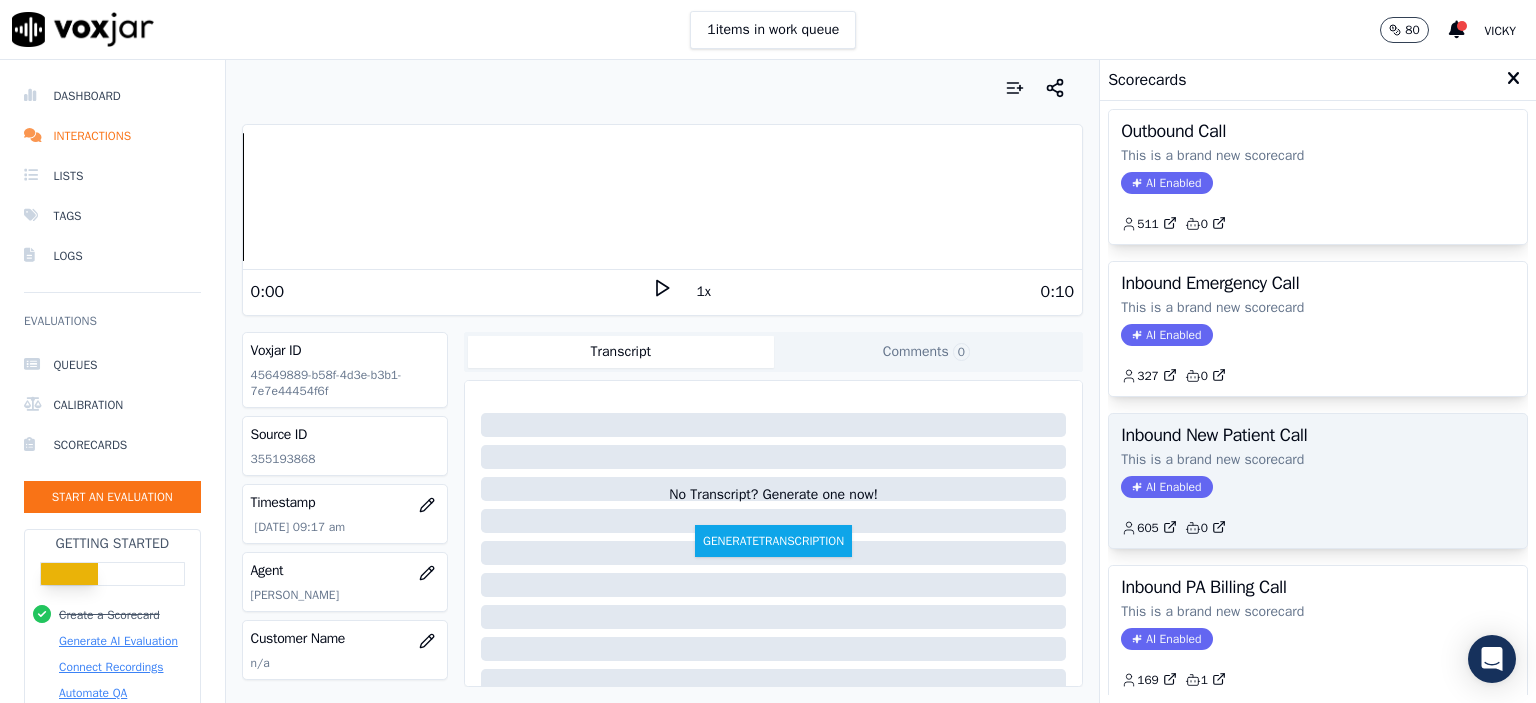 click on "This is a brand new scorecard" 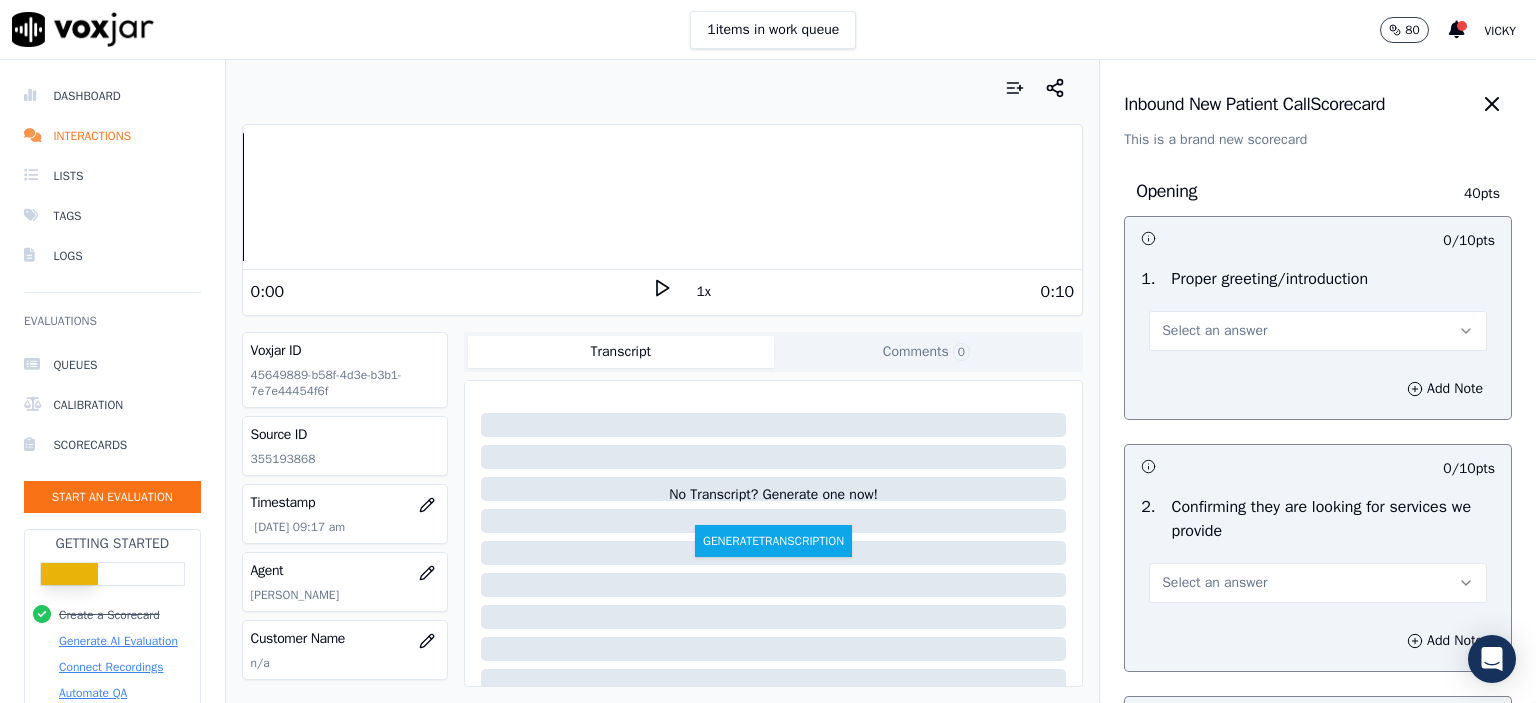 click on "Select an answer" at bounding box center (1318, 331) 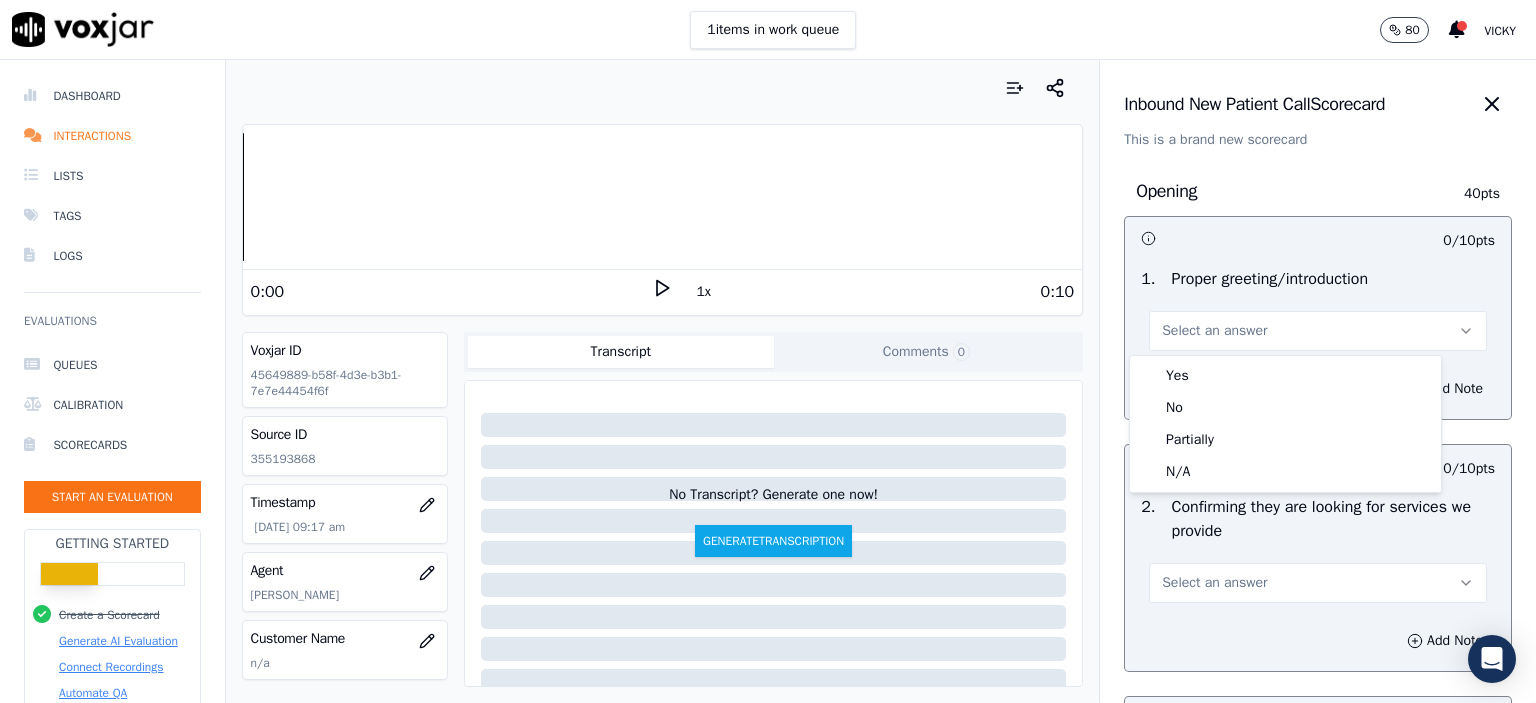 click on "Proper greeting/introduction" at bounding box center [1270, 279] 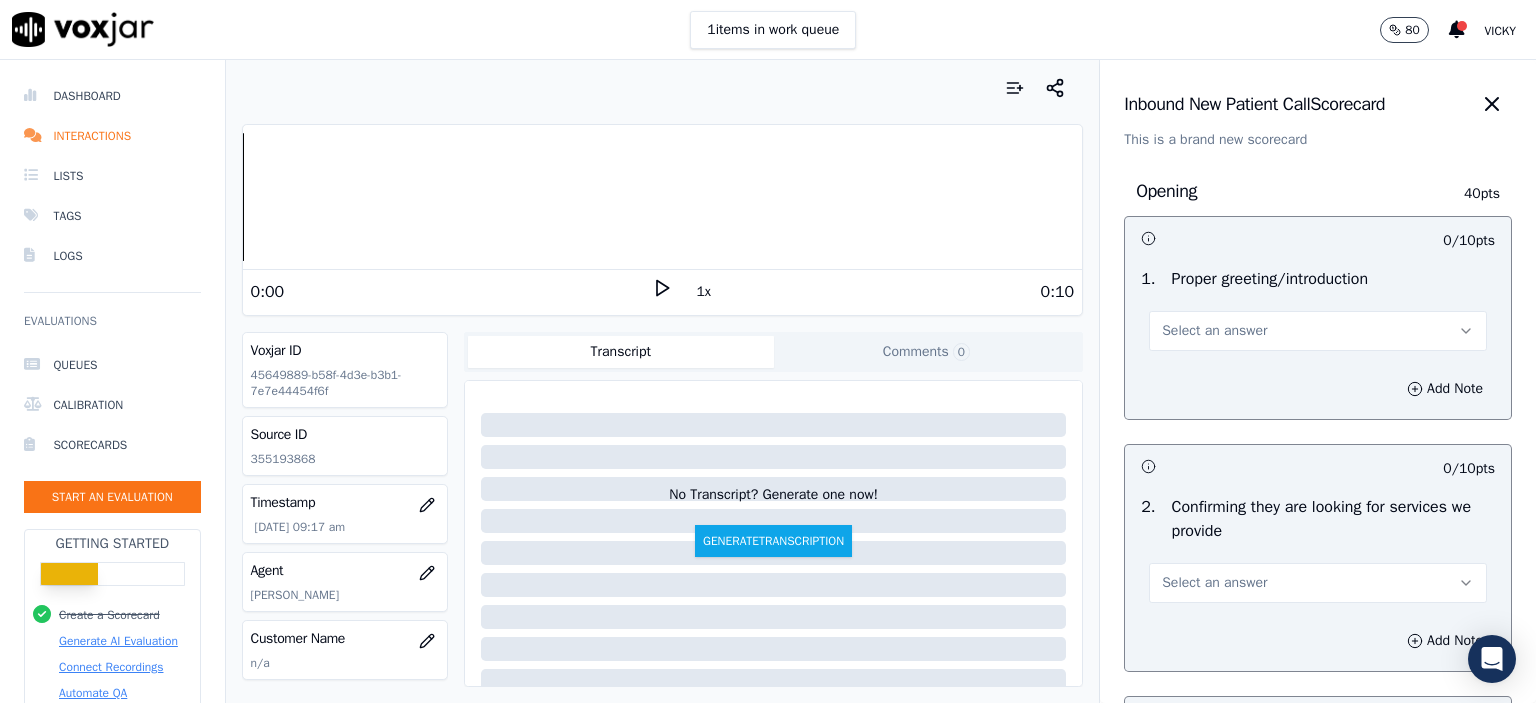 click on "Select an answer" at bounding box center (1214, 331) 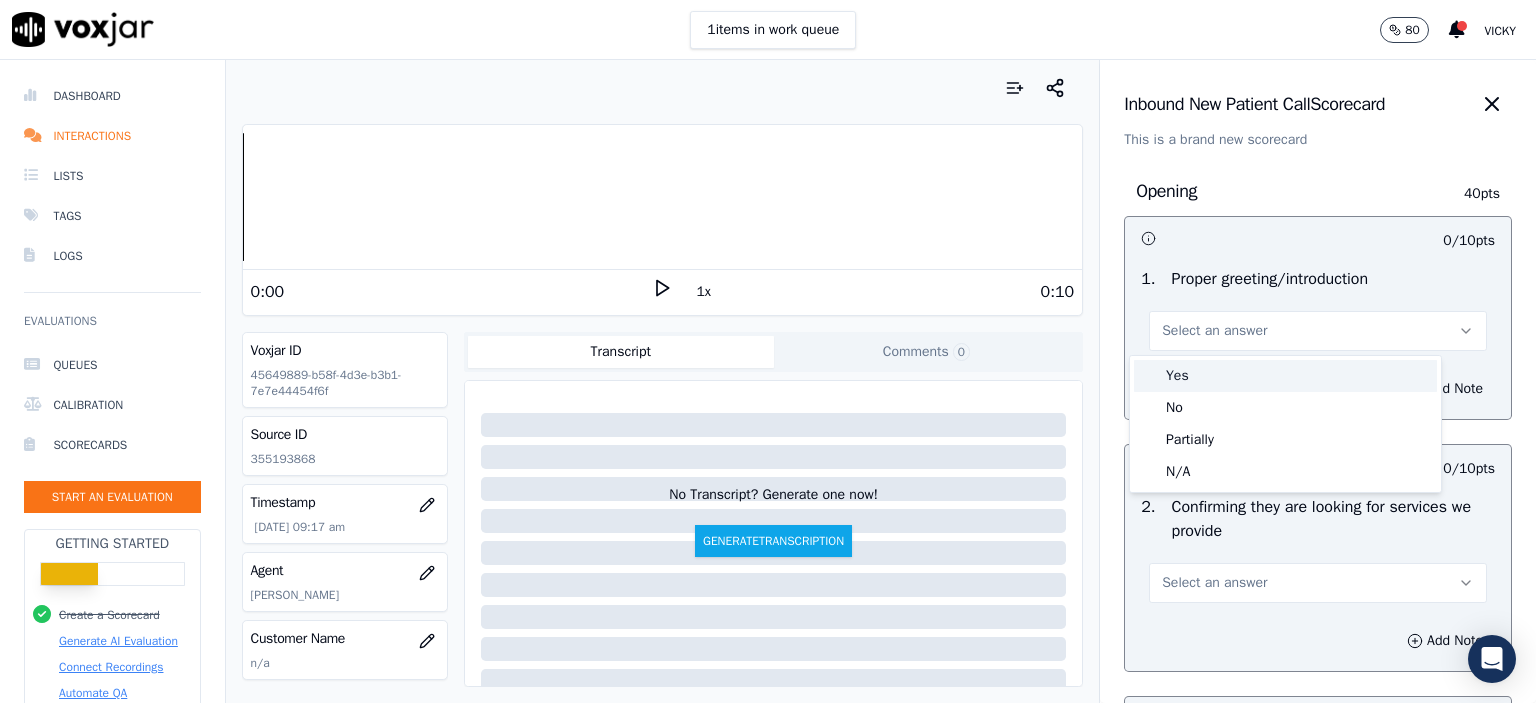 click on "Yes" at bounding box center [1285, 376] 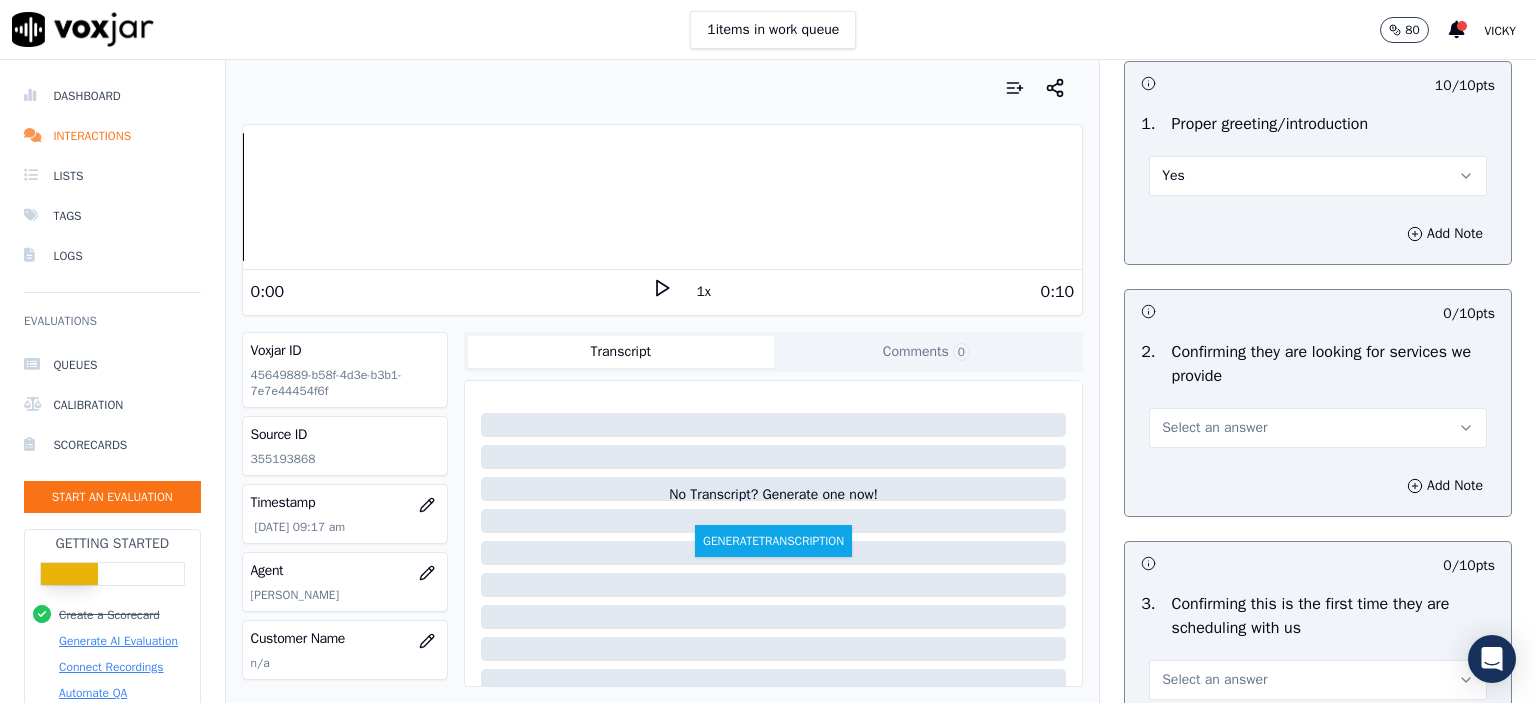 scroll, scrollTop: 200, scrollLeft: 0, axis: vertical 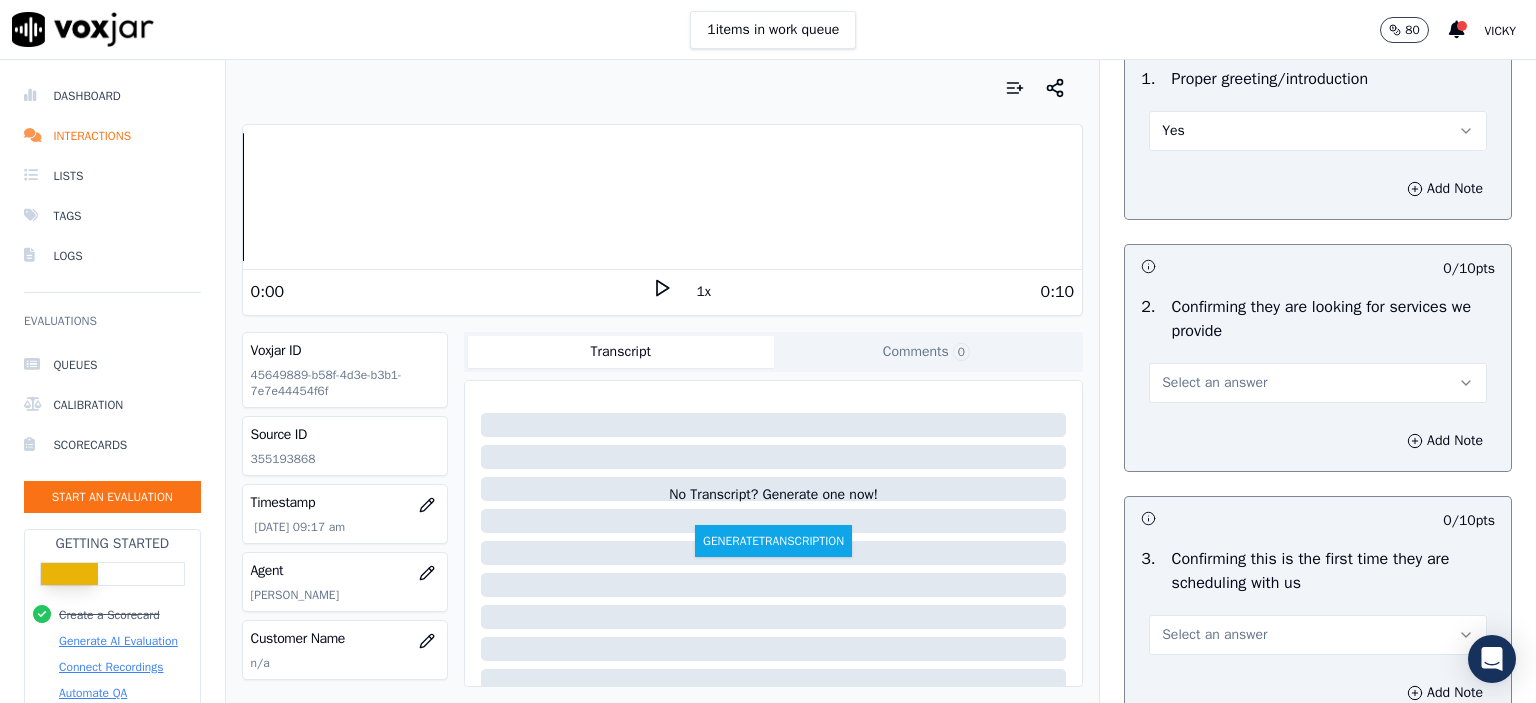 click on "Select an answer" at bounding box center [1318, 383] 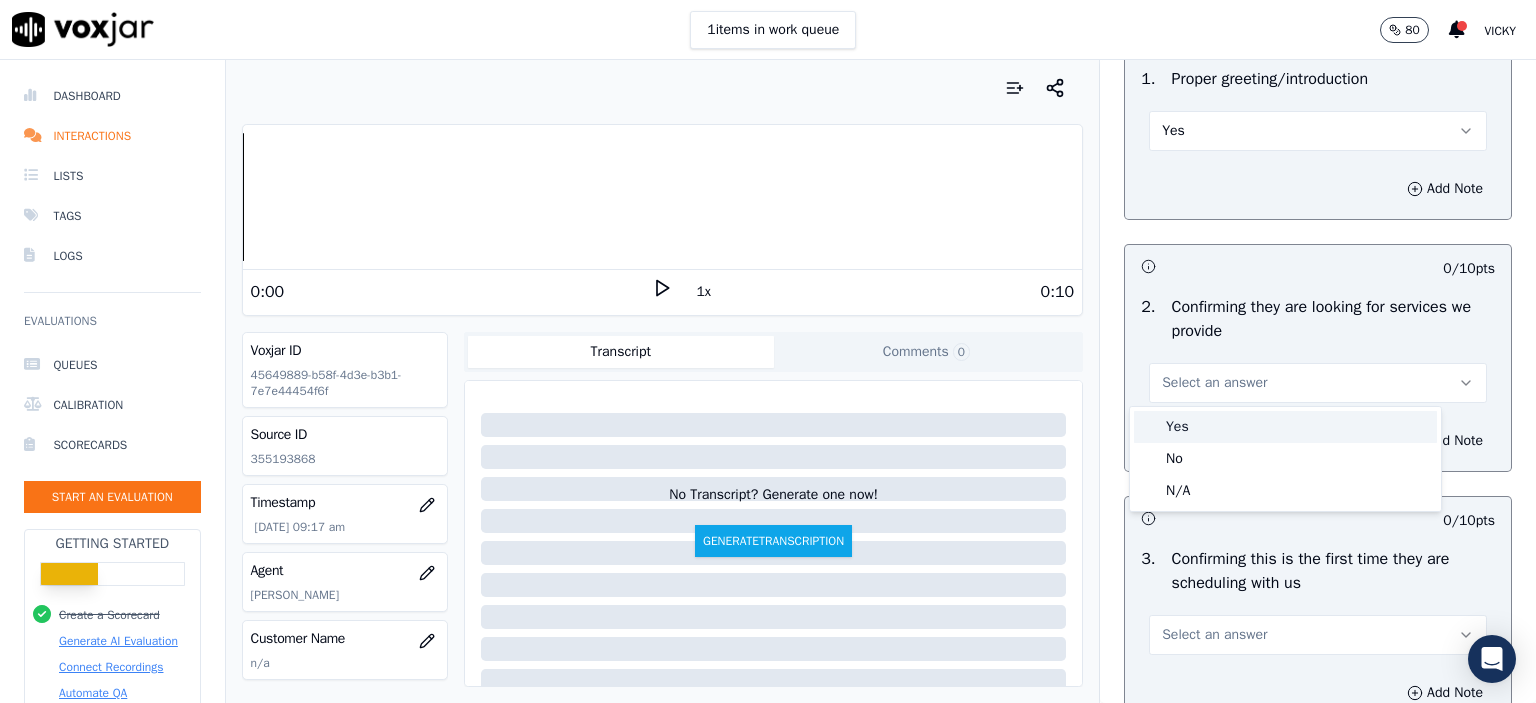 drag, startPoint x: 1244, startPoint y: 491, endPoint x: 1249, endPoint y: 419, distance: 72.1734 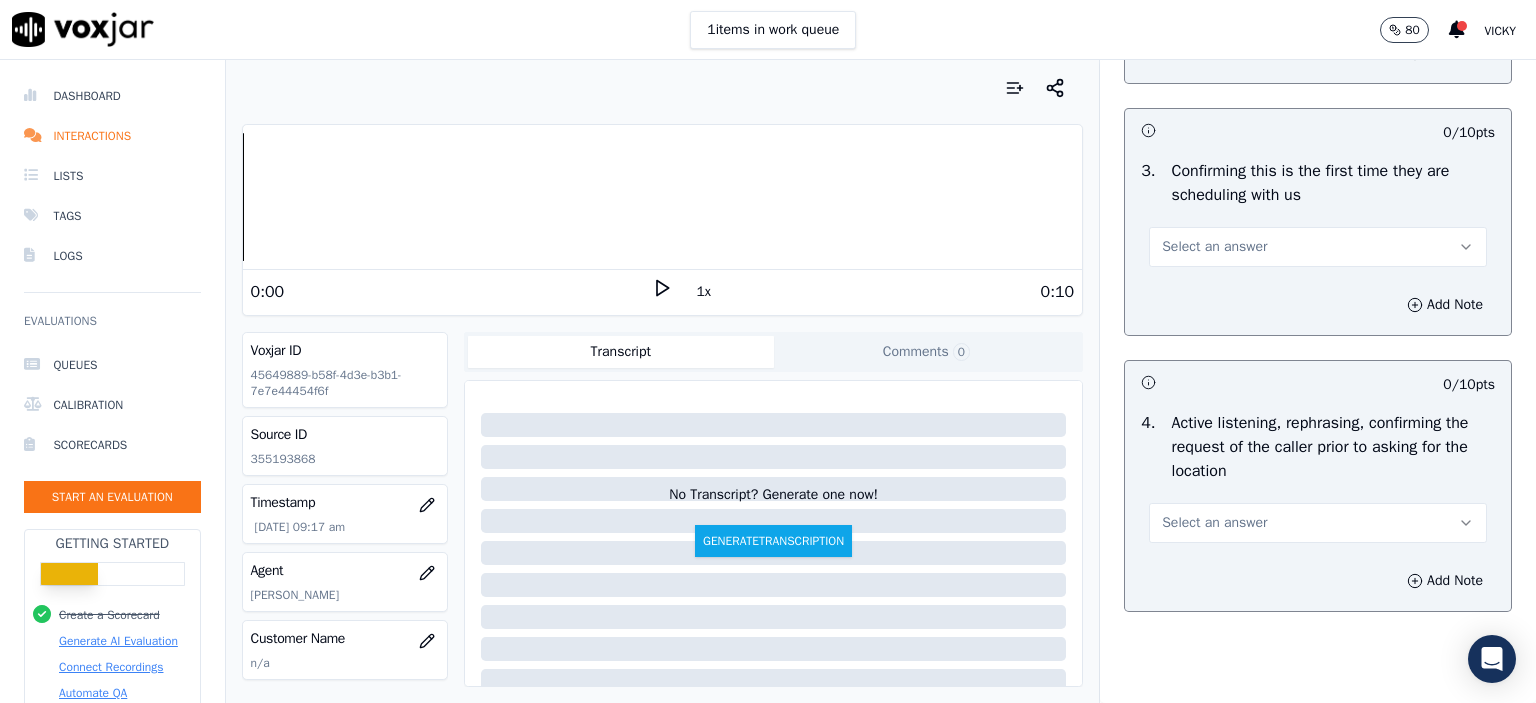 scroll, scrollTop: 600, scrollLeft: 0, axis: vertical 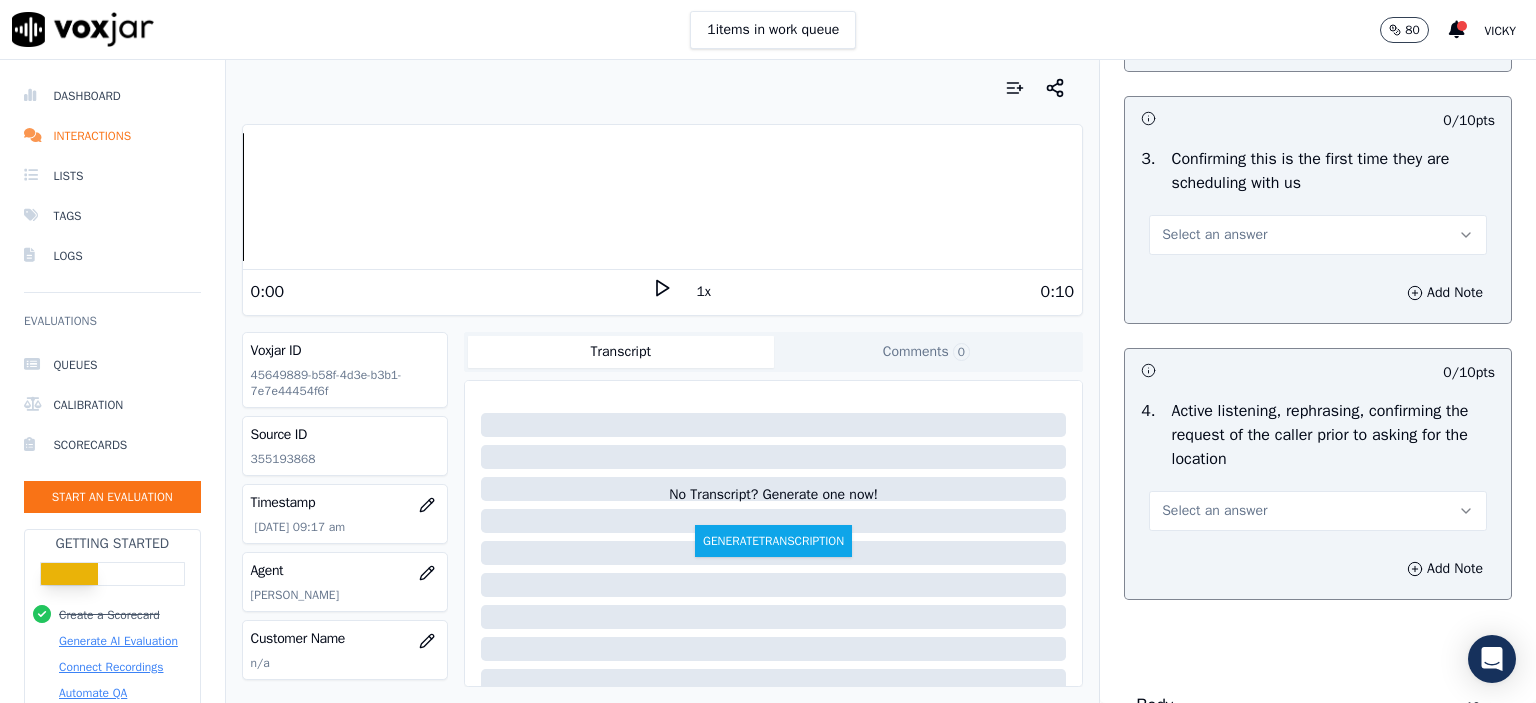 click on "Select an answer" at bounding box center [1214, 511] 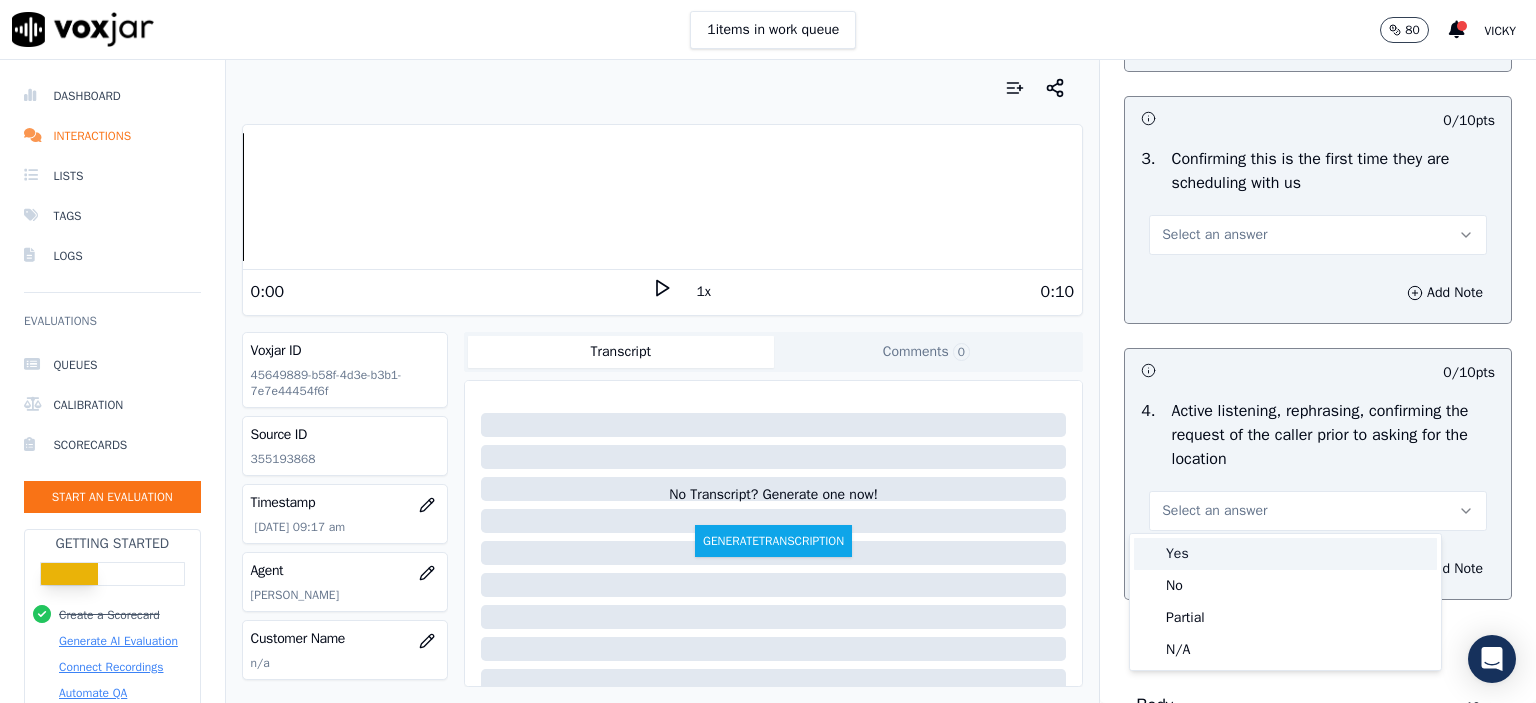 click on "Yes" at bounding box center [1285, 554] 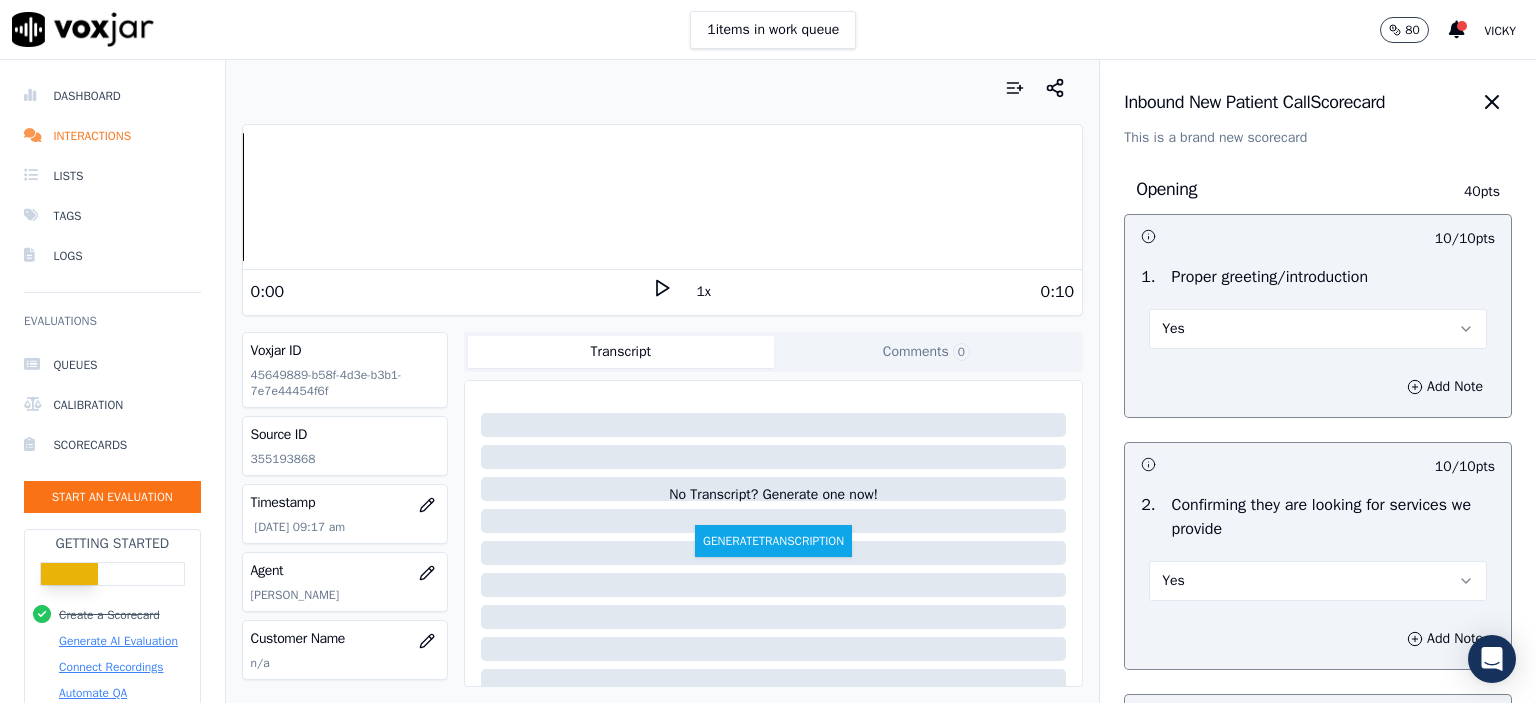 scroll, scrollTop: 0, scrollLeft: 0, axis: both 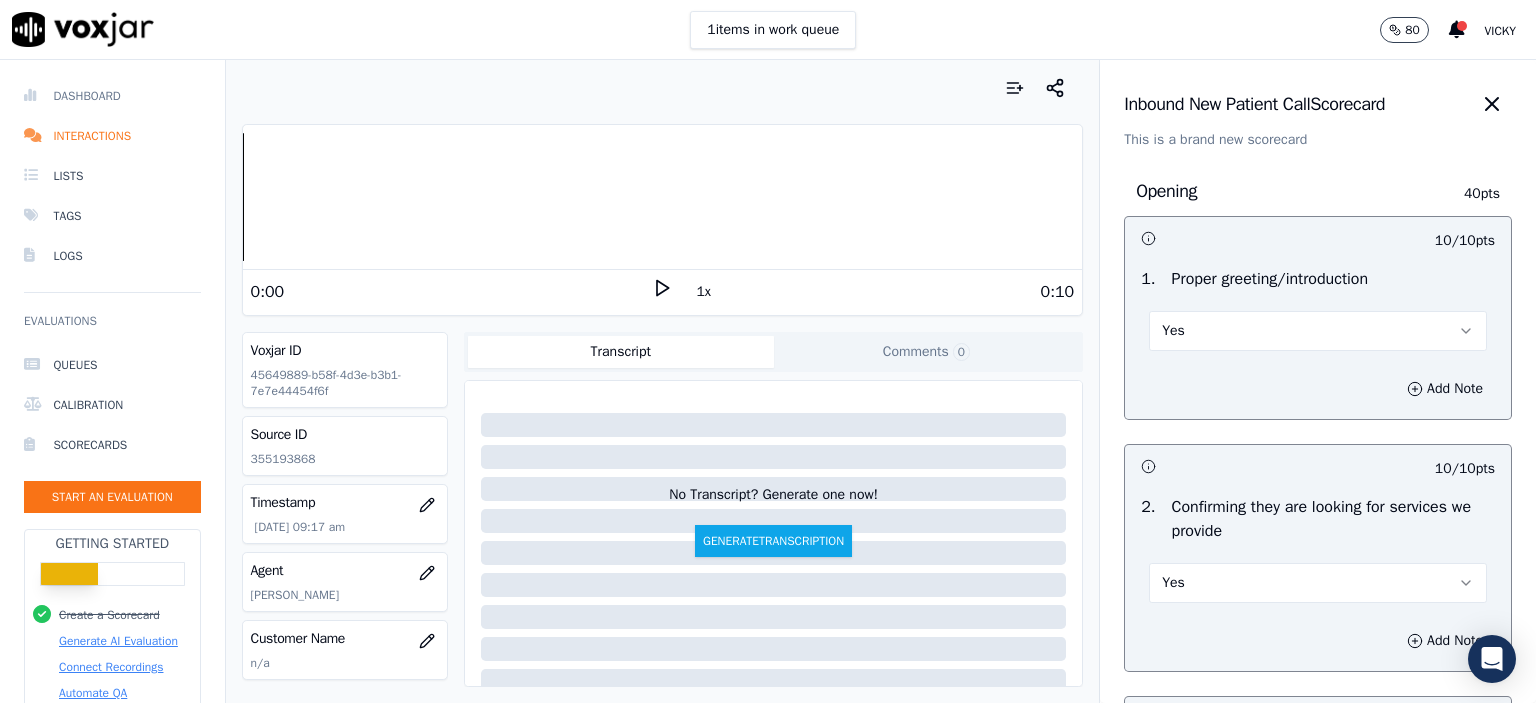 click on "Dashboard" at bounding box center (112, 96) 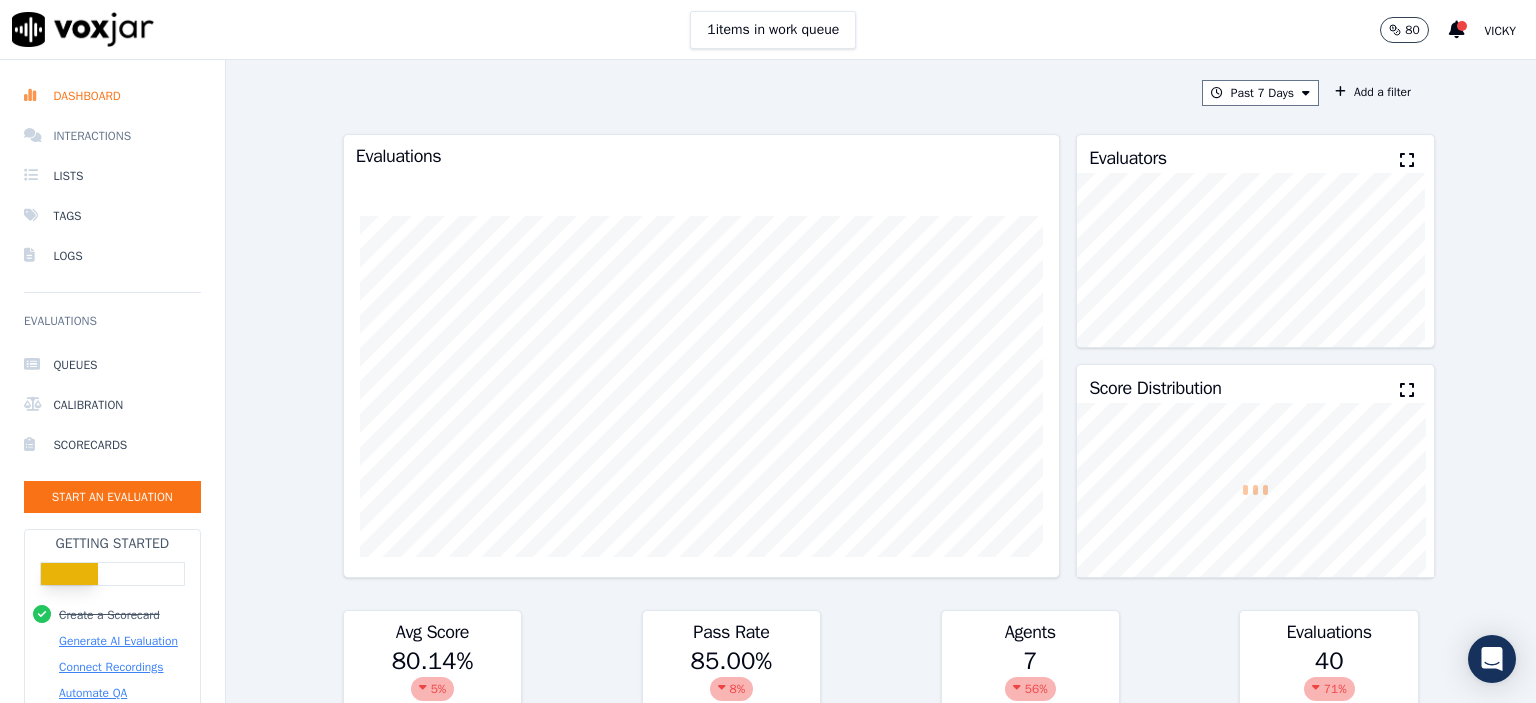 click on "Interactions" at bounding box center (112, 136) 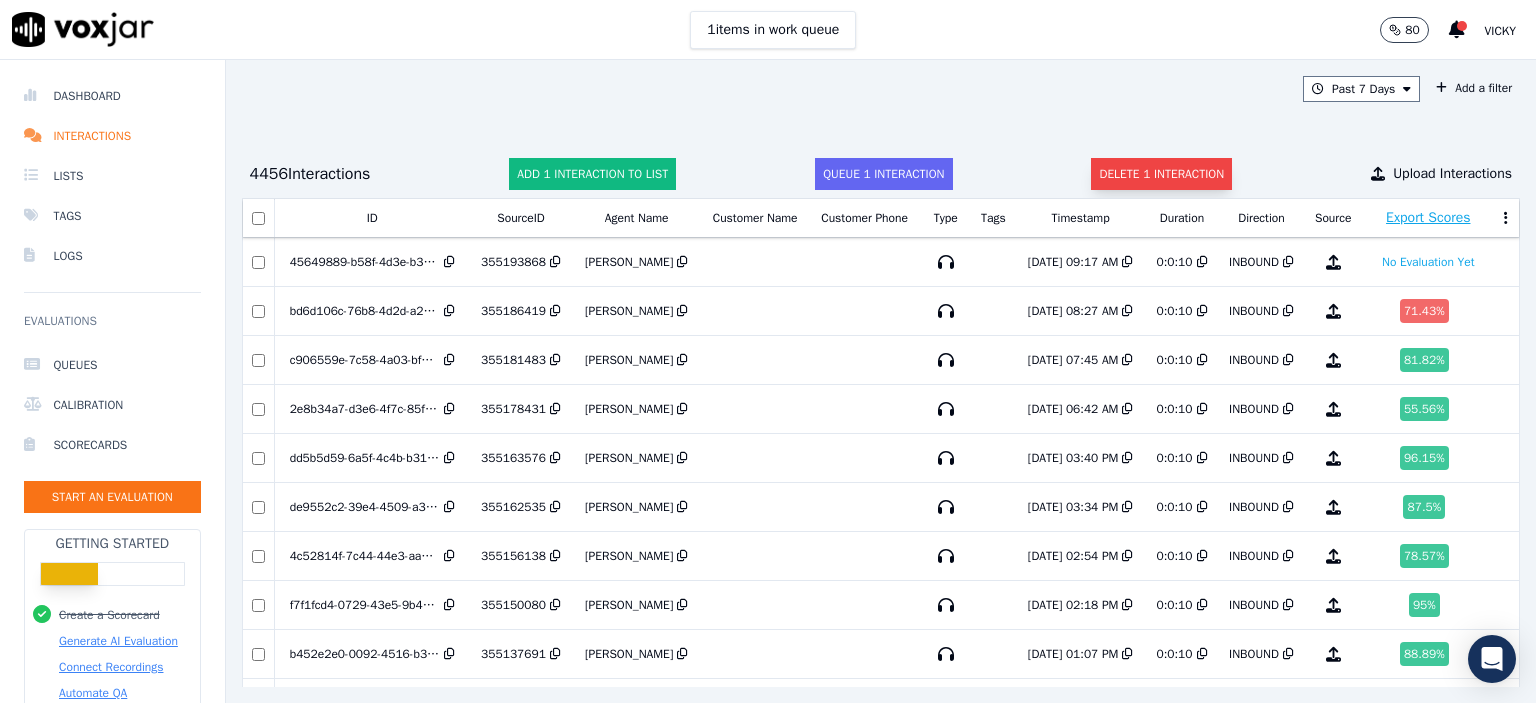 click on "Delete 1 interaction" at bounding box center (1161, 174) 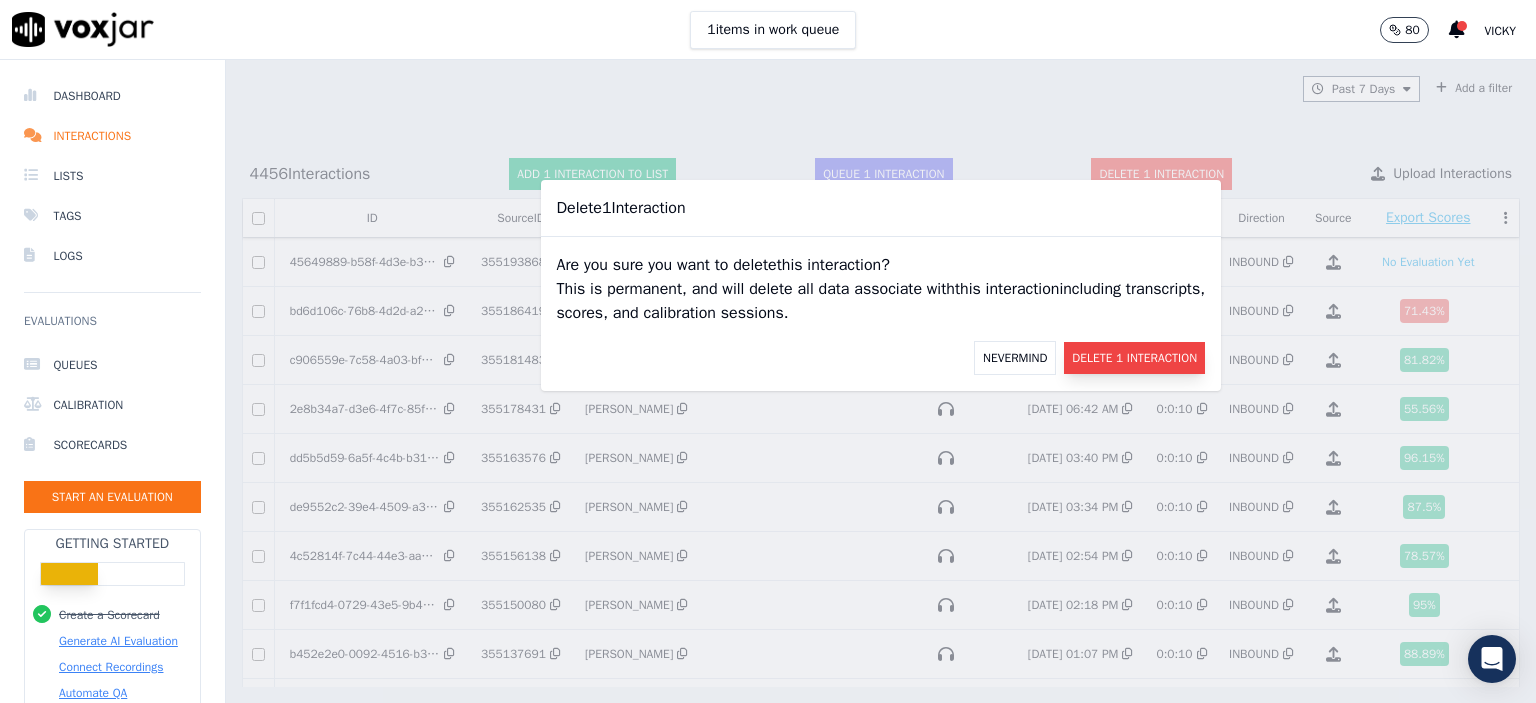 click on "Delete 1 Interaction" at bounding box center (1134, 358) 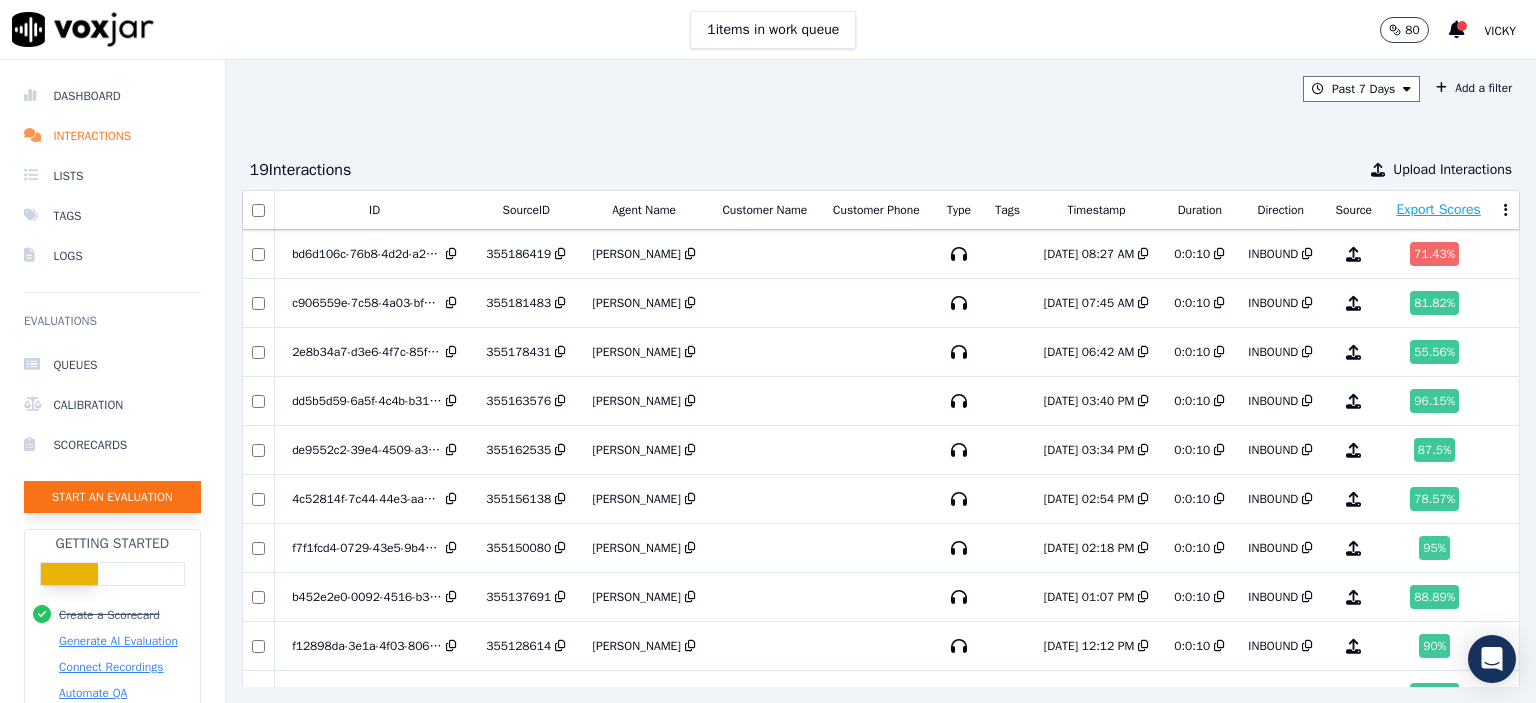 click on "Start an Evaluation" 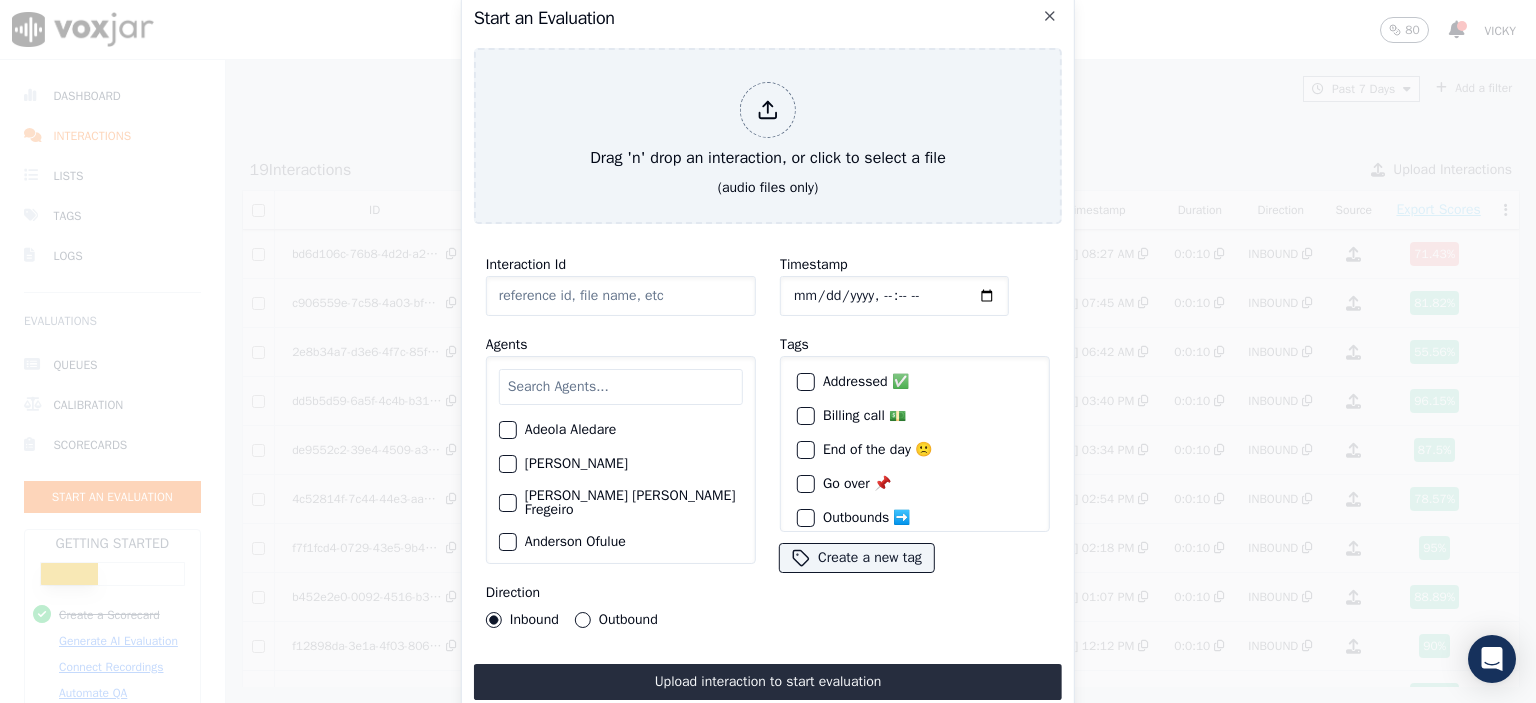 click on "Interaction Id" 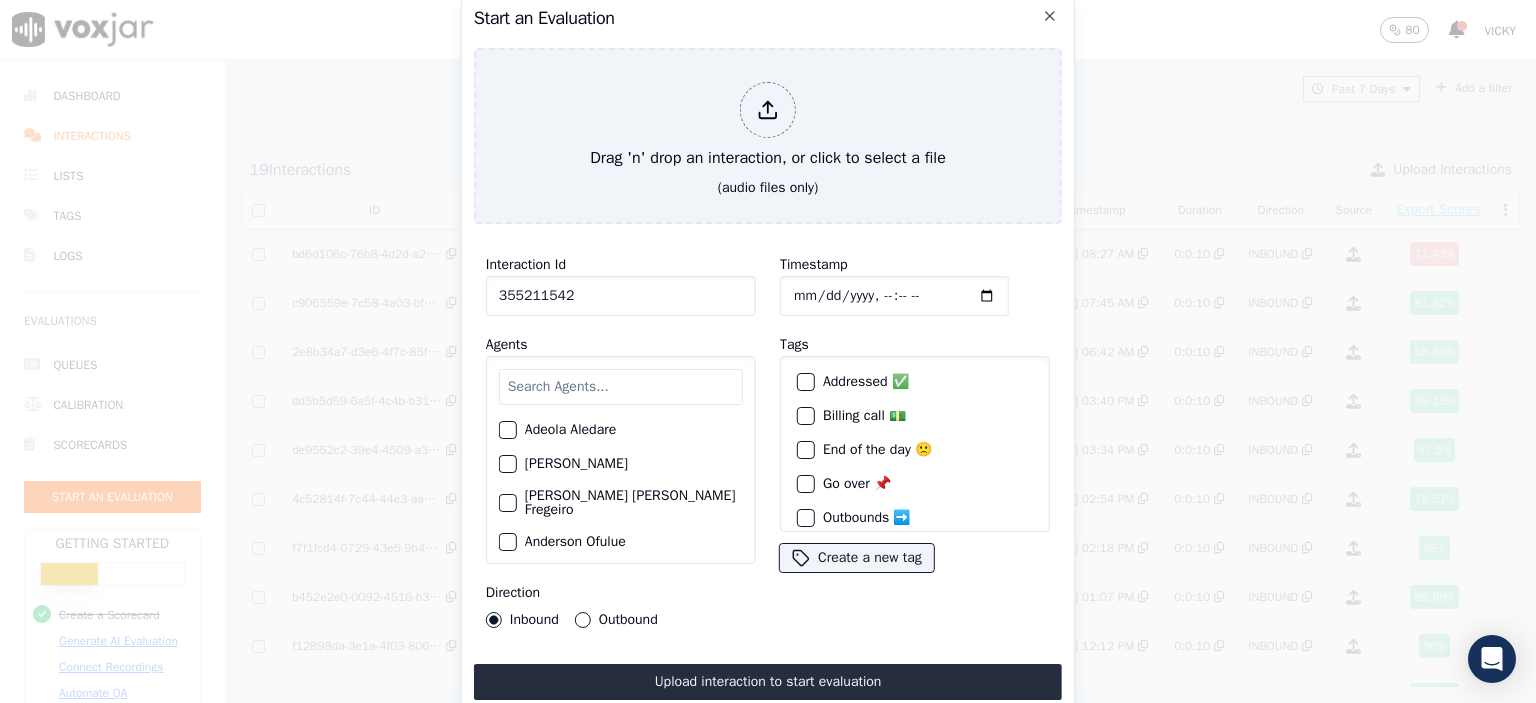 type on "355211542" 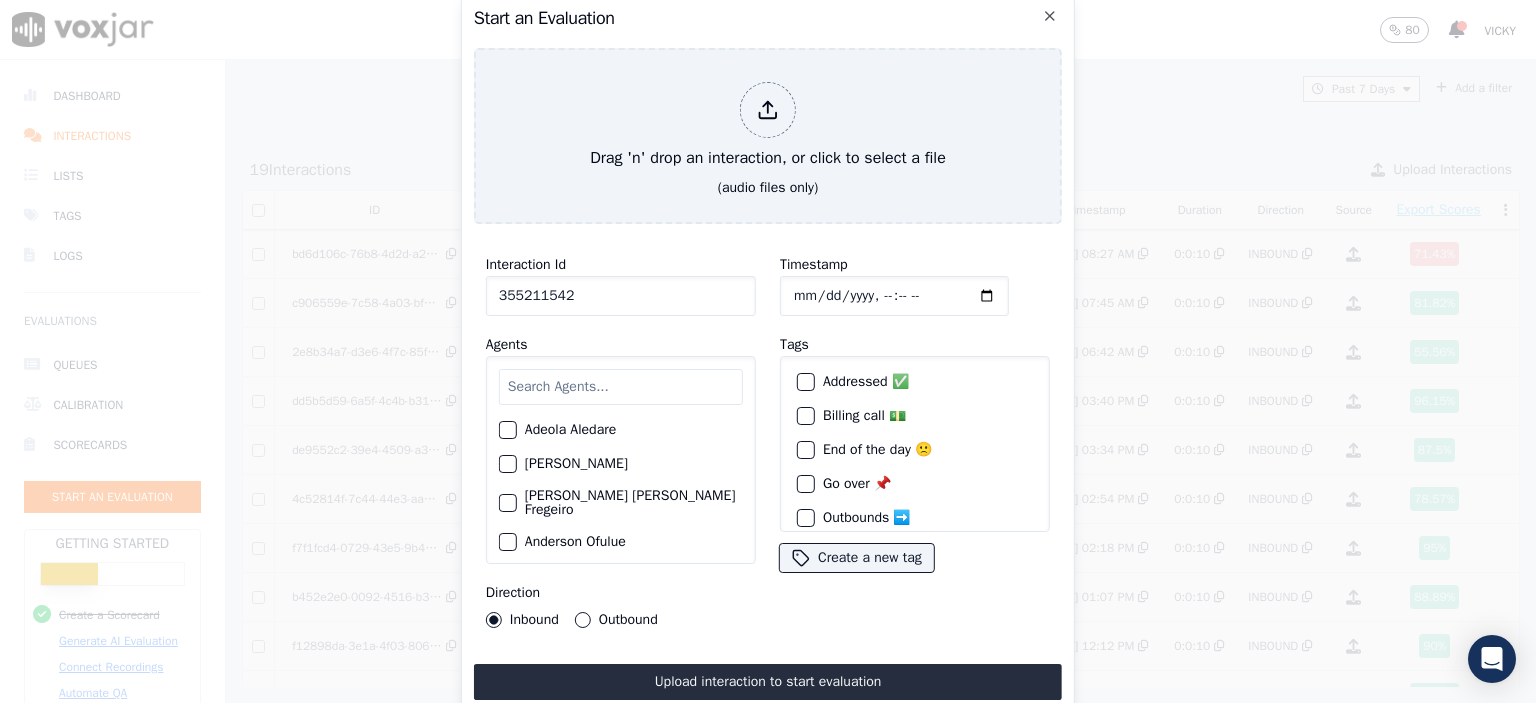 type on "[DATE]T11:01" 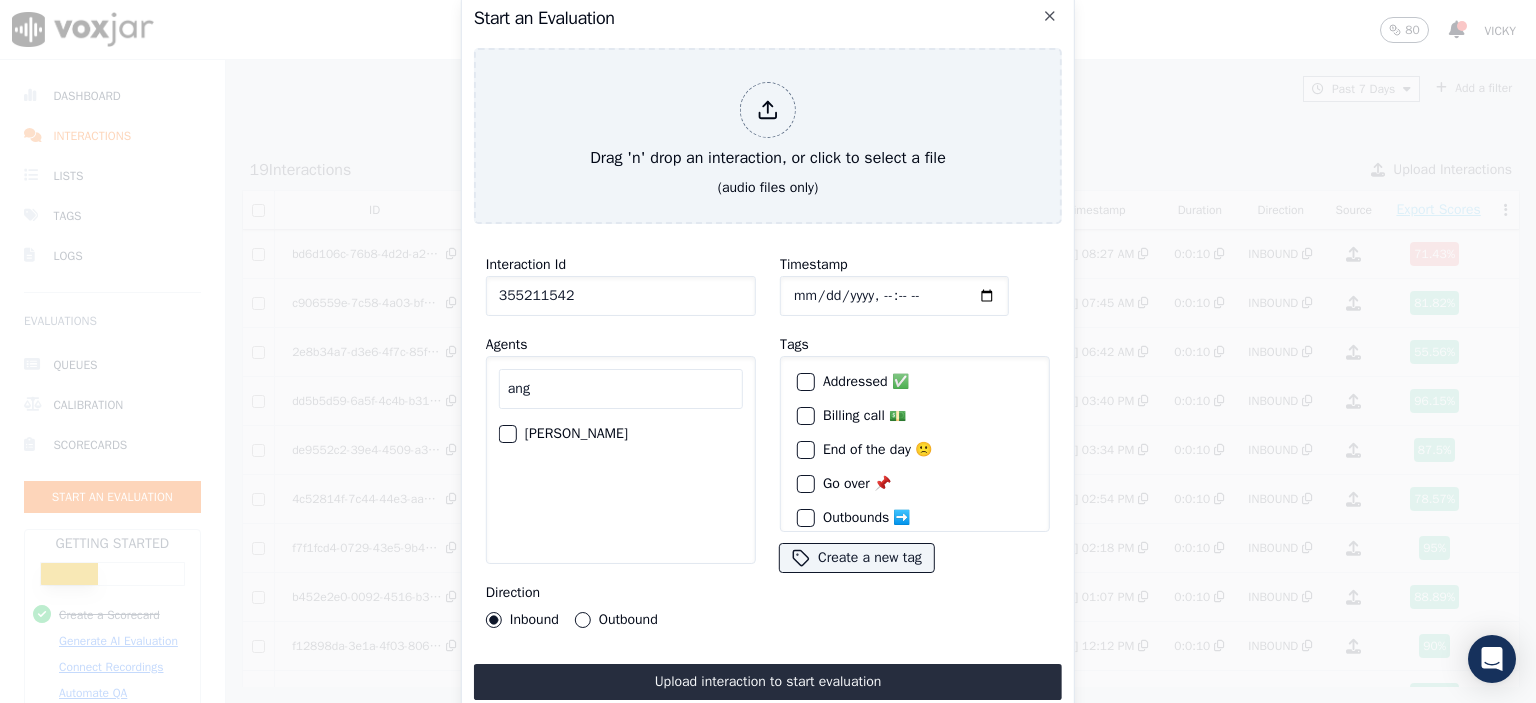 type on "ang" 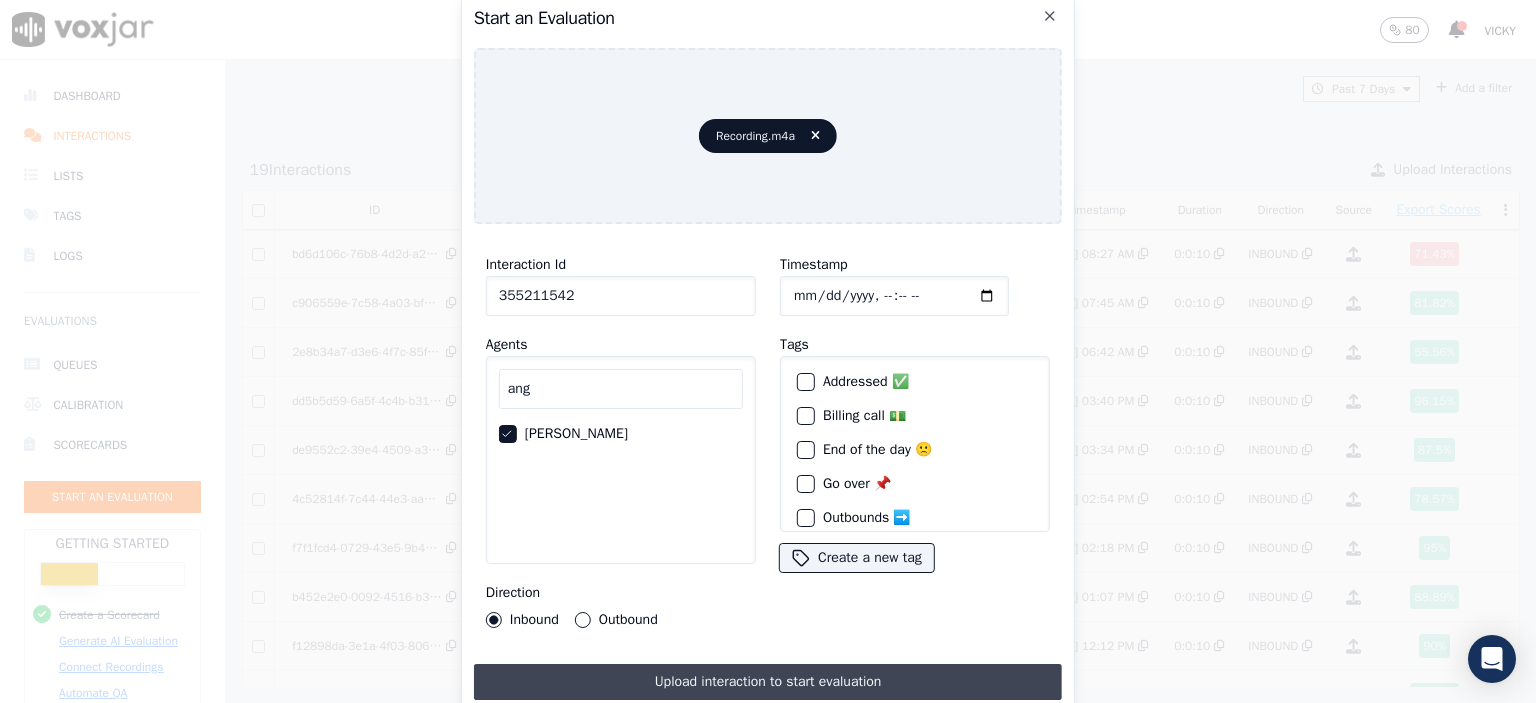 click on "Upload interaction to start evaluation" at bounding box center (768, 682) 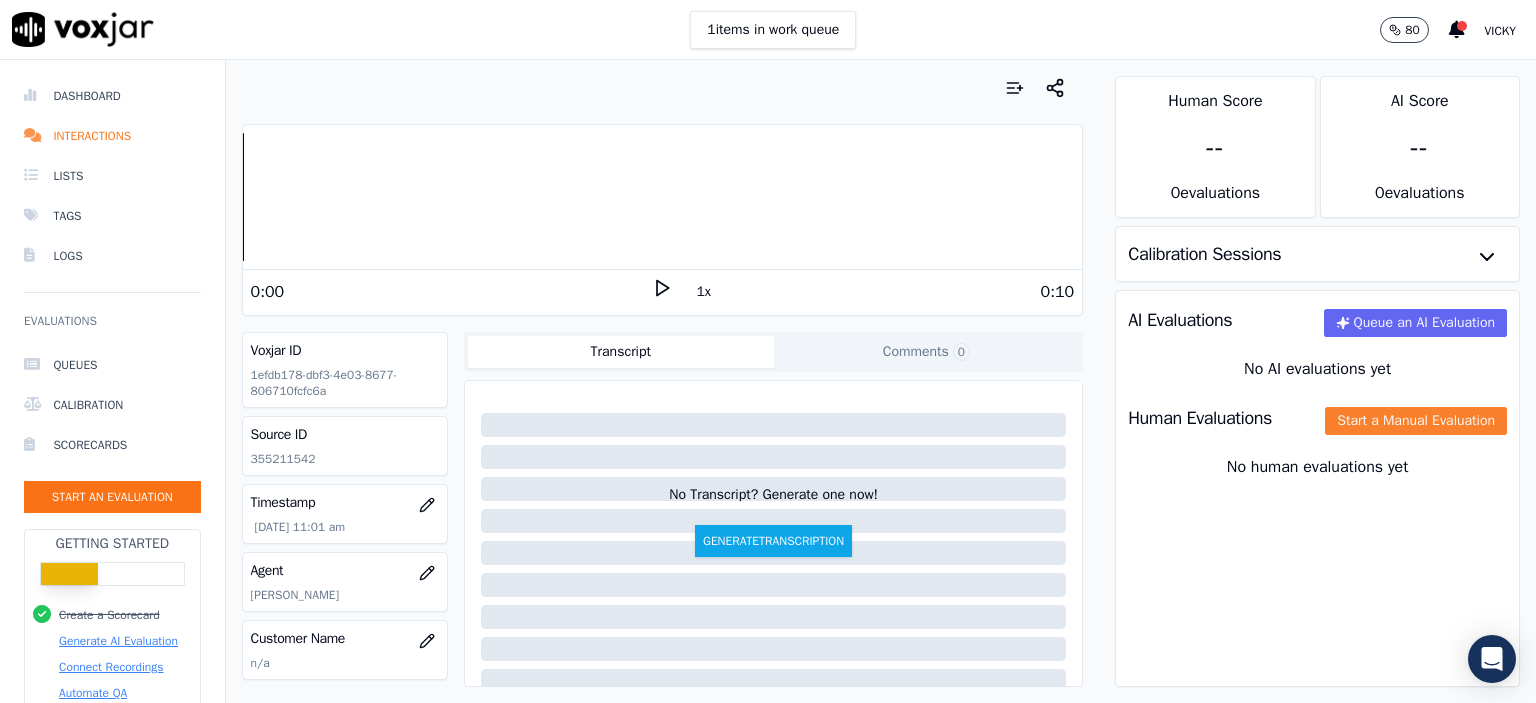 click on "Start a Manual Evaluation" 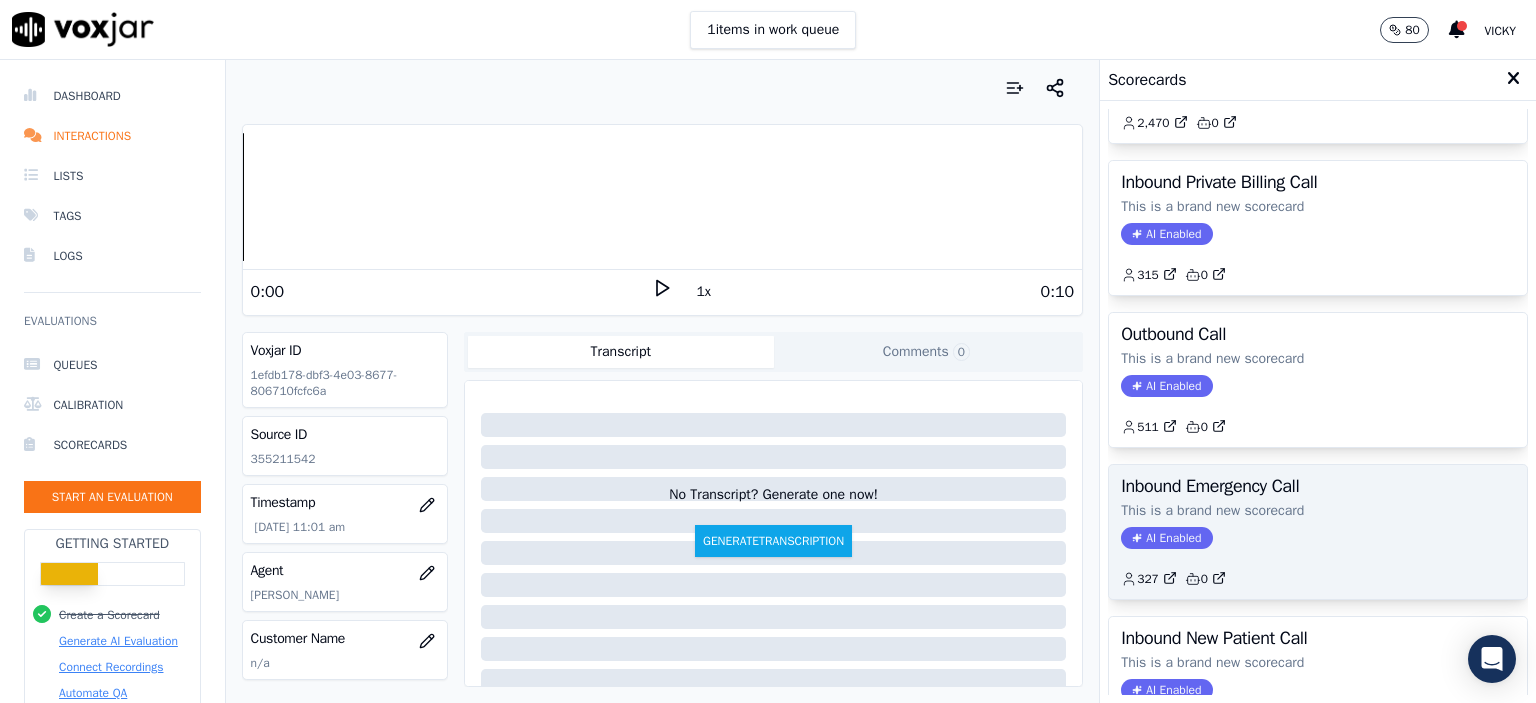 scroll, scrollTop: 100, scrollLeft: 0, axis: vertical 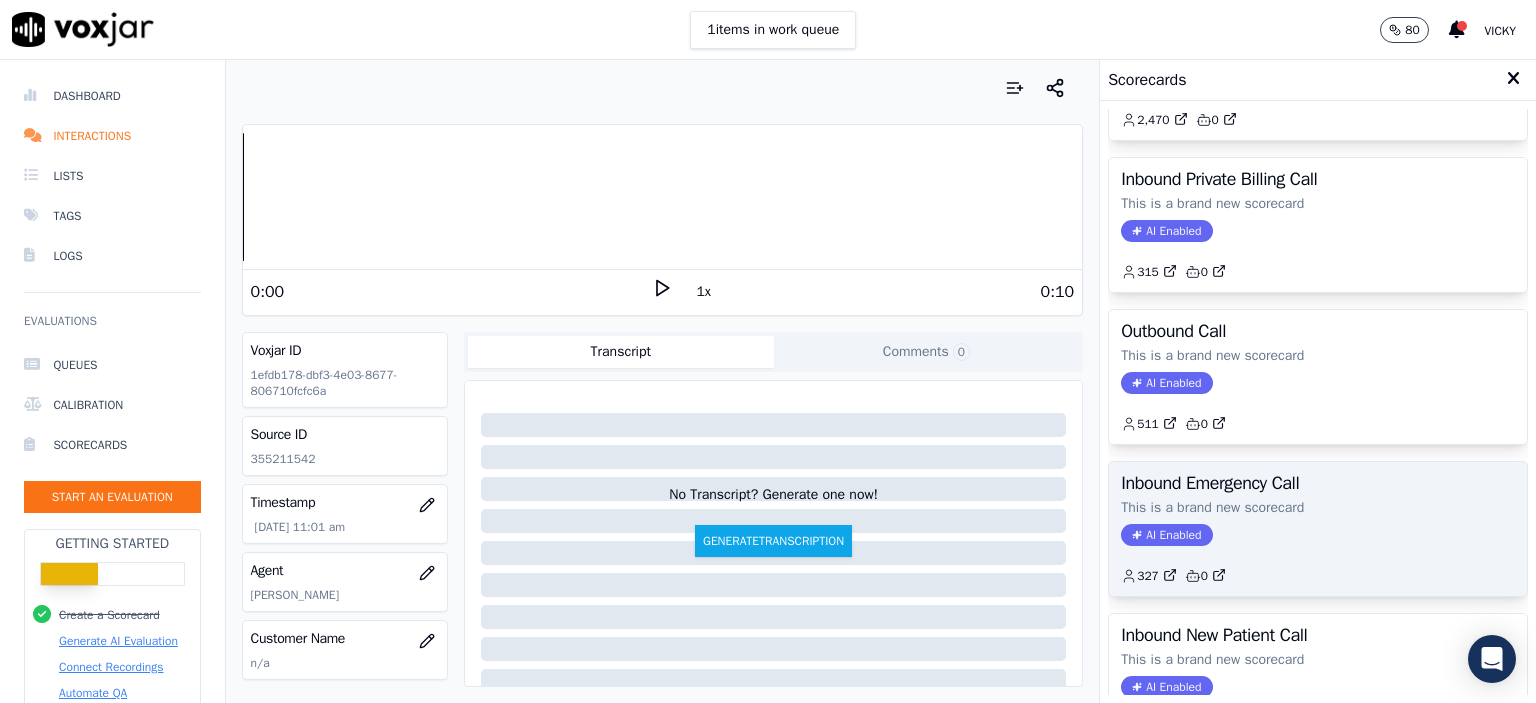 click on "This is a brand new scorecard" 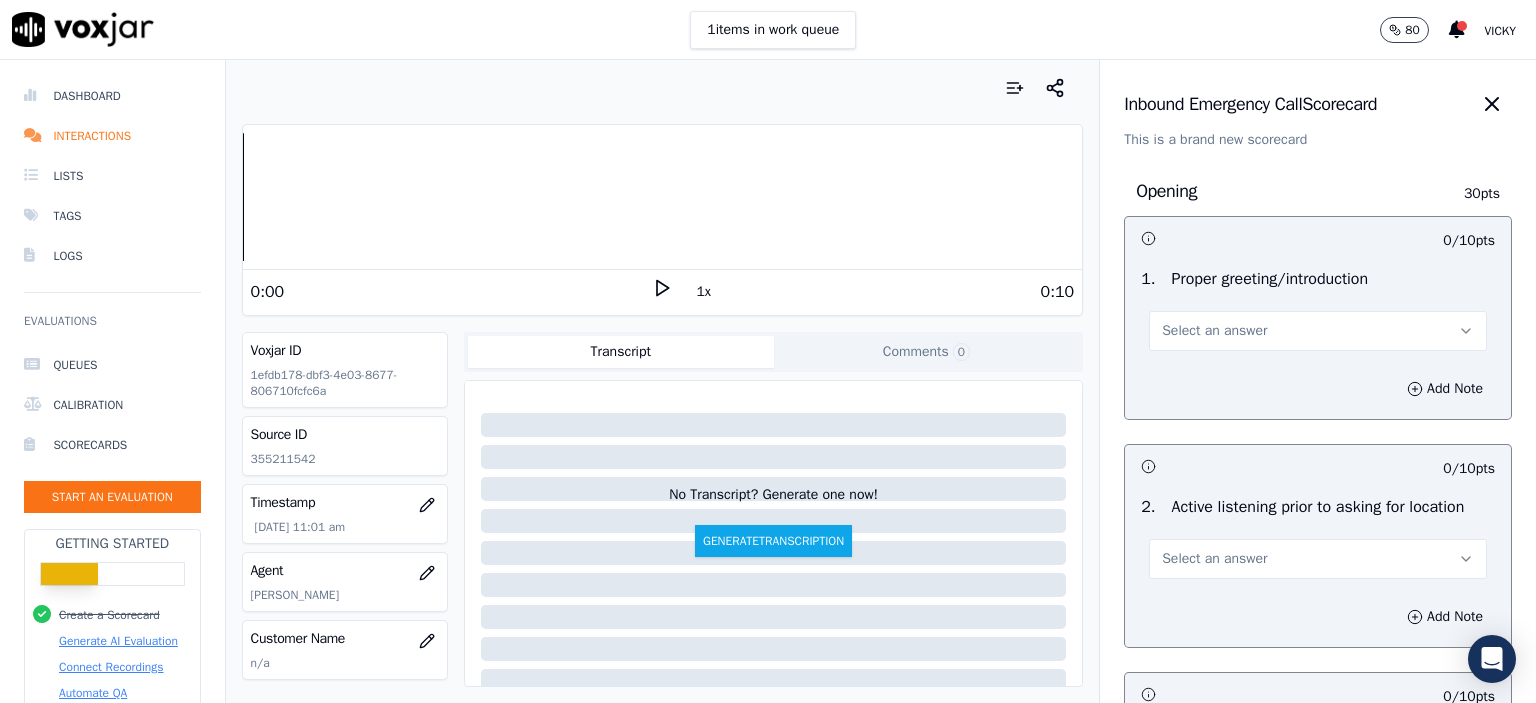 click on "Select an answer" at bounding box center [1318, 331] 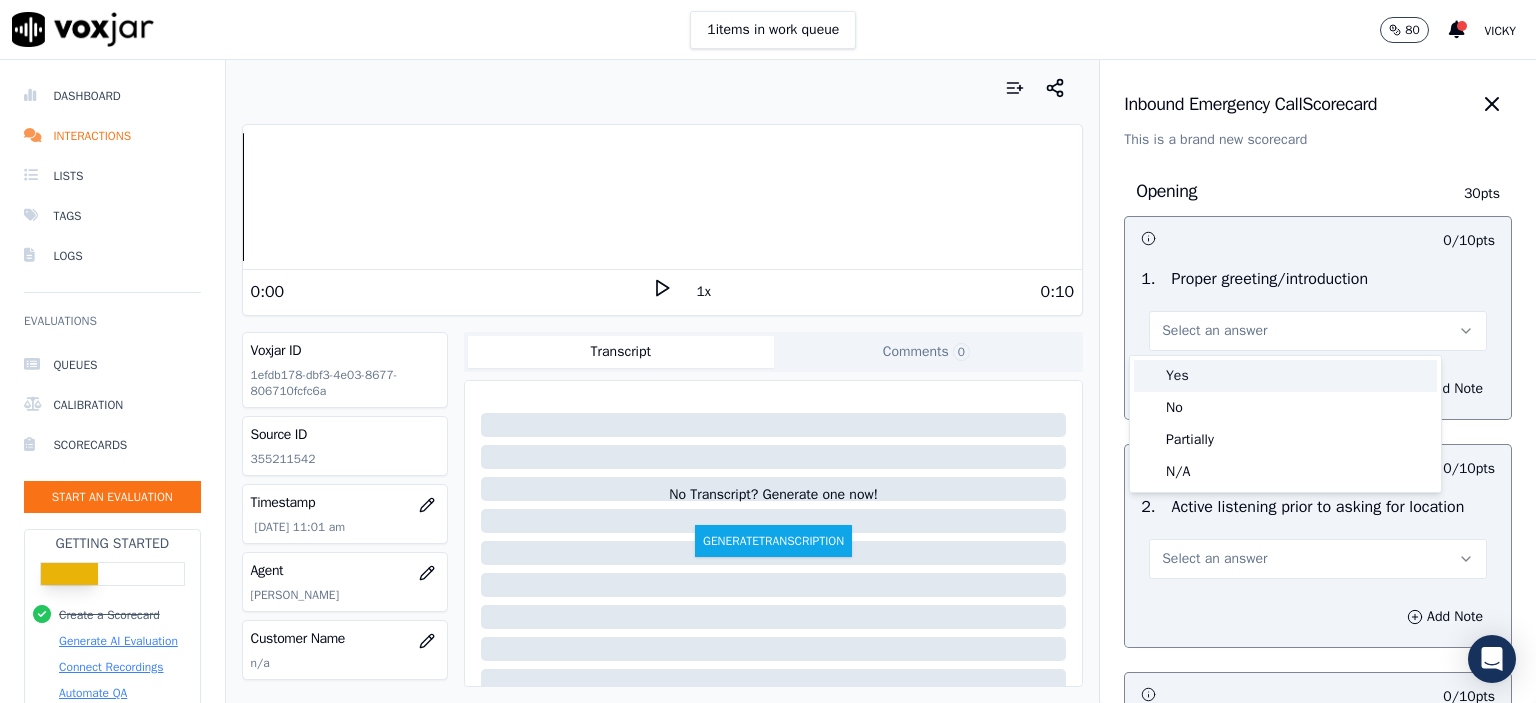 click on "Yes" at bounding box center [1285, 376] 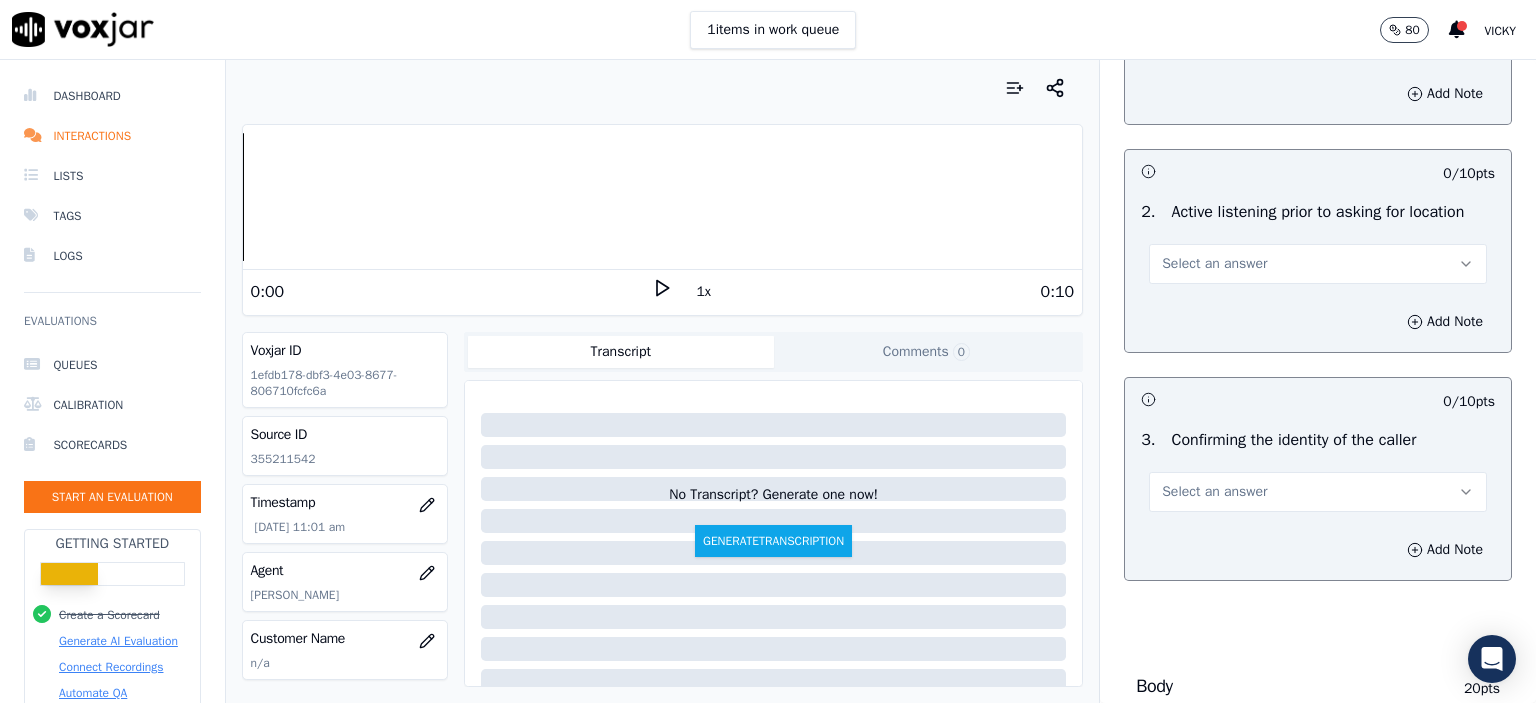 scroll, scrollTop: 300, scrollLeft: 0, axis: vertical 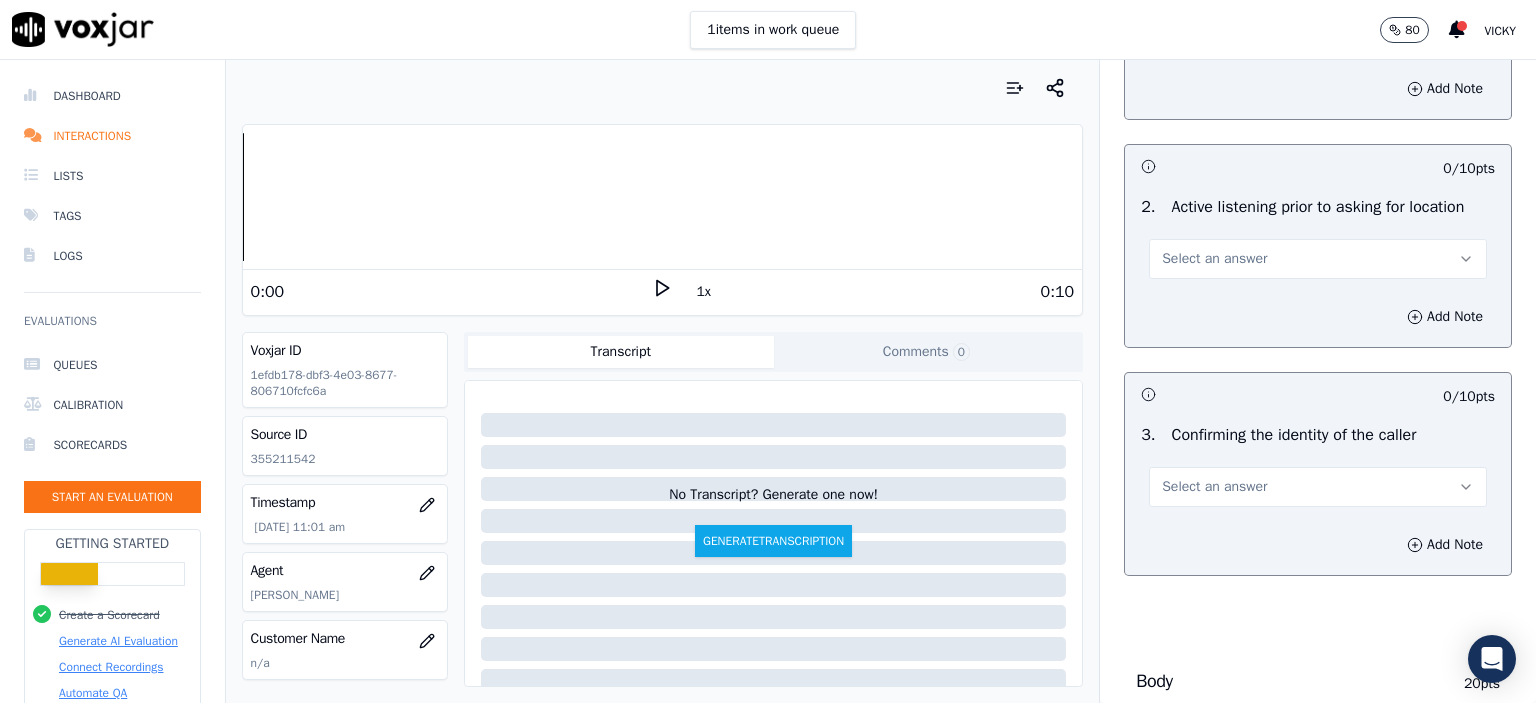 click on "Select an answer" at bounding box center [1318, 259] 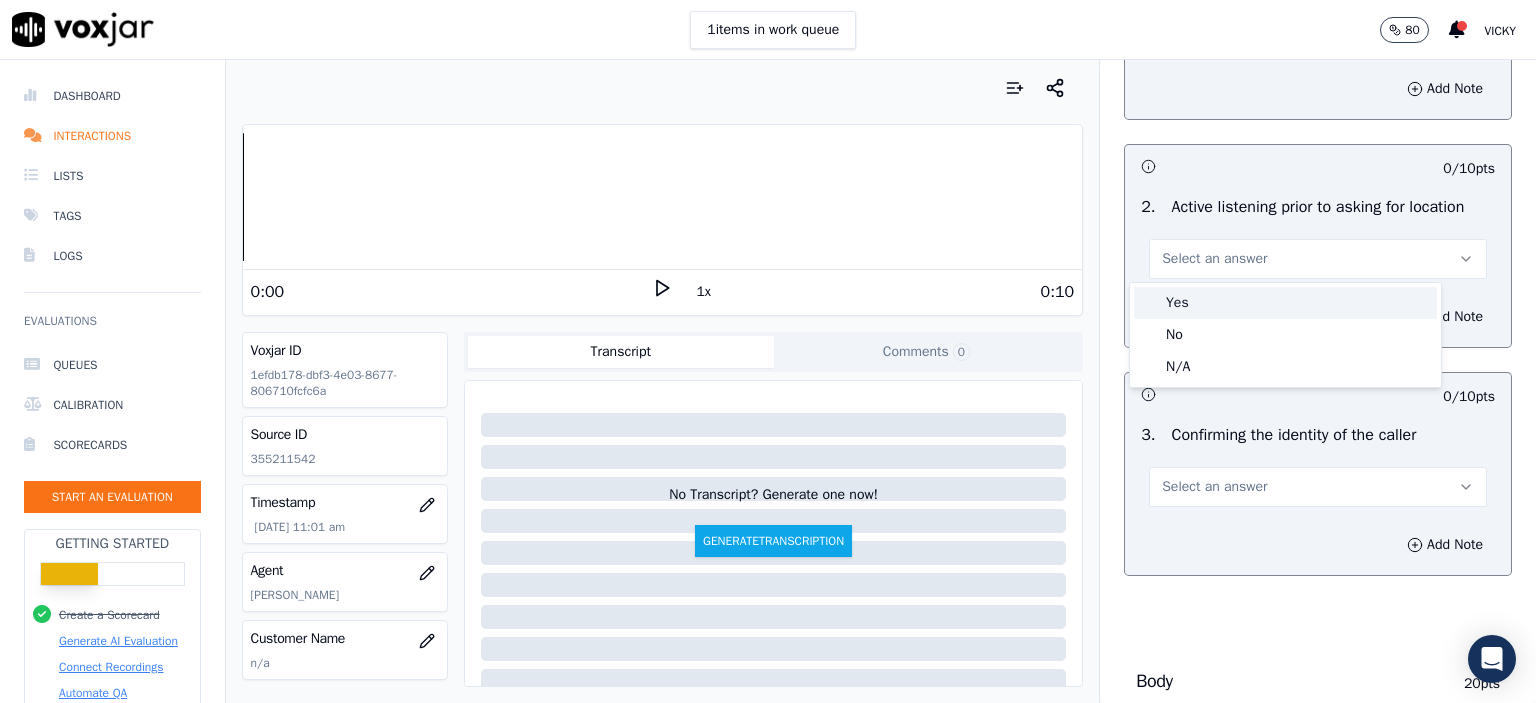 click on "Yes" at bounding box center [1285, 303] 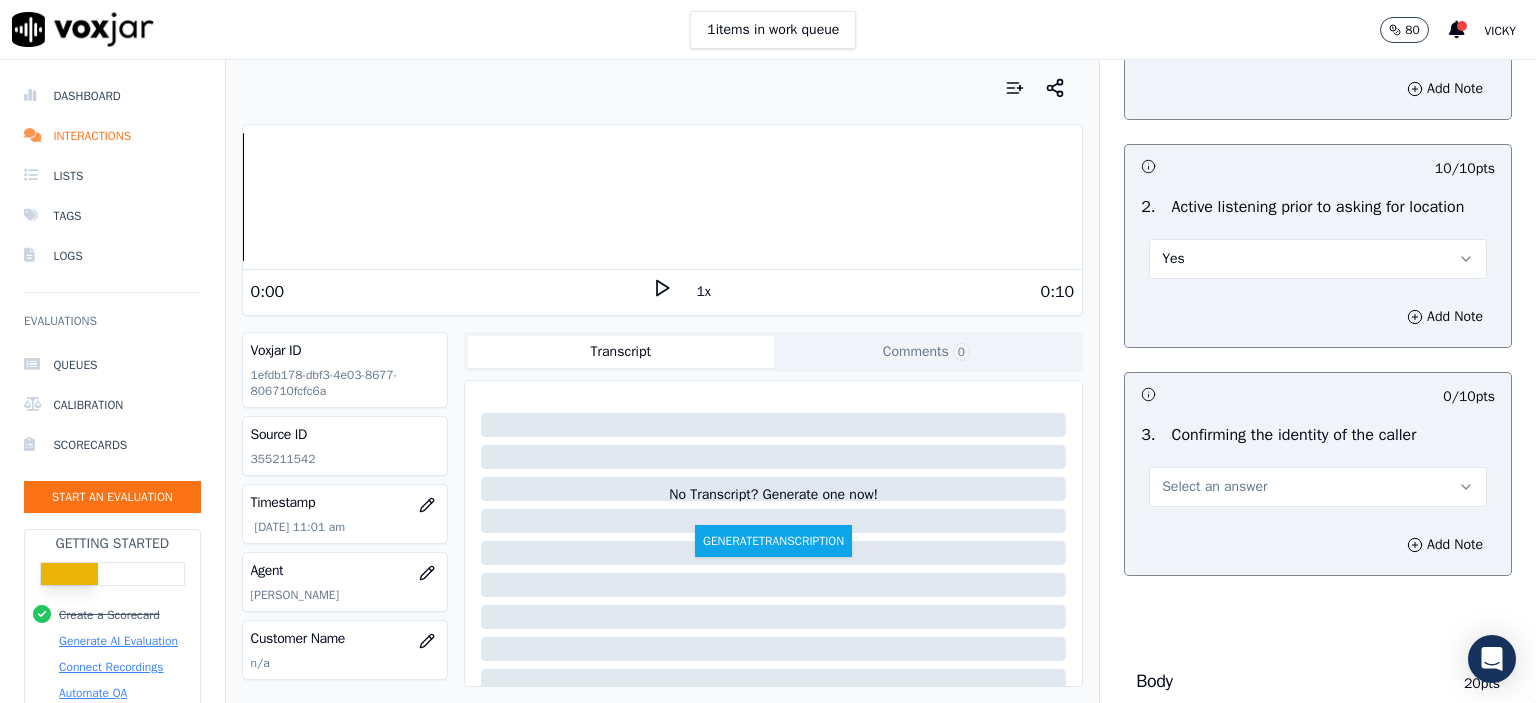 click on "Select an answer" at bounding box center (1318, 487) 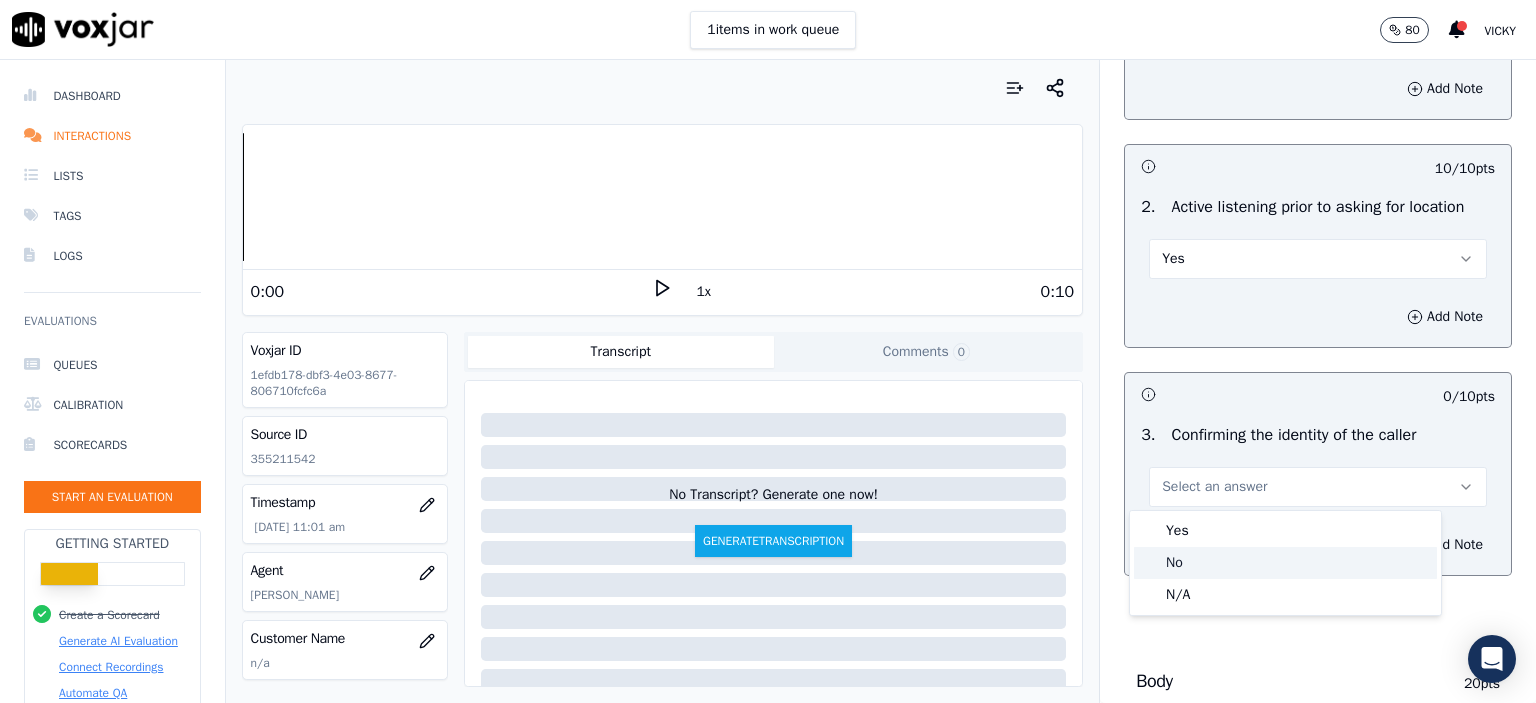 click on "N/A" 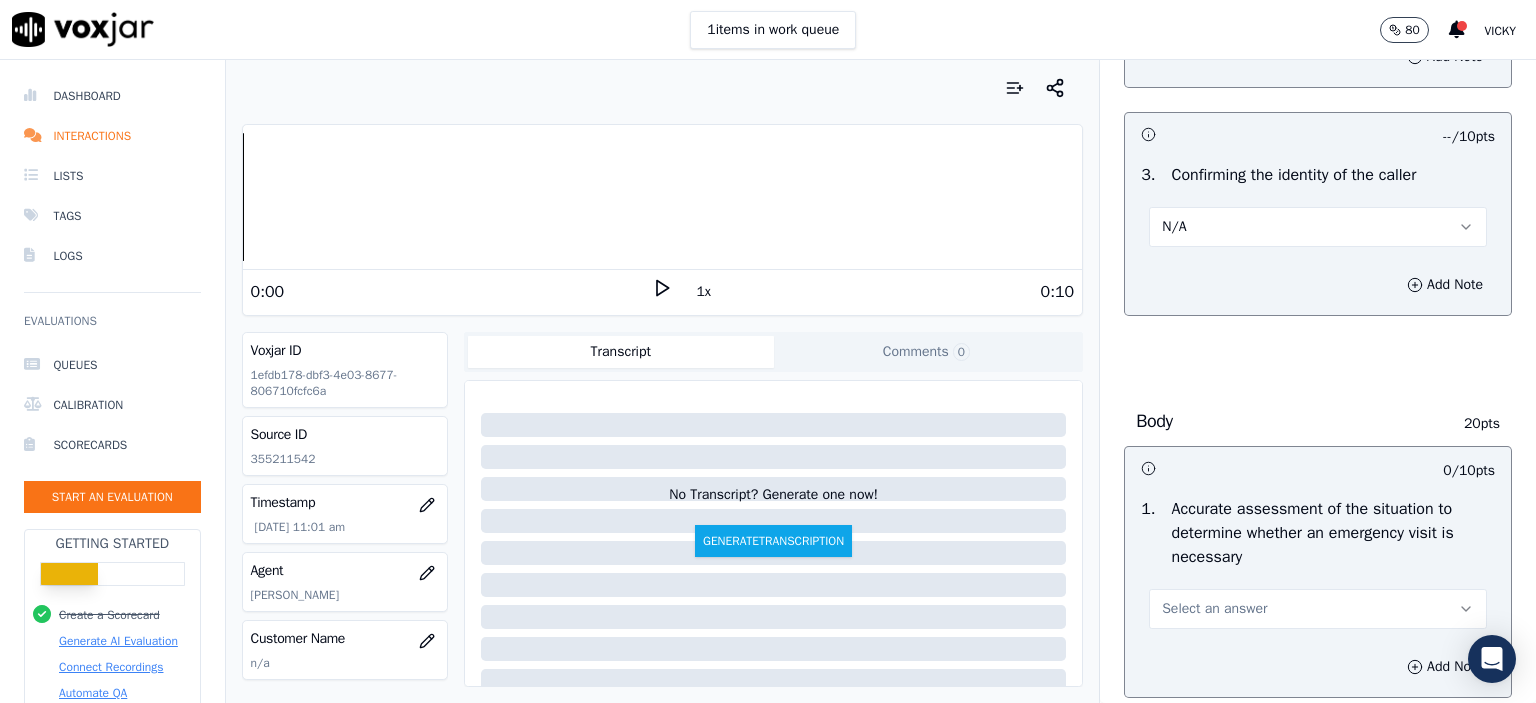 scroll, scrollTop: 700, scrollLeft: 0, axis: vertical 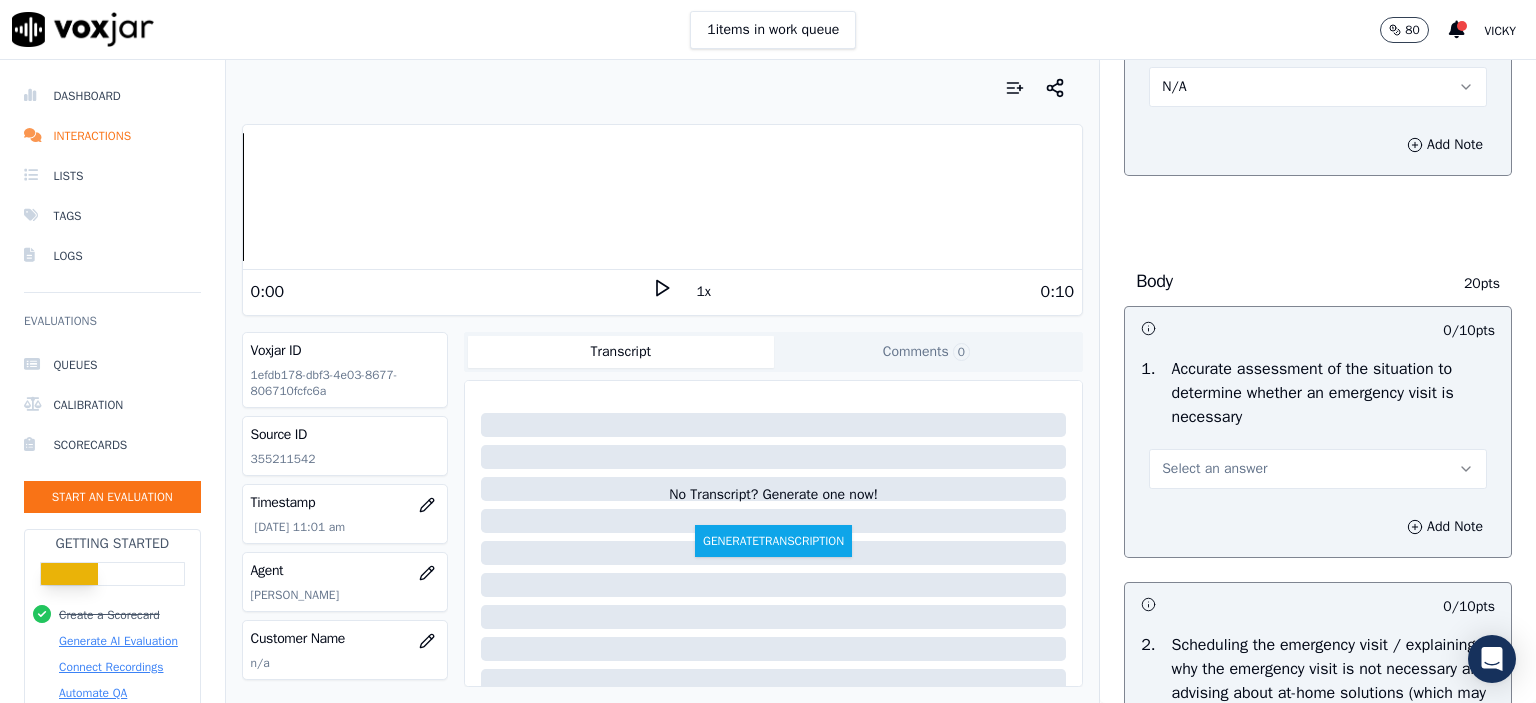 click on "Select an answer" at bounding box center (1318, 469) 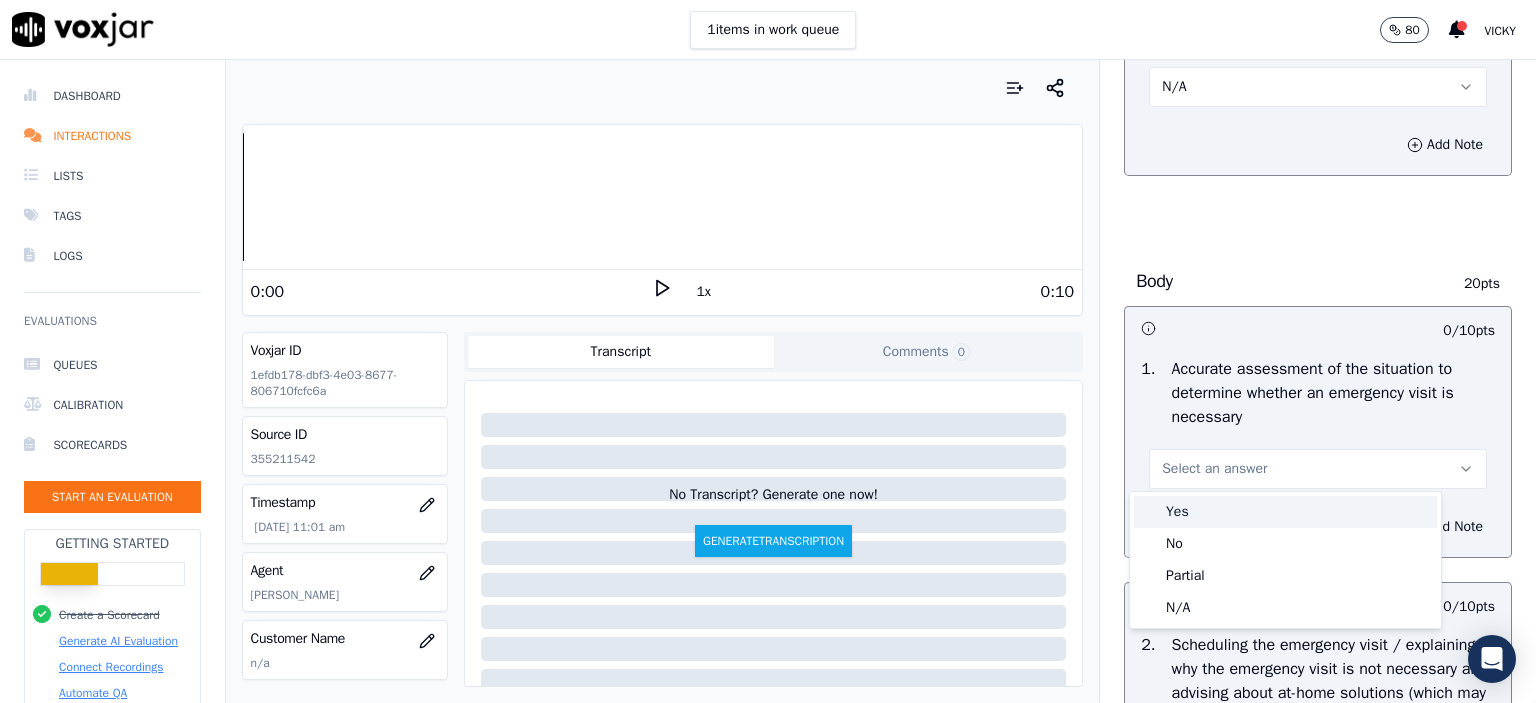 click on "Yes" at bounding box center [1285, 512] 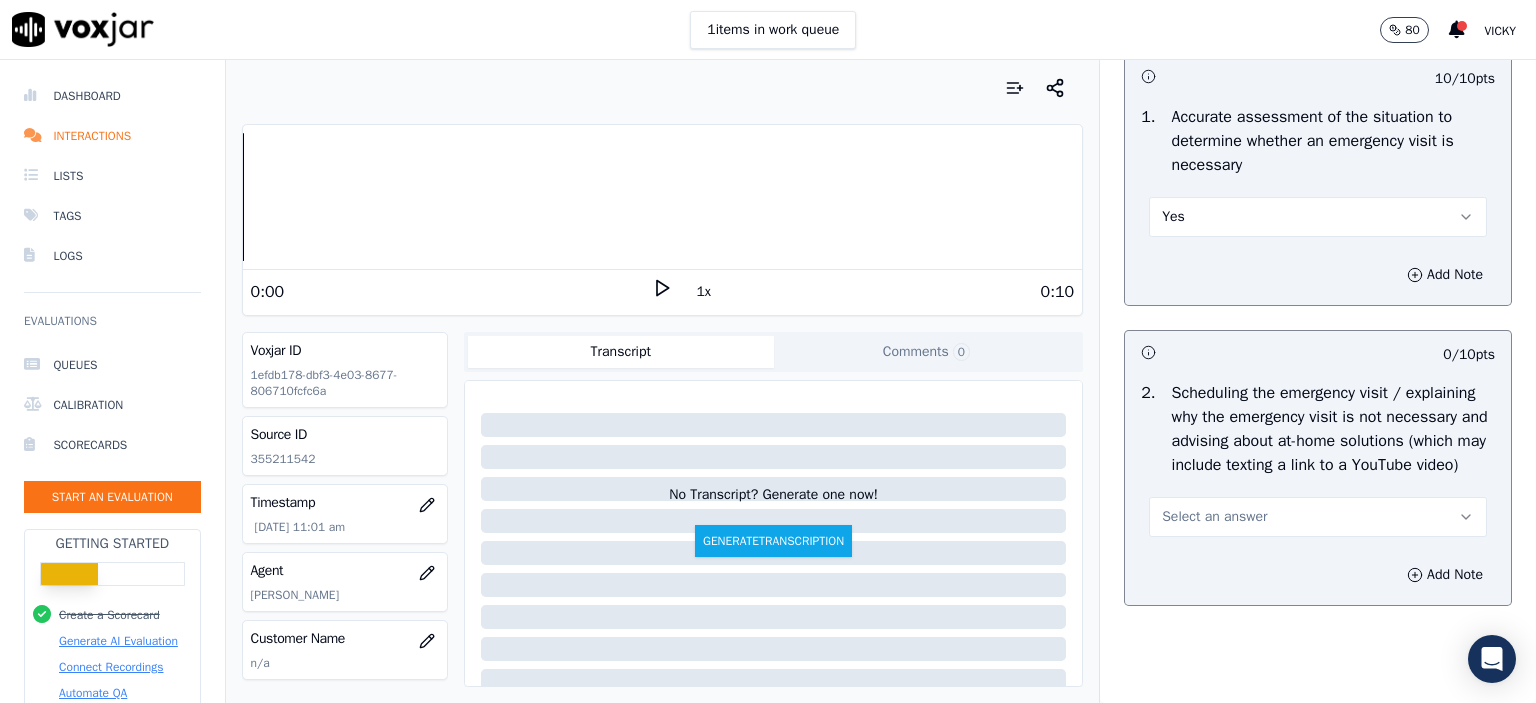 scroll, scrollTop: 1000, scrollLeft: 0, axis: vertical 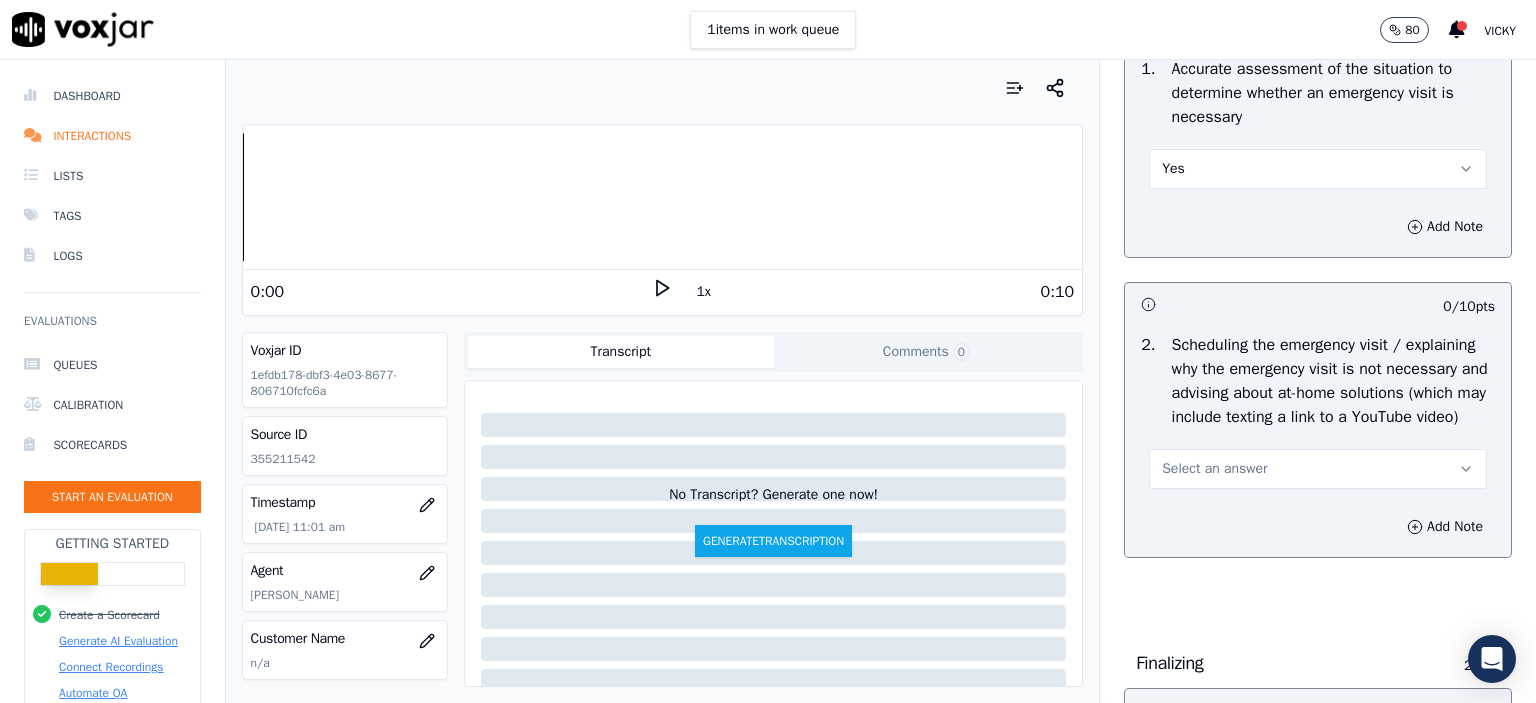 click on "Select an answer" at bounding box center [1214, 469] 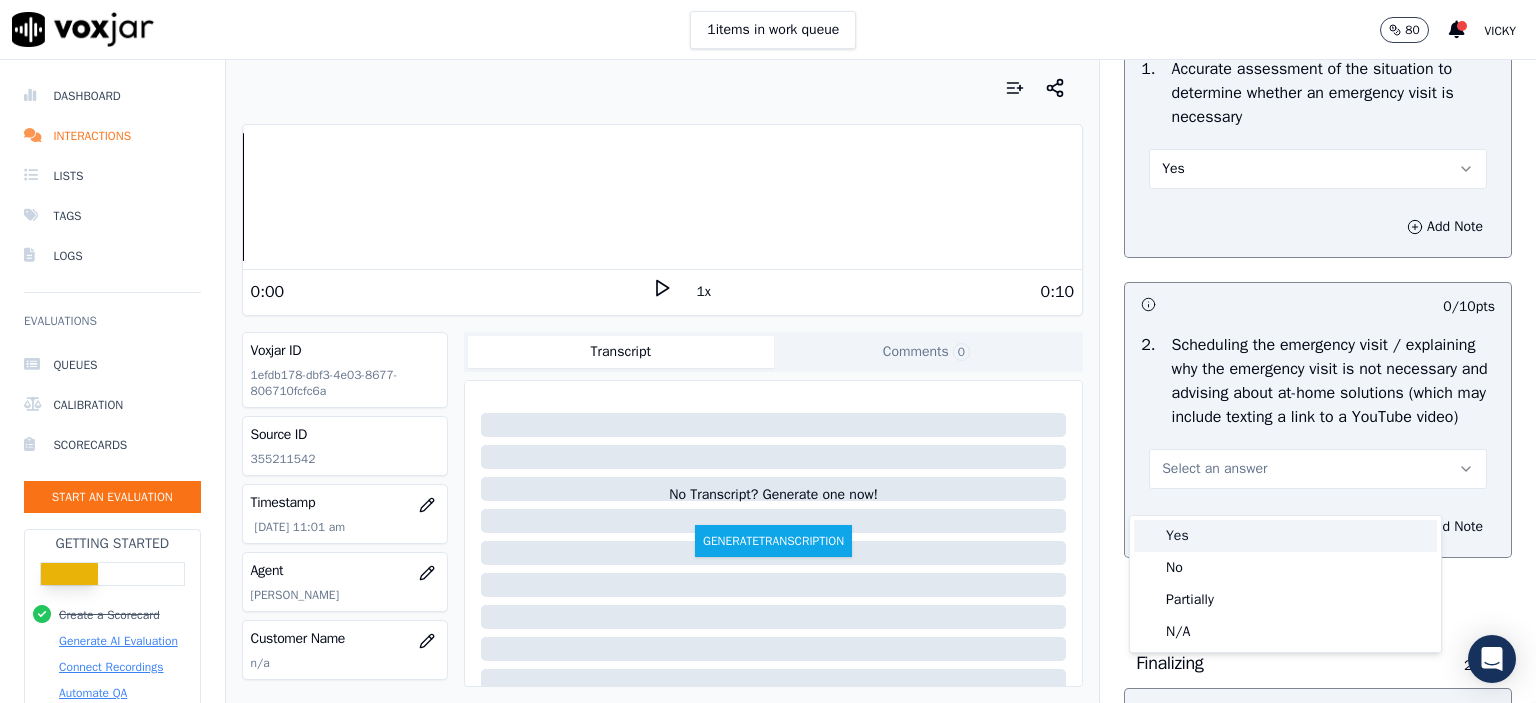 click on "Yes" at bounding box center (1285, 536) 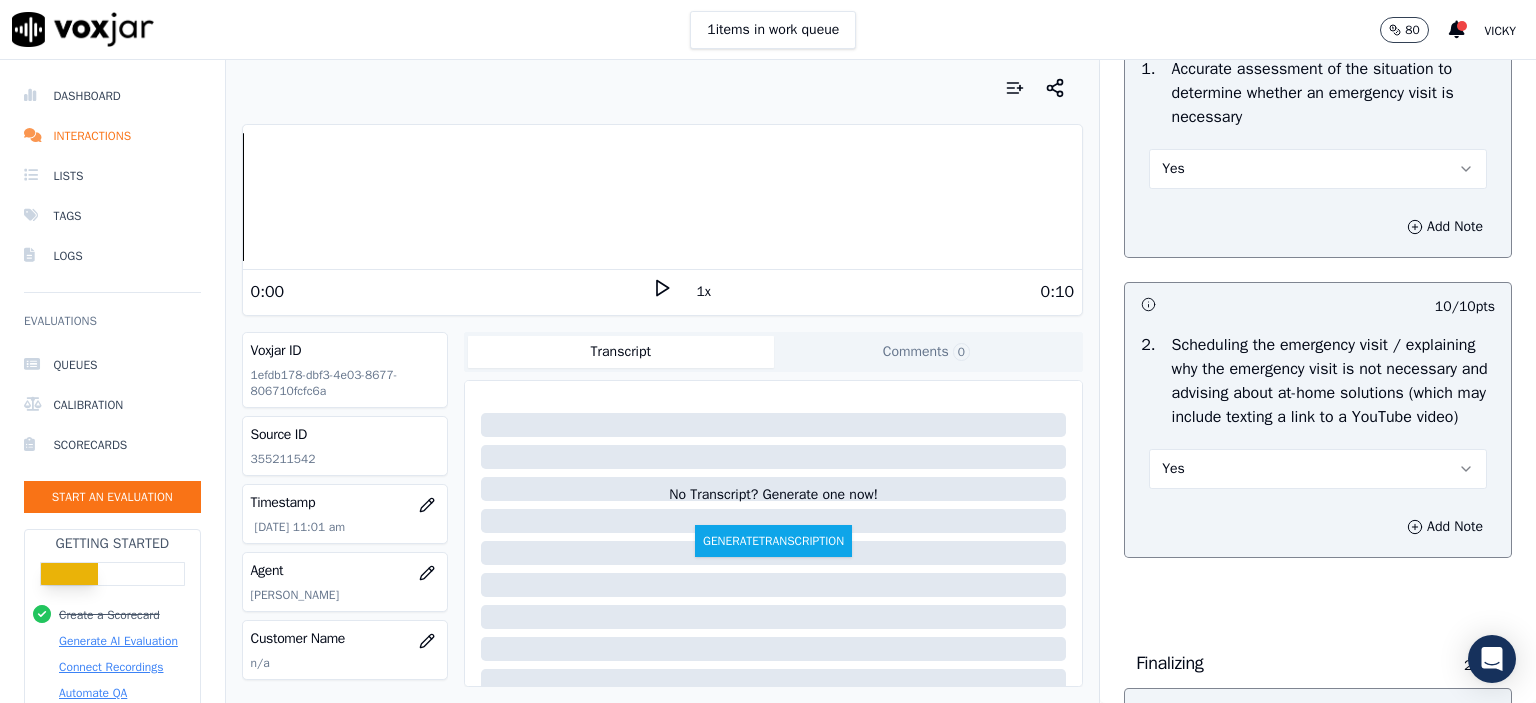 click on "Yes" at bounding box center [1318, 469] 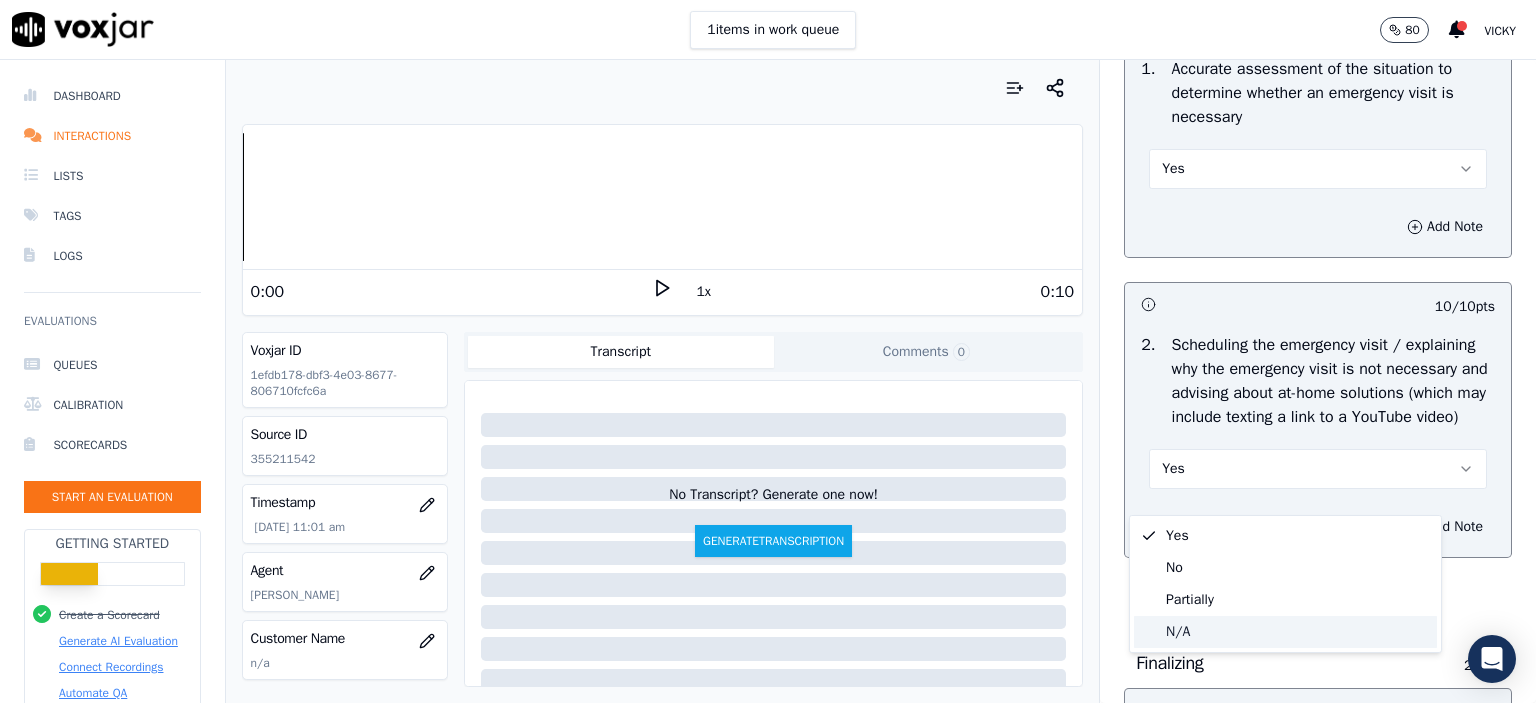 click on "N/A" 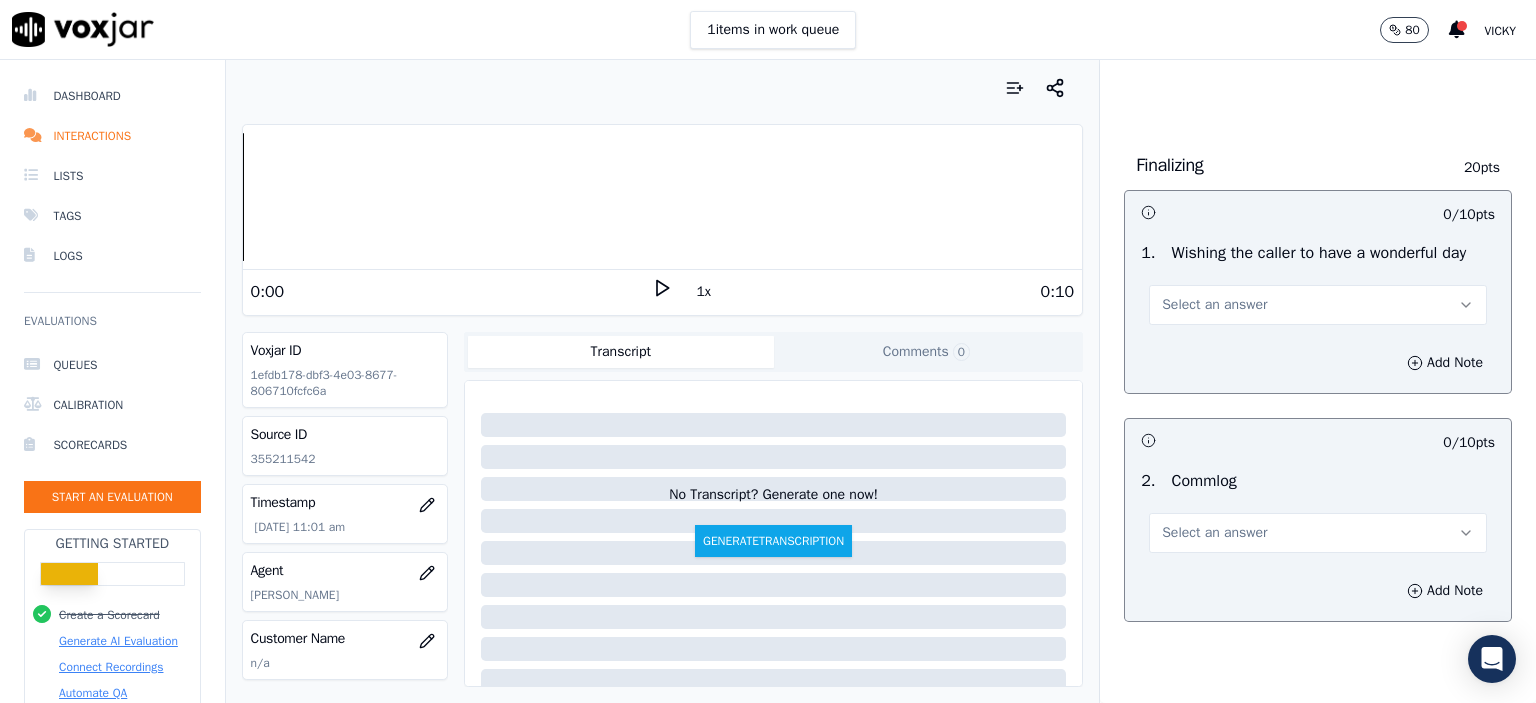 scroll, scrollTop: 1500, scrollLeft: 0, axis: vertical 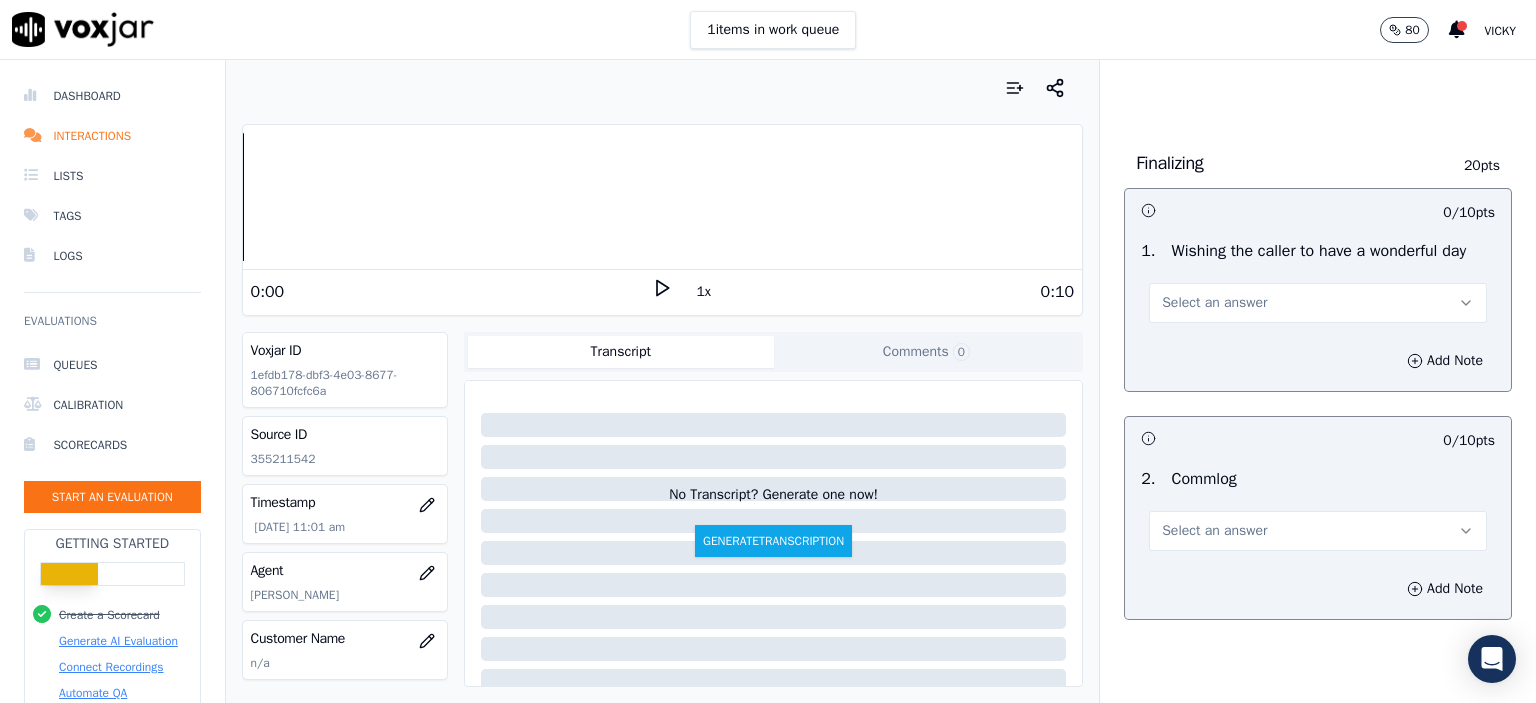 click on "Select an answer" at bounding box center (1214, 303) 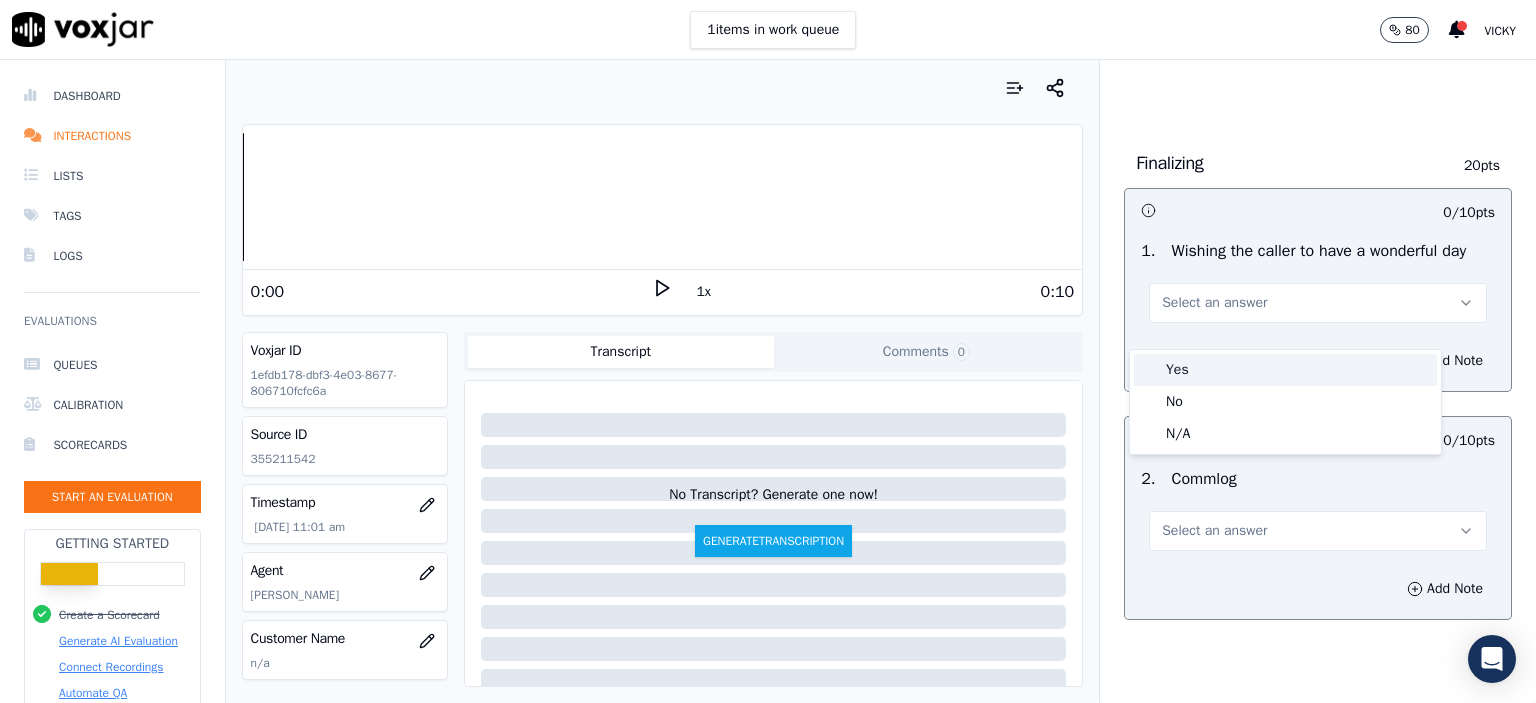 click on "Yes" at bounding box center [1285, 370] 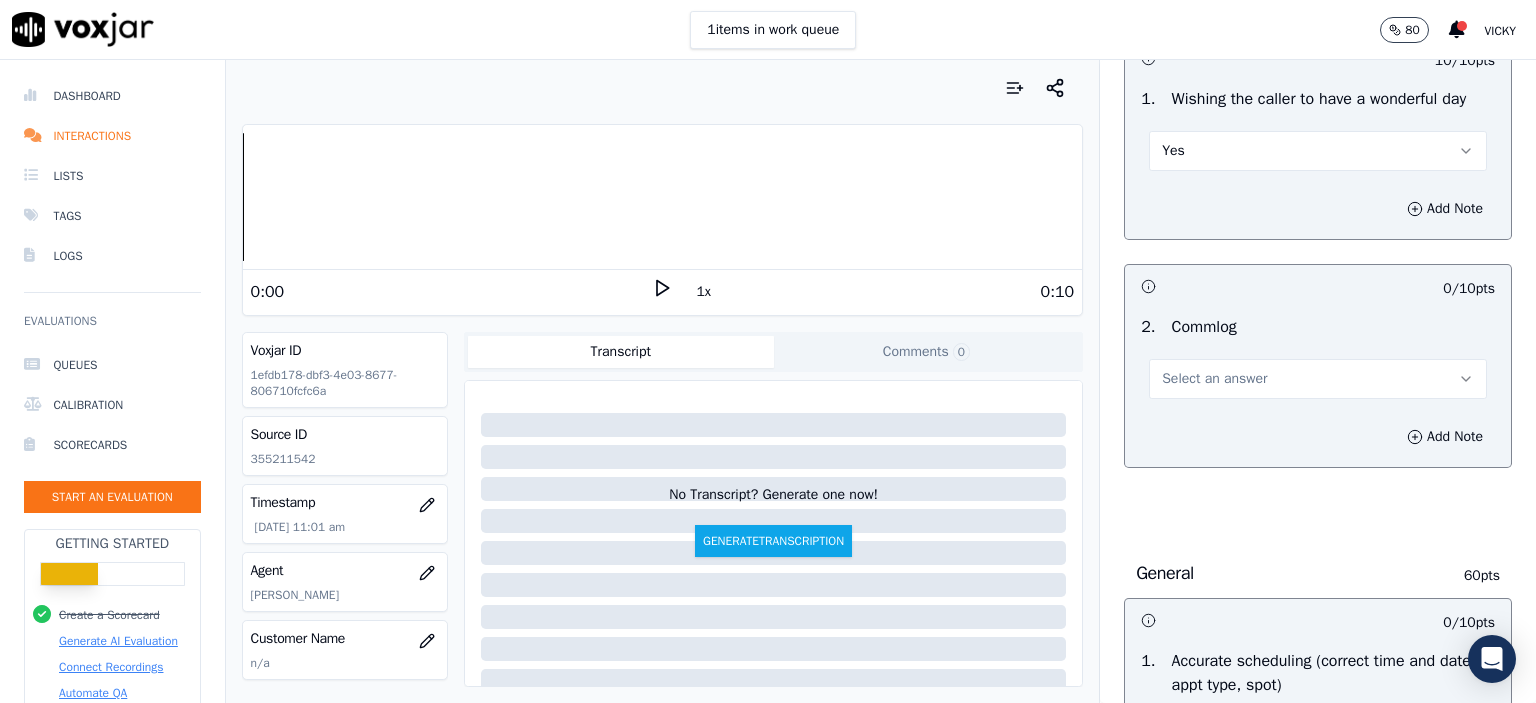 scroll, scrollTop: 1700, scrollLeft: 0, axis: vertical 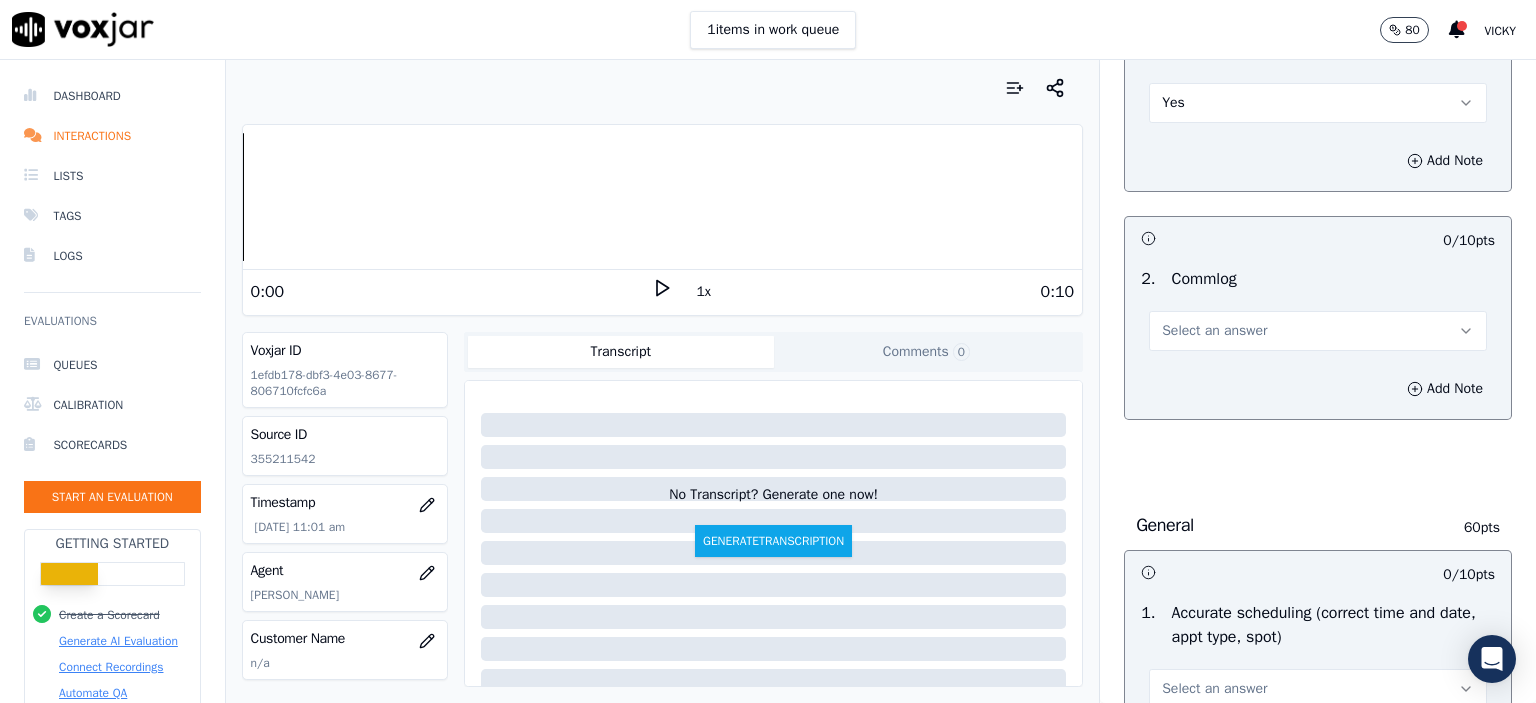 click on "Select an answer" at bounding box center (1318, 331) 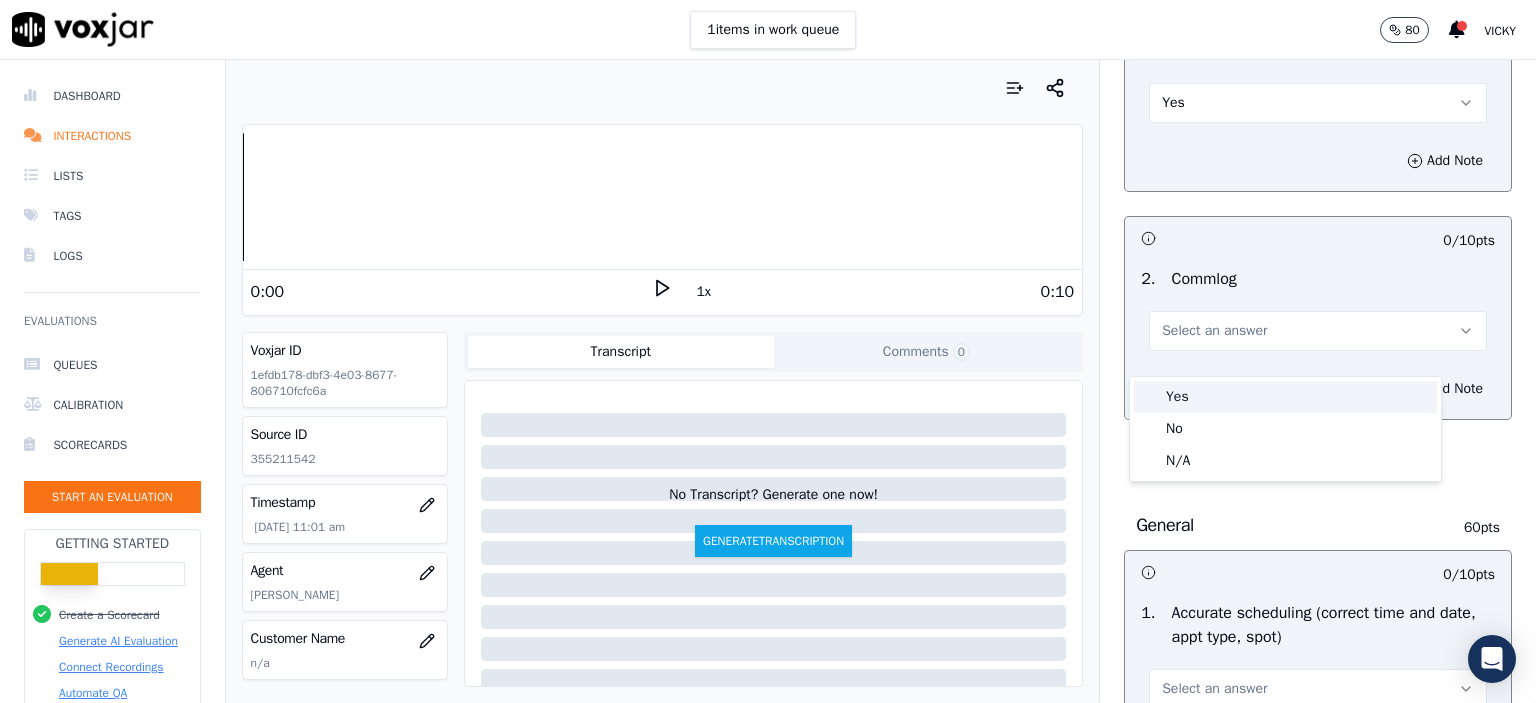 click on "Yes" at bounding box center [1285, 397] 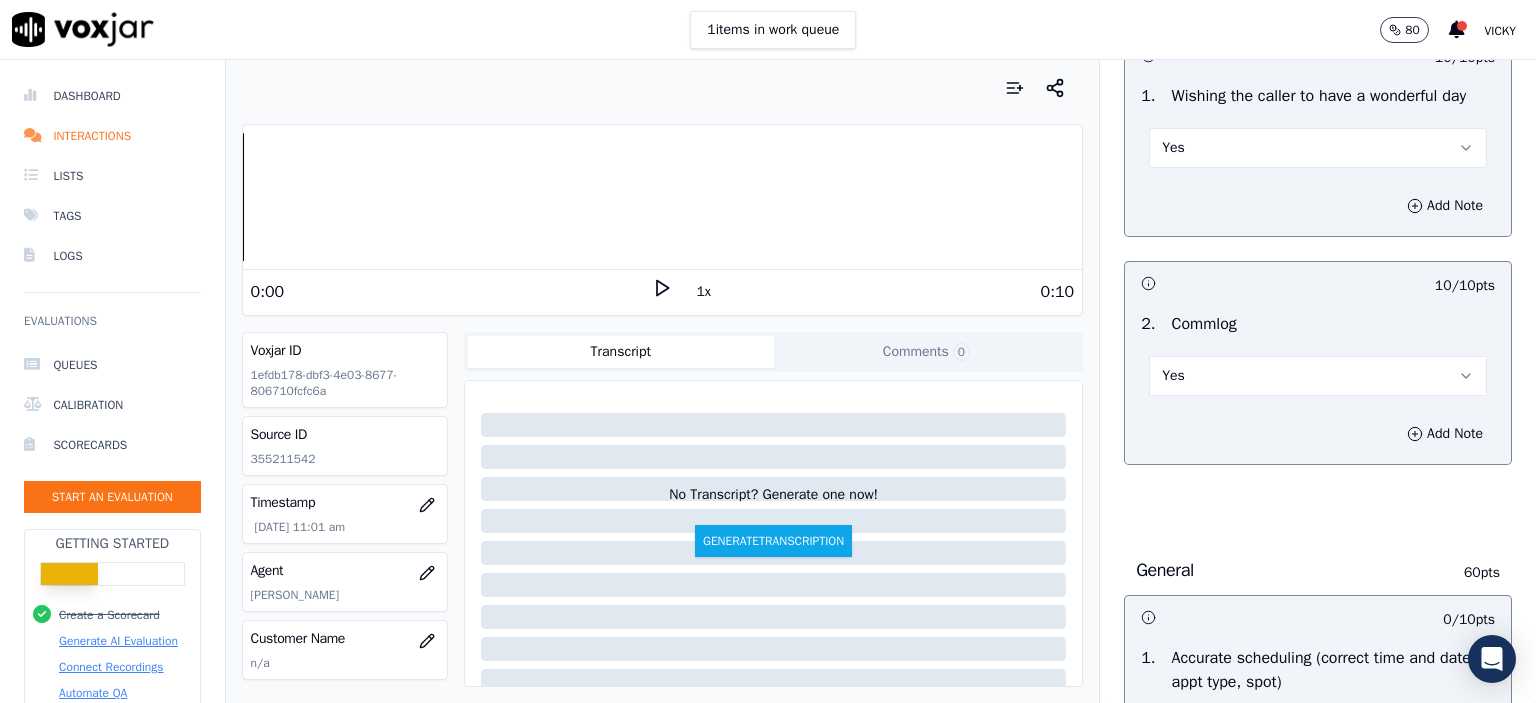 scroll, scrollTop: 1700, scrollLeft: 0, axis: vertical 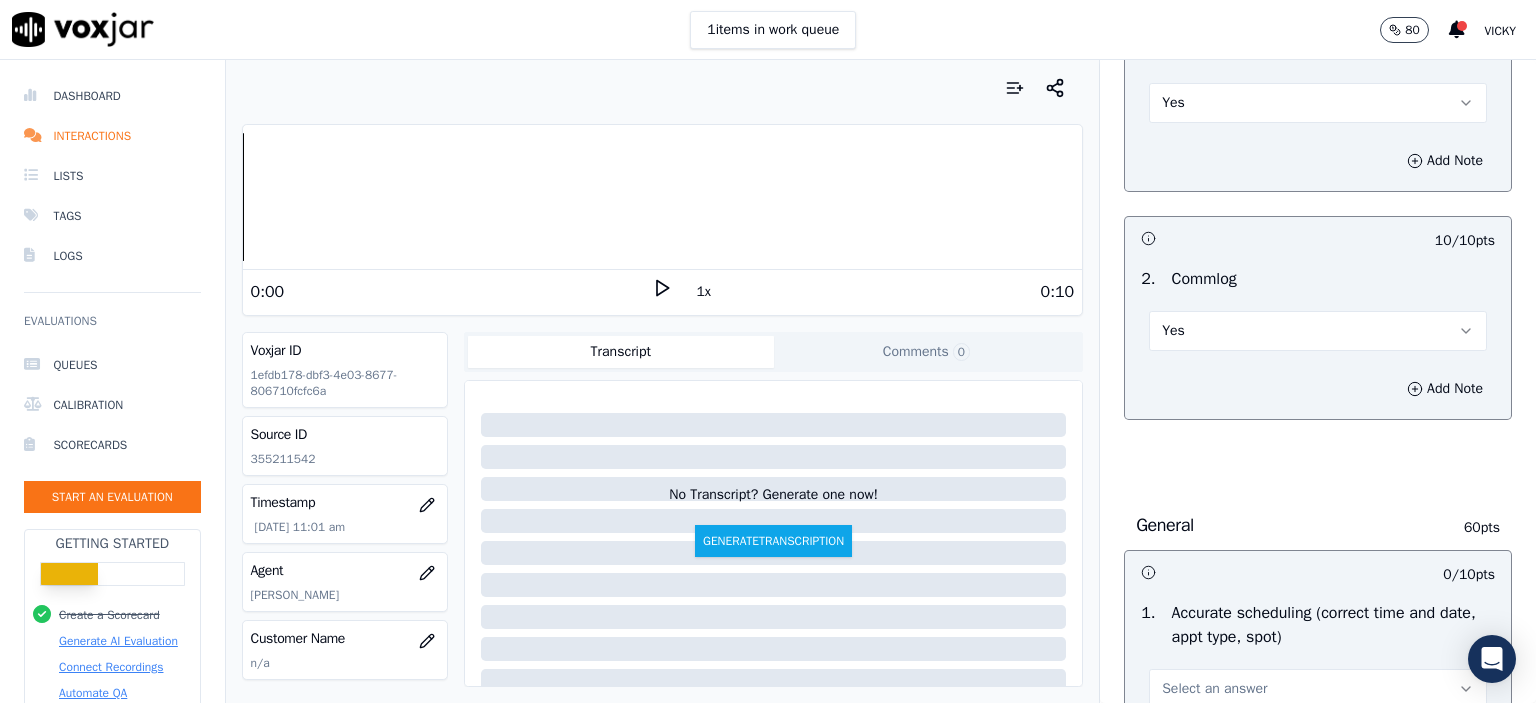 click on "Yes" at bounding box center [1318, 103] 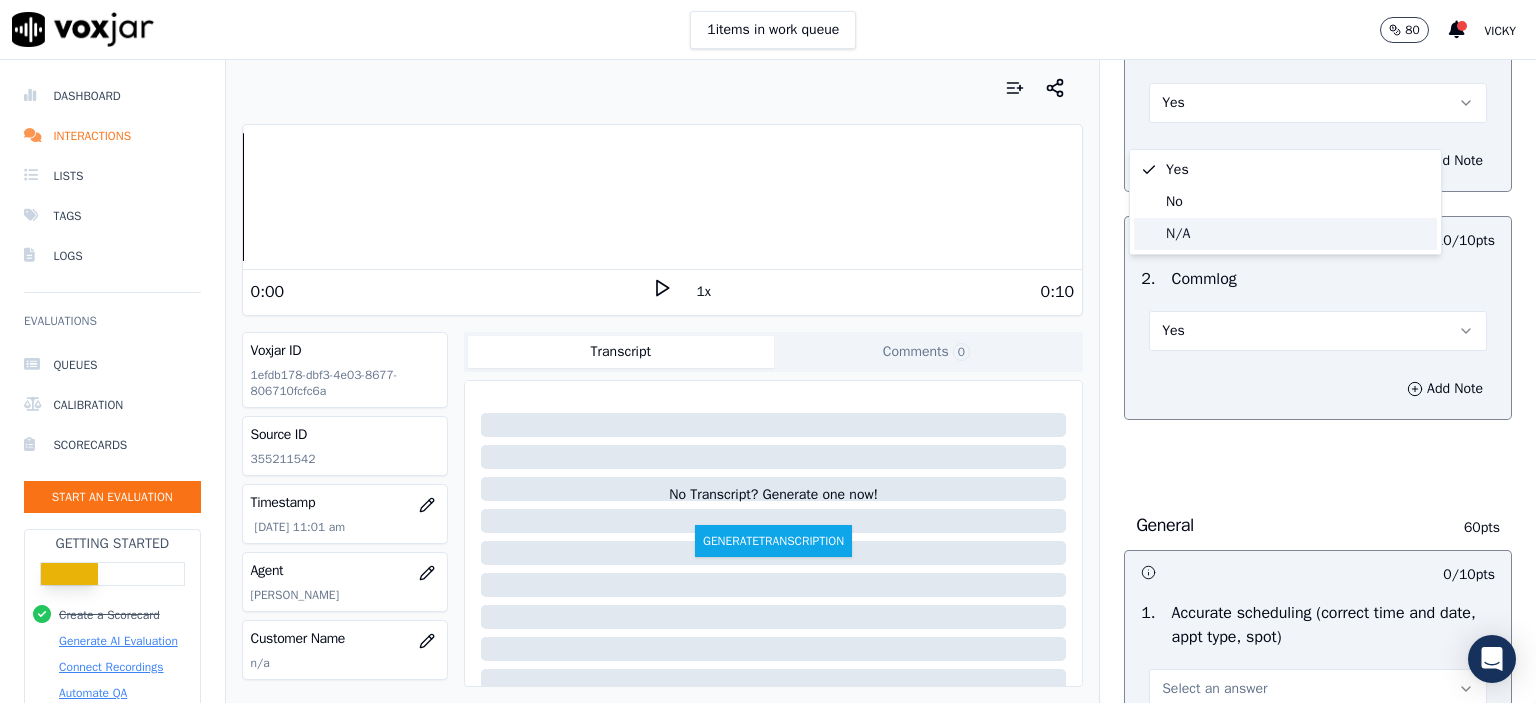 click on "N/A" 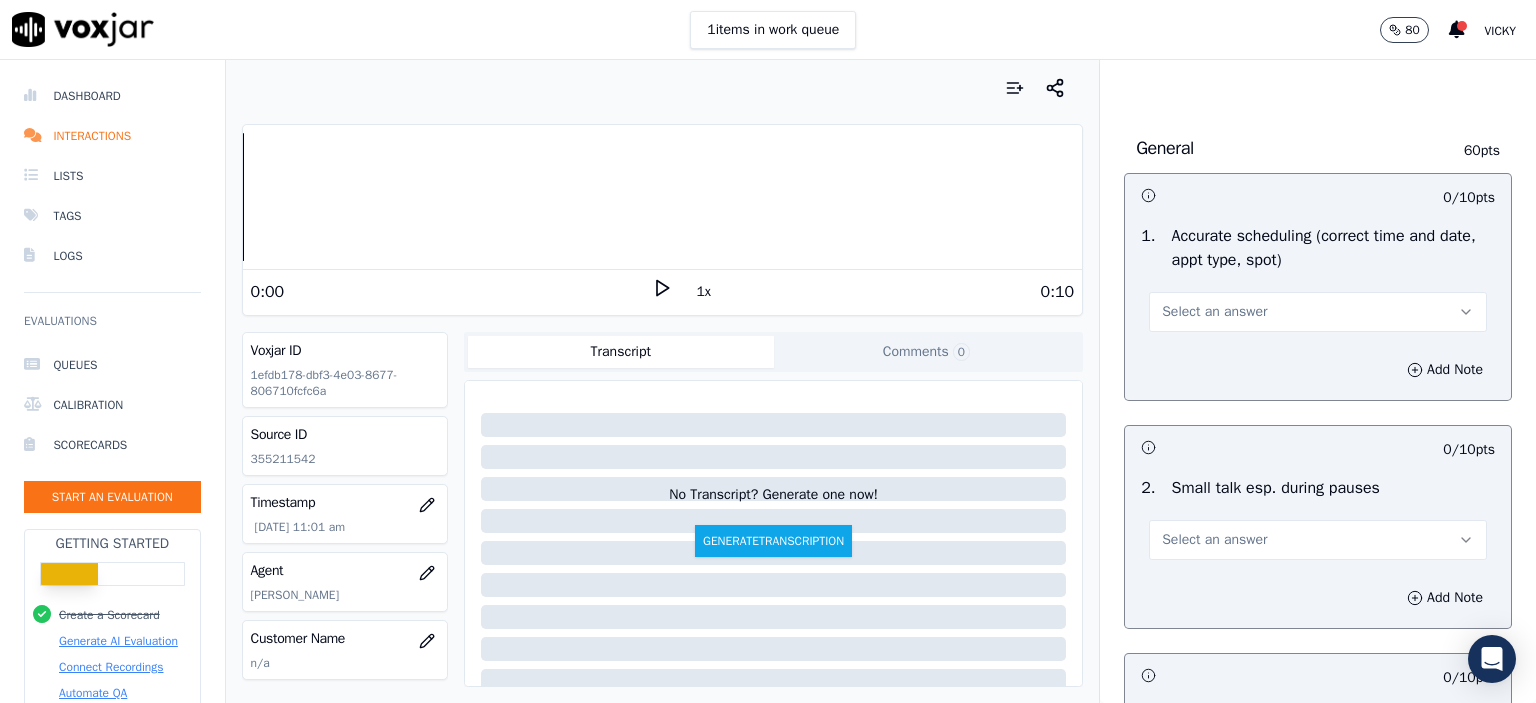 scroll, scrollTop: 2100, scrollLeft: 0, axis: vertical 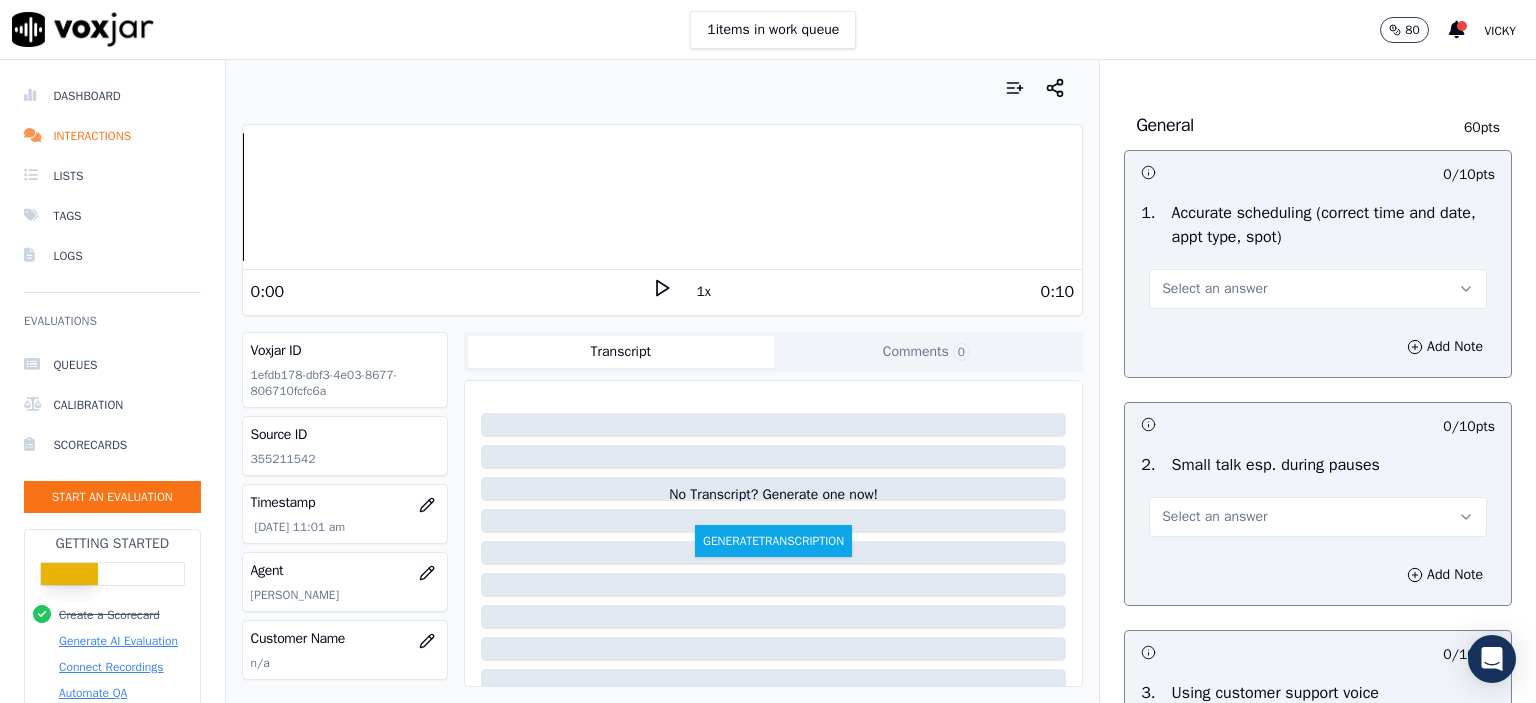 click on "Select an answer" at bounding box center [1318, 287] 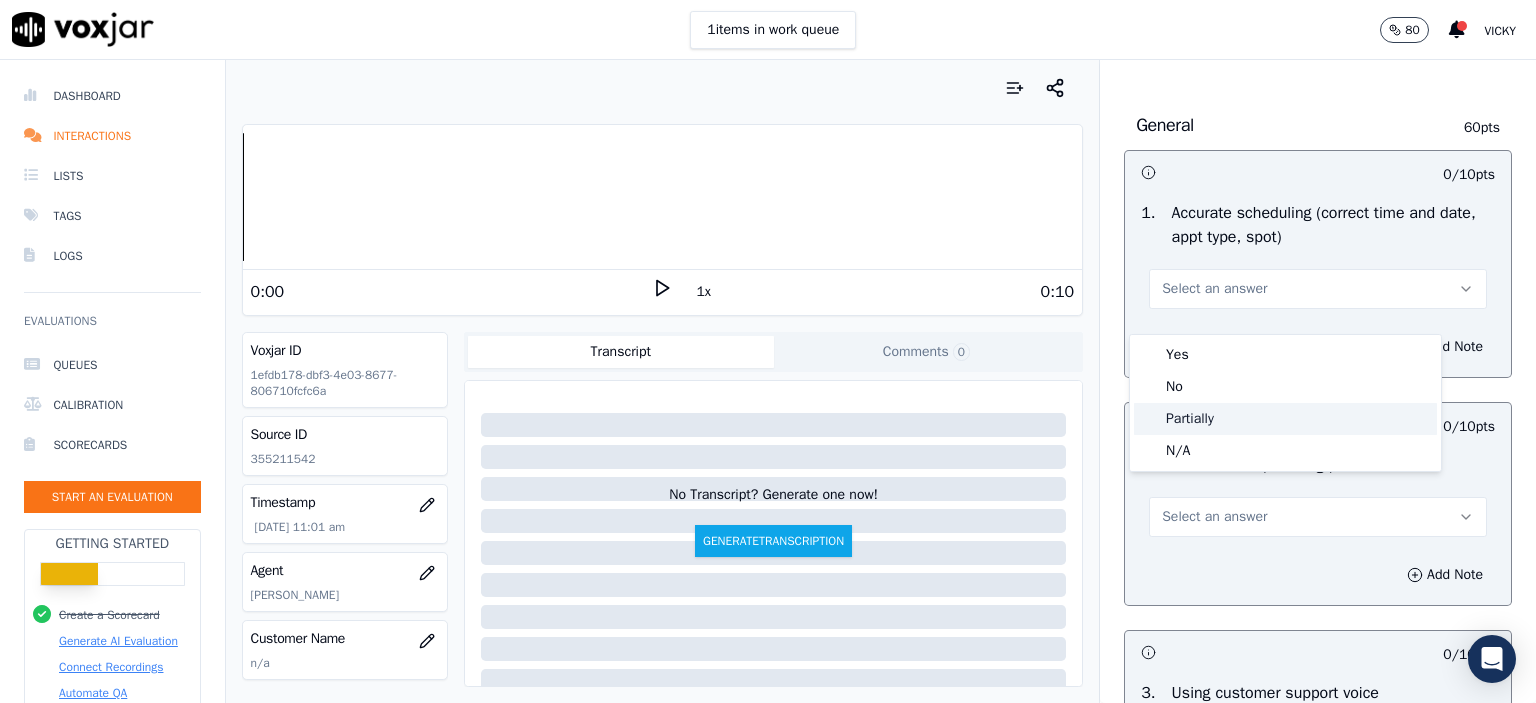 click on "N/A" 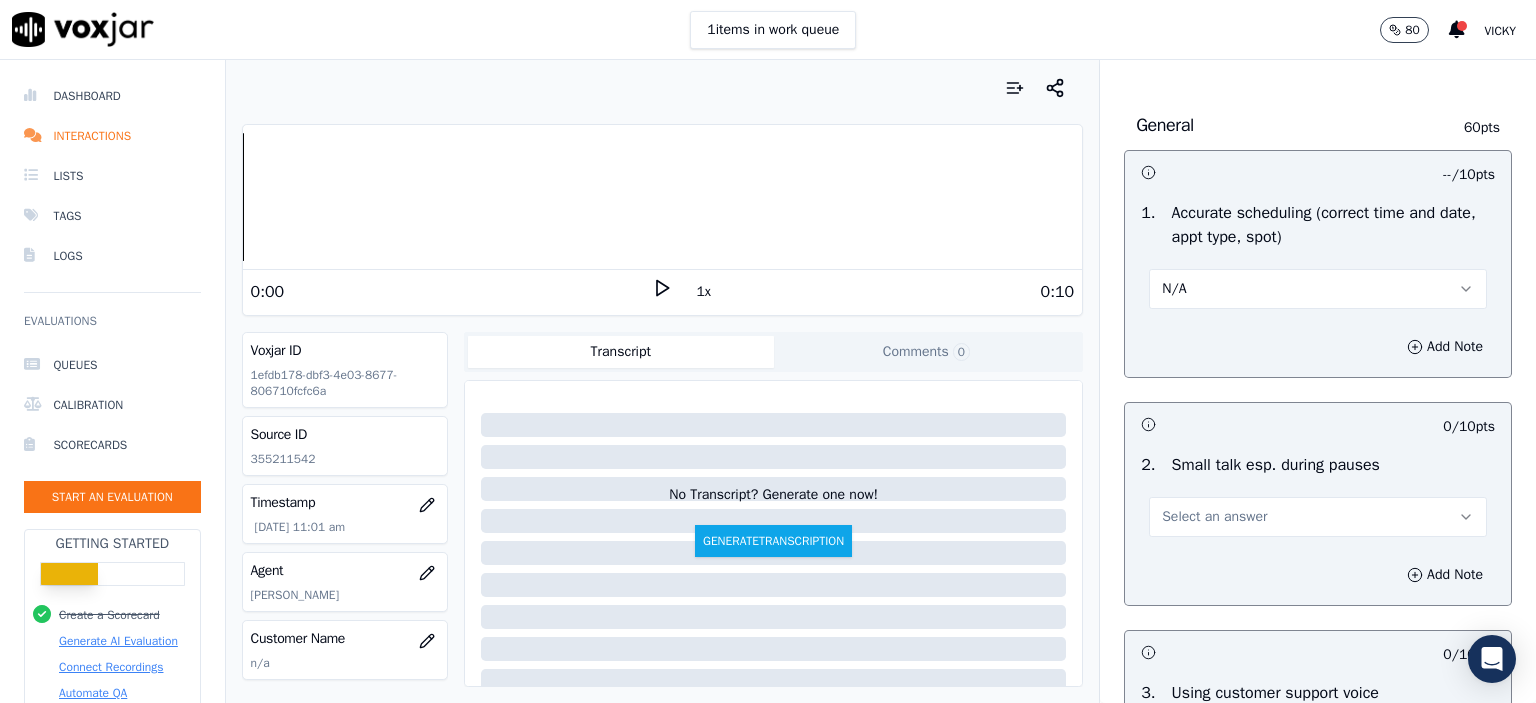 click on "Select an answer" at bounding box center (1318, 517) 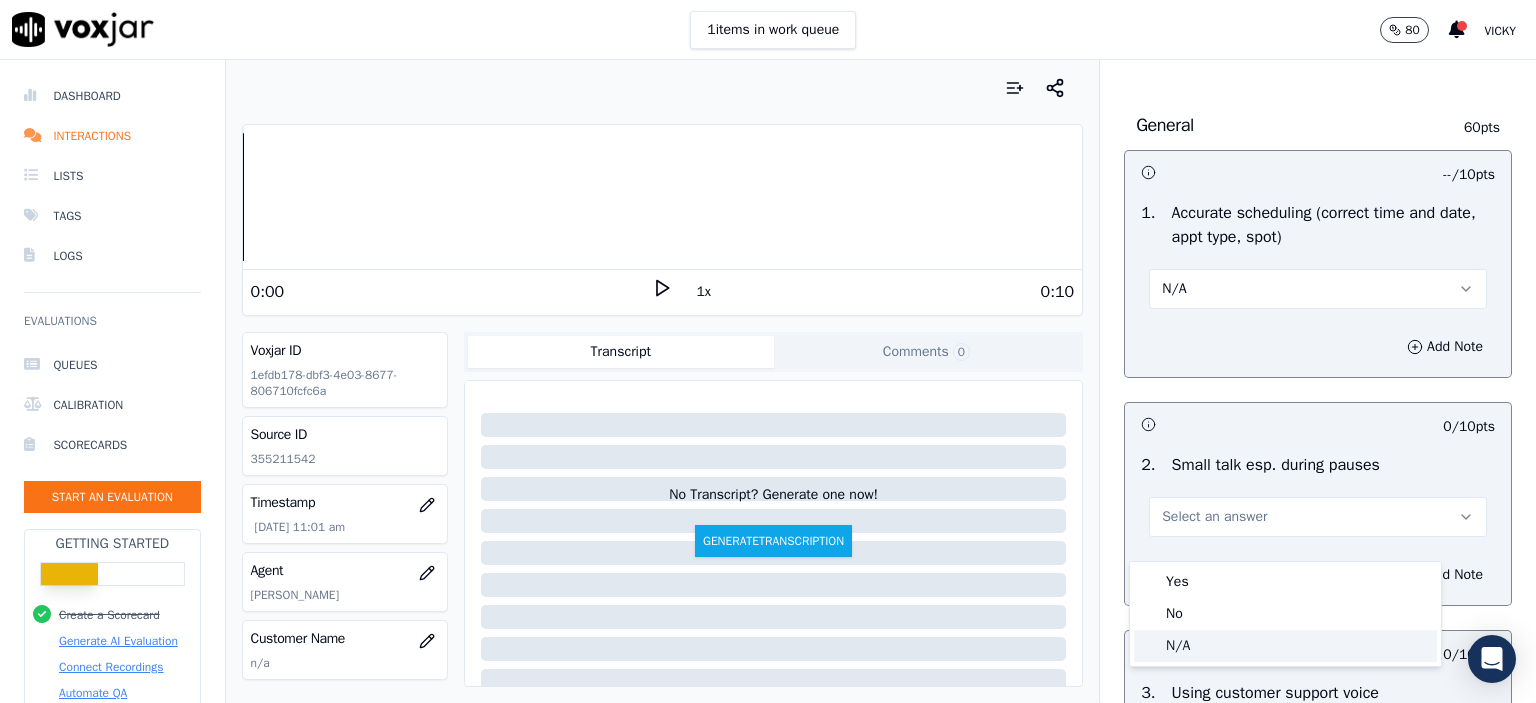 click on "N/A" 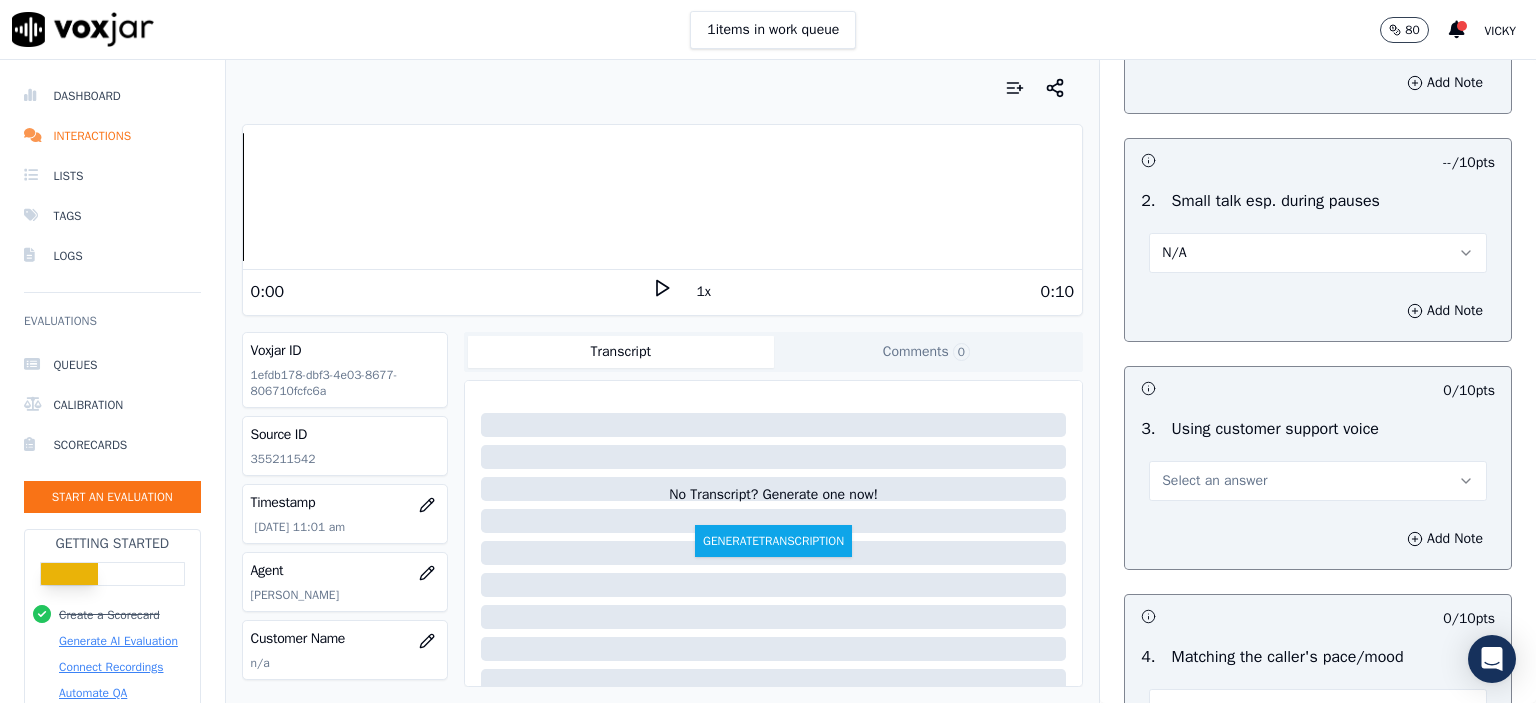 scroll, scrollTop: 2400, scrollLeft: 0, axis: vertical 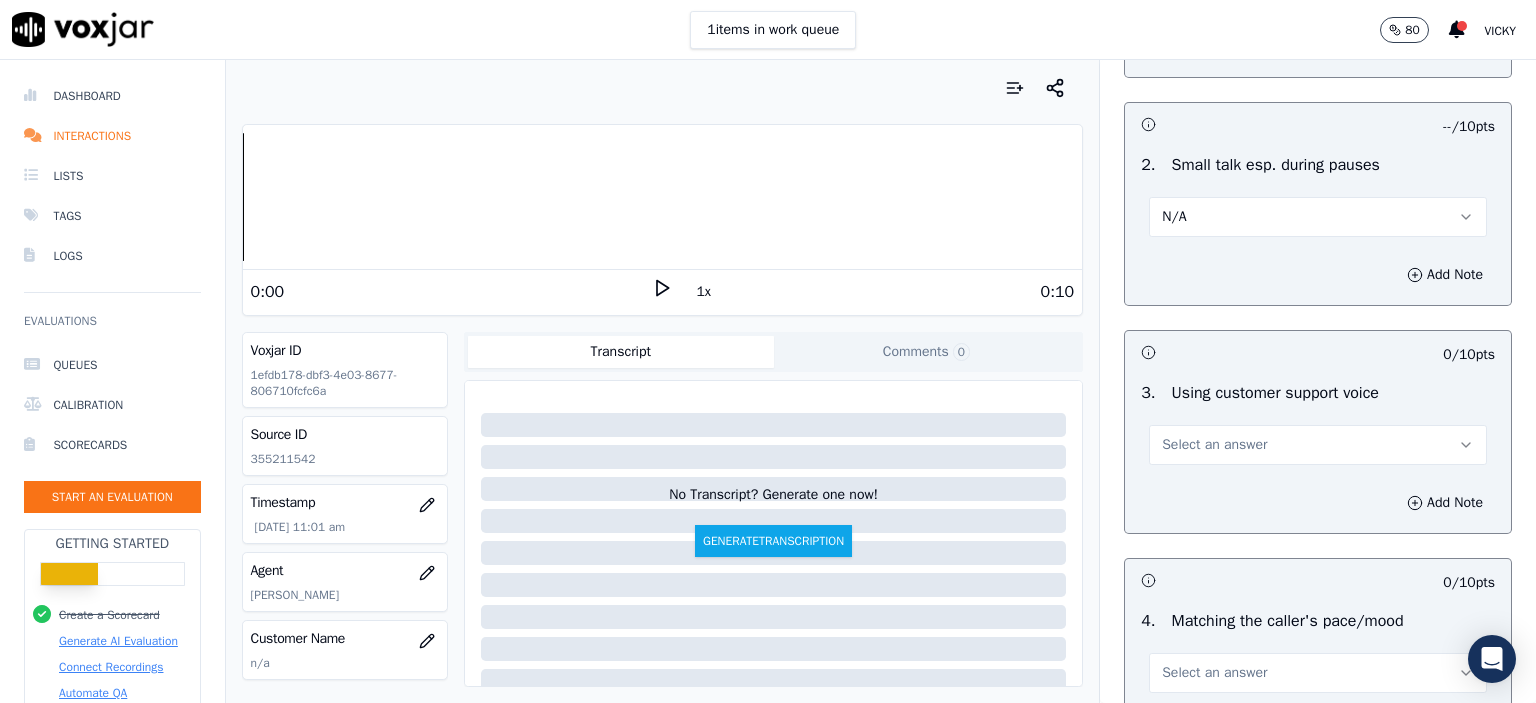 click on "Select an answer" at bounding box center [1214, 445] 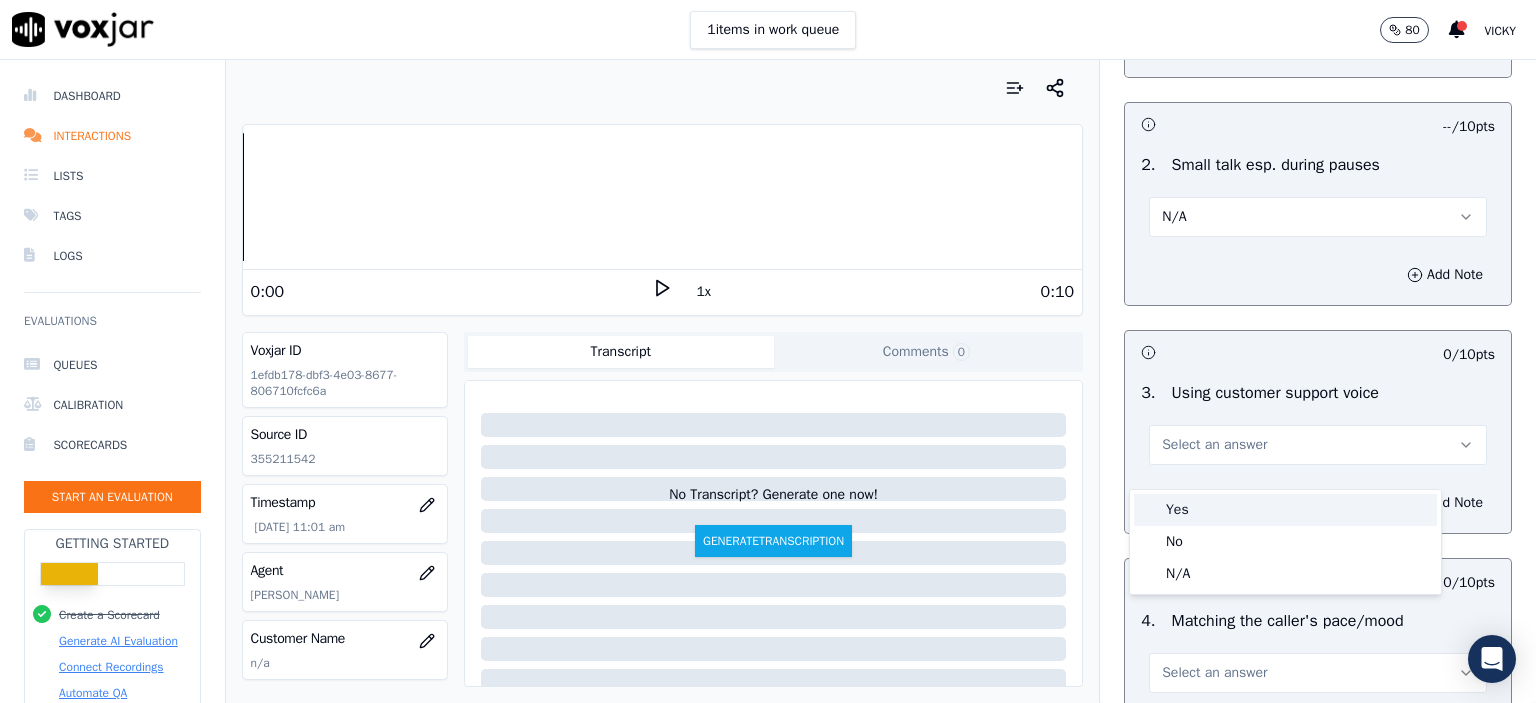 click on "Yes" at bounding box center (1285, 510) 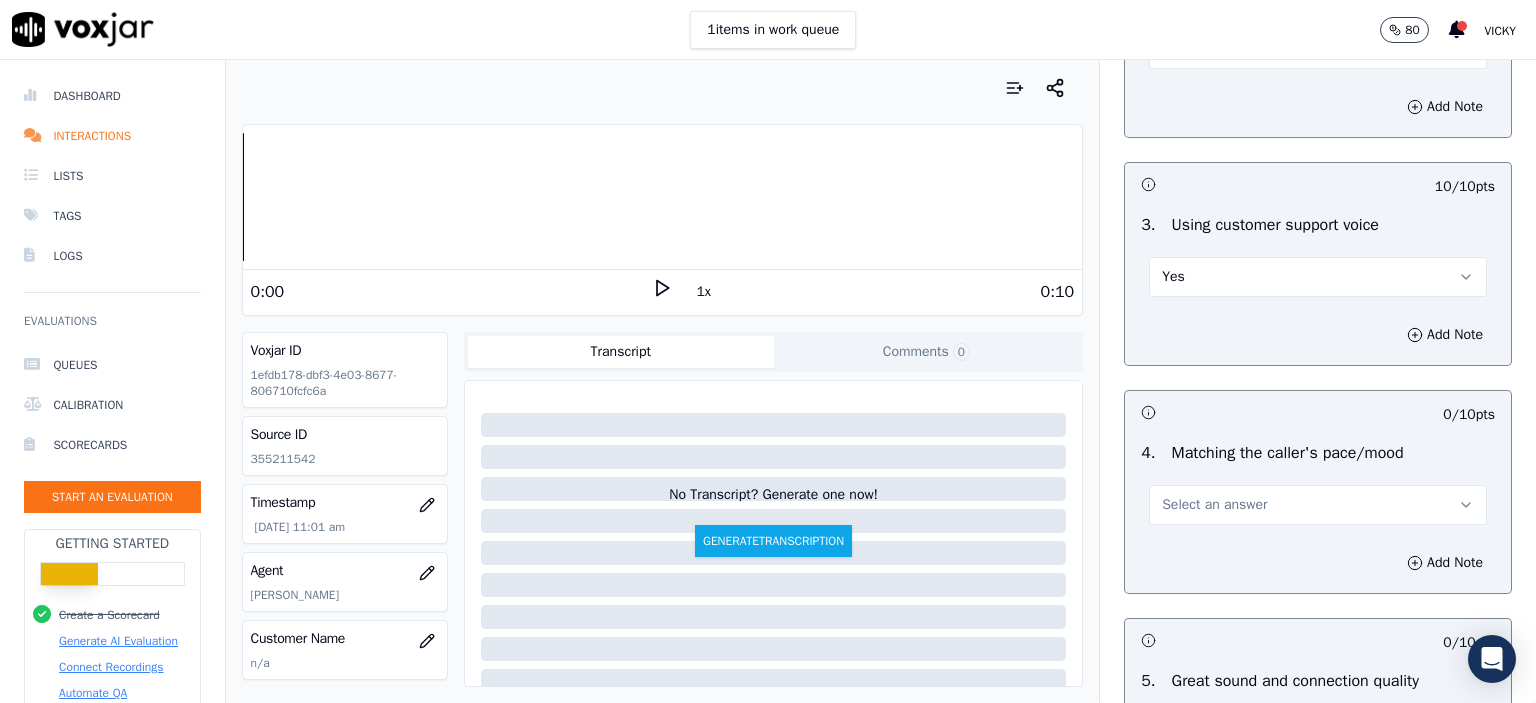 scroll, scrollTop: 2600, scrollLeft: 0, axis: vertical 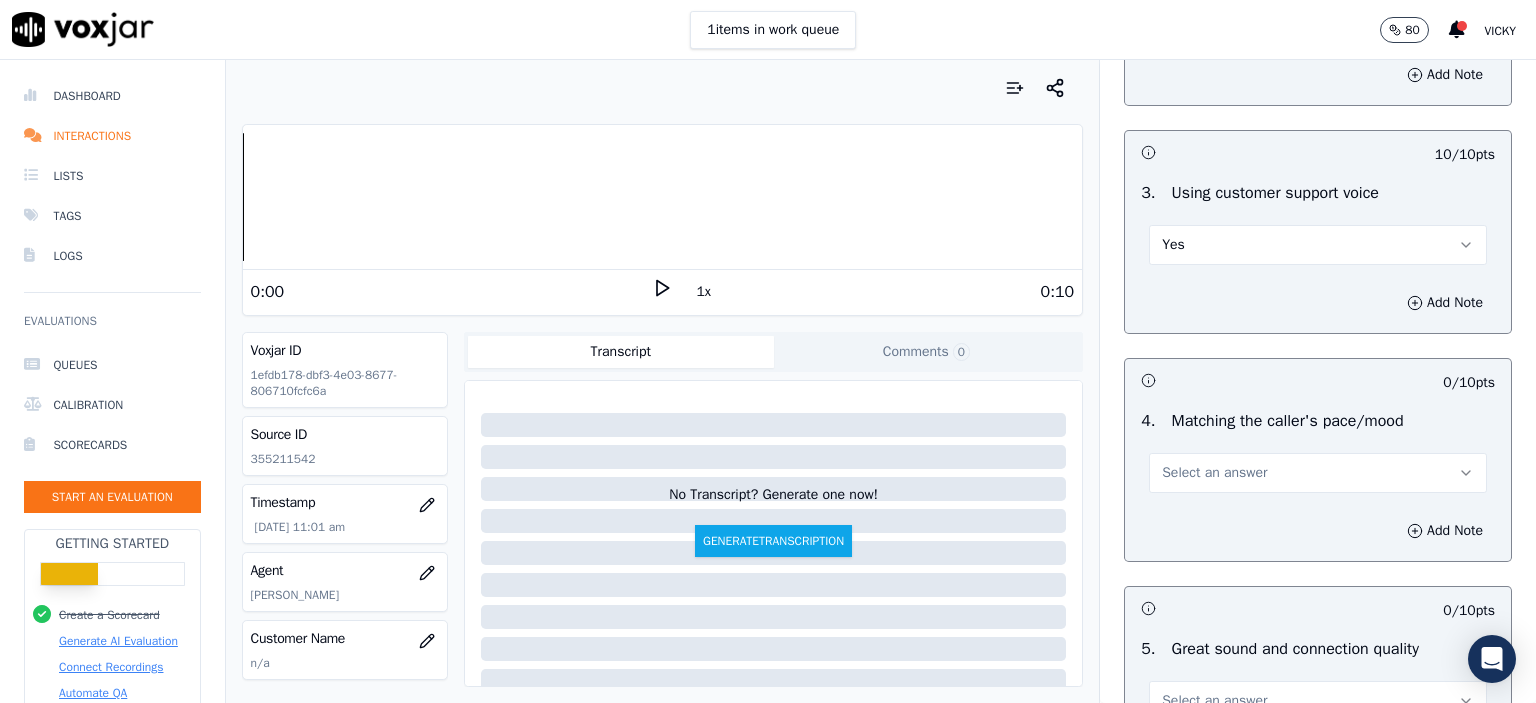 click on "Select an answer" at bounding box center [1318, 473] 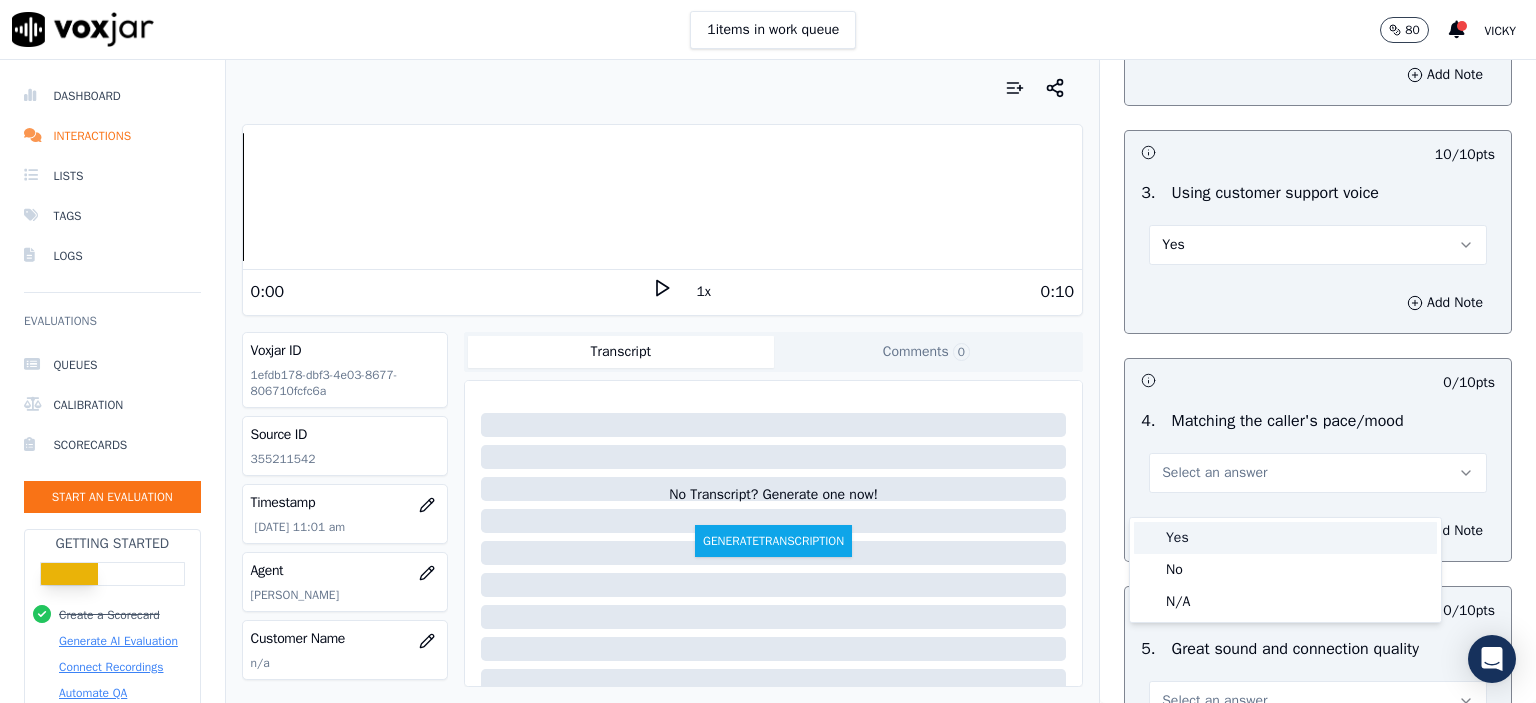 click on "Yes" at bounding box center [1285, 538] 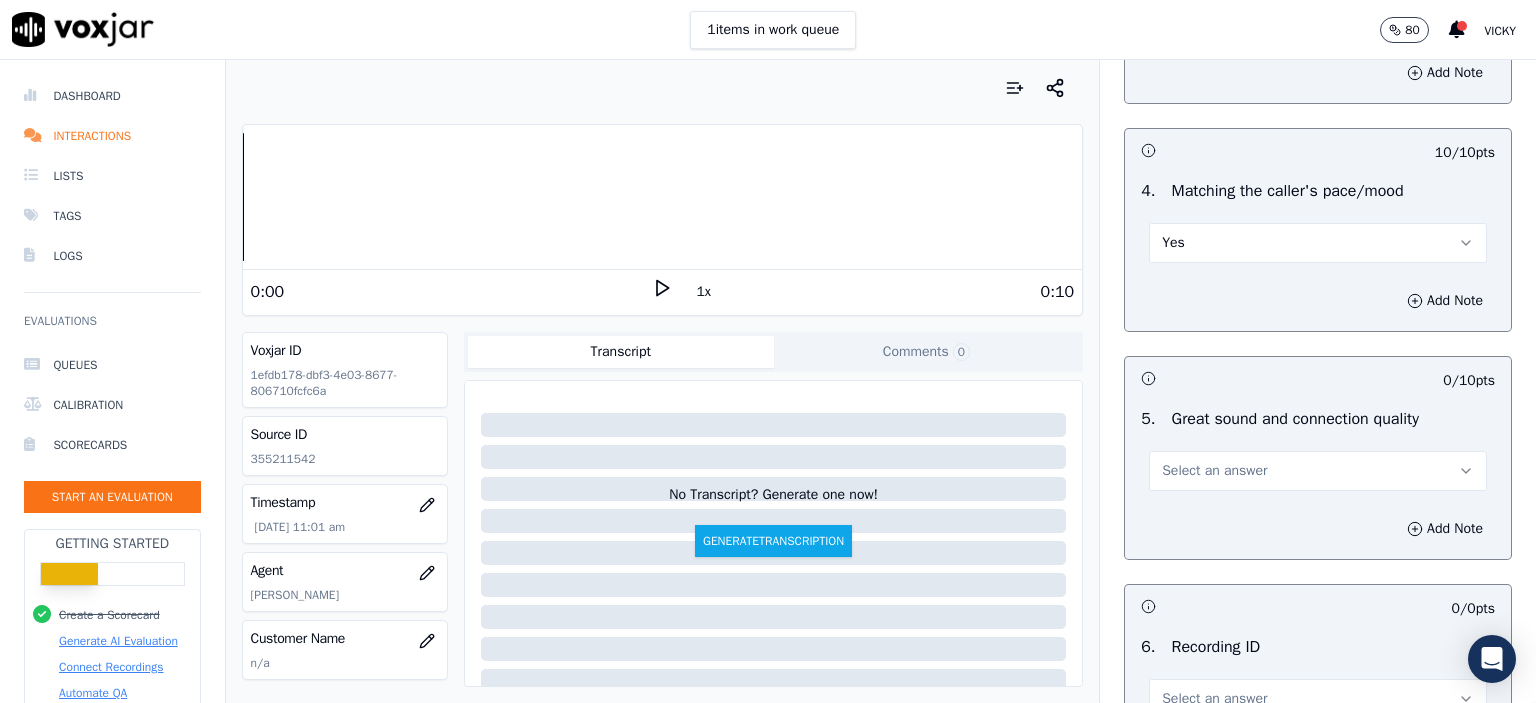 scroll, scrollTop: 2900, scrollLeft: 0, axis: vertical 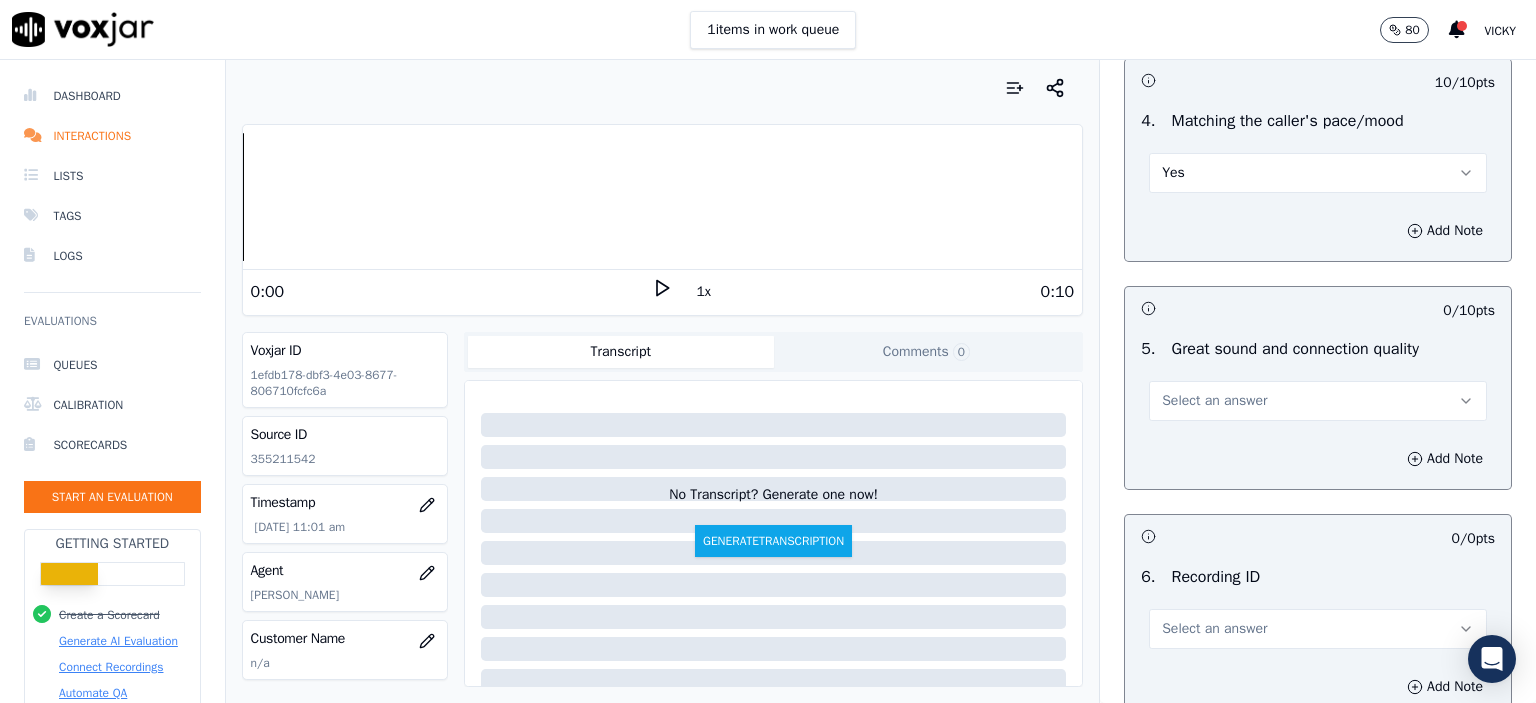 click on "Select an answer" at bounding box center [1214, 401] 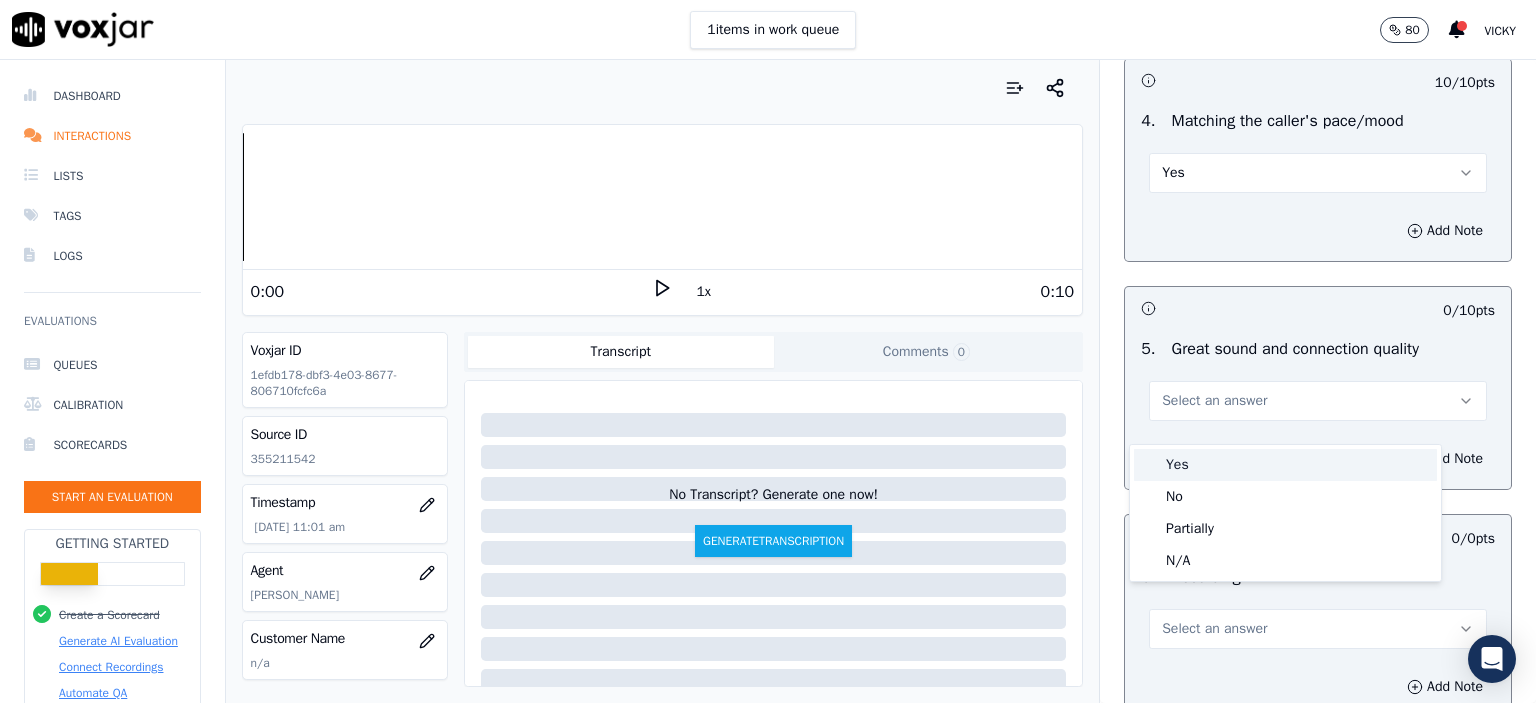 click on "Yes" at bounding box center [1285, 465] 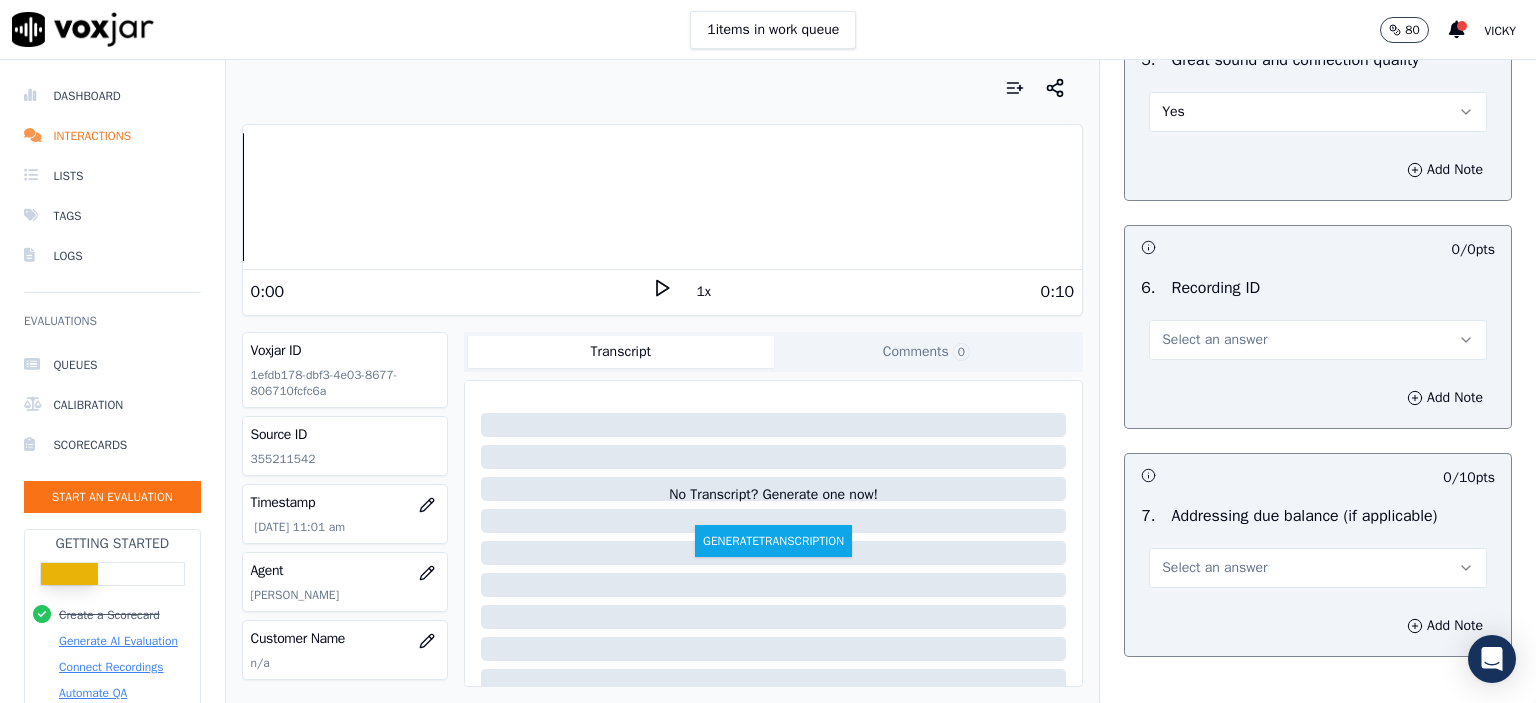 scroll, scrollTop: 3200, scrollLeft: 0, axis: vertical 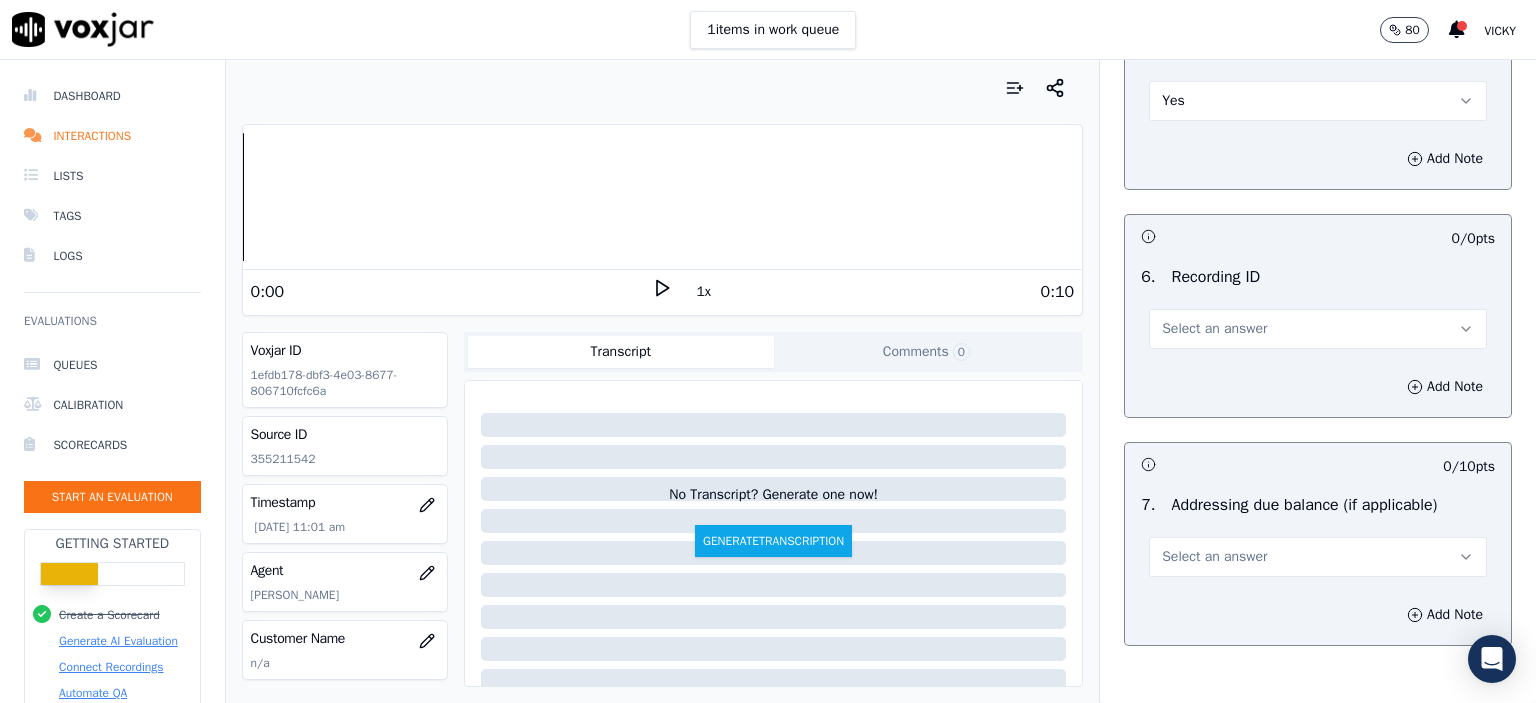 click on "Select an answer" at bounding box center (1214, 329) 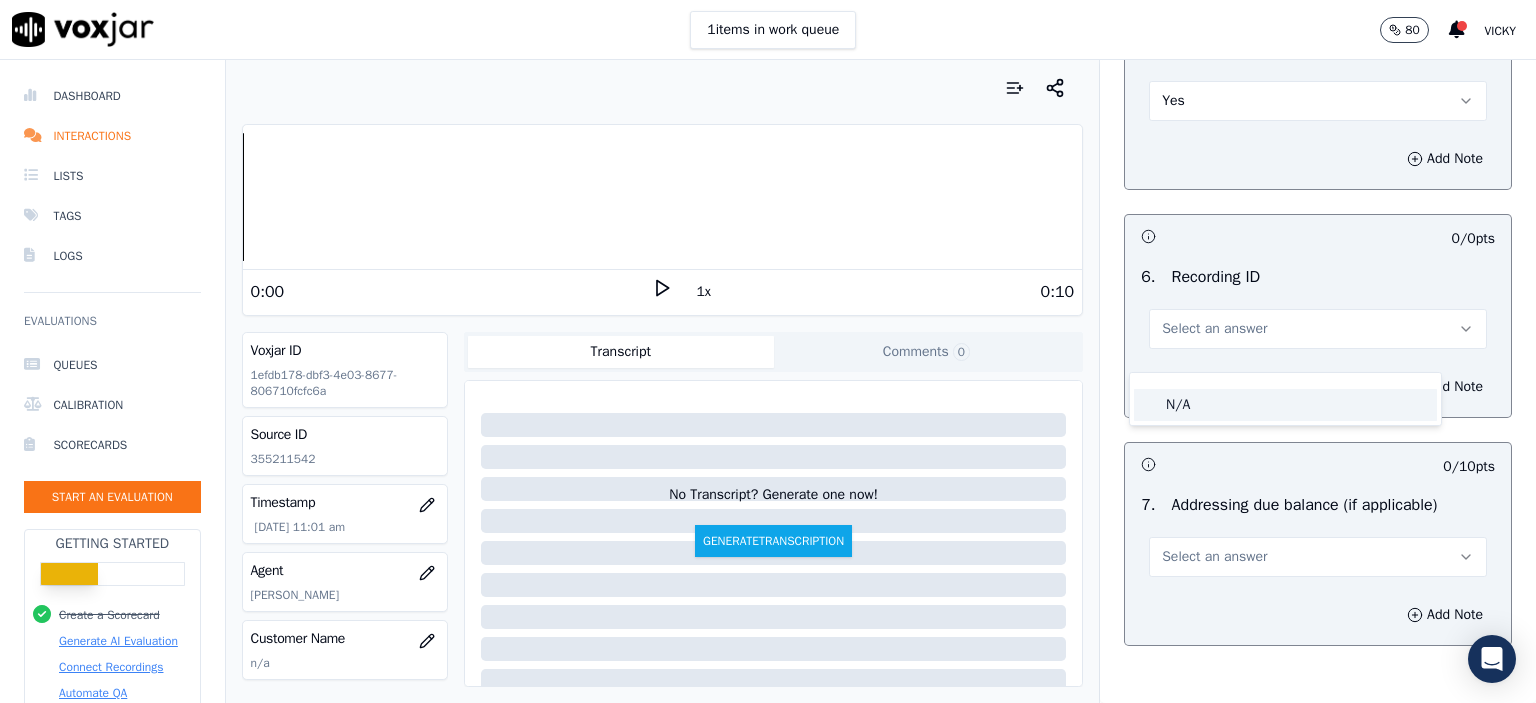 click on "N/A" 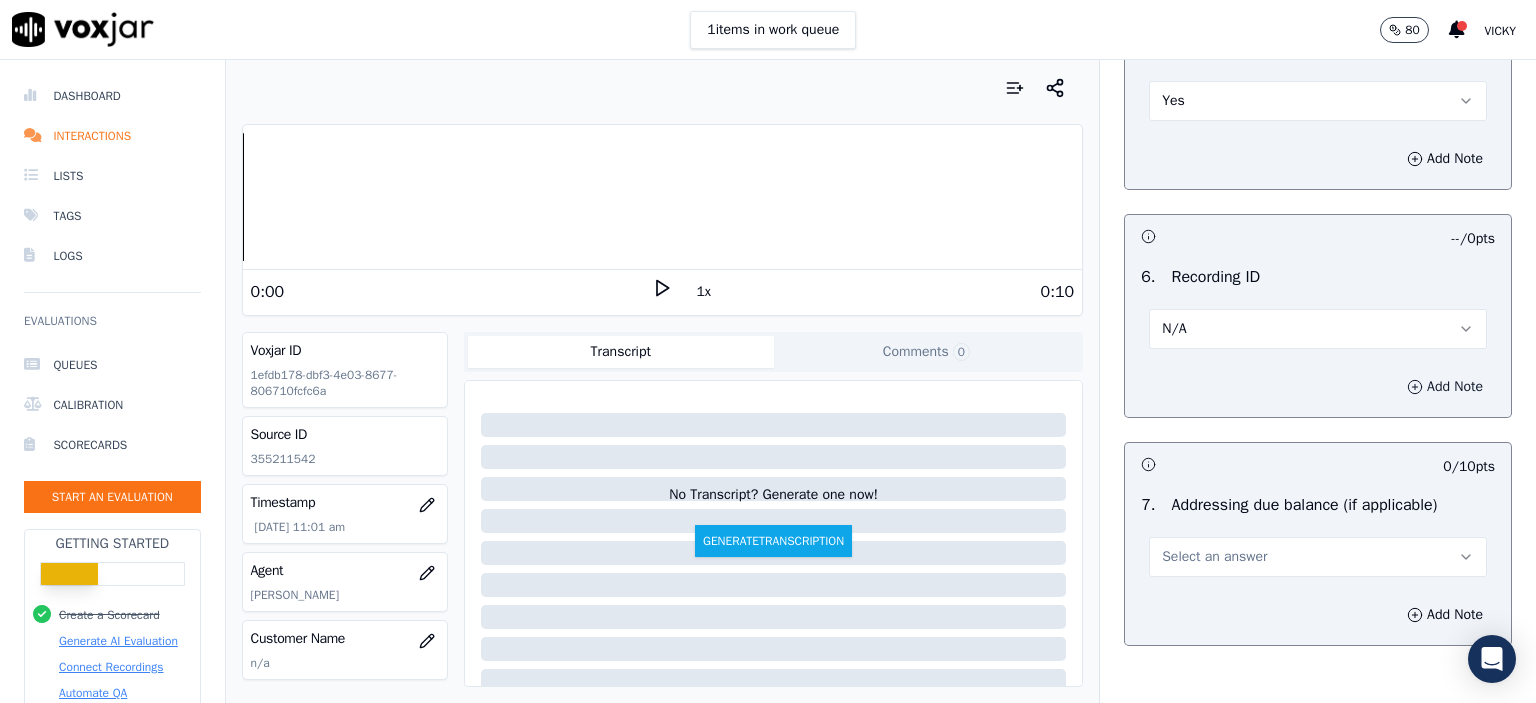 click on "Add Note" at bounding box center [1445, 387] 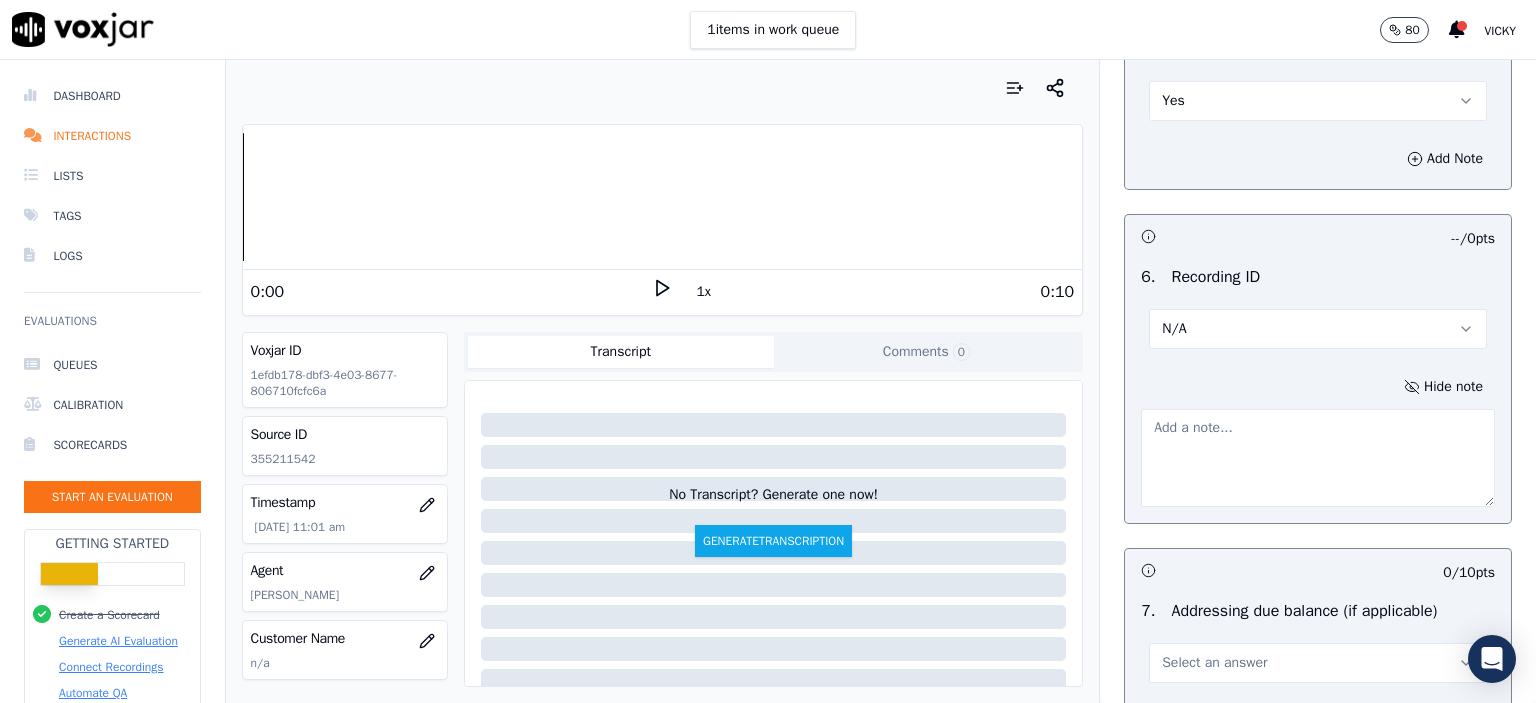 click on "355211542" 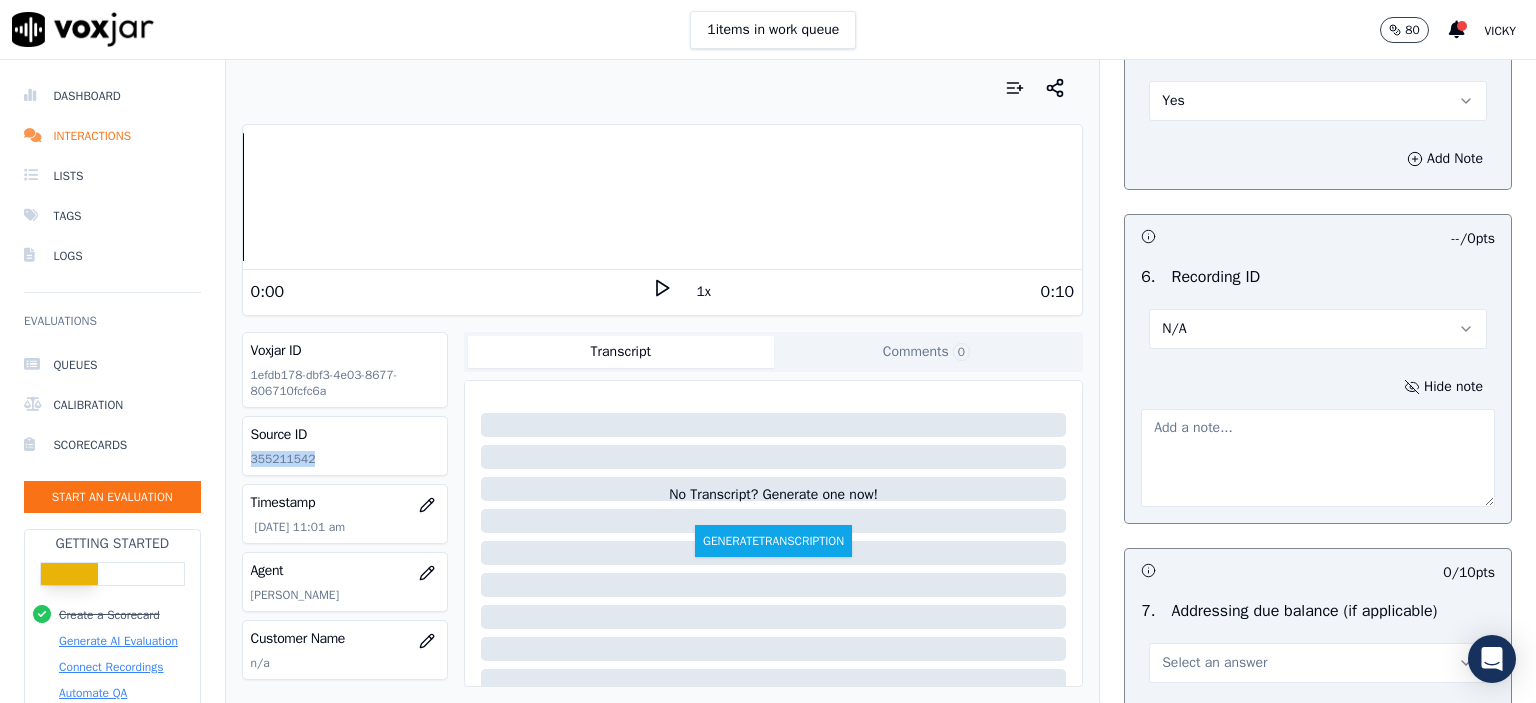 click on "355211542" 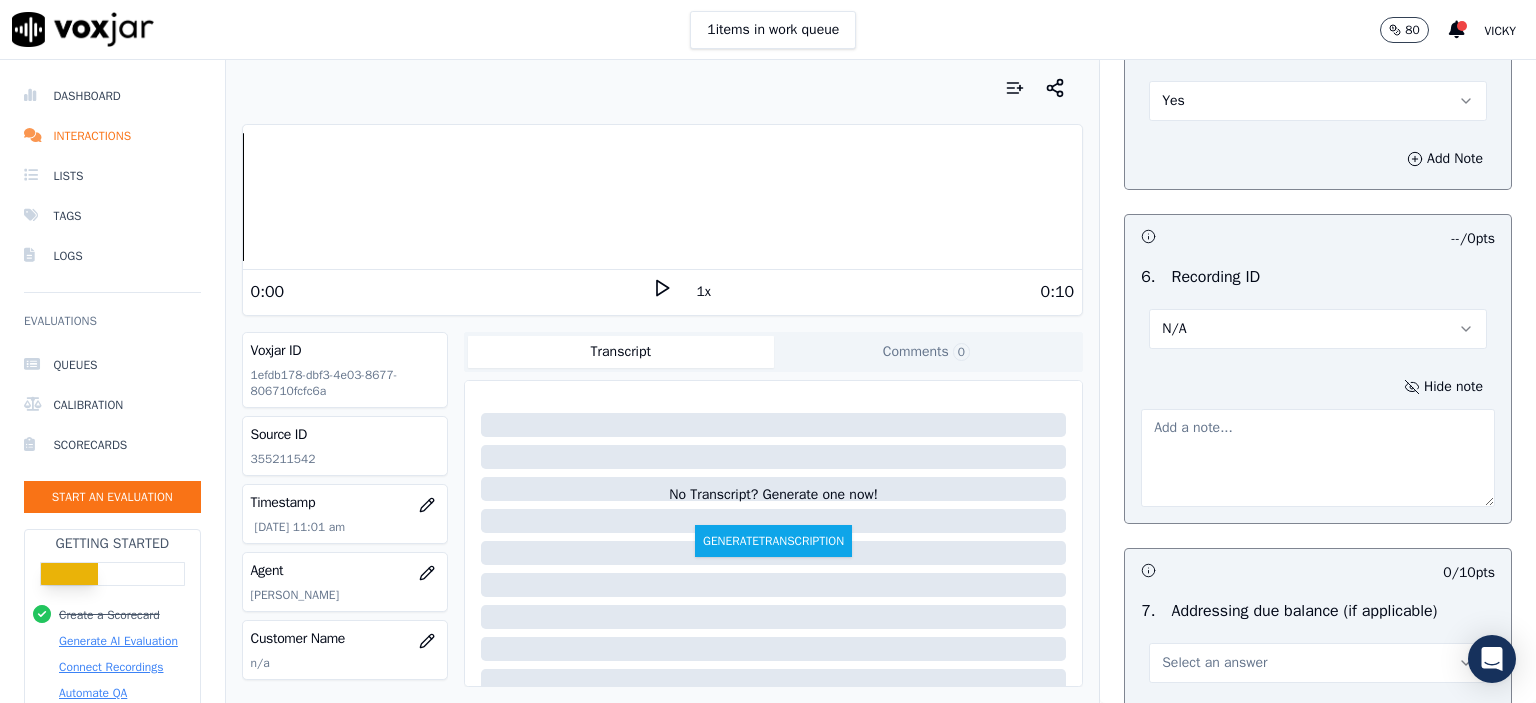 click at bounding box center [1318, 458] 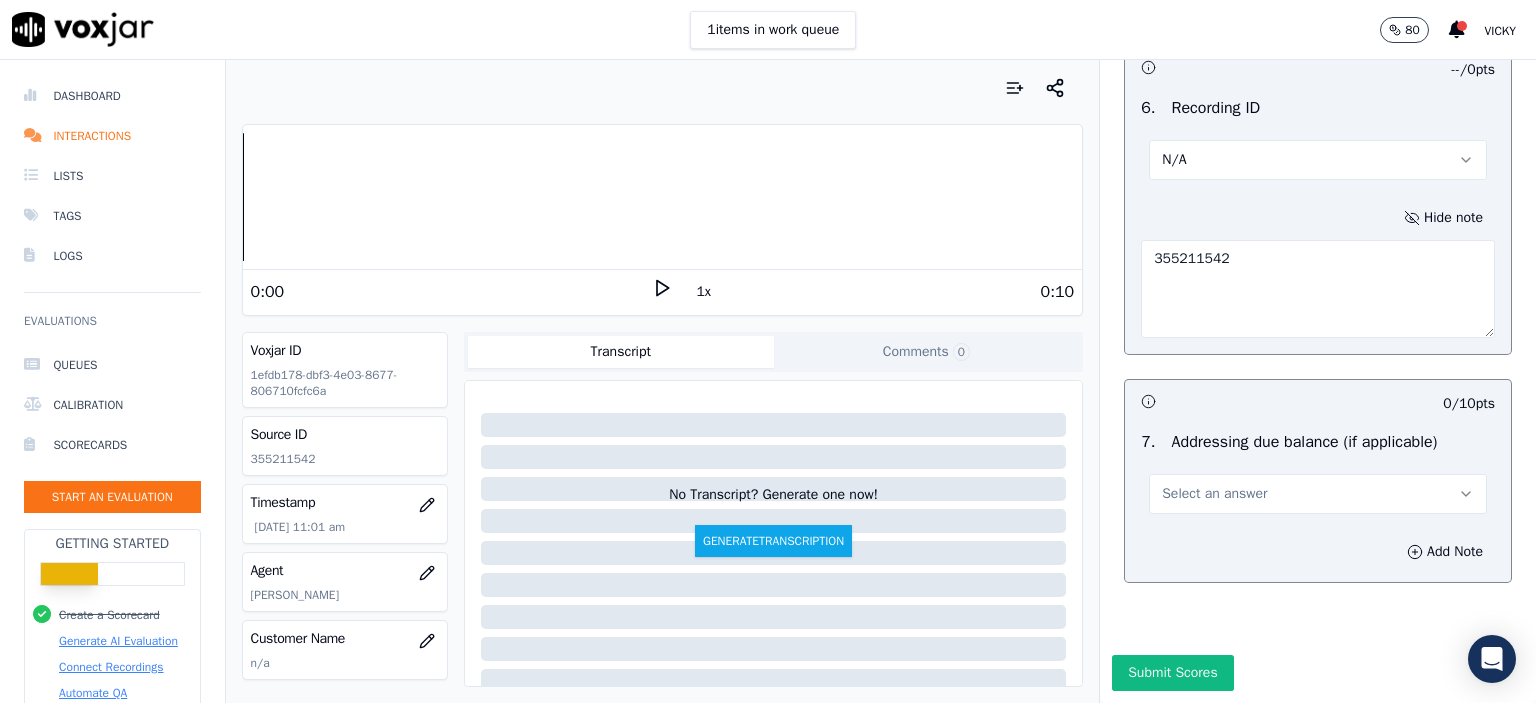 scroll, scrollTop: 3432, scrollLeft: 0, axis: vertical 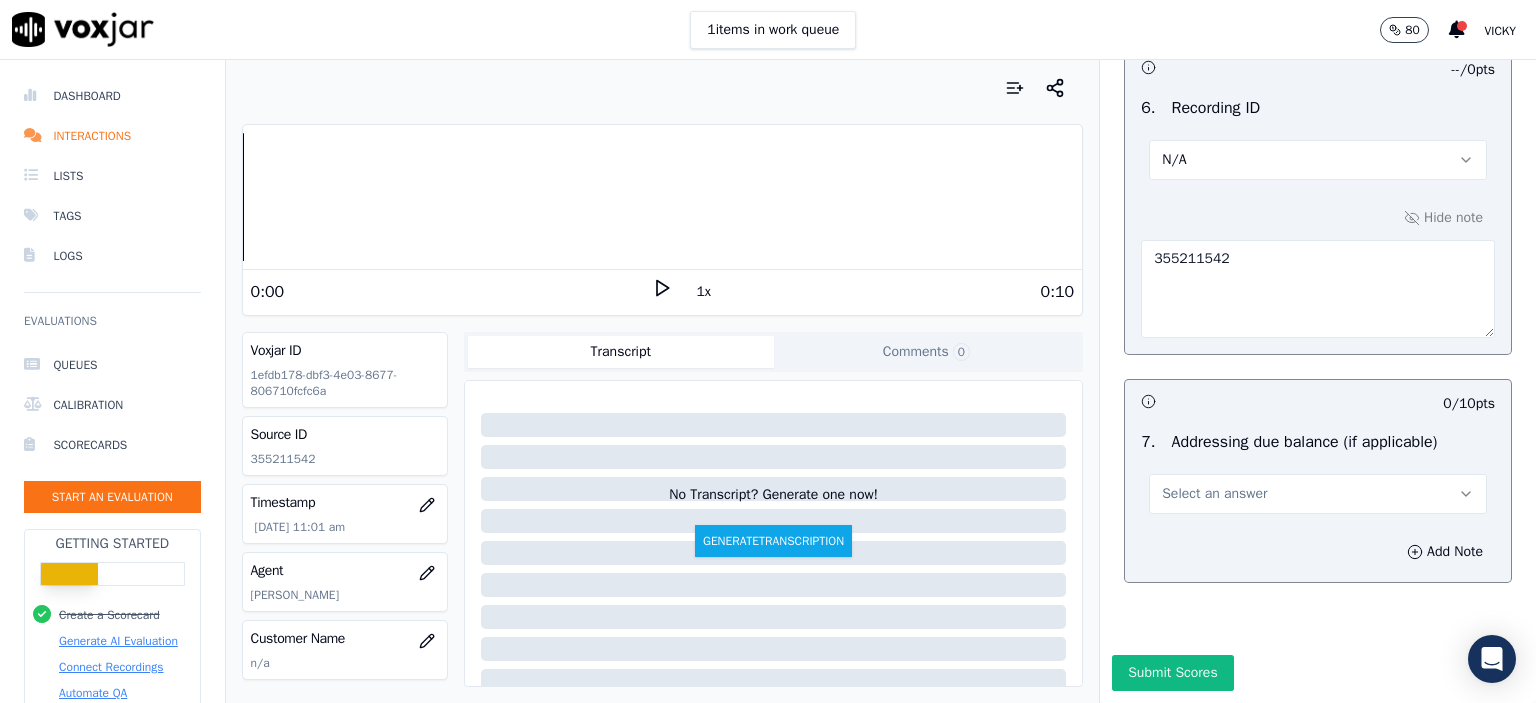 click on "Select an answer" at bounding box center [1214, 494] 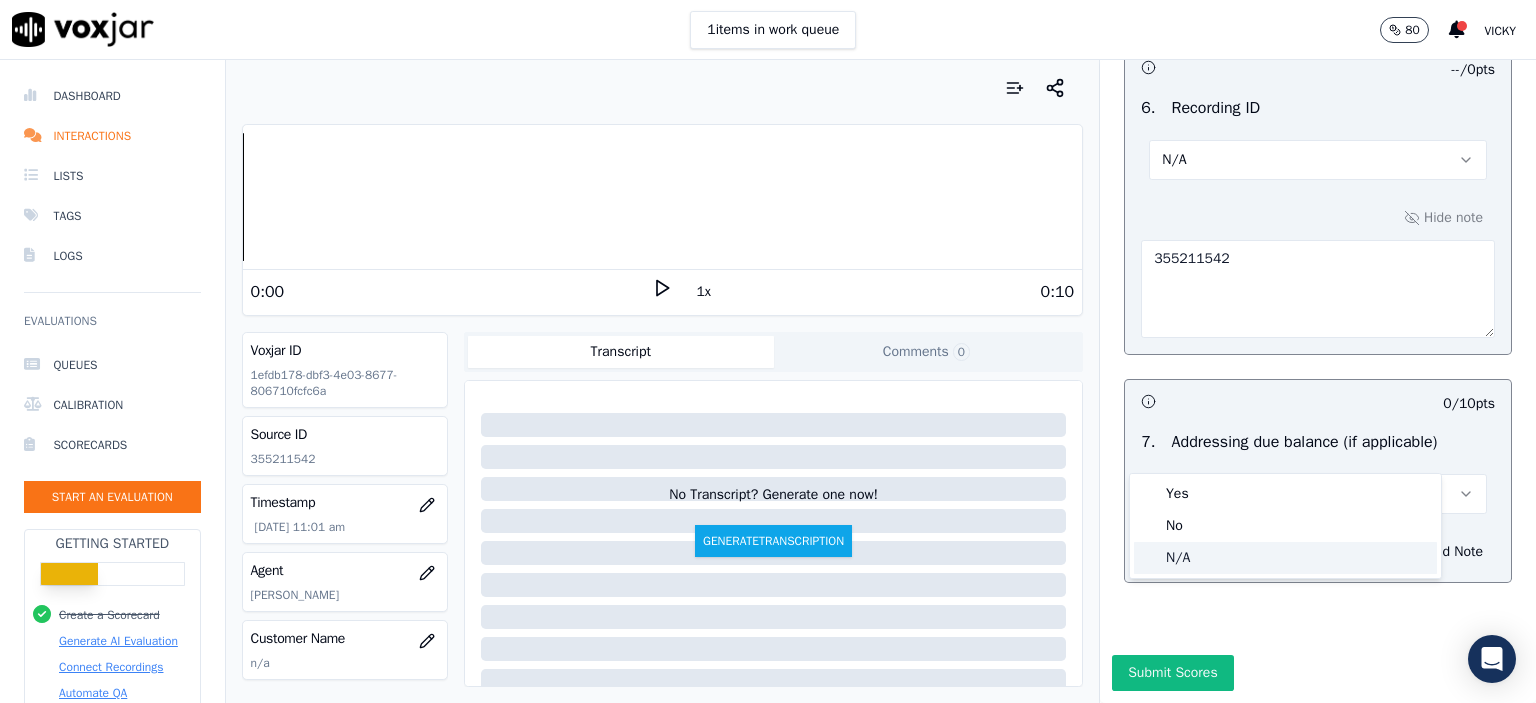 click on "N/A" 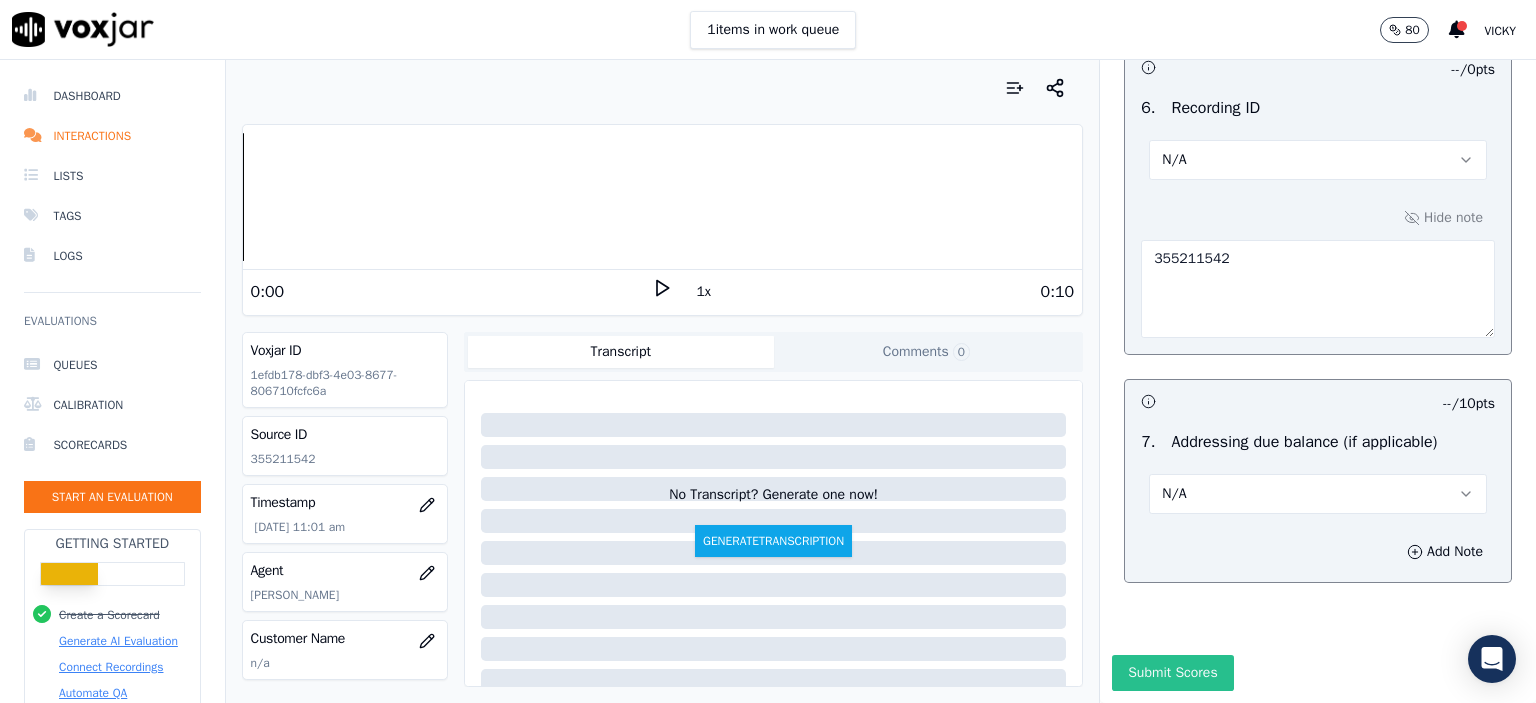 click on "Submit Scores" at bounding box center [1172, 673] 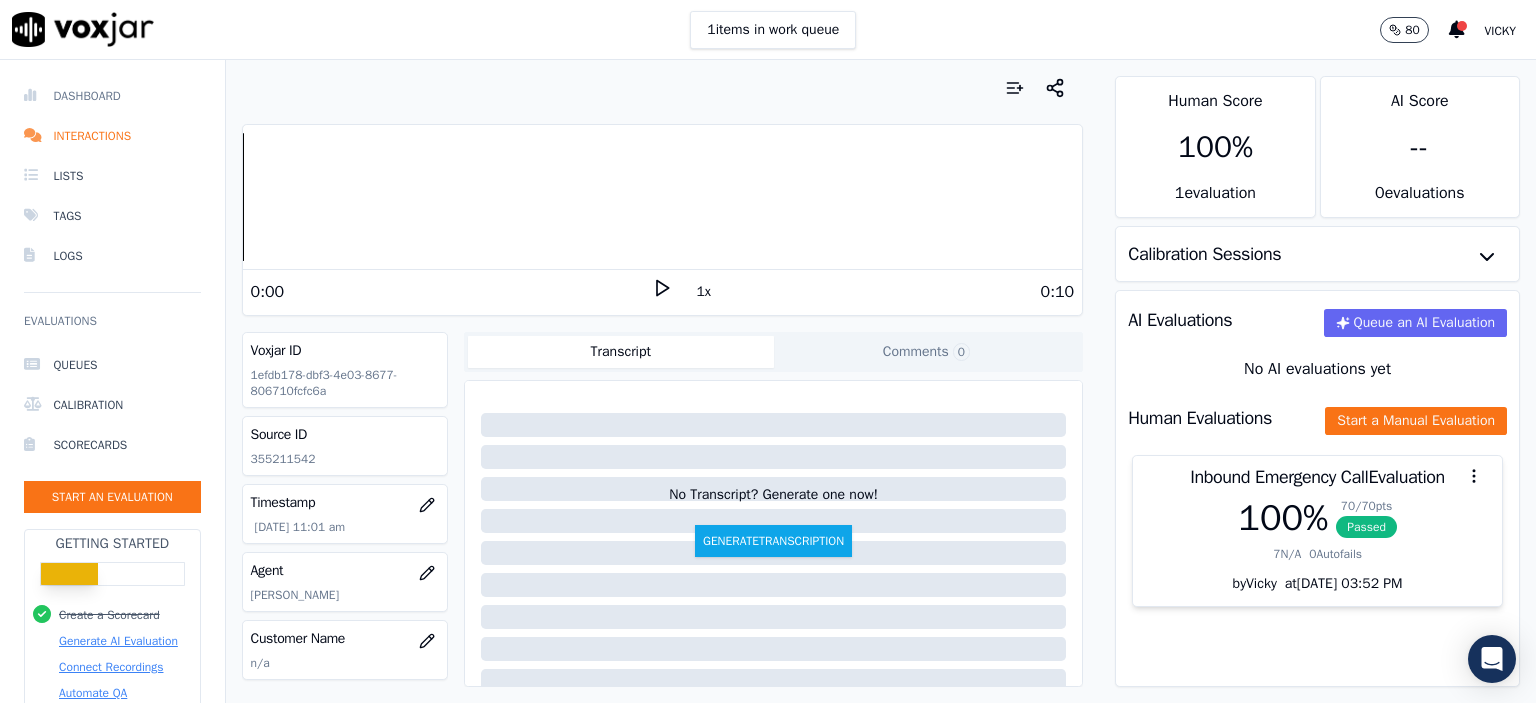 click on "Dashboard" at bounding box center (112, 96) 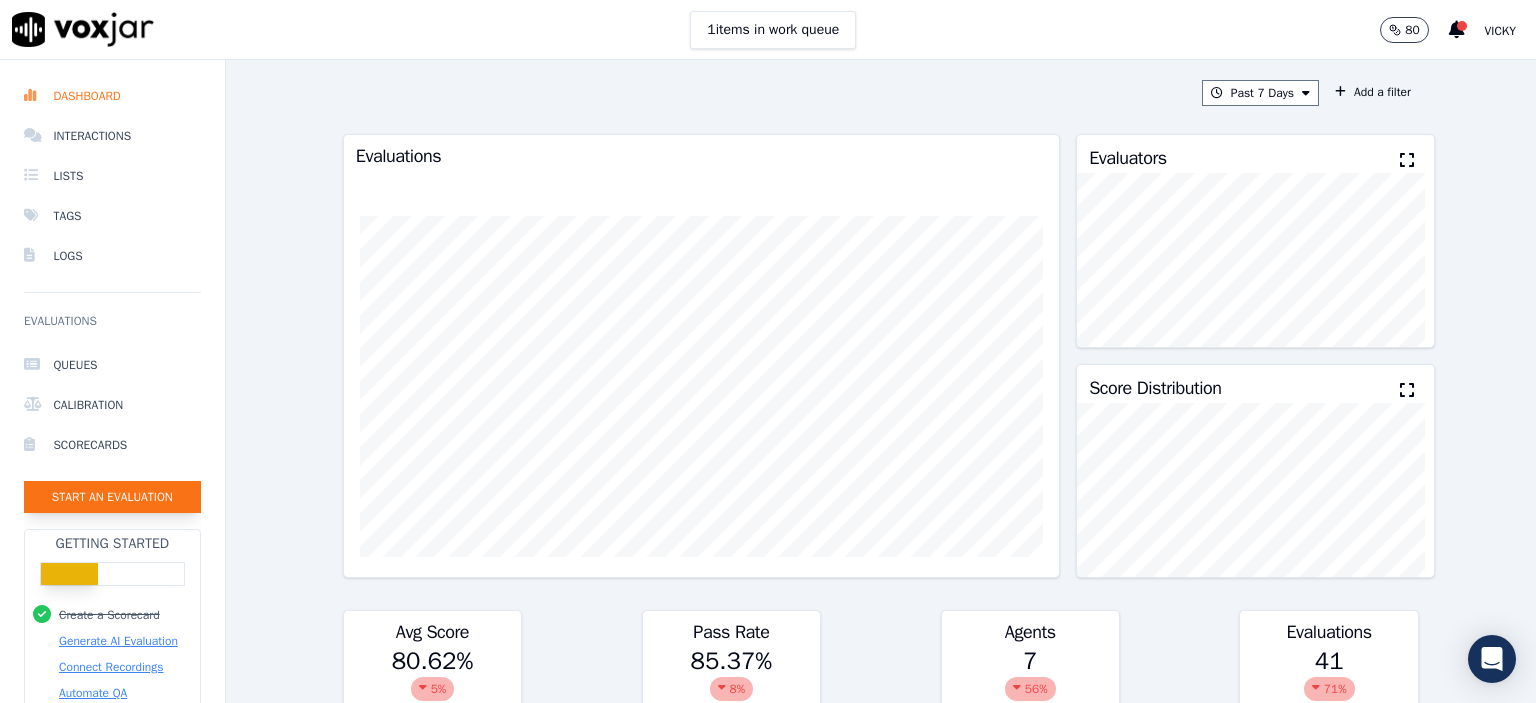 click on "Start an Evaluation" 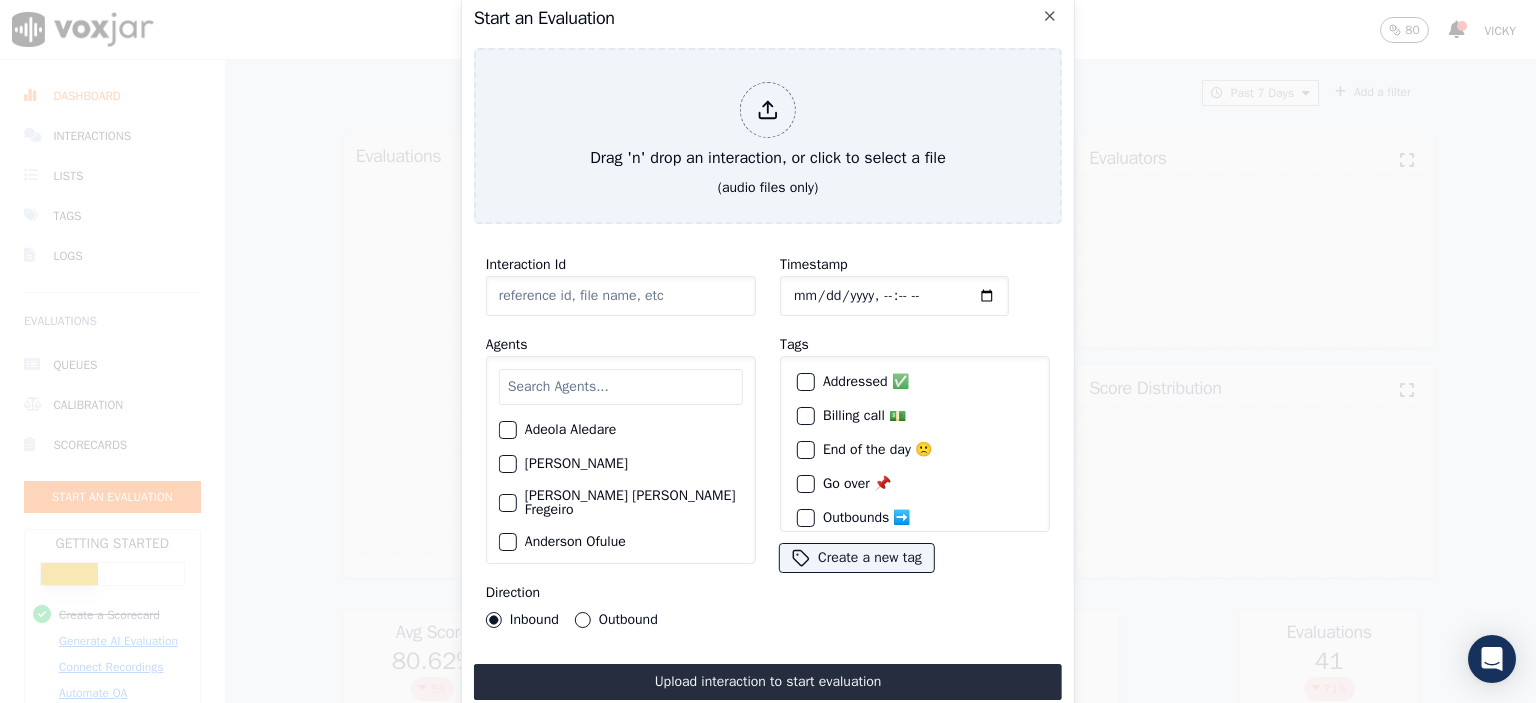 click on "Interaction Id" 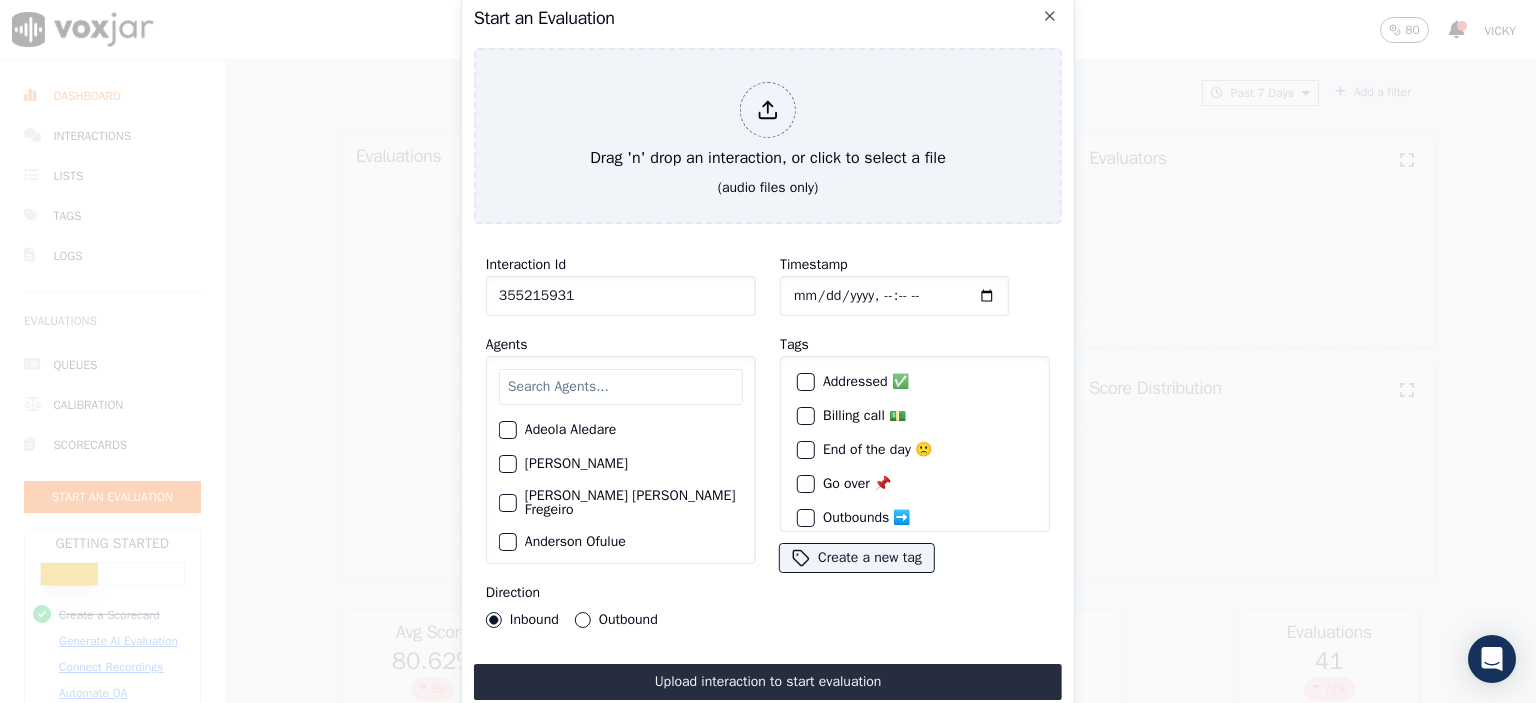 type on "355215931" 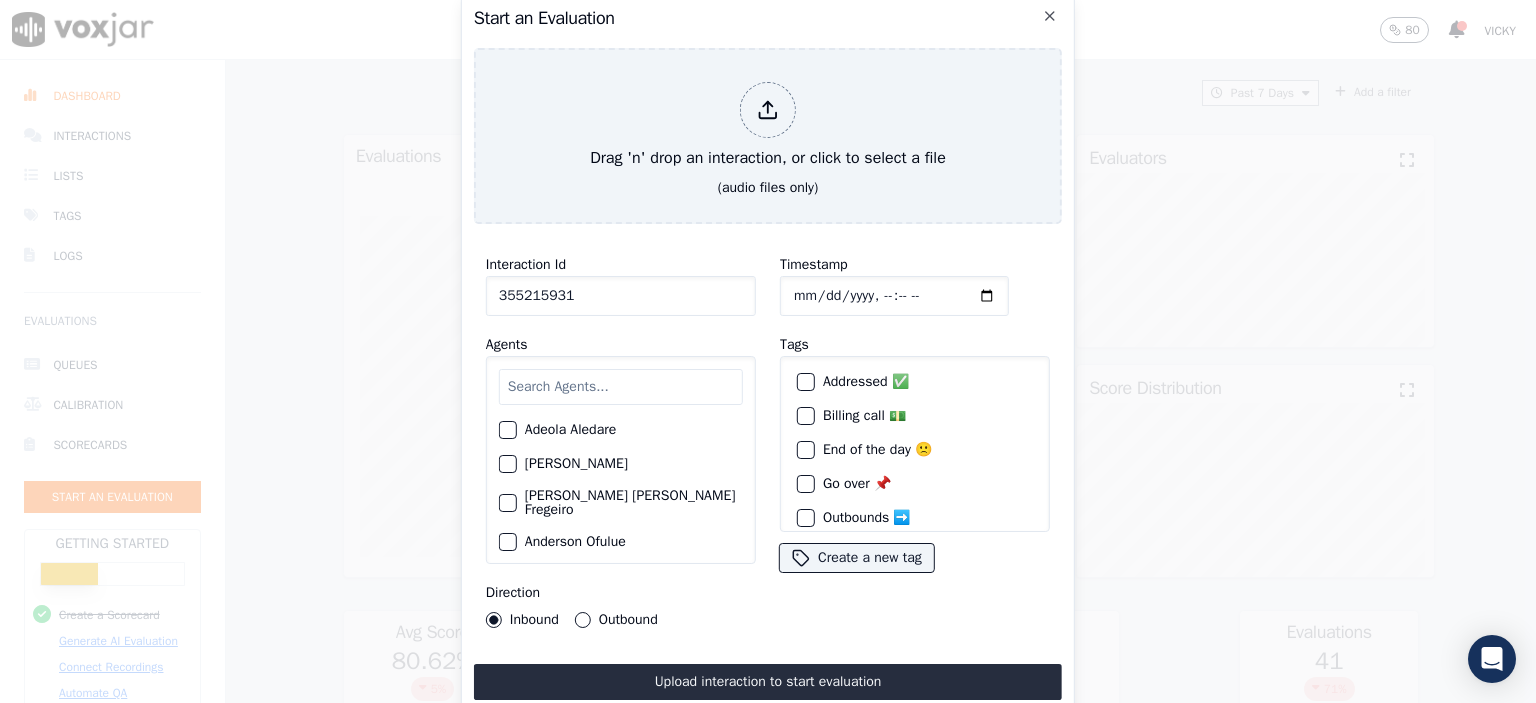 type on "[DATE]T11:33" 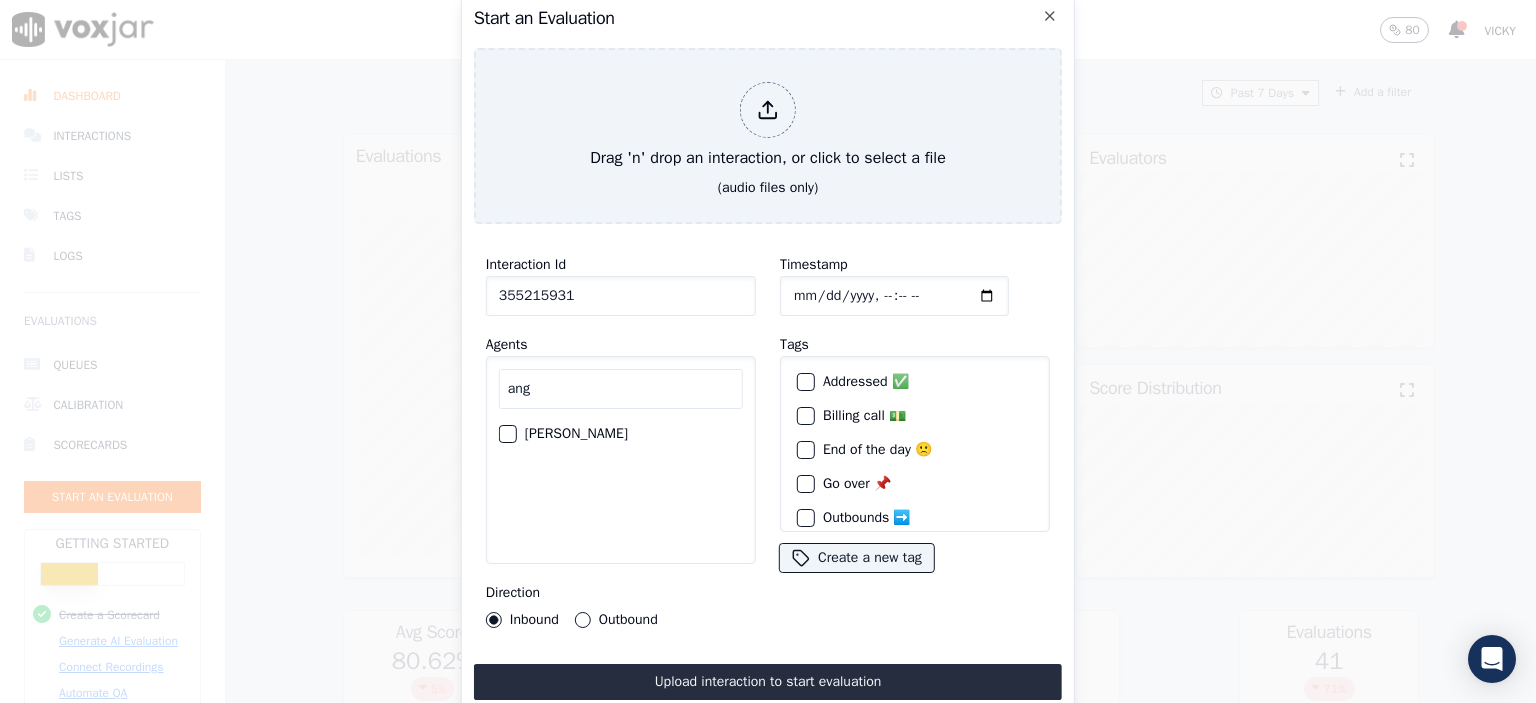 type on "ang" 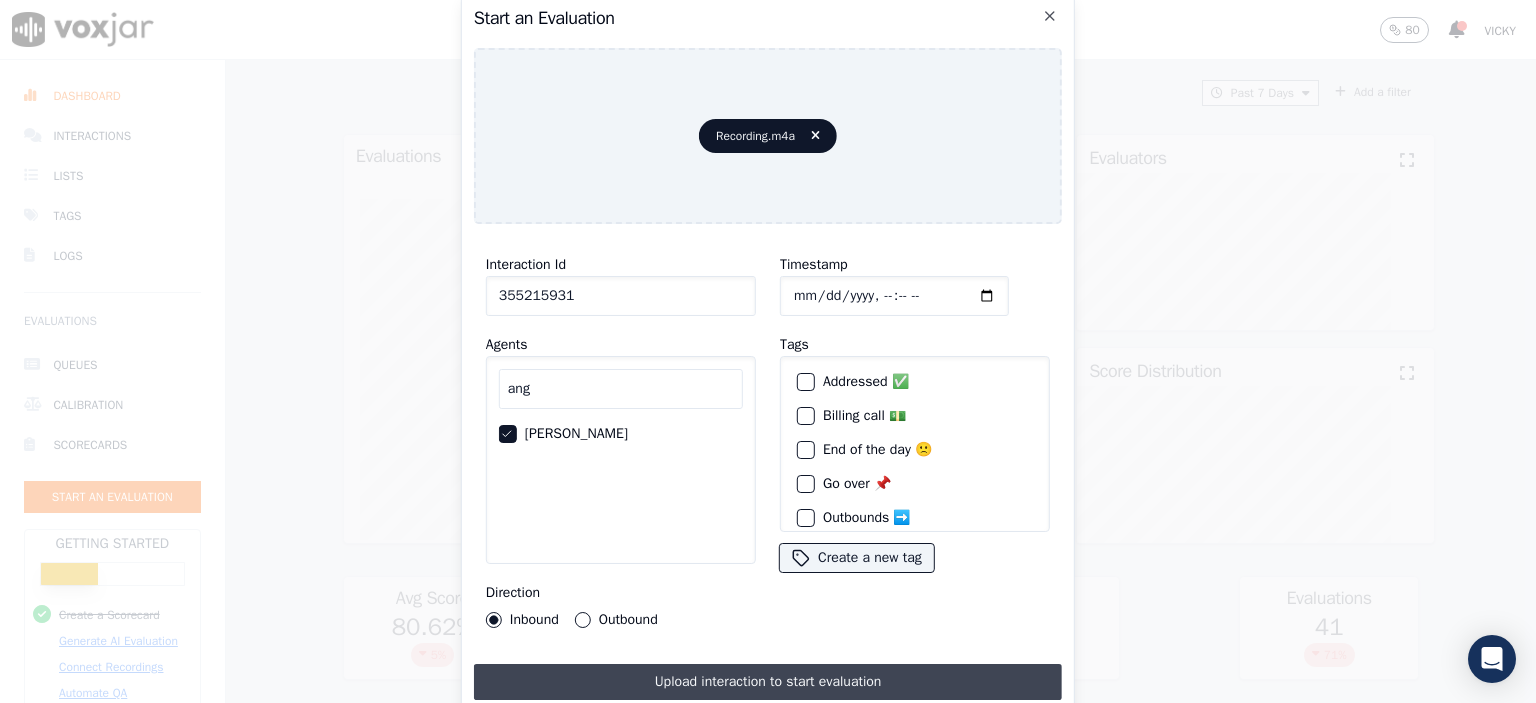 click on "Upload interaction to start evaluation" at bounding box center [768, 682] 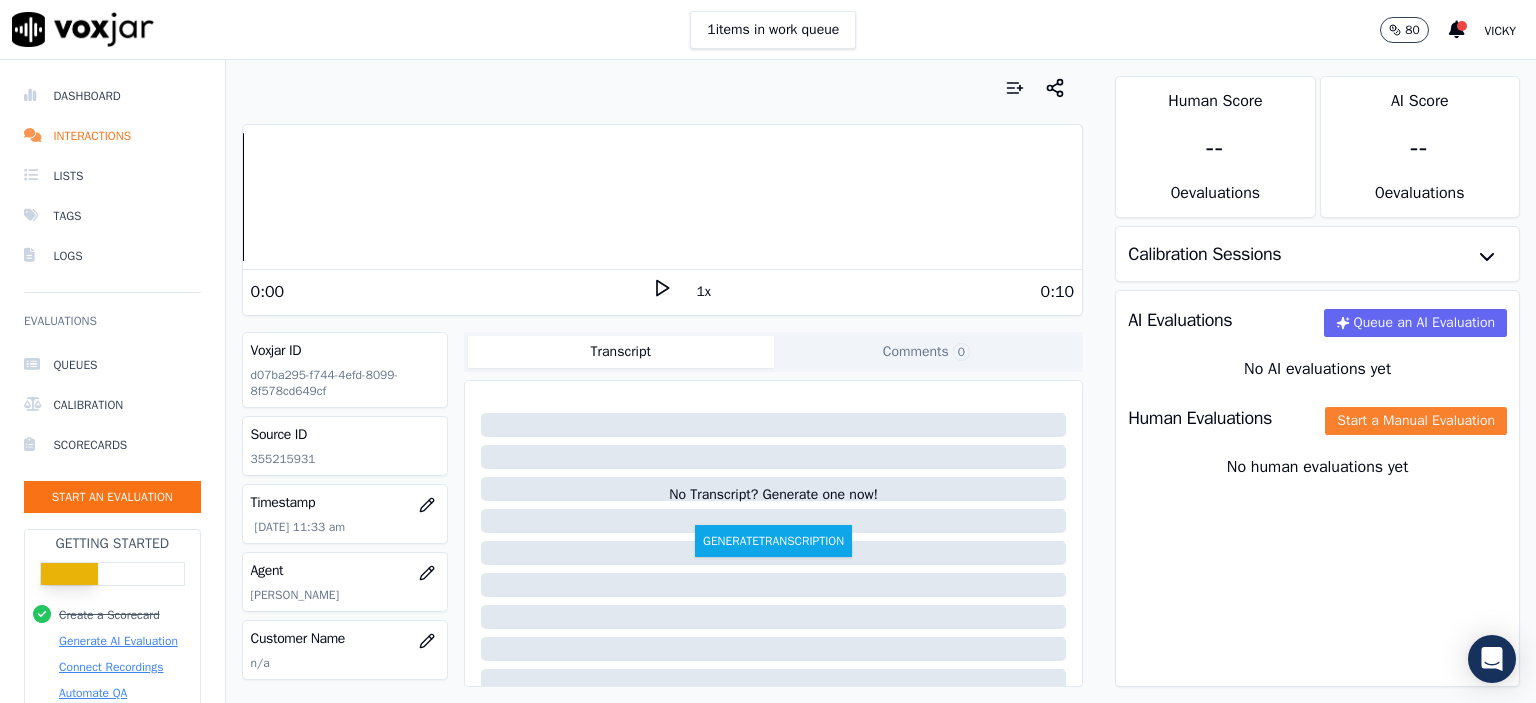 click on "Start a Manual Evaluation" 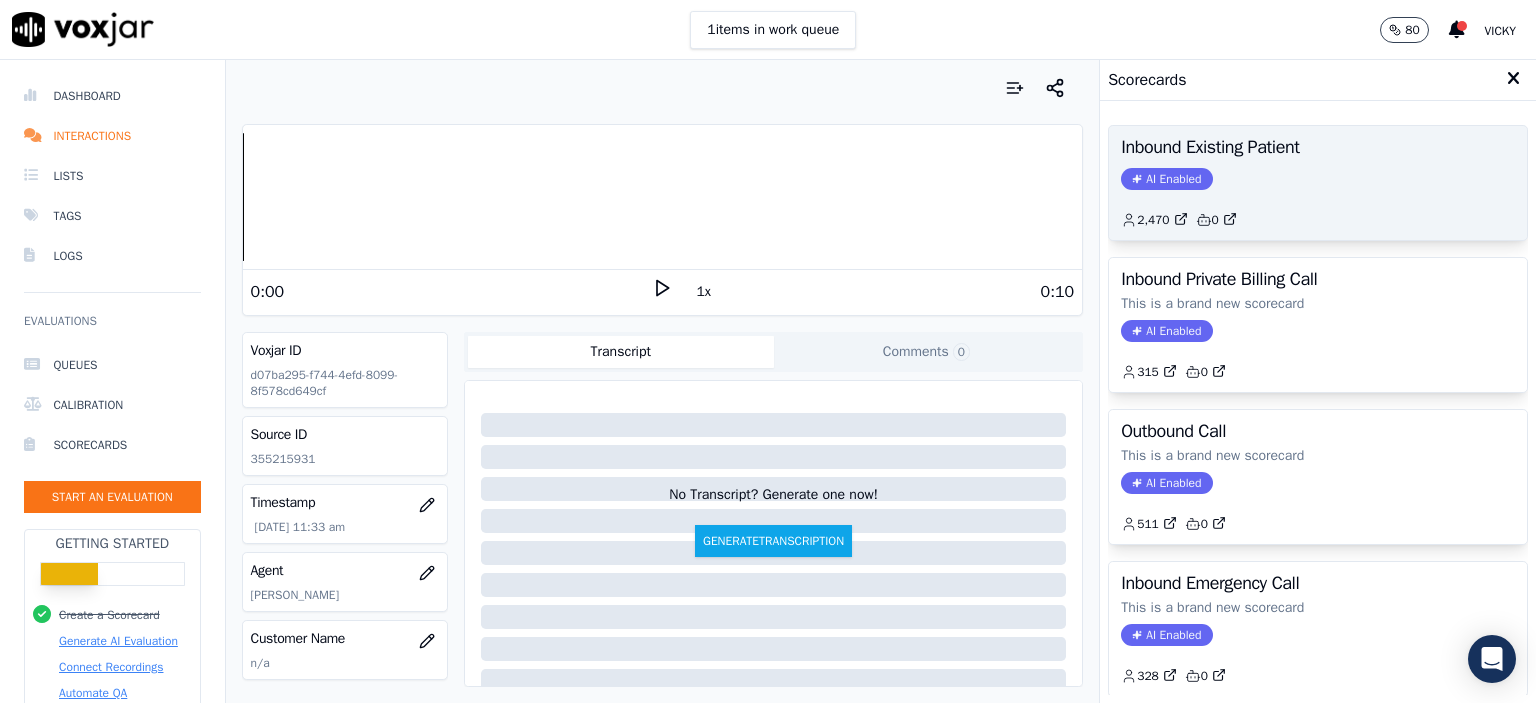 click on "2,470         0" 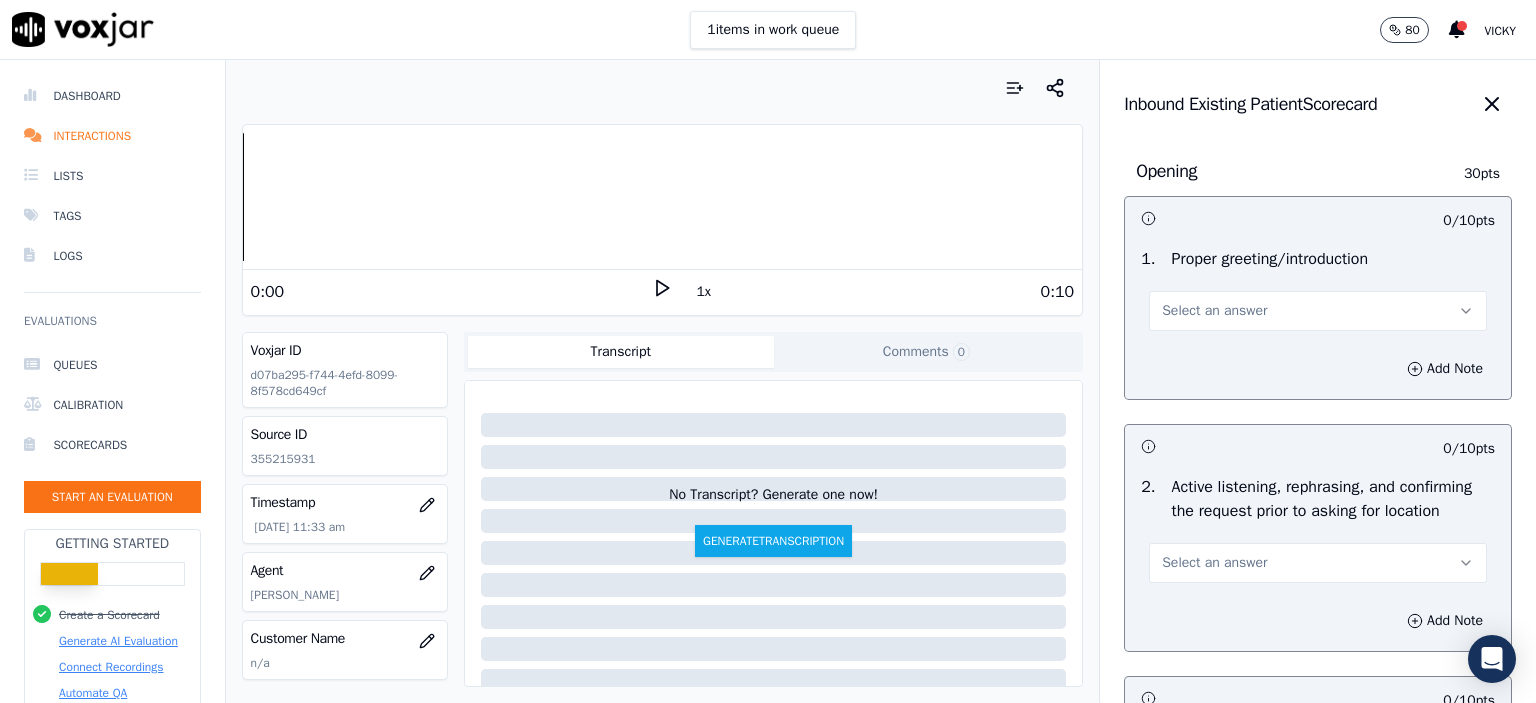 click on "Select an answer" at bounding box center (1318, 311) 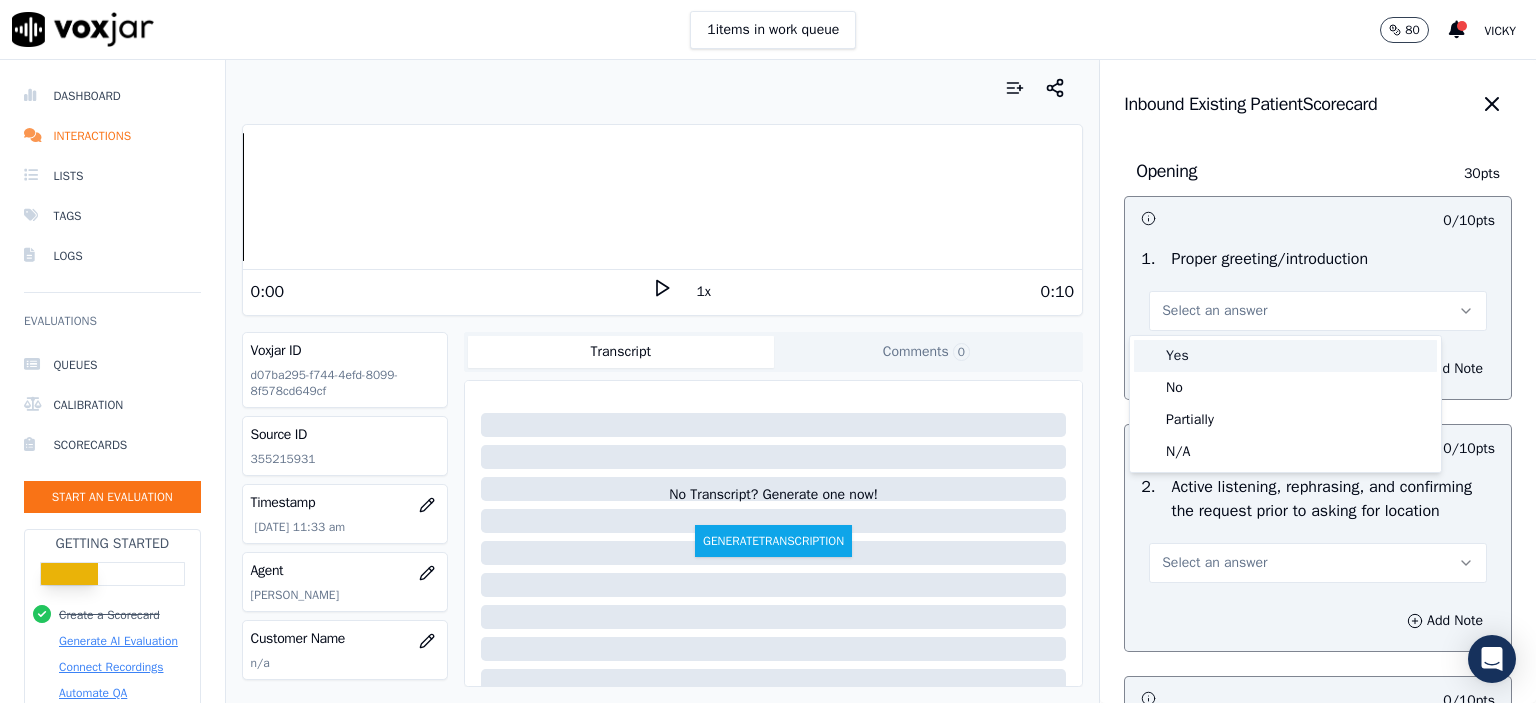 drag, startPoint x: 1271, startPoint y: 363, endPoint x: 1272, endPoint y: 485, distance: 122.0041 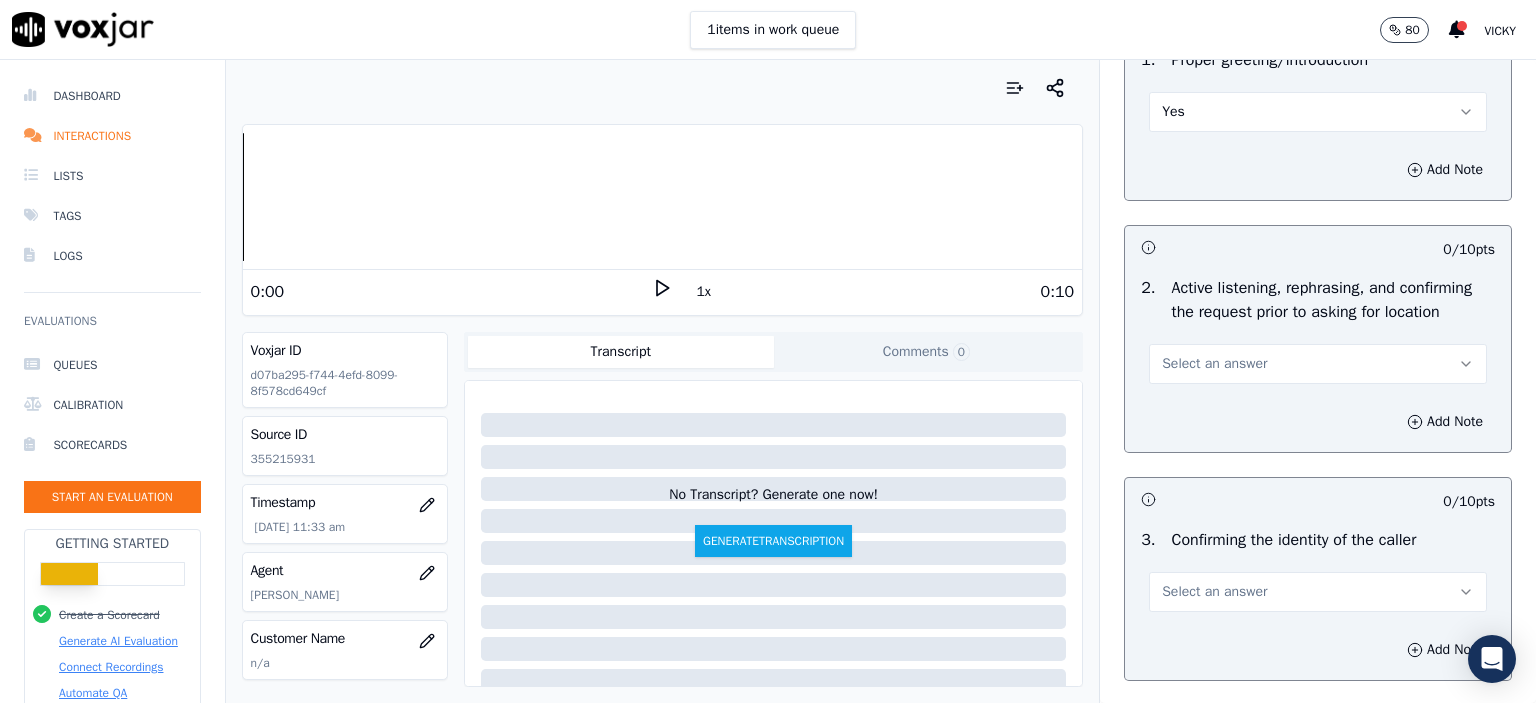 scroll, scrollTop: 200, scrollLeft: 0, axis: vertical 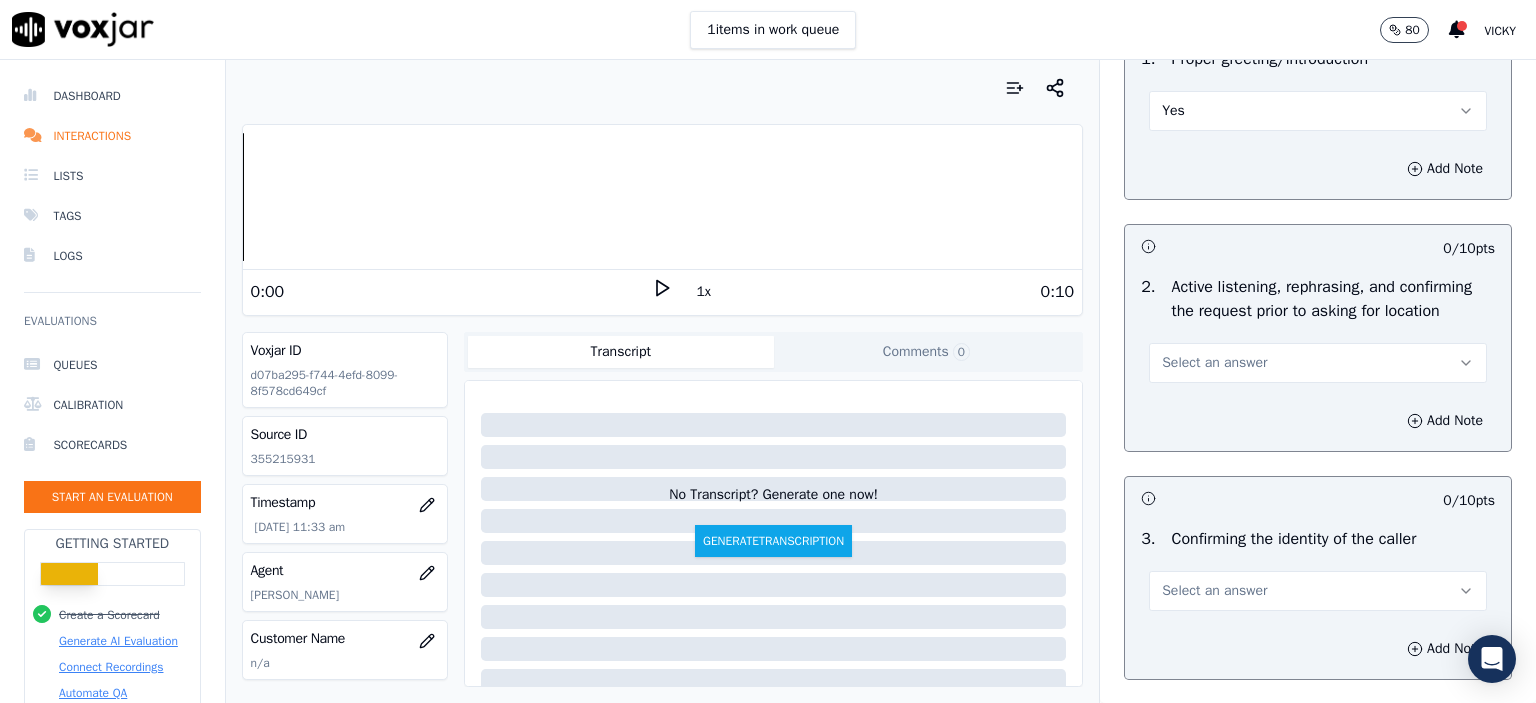 click on "Select an answer" at bounding box center [1214, 363] 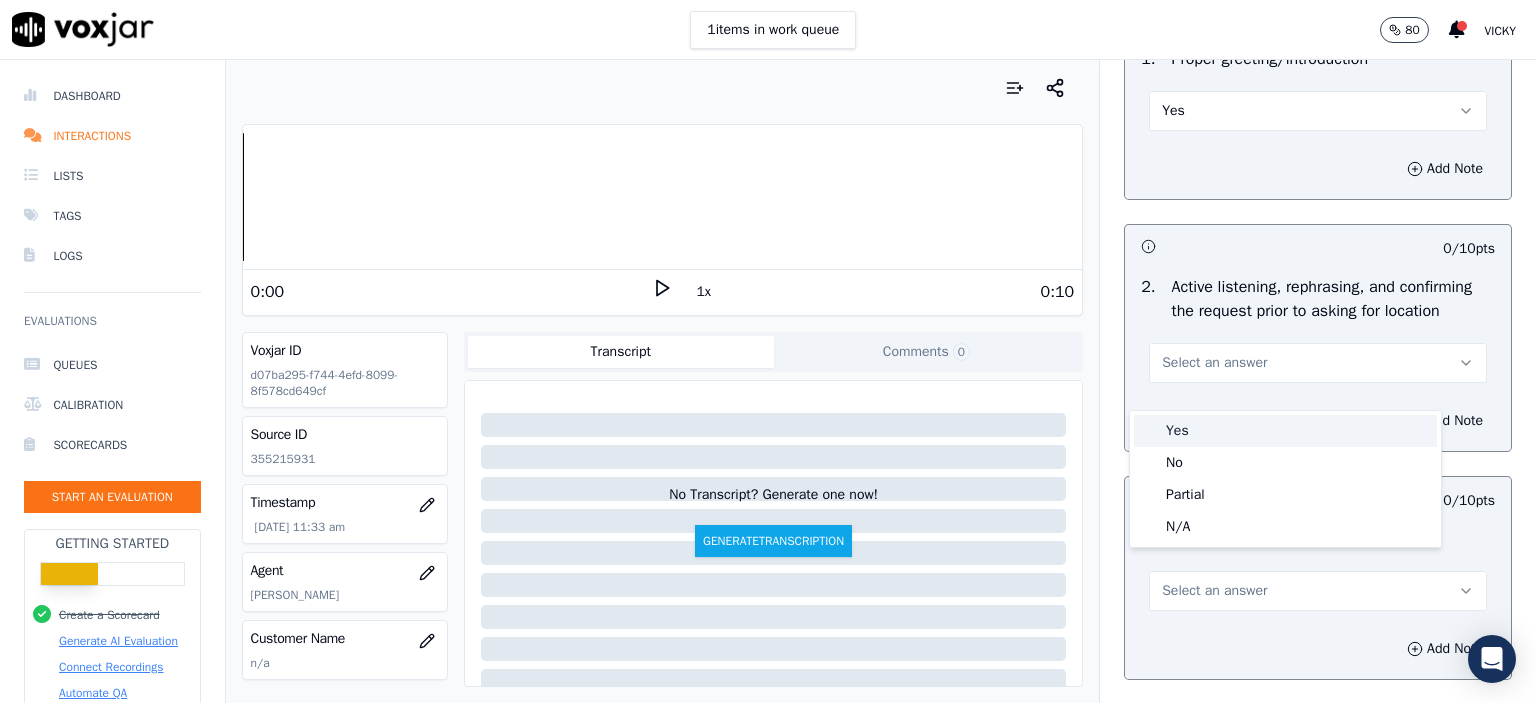 click on "Yes" at bounding box center [1285, 431] 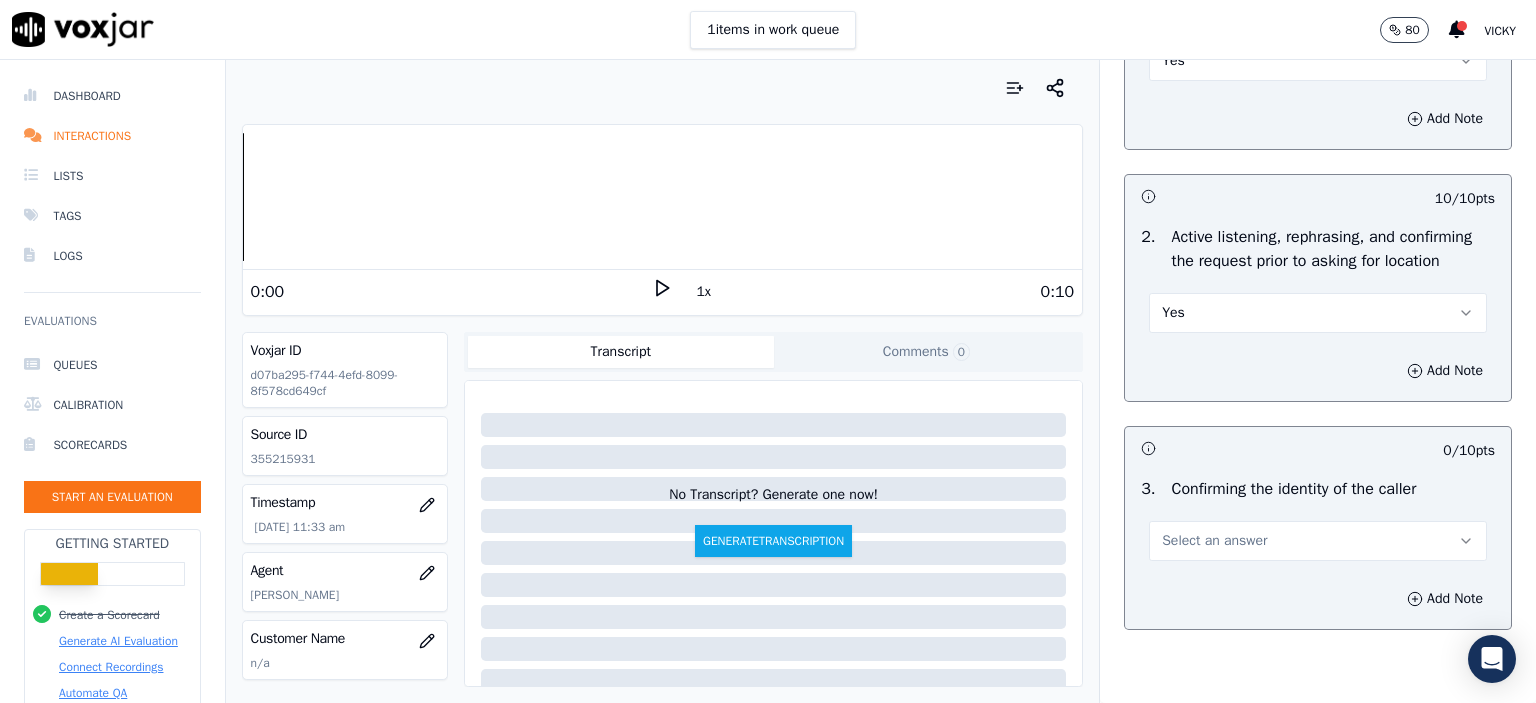 scroll, scrollTop: 400, scrollLeft: 0, axis: vertical 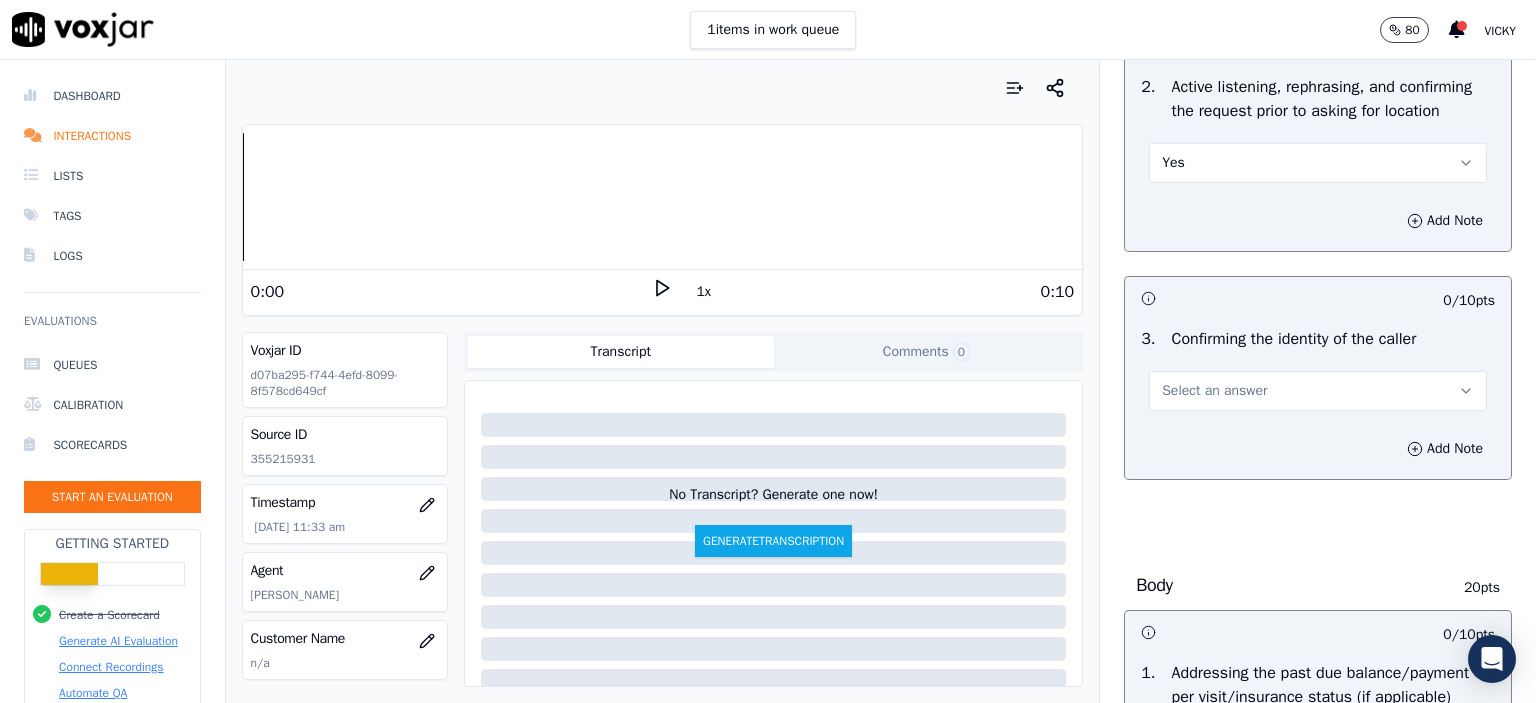 click on "Select an answer" at bounding box center [1318, 391] 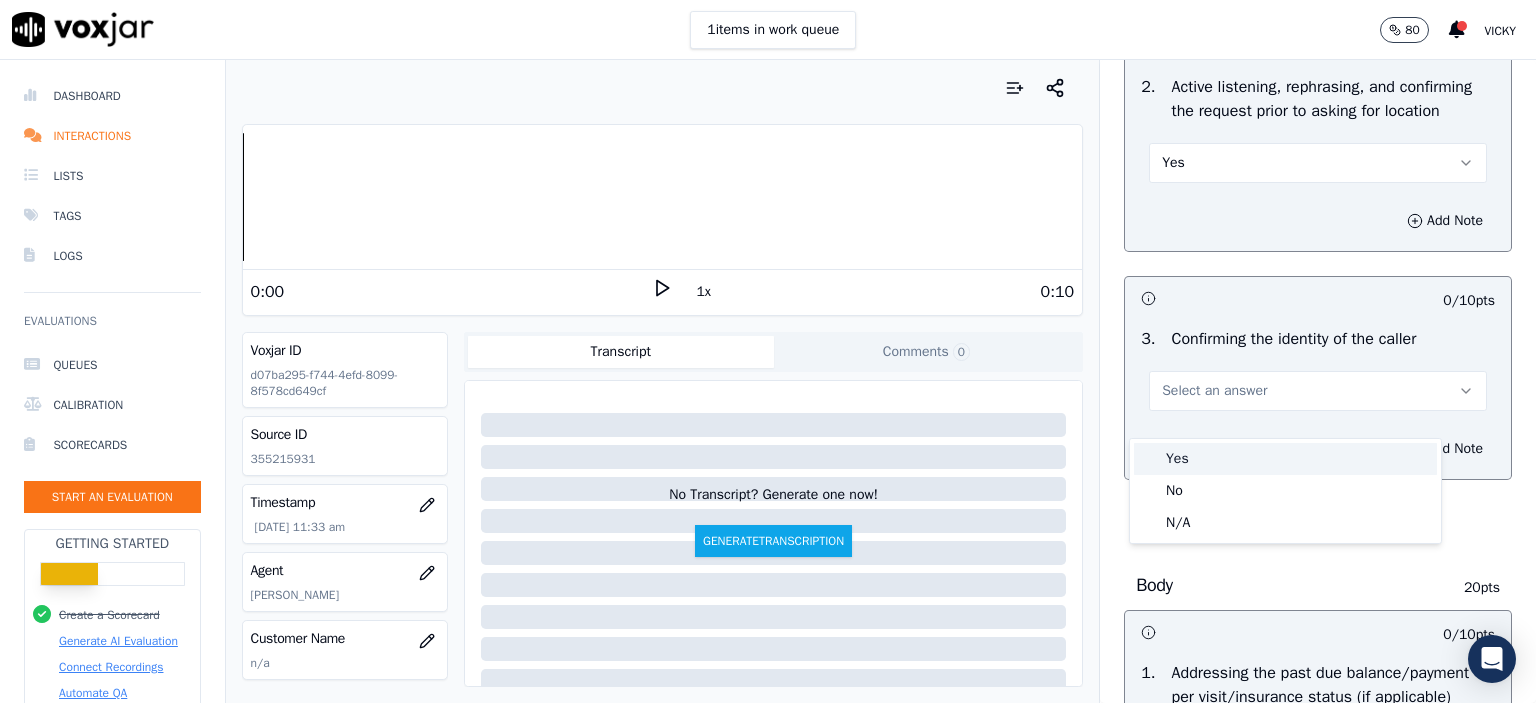 click on "Yes" at bounding box center [1285, 459] 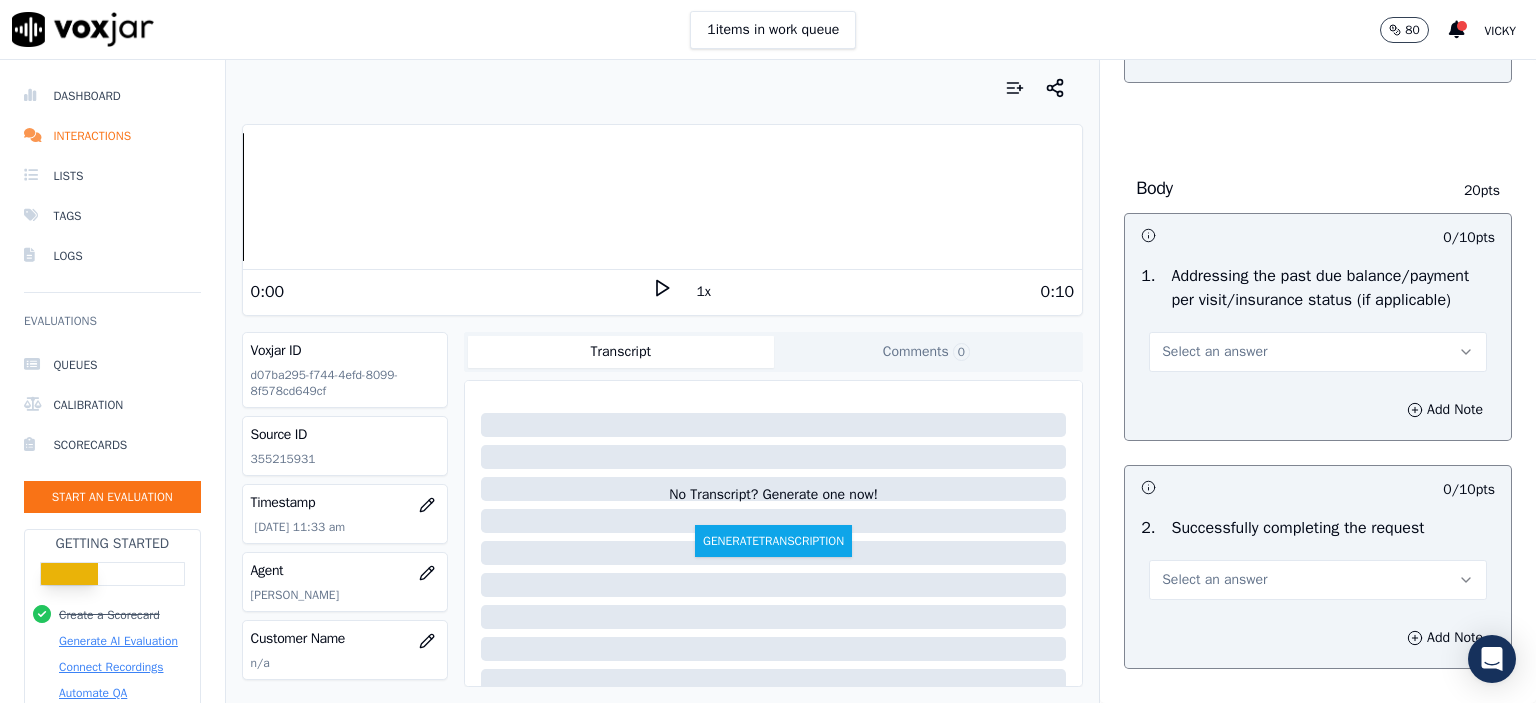 scroll, scrollTop: 800, scrollLeft: 0, axis: vertical 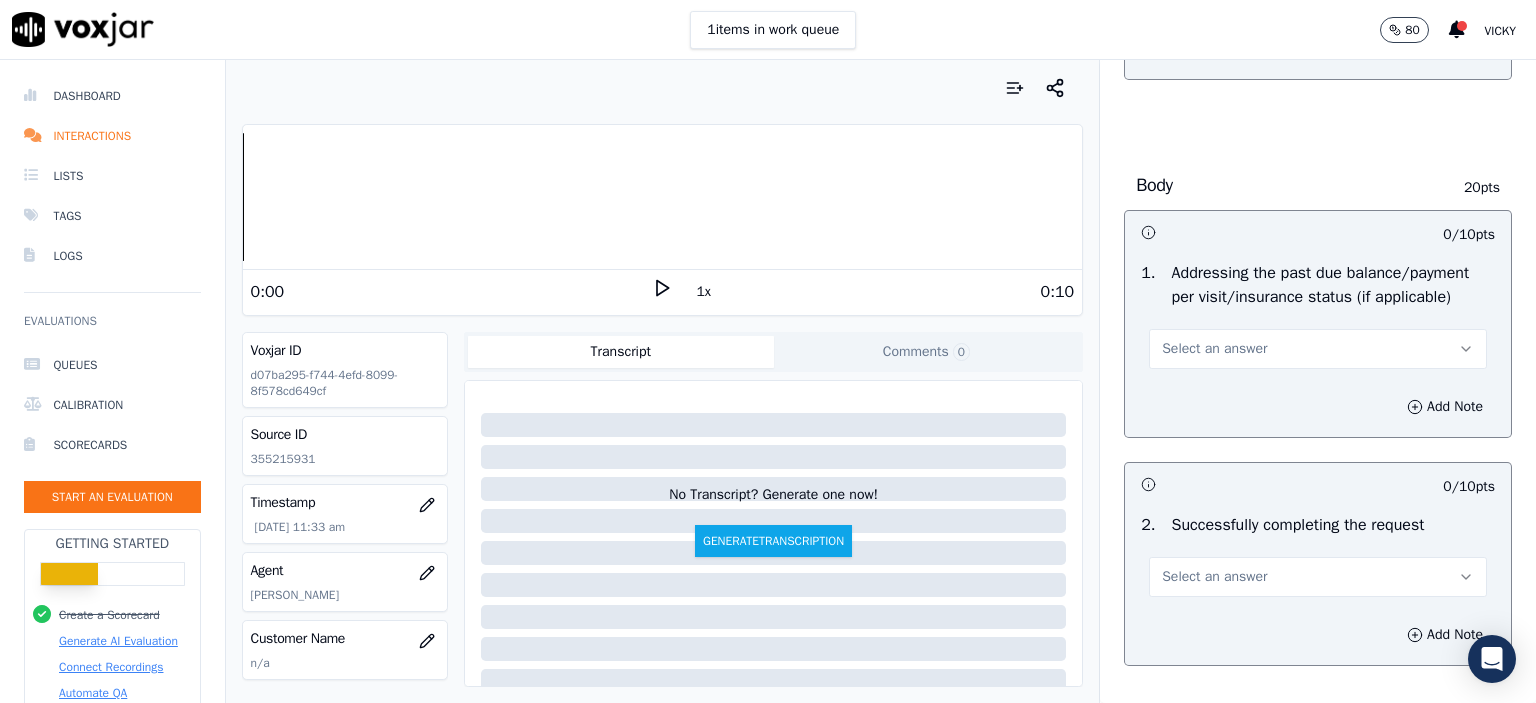 click on "Select an answer" at bounding box center [1318, 349] 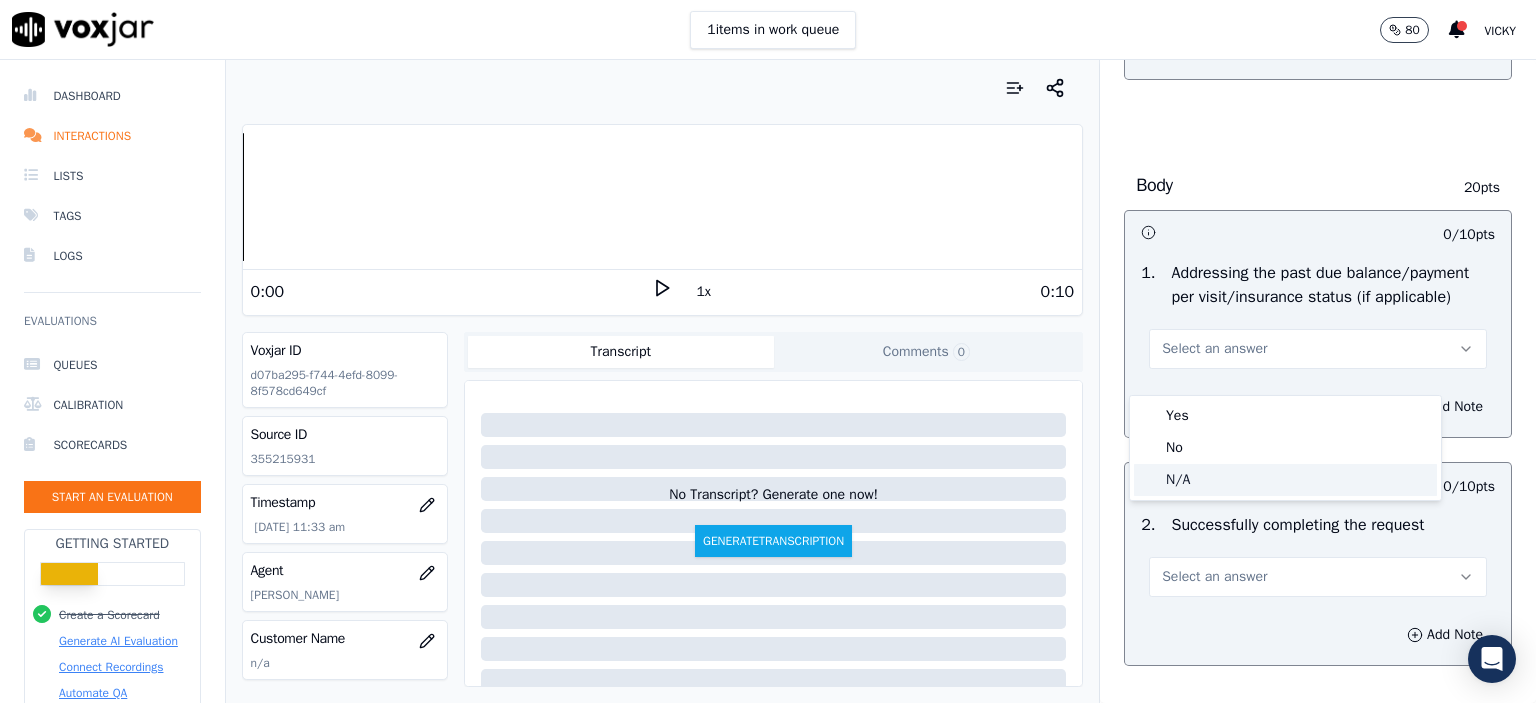 click on "N/A" 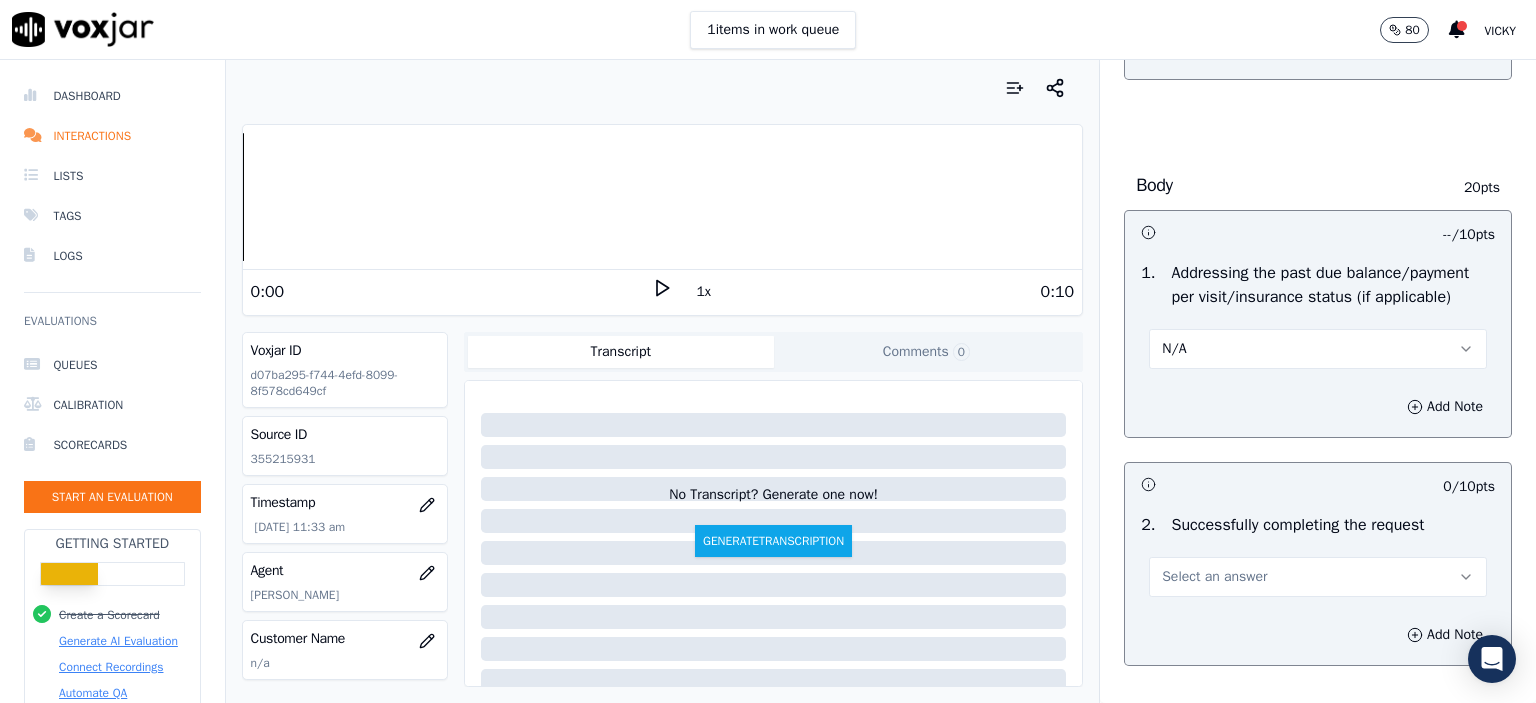 click on "Select an answer" at bounding box center (1318, 577) 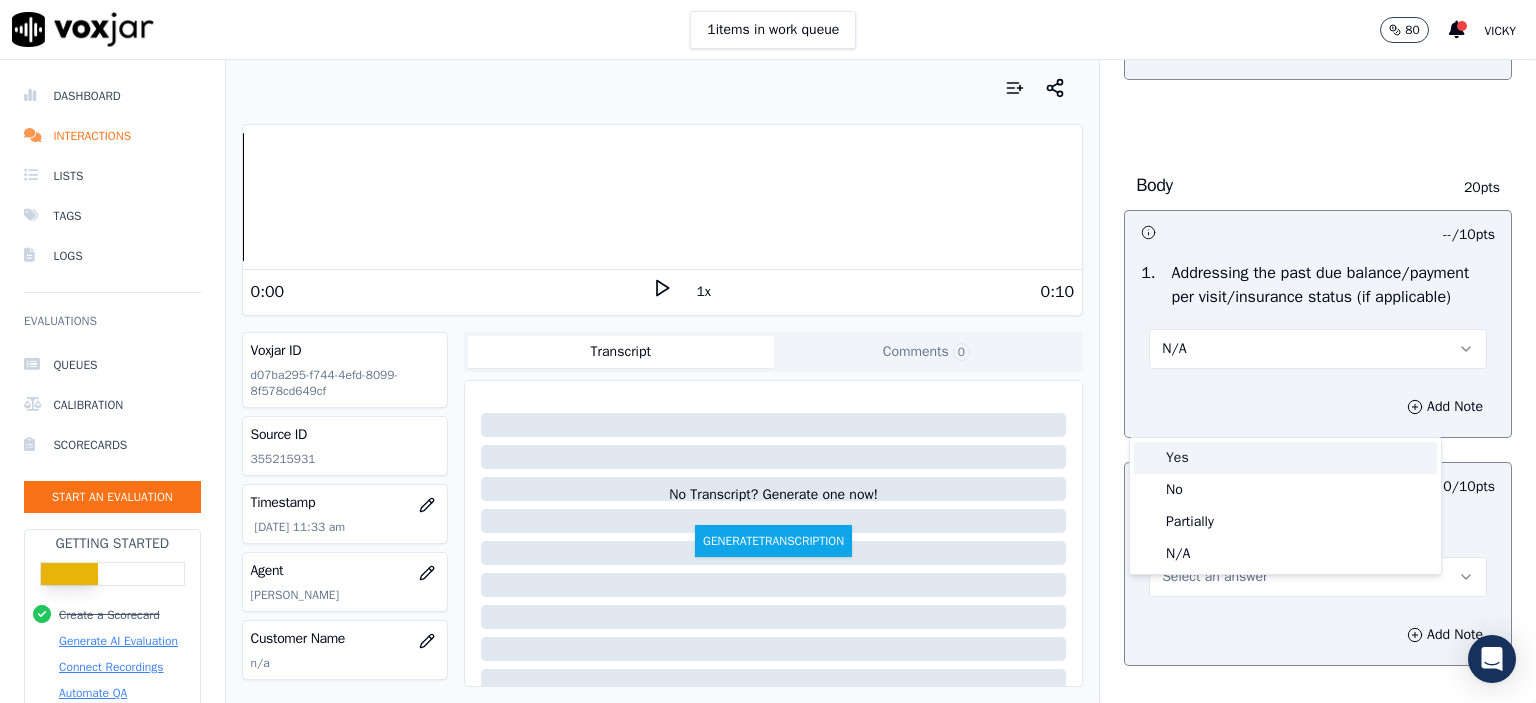 click on "Yes" at bounding box center (1285, 458) 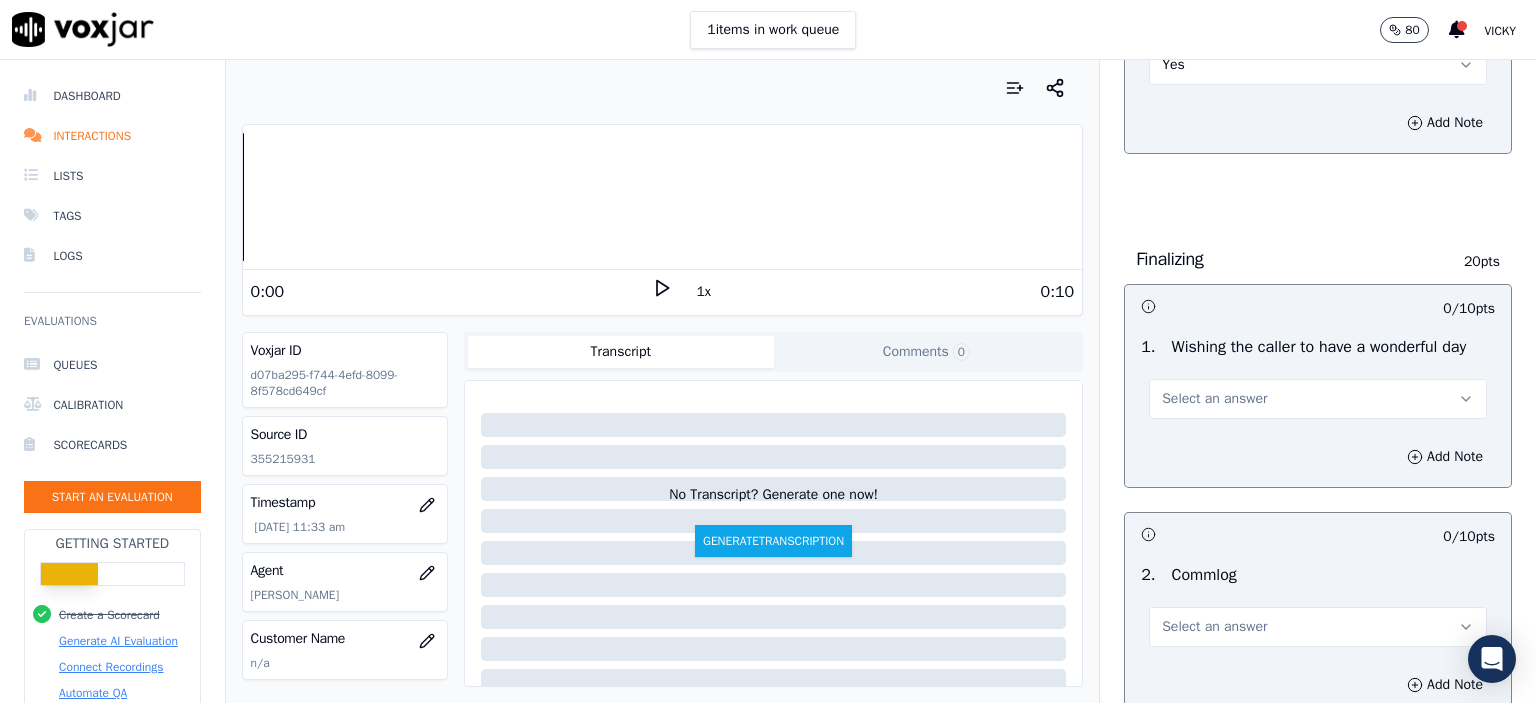 scroll, scrollTop: 1400, scrollLeft: 0, axis: vertical 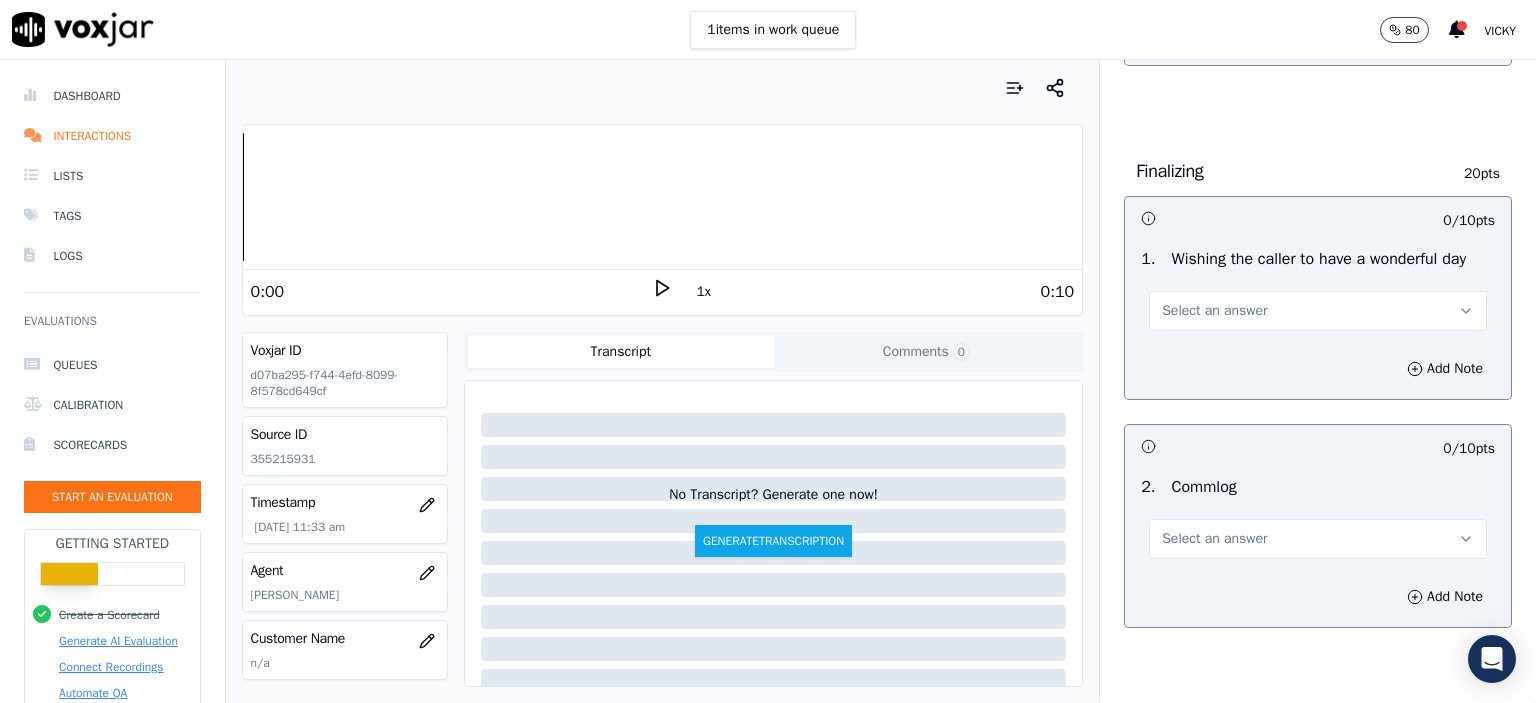 click on "Select an answer" at bounding box center (1318, 311) 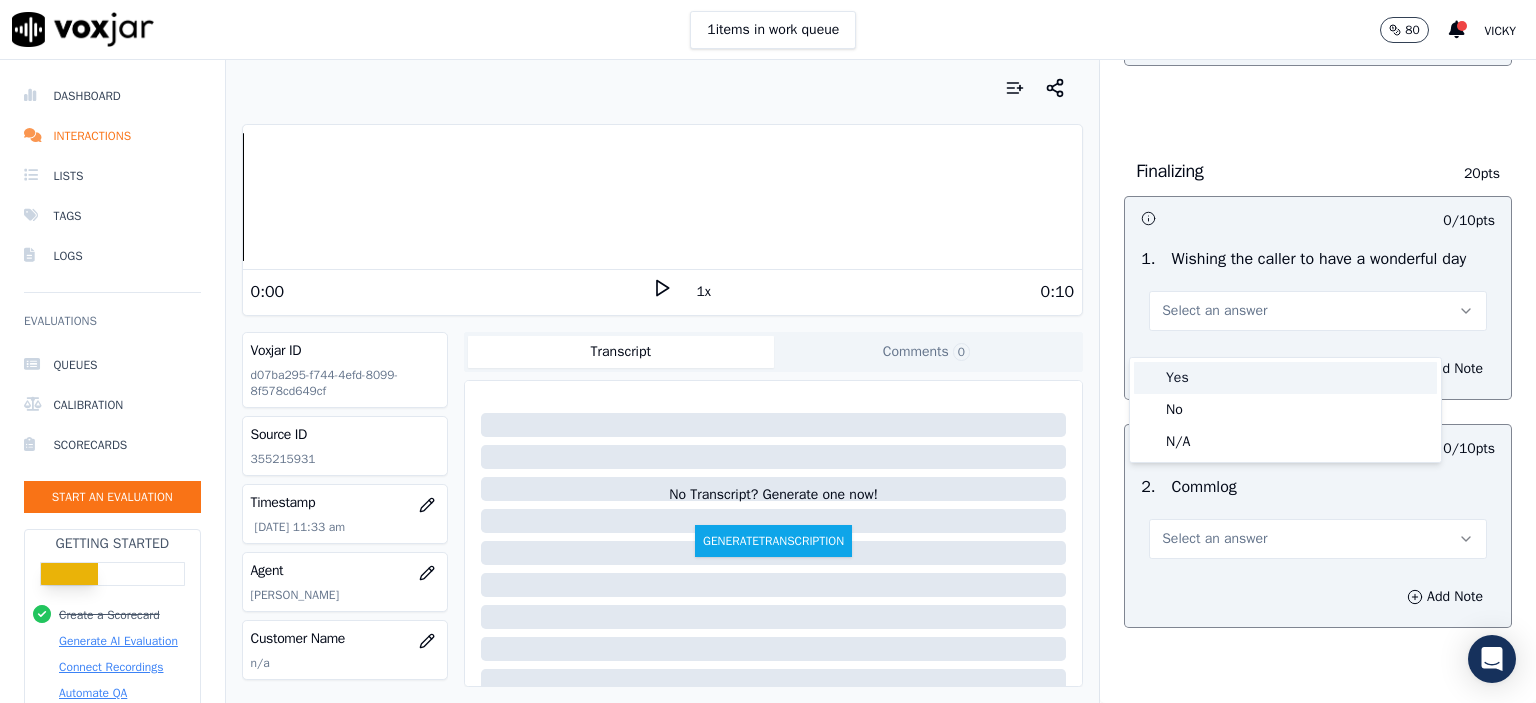 click on "Yes" at bounding box center [1285, 378] 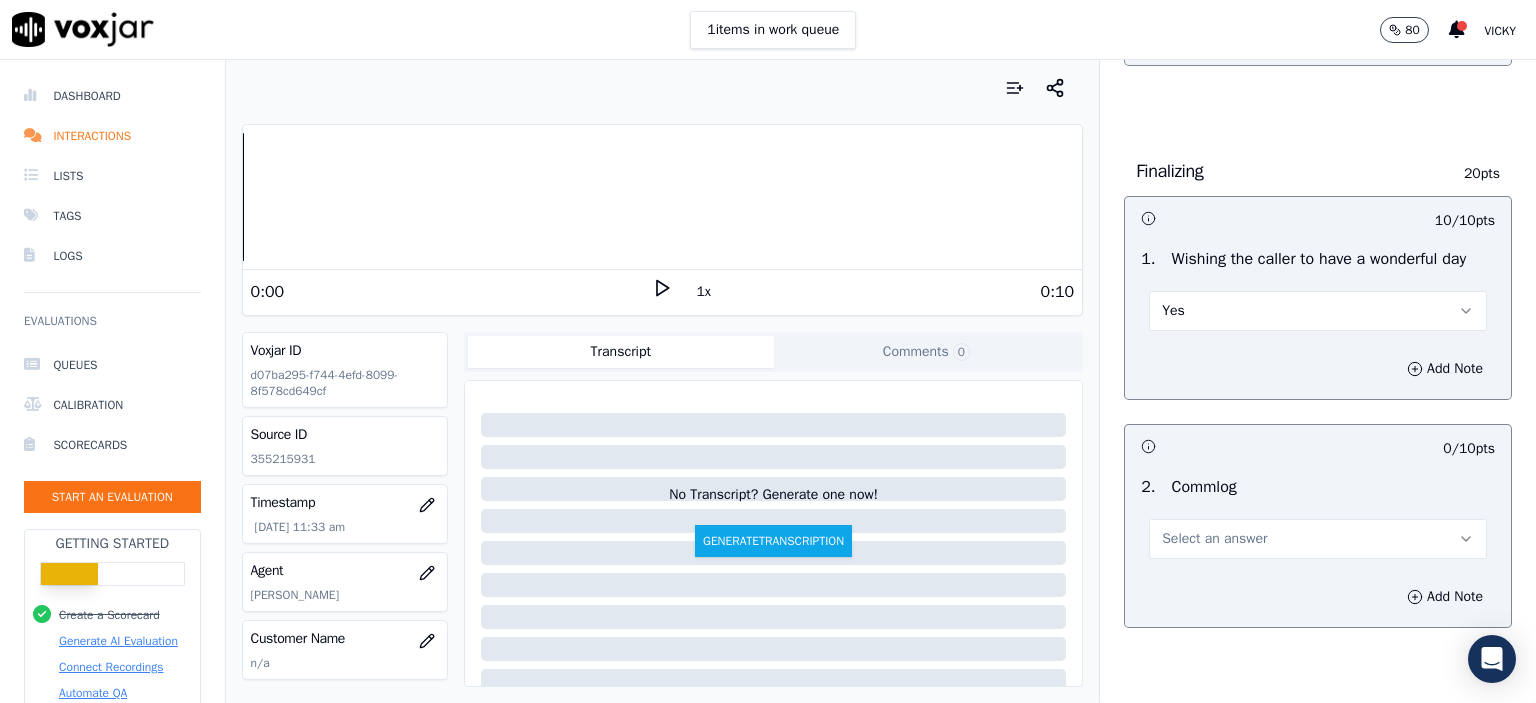 click on "Select an answer" at bounding box center (1214, 539) 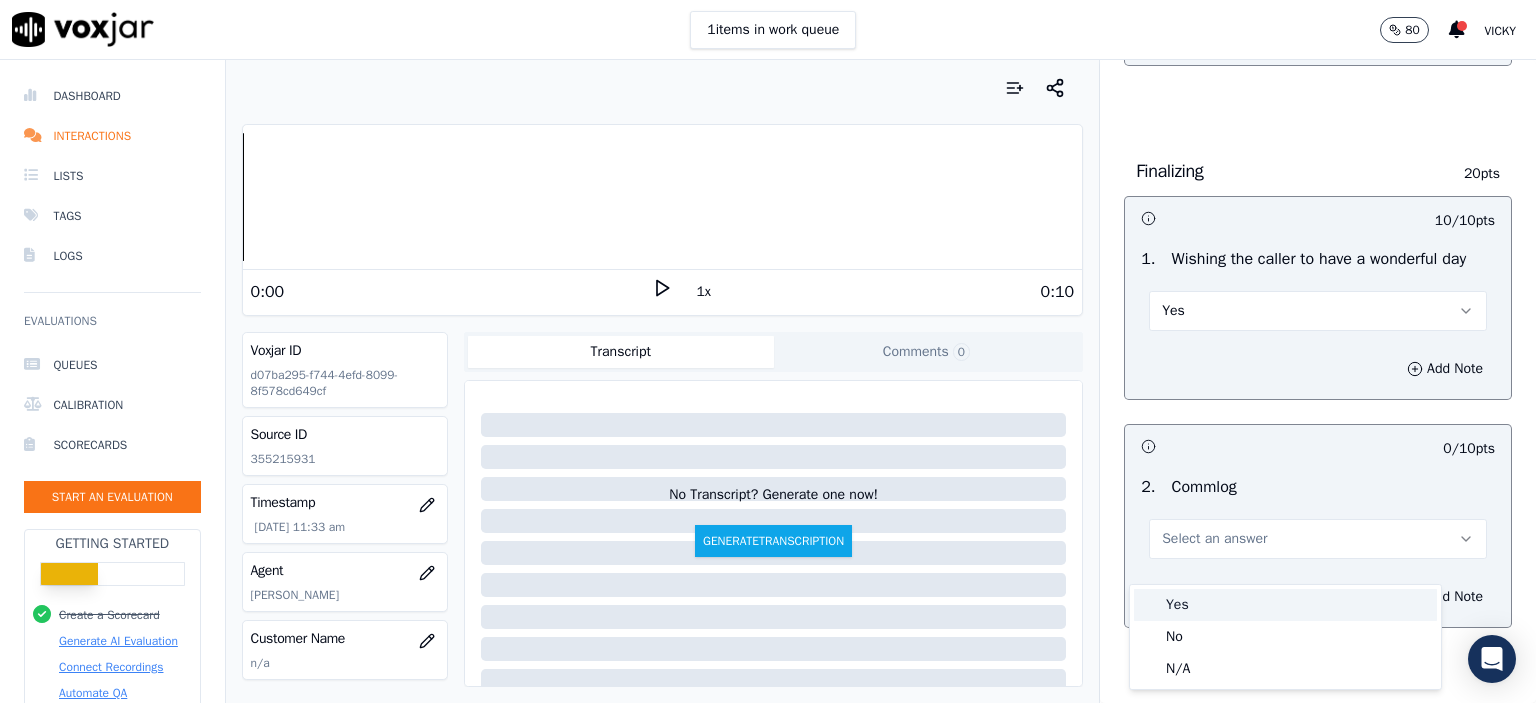 drag, startPoint x: 1218, startPoint y: 595, endPoint x: 1343, endPoint y: 479, distance: 170.53152 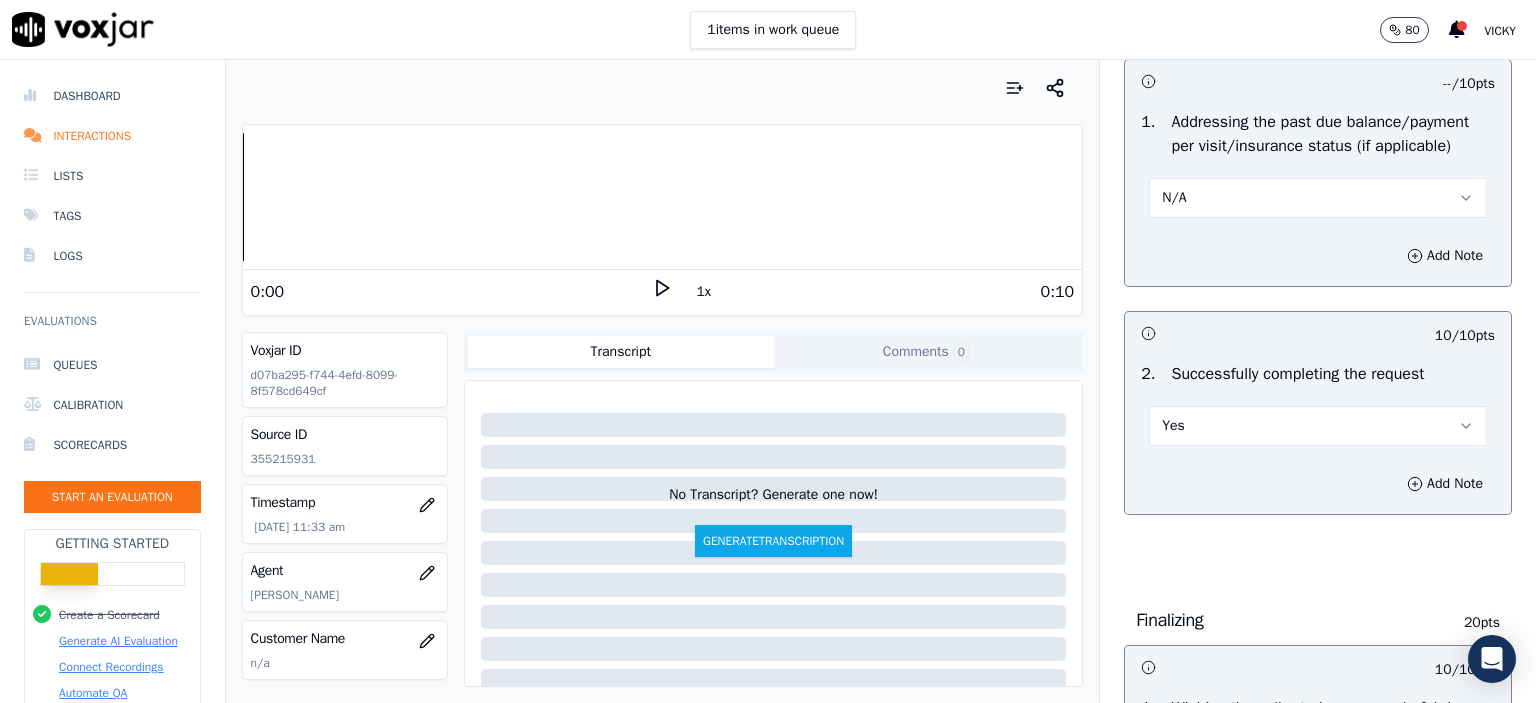 scroll, scrollTop: 900, scrollLeft: 0, axis: vertical 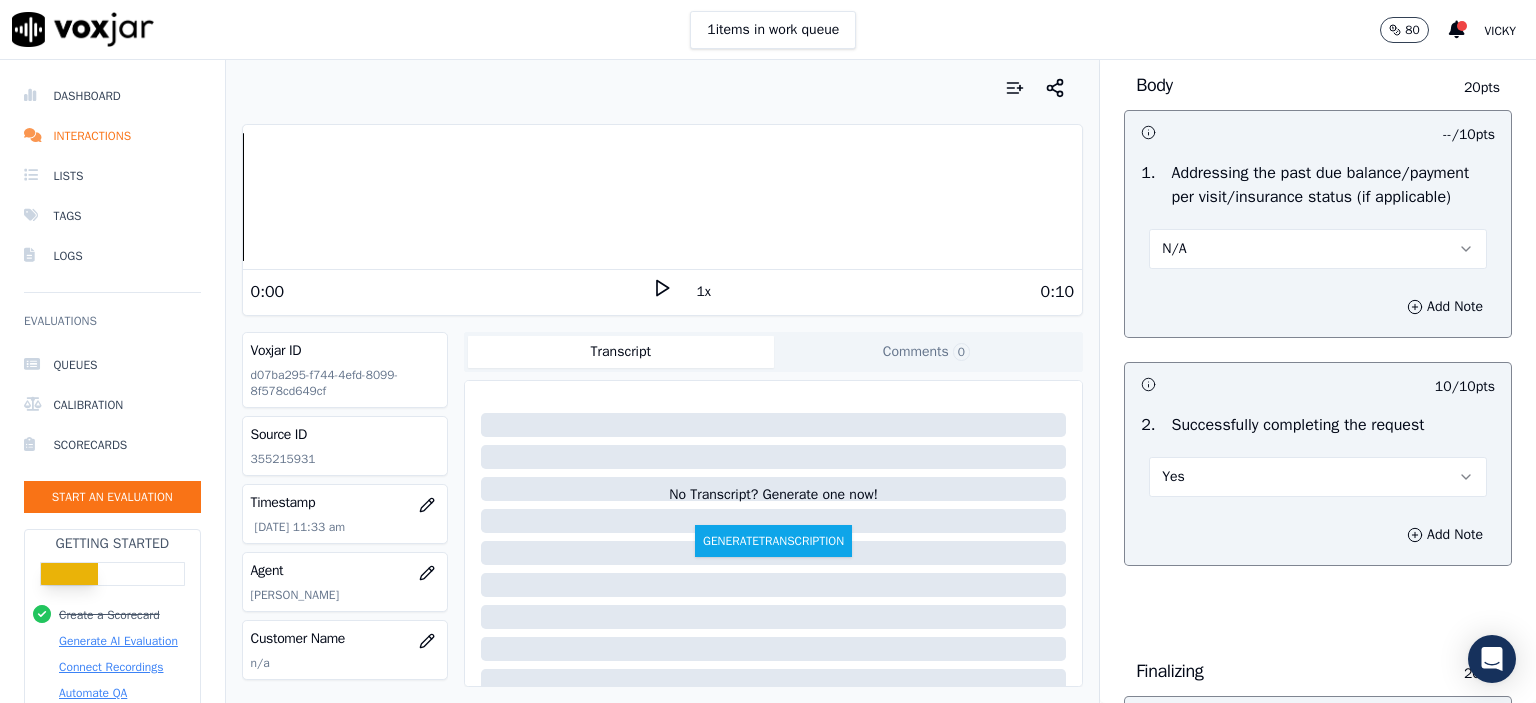 drag, startPoint x: 1211, startPoint y: 490, endPoint x: 1210, endPoint y: 500, distance: 10.049875 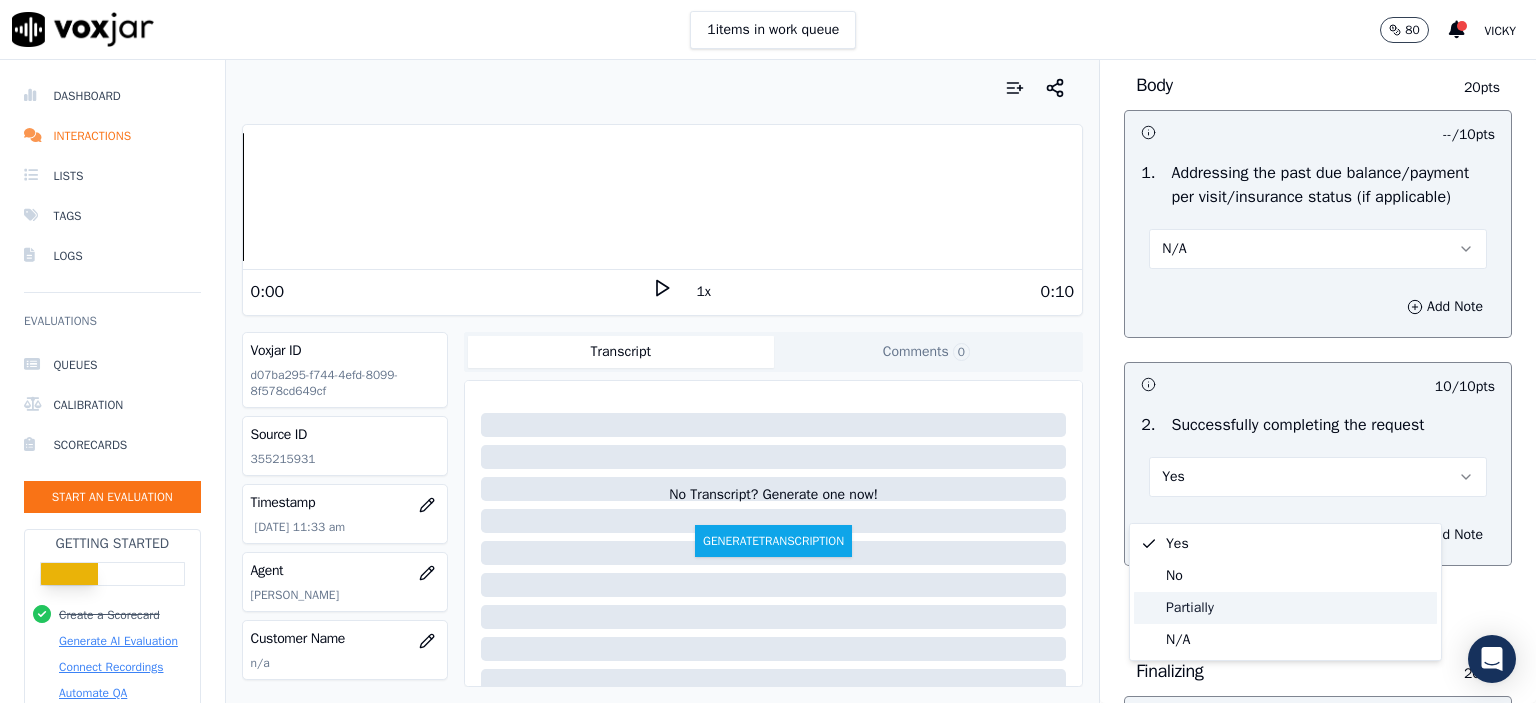 click on "Partially" 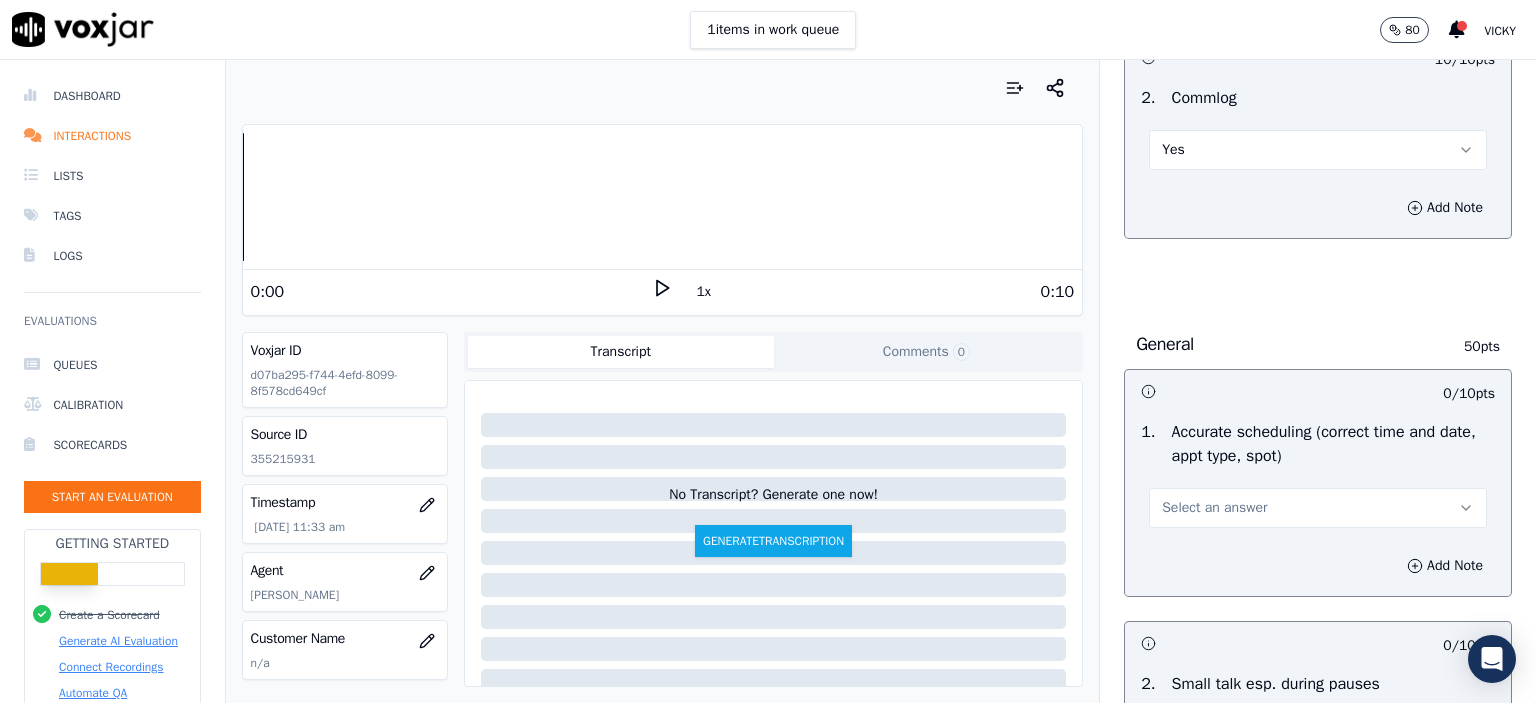 scroll, scrollTop: 1900, scrollLeft: 0, axis: vertical 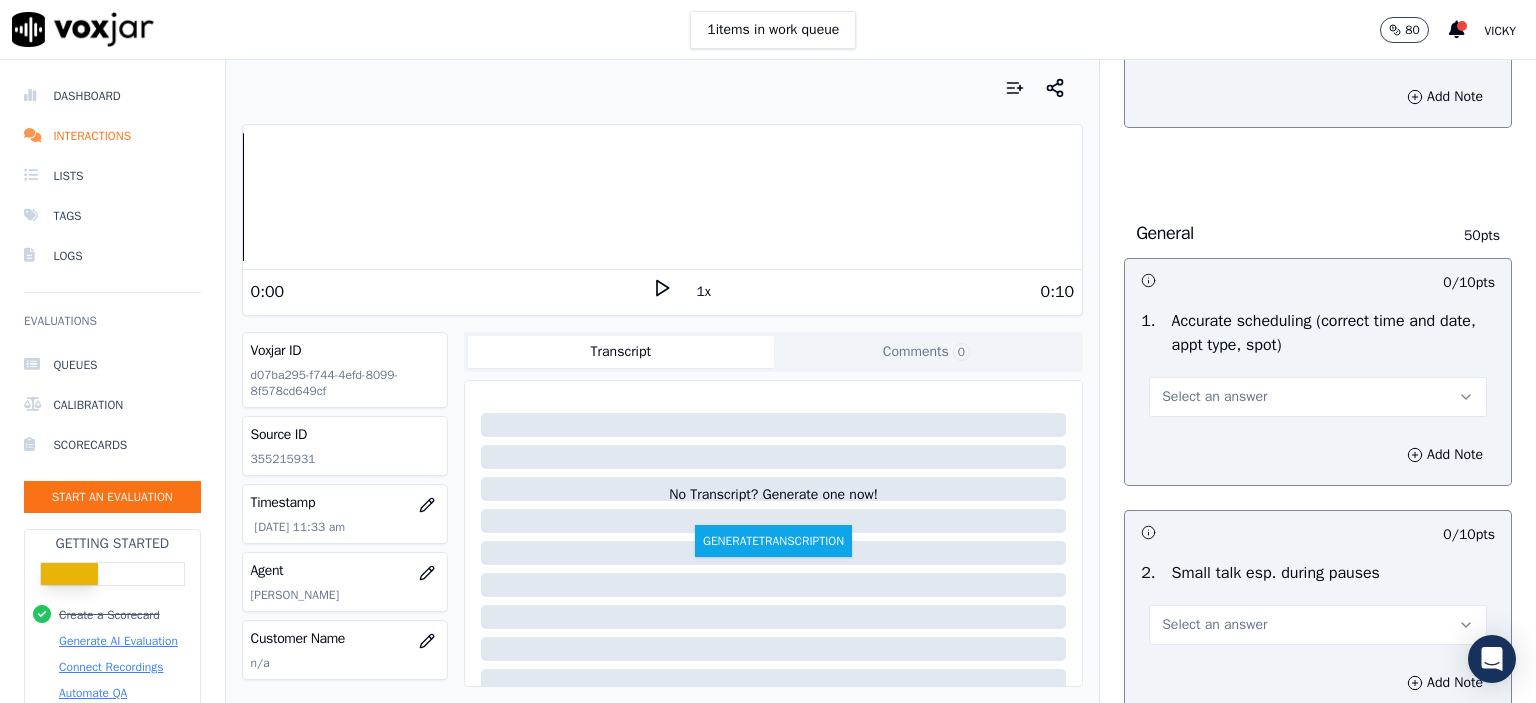 click on "Select an answer" at bounding box center (1214, 397) 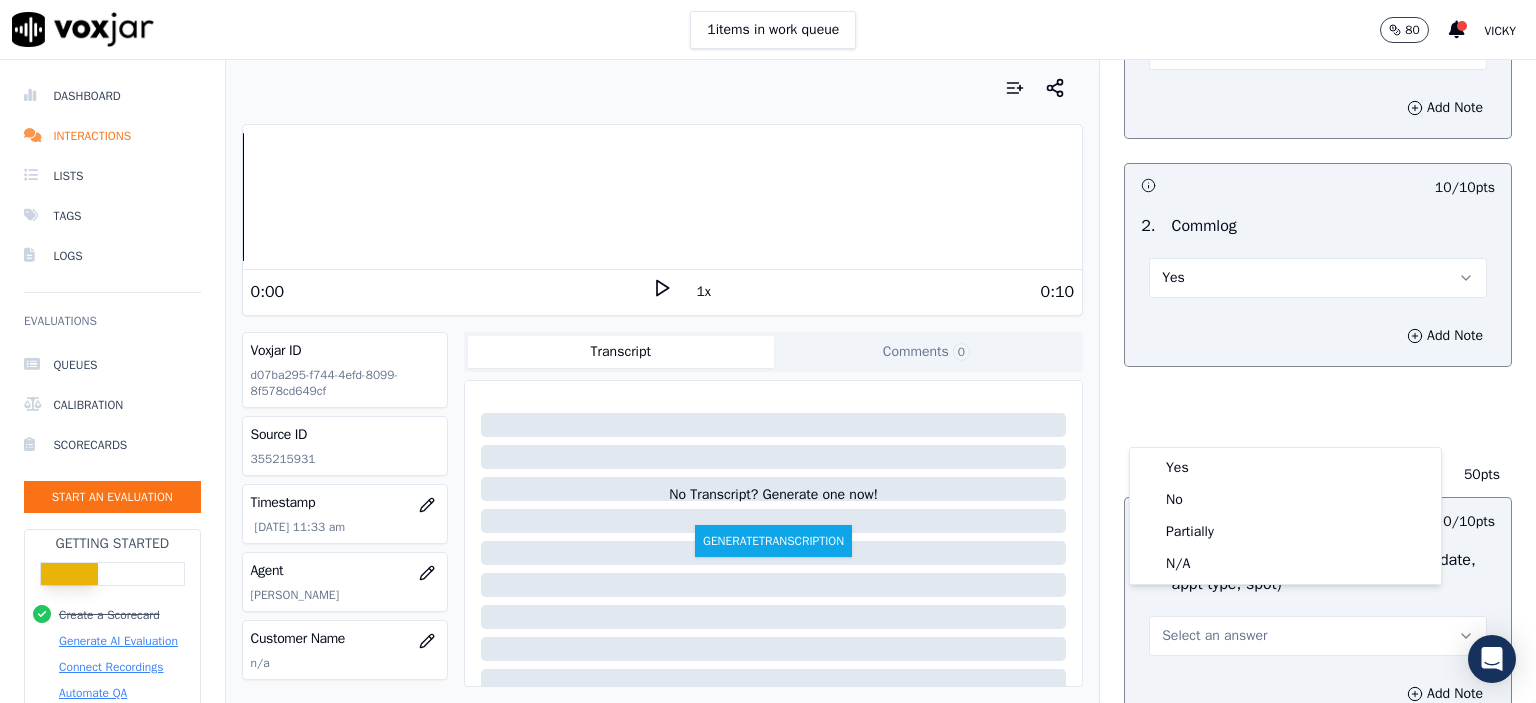 scroll, scrollTop: 1600, scrollLeft: 0, axis: vertical 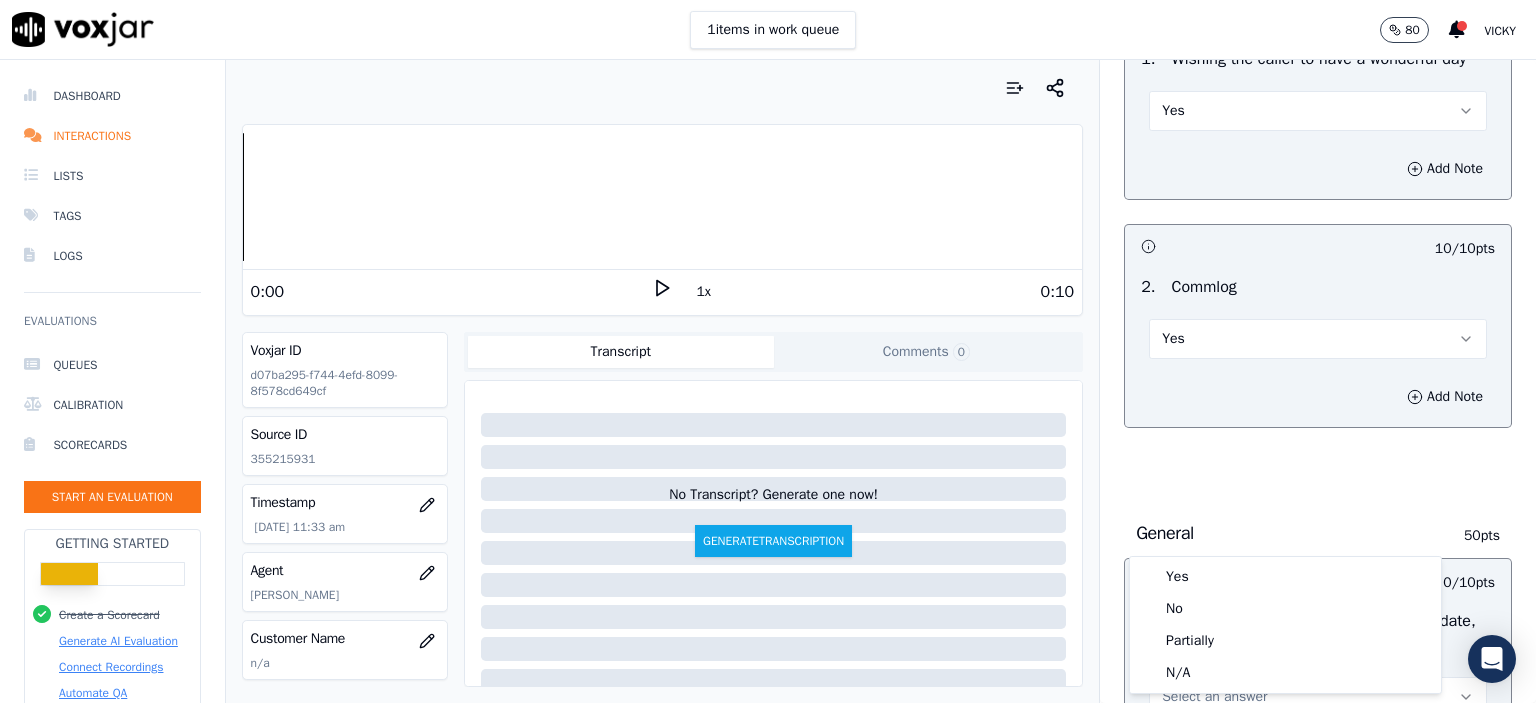 click on "Yes" at bounding box center (1318, 339) 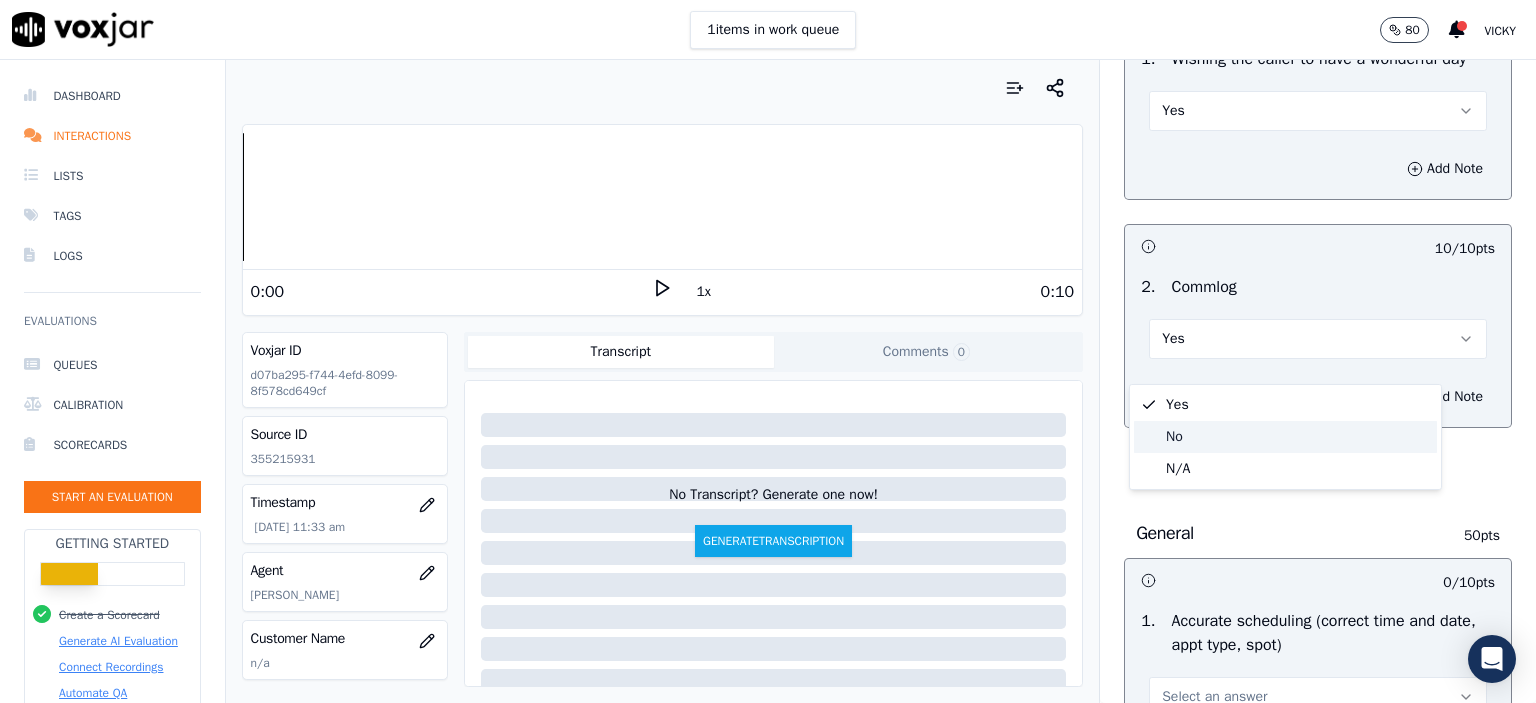 click on "No" 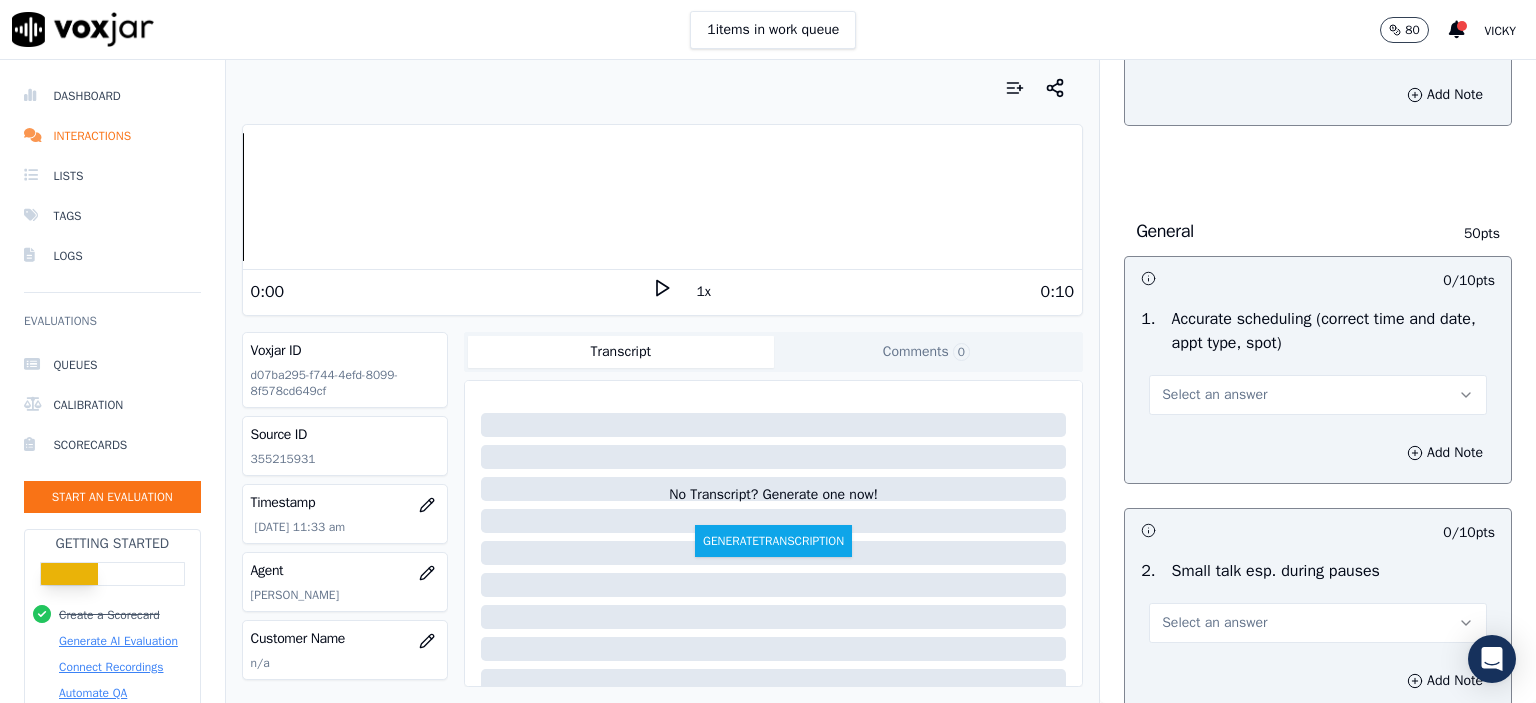 scroll, scrollTop: 1900, scrollLeft: 0, axis: vertical 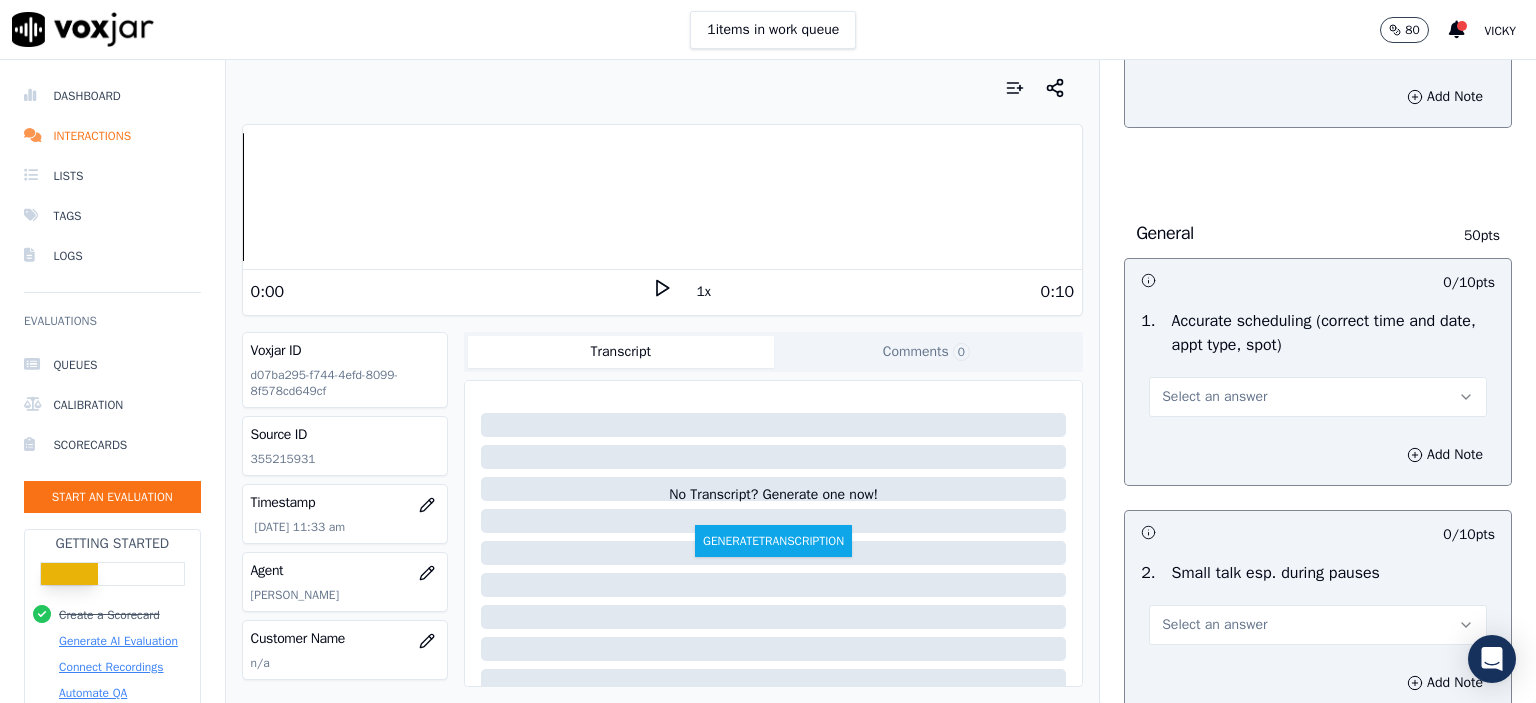 click on "Select an answer" at bounding box center [1214, 397] 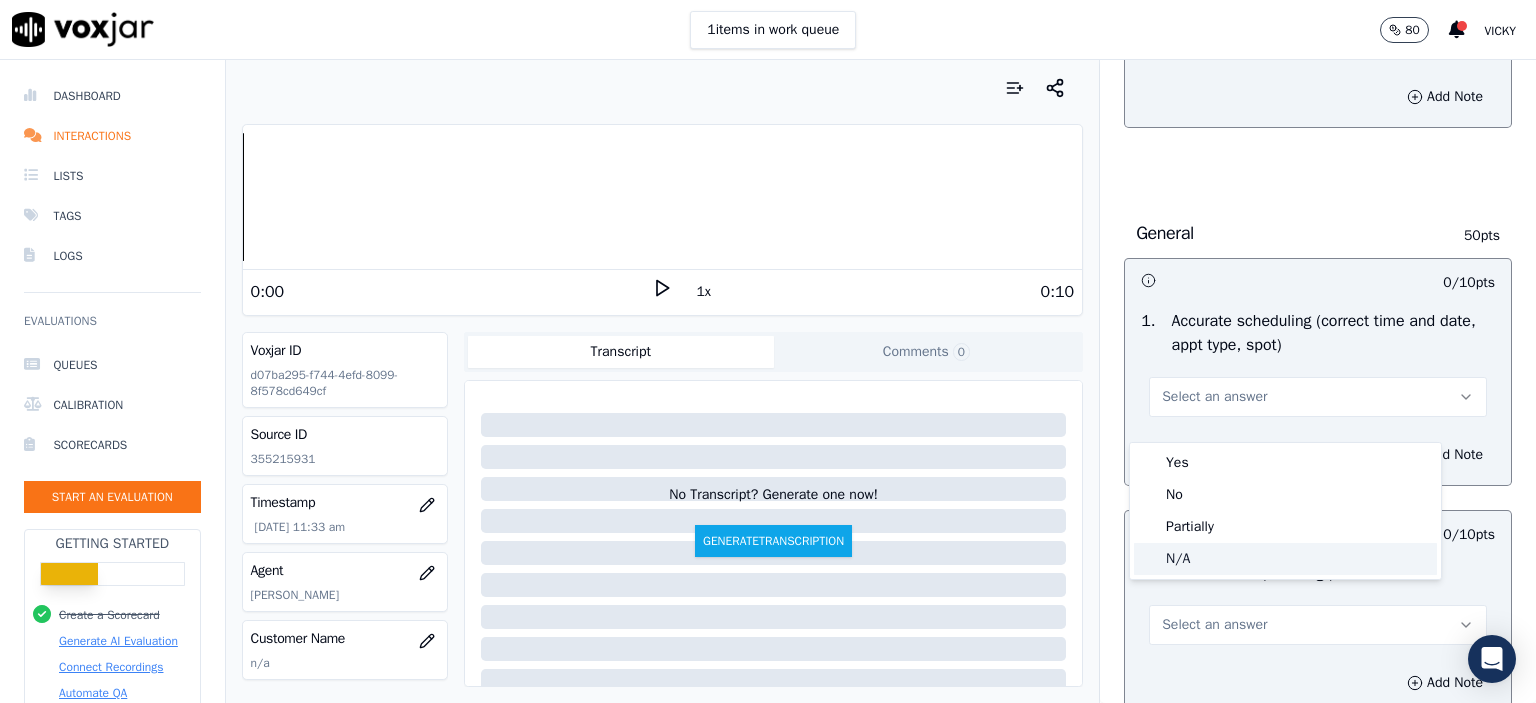click on "N/A" 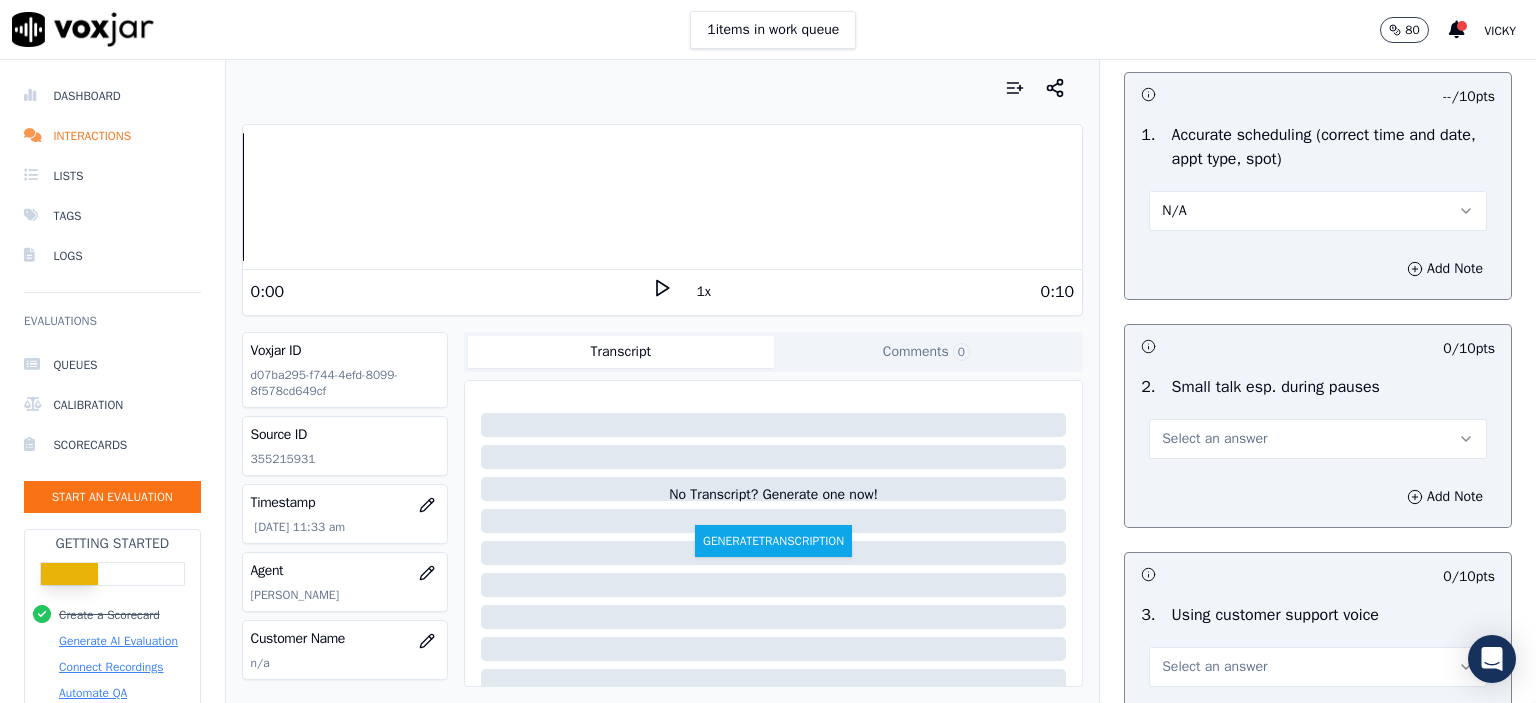 scroll, scrollTop: 2100, scrollLeft: 0, axis: vertical 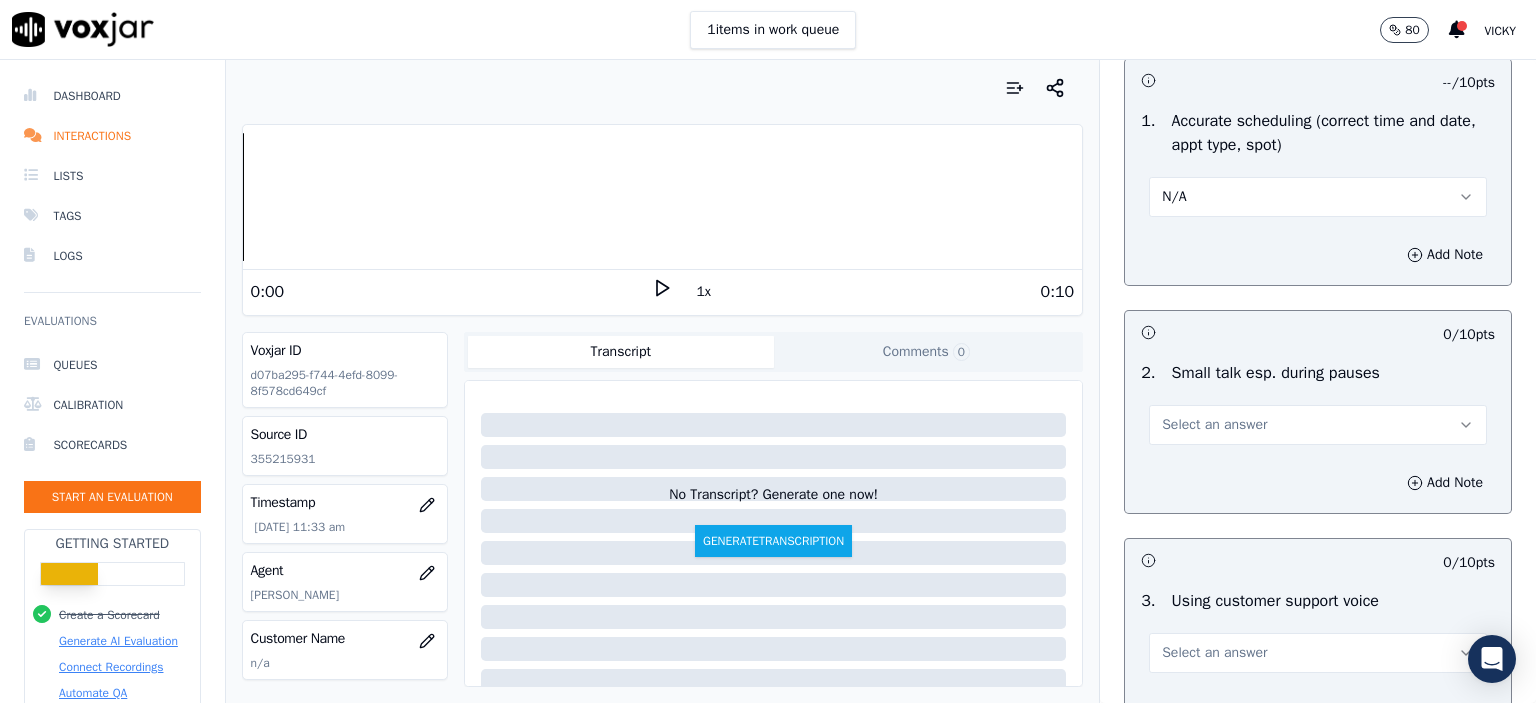 click on "Select an answer" at bounding box center (1214, 425) 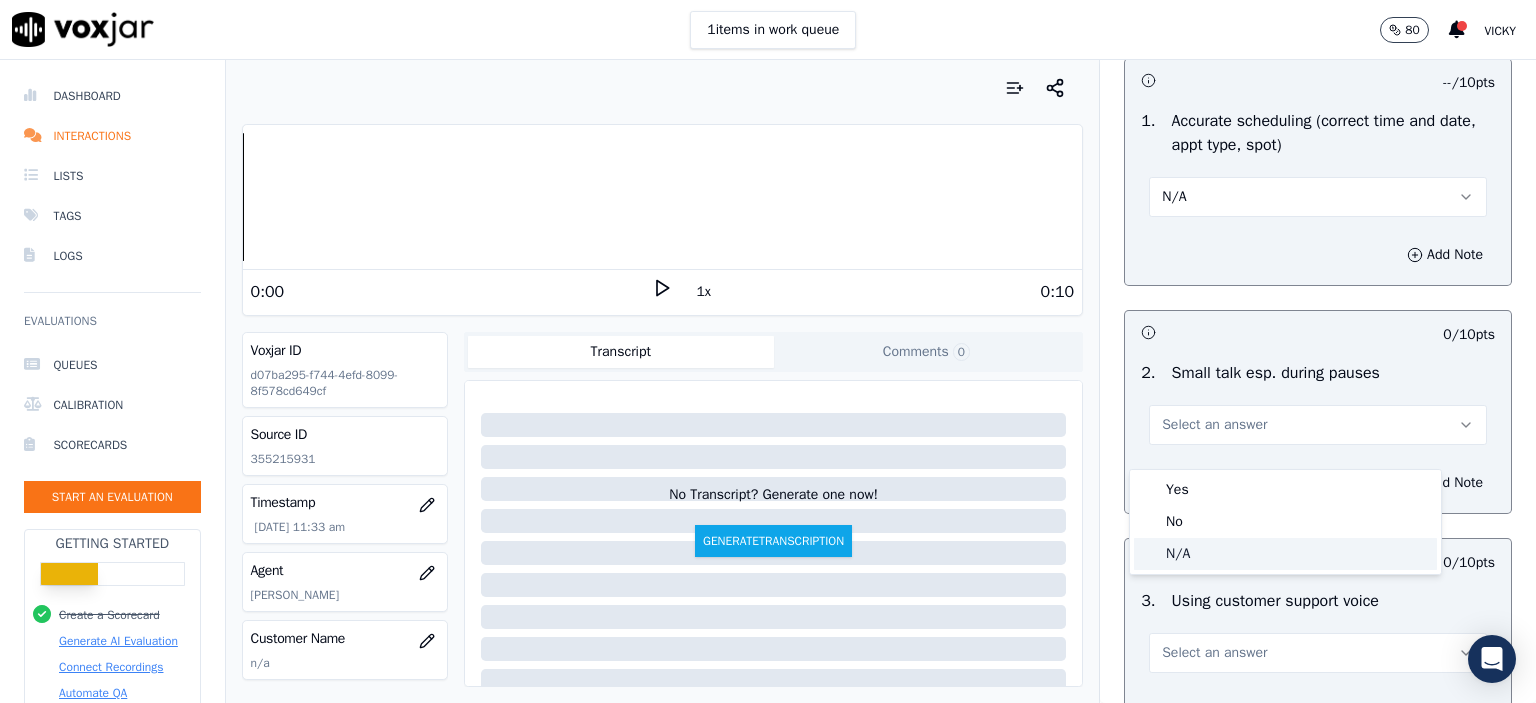 drag, startPoint x: 1216, startPoint y: 557, endPoint x: 1055, endPoint y: 54, distance: 528.13824 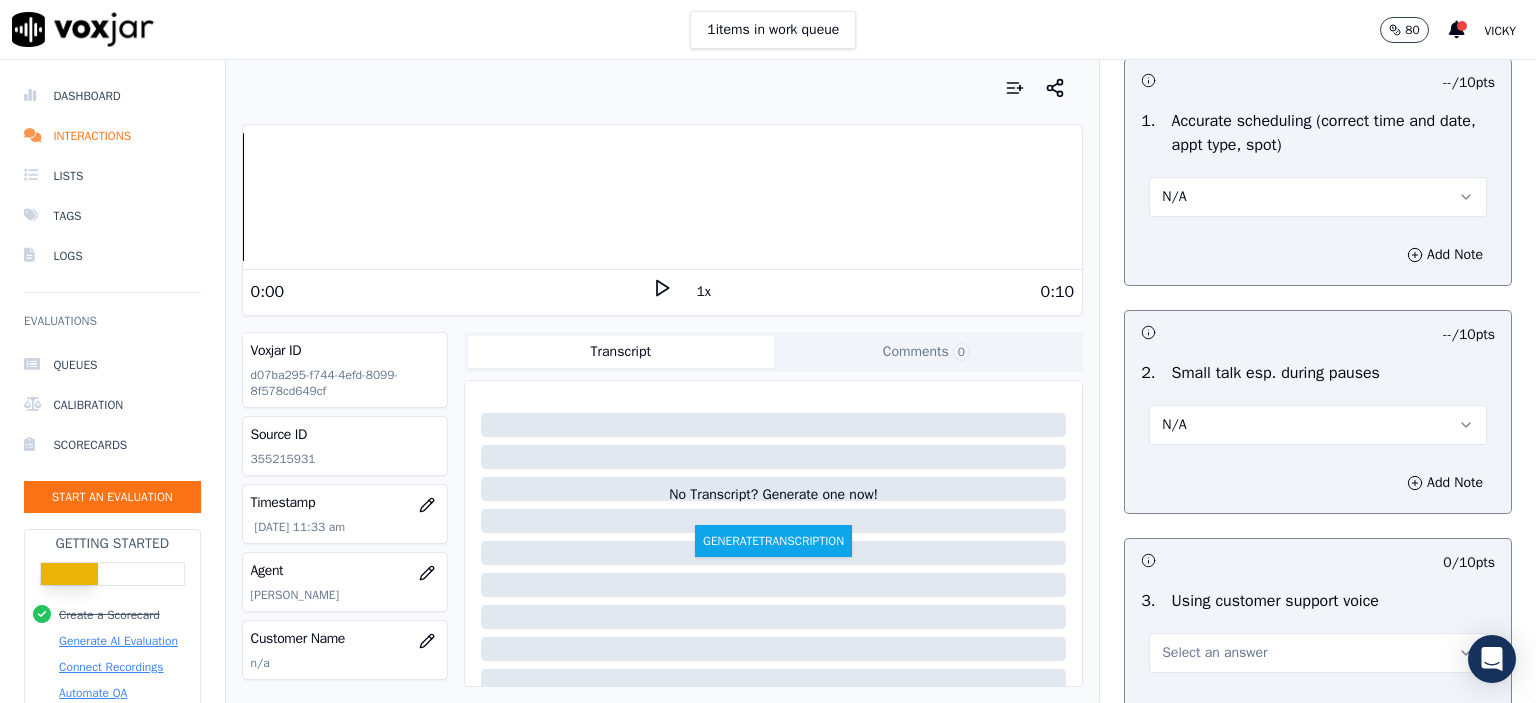 click on "N/A" at bounding box center [1318, 425] 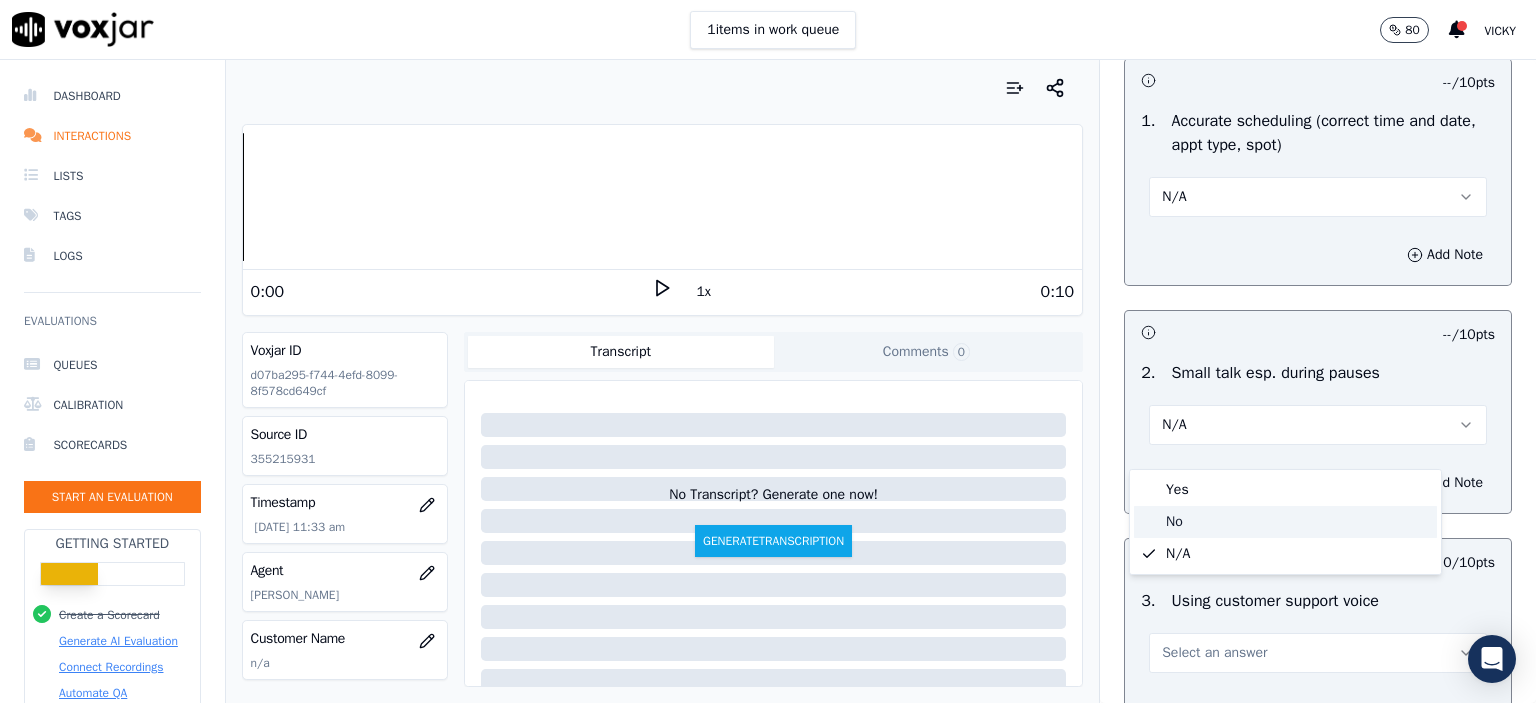click on "No" 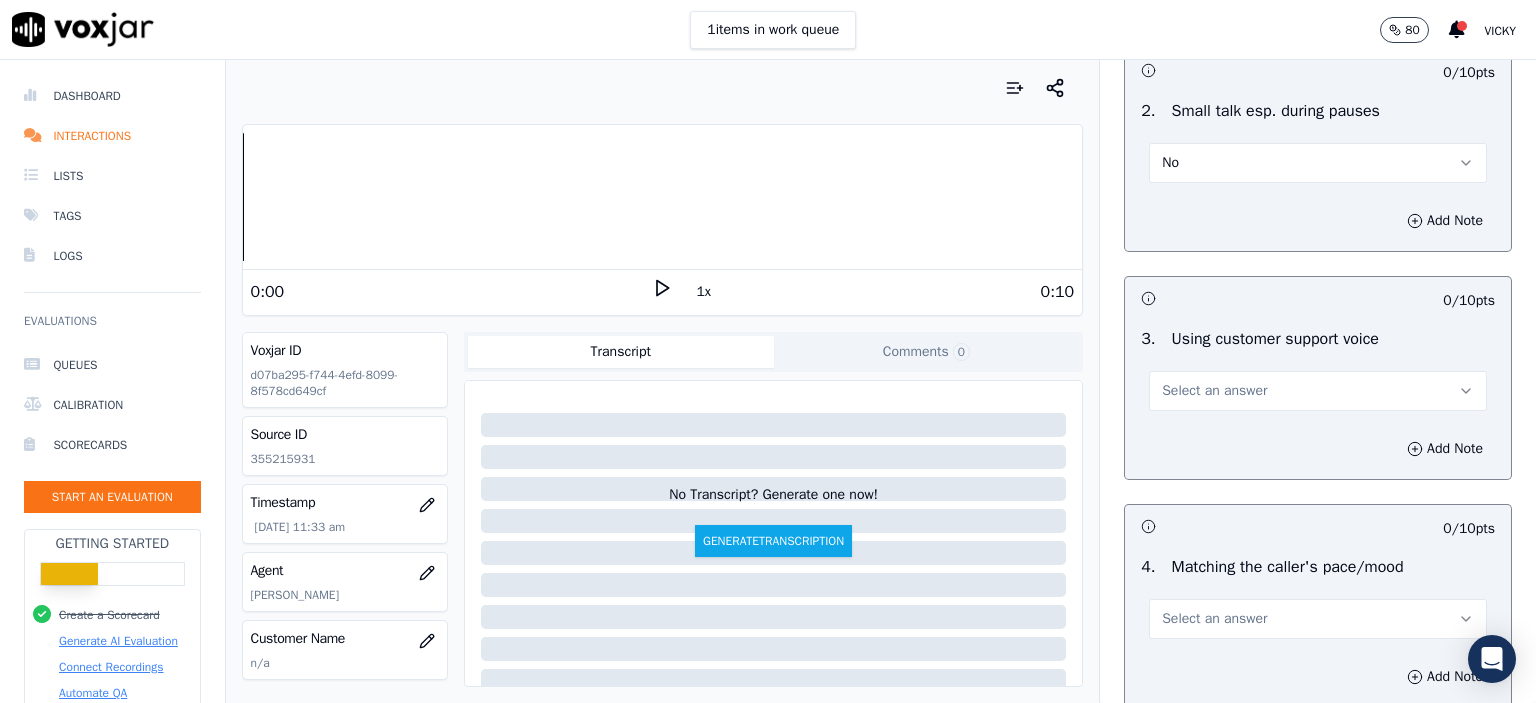 scroll, scrollTop: 2400, scrollLeft: 0, axis: vertical 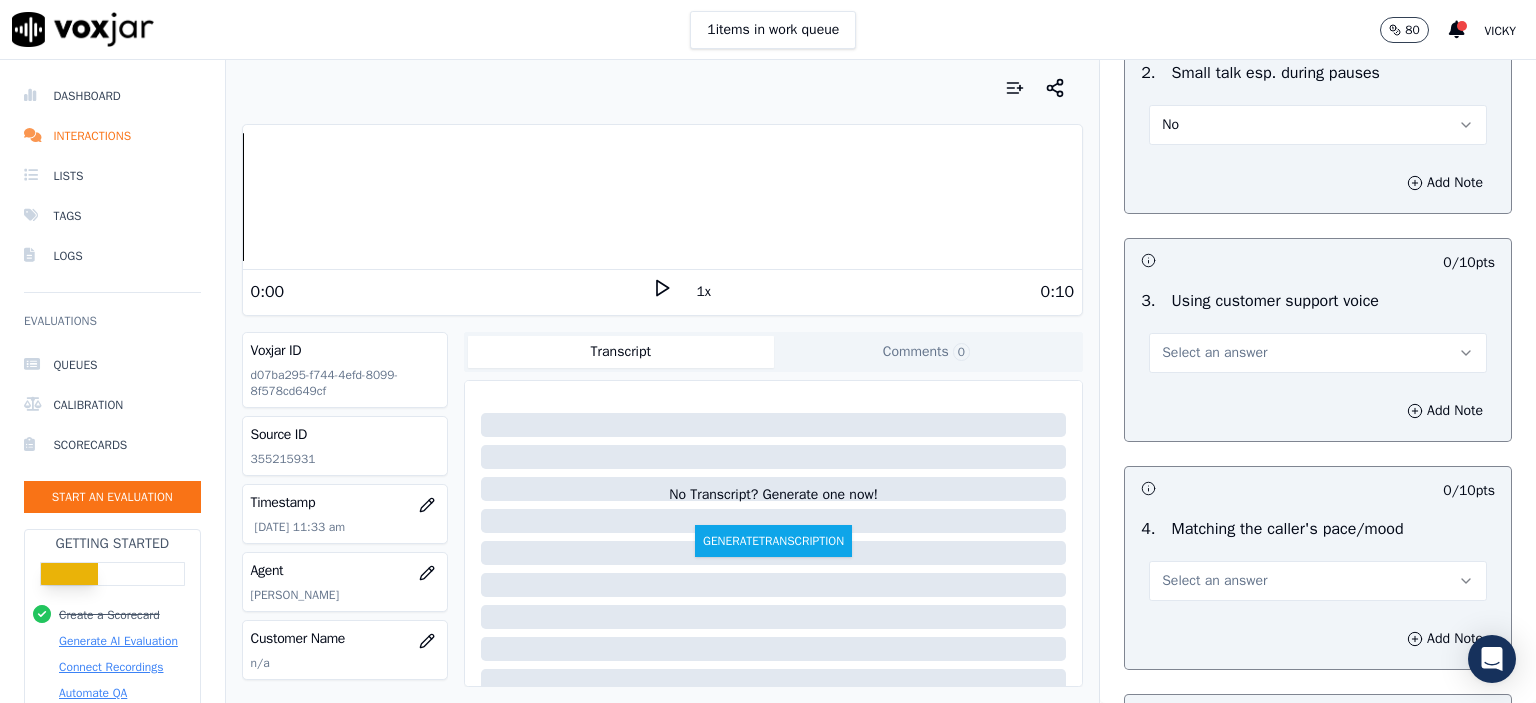 click on "Select an answer" at bounding box center (1214, 353) 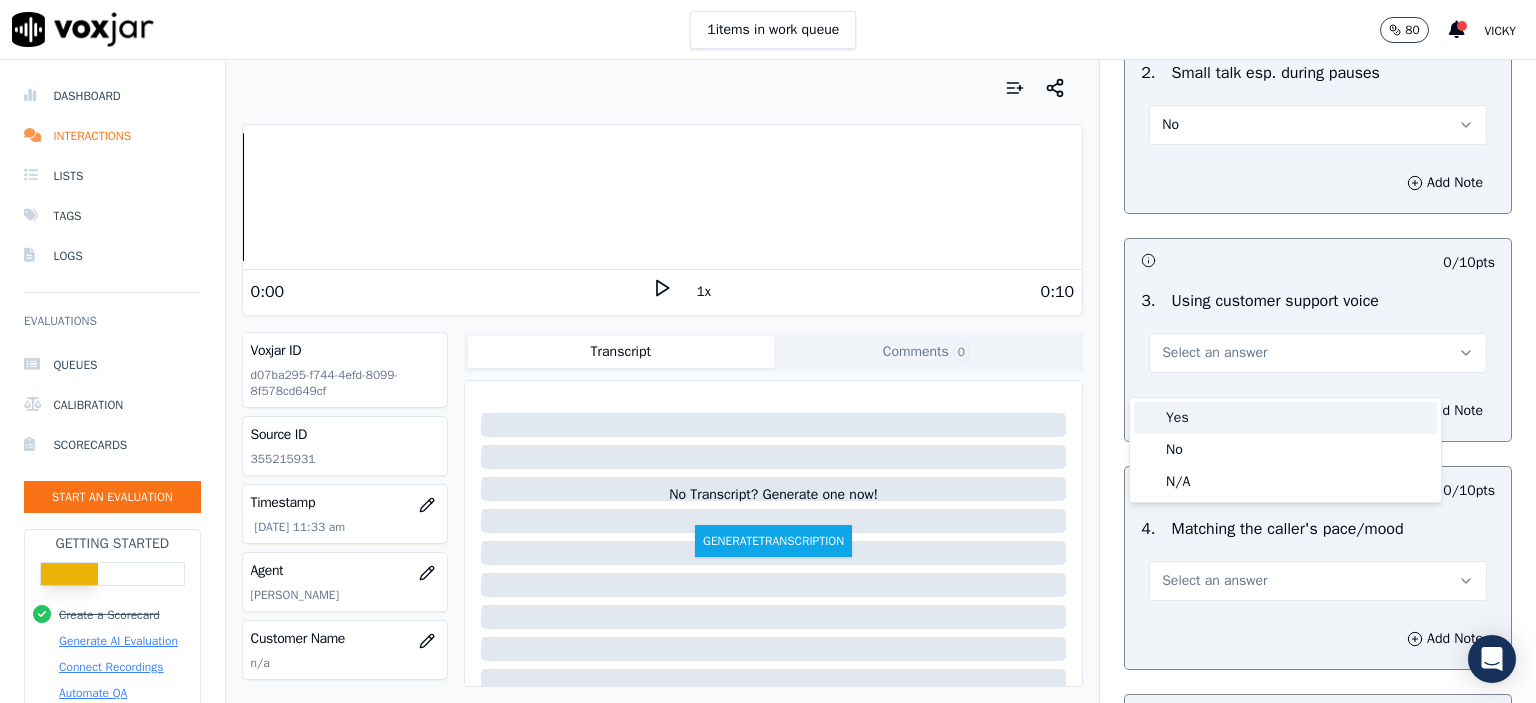 click on "Yes" at bounding box center [1285, 418] 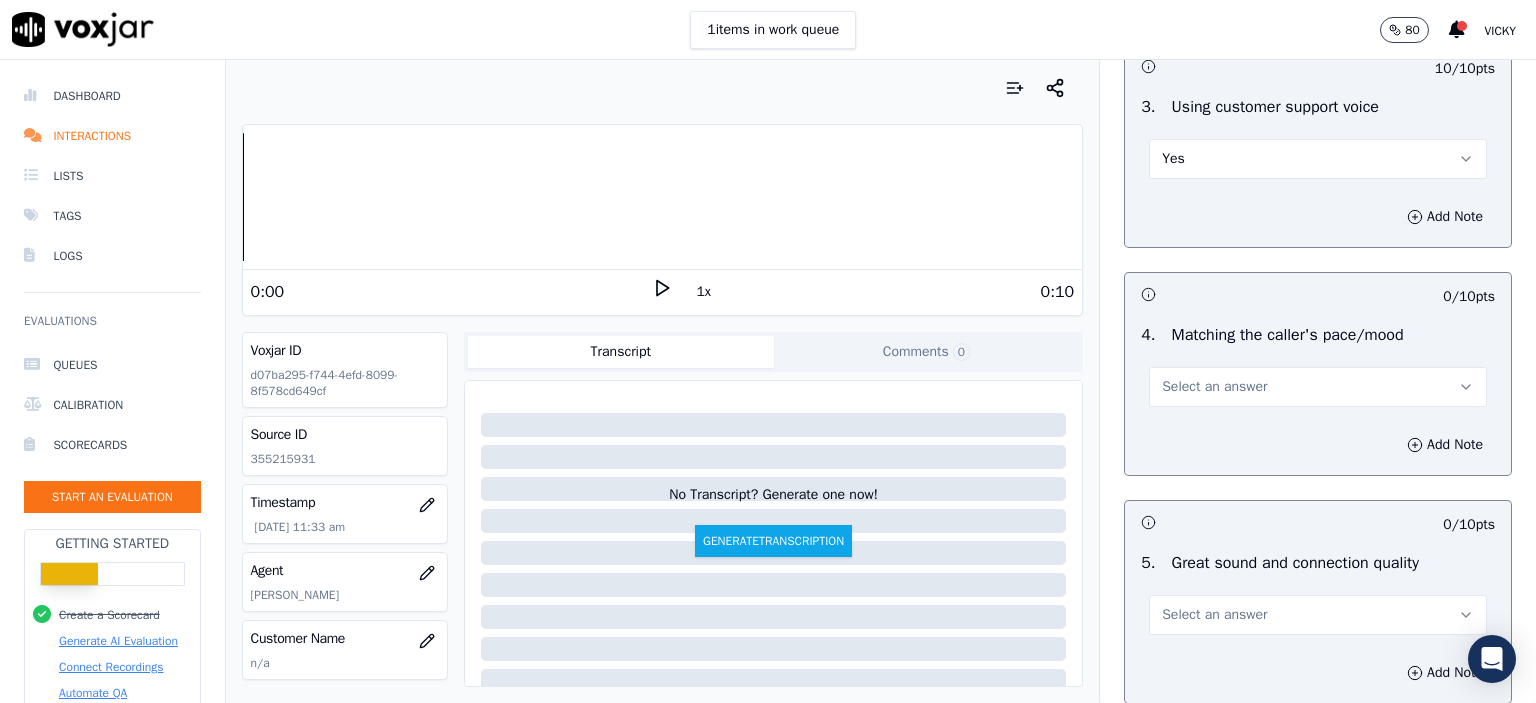 scroll, scrollTop: 2600, scrollLeft: 0, axis: vertical 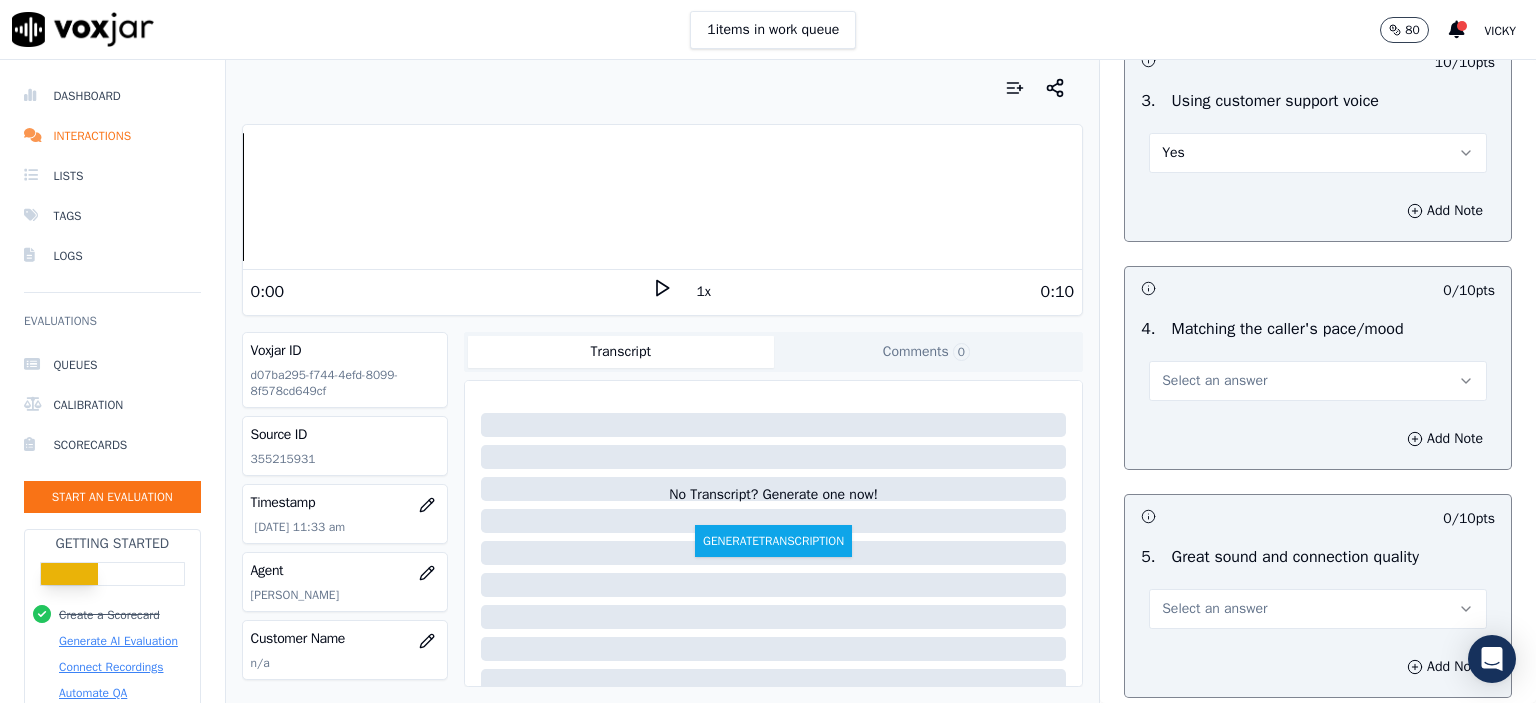 click on "Select an answer" at bounding box center [1318, 381] 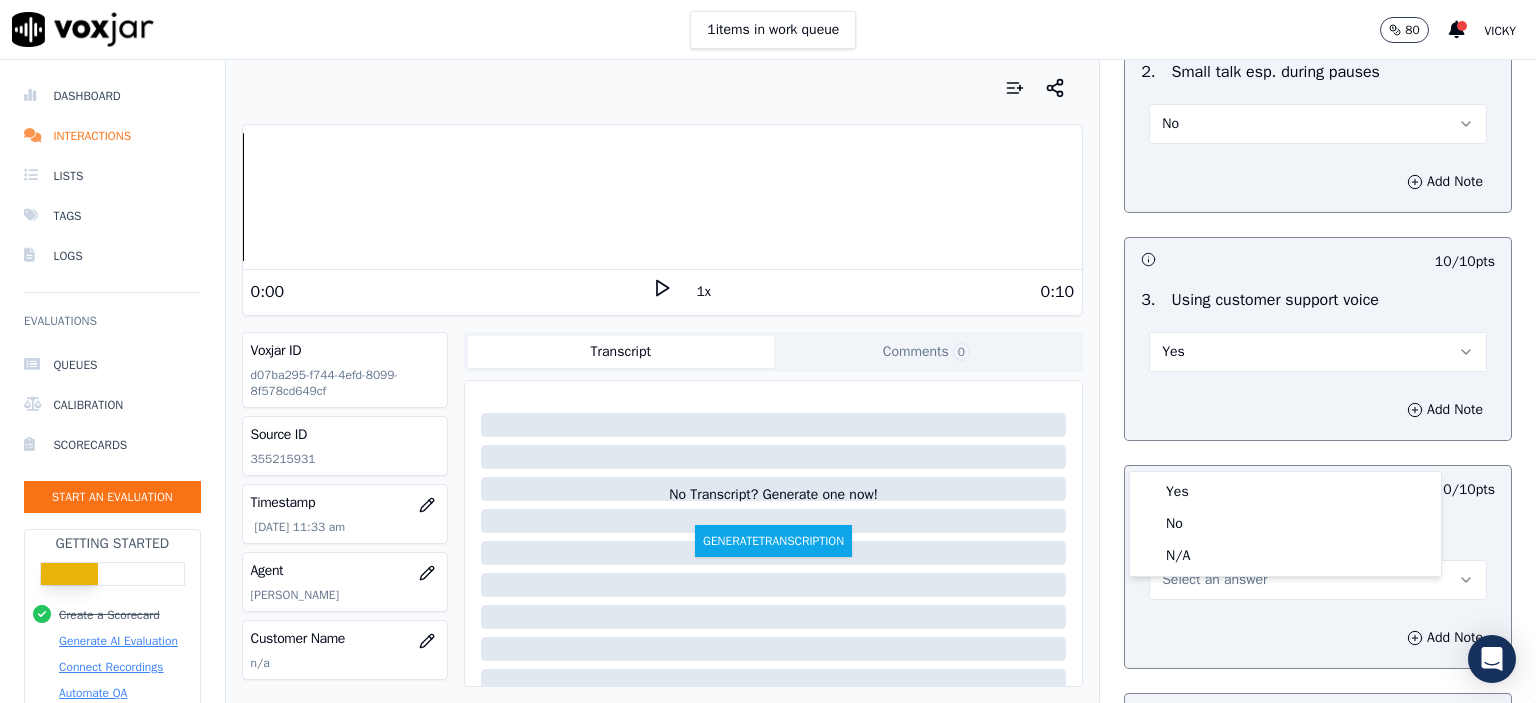 scroll, scrollTop: 2400, scrollLeft: 0, axis: vertical 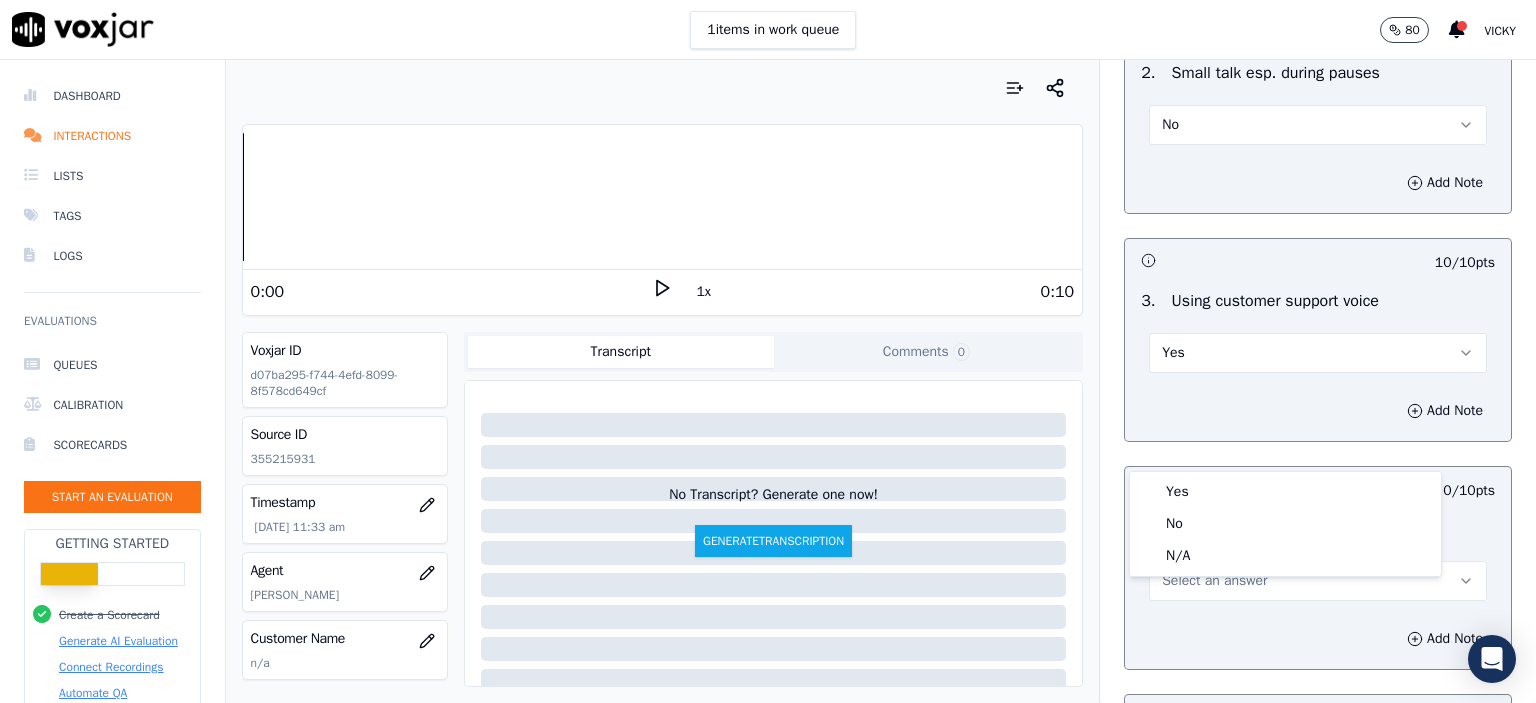 click on "No" at bounding box center (1318, 125) 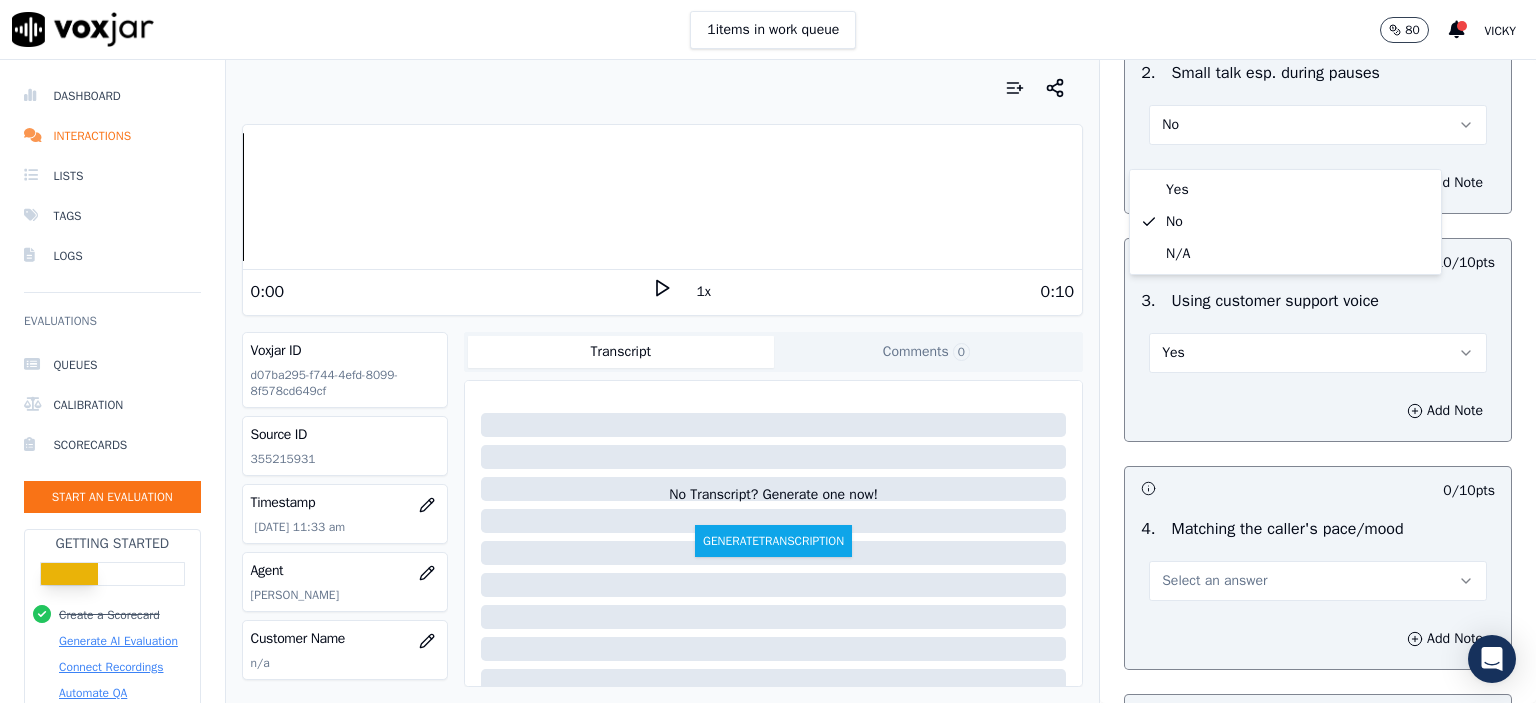 click on "N/A" 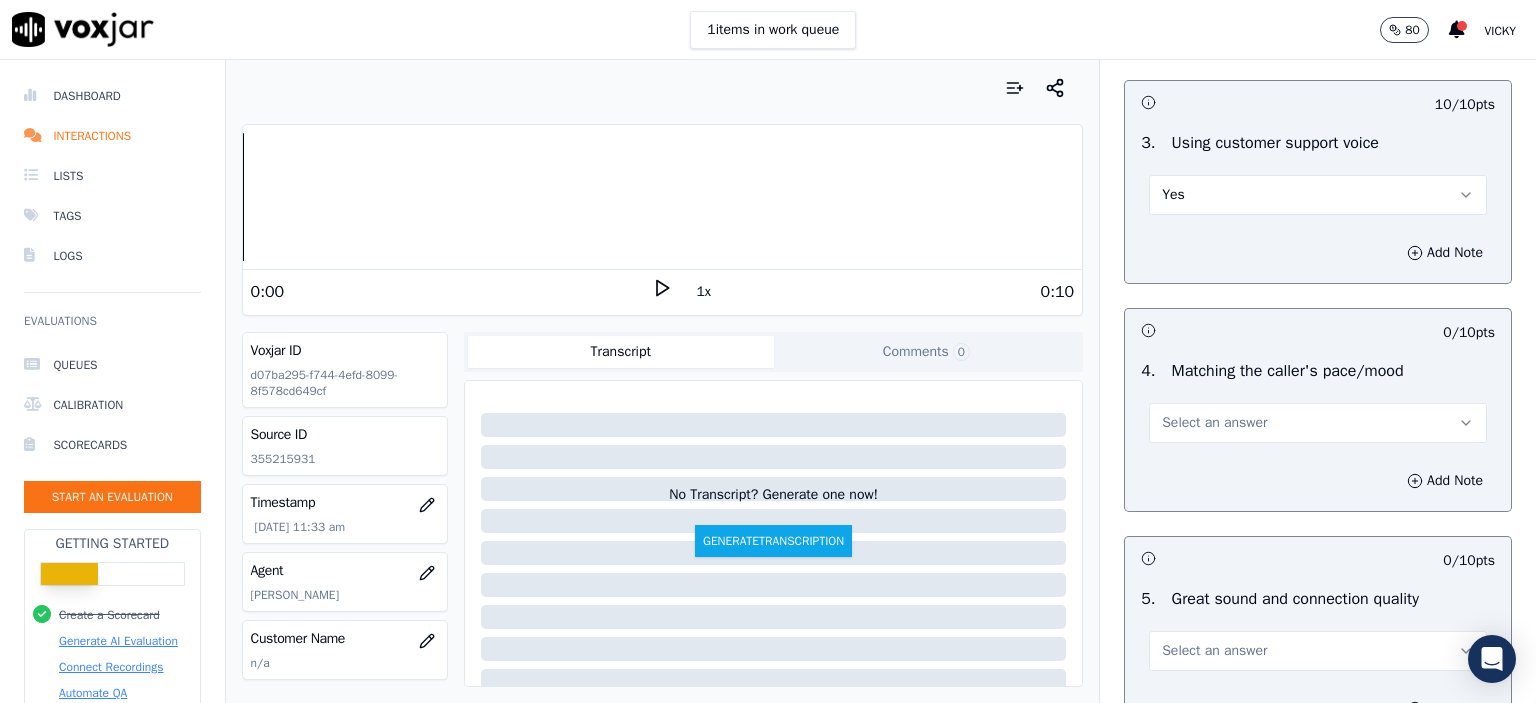 scroll, scrollTop: 2600, scrollLeft: 0, axis: vertical 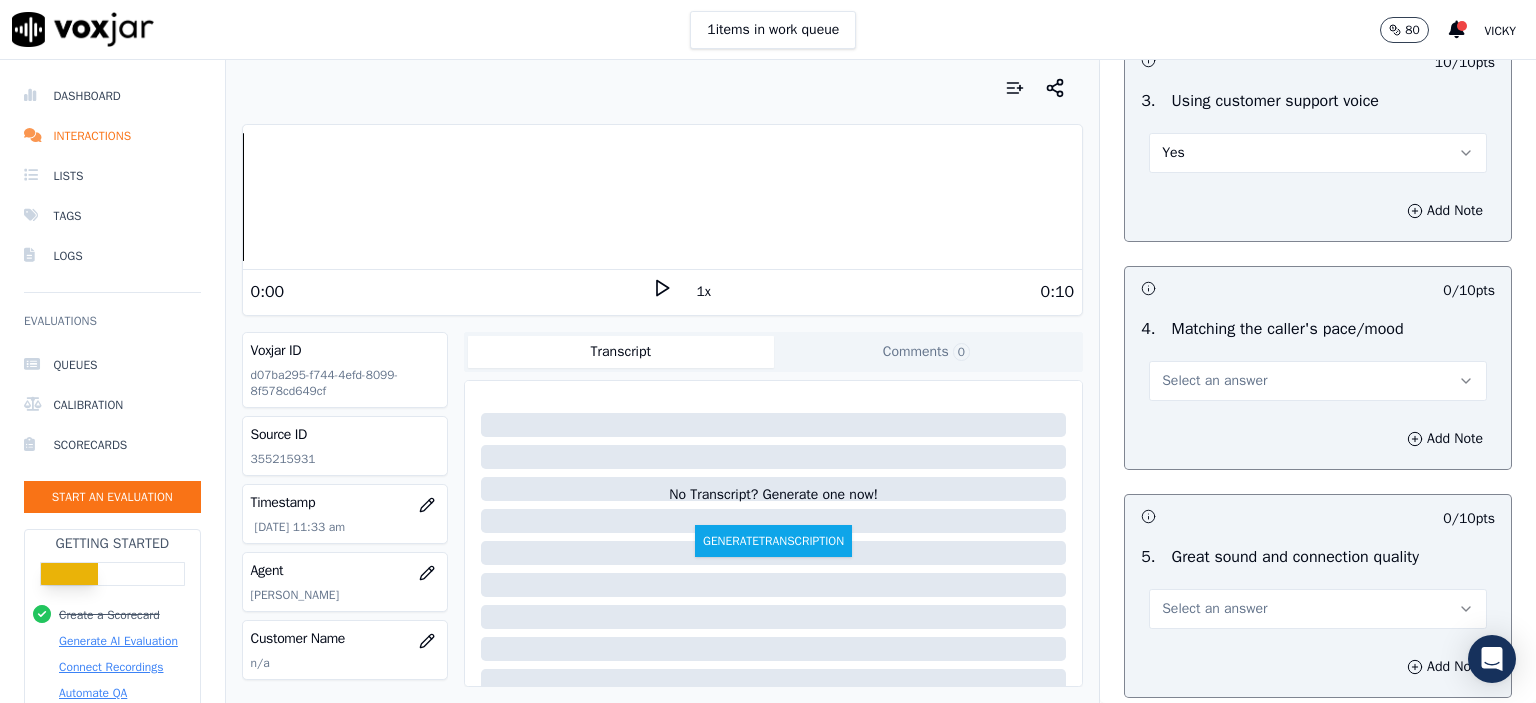 click on "Select an answer" at bounding box center (1318, 381) 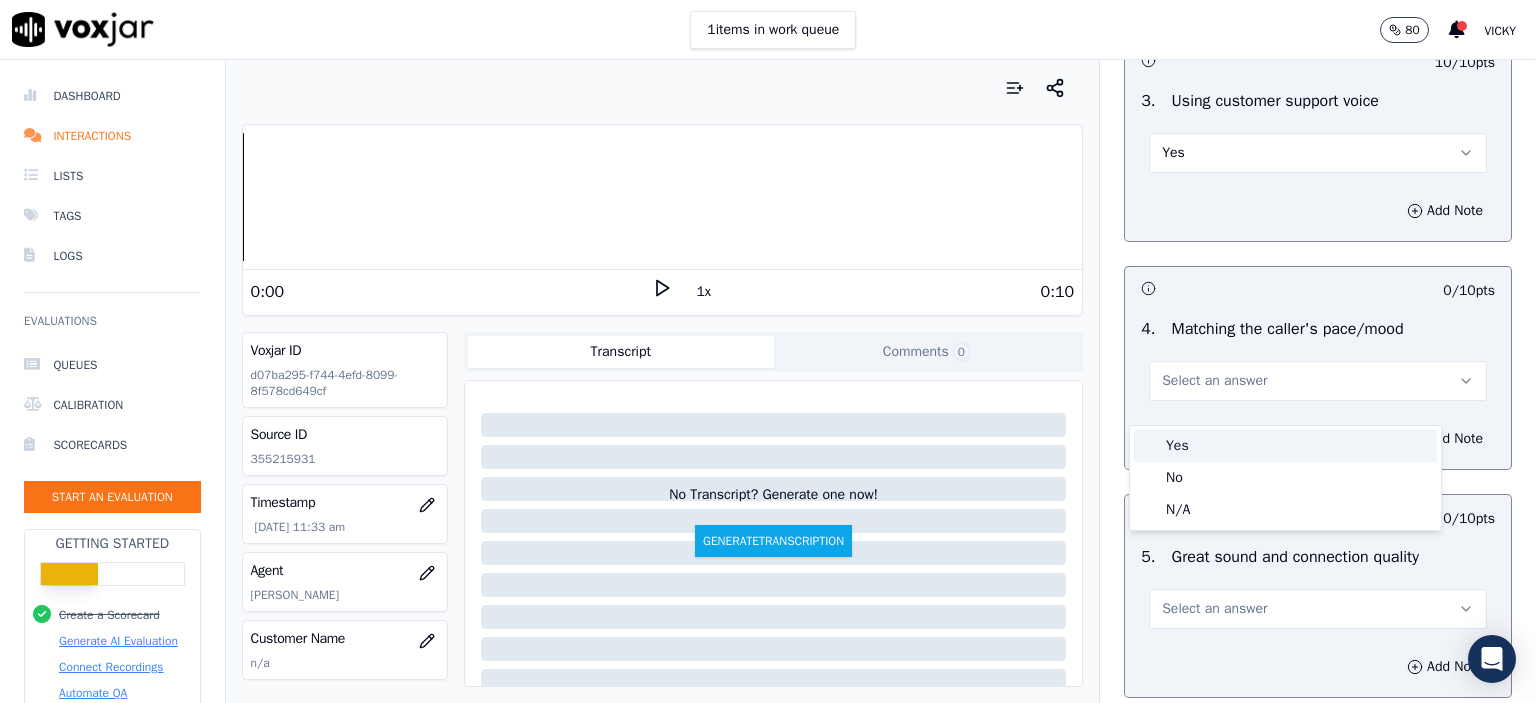 click on "Yes" at bounding box center [1285, 446] 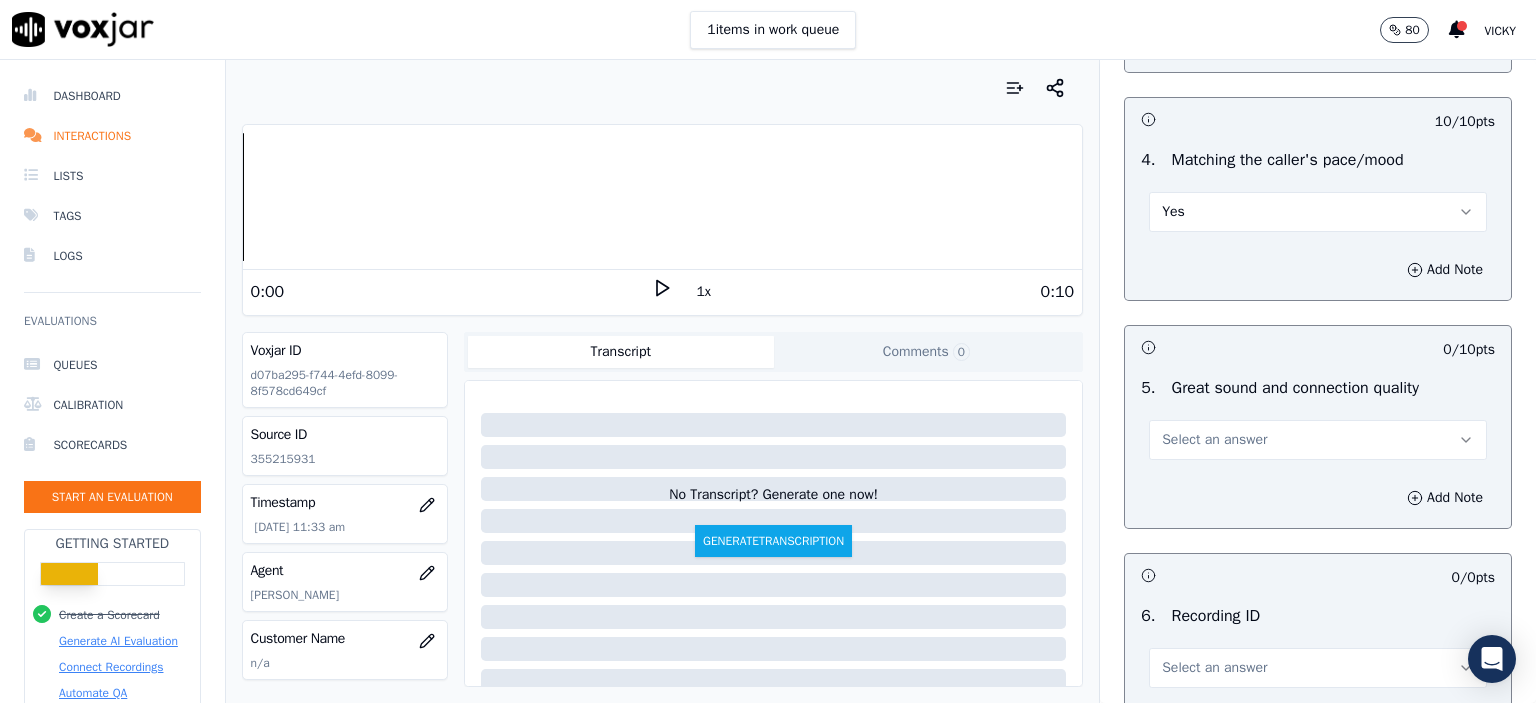 scroll, scrollTop: 2800, scrollLeft: 0, axis: vertical 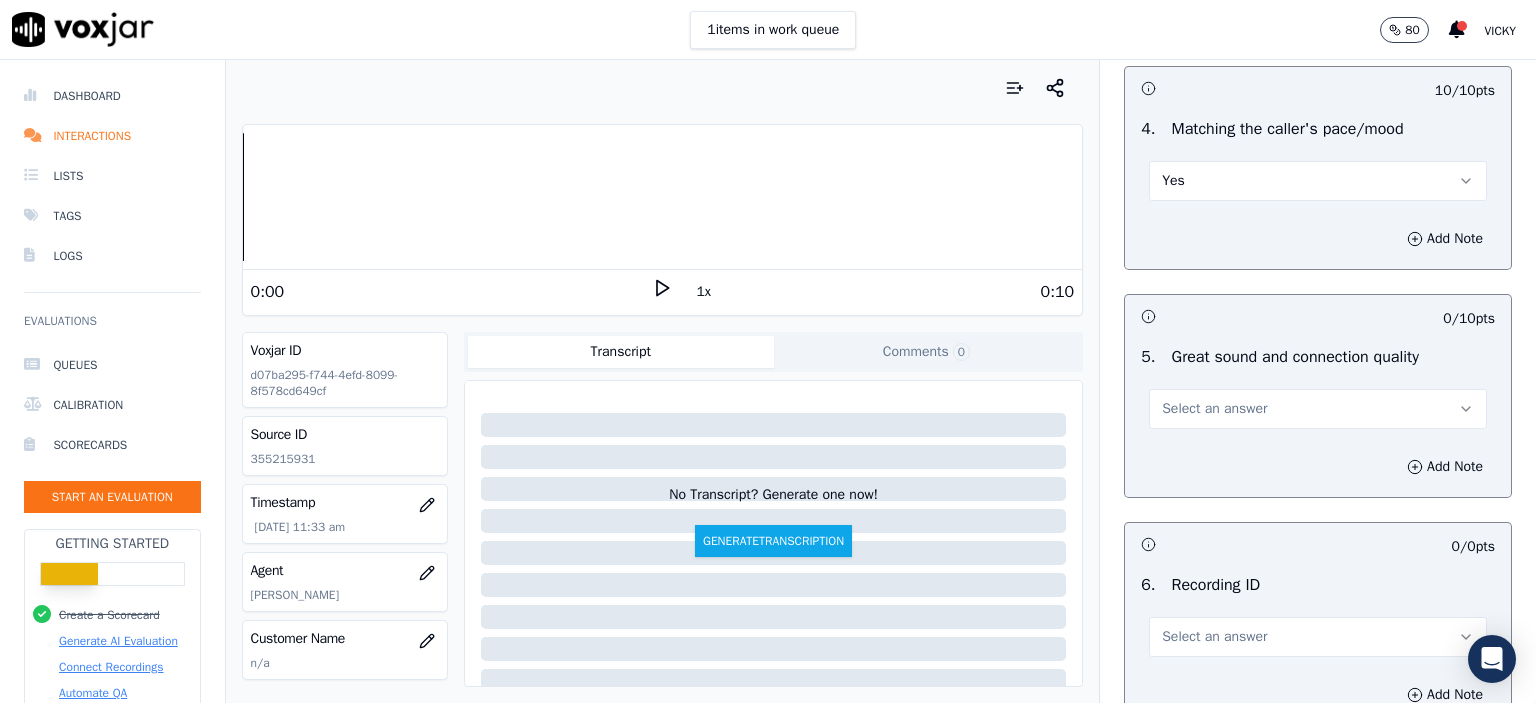 click on "Select an answer" at bounding box center (1318, 399) 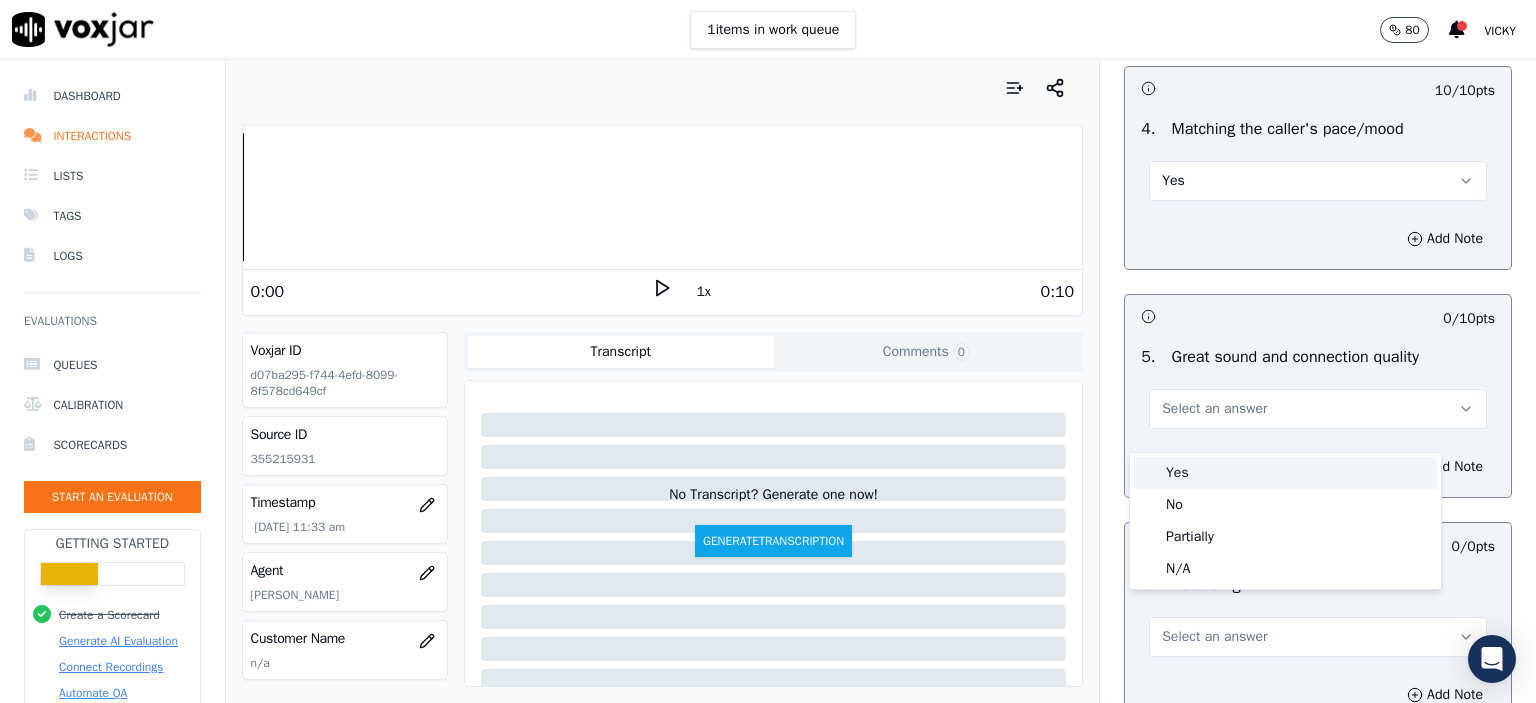 click on "Yes" at bounding box center [1285, 473] 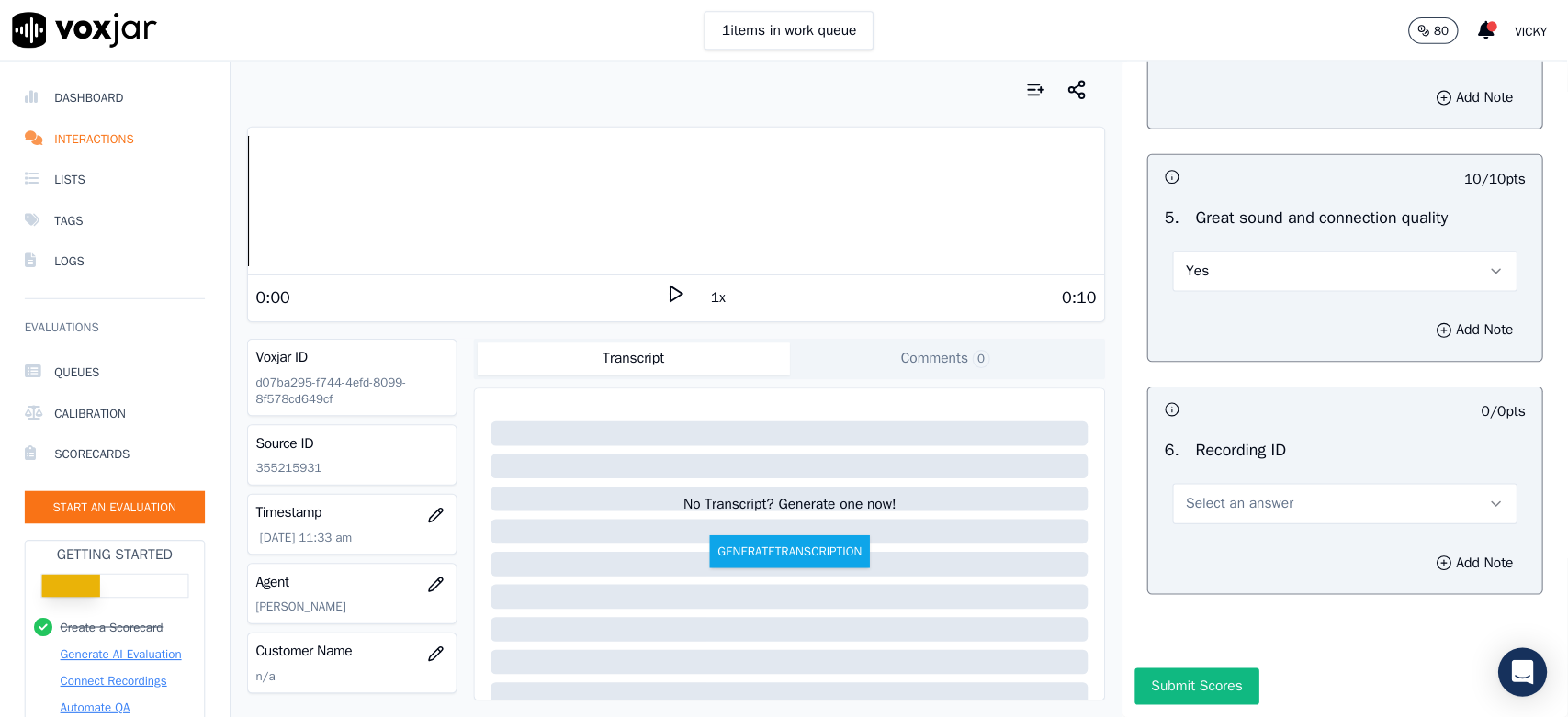 scroll, scrollTop: 2754, scrollLeft: 0, axis: vertical 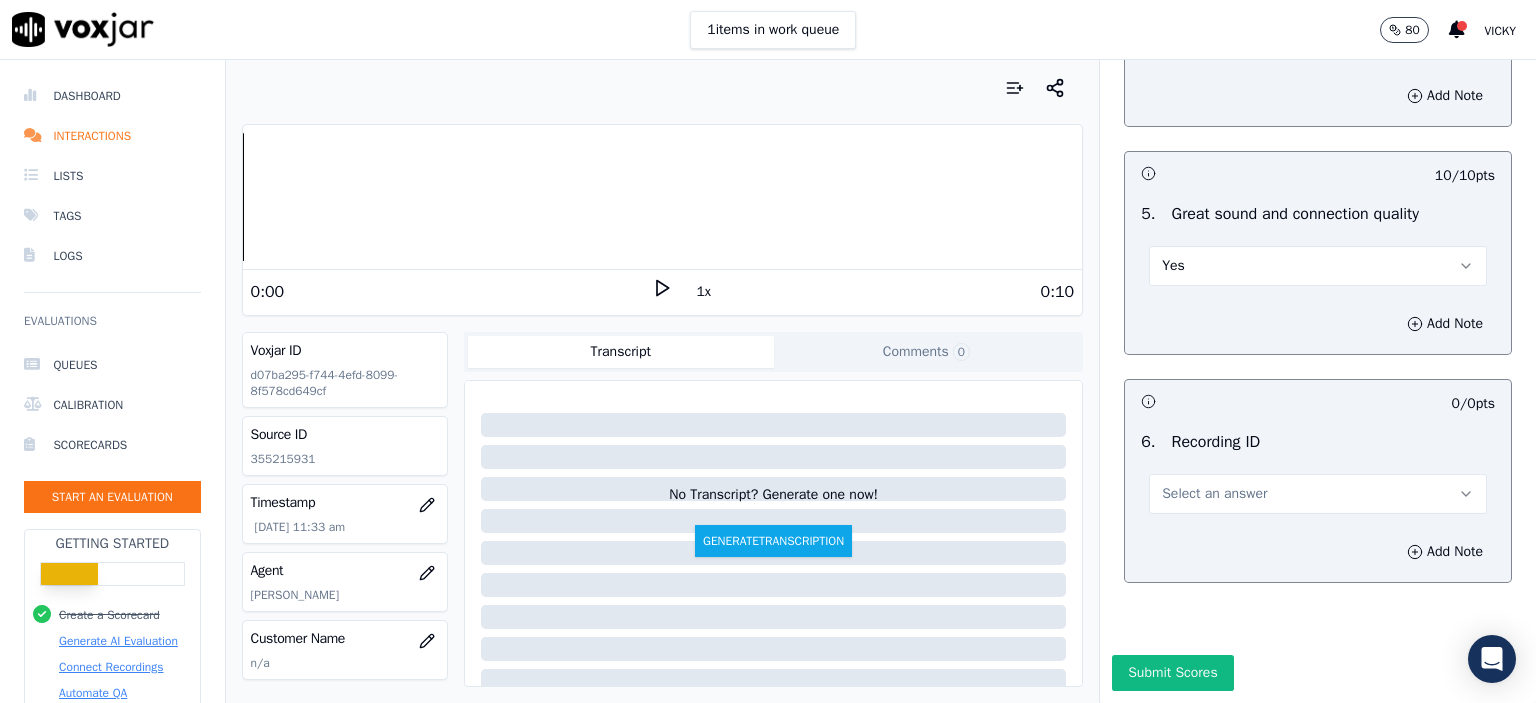 click on "Select an answer" at bounding box center [1214, 494] 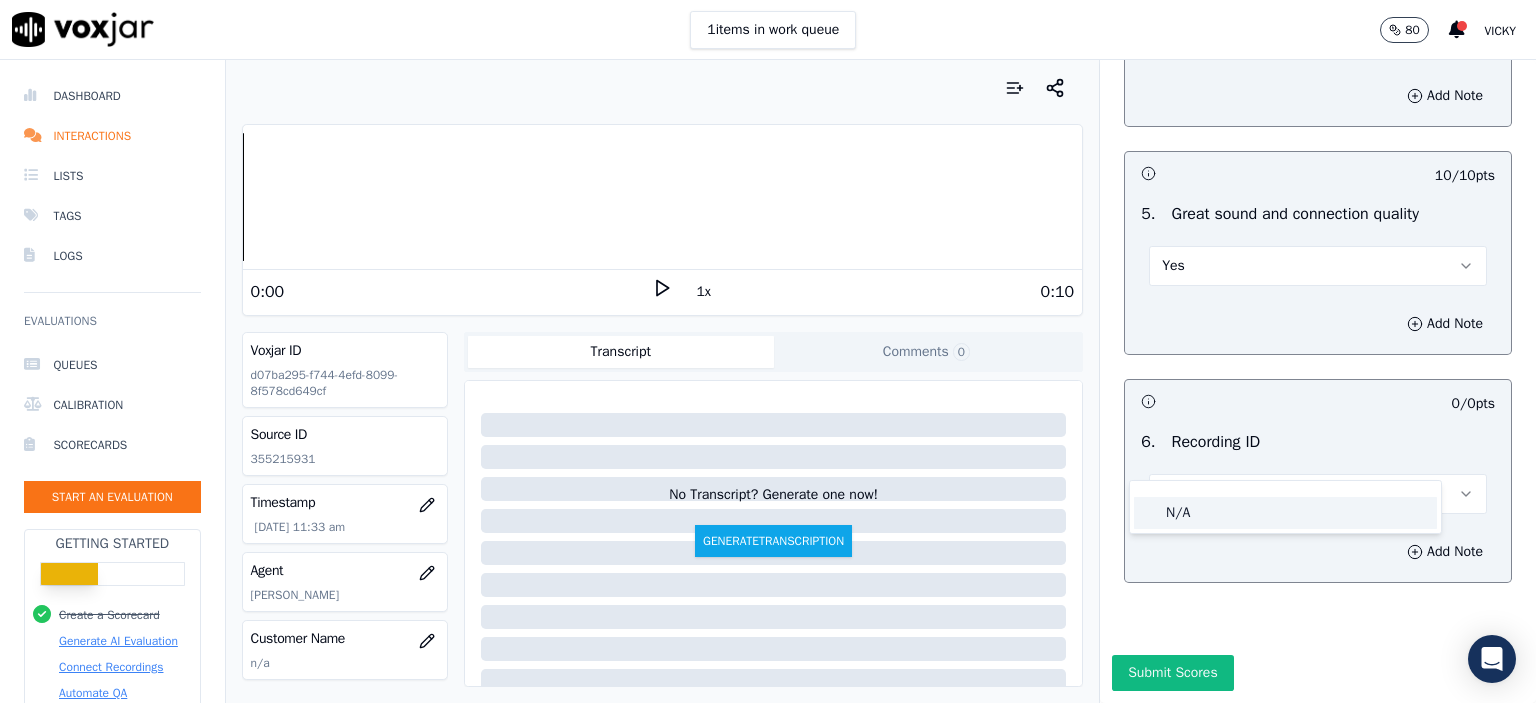 click on "N/A" 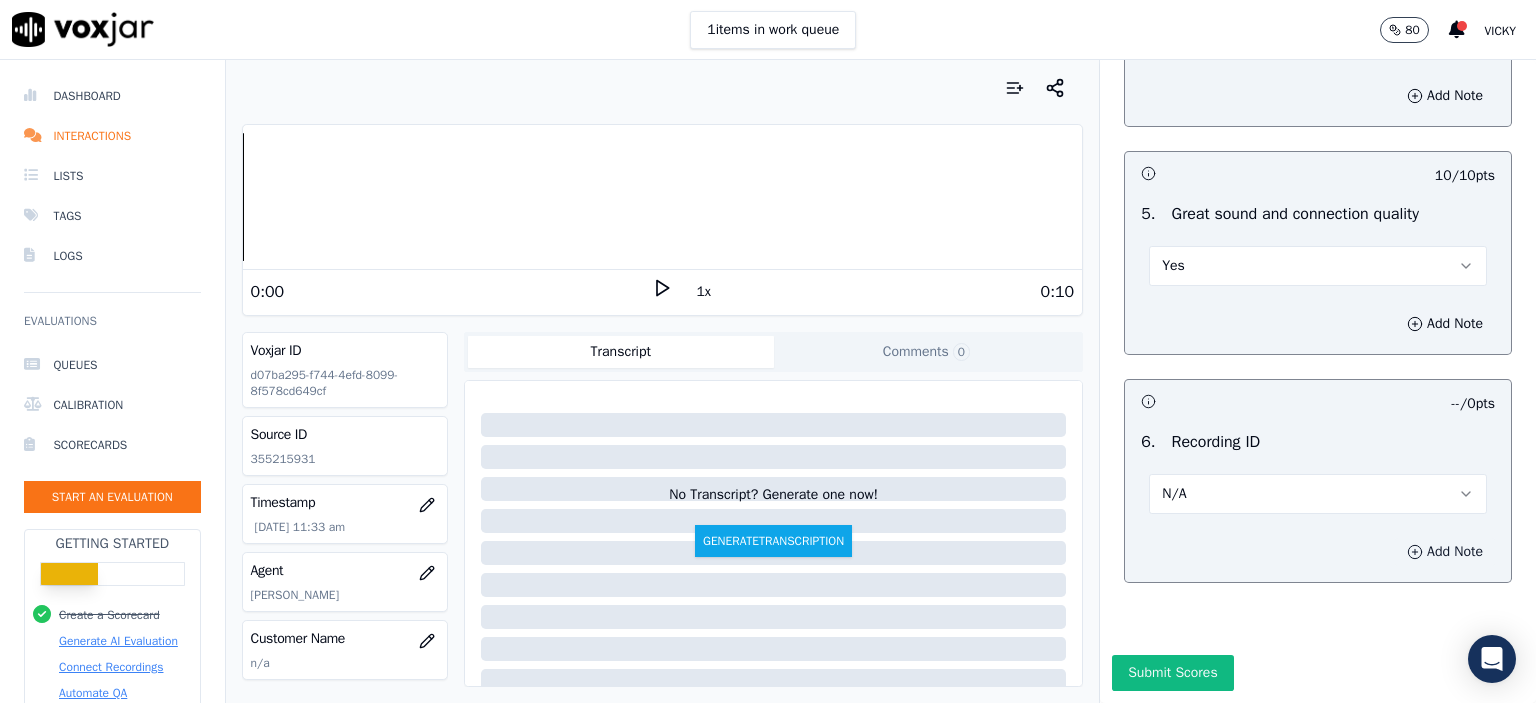click on "Add Note" at bounding box center (1445, 552) 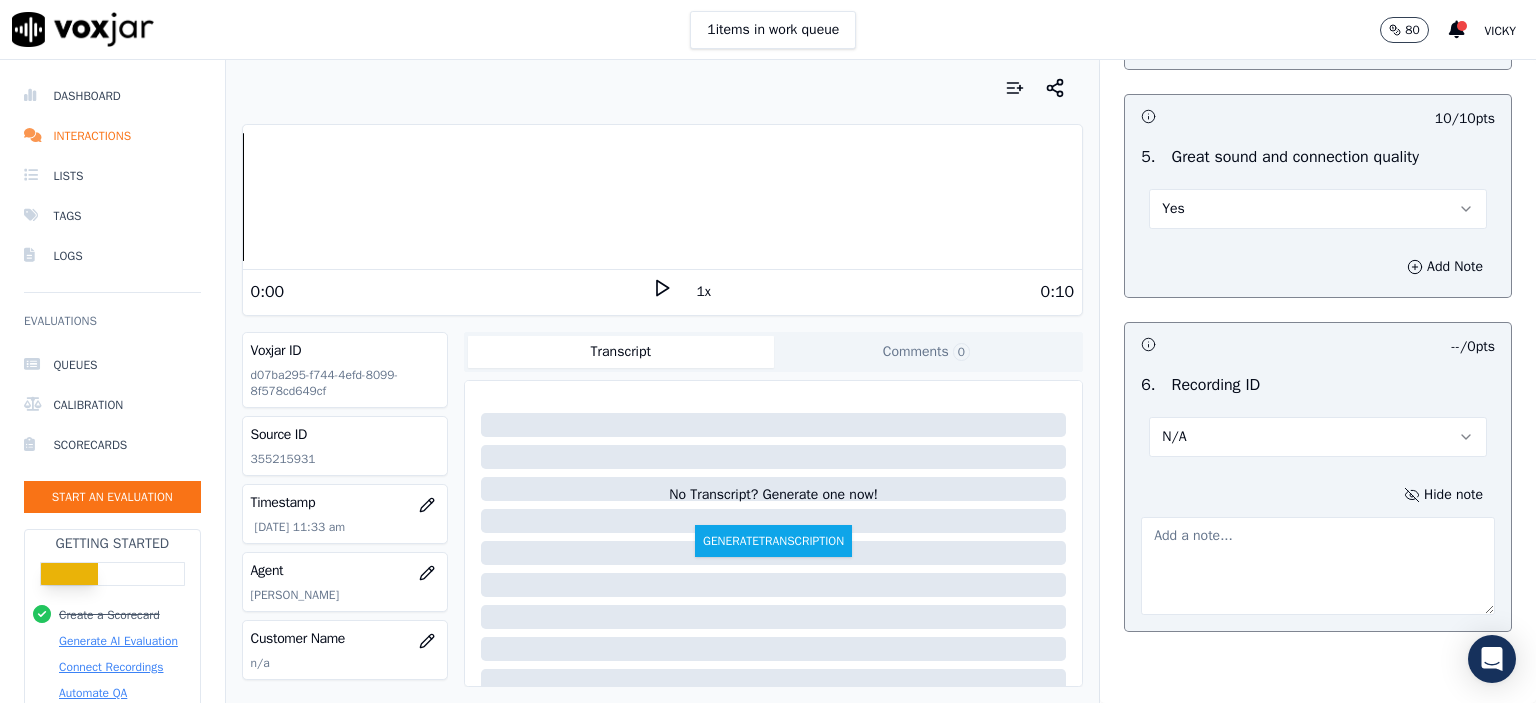 click on "355215931" 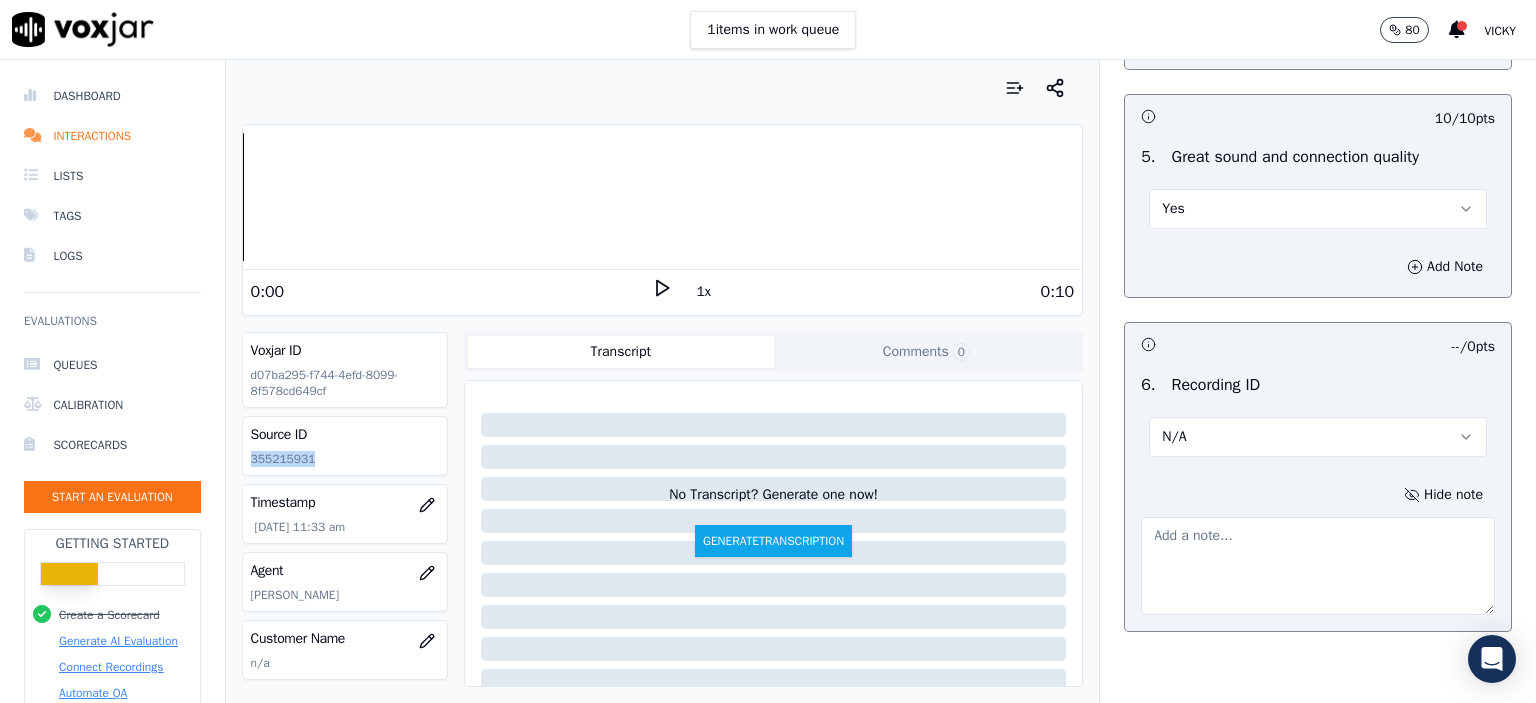 click on "355215931" 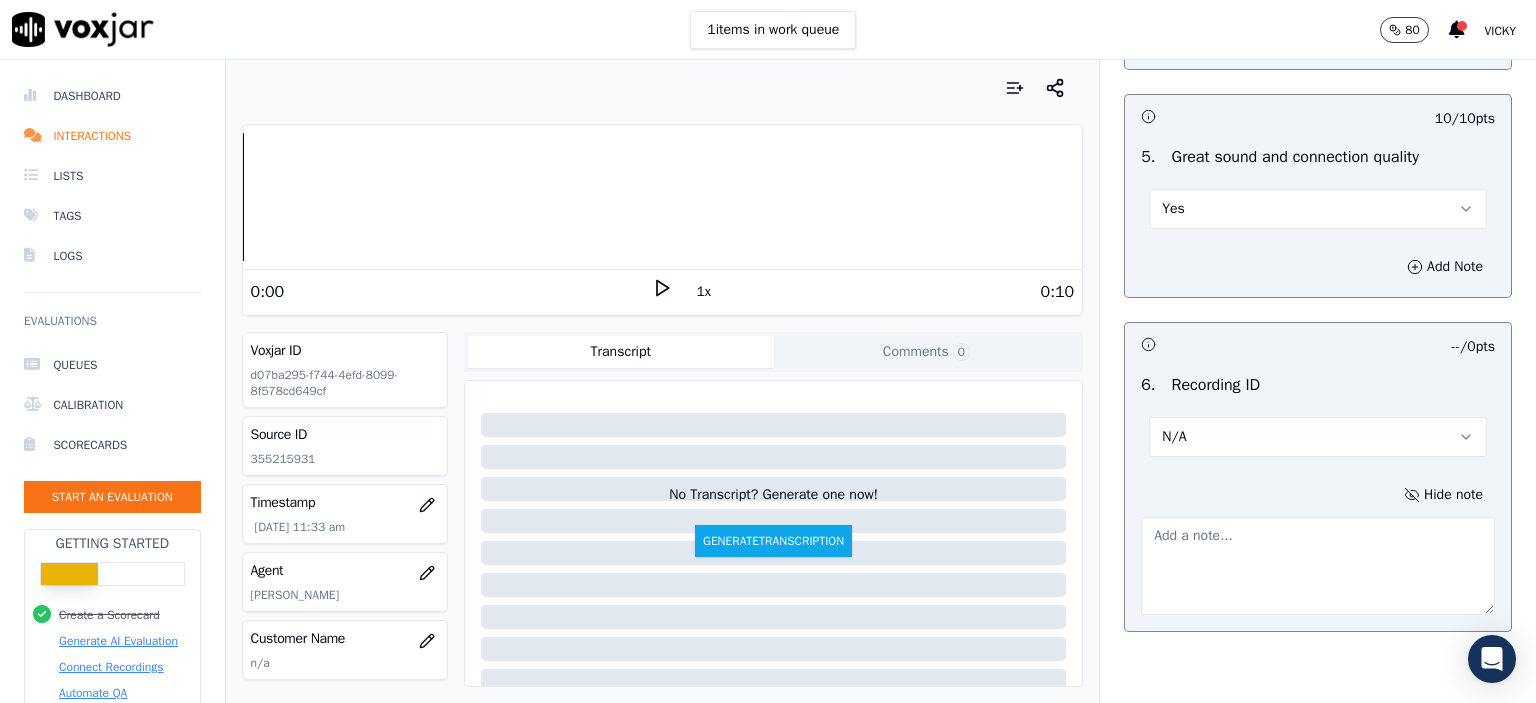 click at bounding box center [1318, 566] 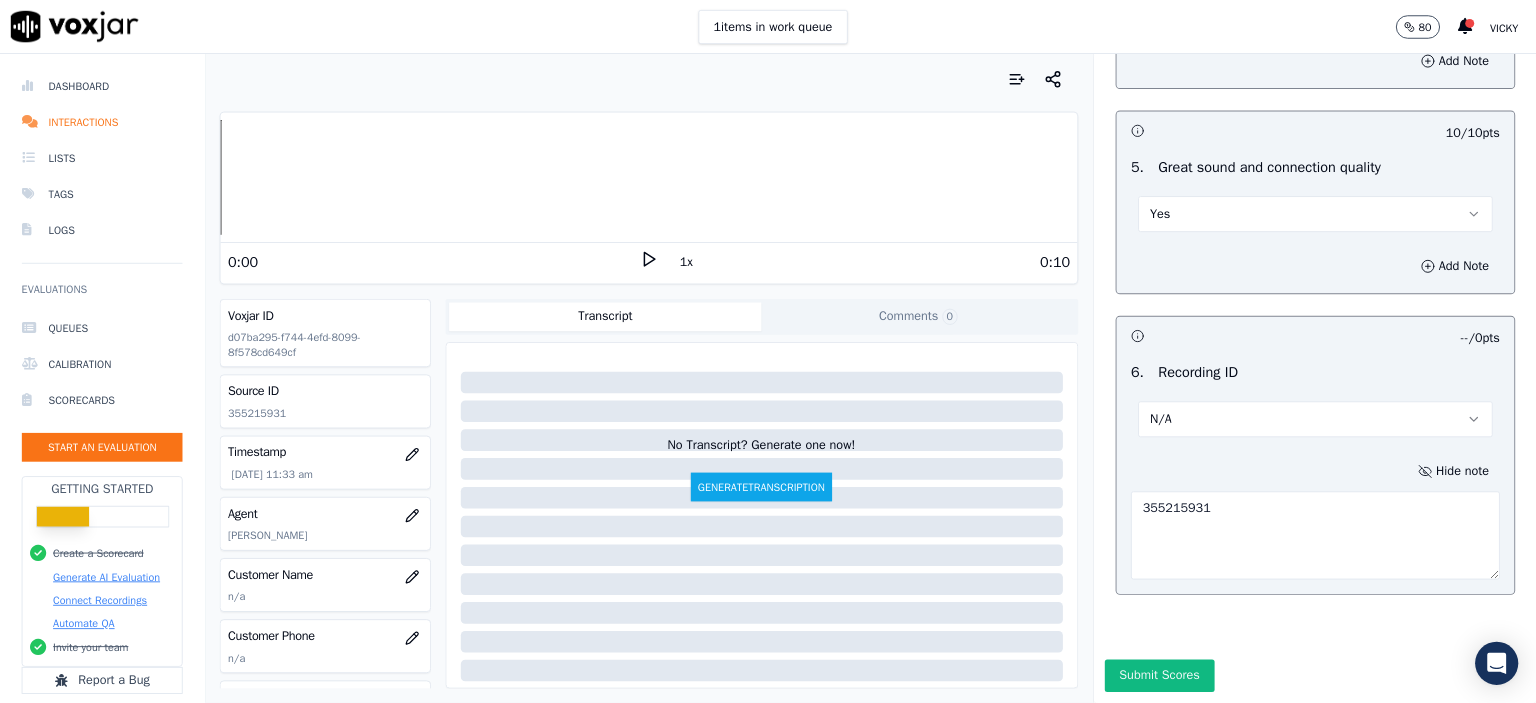 scroll, scrollTop: 3017, scrollLeft: 0, axis: vertical 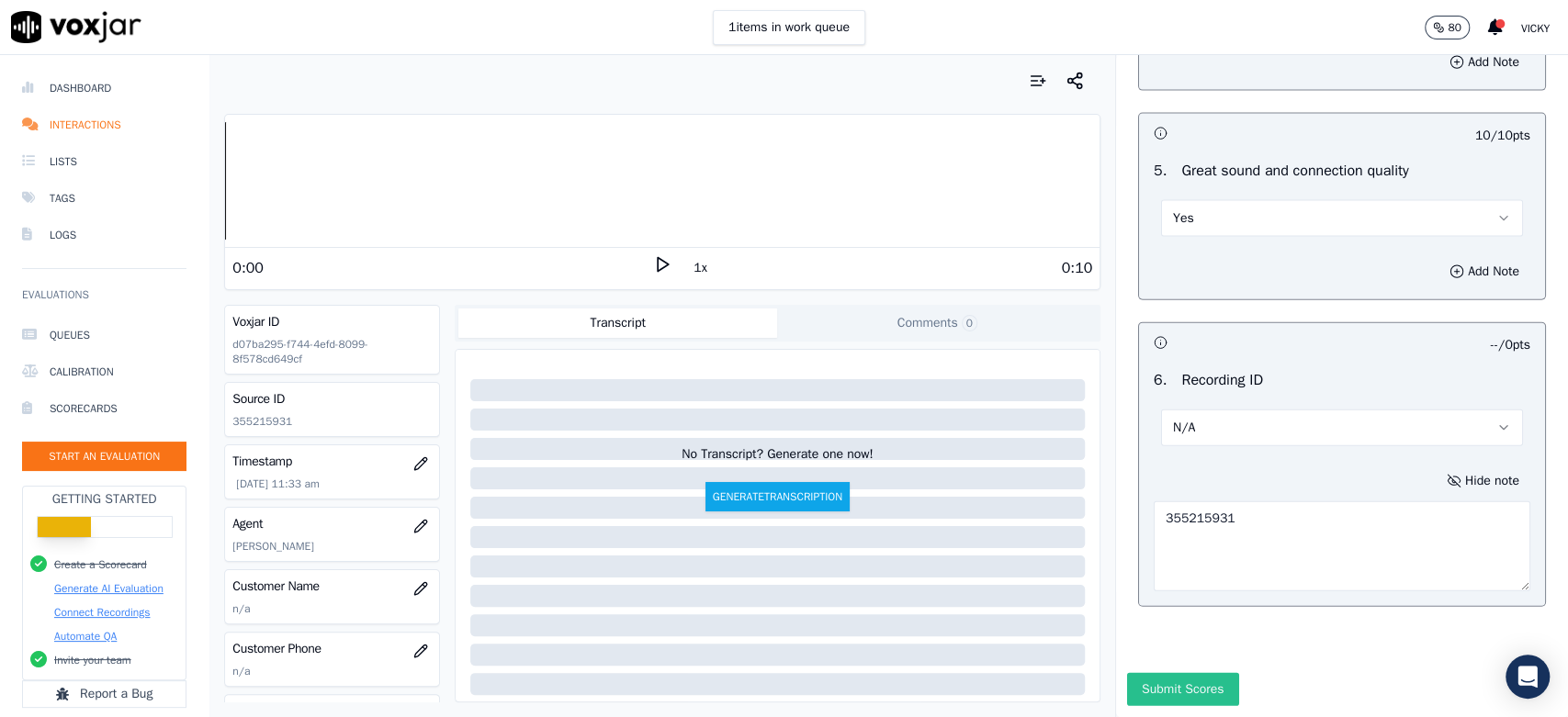 type on "355215931" 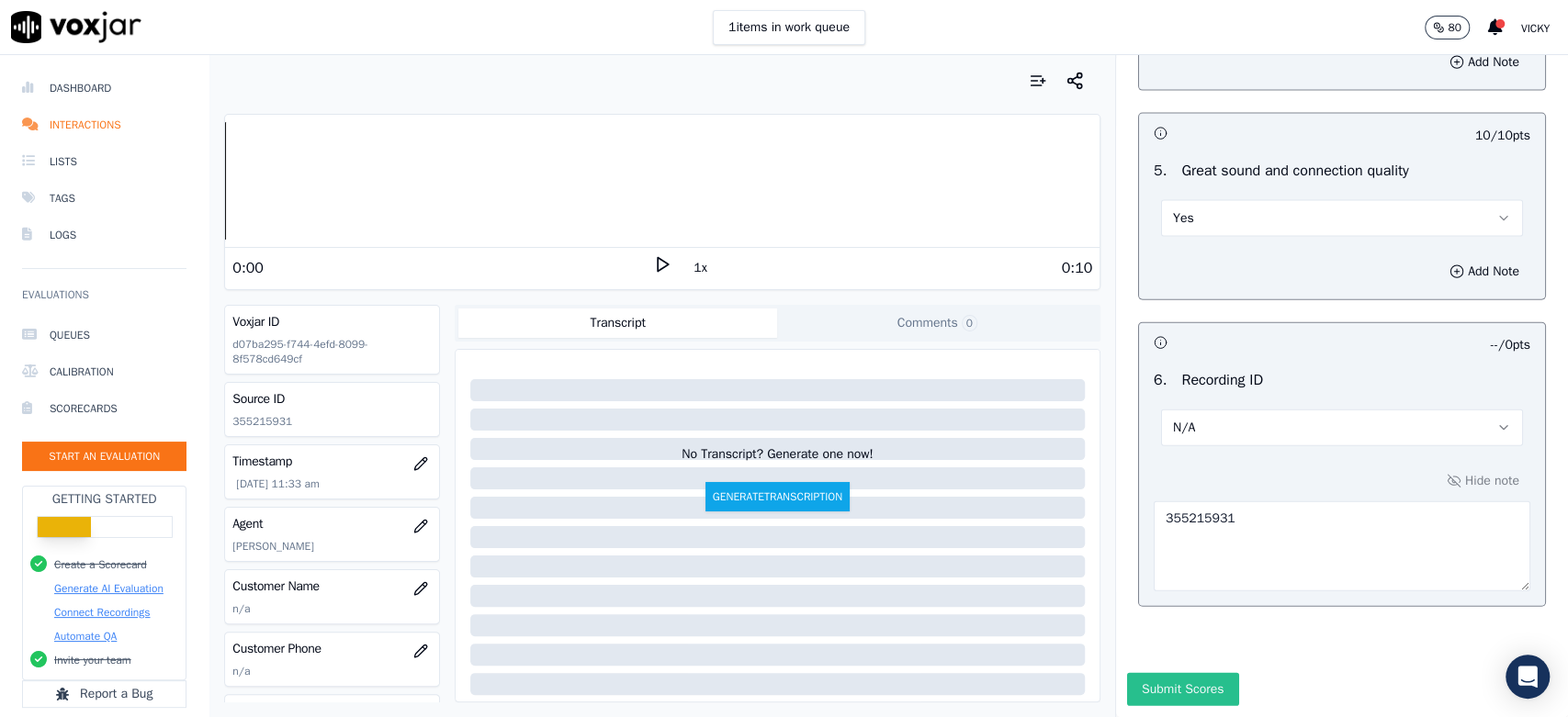 click on "Submit Scores" at bounding box center [1182, 689] 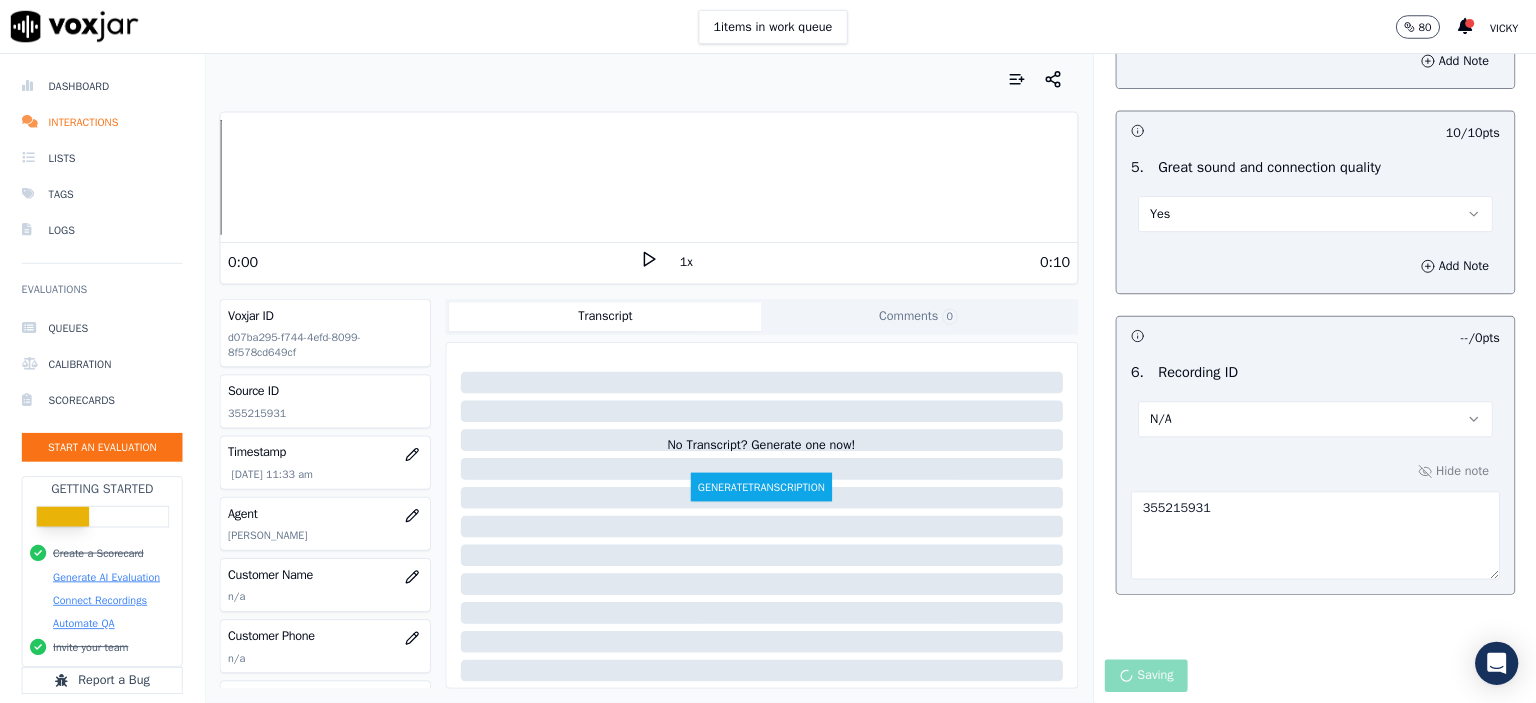 scroll, scrollTop: 3017, scrollLeft: 0, axis: vertical 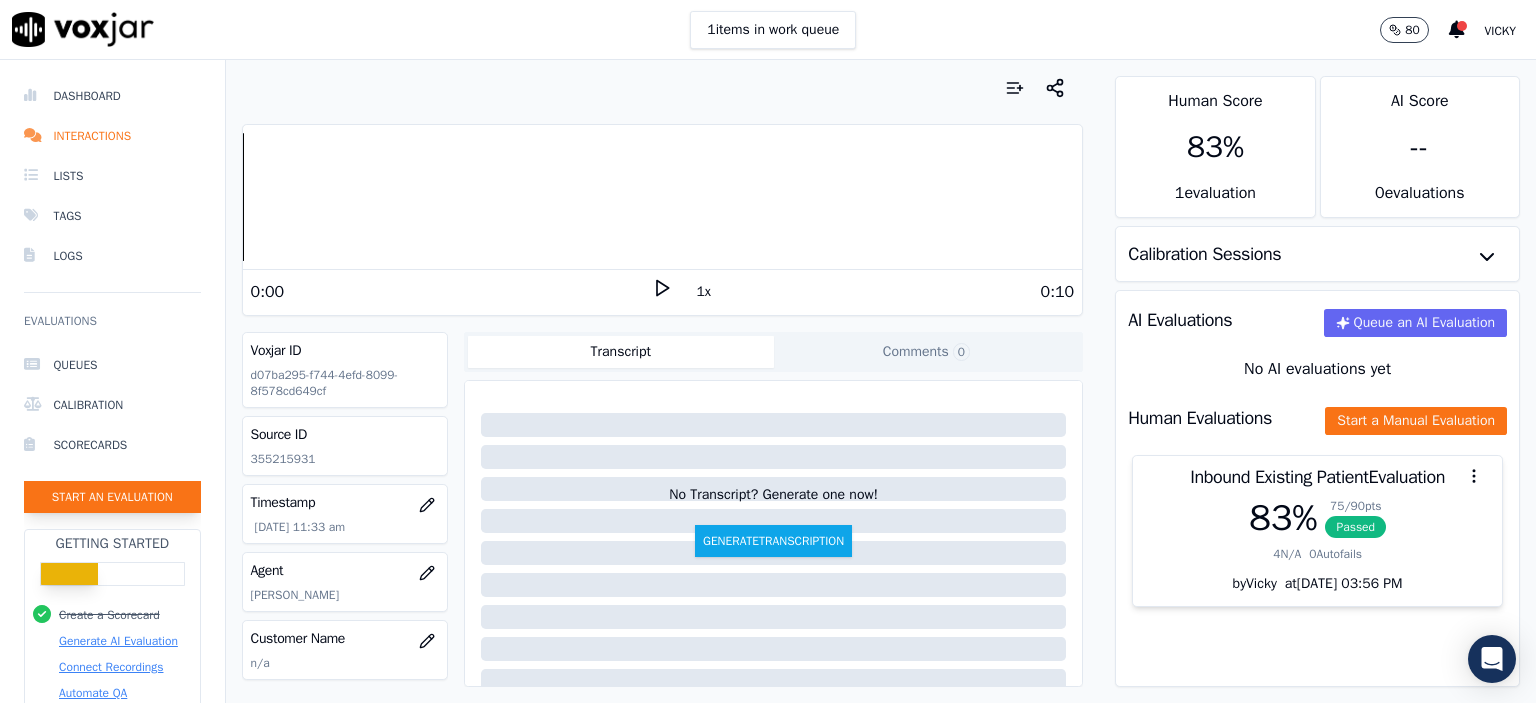 click on "Start an Evaluation" 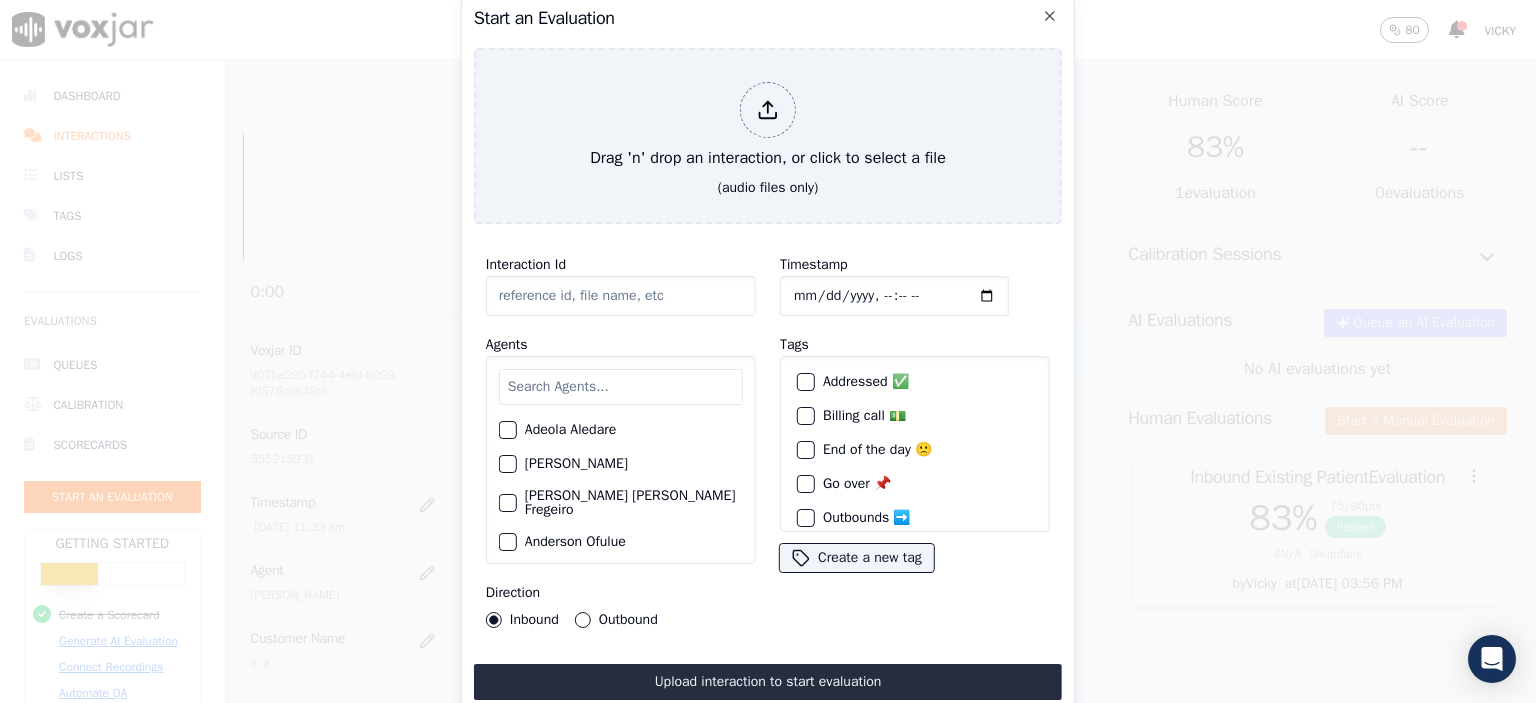 click on "Interaction Id" 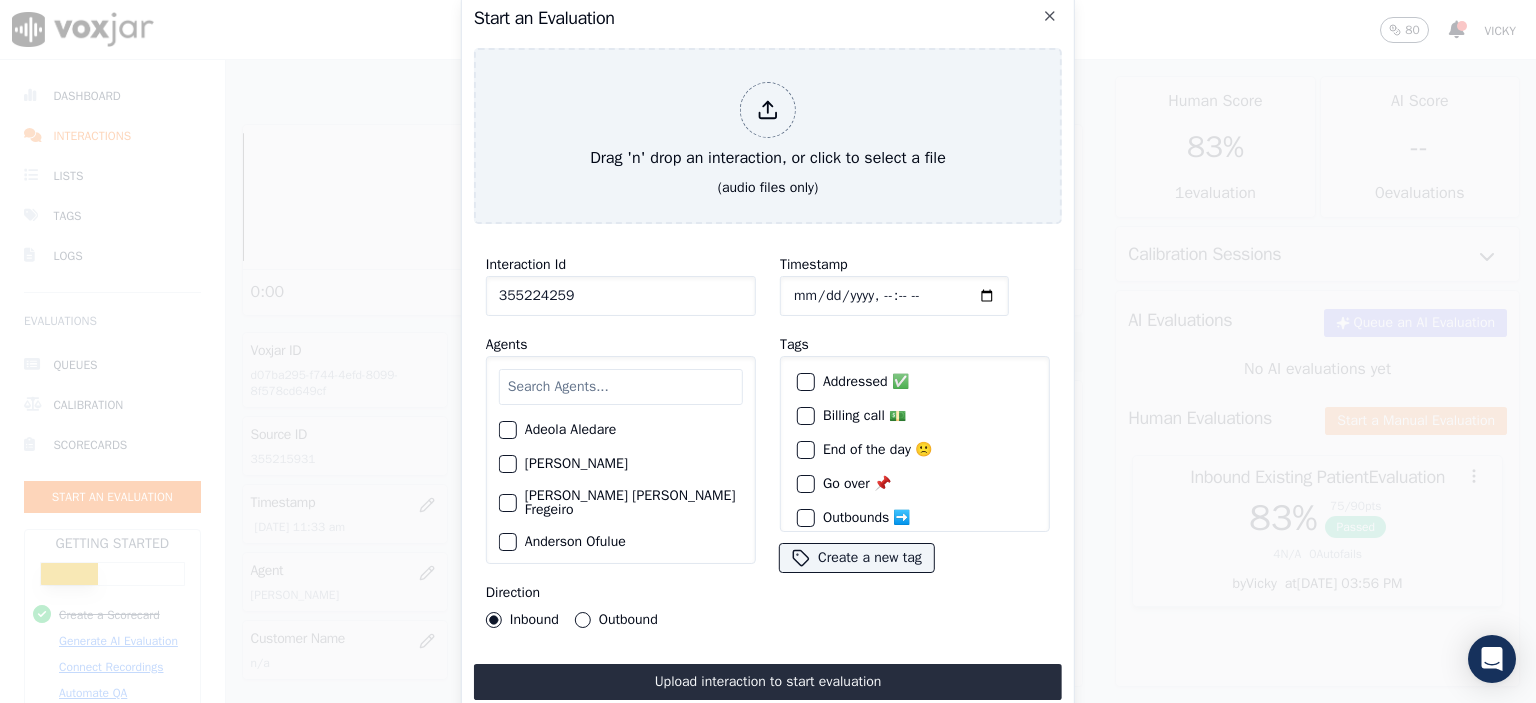 type on "355224259" 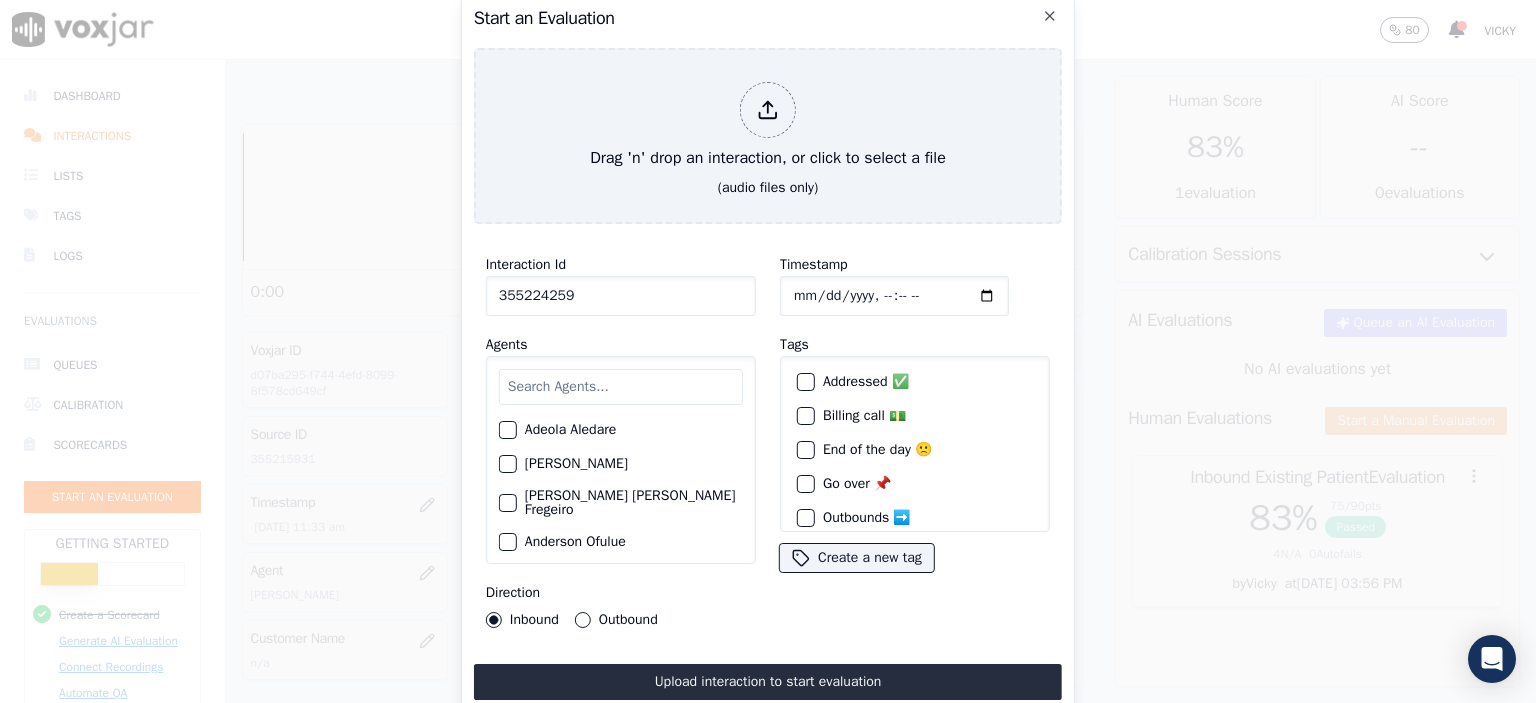 type on "[DATE]T12:27" 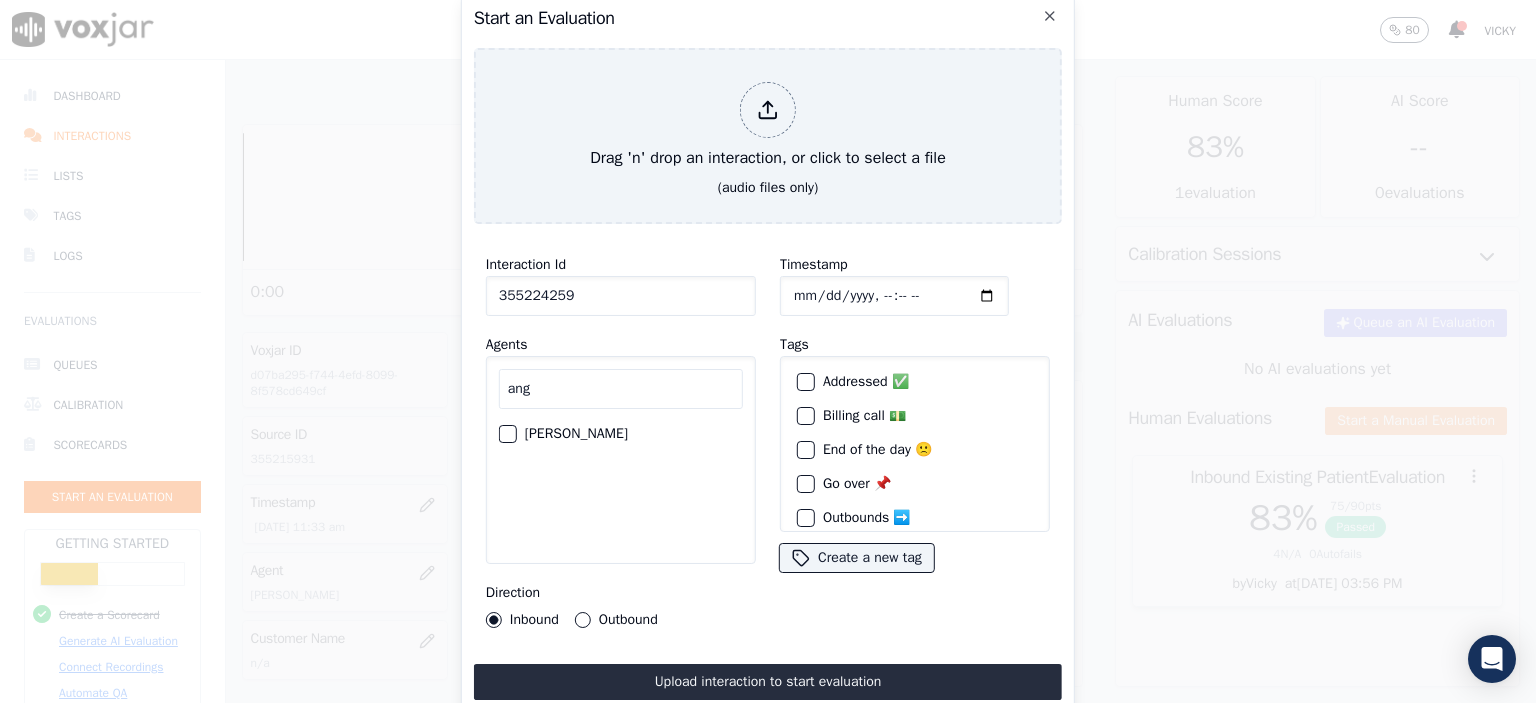 type on "ang" 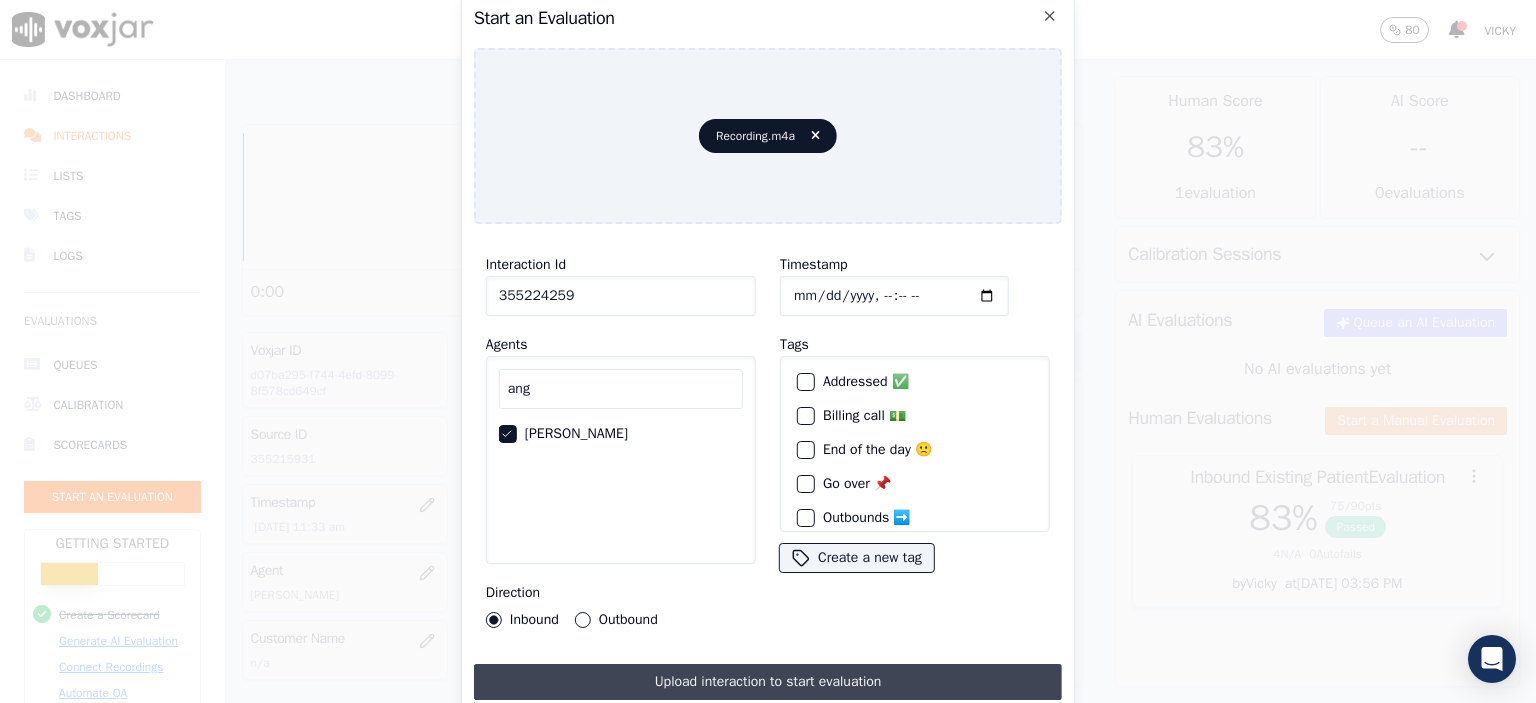 click on "Upload interaction to start evaluation" at bounding box center [768, 682] 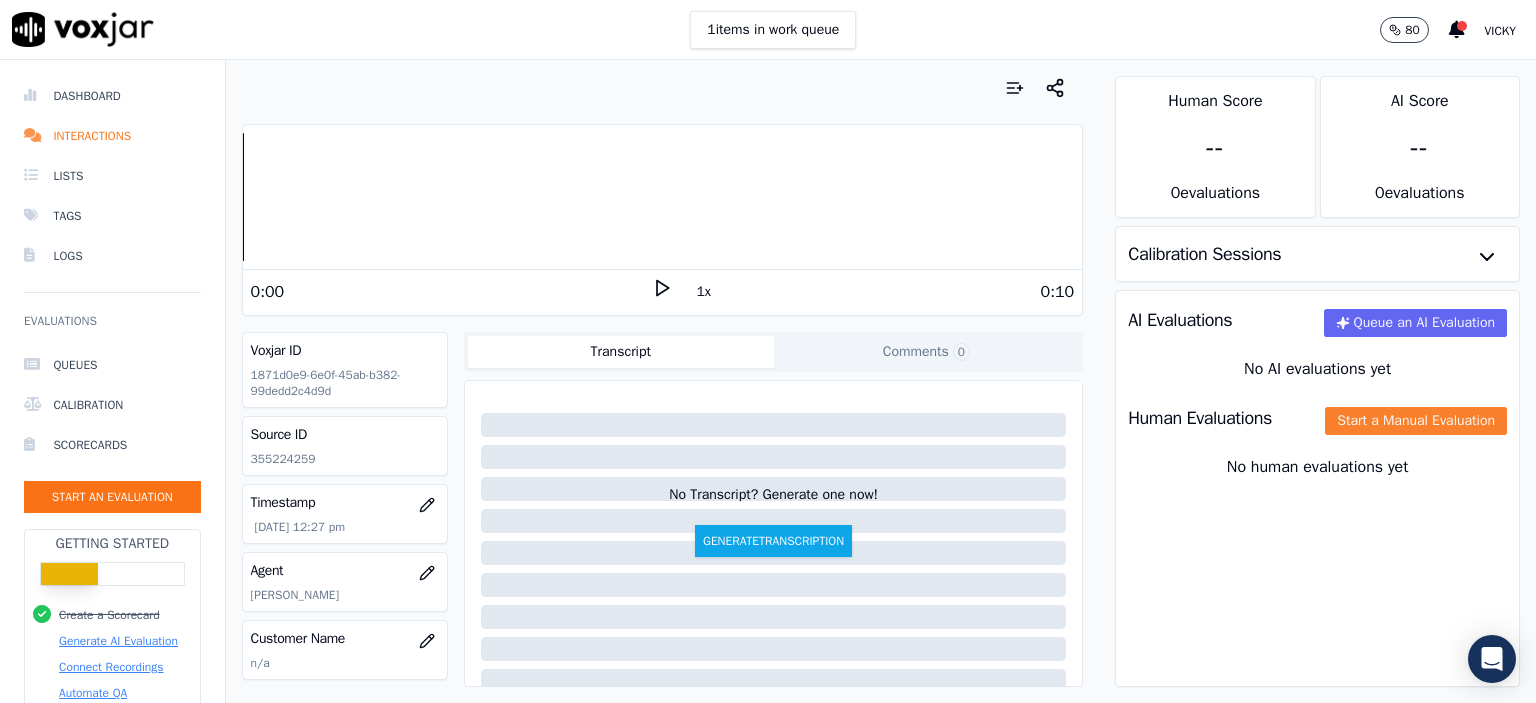 click on "Start a Manual Evaluation" 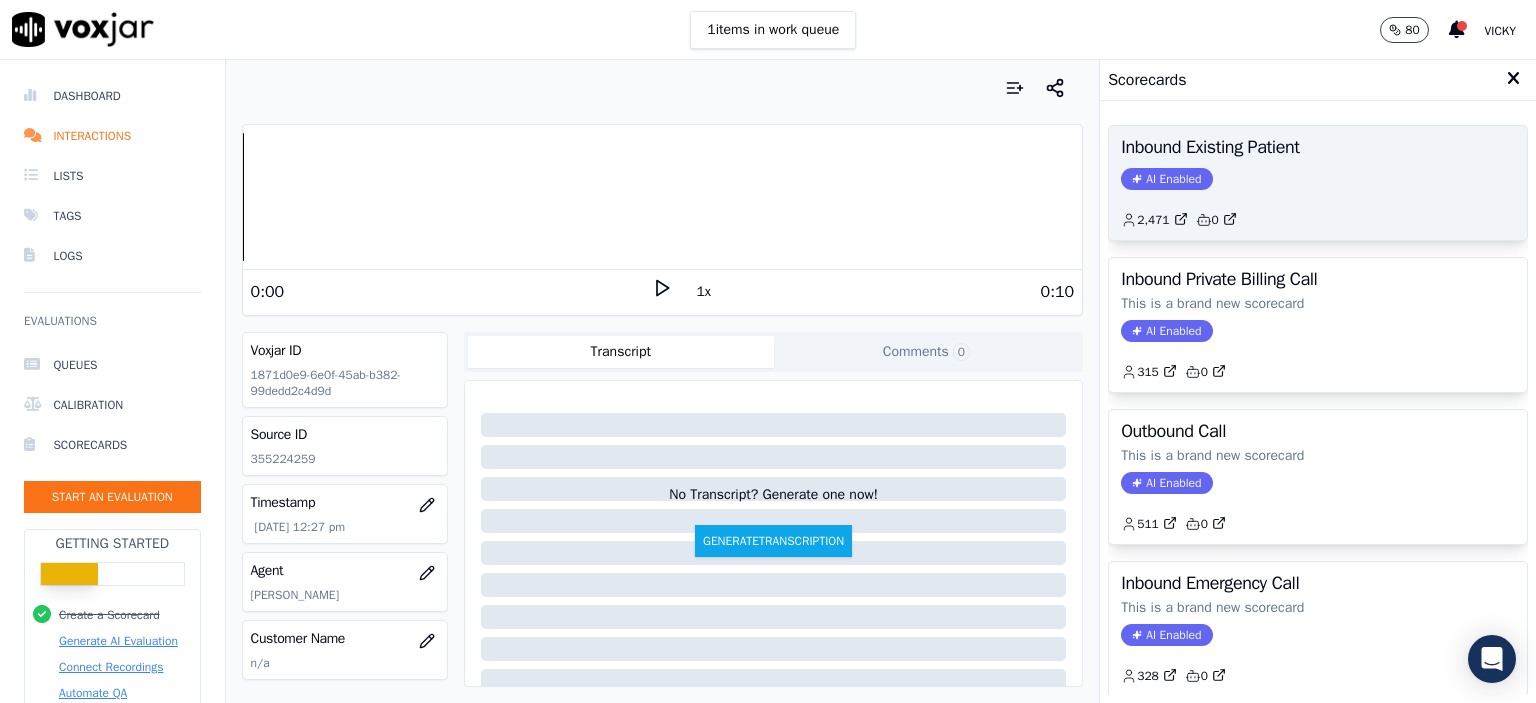 click on "Inbound Existing Patient       AI Enabled       2,471         0" at bounding box center [1318, 183] 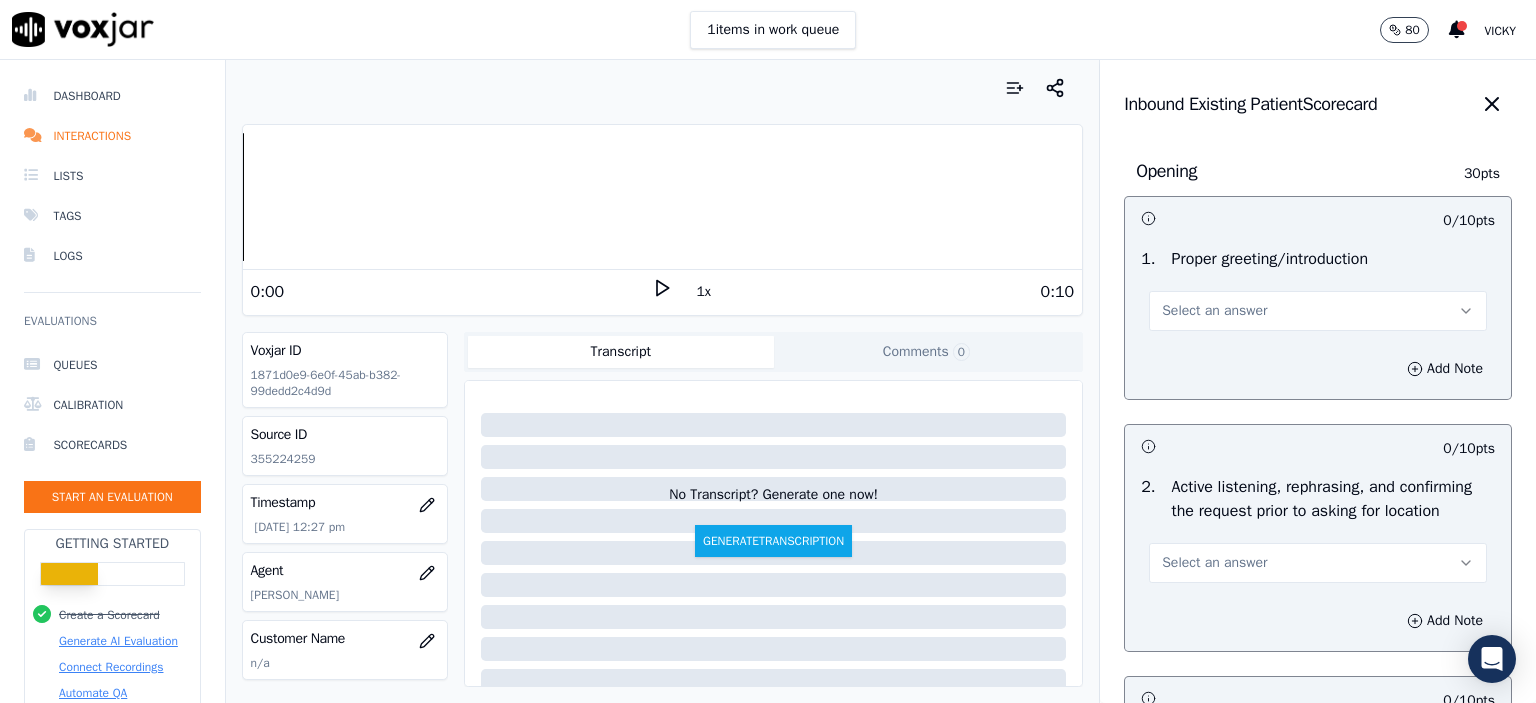 click on "Select an answer" at bounding box center [1214, 311] 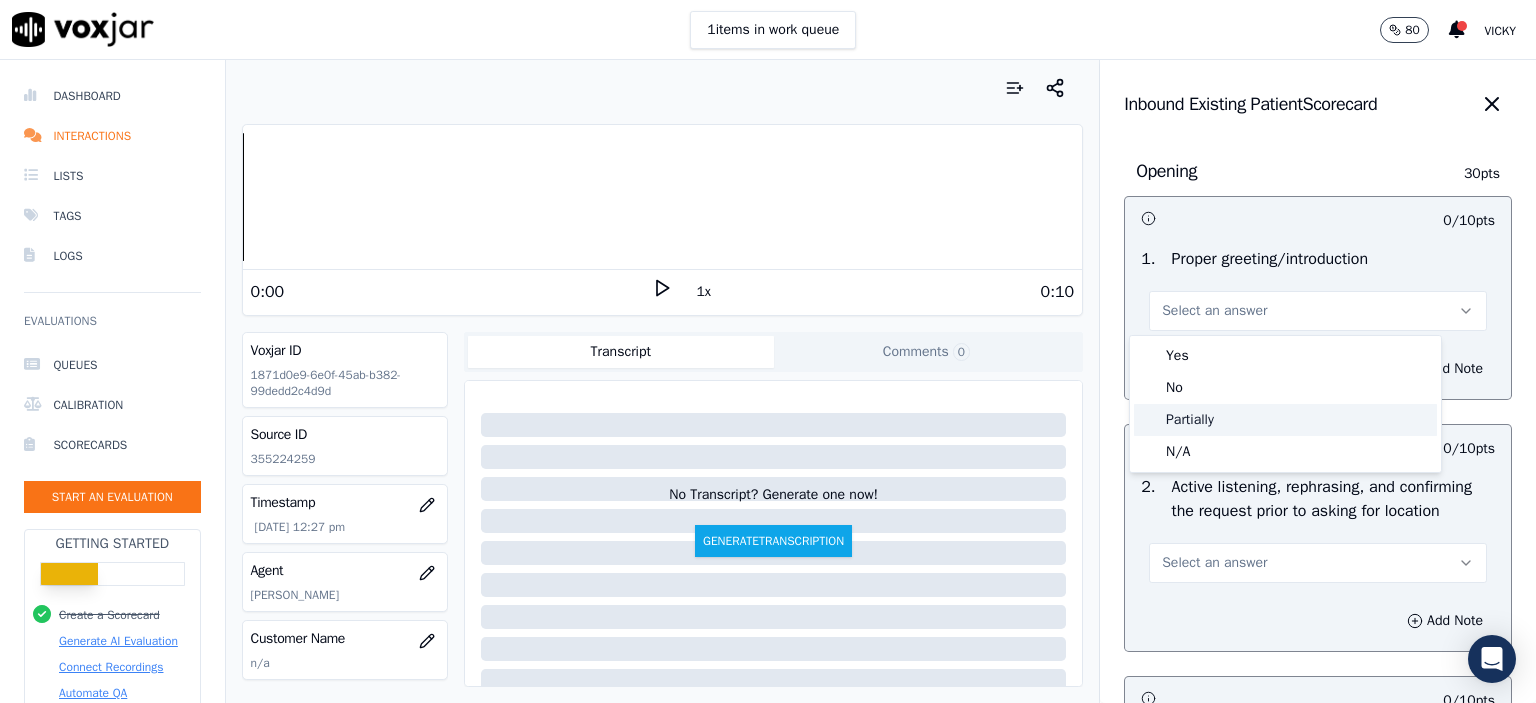 click on "Partially" 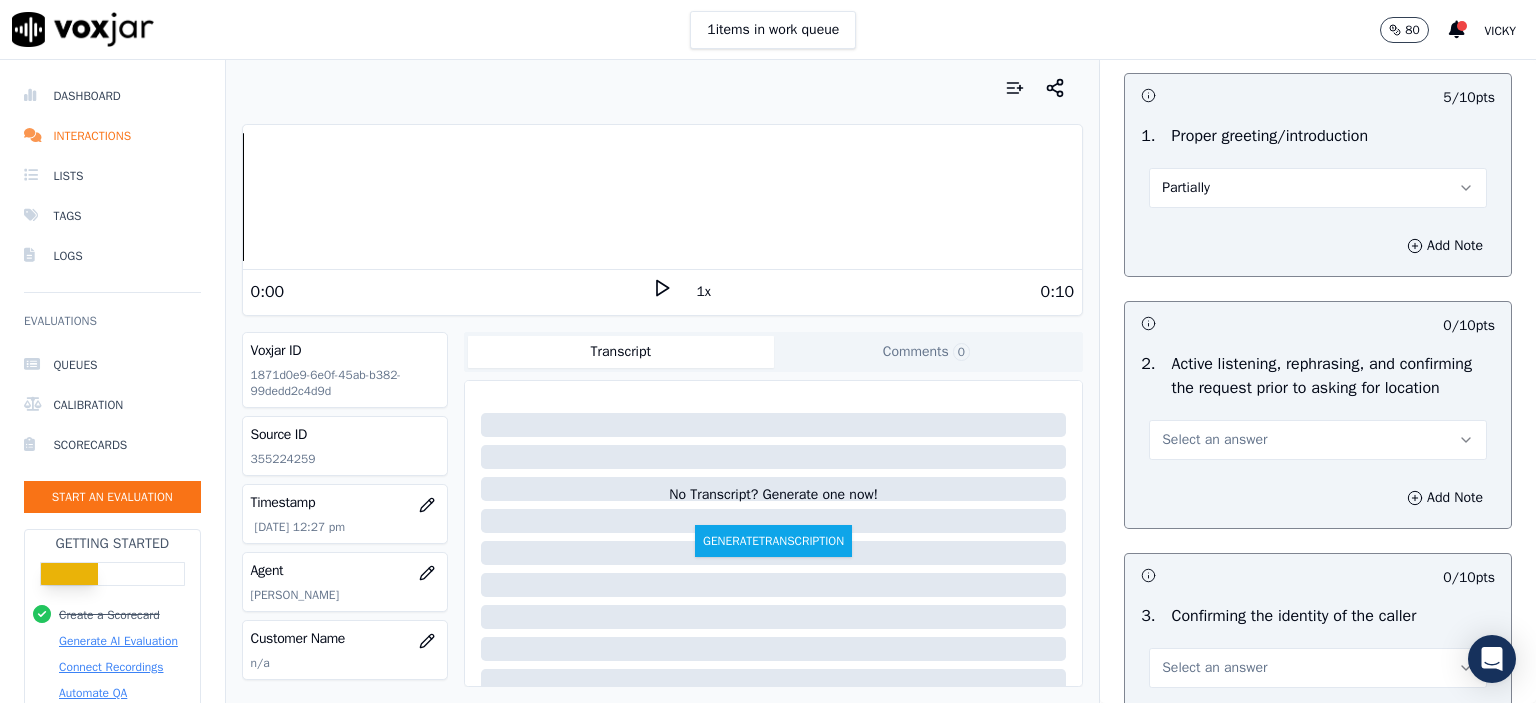 scroll, scrollTop: 200, scrollLeft: 0, axis: vertical 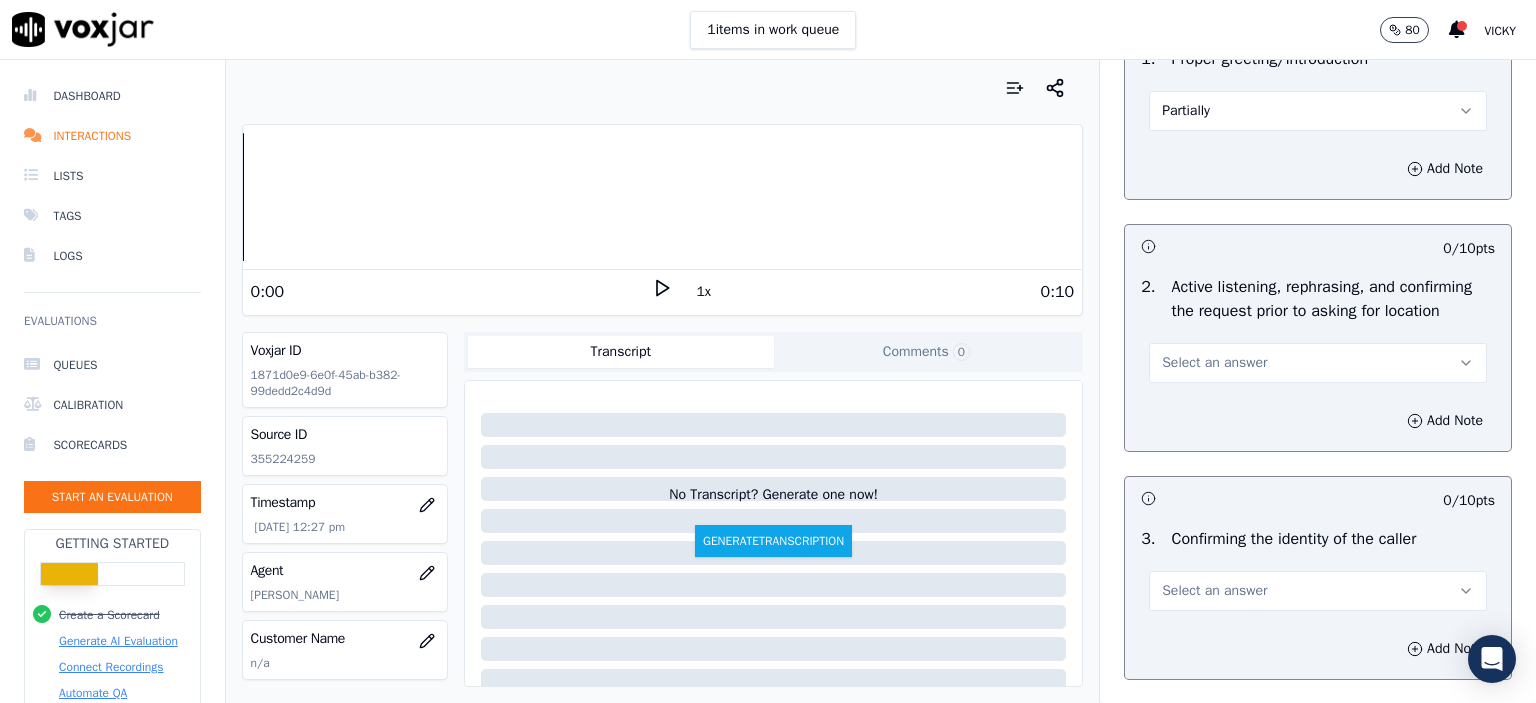 click on "Select an answer" at bounding box center (1318, 363) 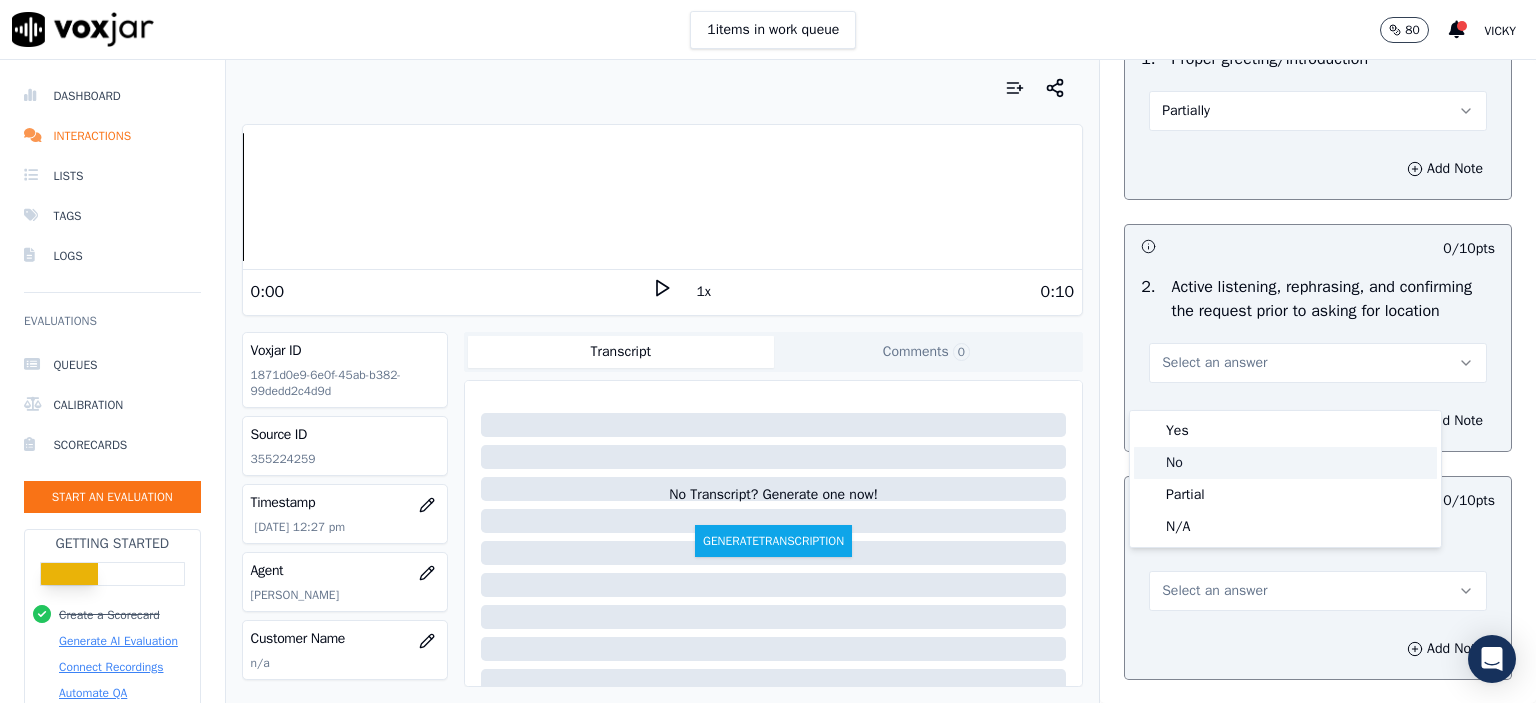 click on "No" 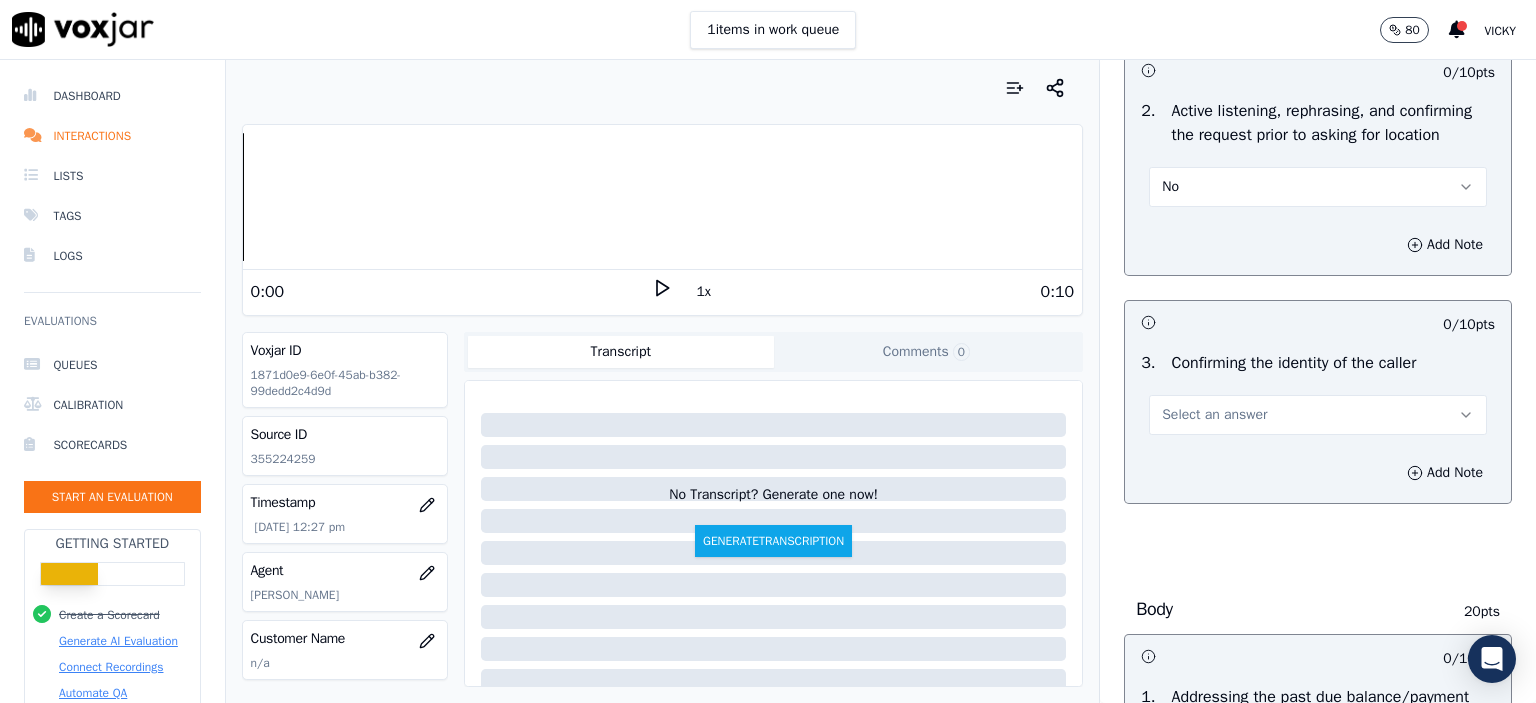 scroll, scrollTop: 400, scrollLeft: 0, axis: vertical 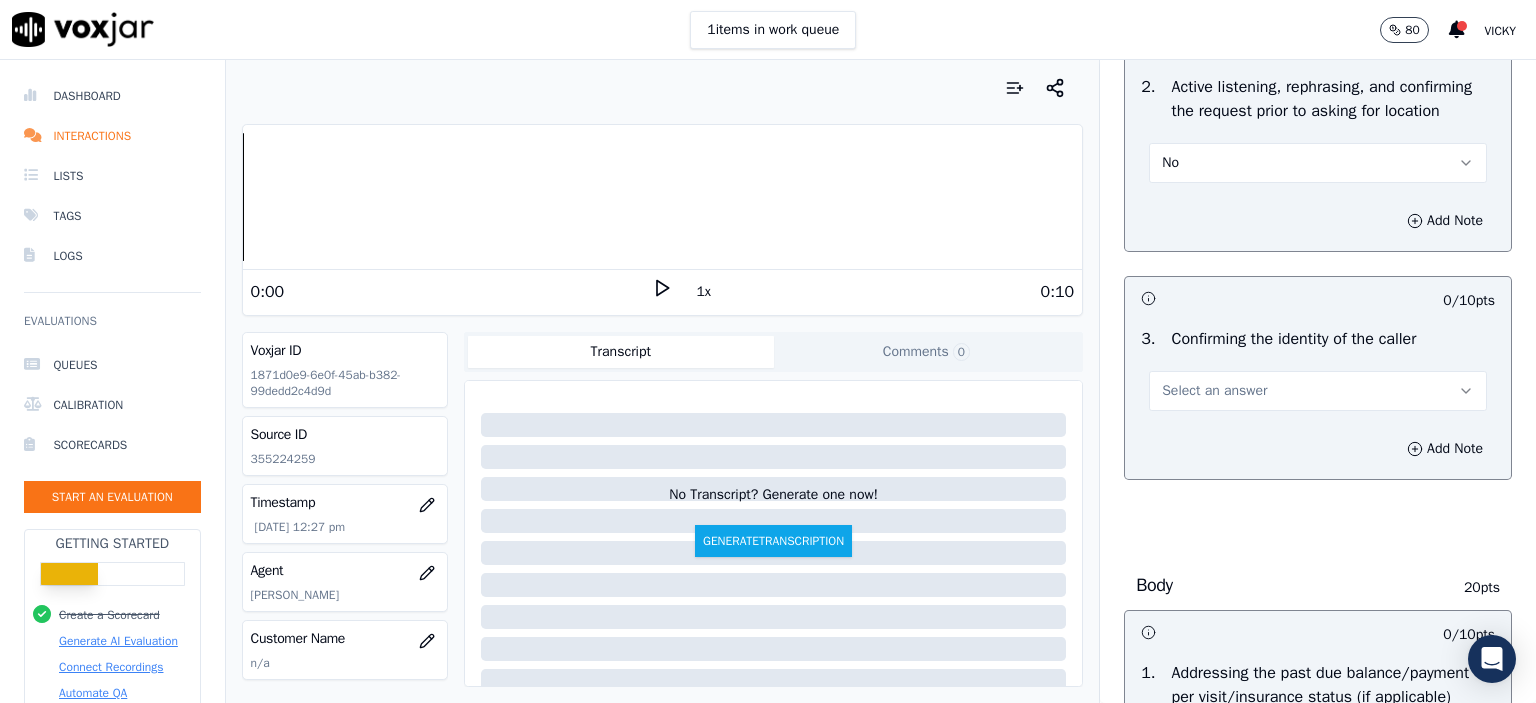 click on "Select an answer" at bounding box center (1214, 391) 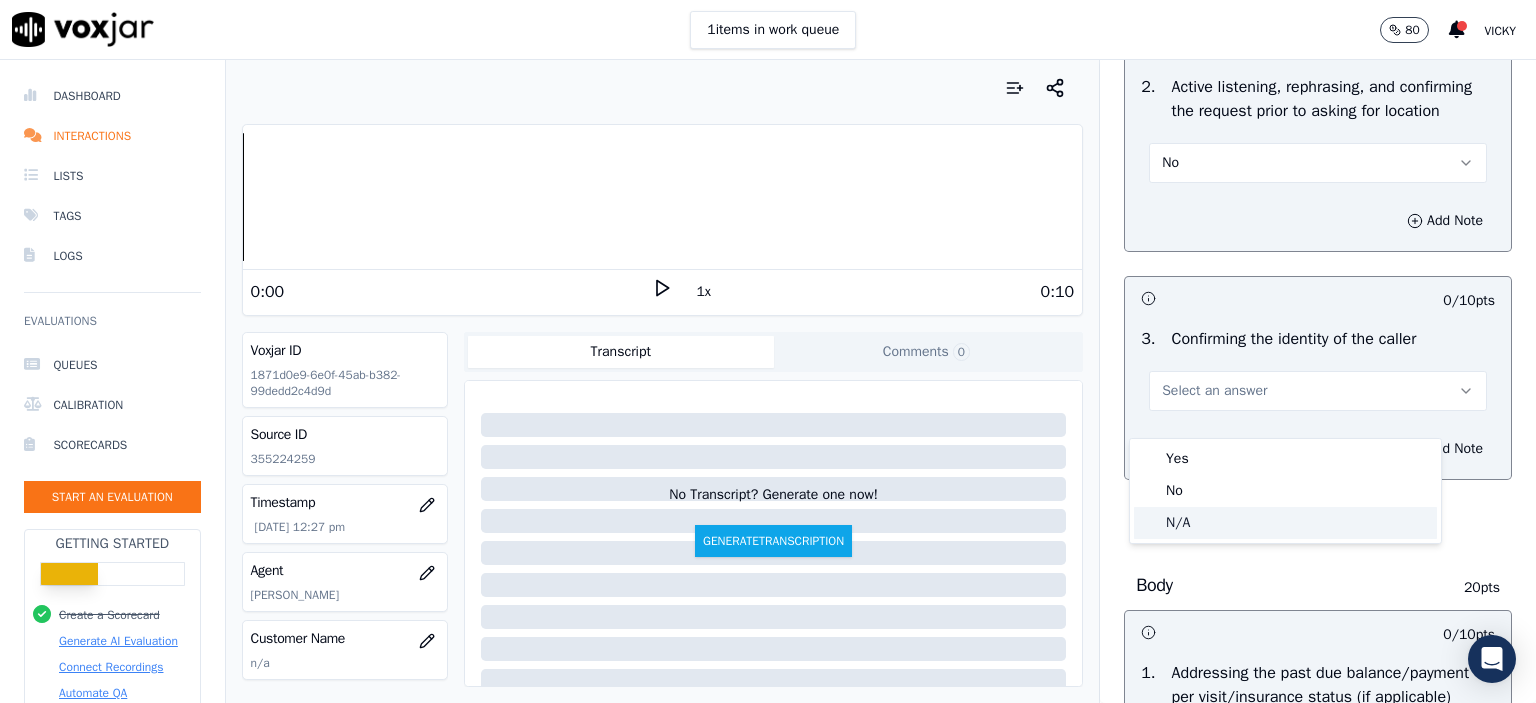 click on "N/A" 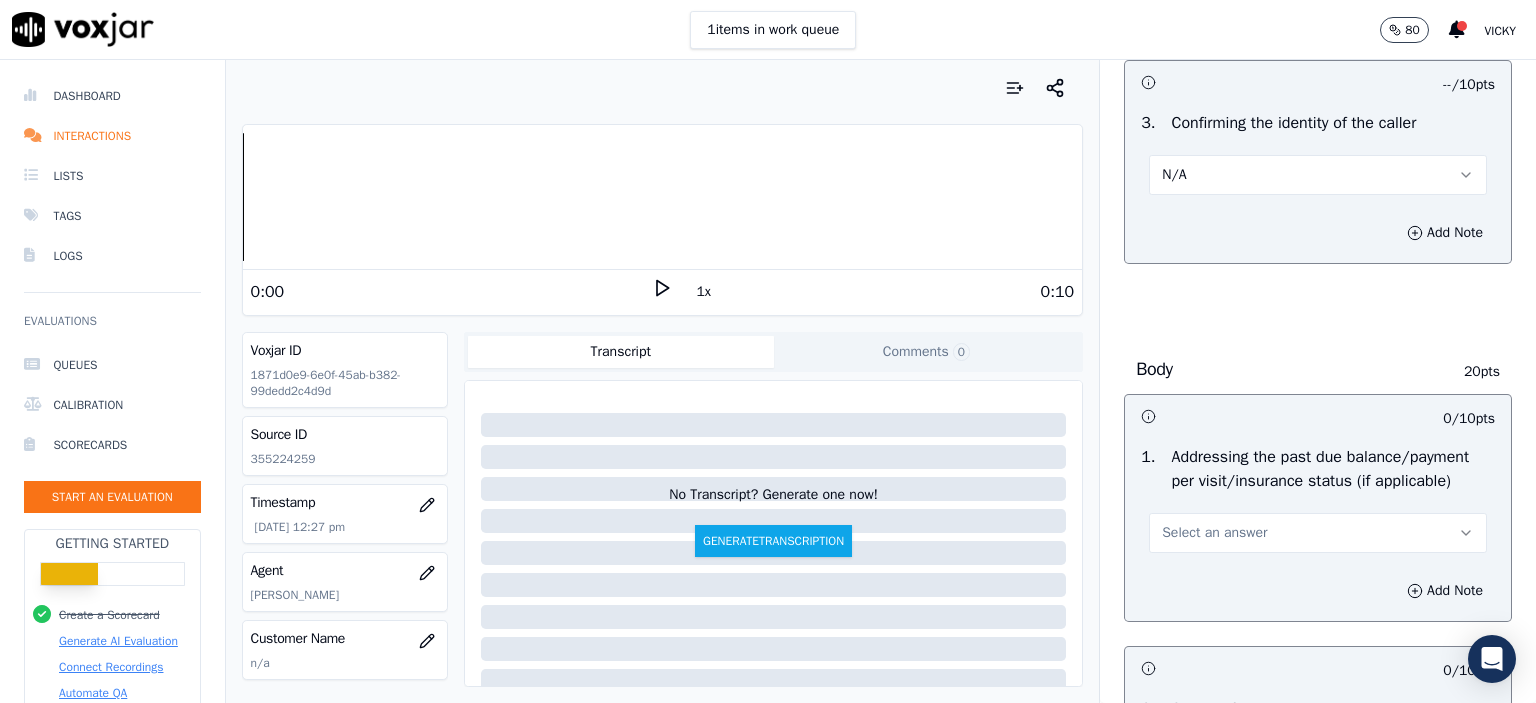 scroll, scrollTop: 700, scrollLeft: 0, axis: vertical 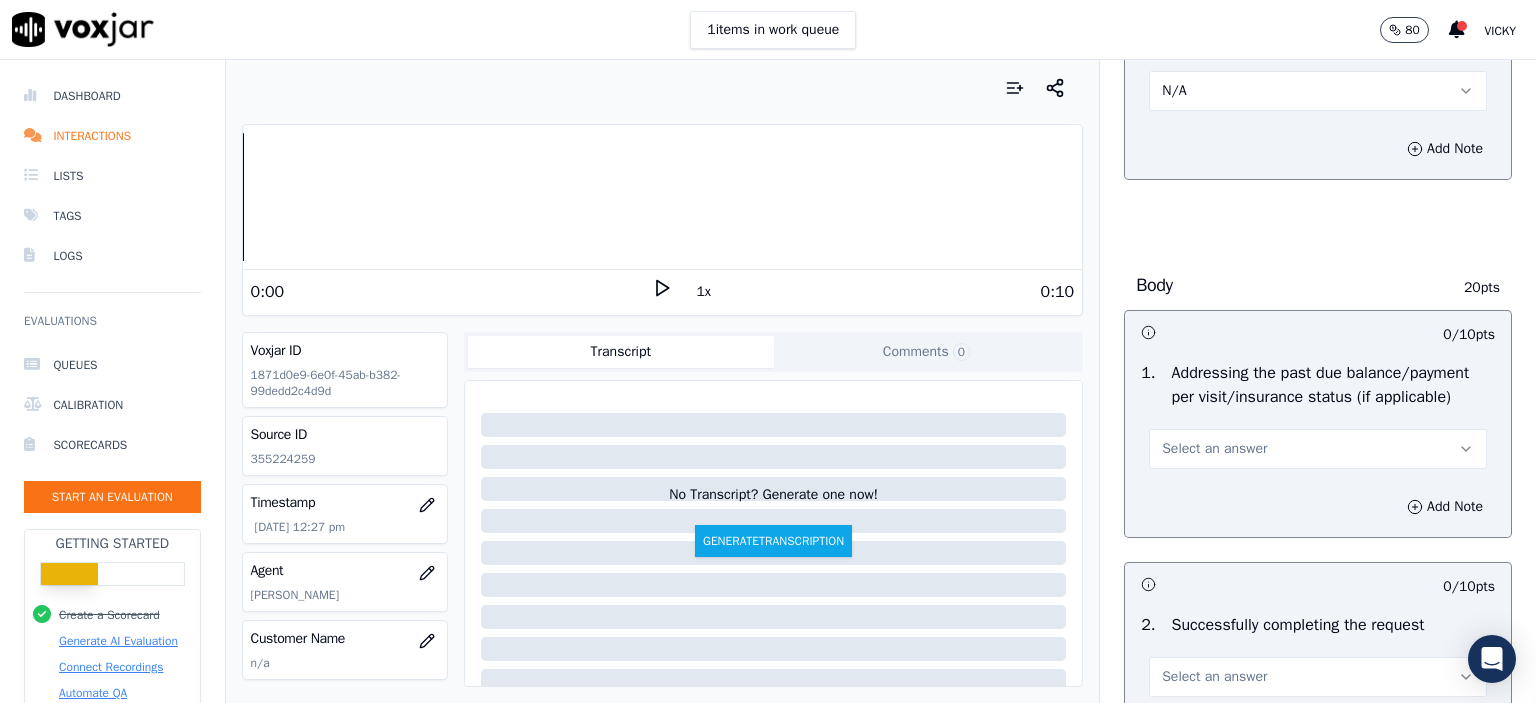 click on "Select an answer" at bounding box center (1318, 449) 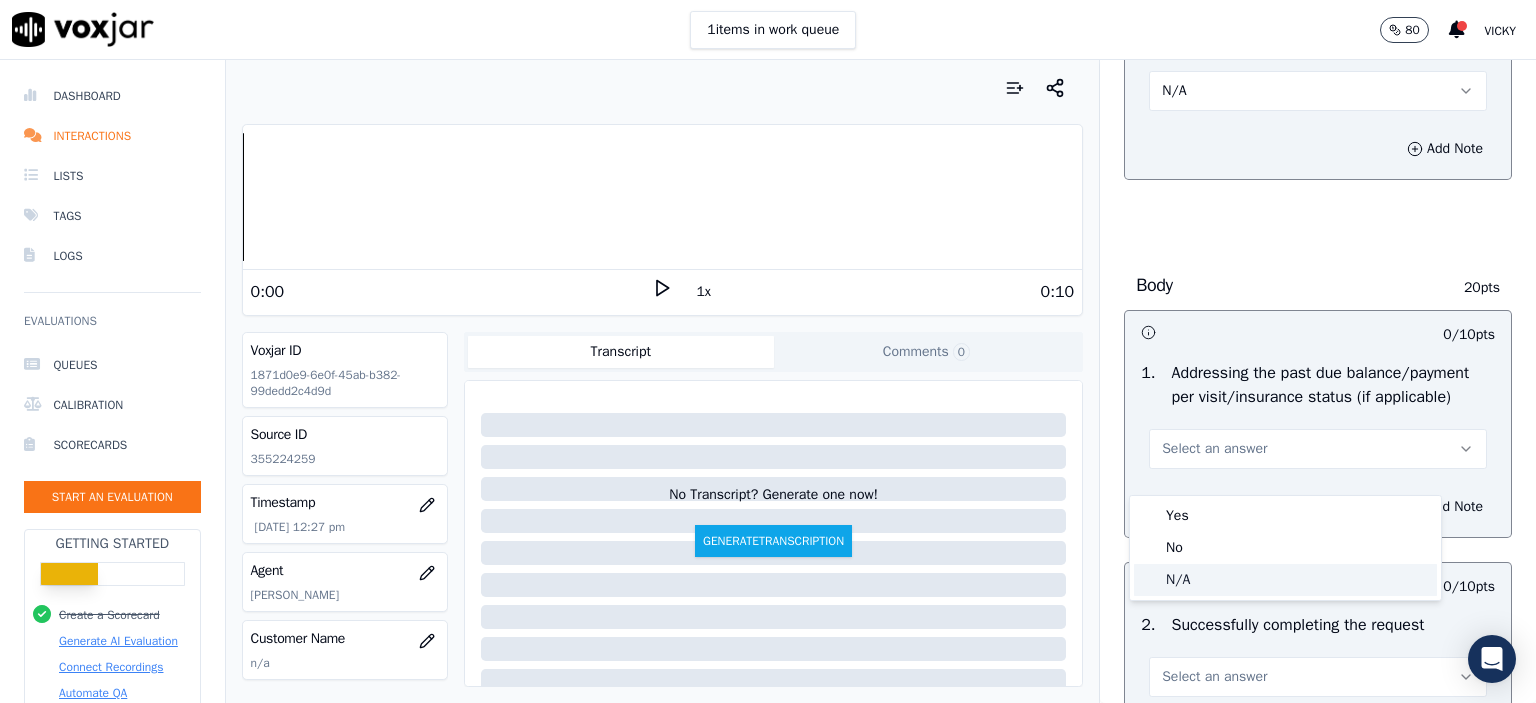 click on "N/A" 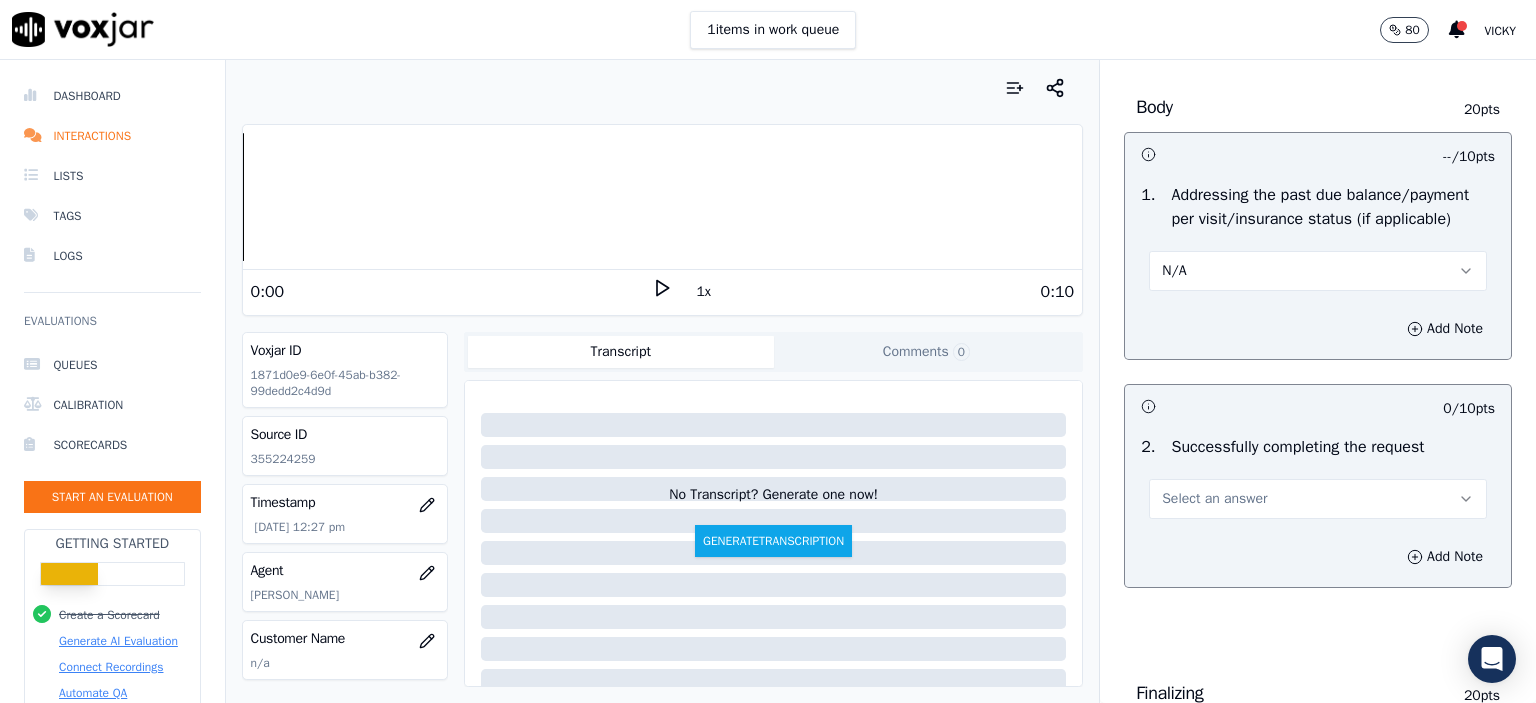 scroll, scrollTop: 900, scrollLeft: 0, axis: vertical 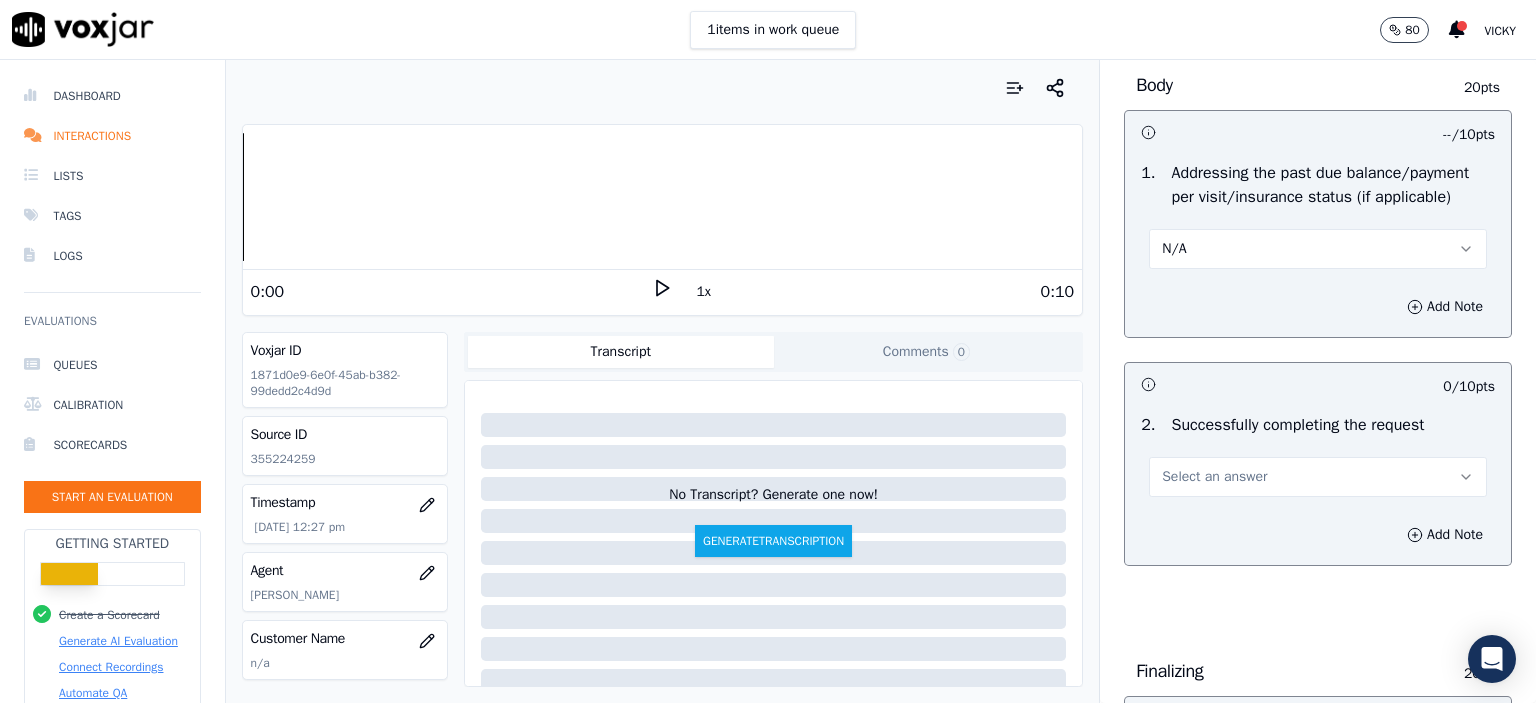 click on "Select an answer" at bounding box center [1214, 477] 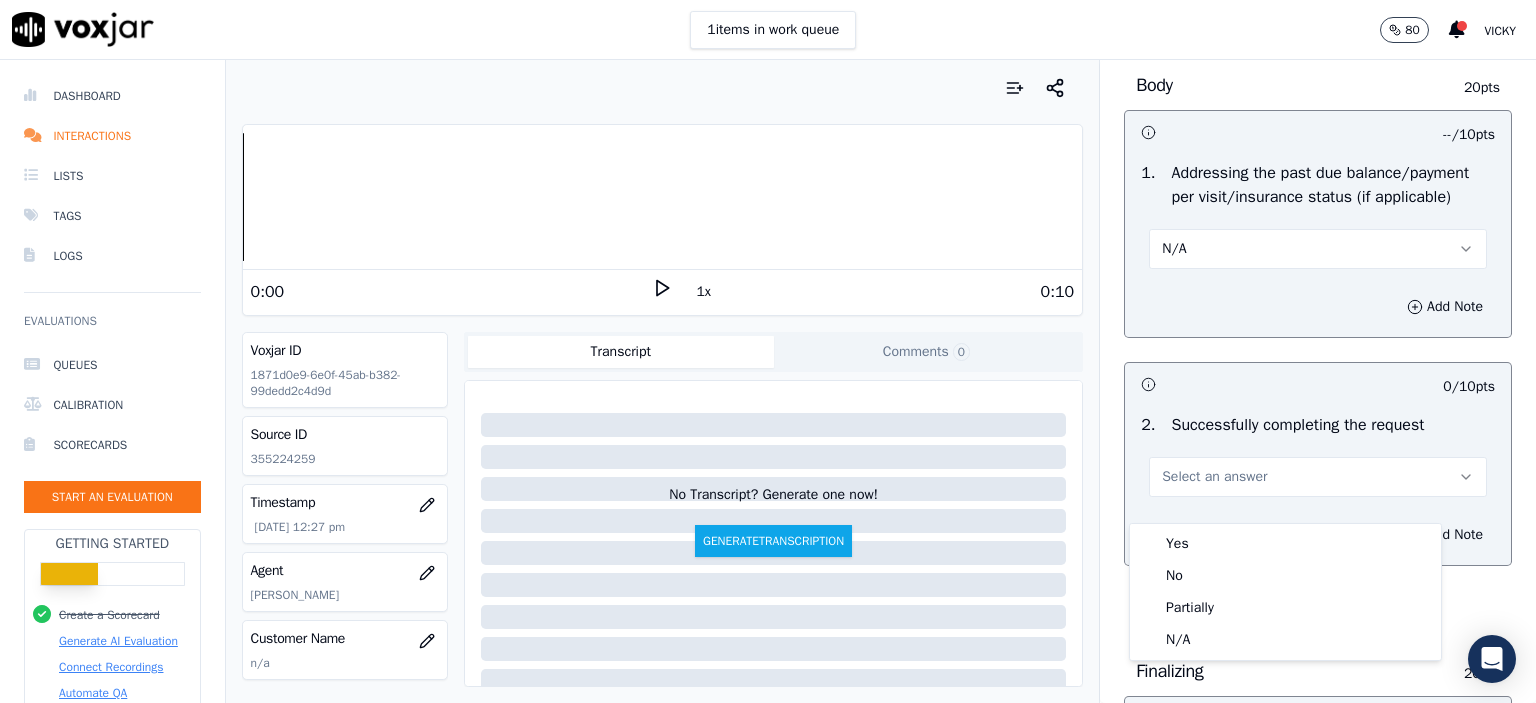 click on "Yes" at bounding box center (1285, 544) 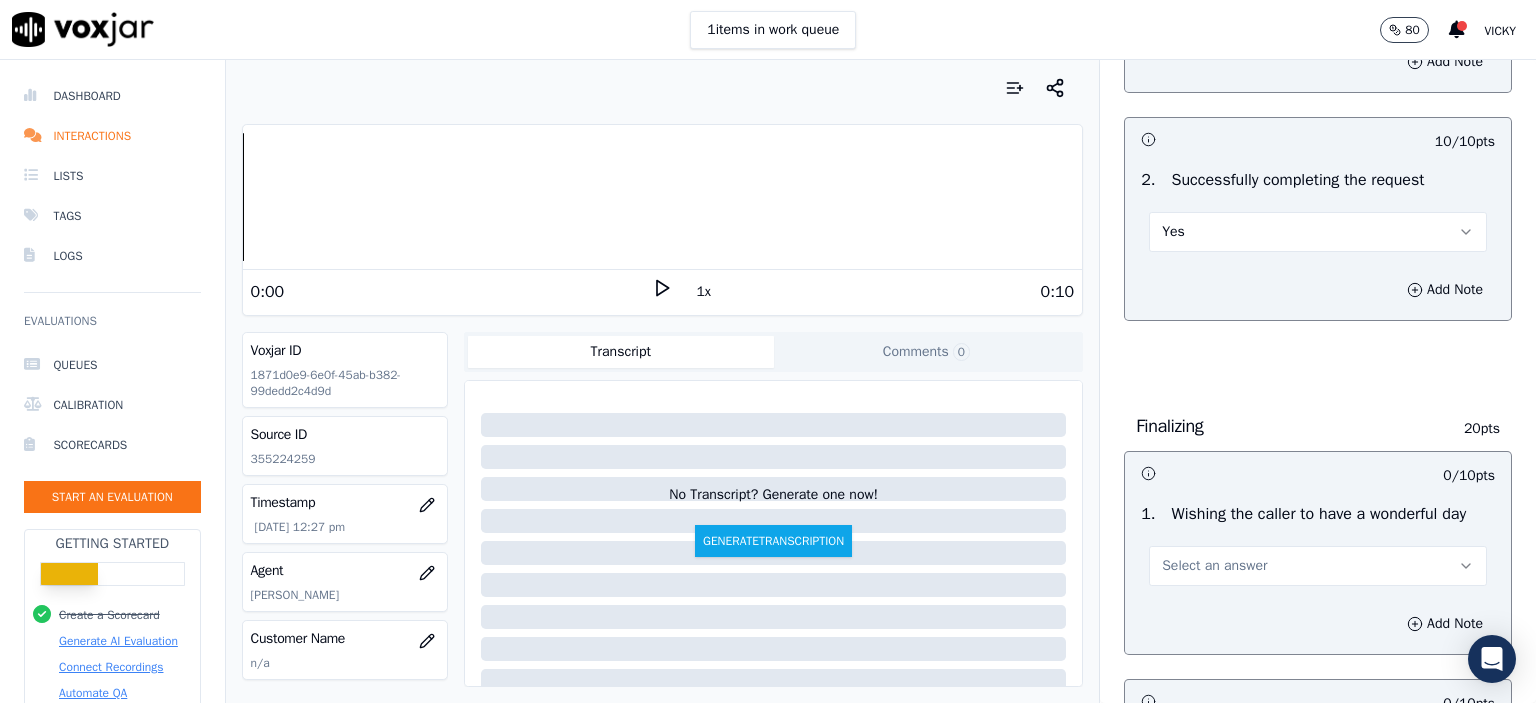scroll, scrollTop: 1200, scrollLeft: 0, axis: vertical 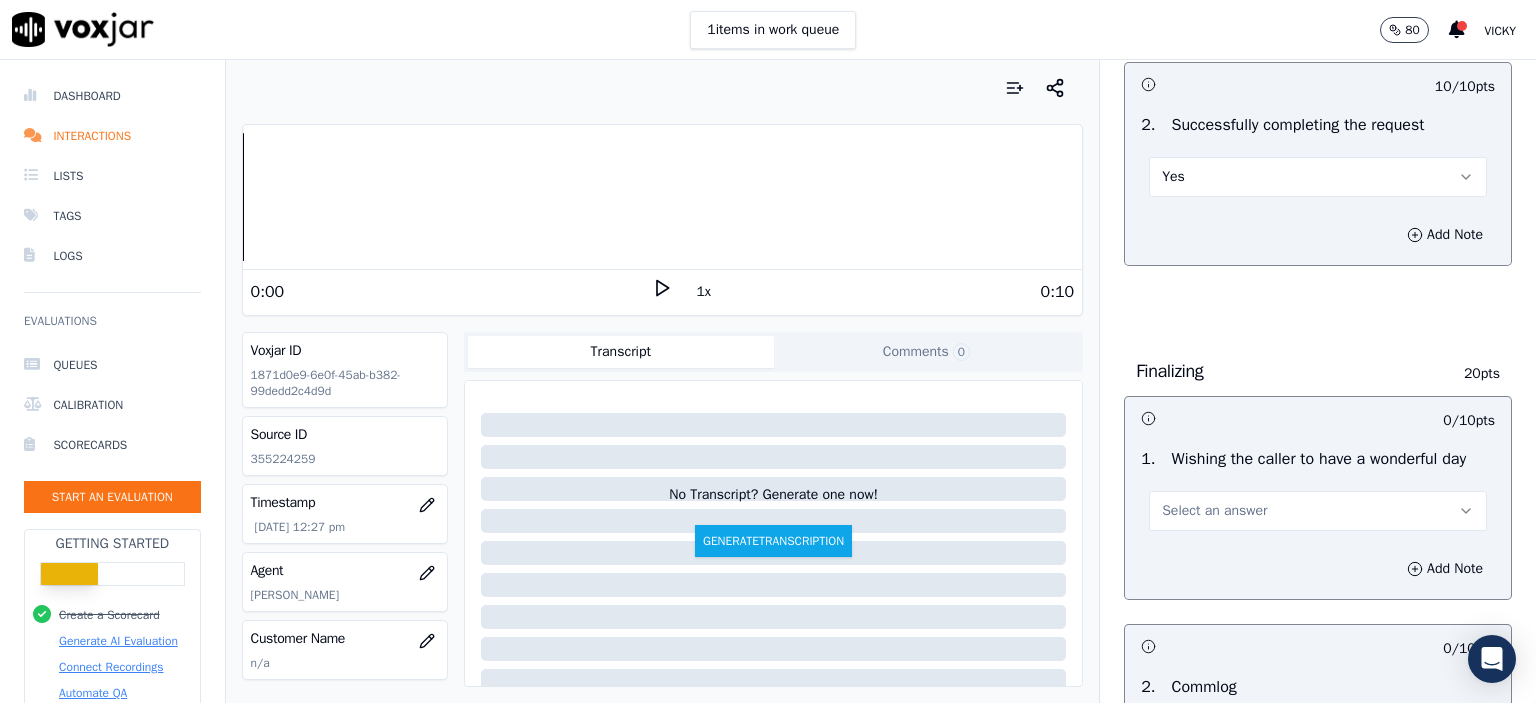 click on "Select an answer" at bounding box center [1318, 511] 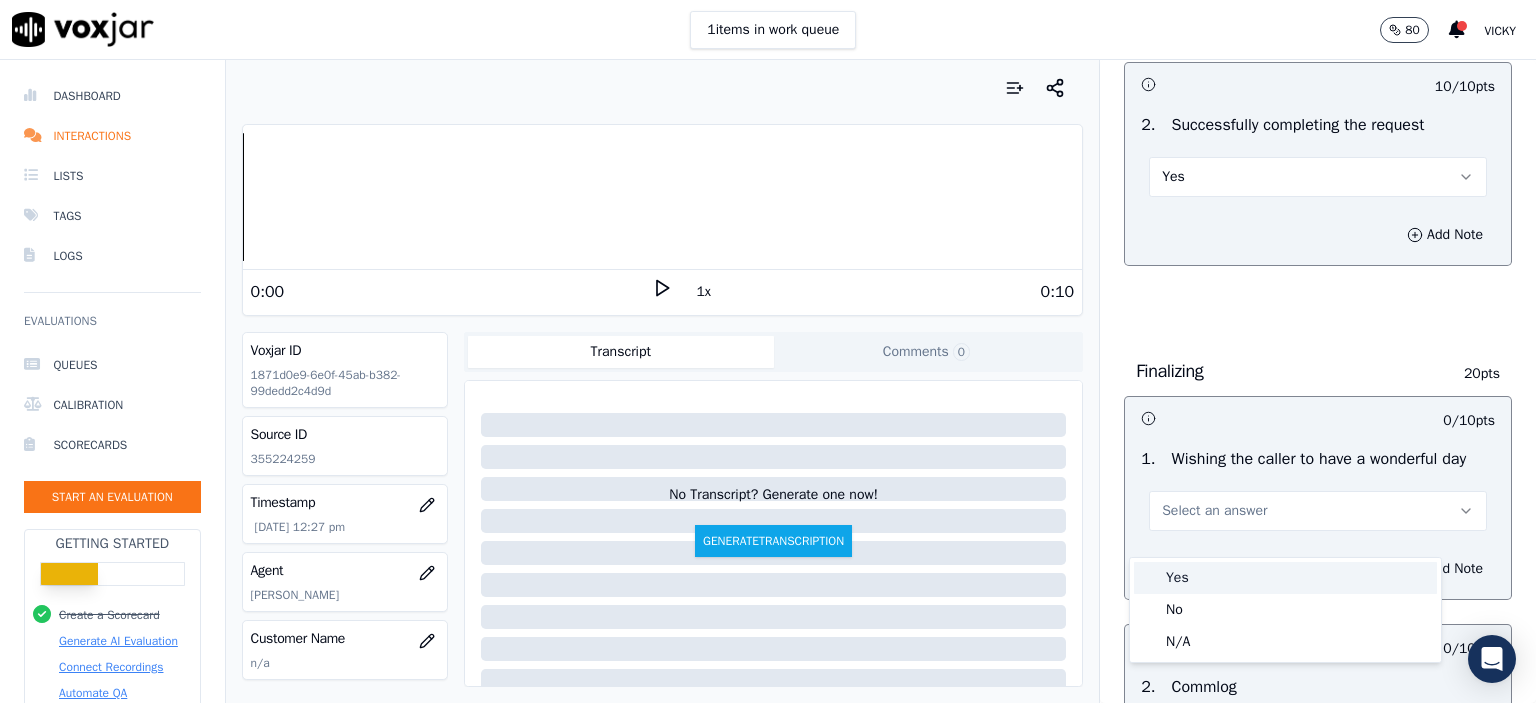 click on "Yes" at bounding box center (1285, 578) 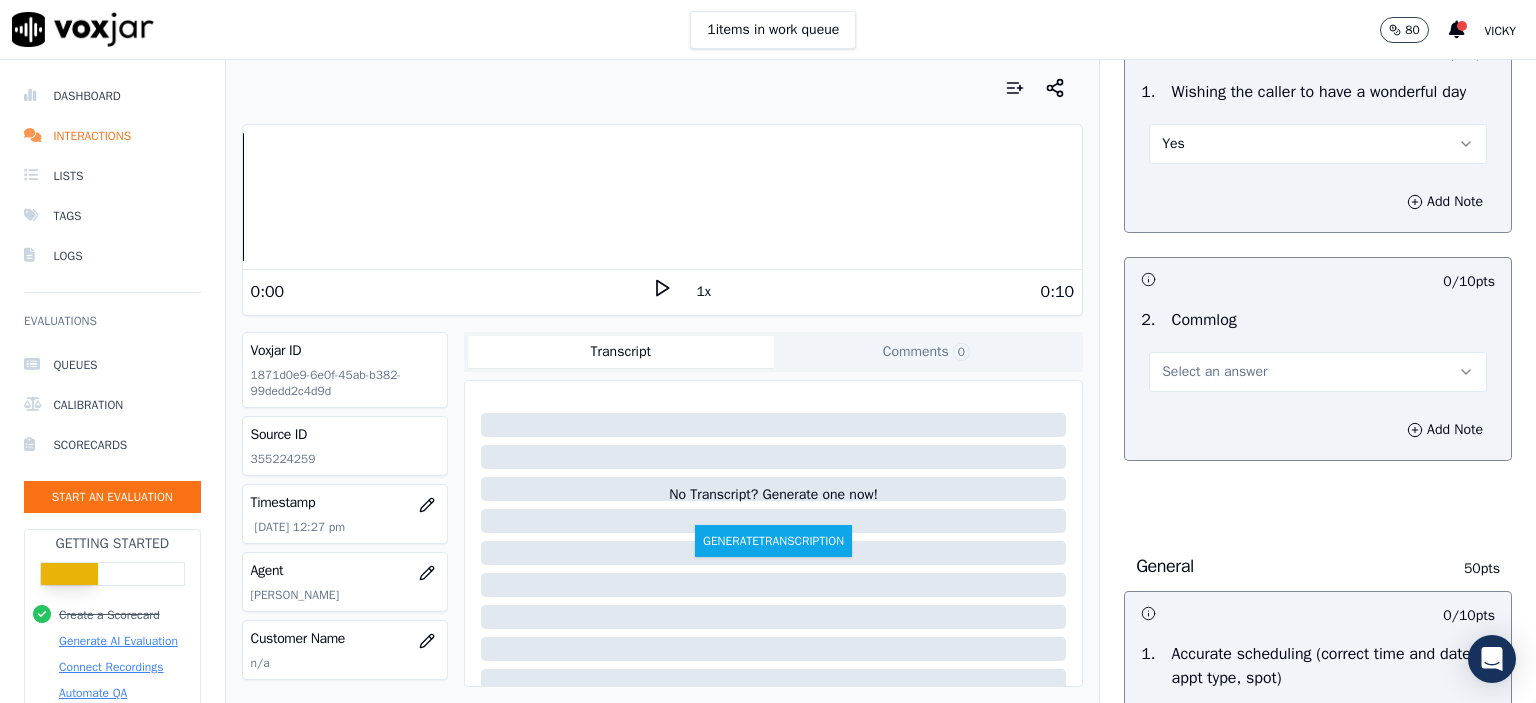 scroll, scrollTop: 1600, scrollLeft: 0, axis: vertical 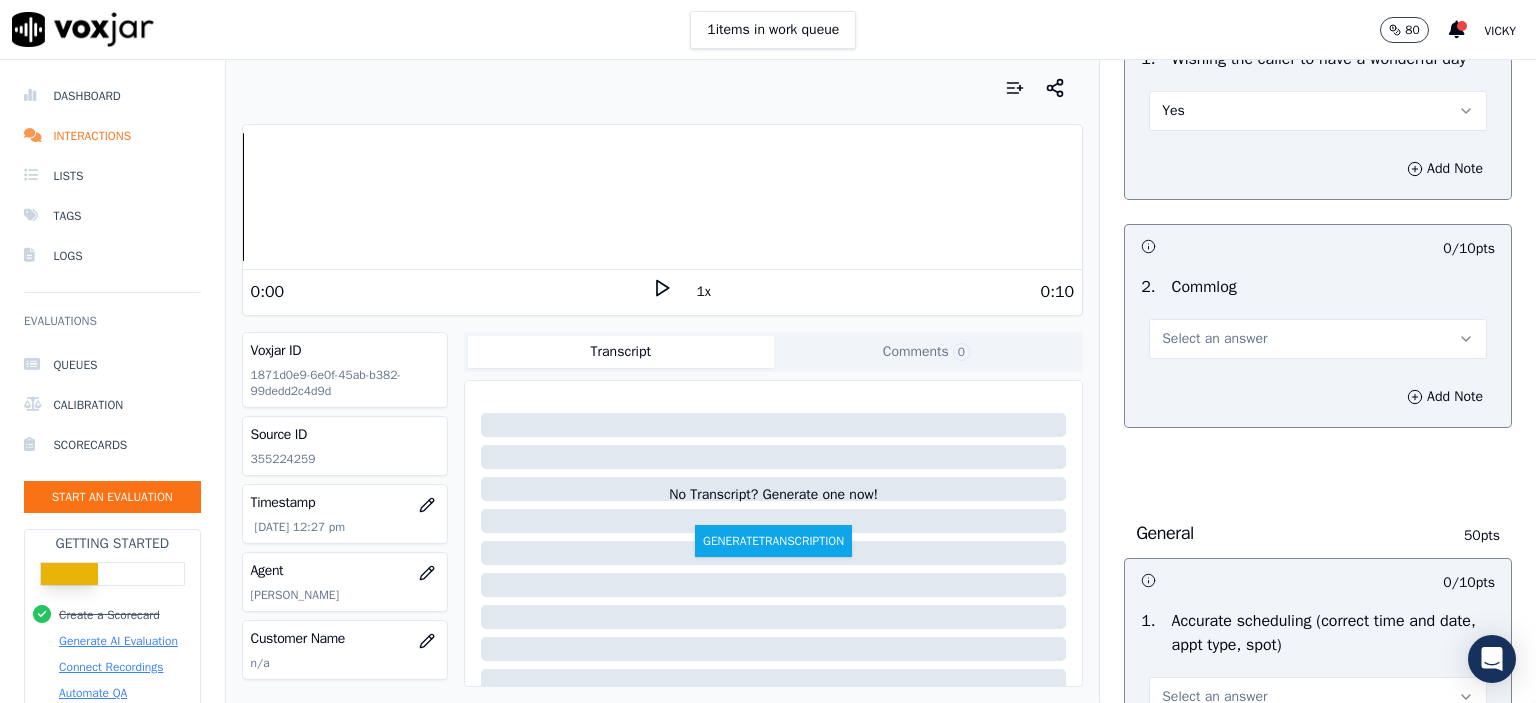 click on "Select an answer" at bounding box center [1214, 339] 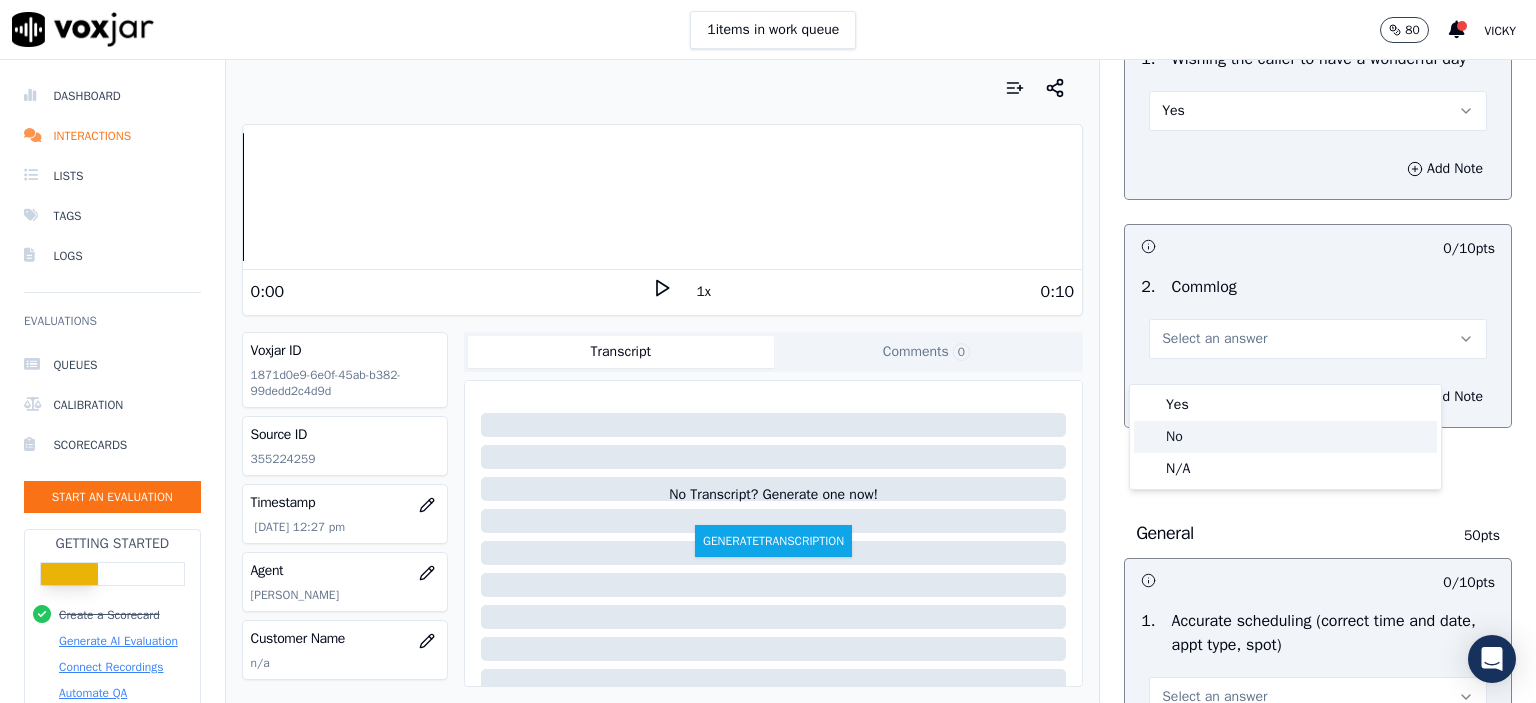 click on "No" 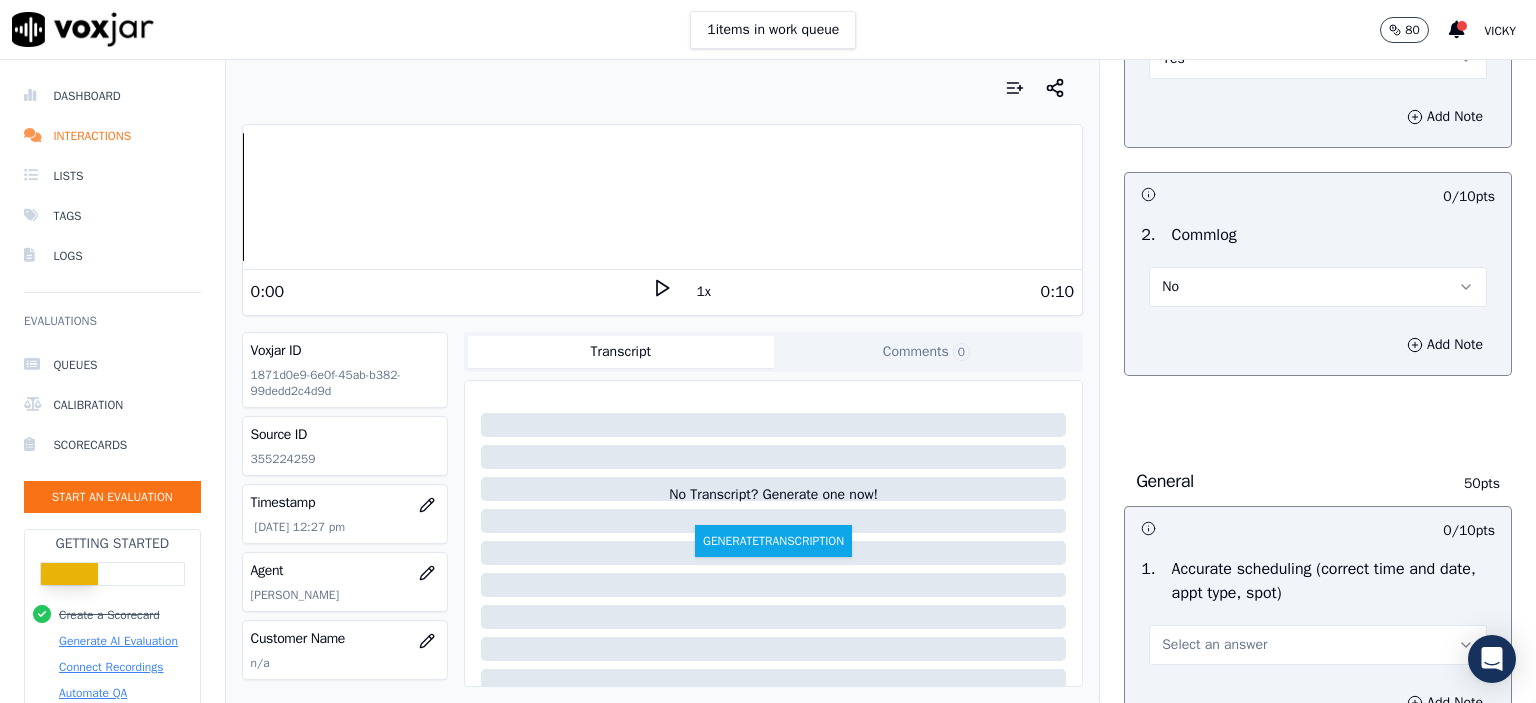 scroll, scrollTop: 1800, scrollLeft: 0, axis: vertical 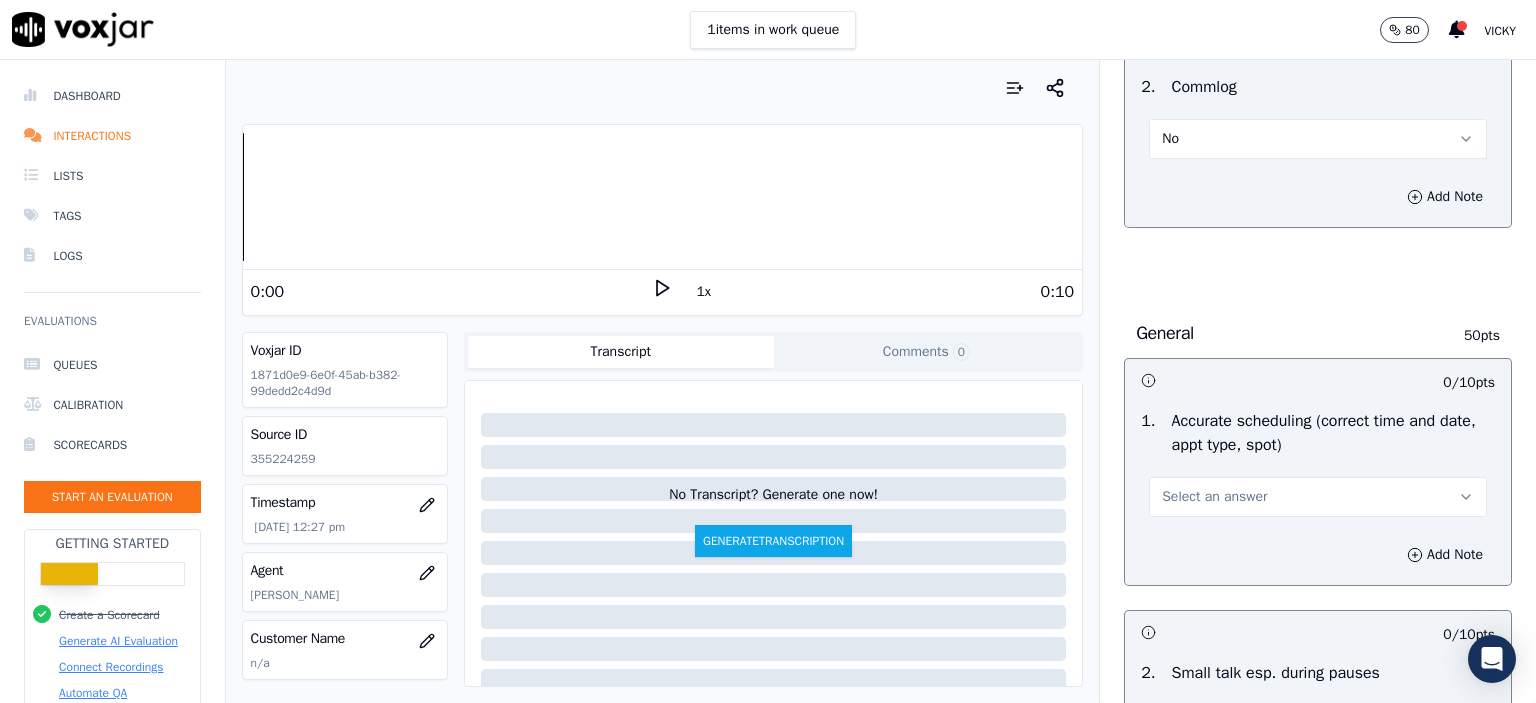 click on "Select an answer" at bounding box center [1214, 497] 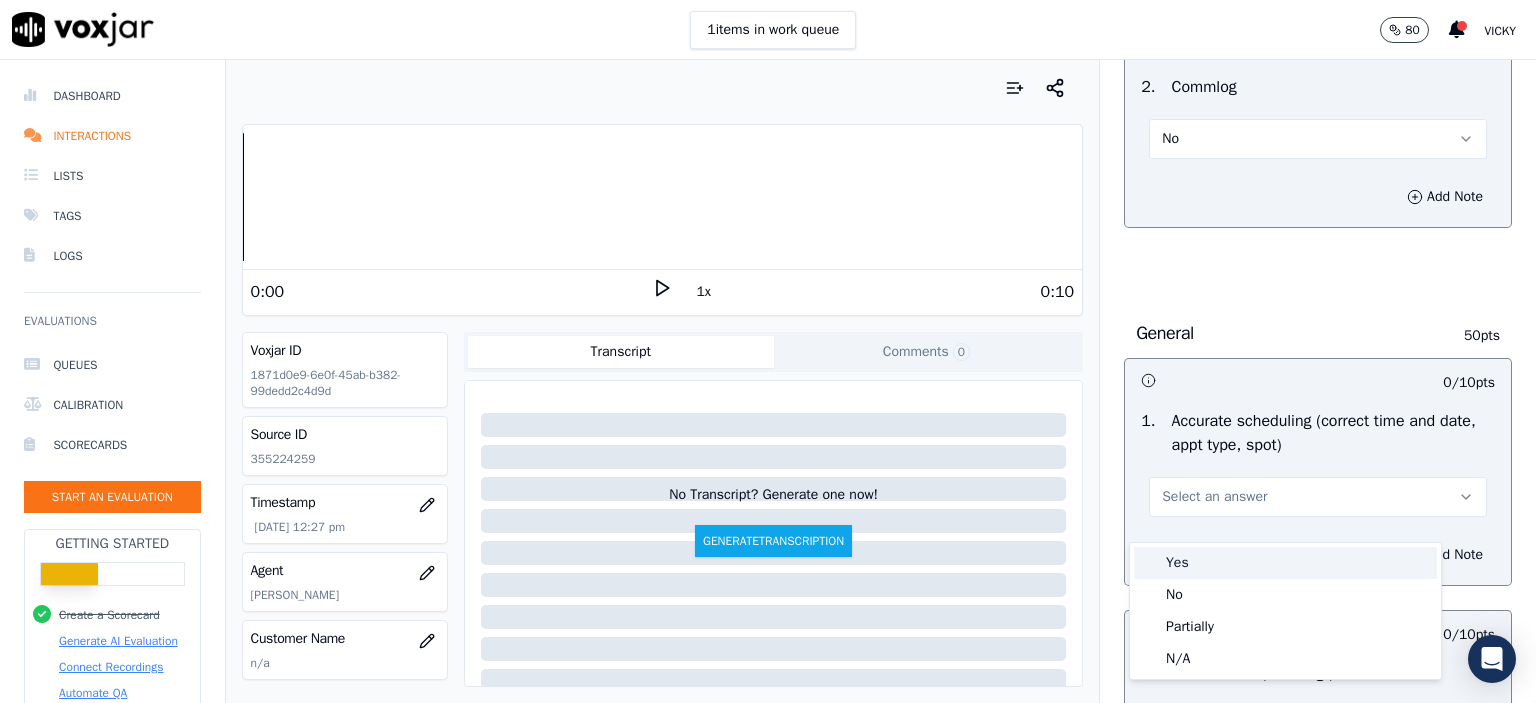 click on "Yes" at bounding box center (1285, 563) 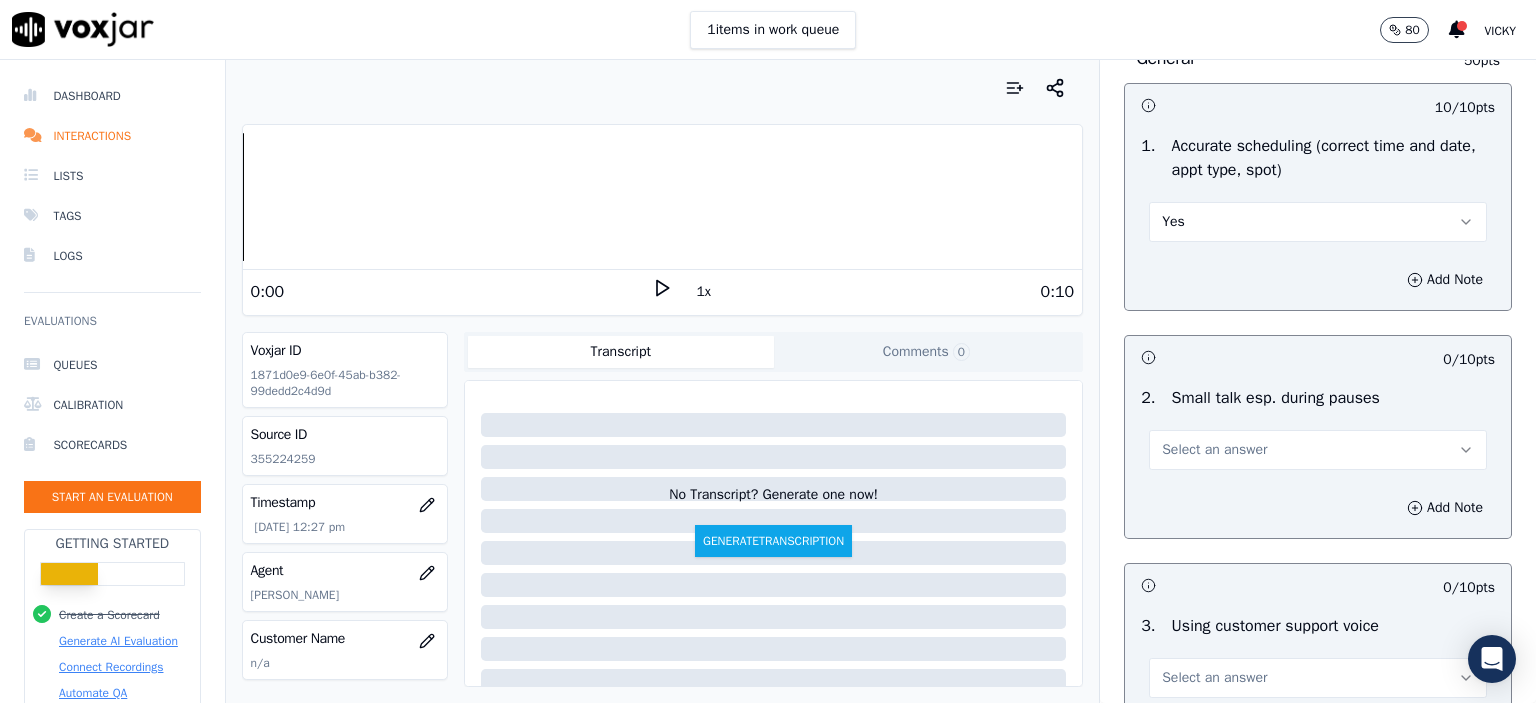 scroll, scrollTop: 2100, scrollLeft: 0, axis: vertical 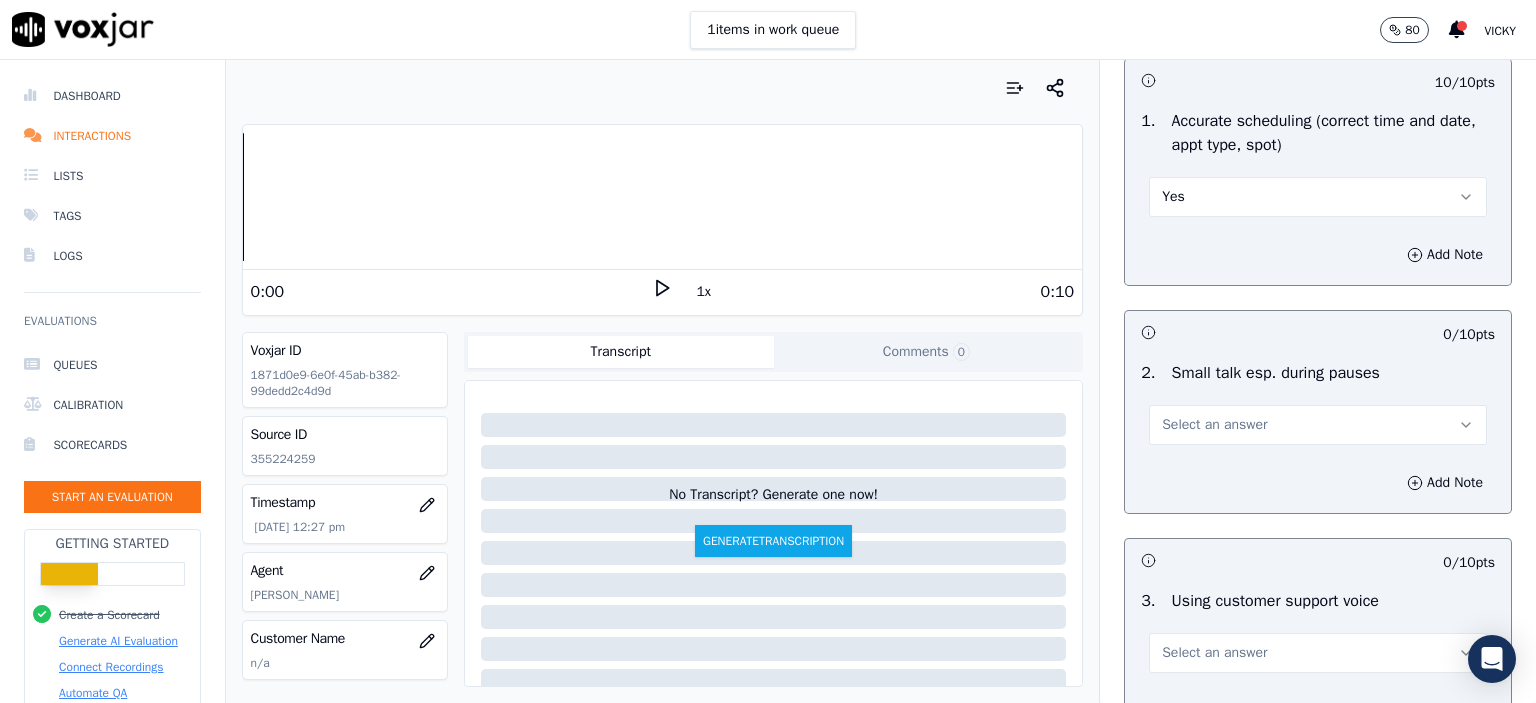 click on "Select an answer" at bounding box center (1214, 425) 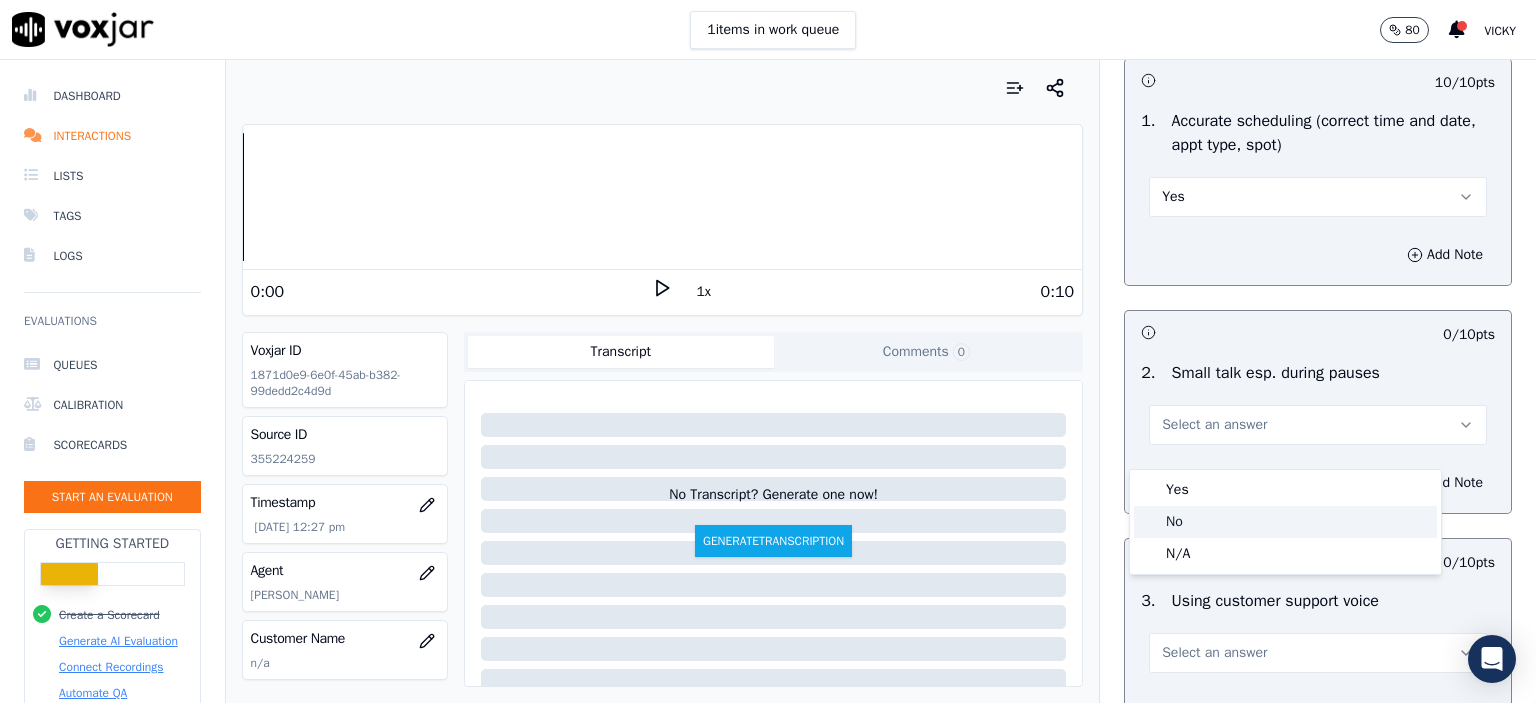 drag, startPoint x: 1212, startPoint y: 549, endPoint x: 1212, endPoint y: 522, distance: 27 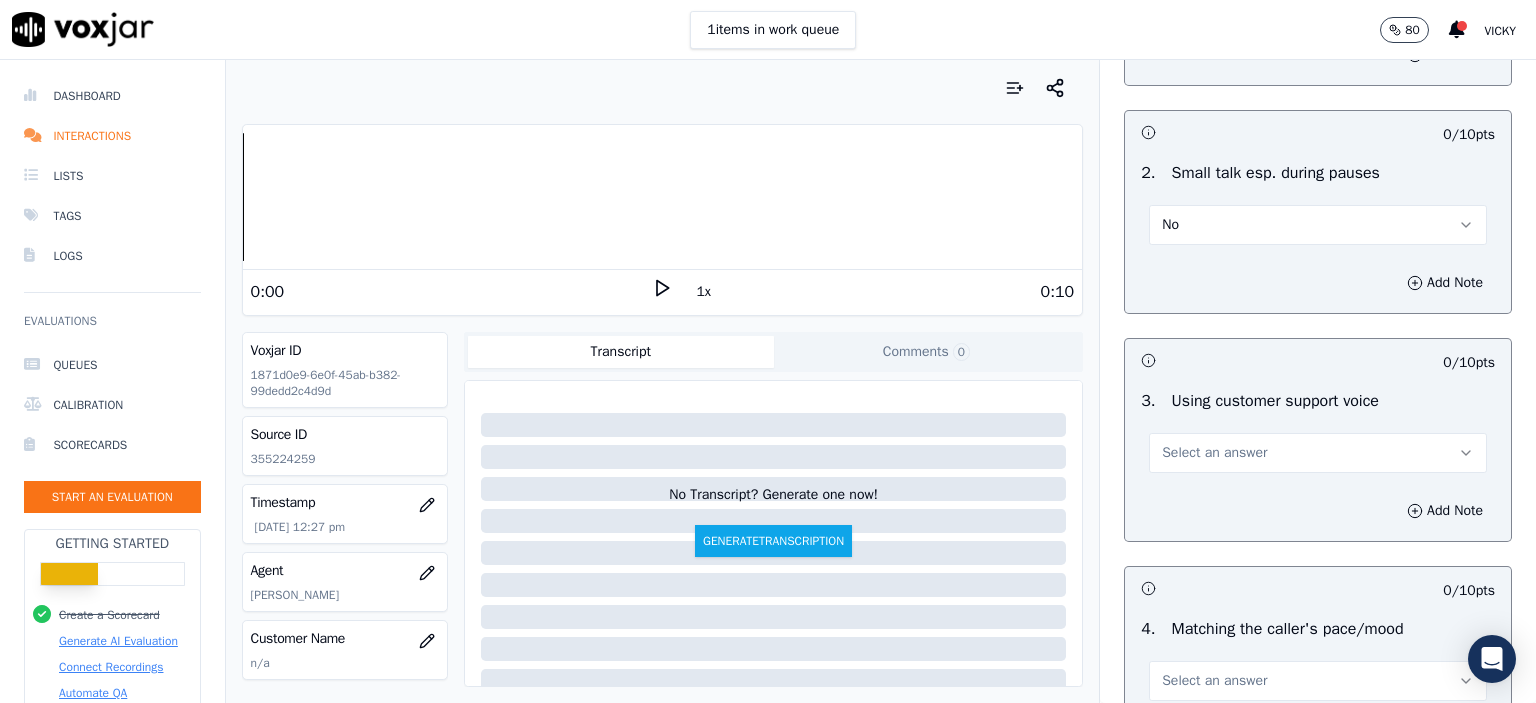 click on "Select an answer" at bounding box center [1214, 453] 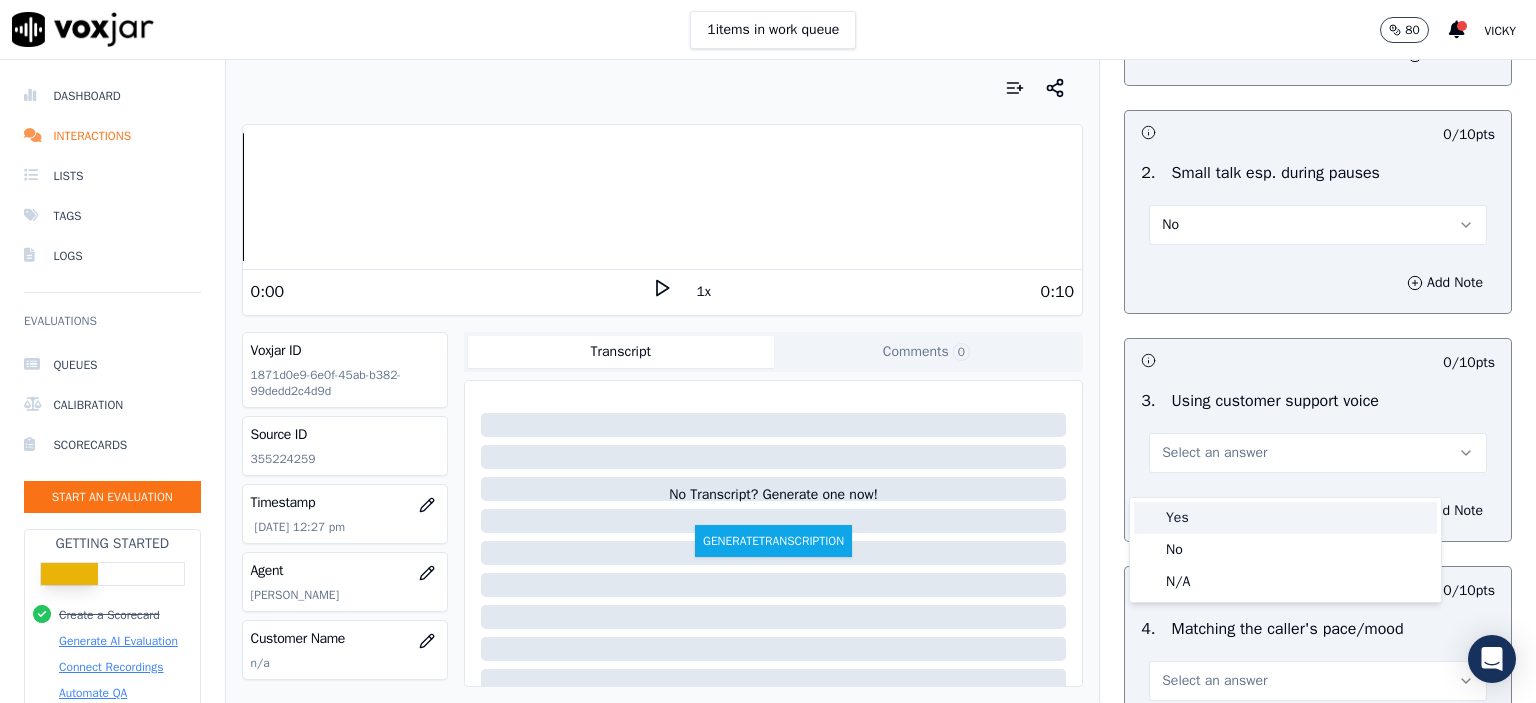 click on "Yes" at bounding box center [1285, 518] 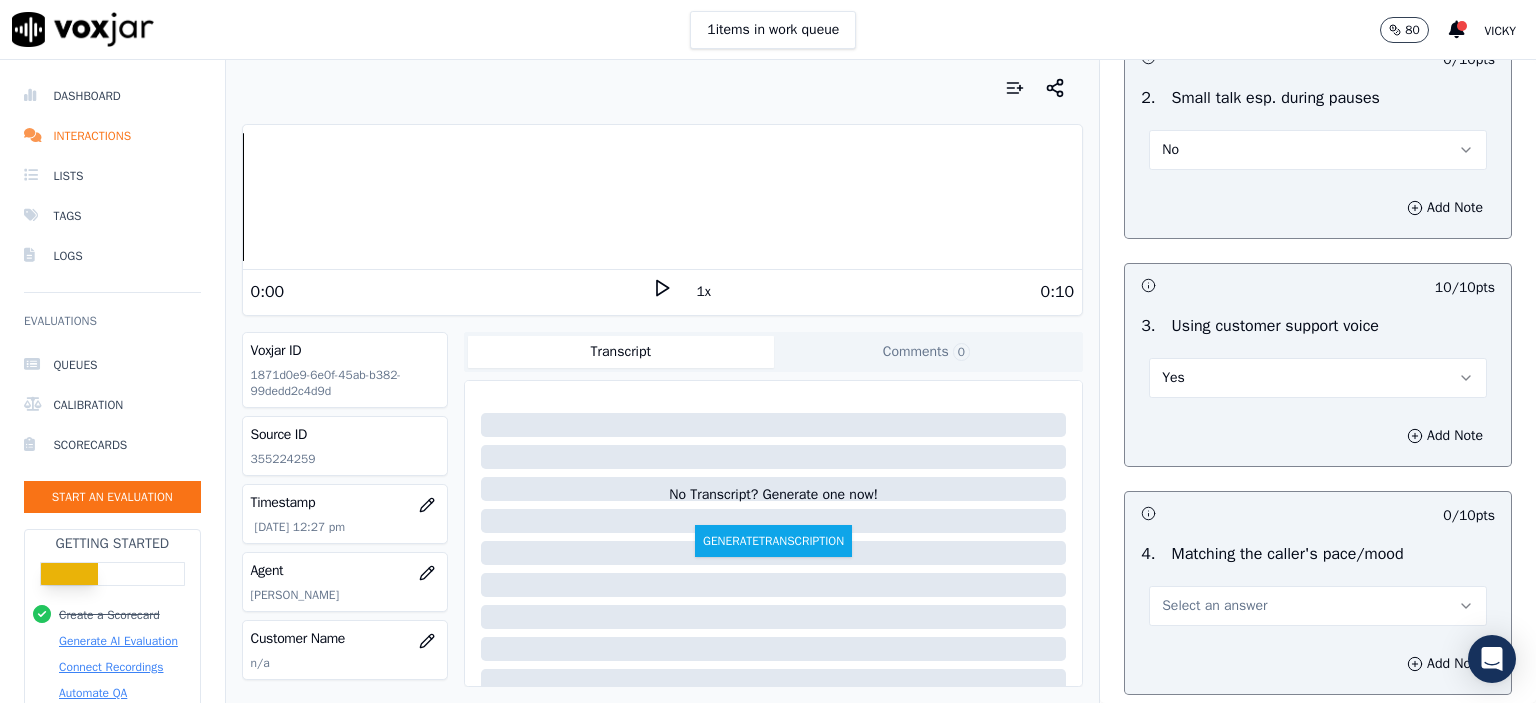 scroll, scrollTop: 2600, scrollLeft: 0, axis: vertical 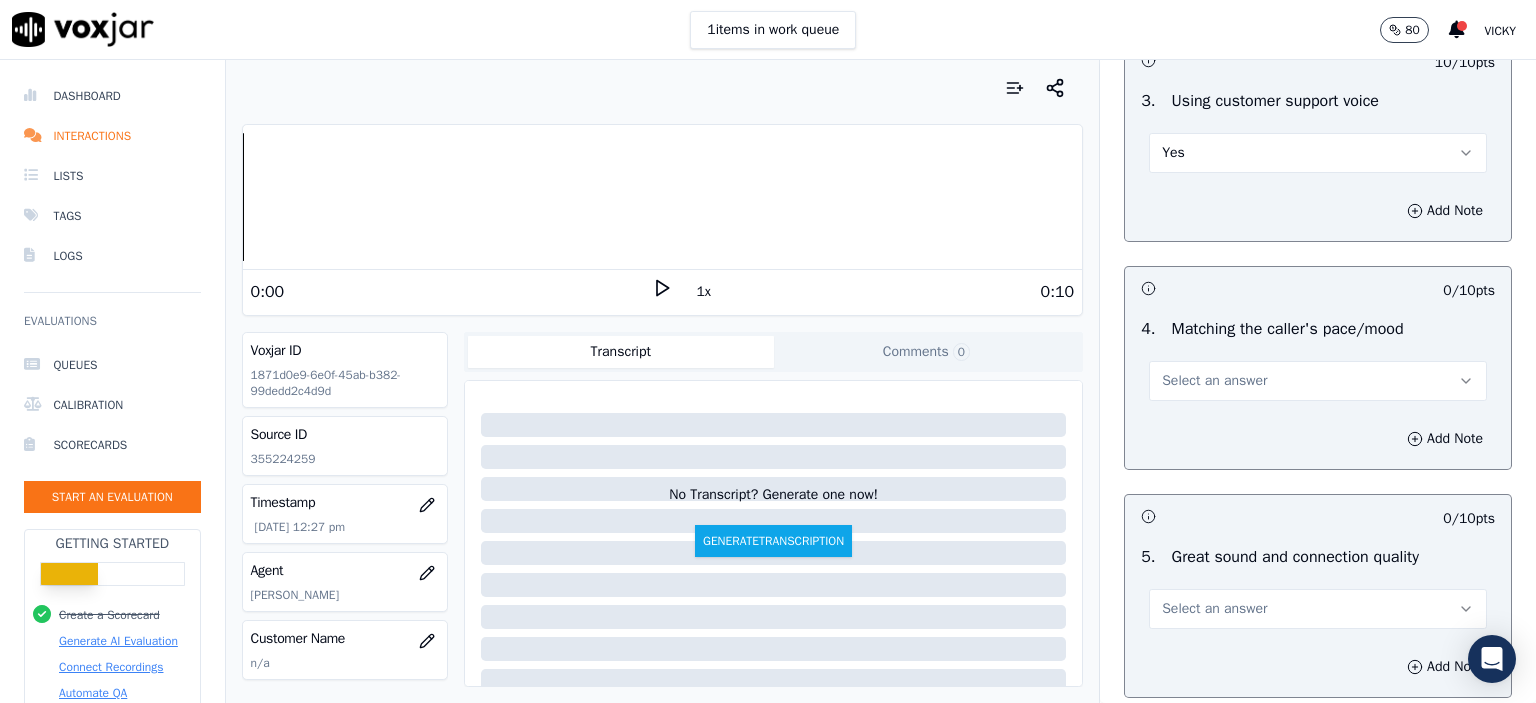 click on "Select an answer" at bounding box center [1214, 381] 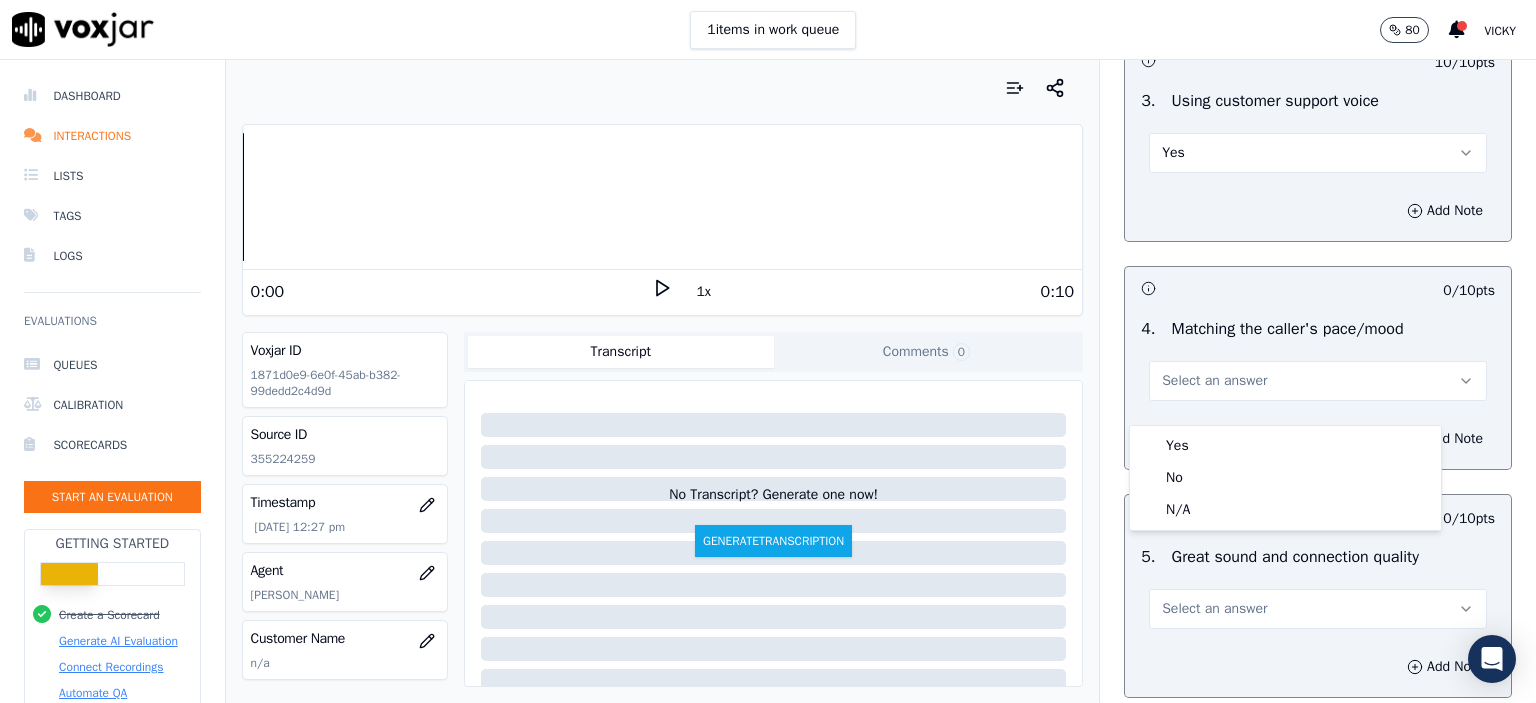 click on "Yes" at bounding box center (1285, 446) 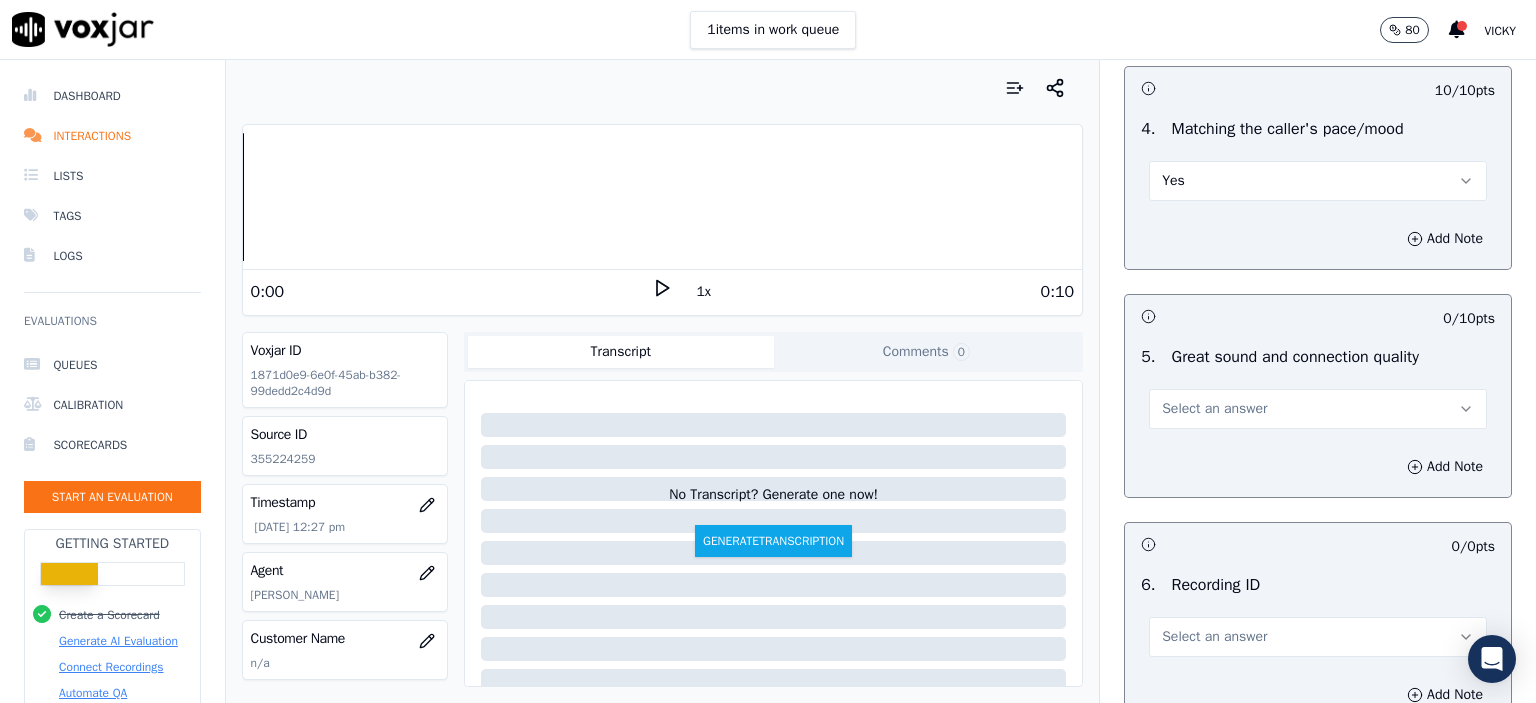 click on "Select an answer" at bounding box center [1214, 409] 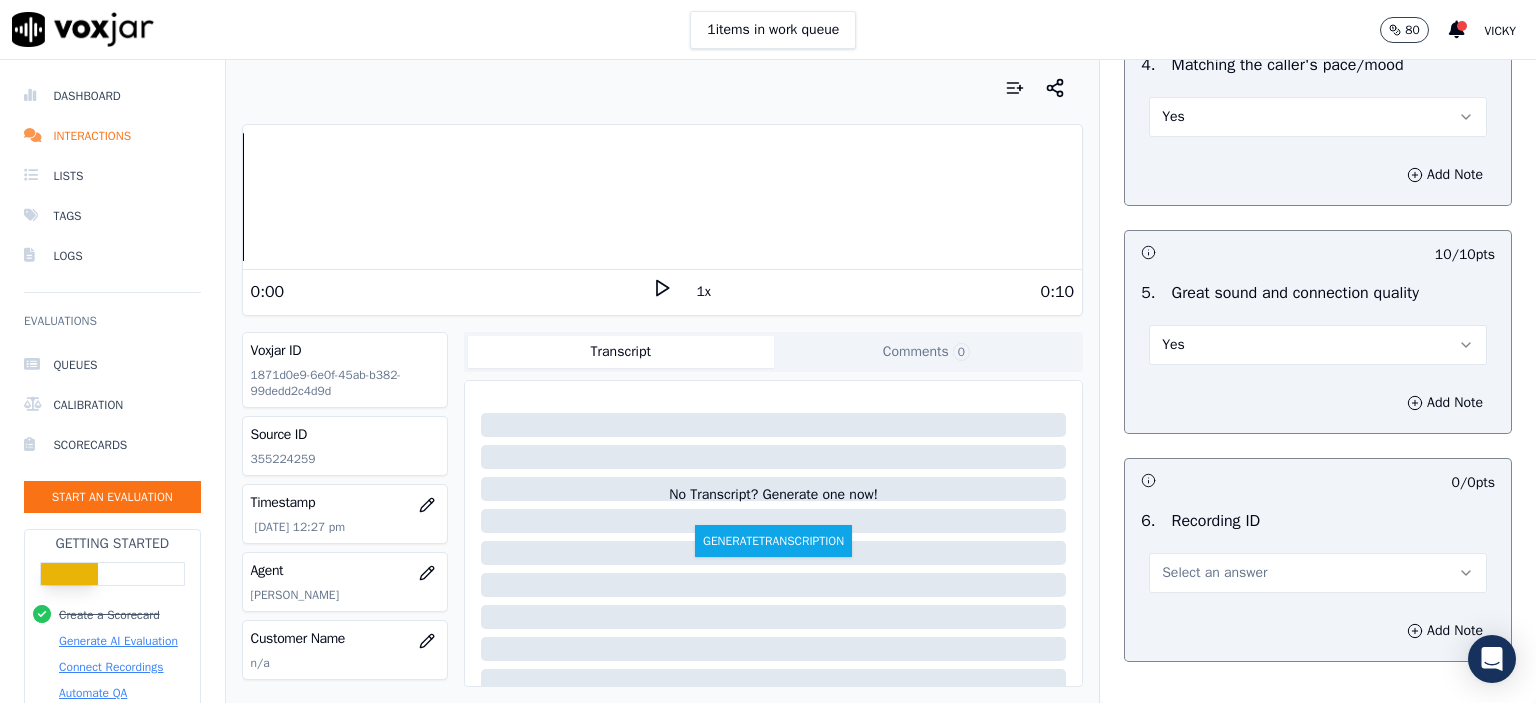 scroll, scrollTop: 3000, scrollLeft: 0, axis: vertical 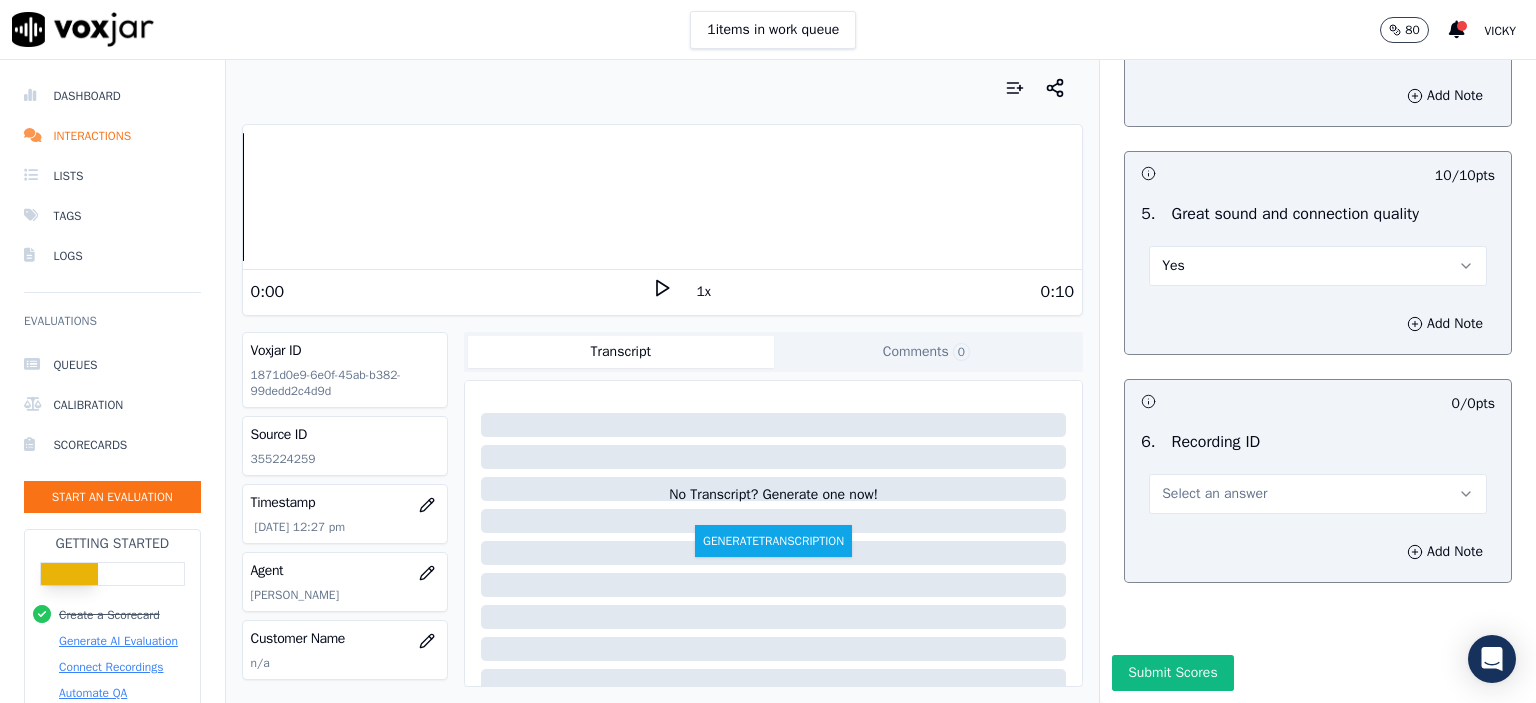 click on "6 .   Recording ID   Select an answer" at bounding box center [1318, 472] 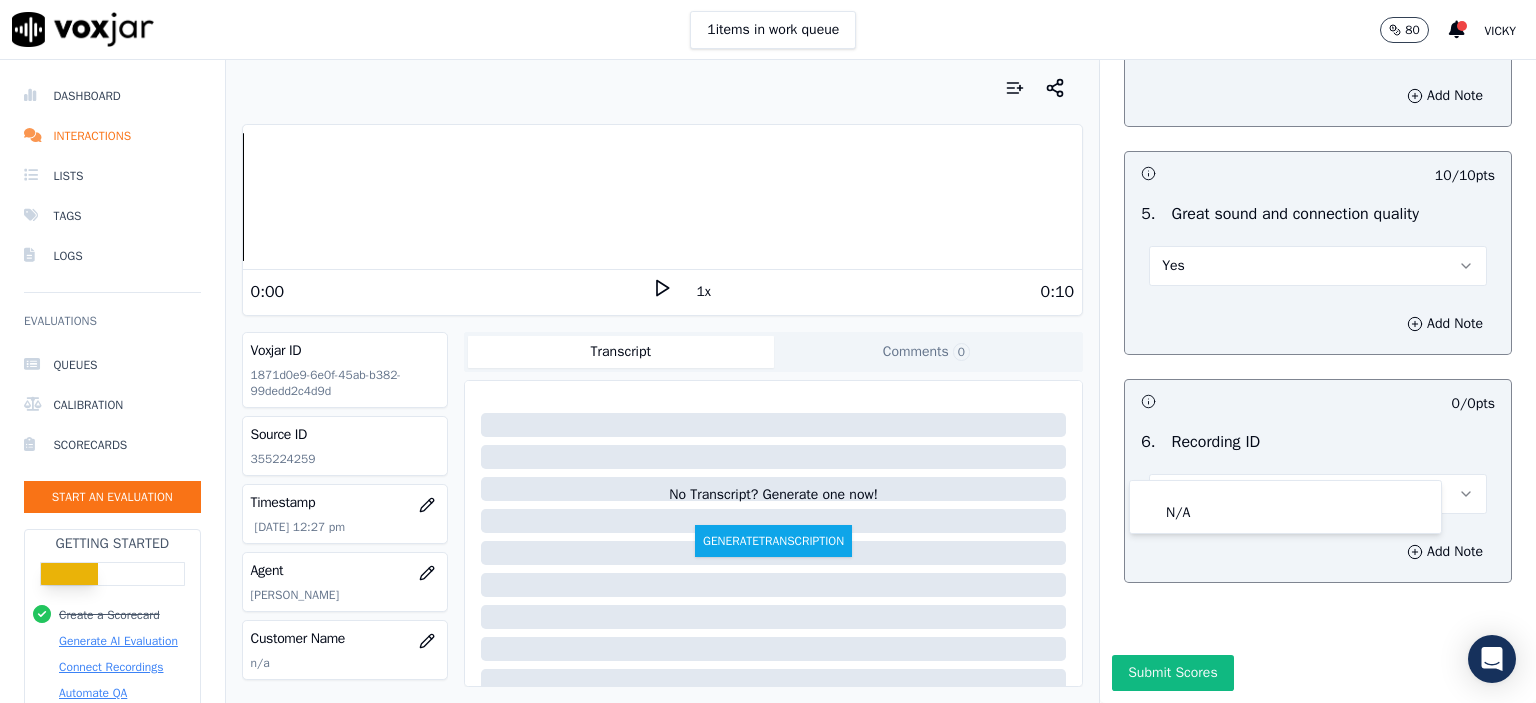 click on "Add Note" at bounding box center [1318, 552] 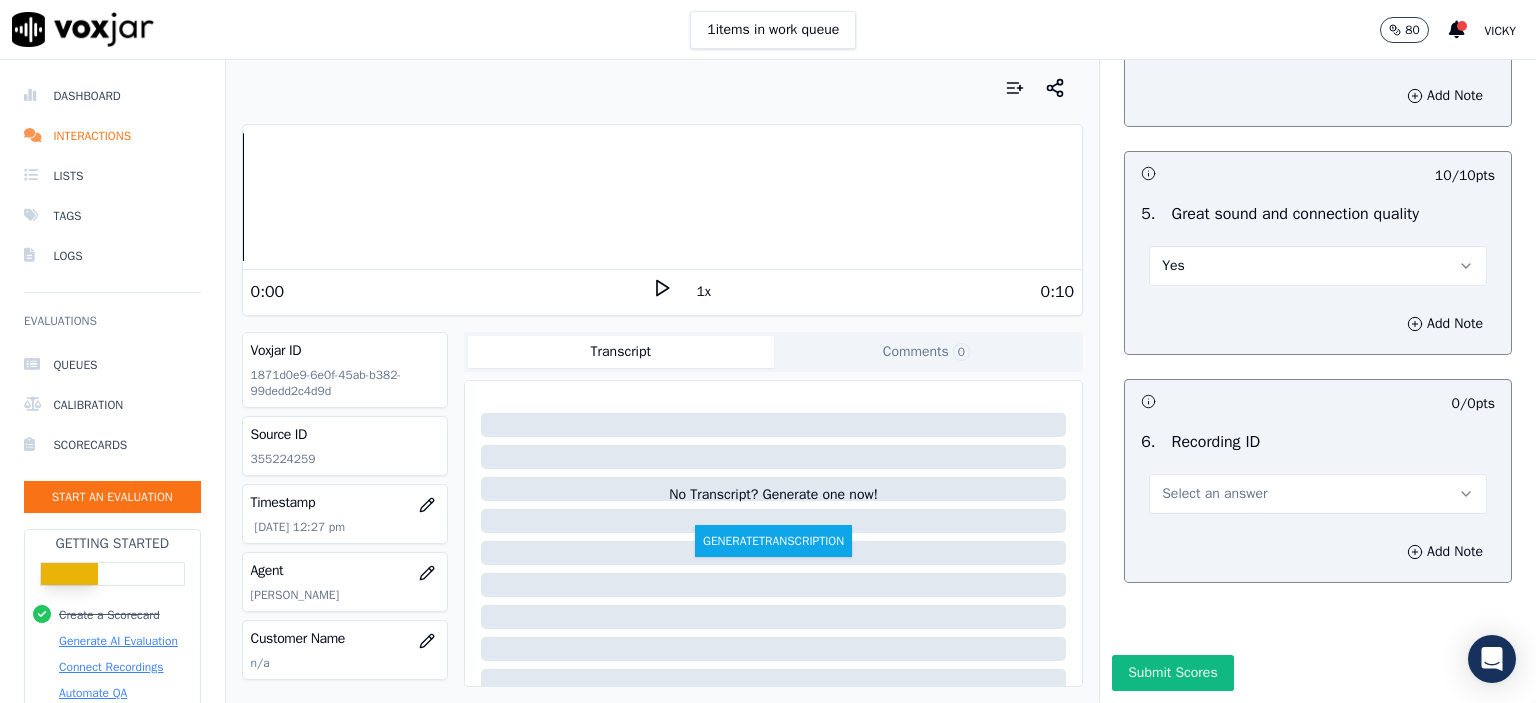 click on "Select an answer" at bounding box center (1214, 494) 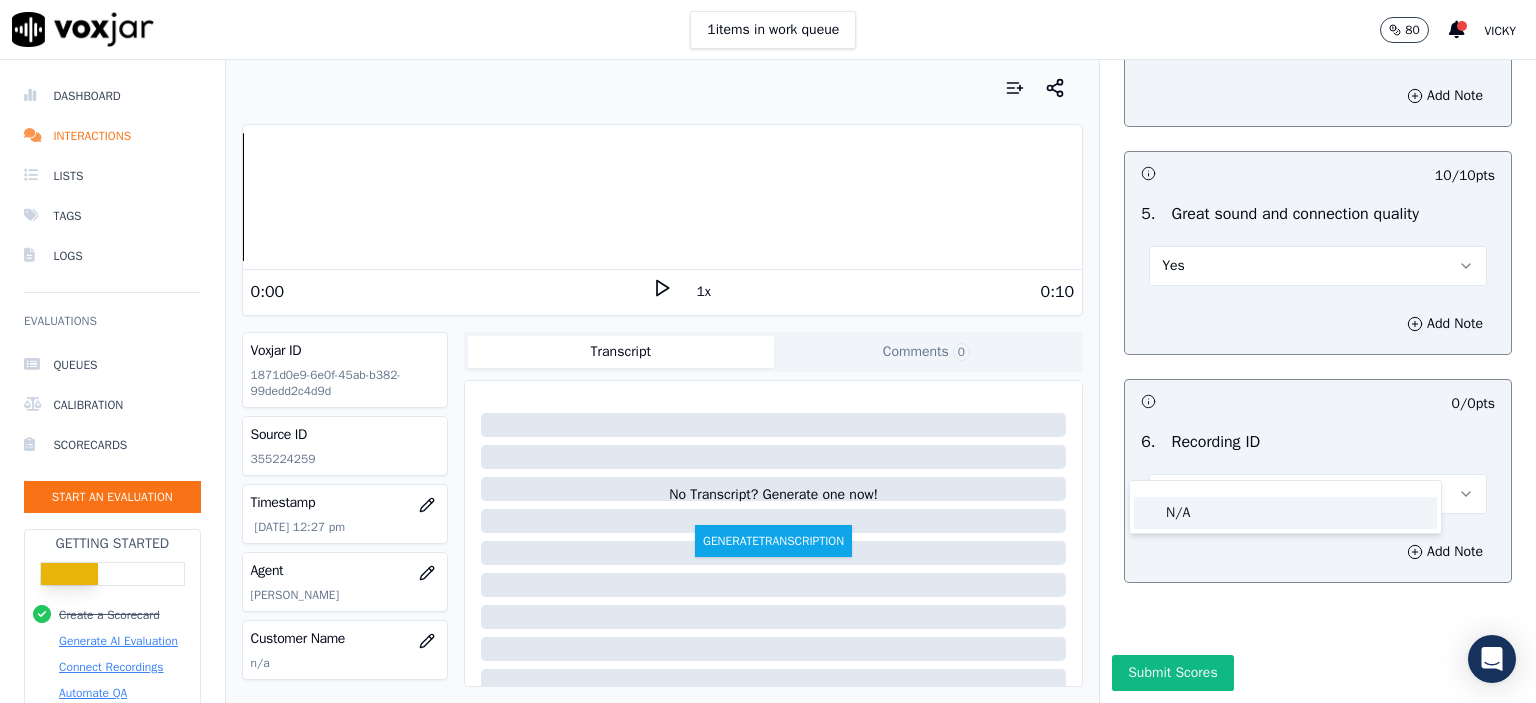 click on "N/A" 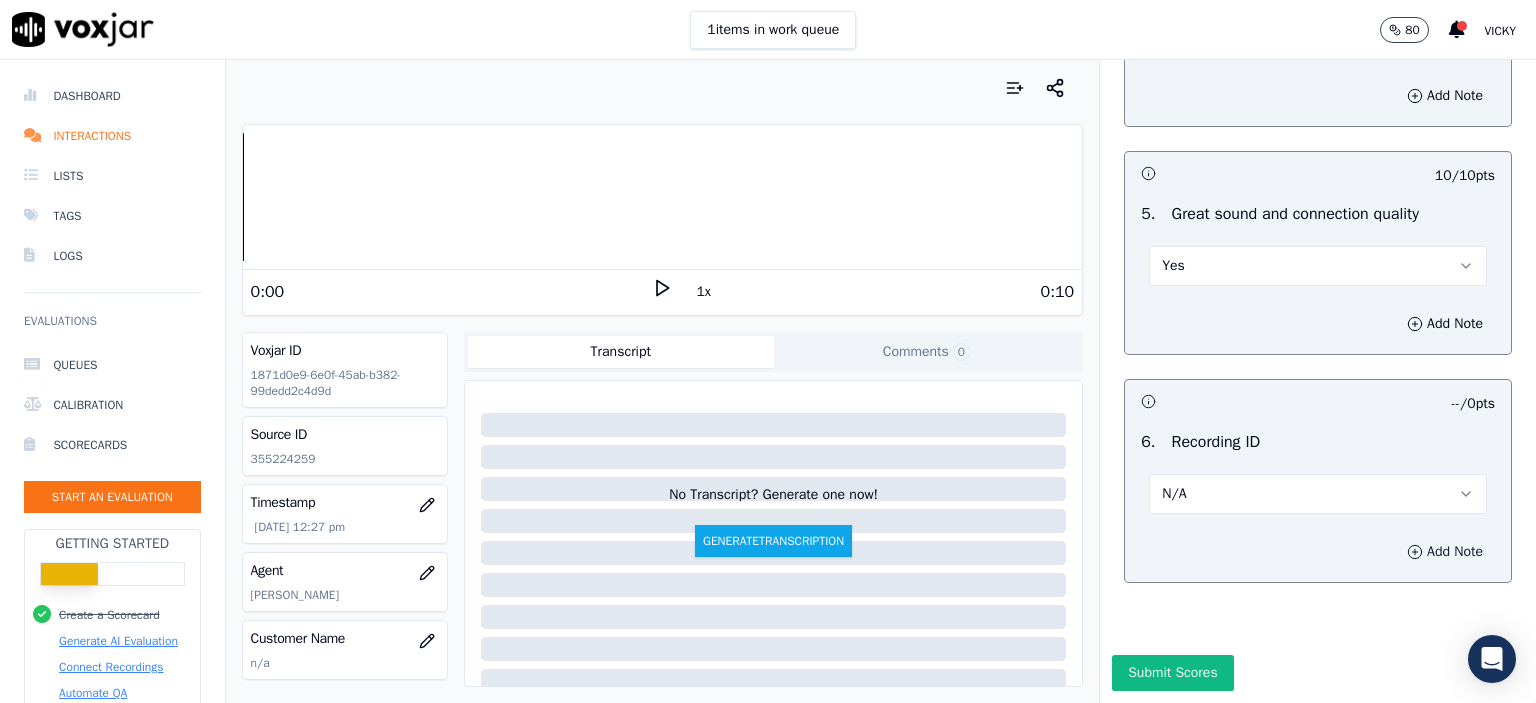click on "Add Note" at bounding box center [1445, 552] 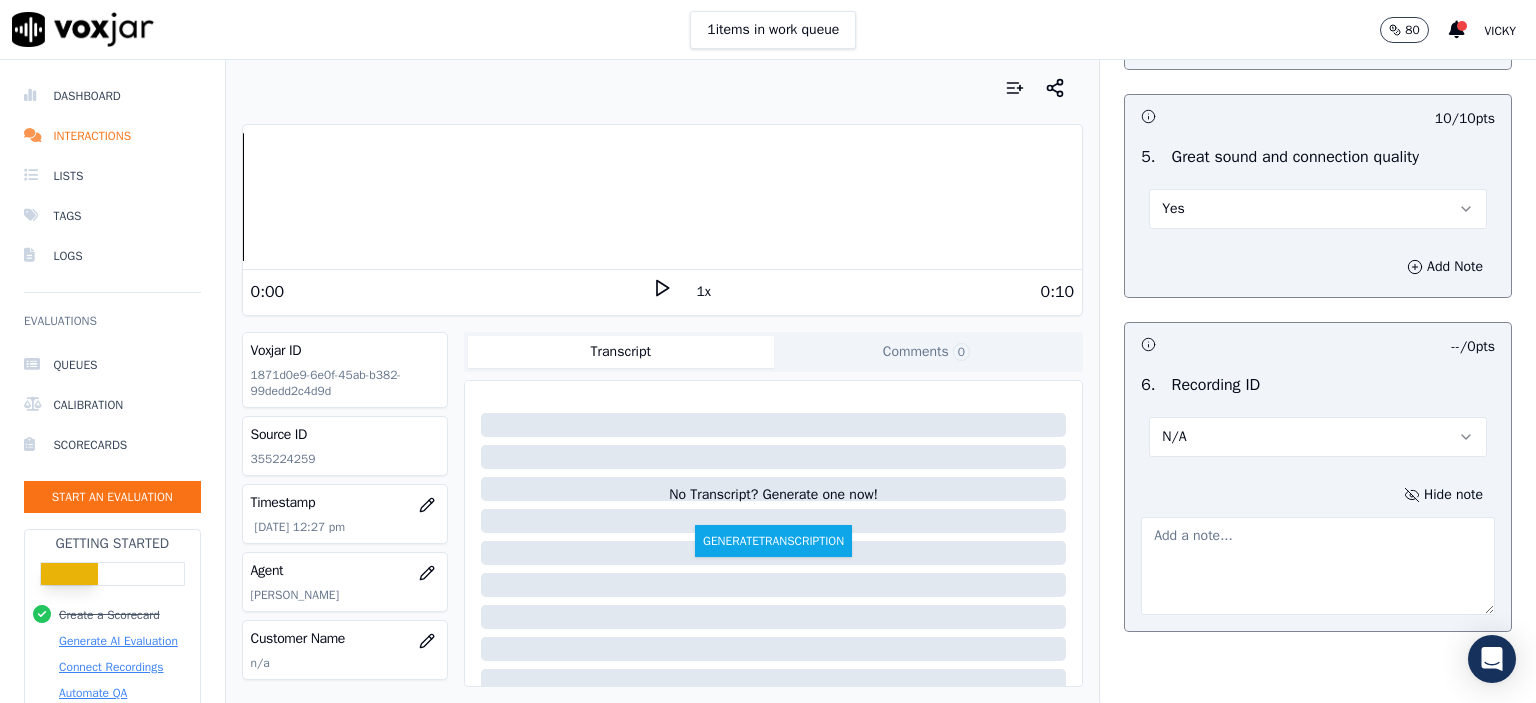 click on "Source ID" at bounding box center [345, 435] 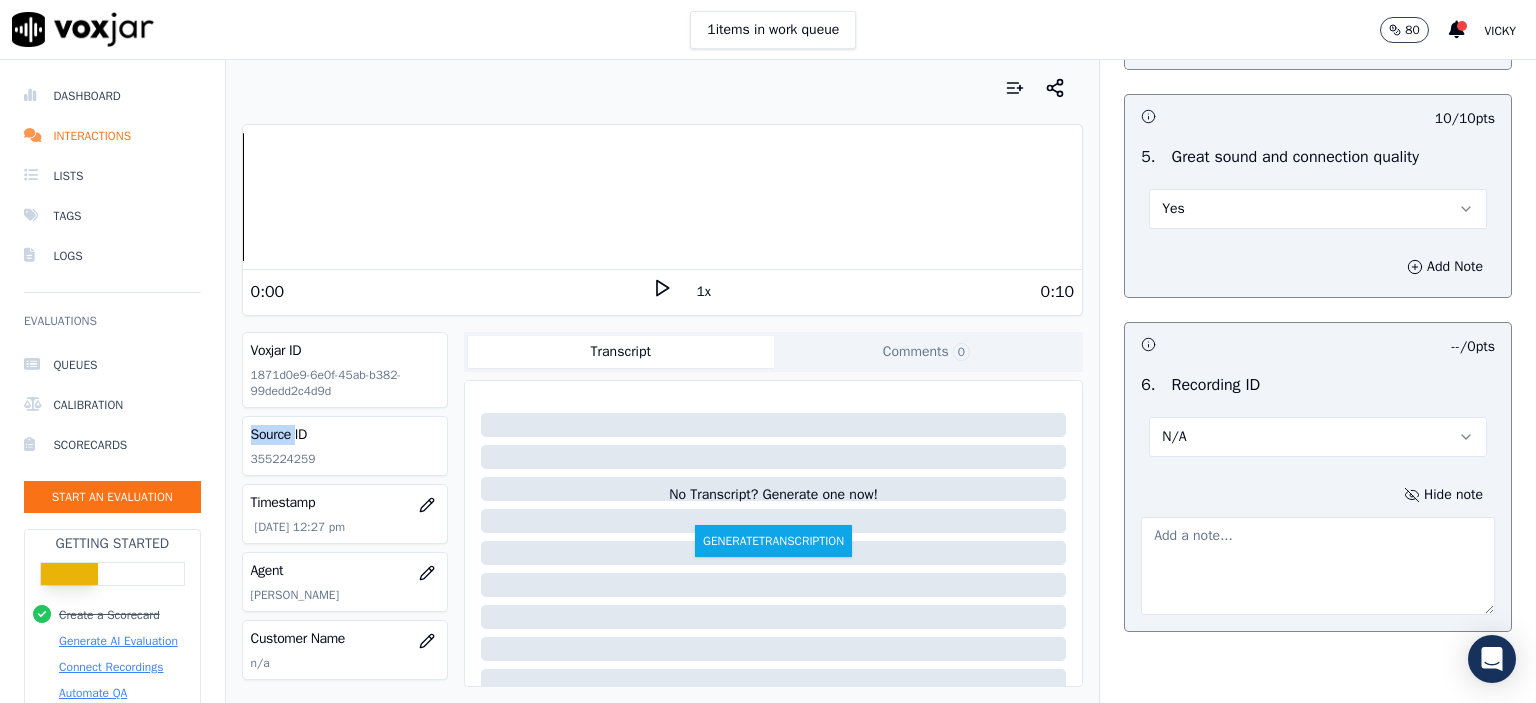 click on "Source ID" at bounding box center [345, 435] 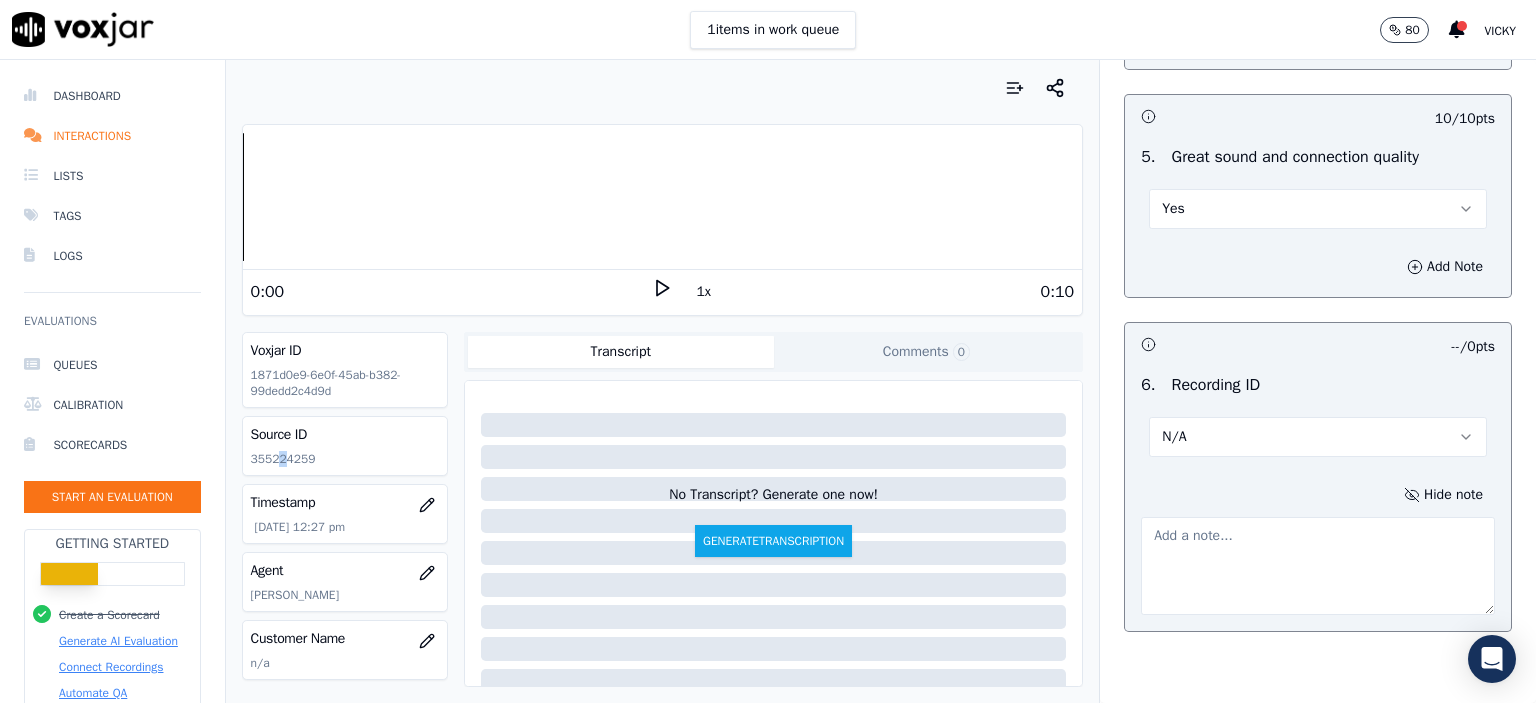 click on "355224259" 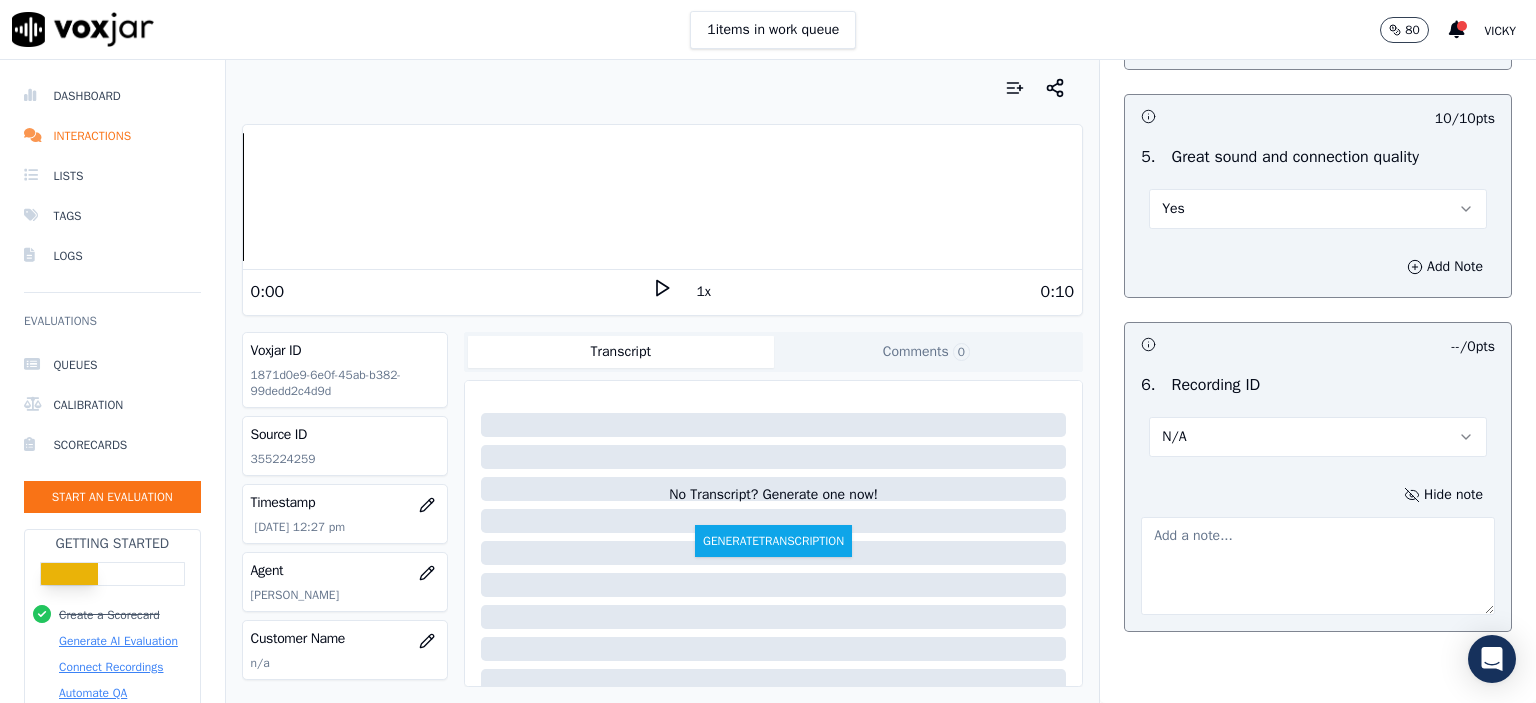 click on "355224259" 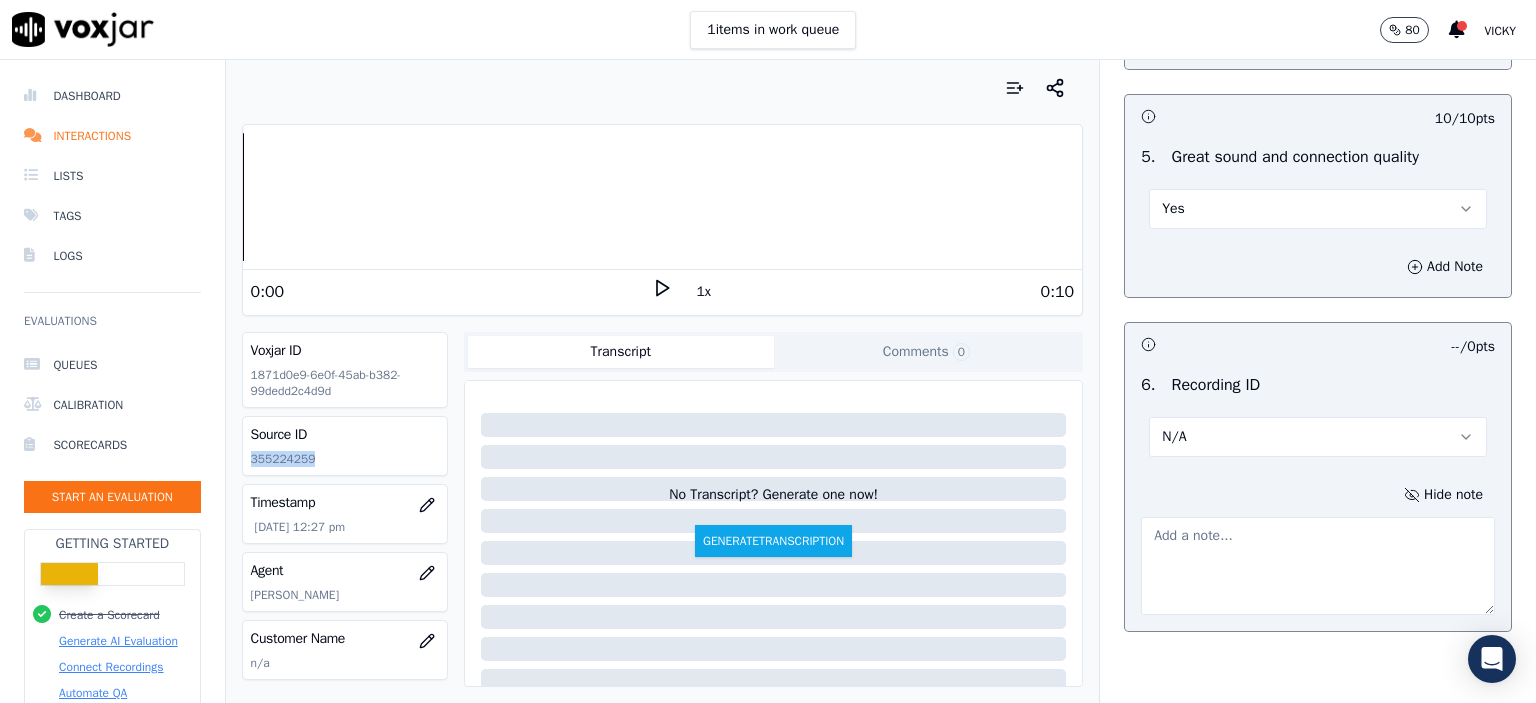 click on "355224259" 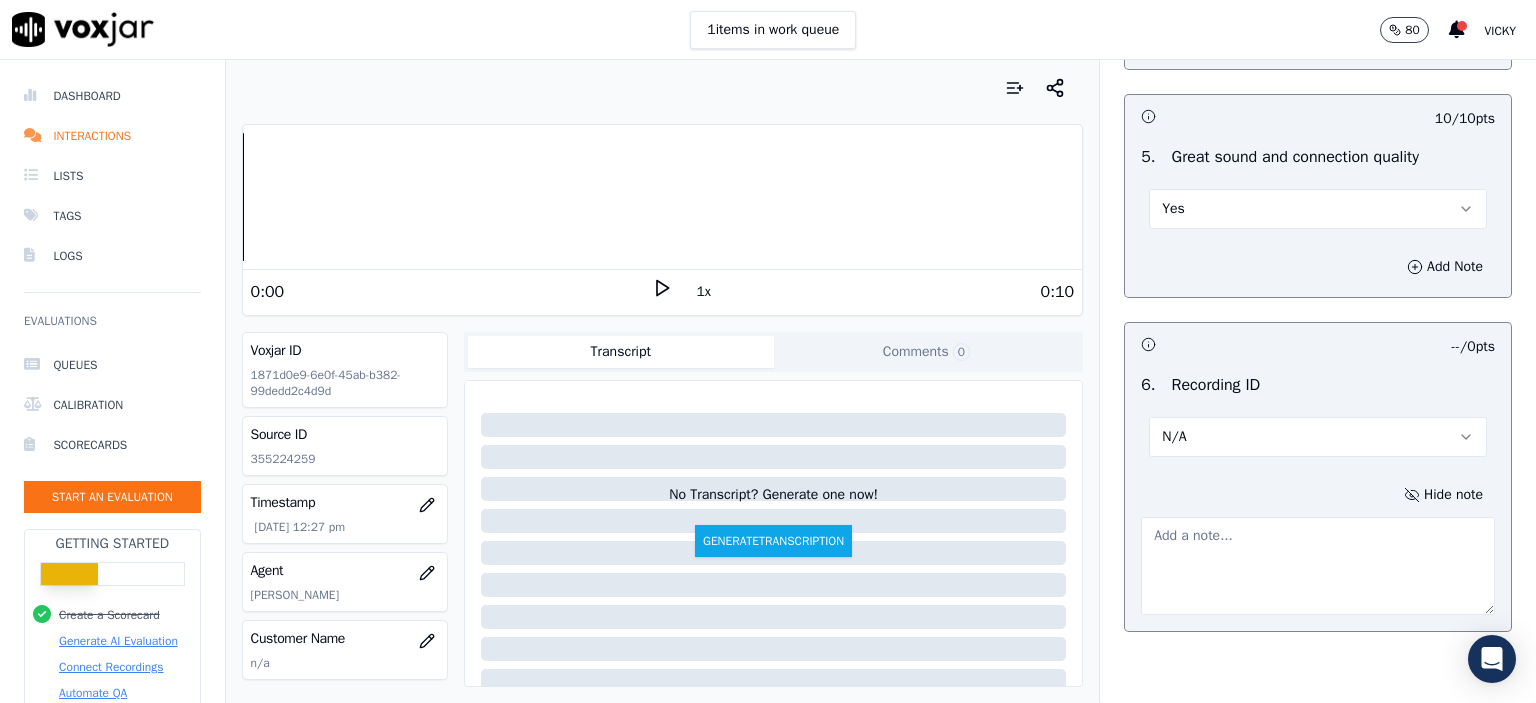 click on "Hide note" at bounding box center [1318, 548] 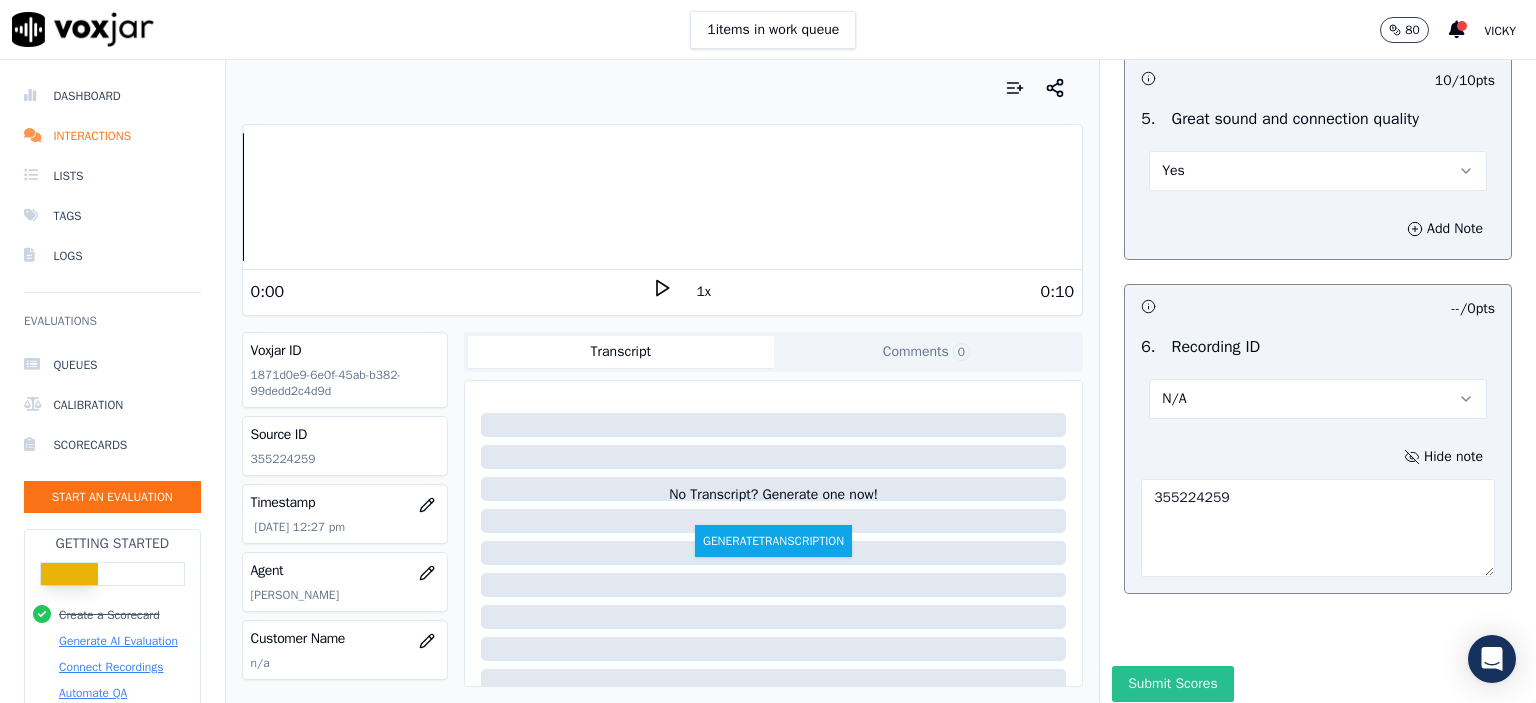 scroll, scrollTop: 3112, scrollLeft: 0, axis: vertical 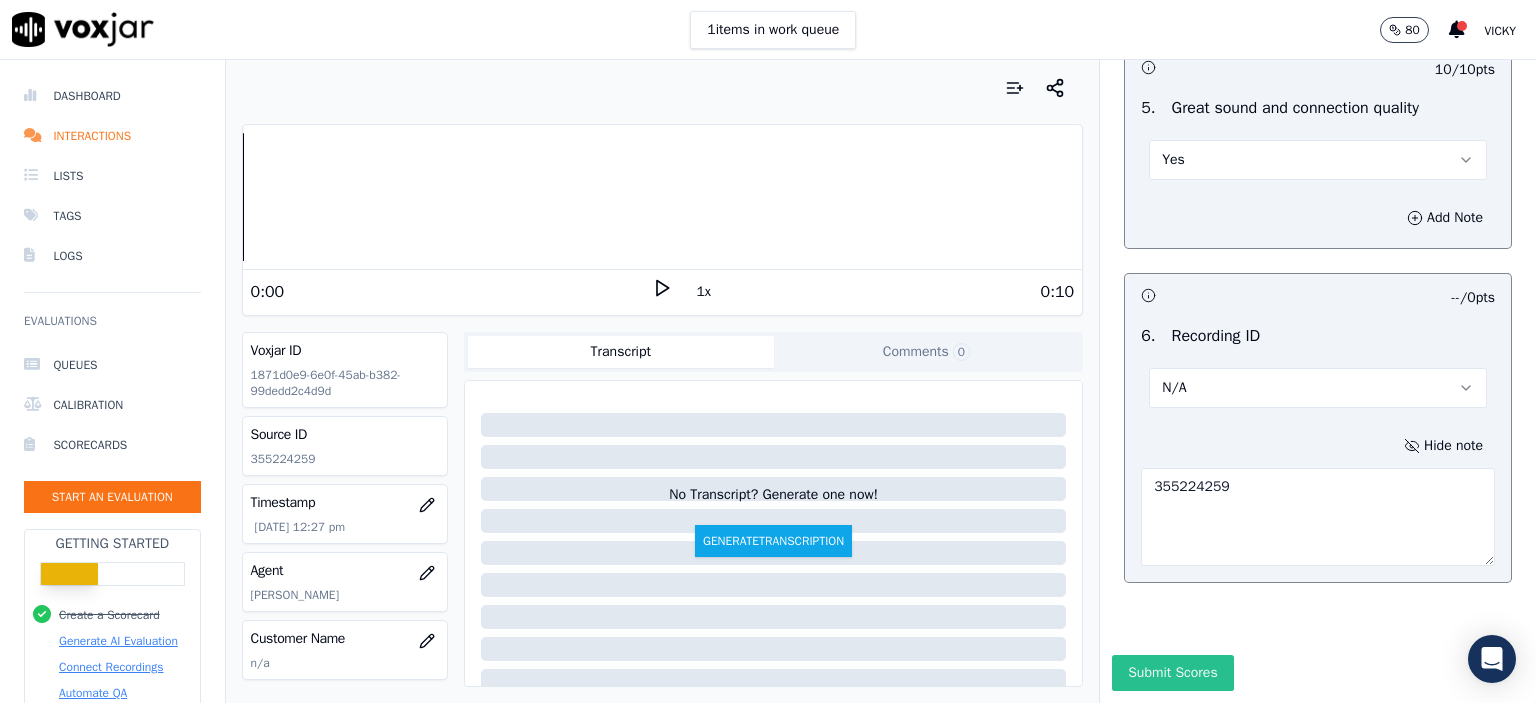 type on "355224259" 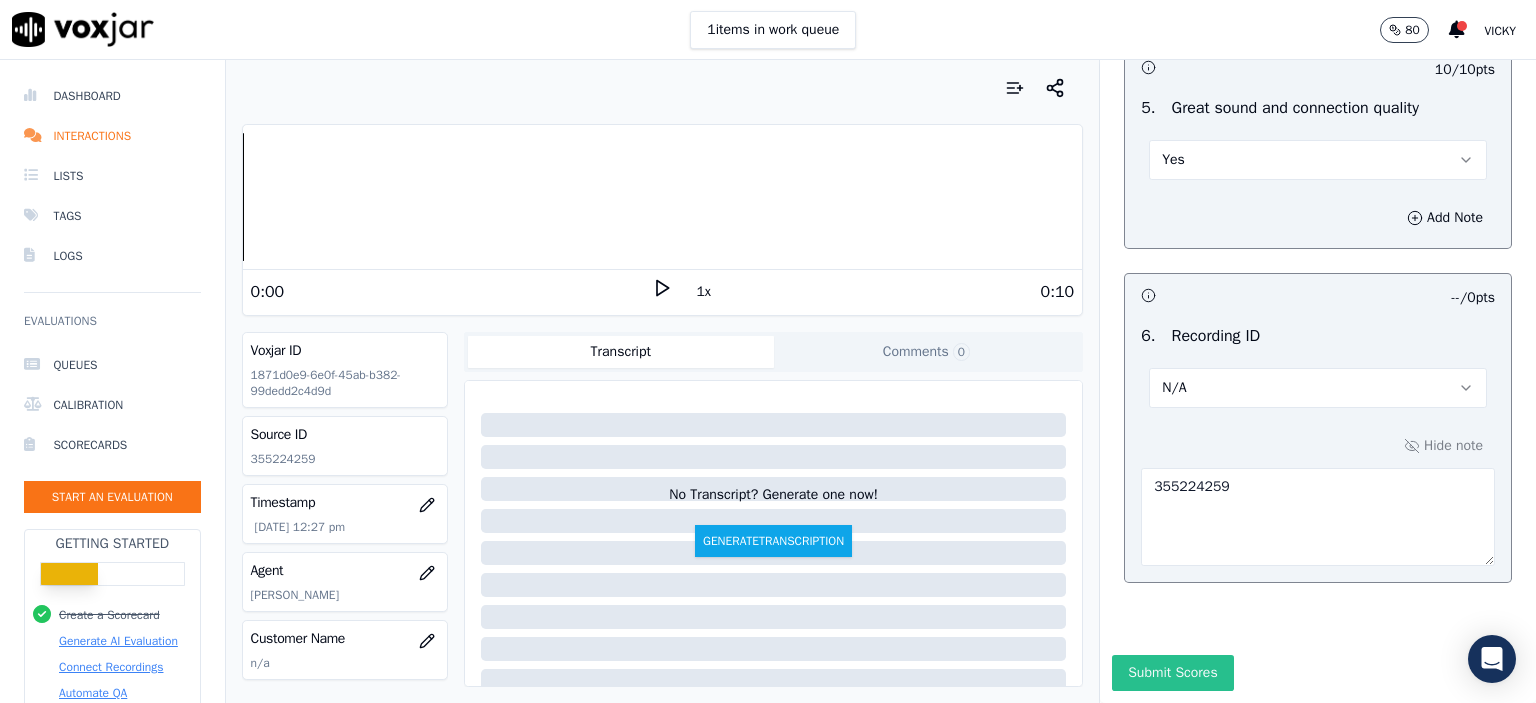 click on "Submit Scores" at bounding box center (1172, 673) 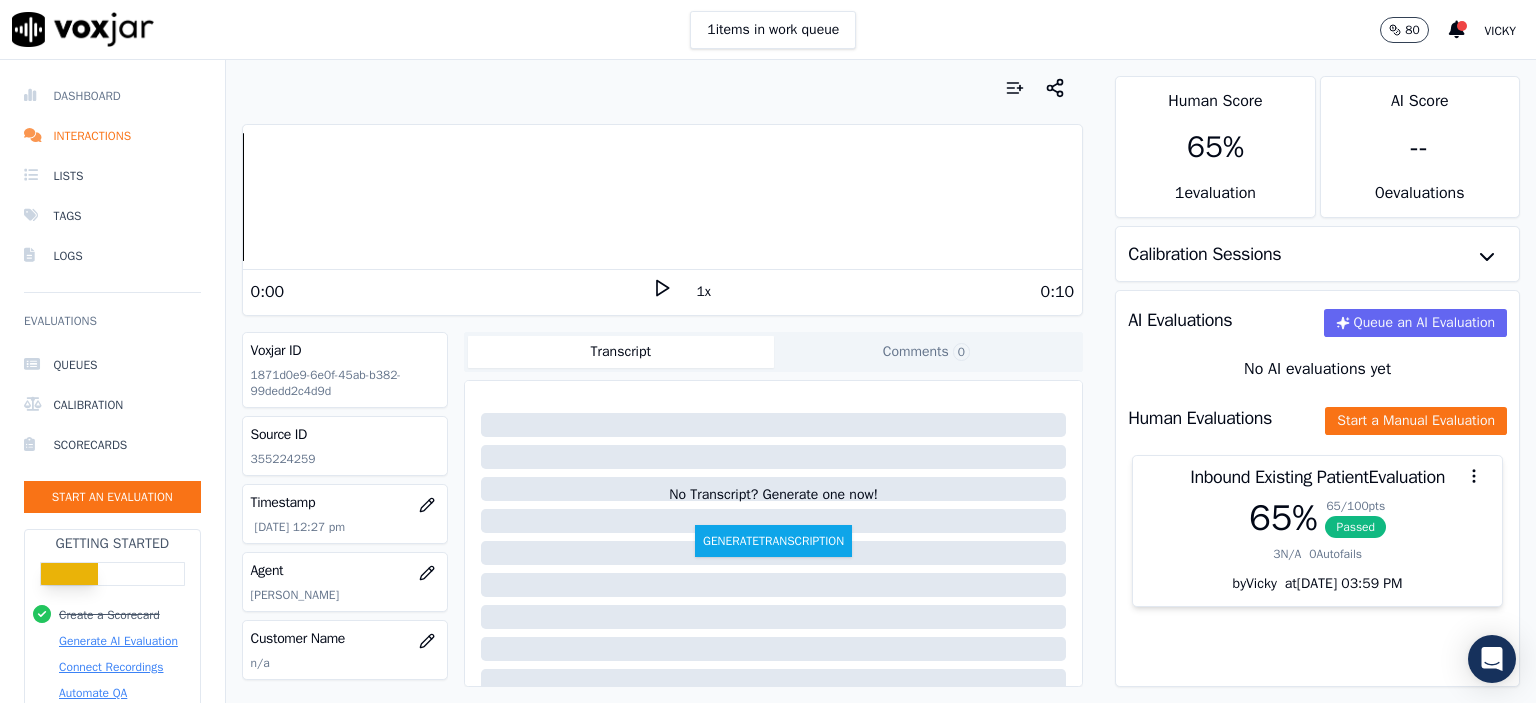 click on "Dashboard" at bounding box center (112, 96) 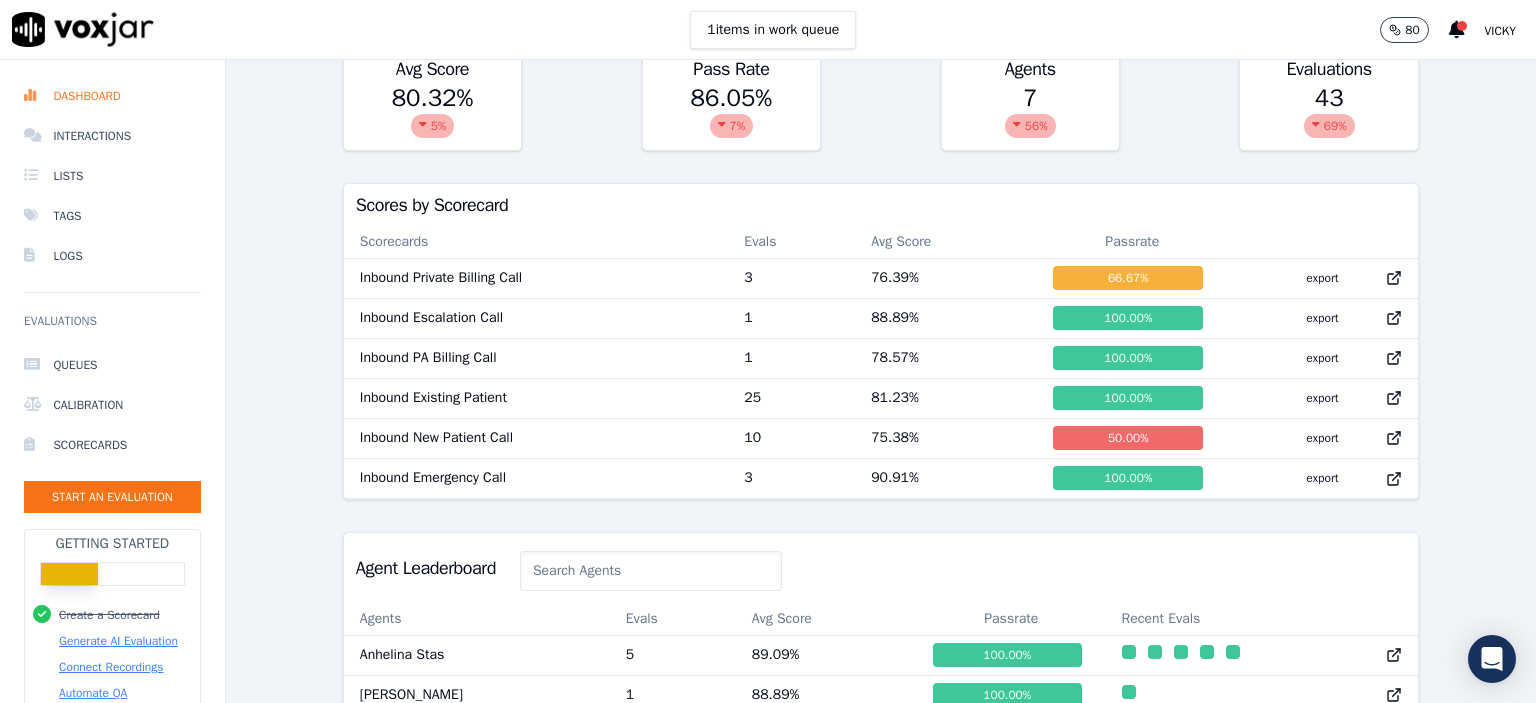 scroll, scrollTop: 0, scrollLeft: 0, axis: both 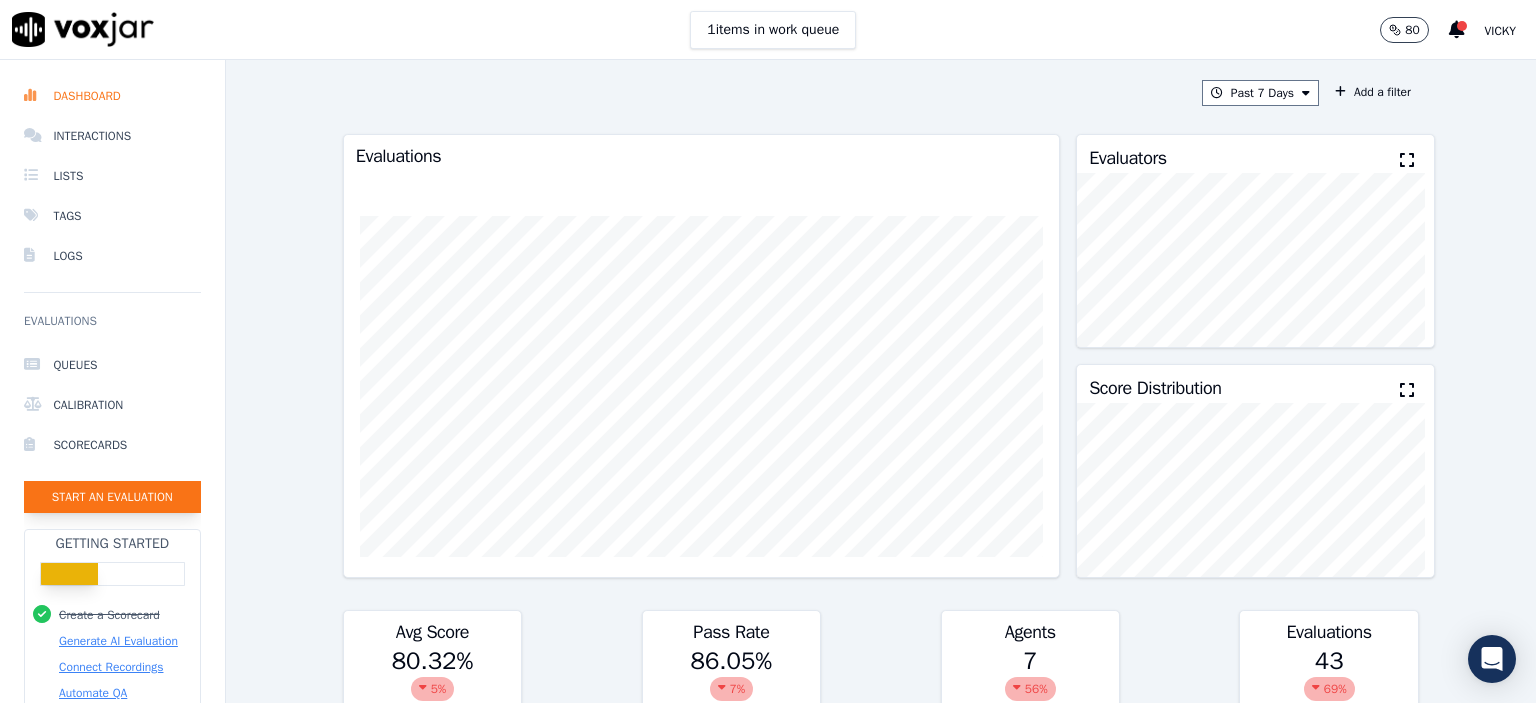 click on "Start an Evaluation" 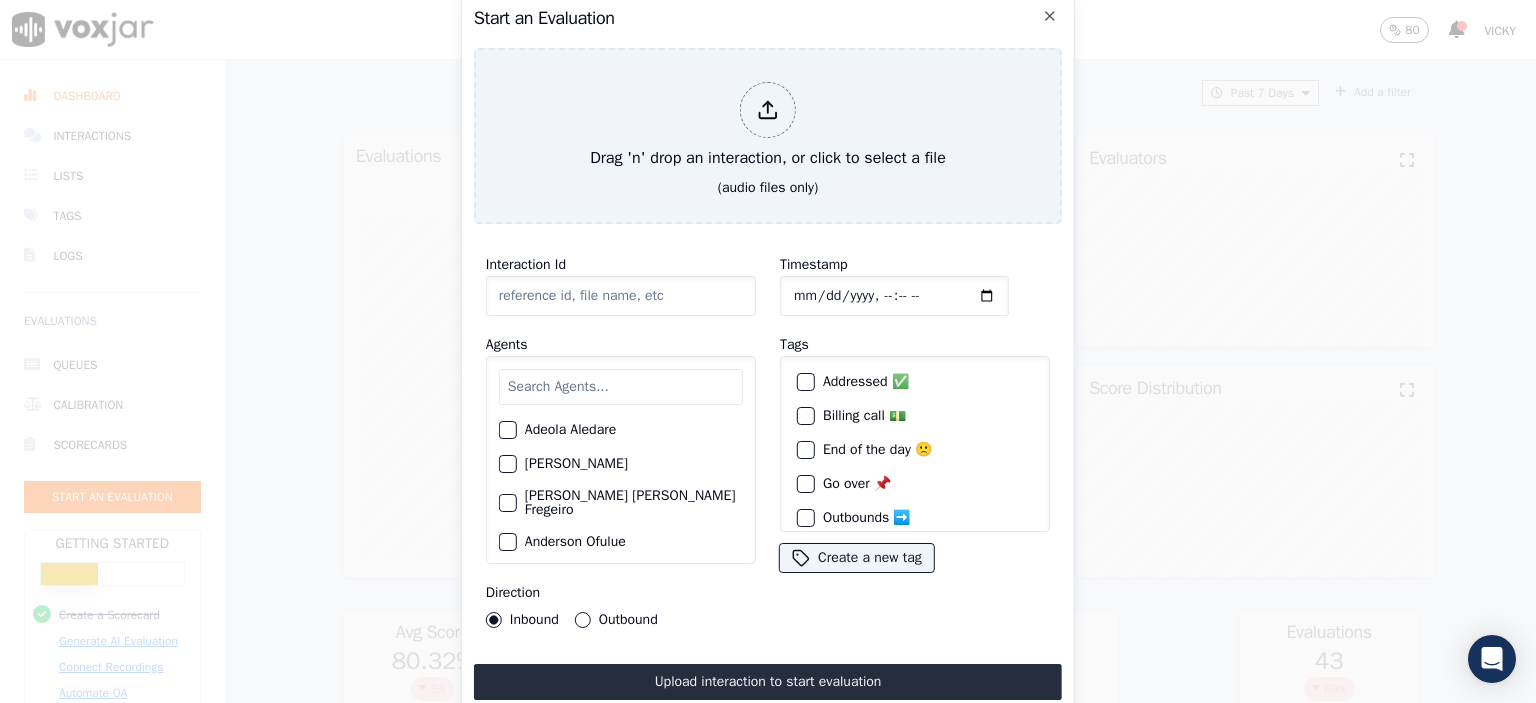 click on "Interaction Id" 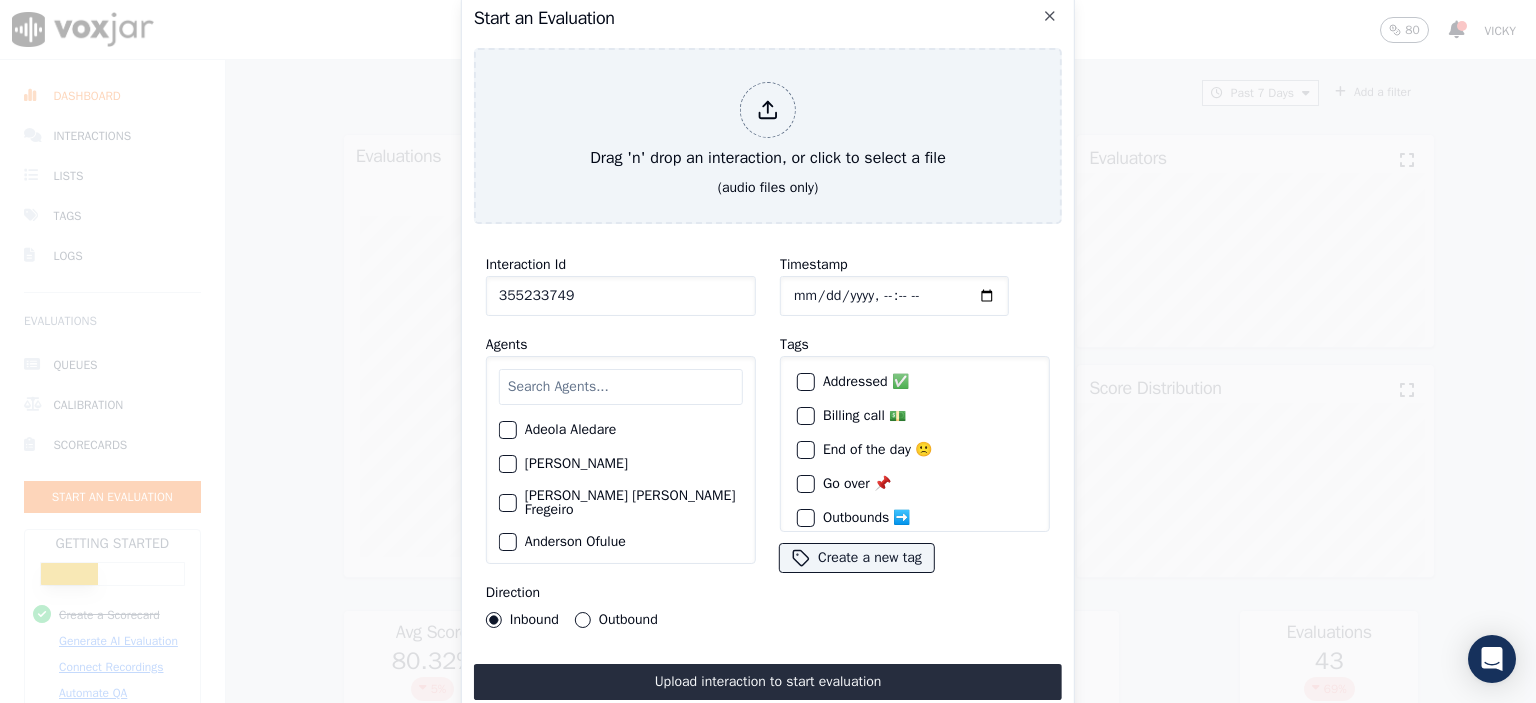 type on "355233749" 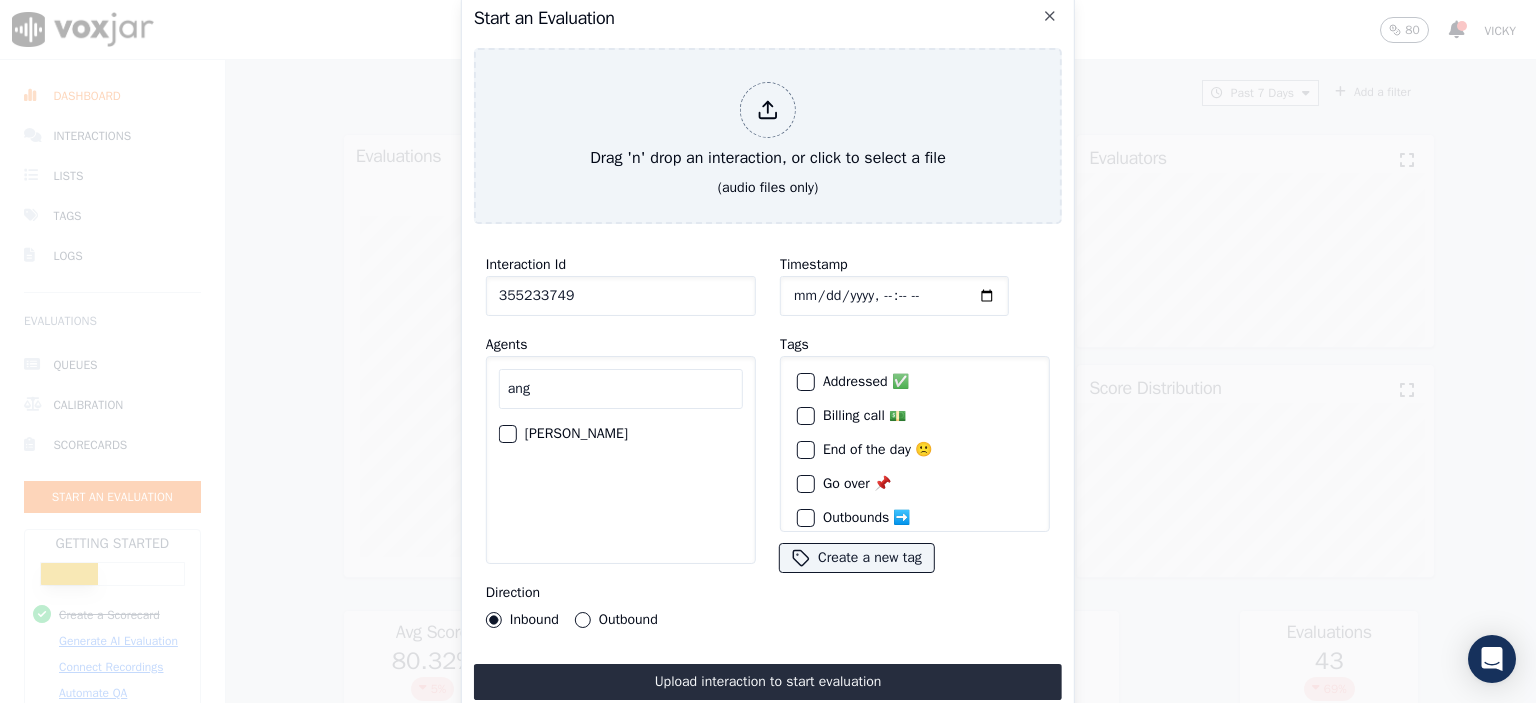 type on "ang" 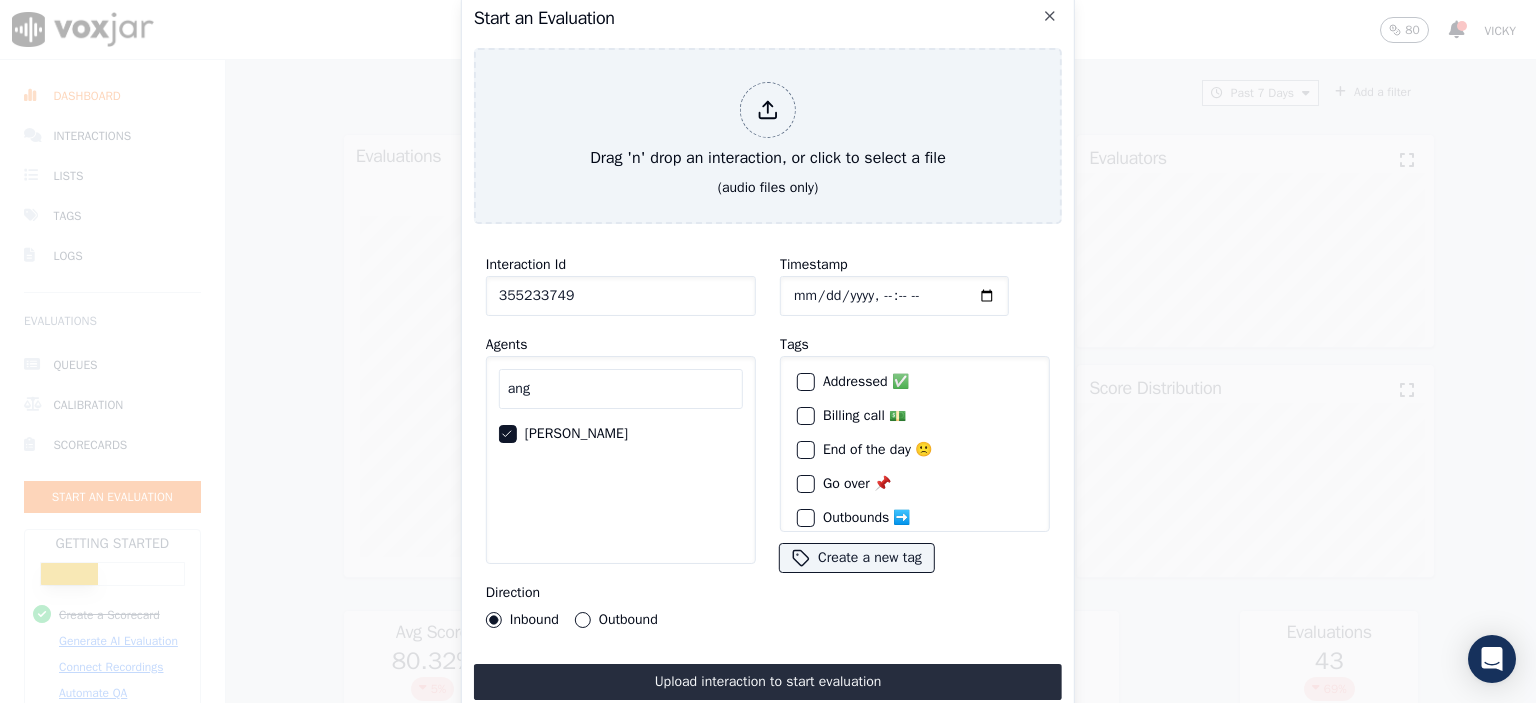 click on "Timestamp" 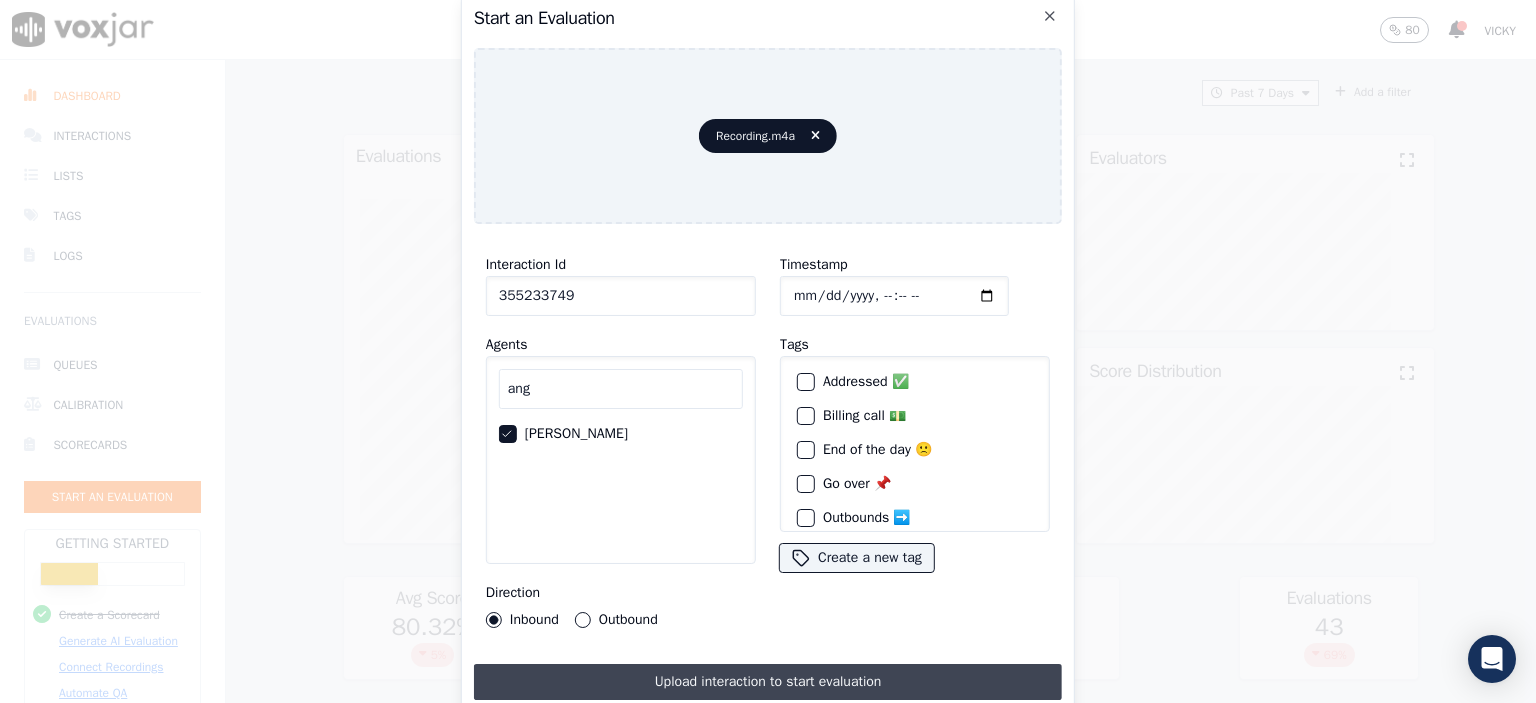 click on "Upload interaction to start evaluation" at bounding box center [768, 682] 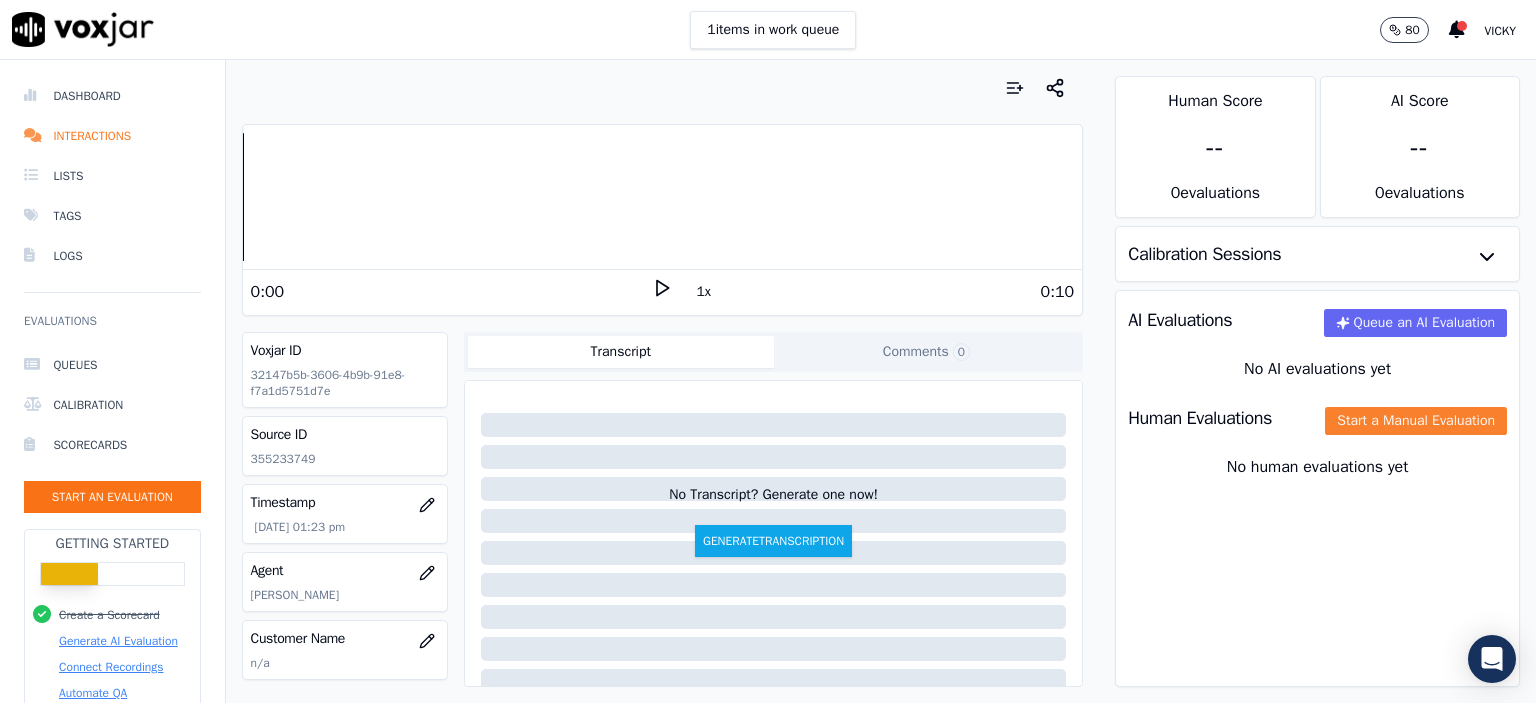 click on "Start a Manual Evaluation" 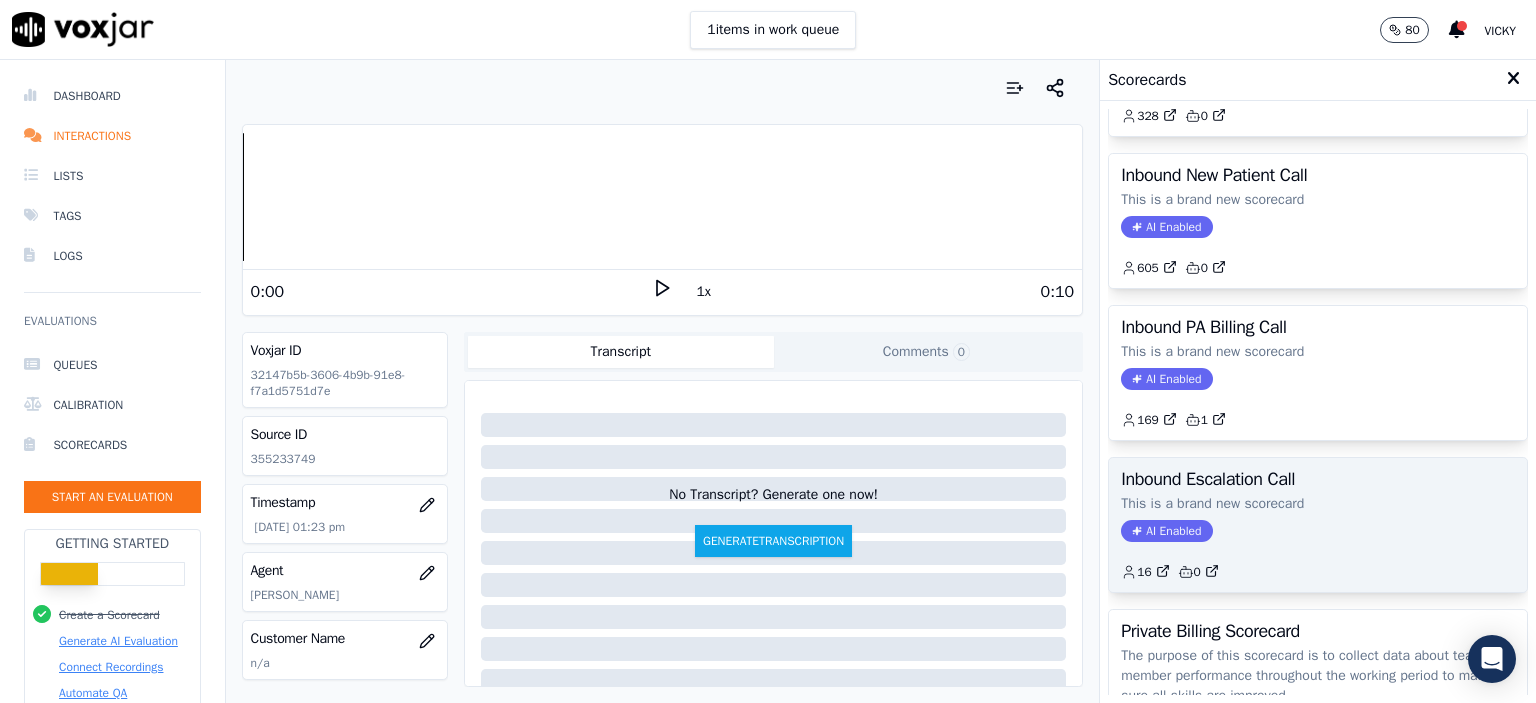 scroll, scrollTop: 600, scrollLeft: 0, axis: vertical 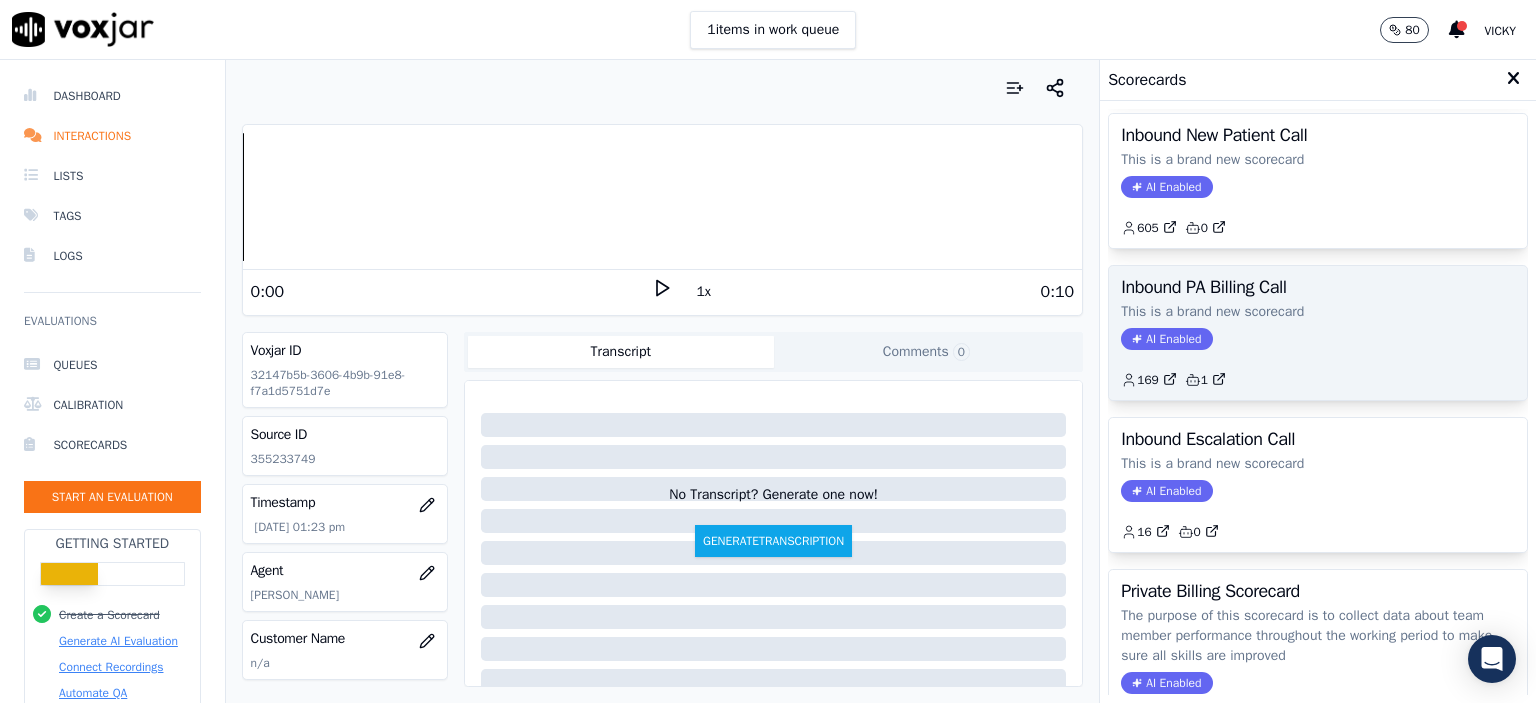 click on "AI Enabled" 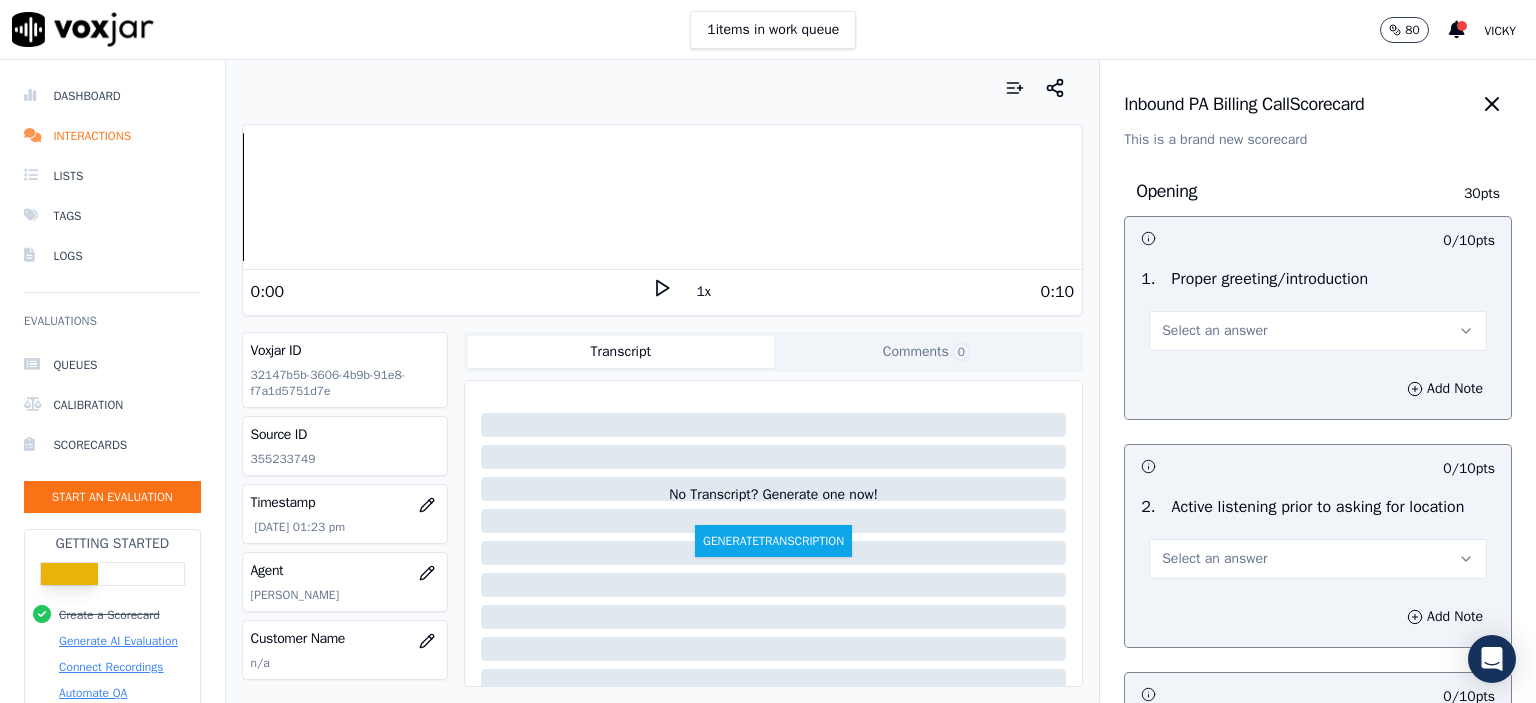 click on "Select an answer" at bounding box center (1214, 331) 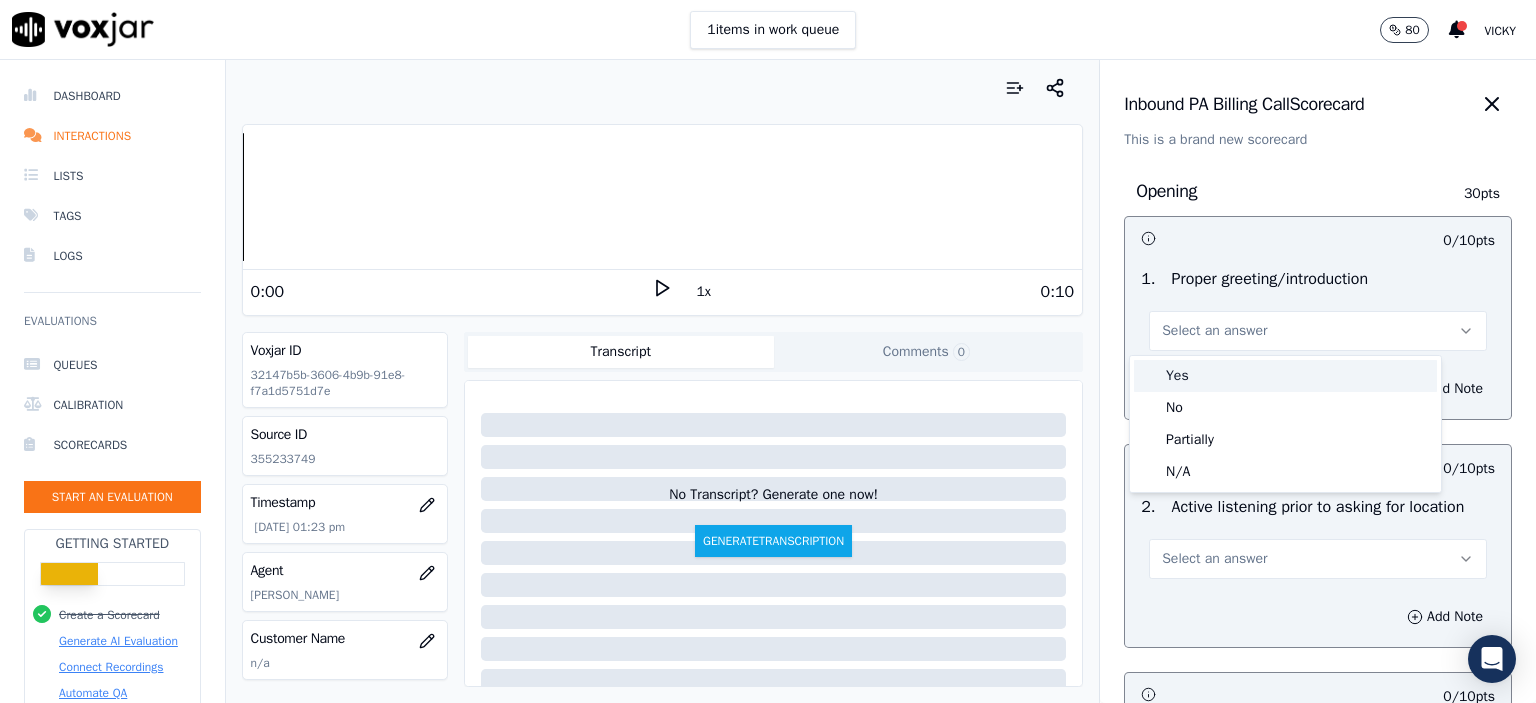 click on "Yes" at bounding box center [1285, 376] 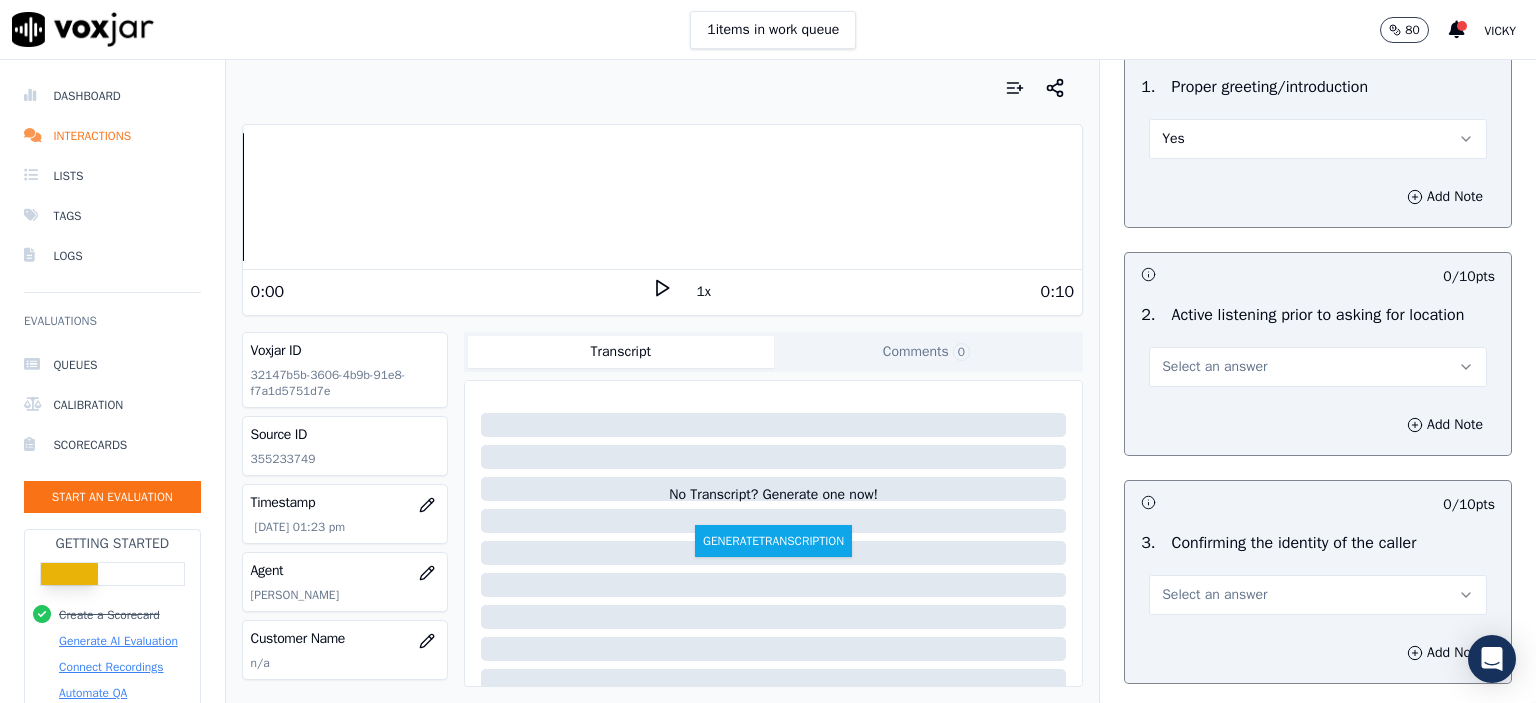 scroll, scrollTop: 200, scrollLeft: 0, axis: vertical 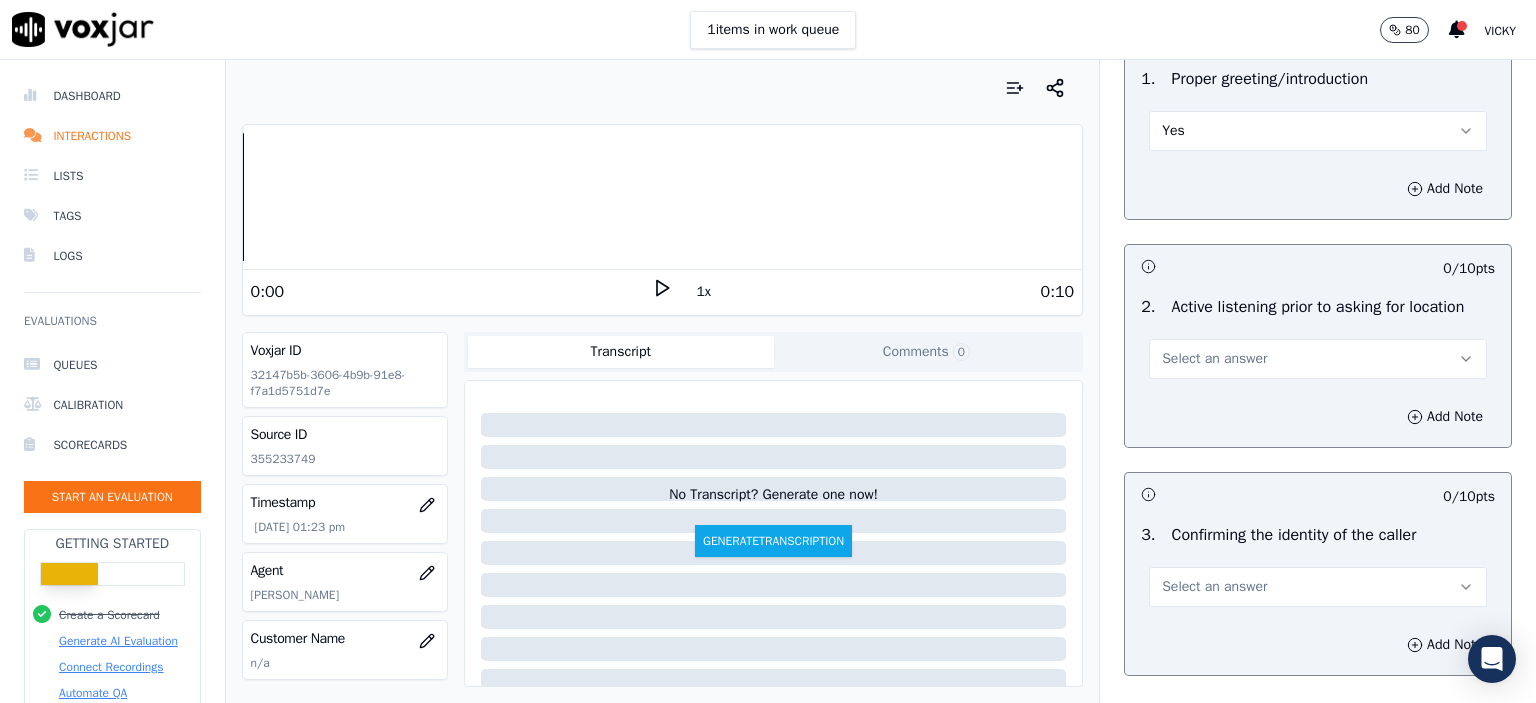 click on "Select an answer" at bounding box center [1318, 359] 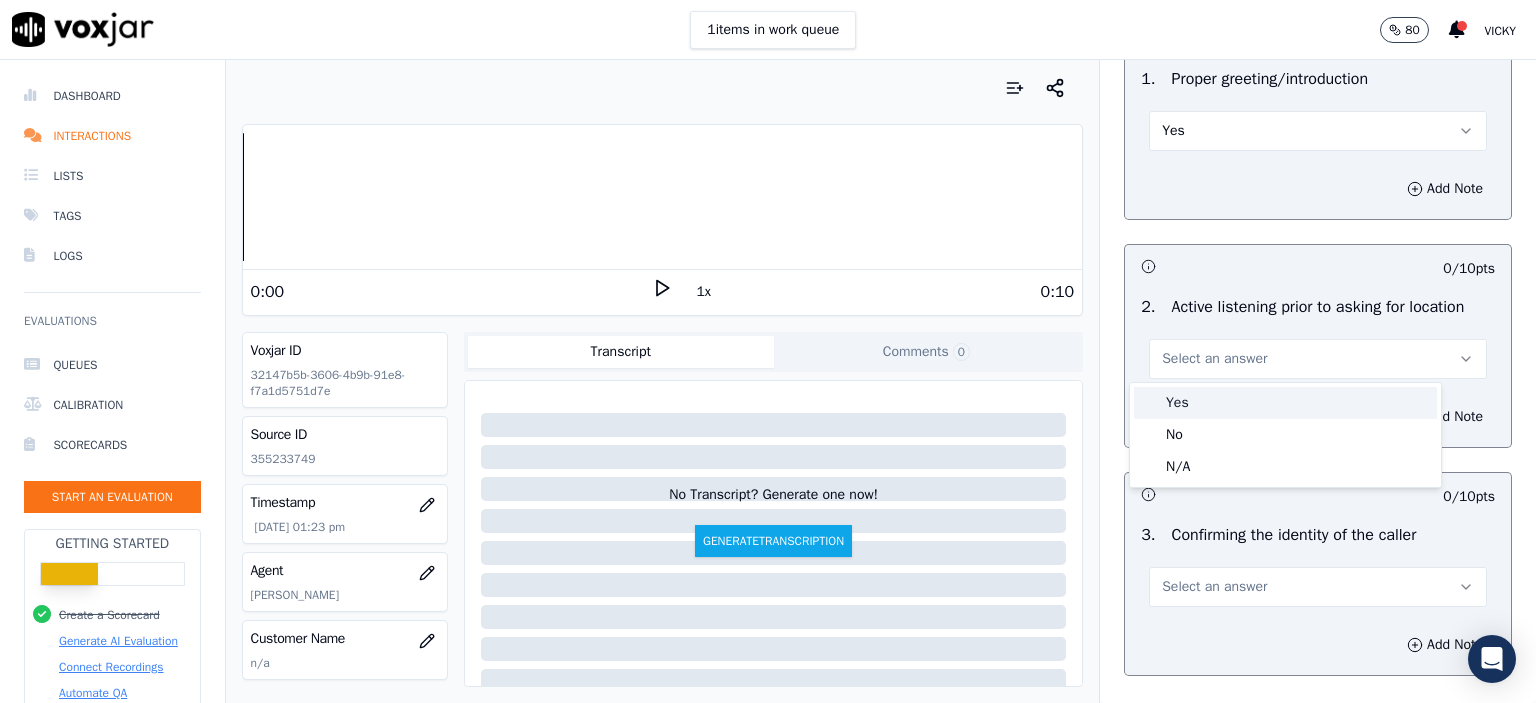 click on "Yes" at bounding box center [1285, 403] 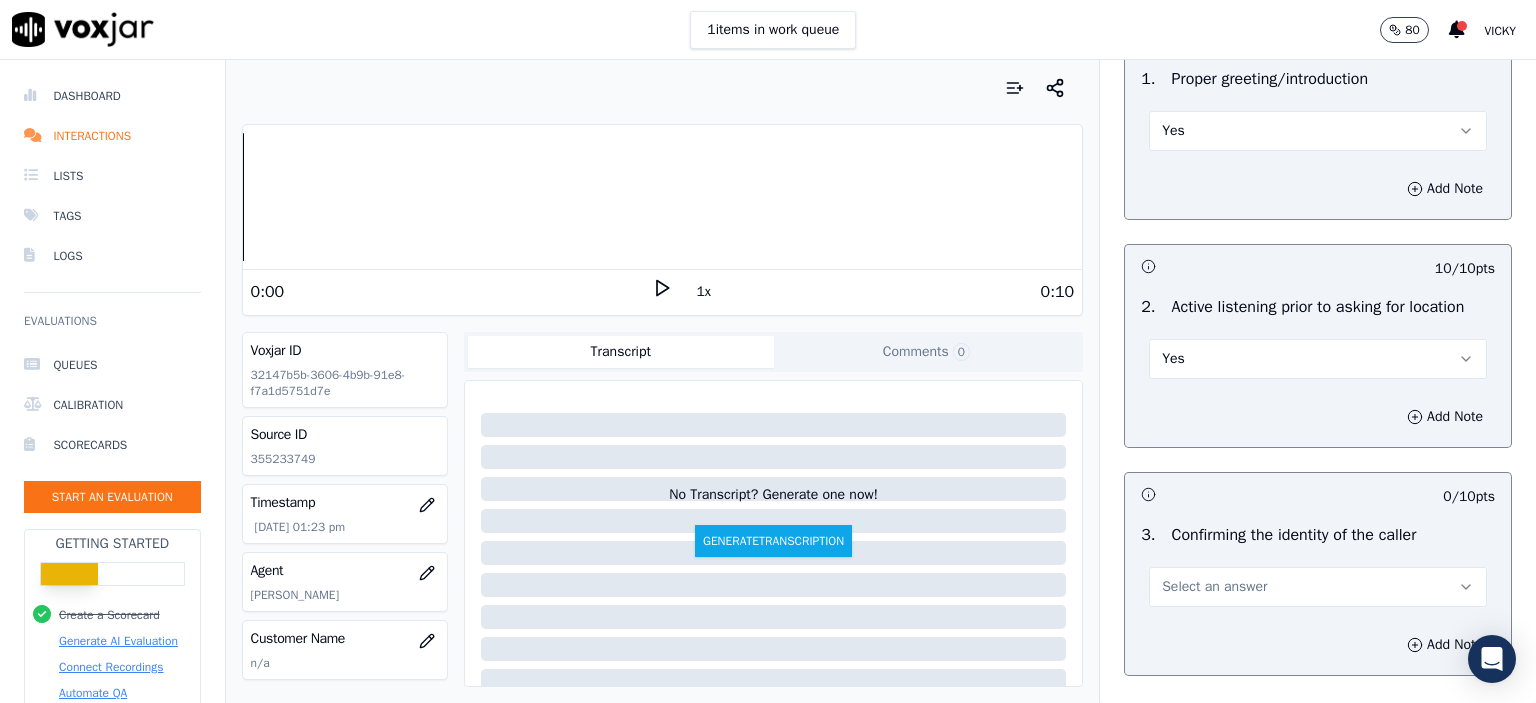 click on "Select an answer" at bounding box center (1318, 587) 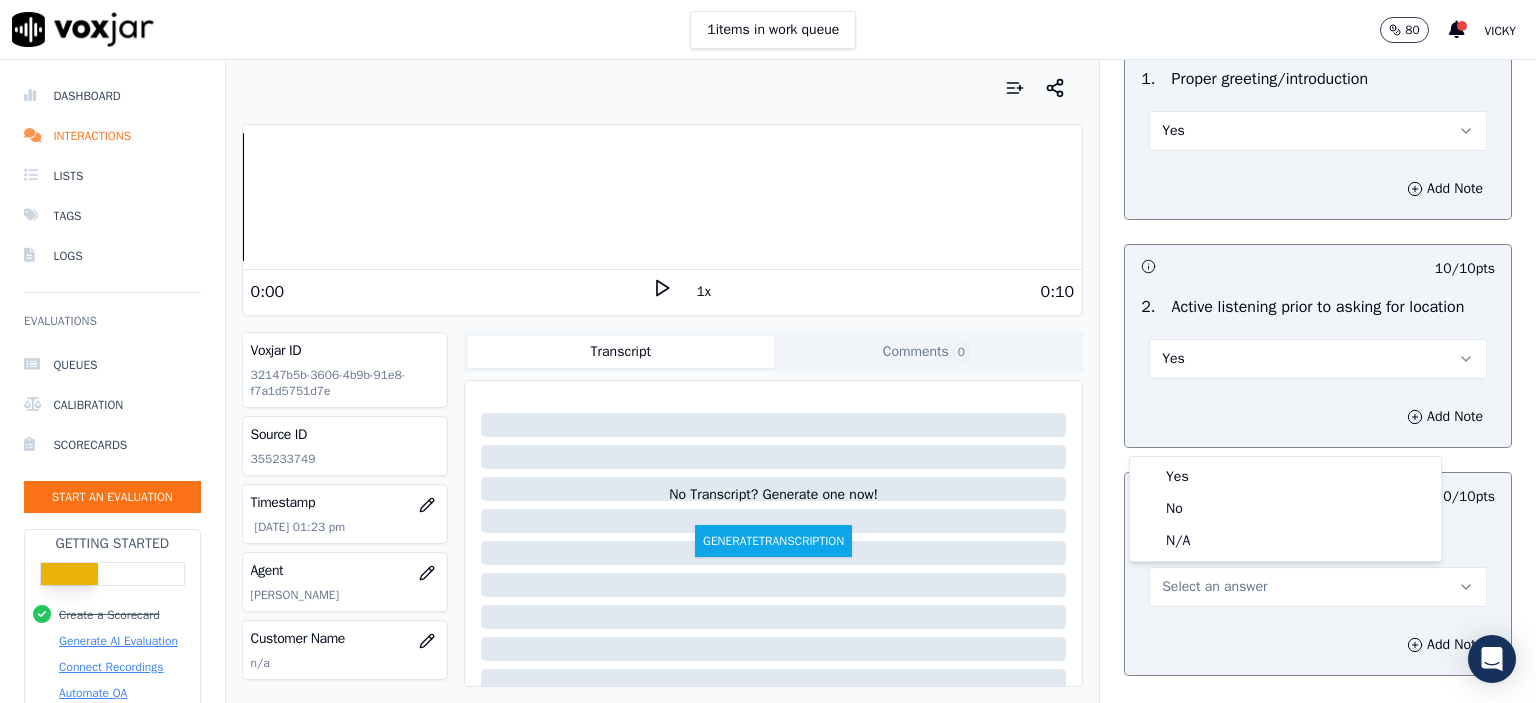 click on "Yes" at bounding box center [1318, 359] 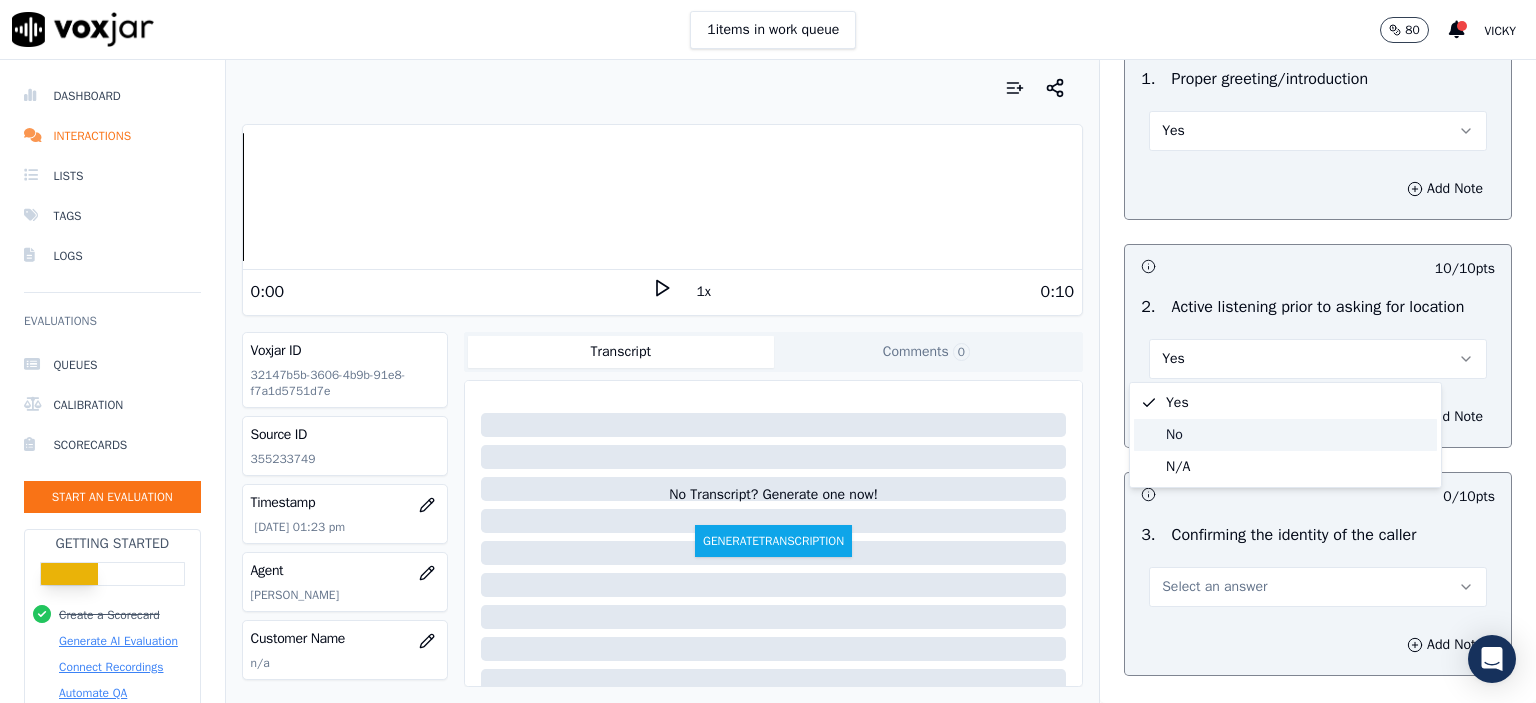 click on "No" 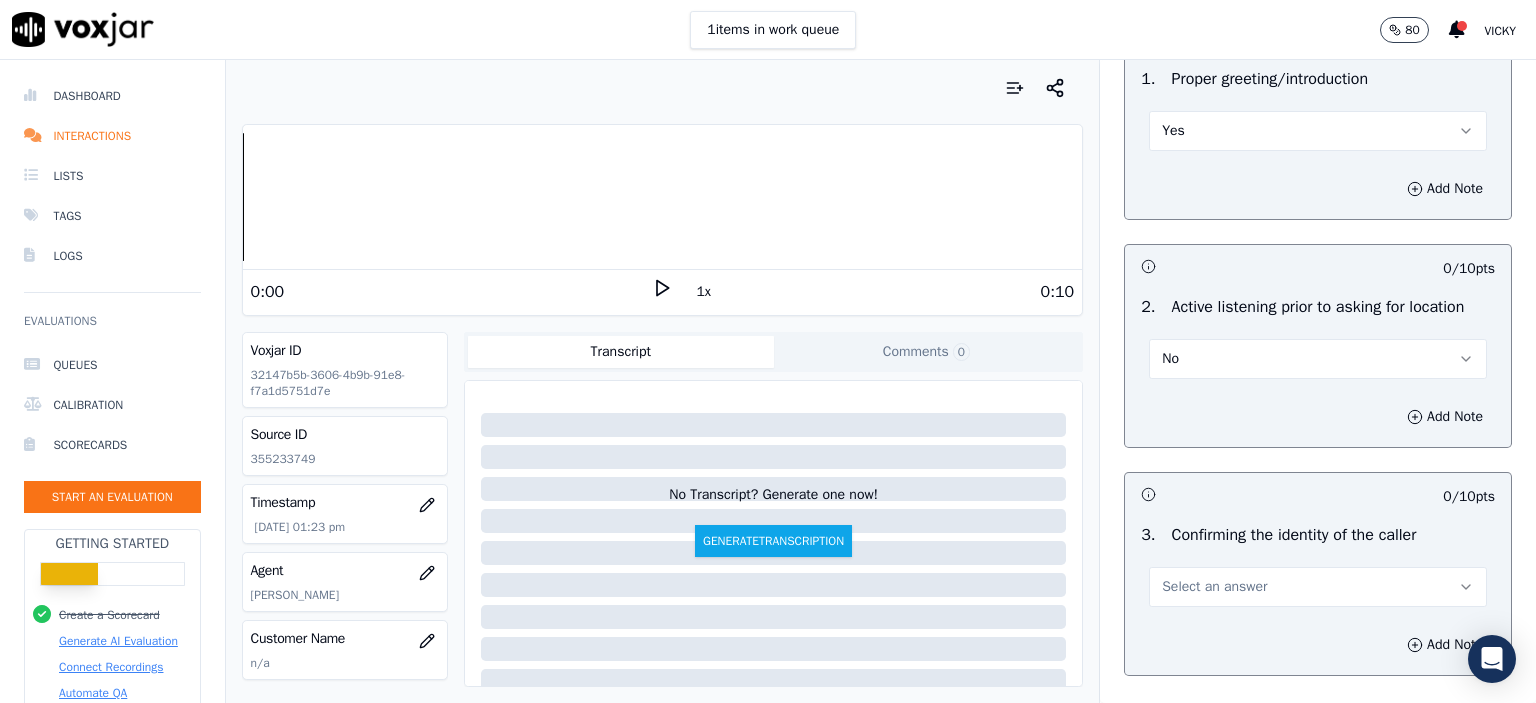 click on "Select an answer" at bounding box center [1214, 587] 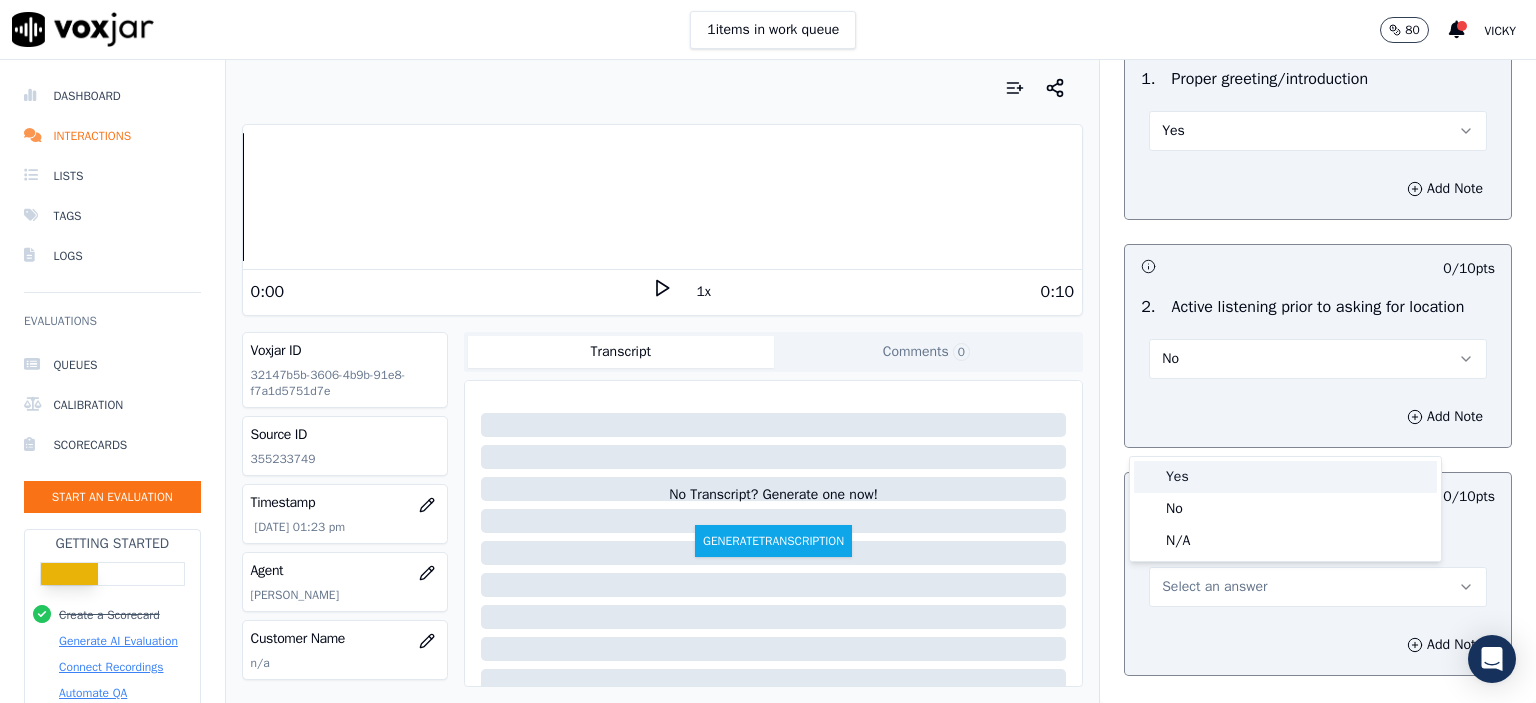 click on "Yes" at bounding box center (1285, 477) 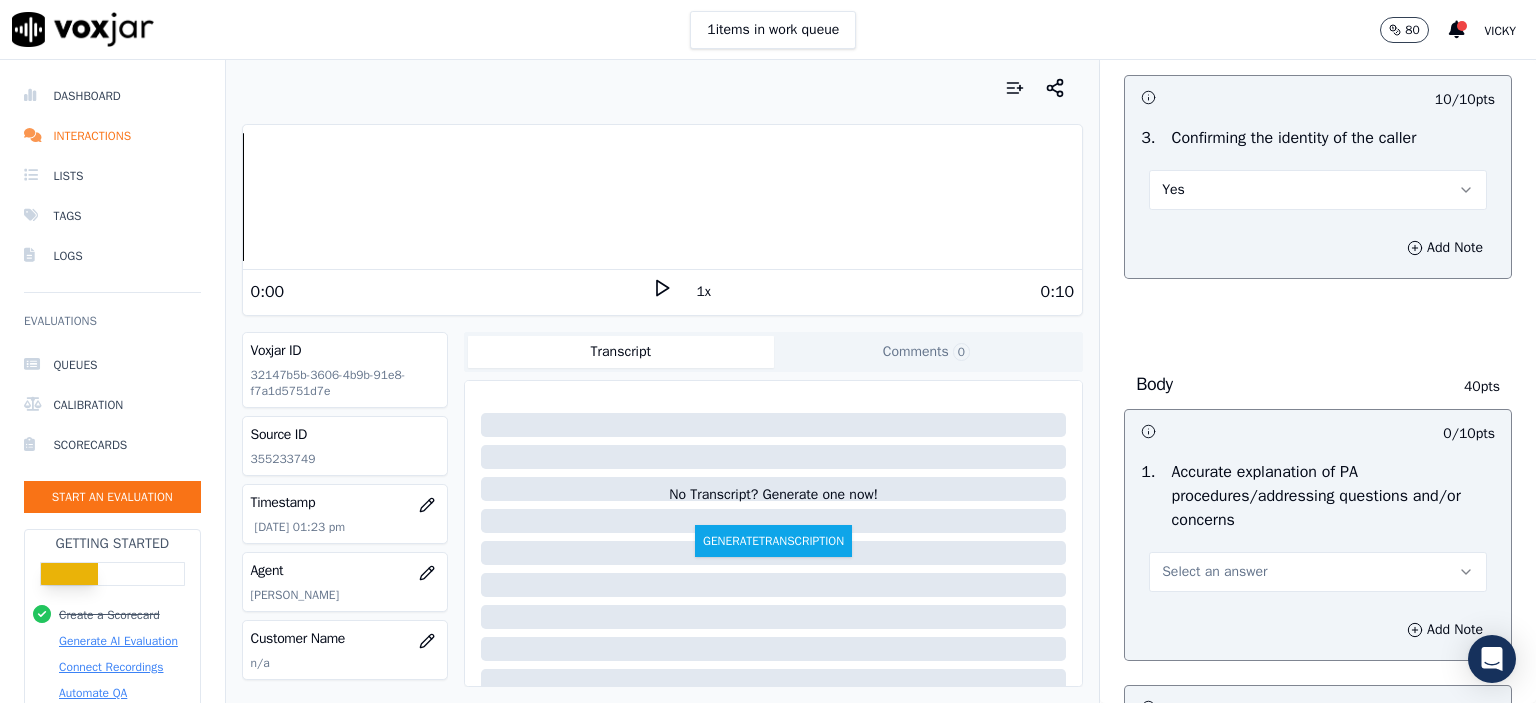 scroll, scrollTop: 600, scrollLeft: 0, axis: vertical 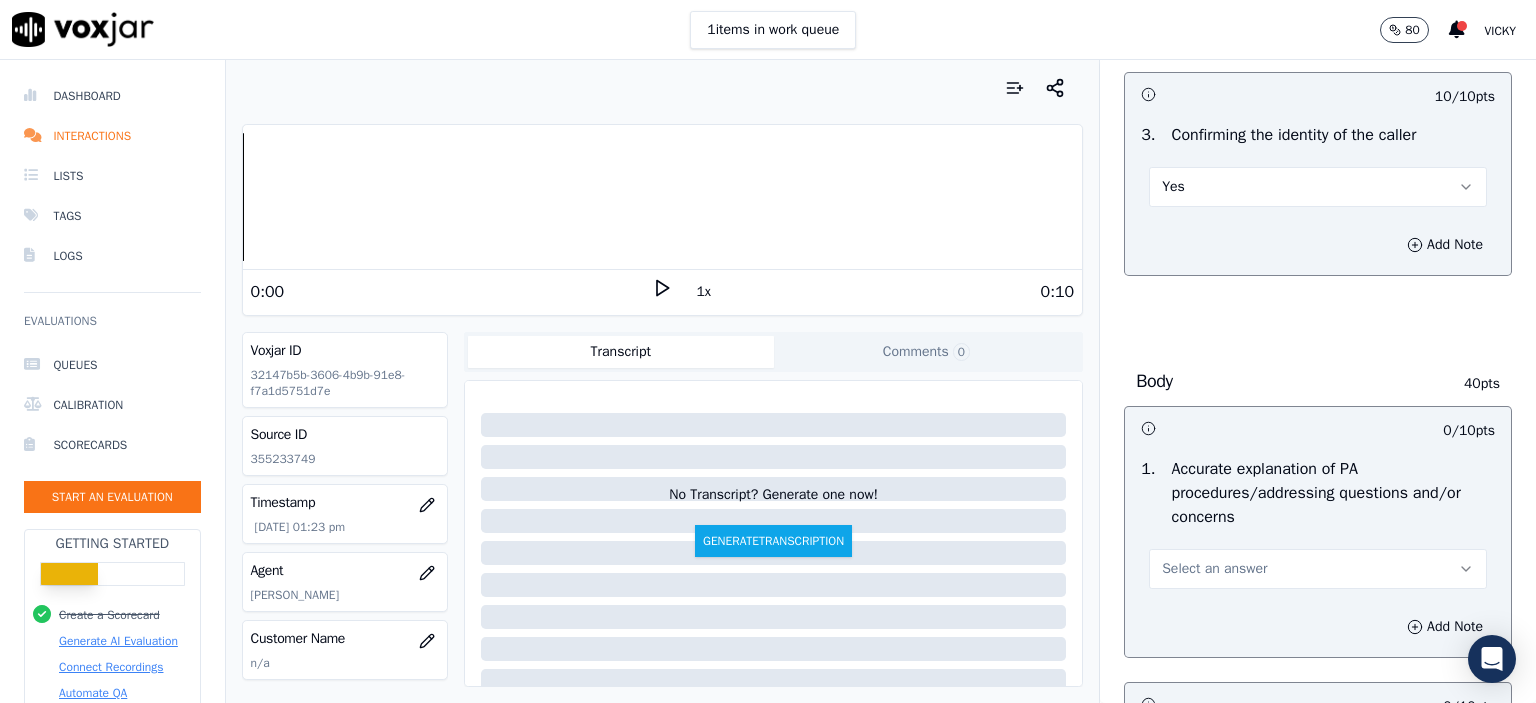 click on "Select an answer" at bounding box center [1214, 569] 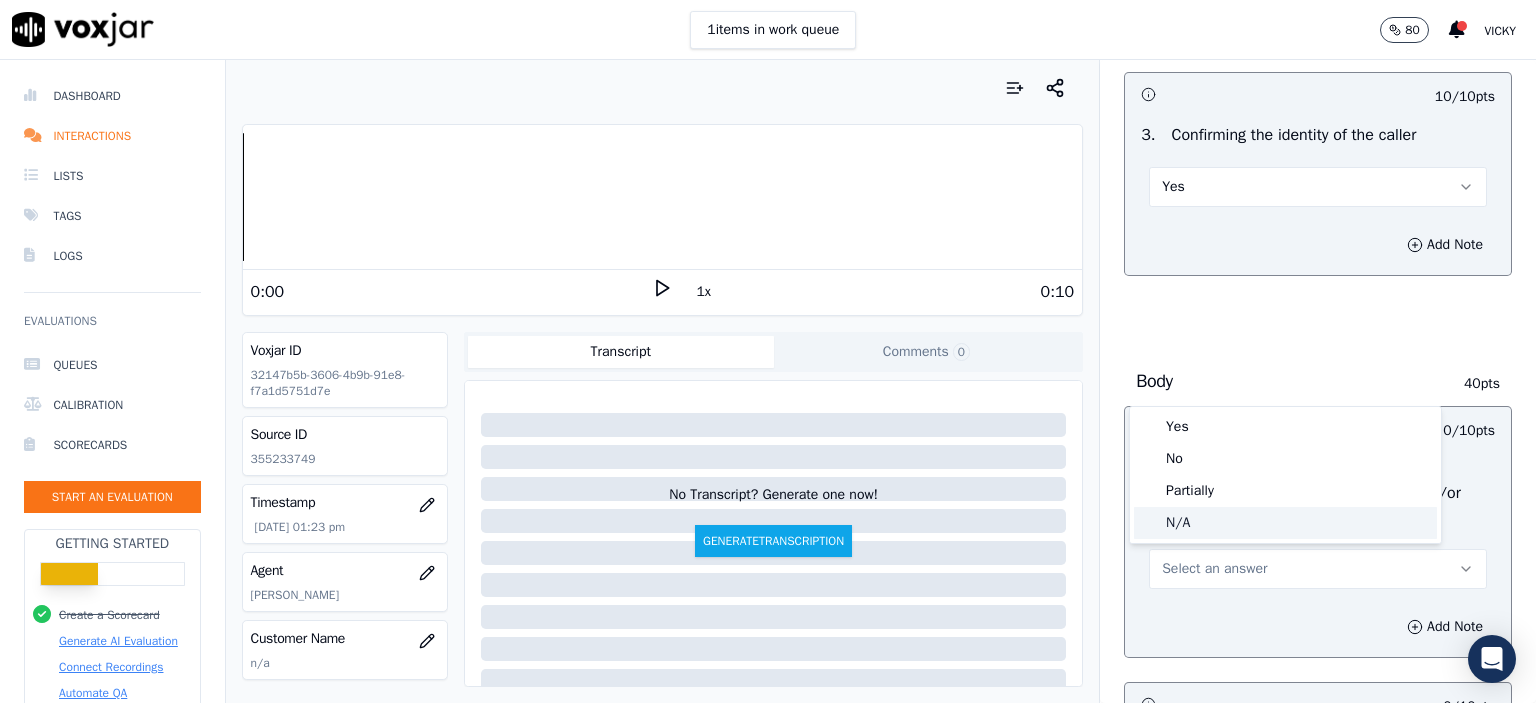 click on "N/A" 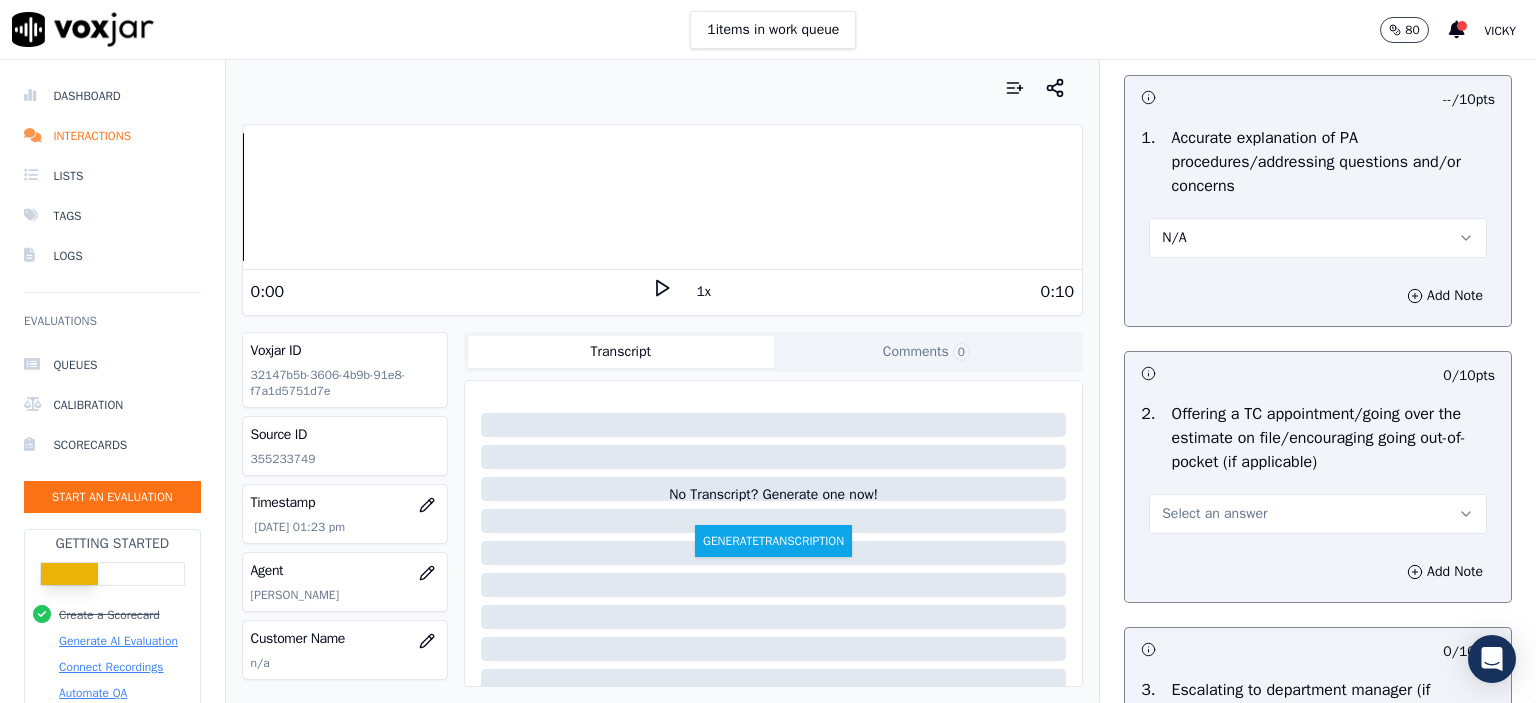 scroll, scrollTop: 1000, scrollLeft: 0, axis: vertical 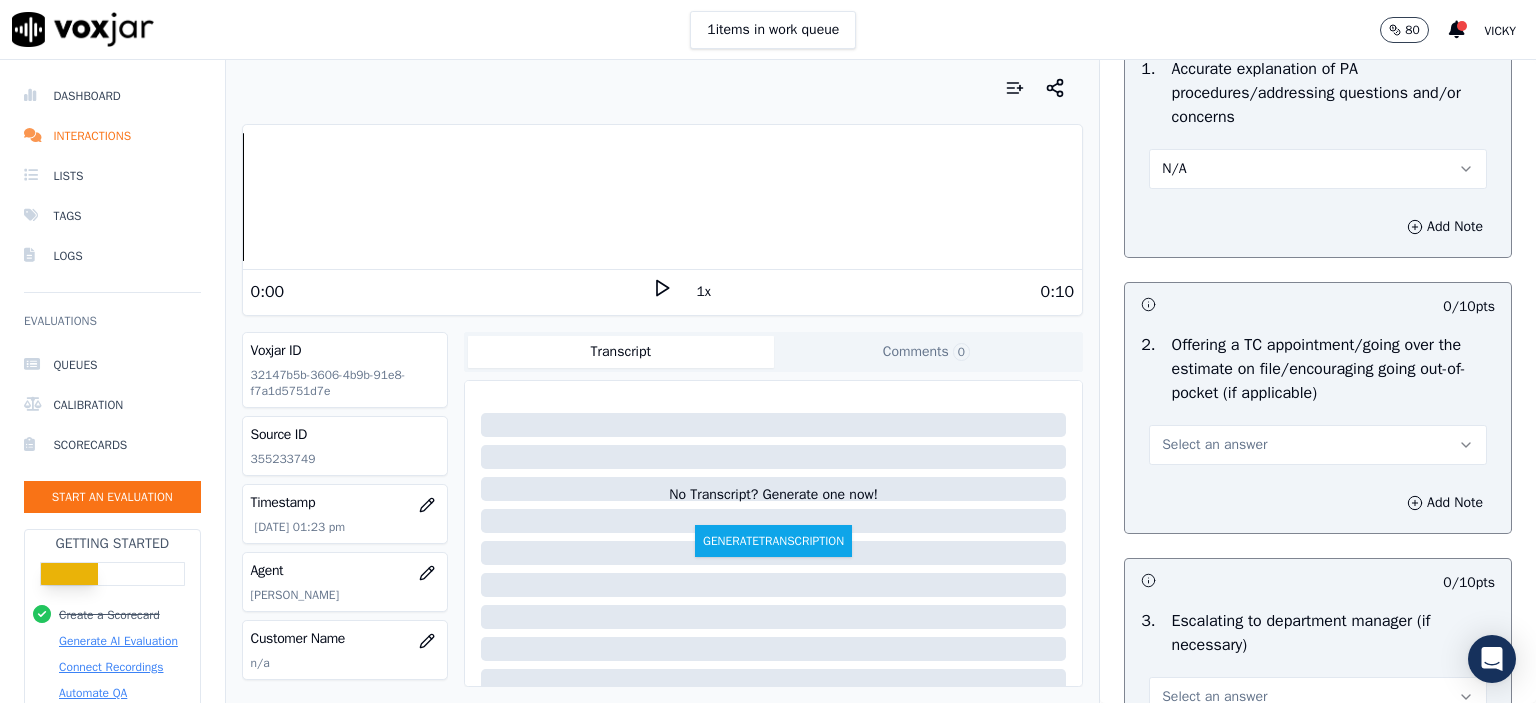click on "Select an answer" at bounding box center [1214, 445] 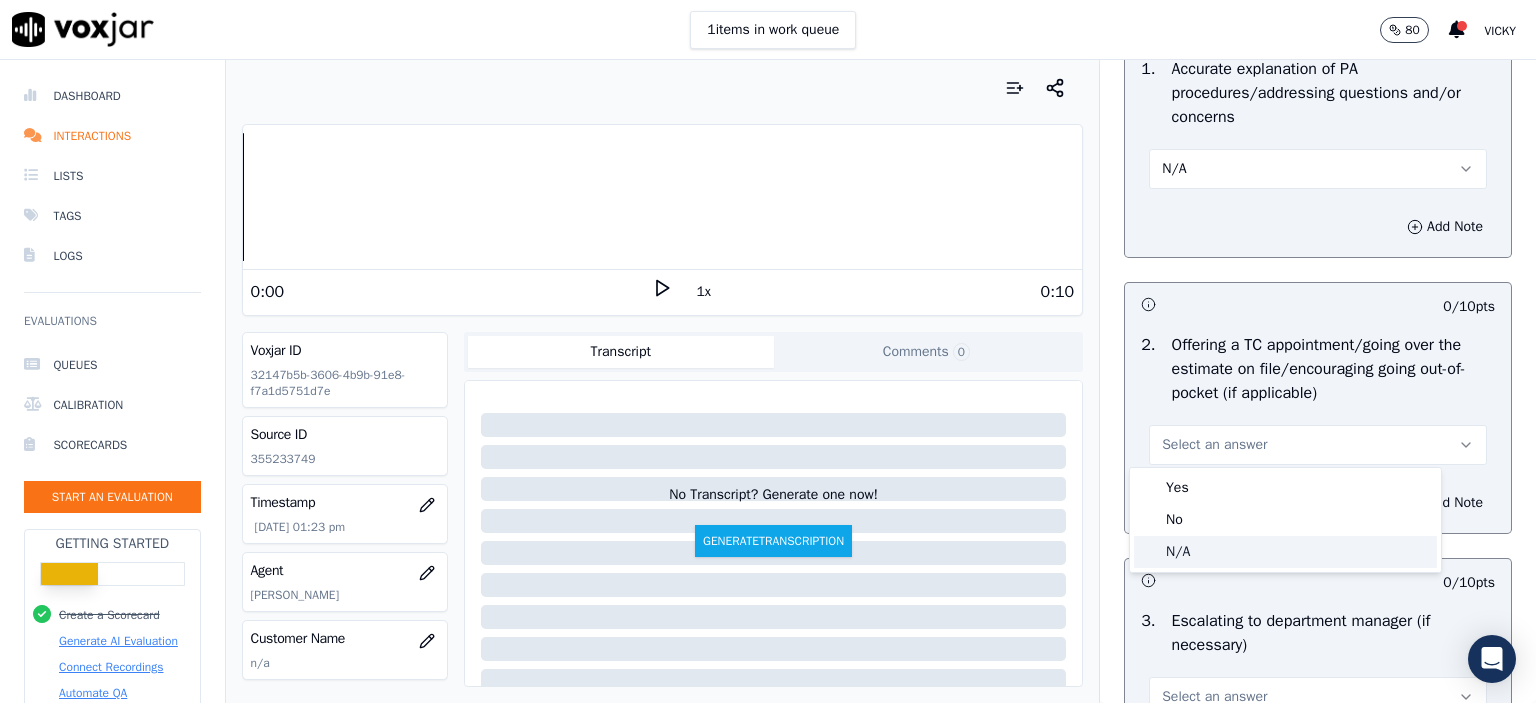 click on "N/A" 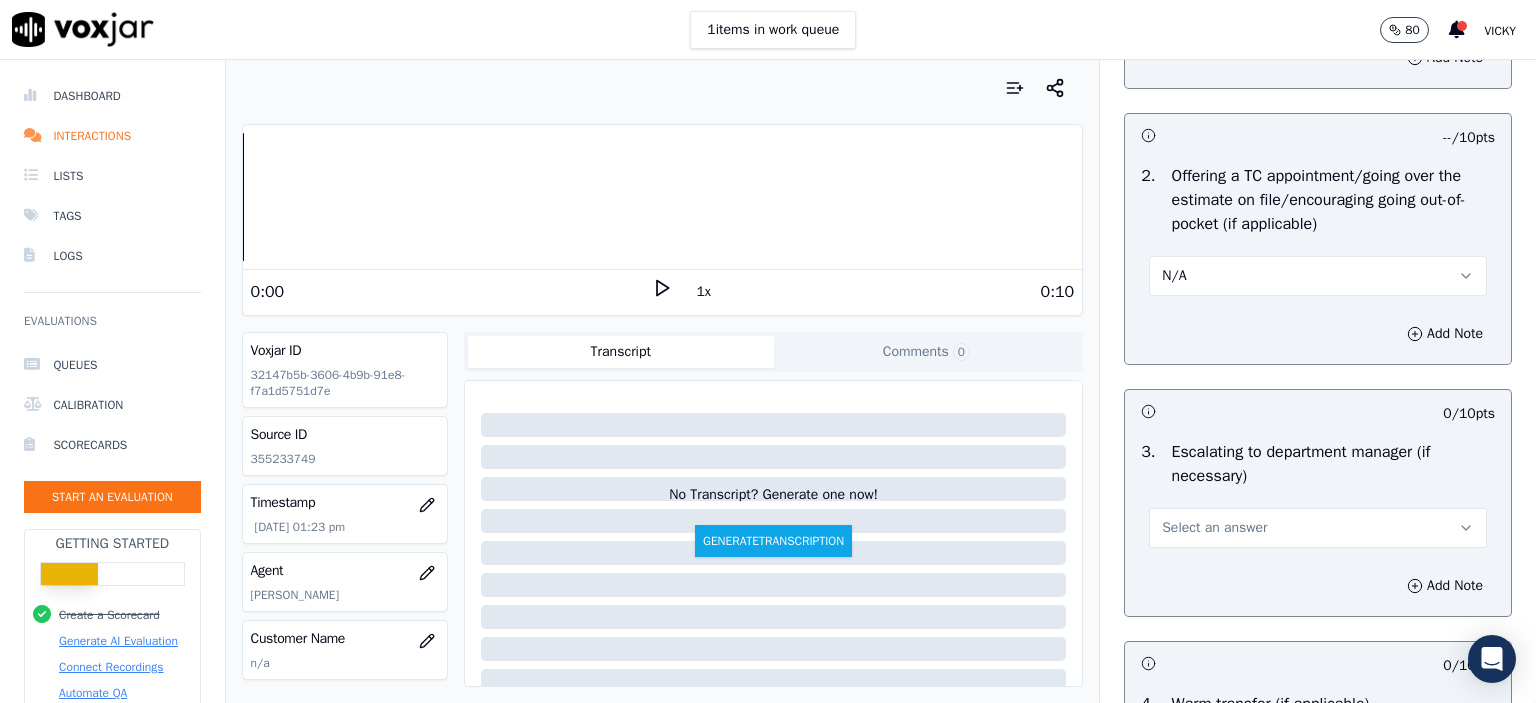scroll, scrollTop: 1200, scrollLeft: 0, axis: vertical 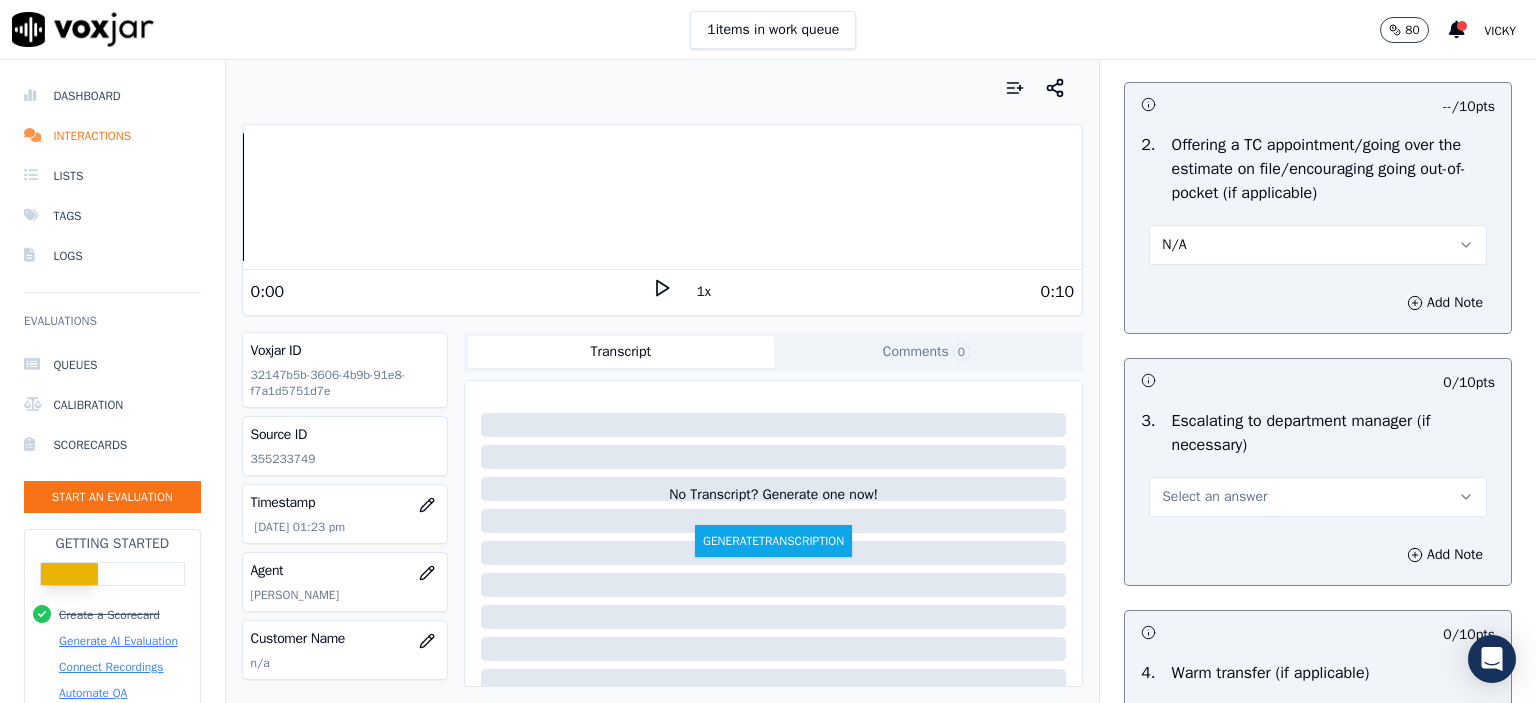 click on "Select an answer" at bounding box center (1214, 497) 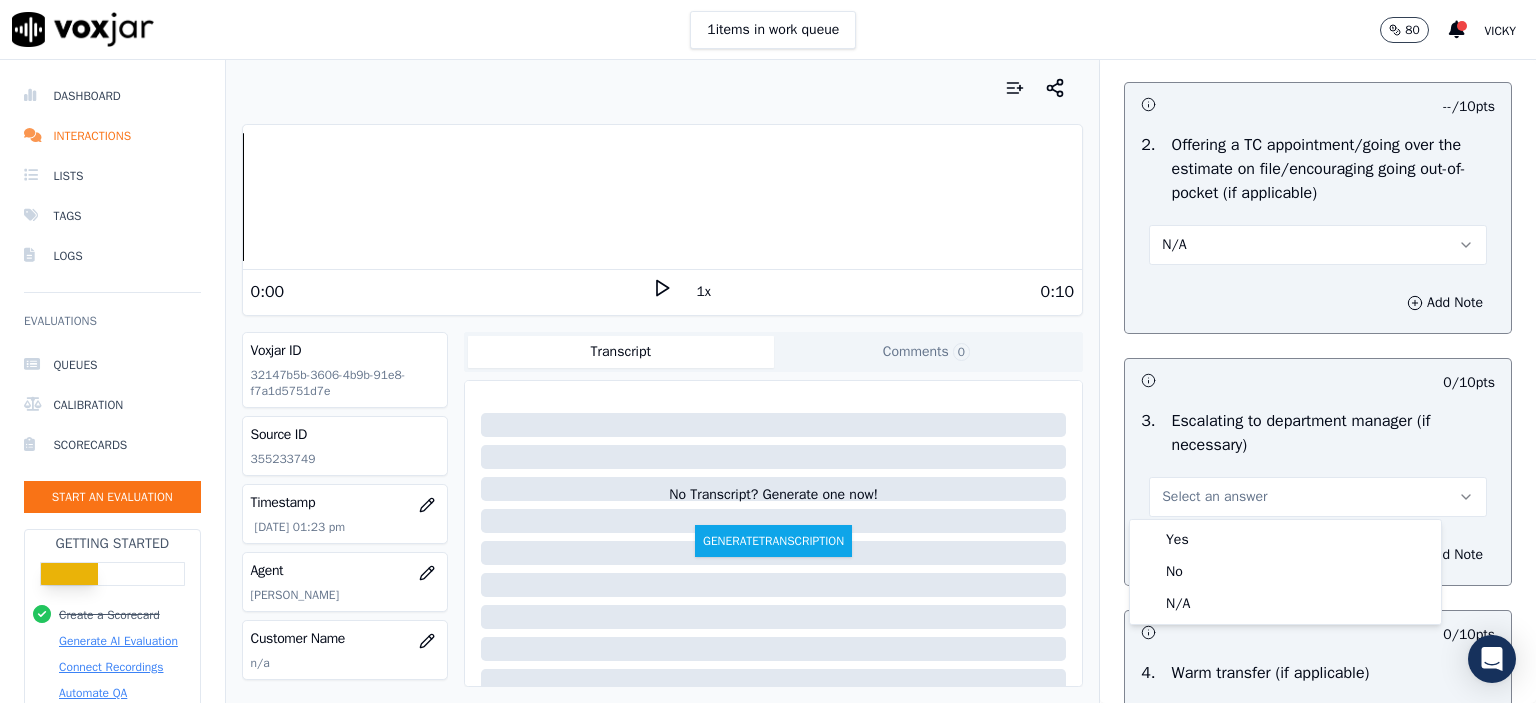 click on "Yes" at bounding box center (1285, 540) 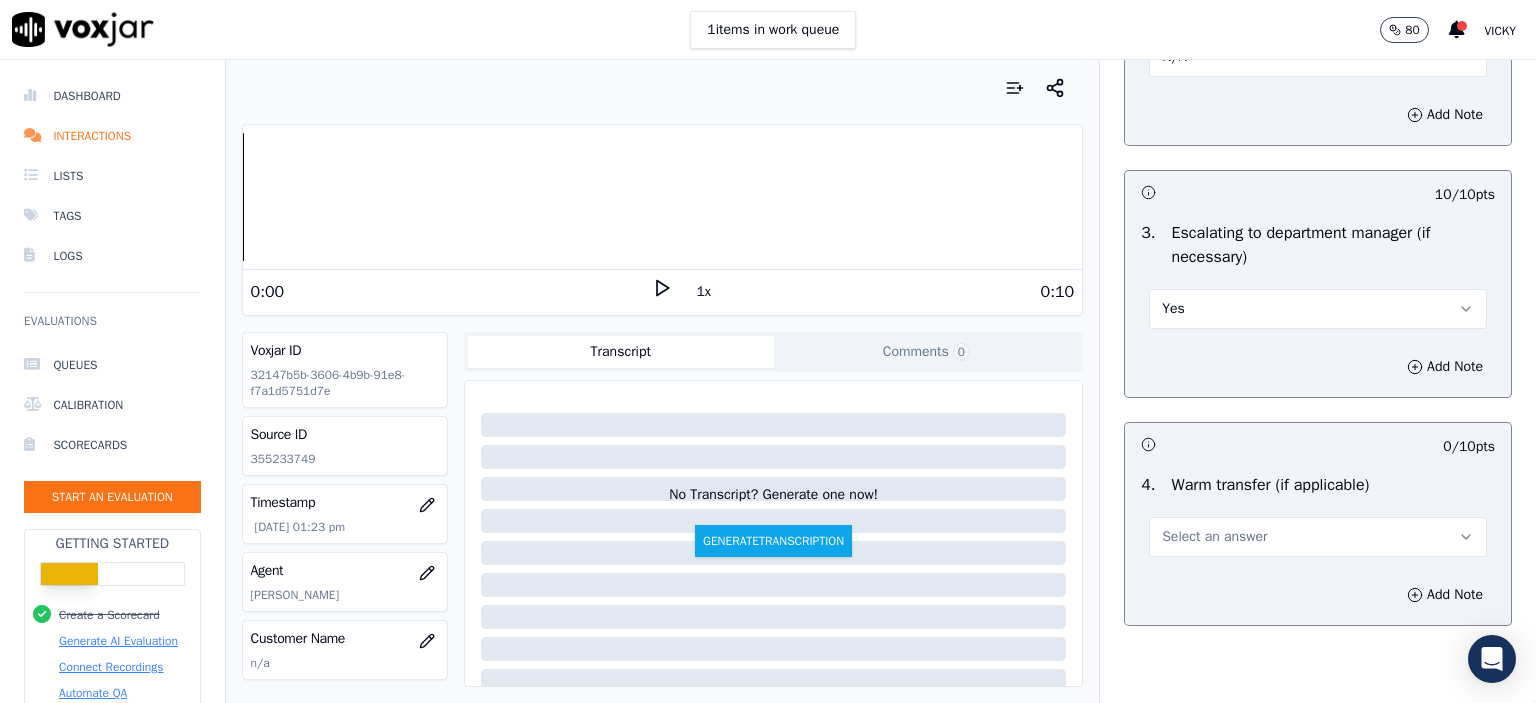scroll, scrollTop: 1400, scrollLeft: 0, axis: vertical 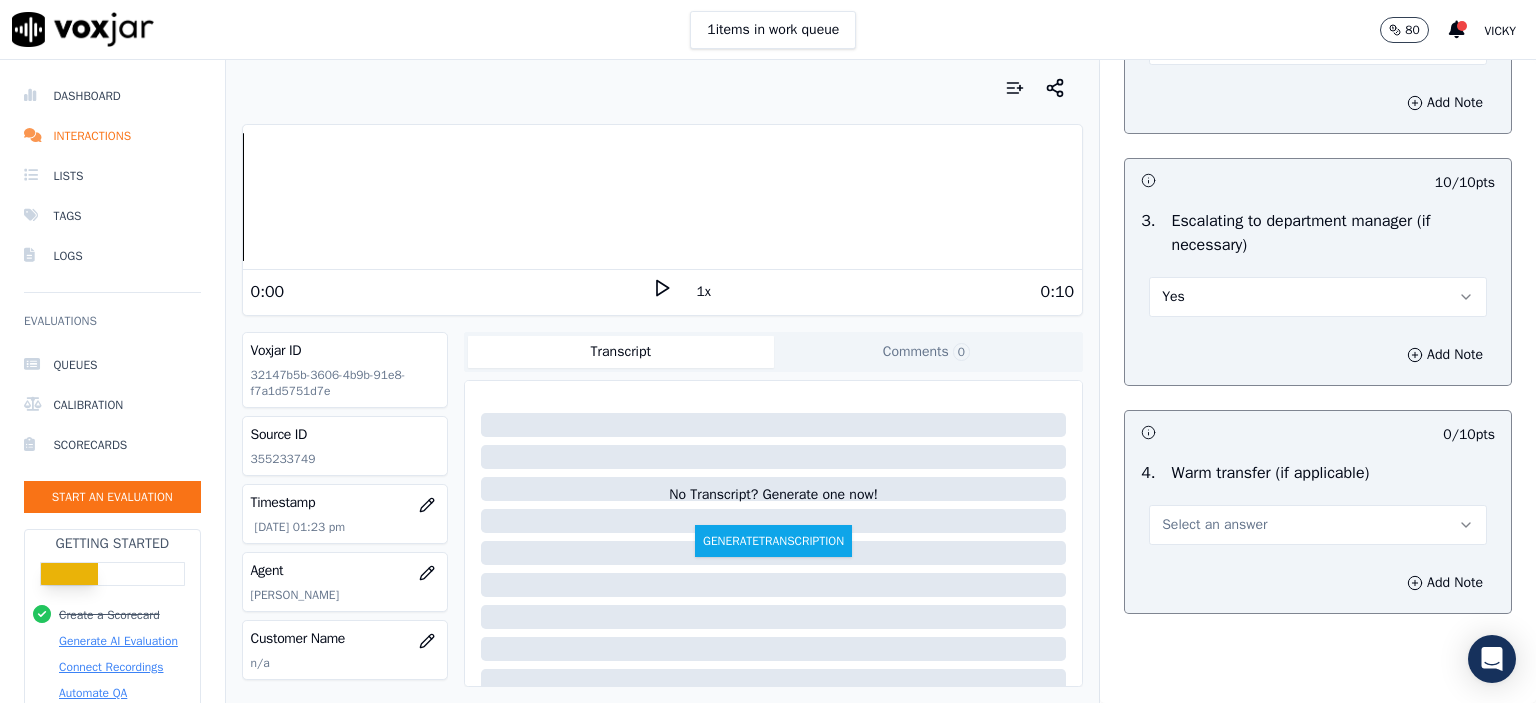 click on "Select an answer" at bounding box center [1318, 525] 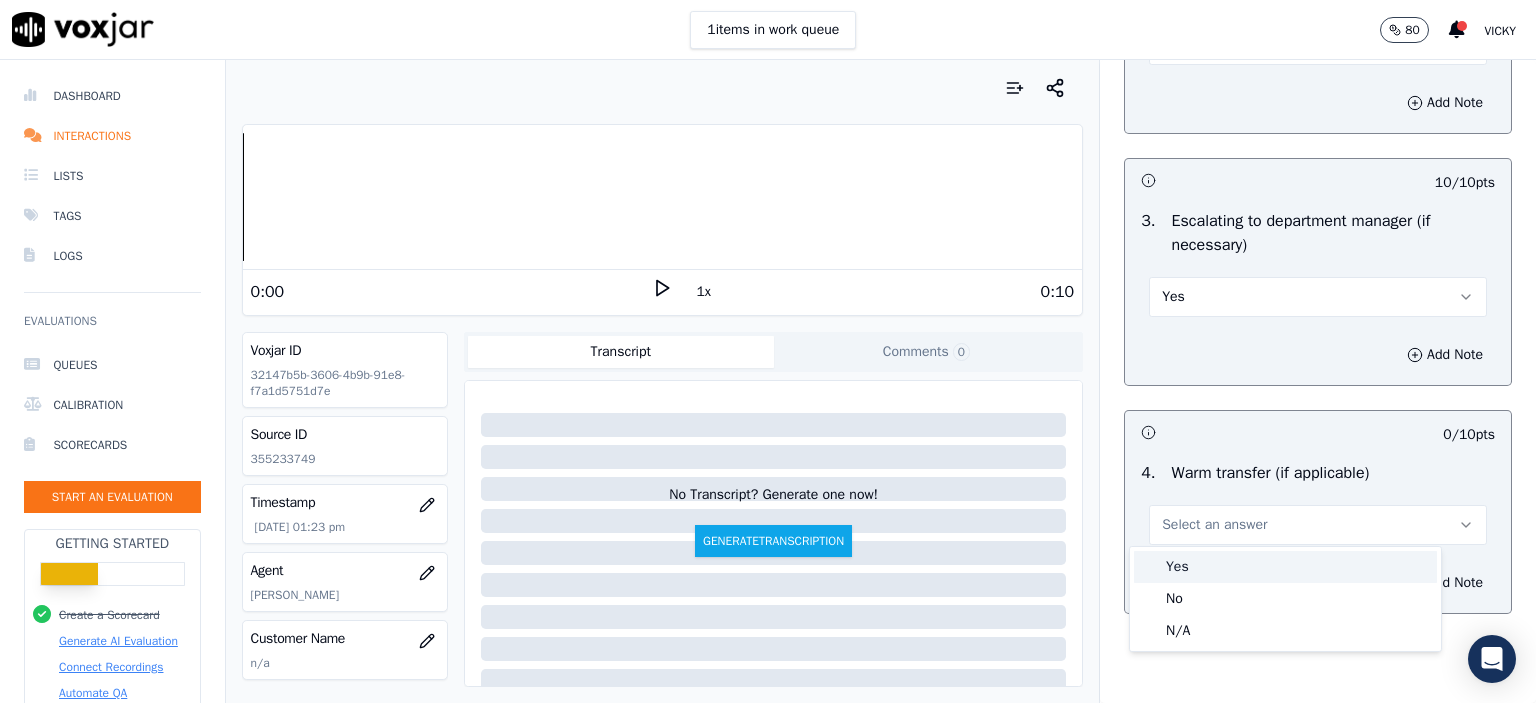 click on "Yes" at bounding box center [1285, 567] 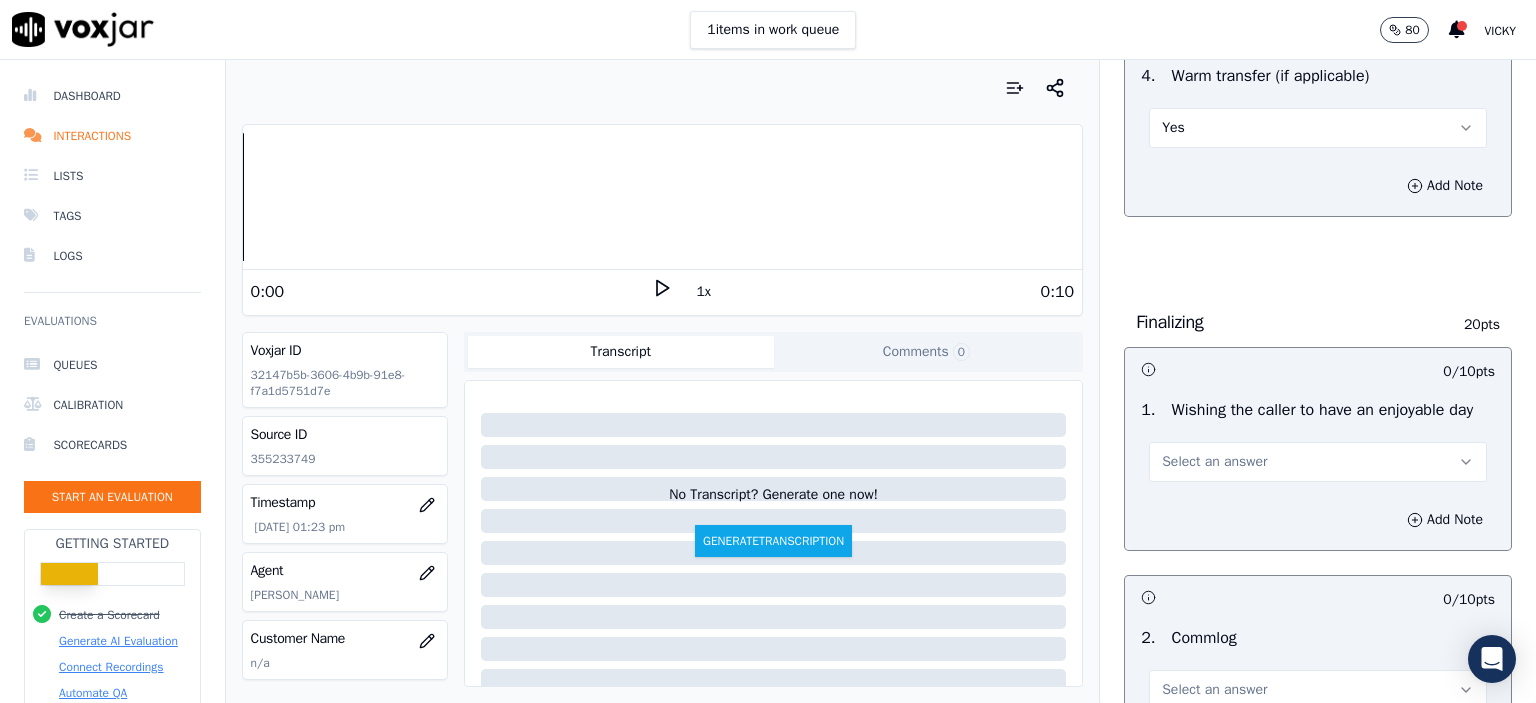 scroll, scrollTop: 1800, scrollLeft: 0, axis: vertical 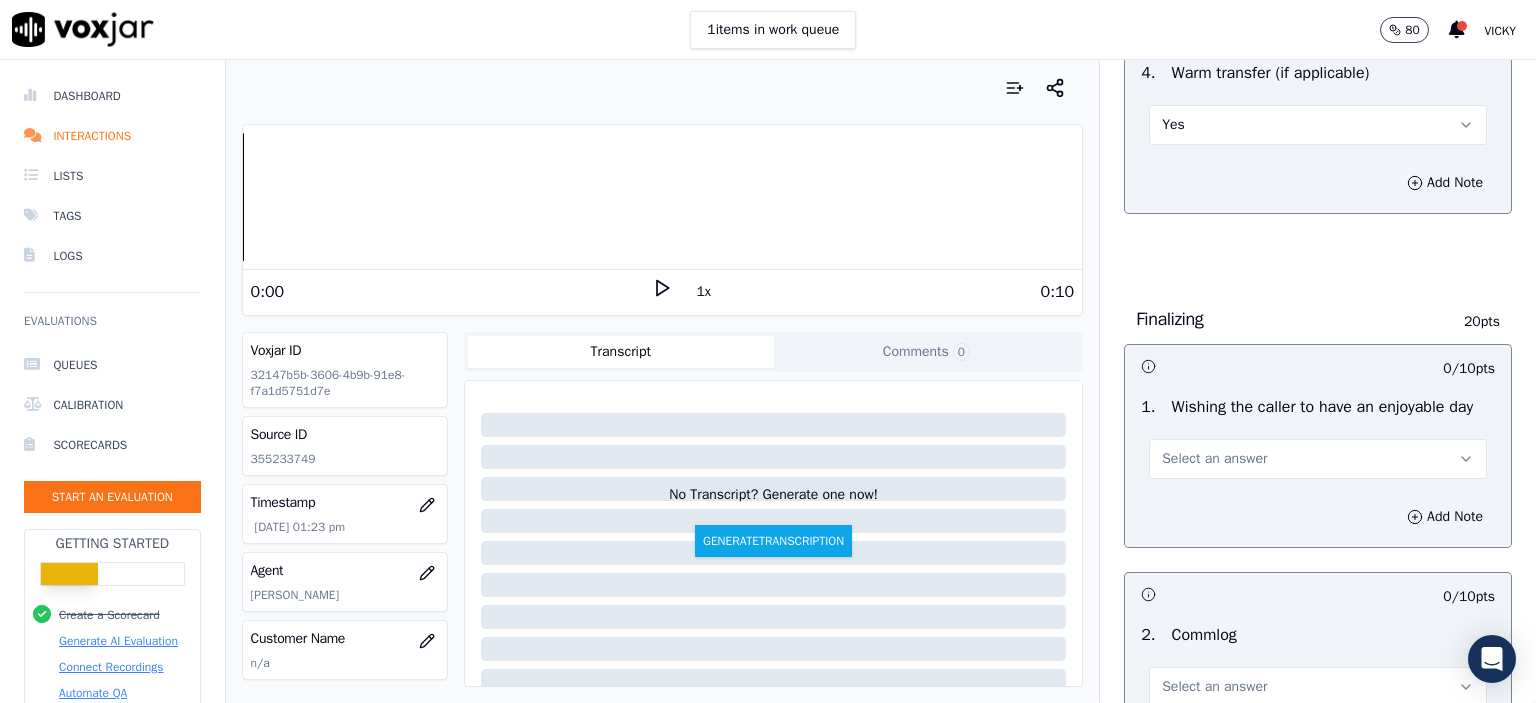 click on "Select an answer" at bounding box center [1318, 459] 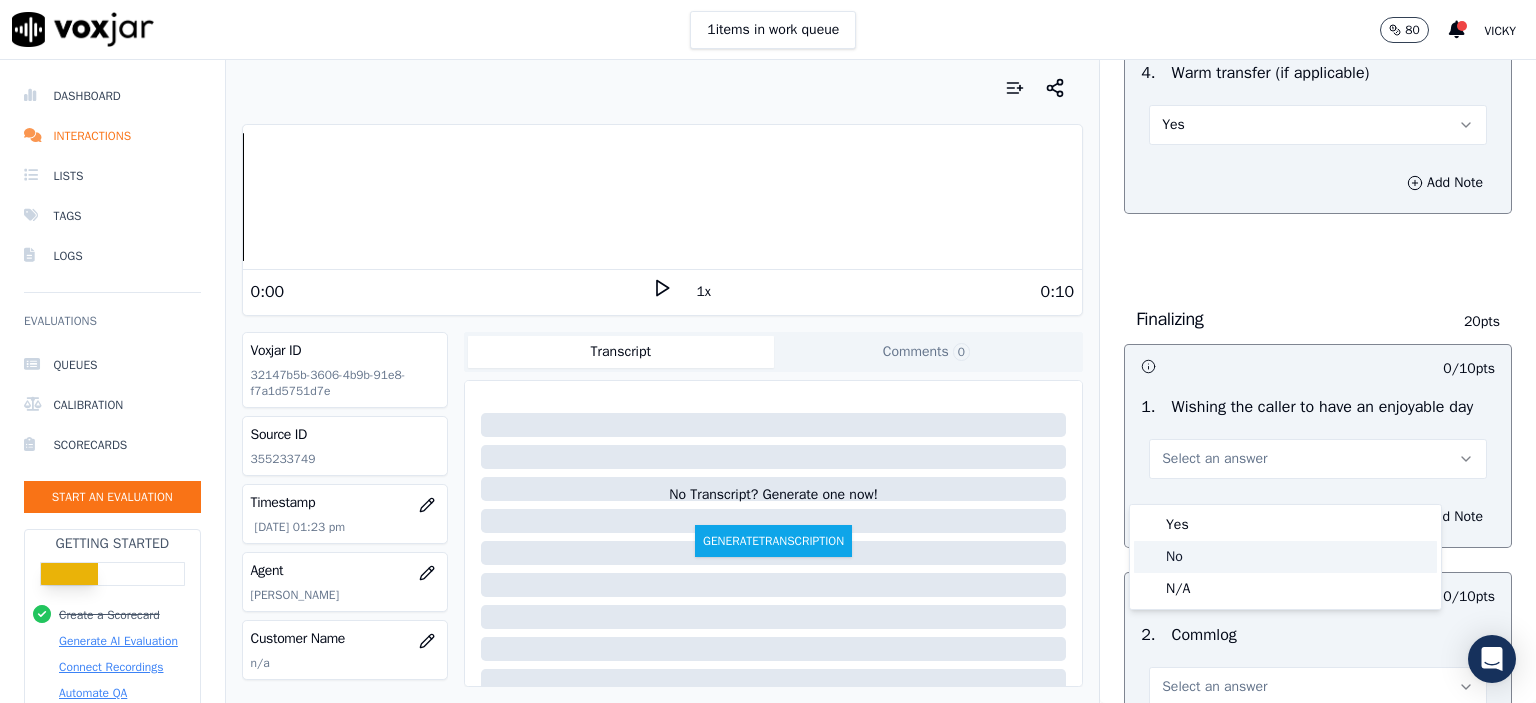 click on "No" 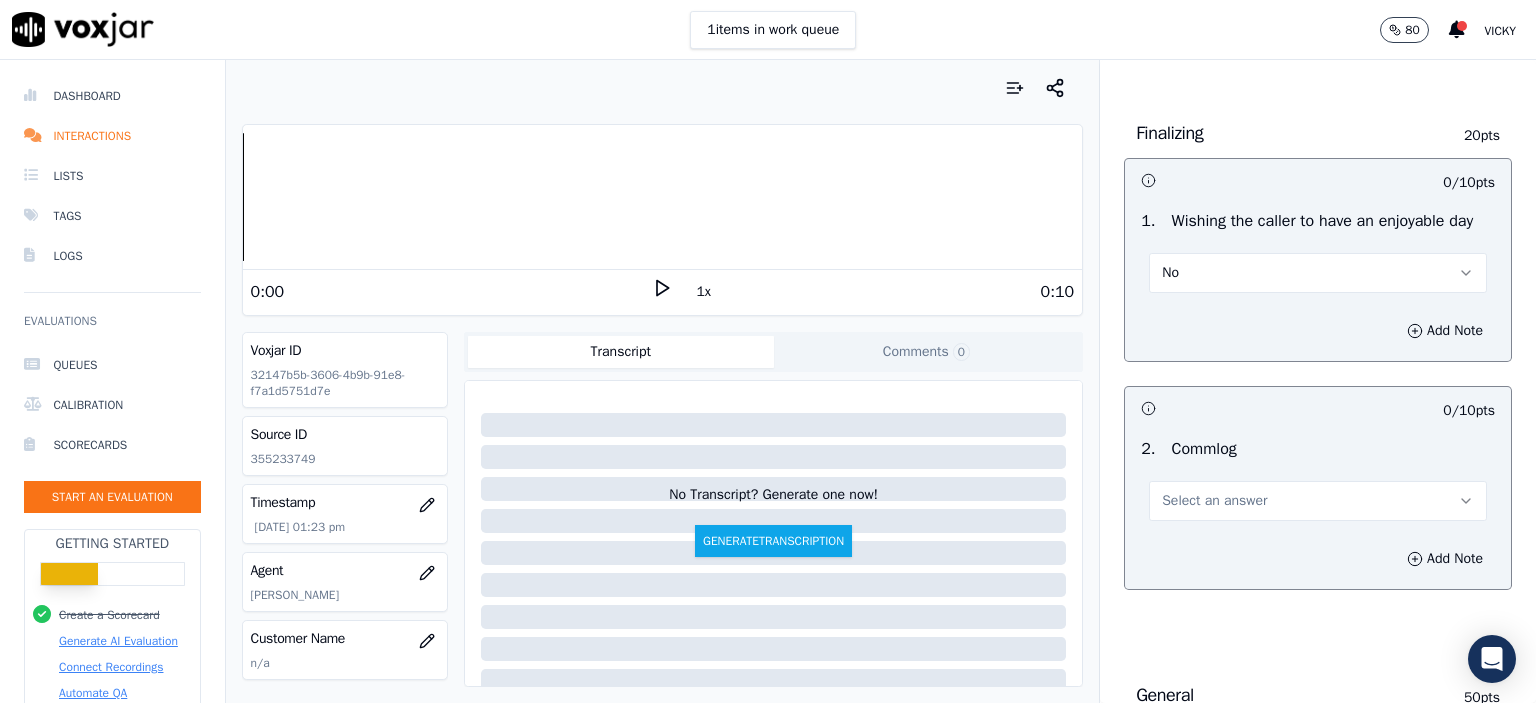 scroll, scrollTop: 2000, scrollLeft: 0, axis: vertical 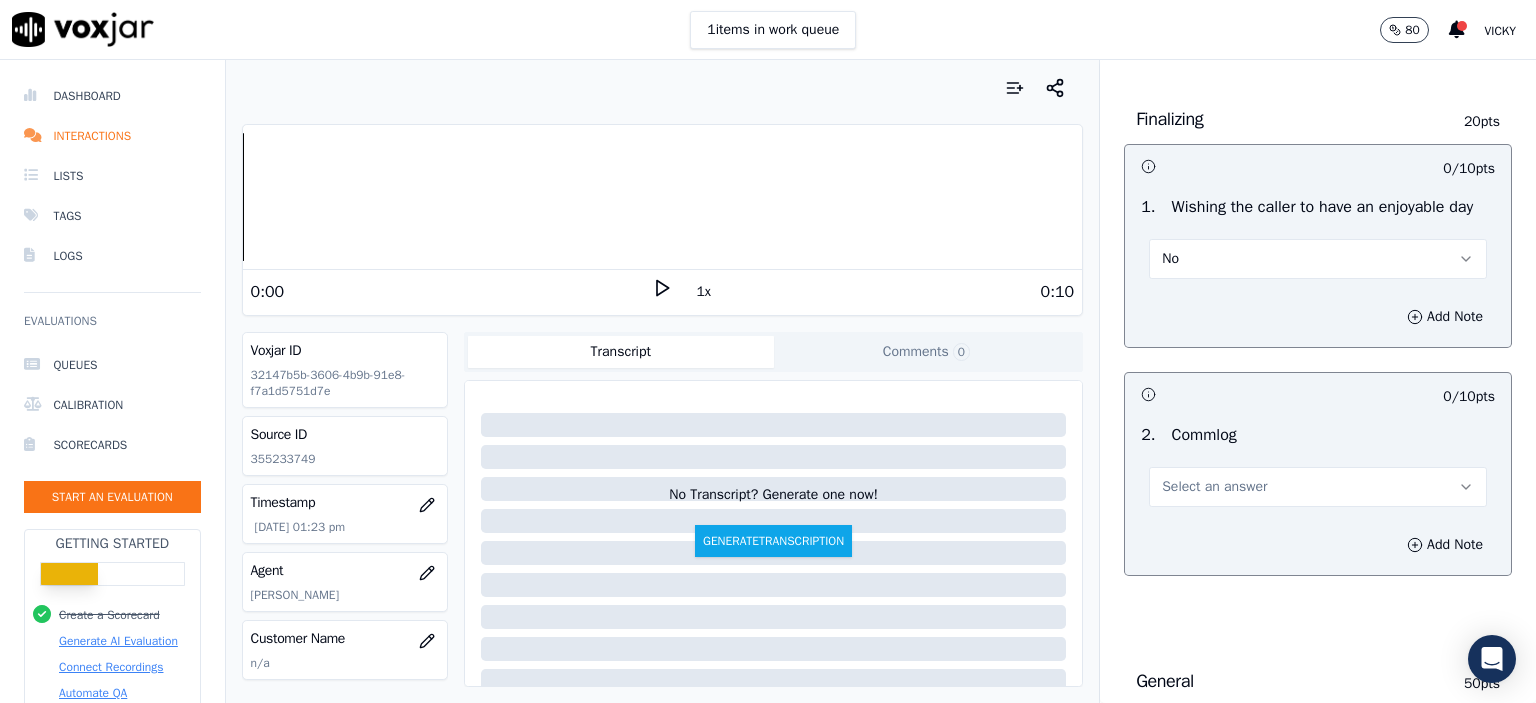 click on "Select an answer" at bounding box center [1318, 487] 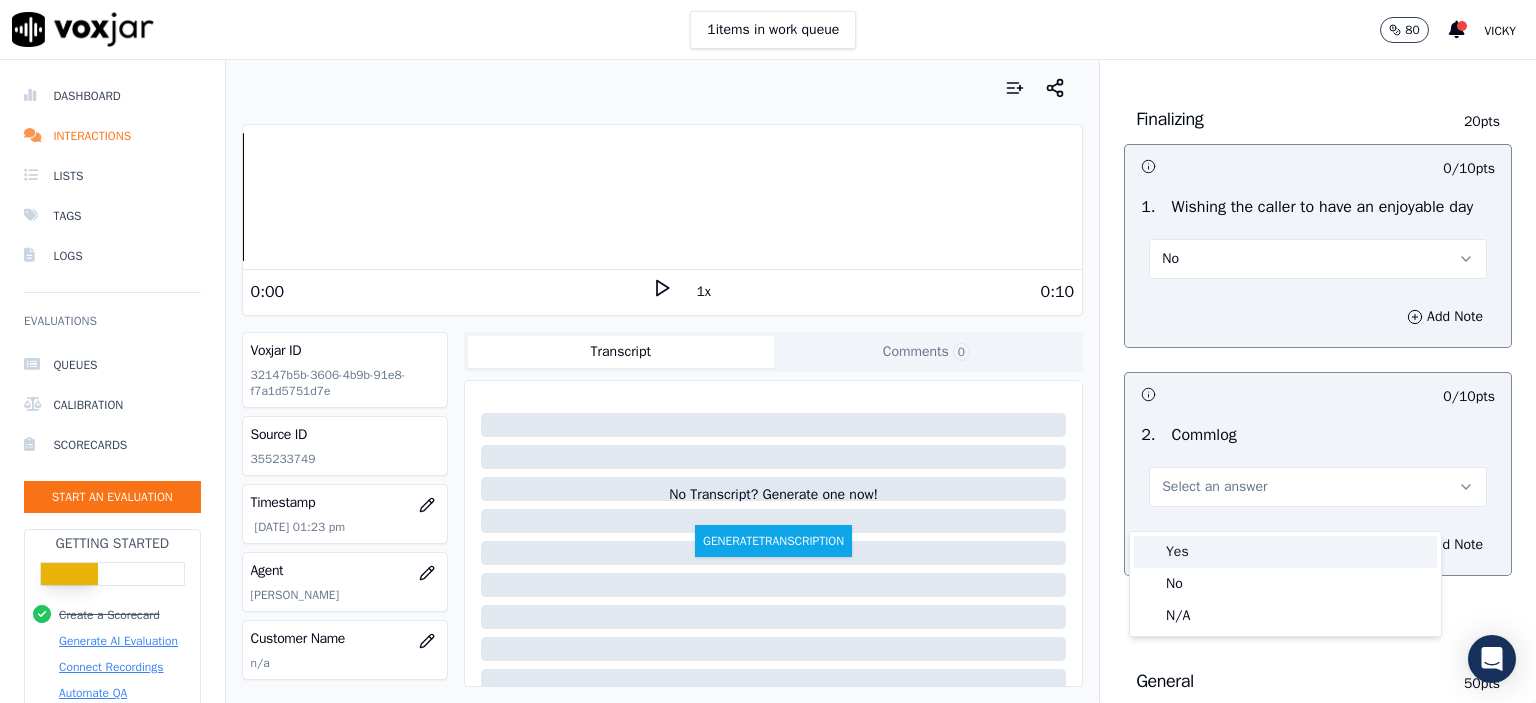 click on "Yes" at bounding box center (1285, 552) 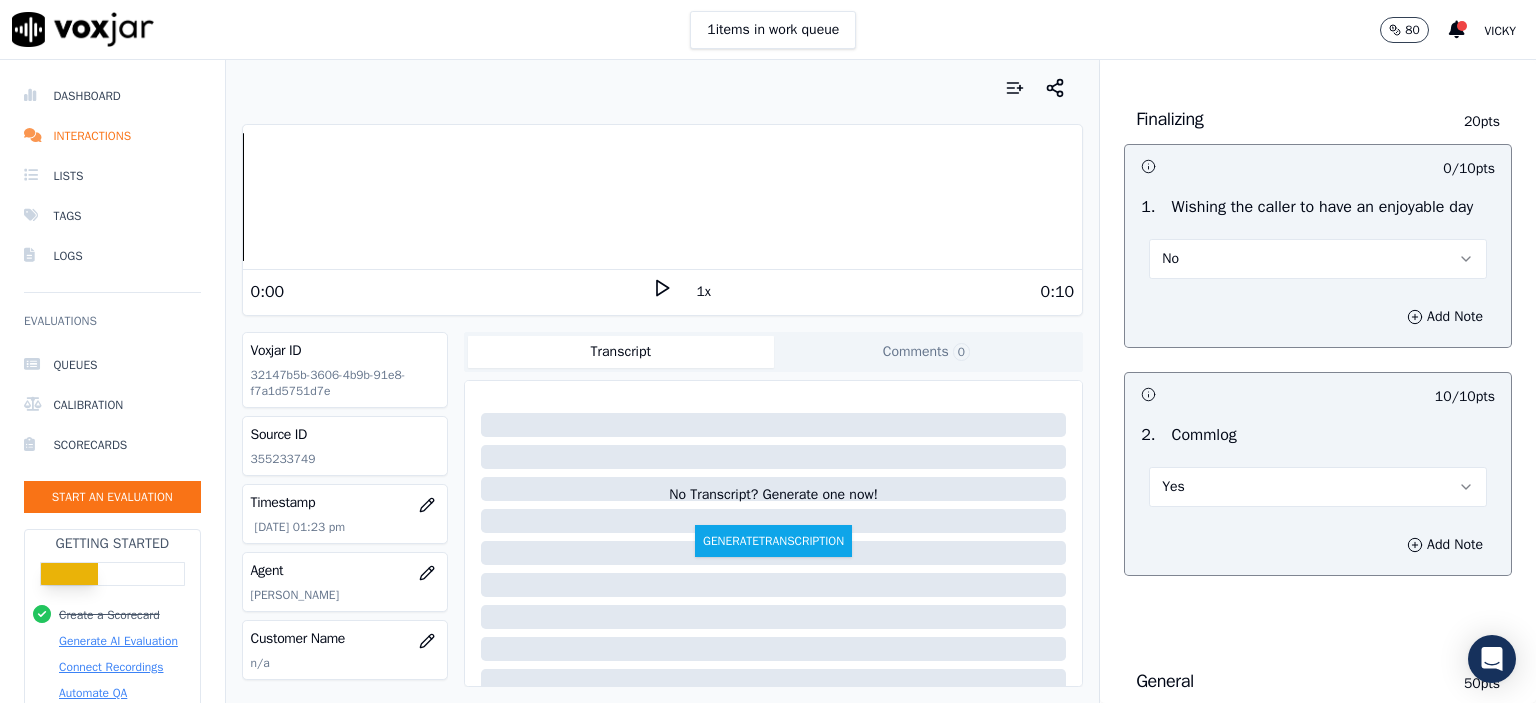 scroll, scrollTop: 2300, scrollLeft: 0, axis: vertical 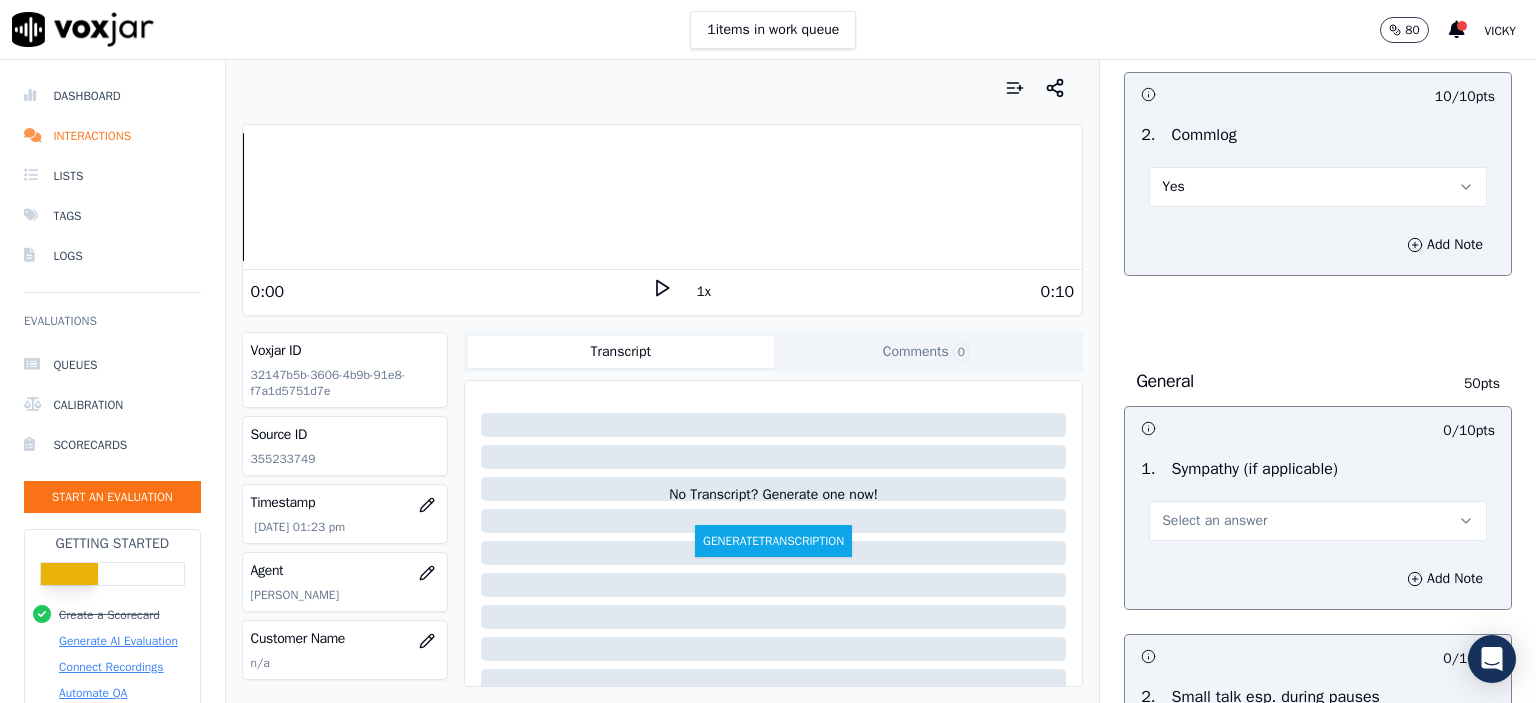 click on "Select an answer" at bounding box center [1318, 521] 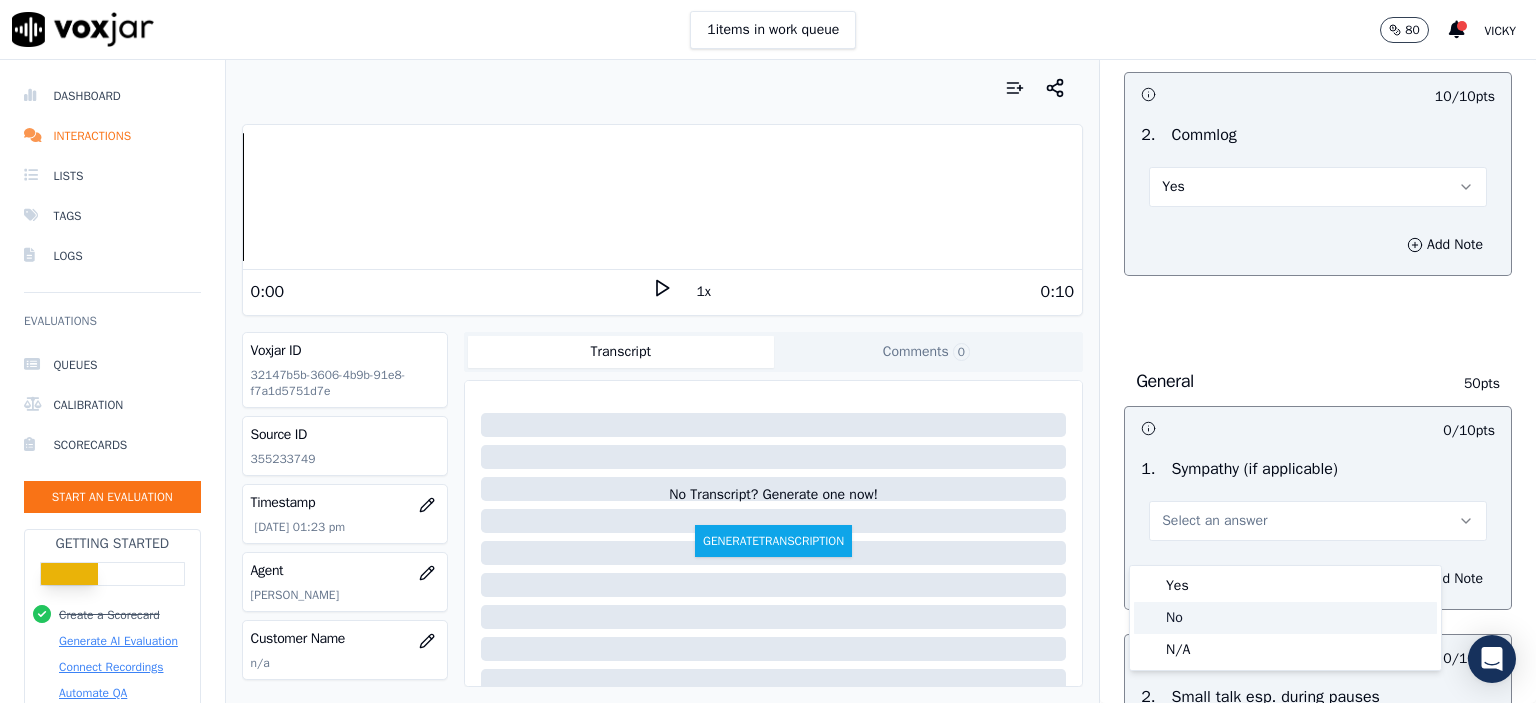 click on "No" 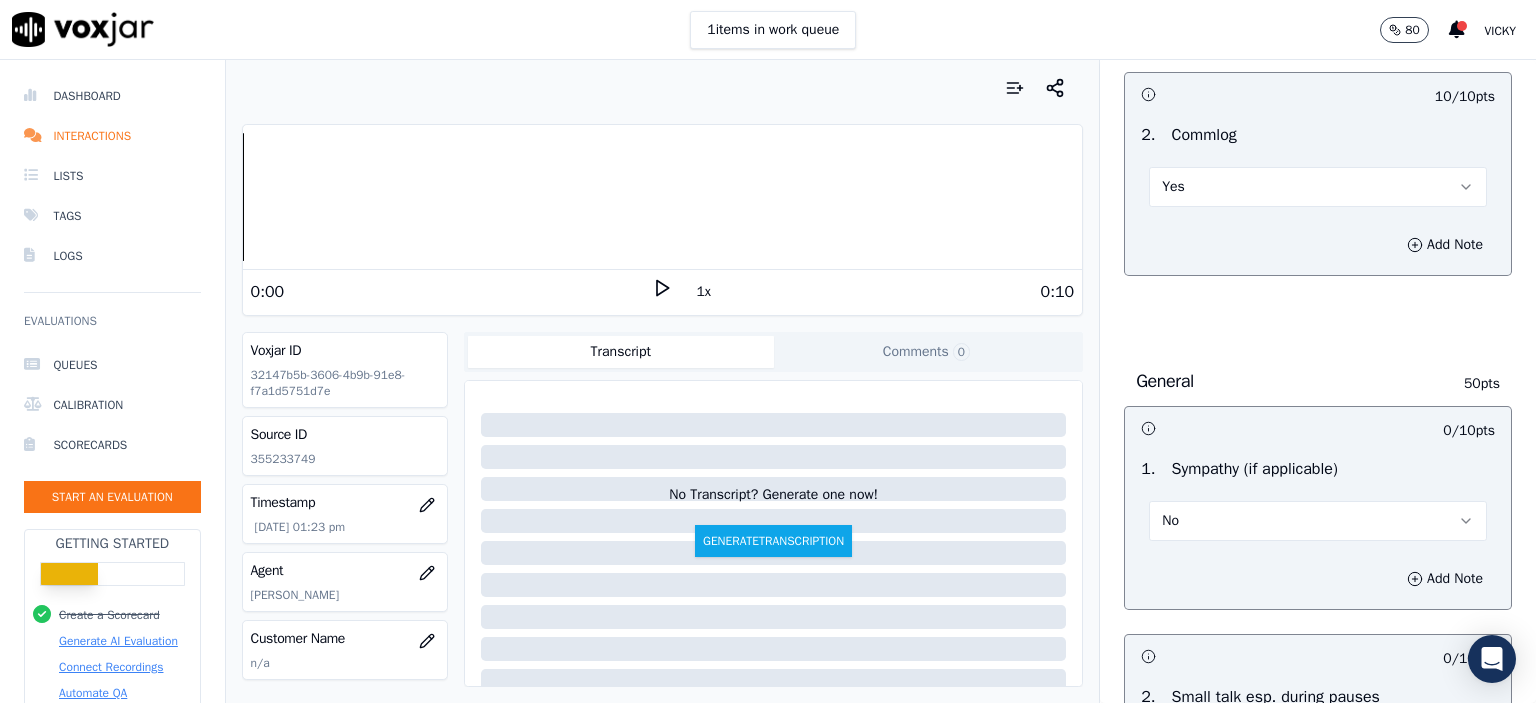 click on "0 / 10  pts     1 .   Sympathy (if applicable)    No          Add Note                           0 / 10  pts     2 .   Small talk esp. during pauses    Select an answer          Add Note                           0 / 10  pts     3 .   Using customer support voice    Select an answer          Add Note                           0 / 10  pts     4 .   Matching the caller's pace/mood    Select an answer          Add Note                           0 / 10  pts     5 .   Great sound and connection quality   Select an answer          Add Note                           0 / 0  pts     6 .   Recording ID   Select an answer          Add Note" at bounding box center [1318, 1078] 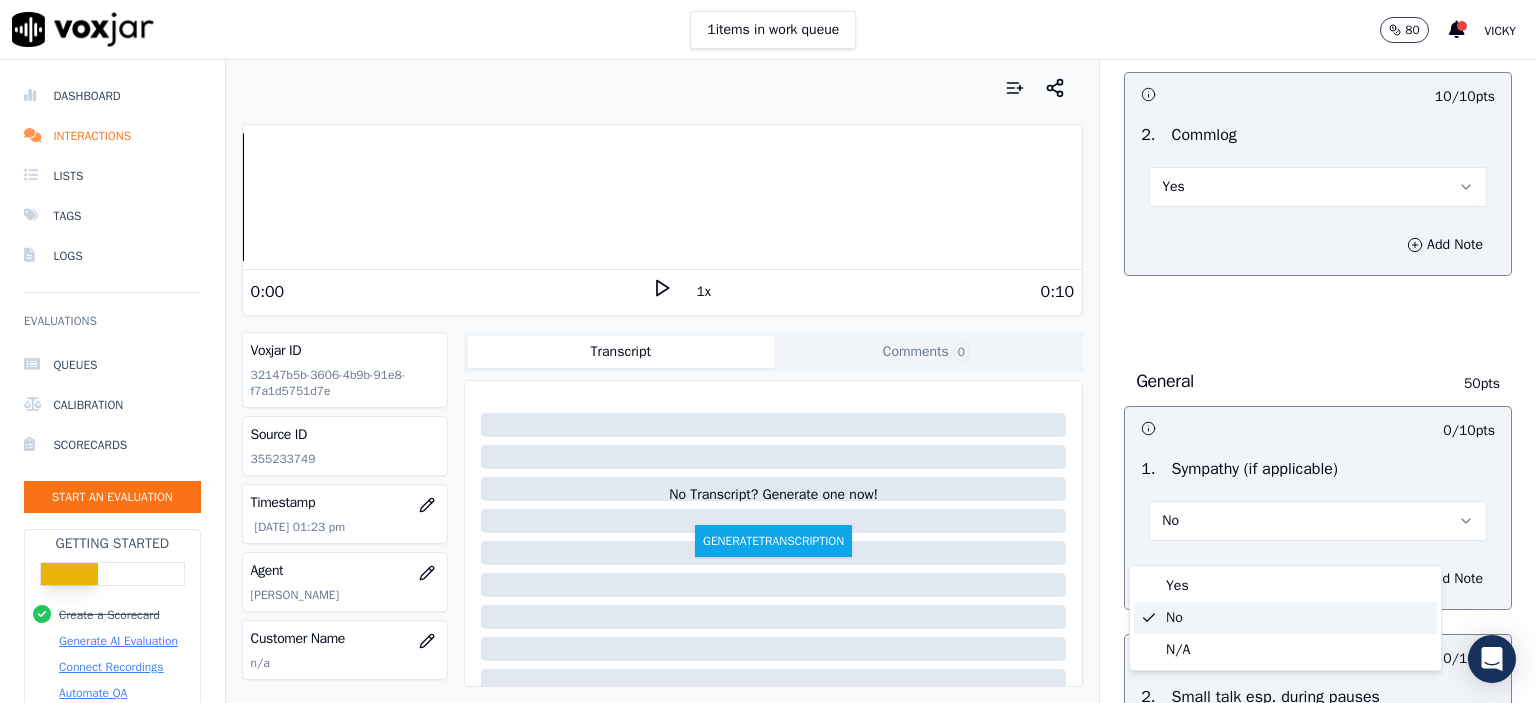 click on "N/A" 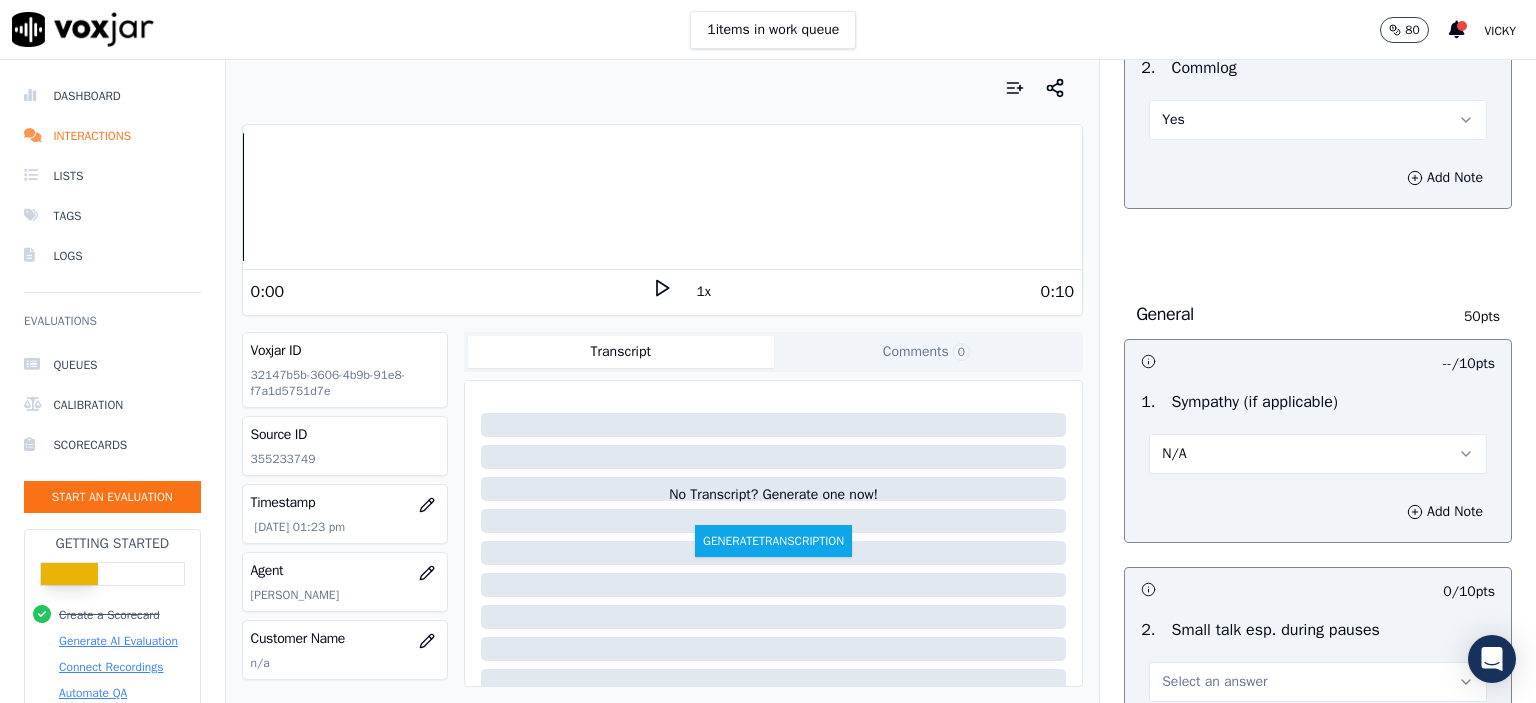 scroll, scrollTop: 2600, scrollLeft: 0, axis: vertical 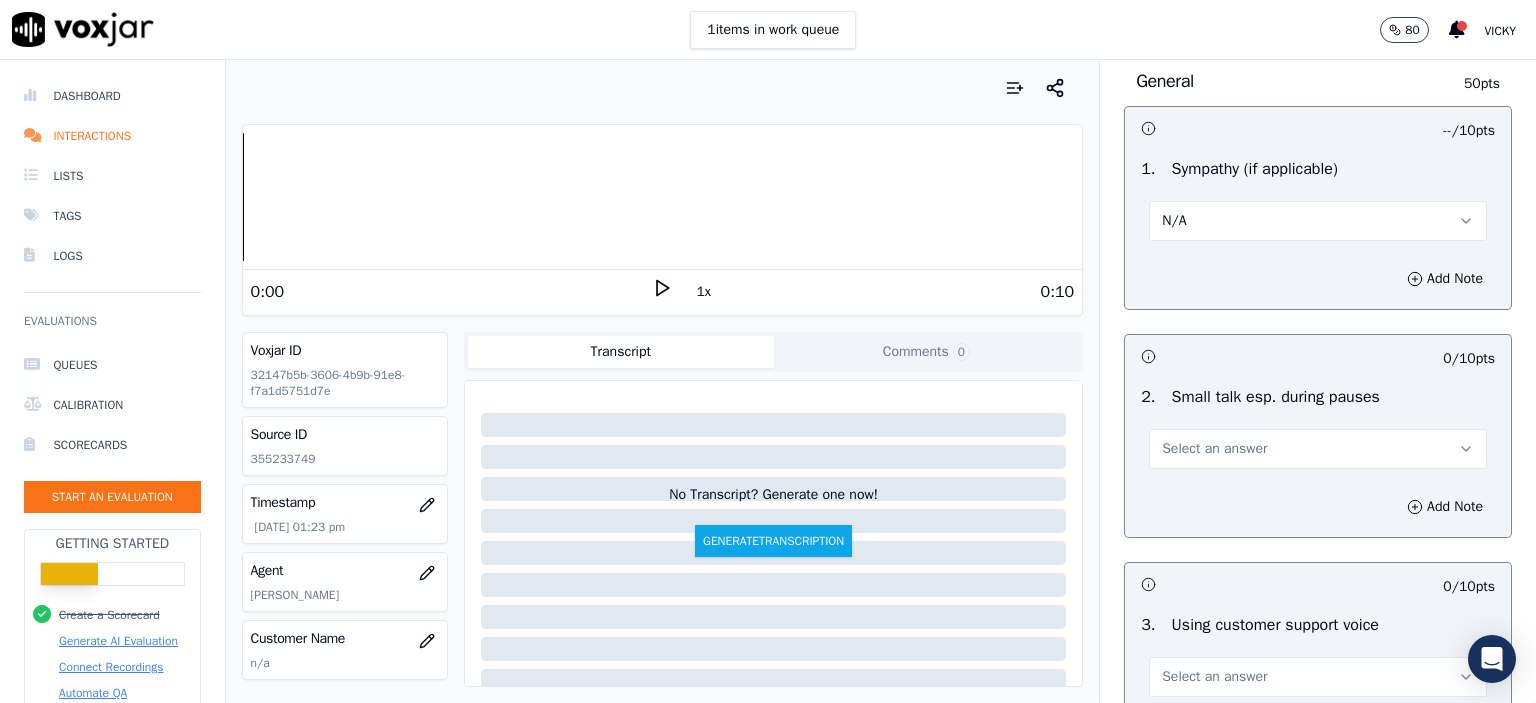 click on "Select an answer" at bounding box center [1214, 449] 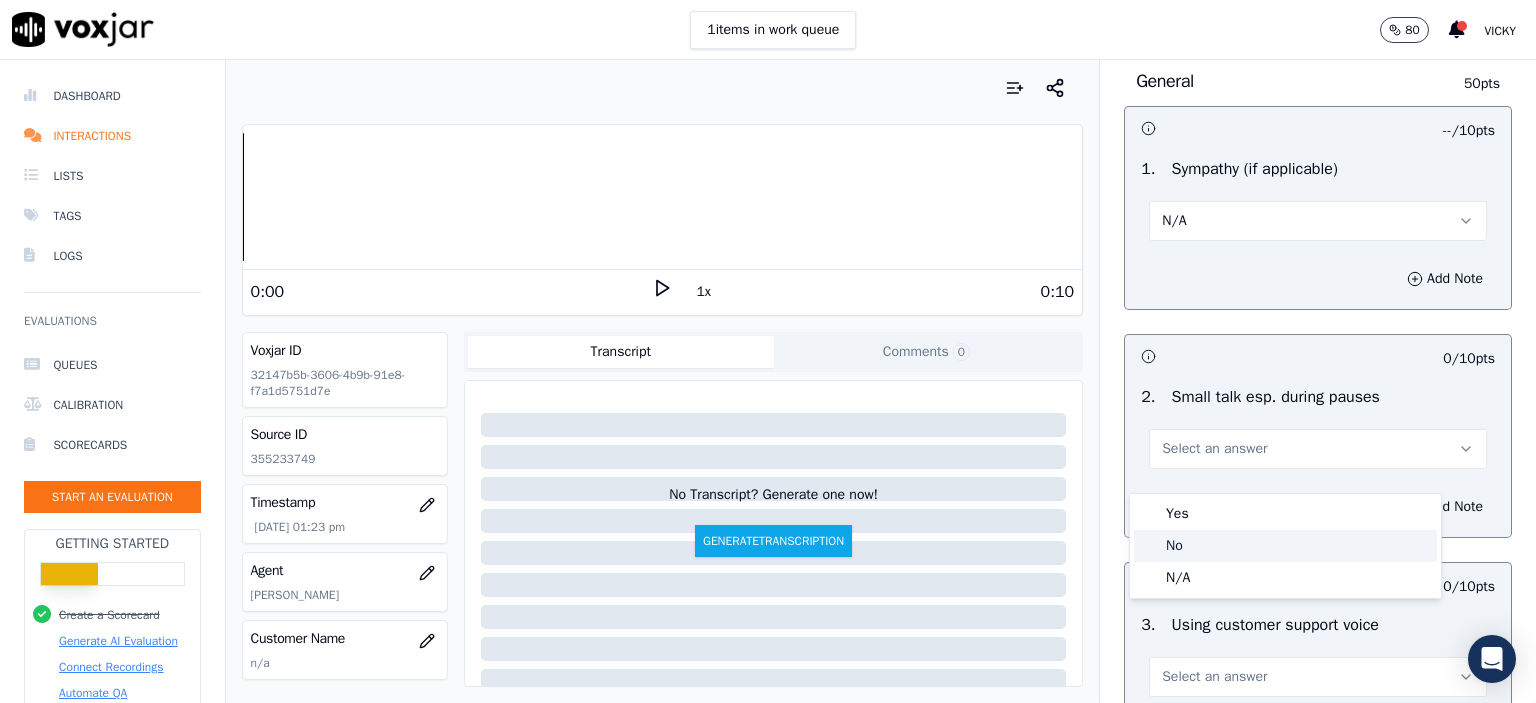 click on "No" 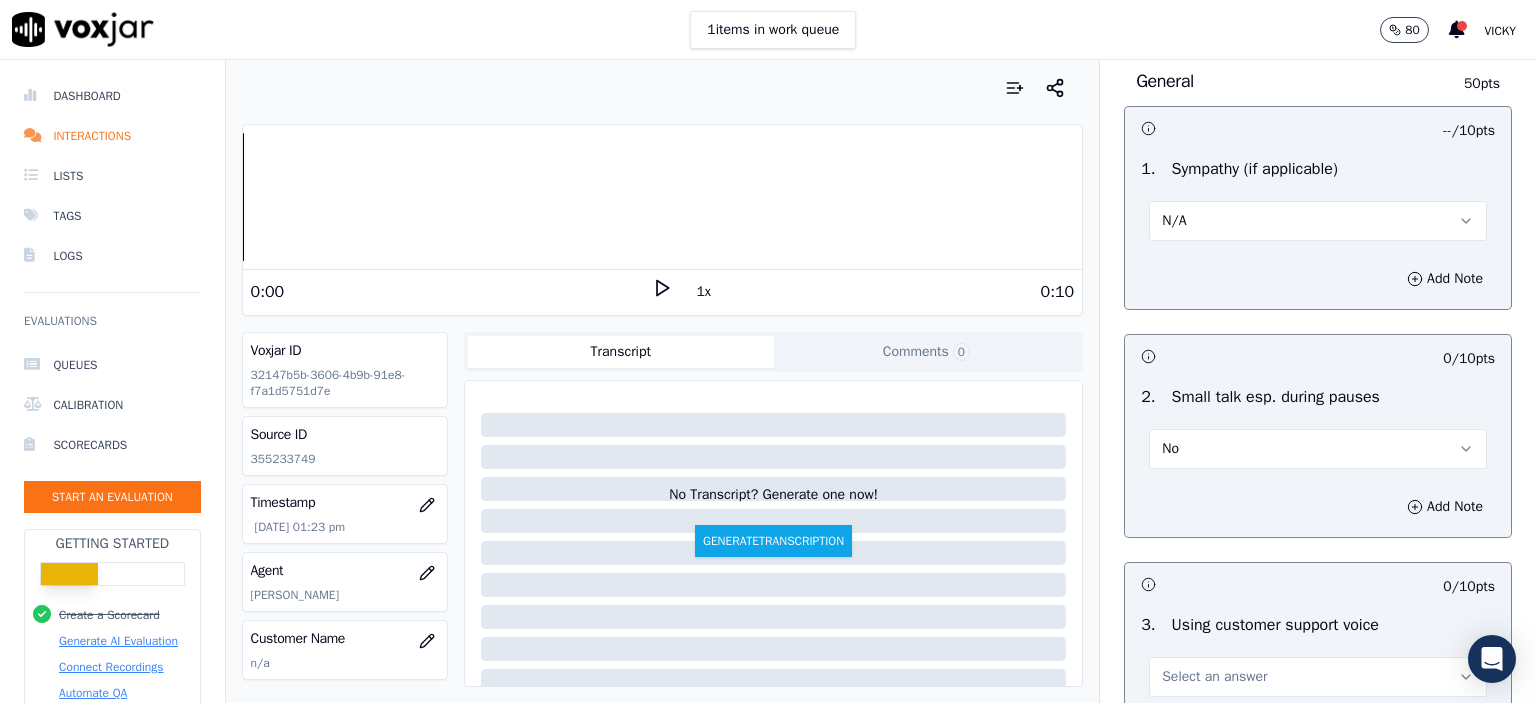 click on "No" at bounding box center (1318, 439) 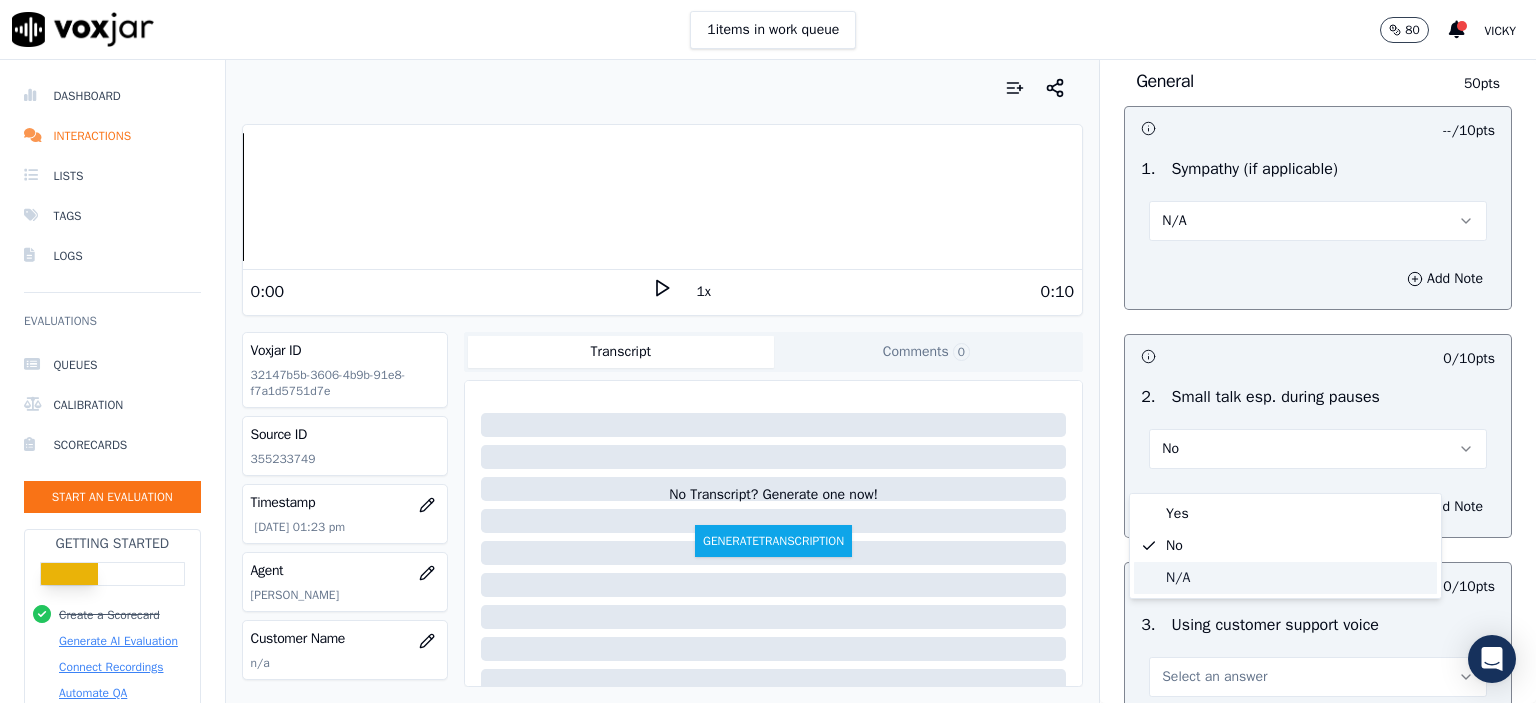 click on "N/A" 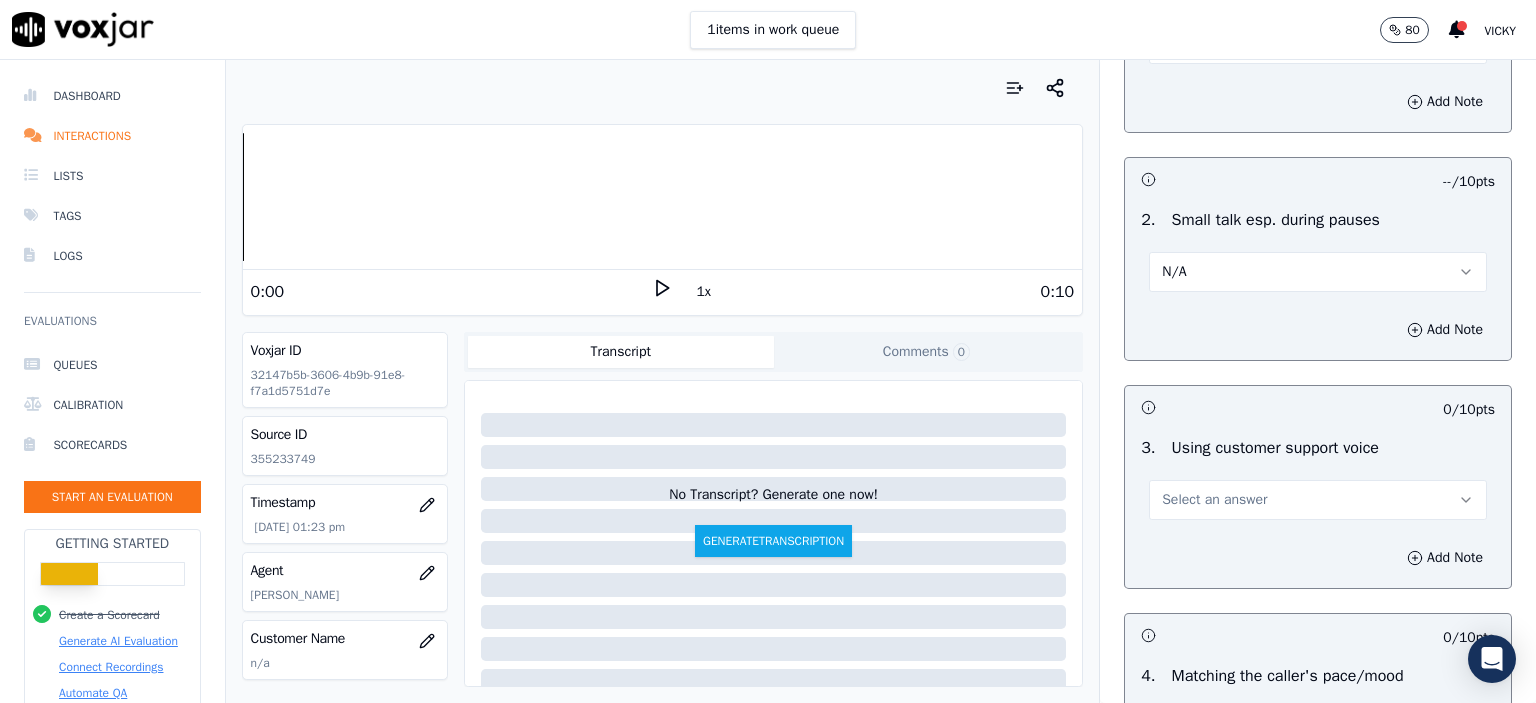 scroll, scrollTop: 2800, scrollLeft: 0, axis: vertical 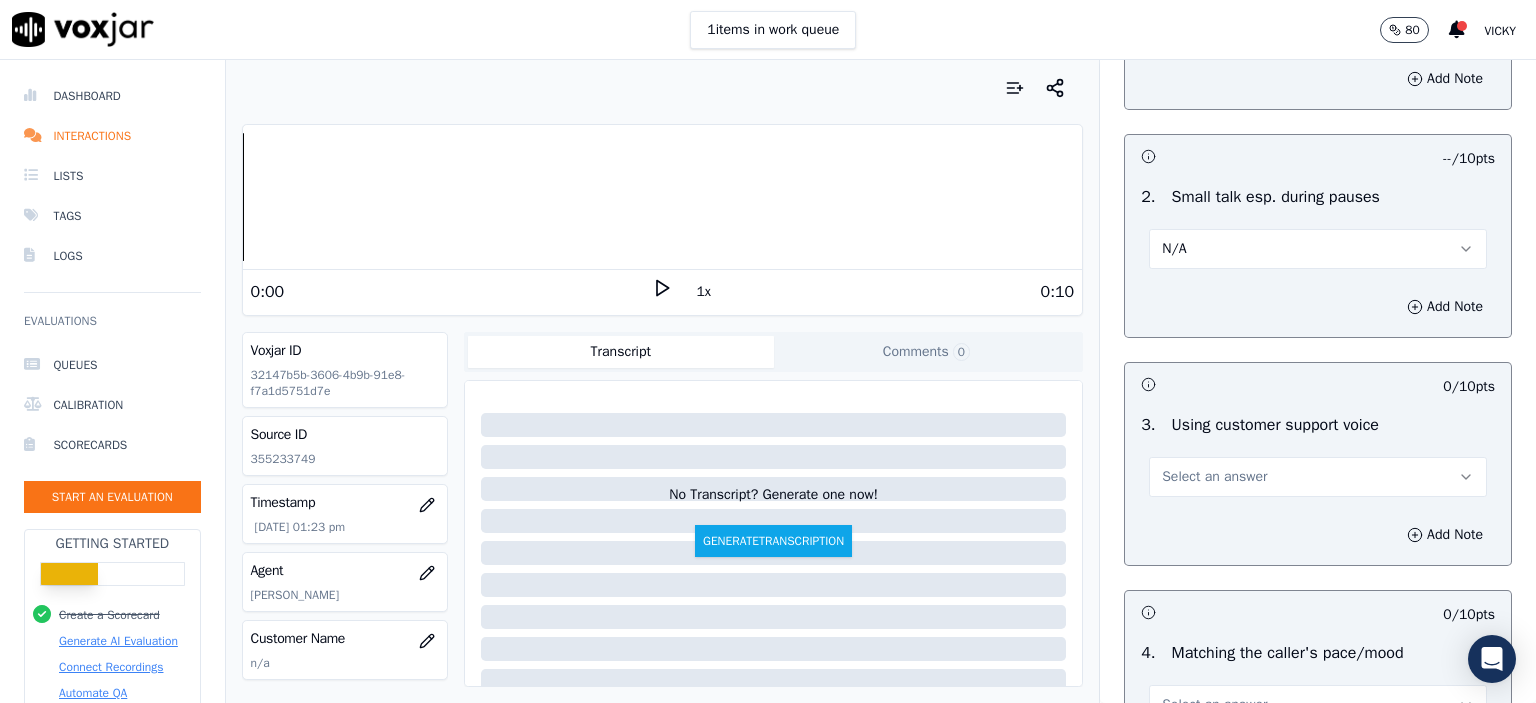 click on "N/A" at bounding box center (1318, 249) 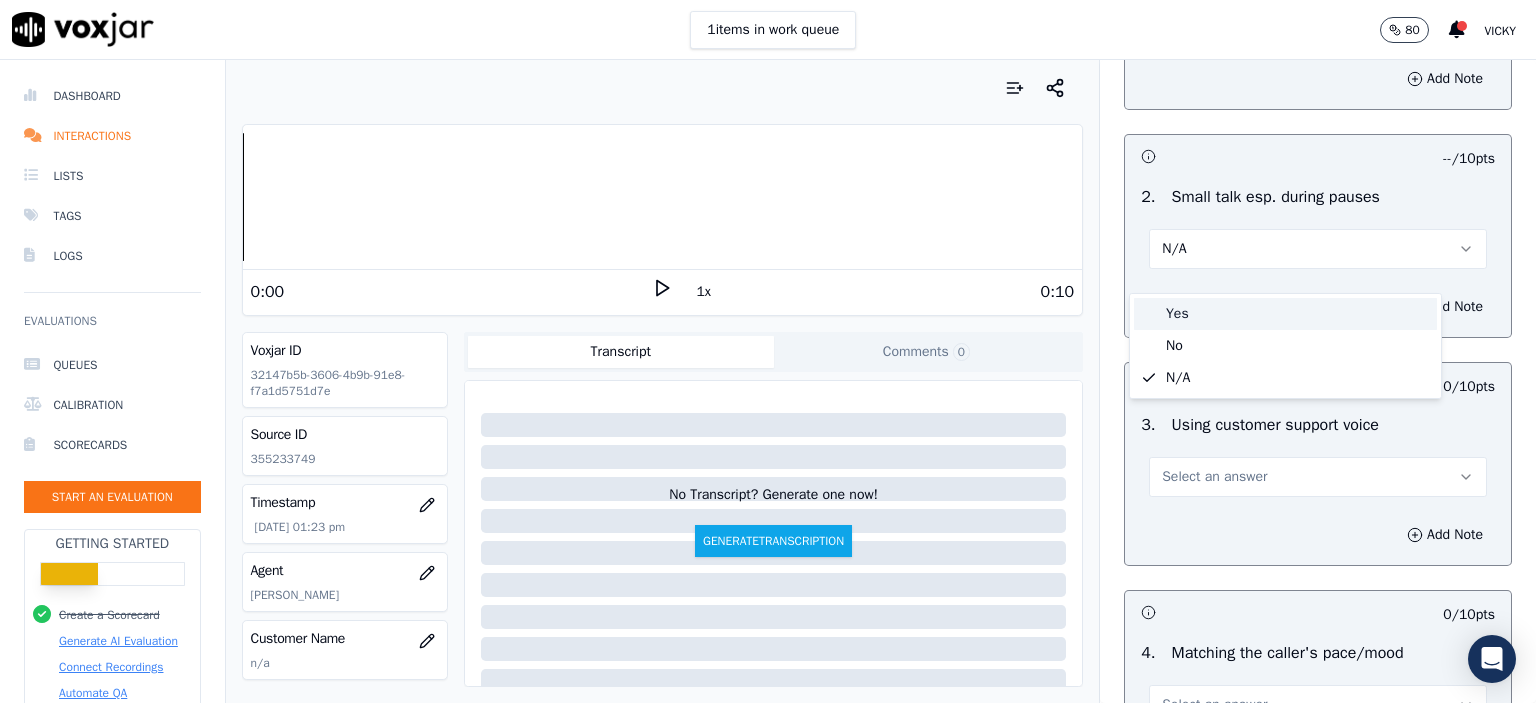 click on "No" 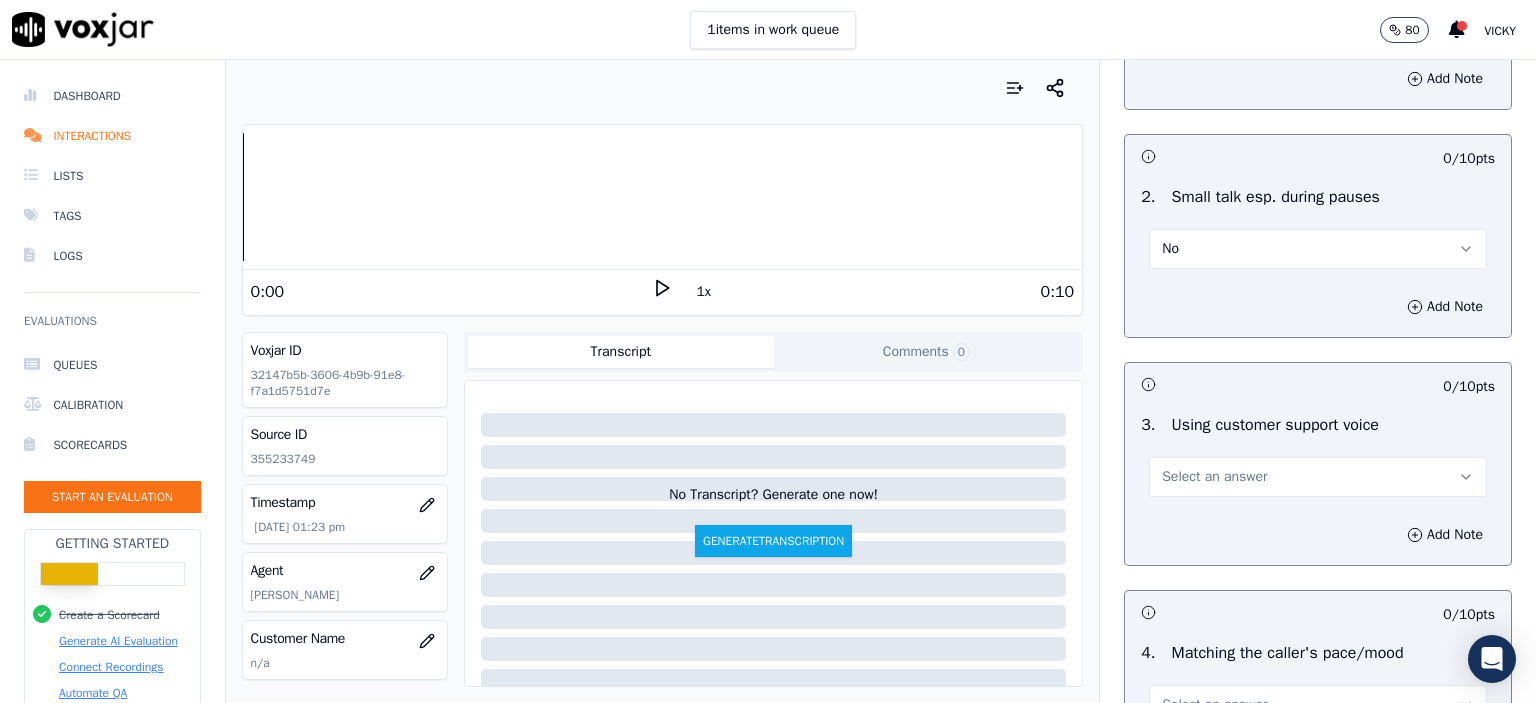click on "Select an answer" at bounding box center (1318, 477) 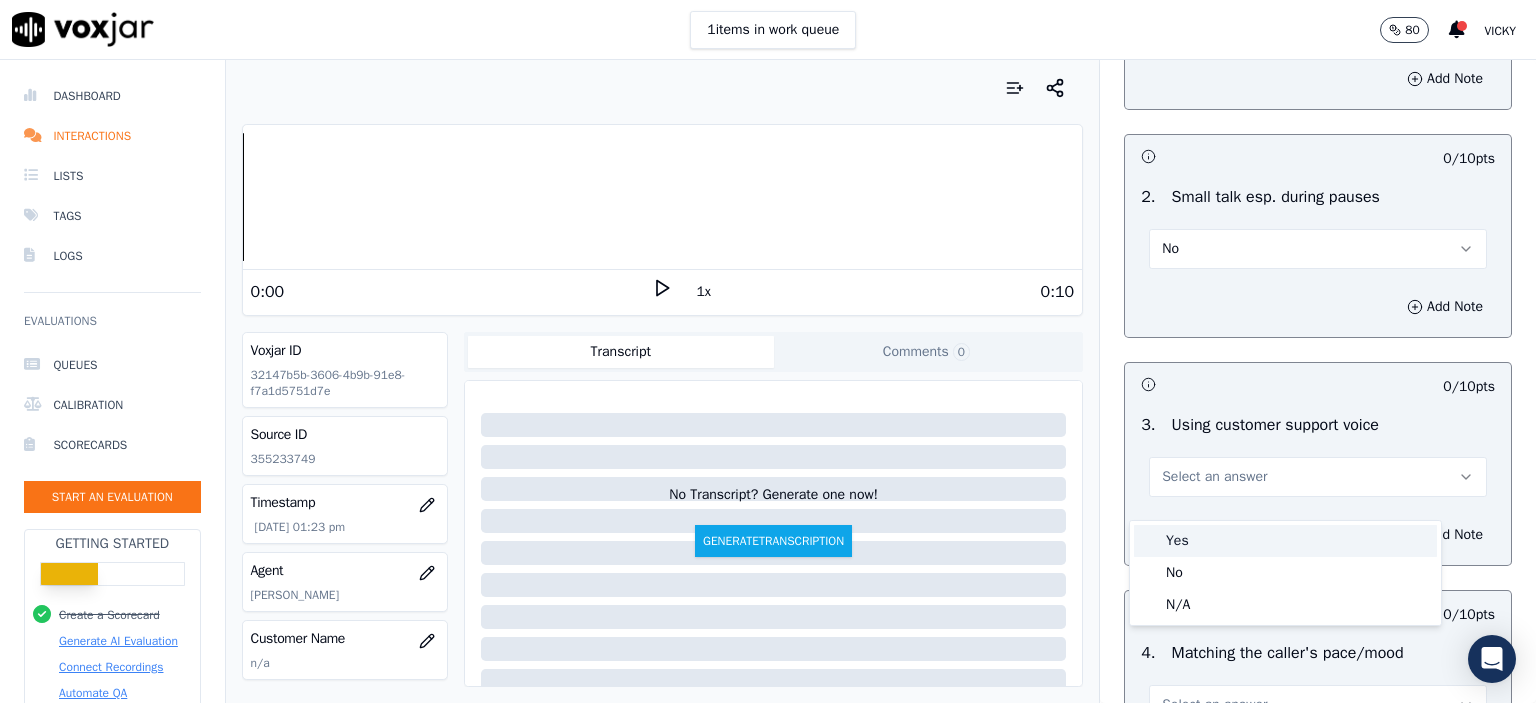 click on "Yes" at bounding box center [1285, 541] 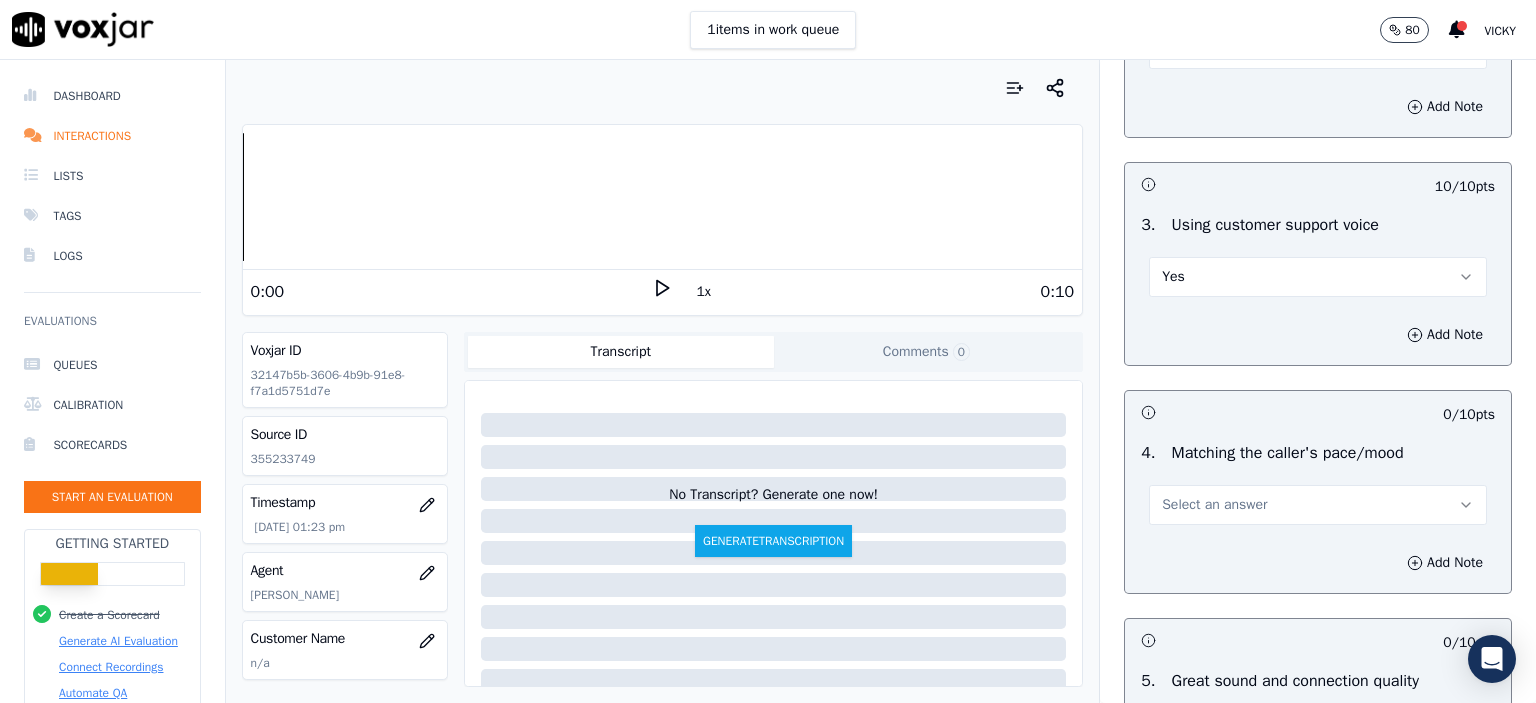 click on "Select an answer" at bounding box center [1214, 505] 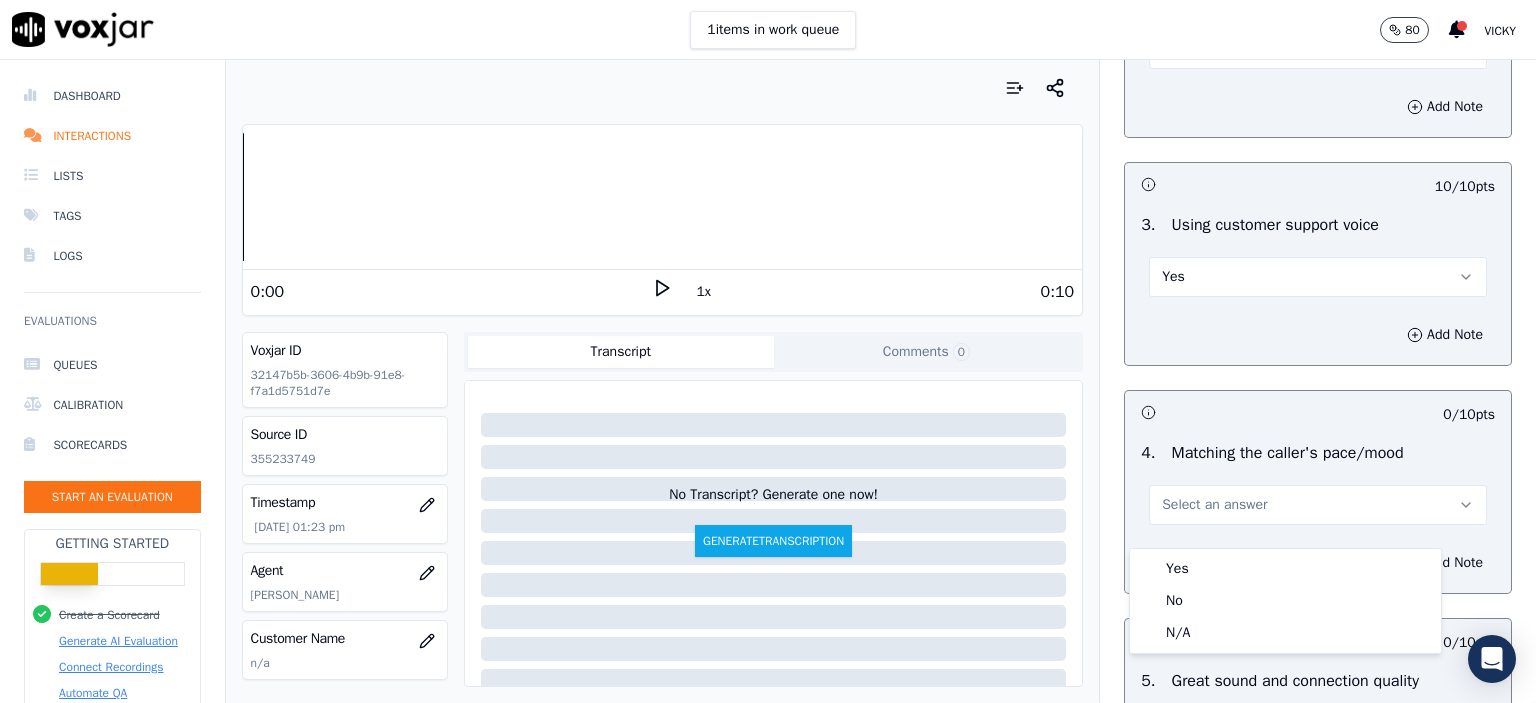 click on "Yes" at bounding box center (1285, 569) 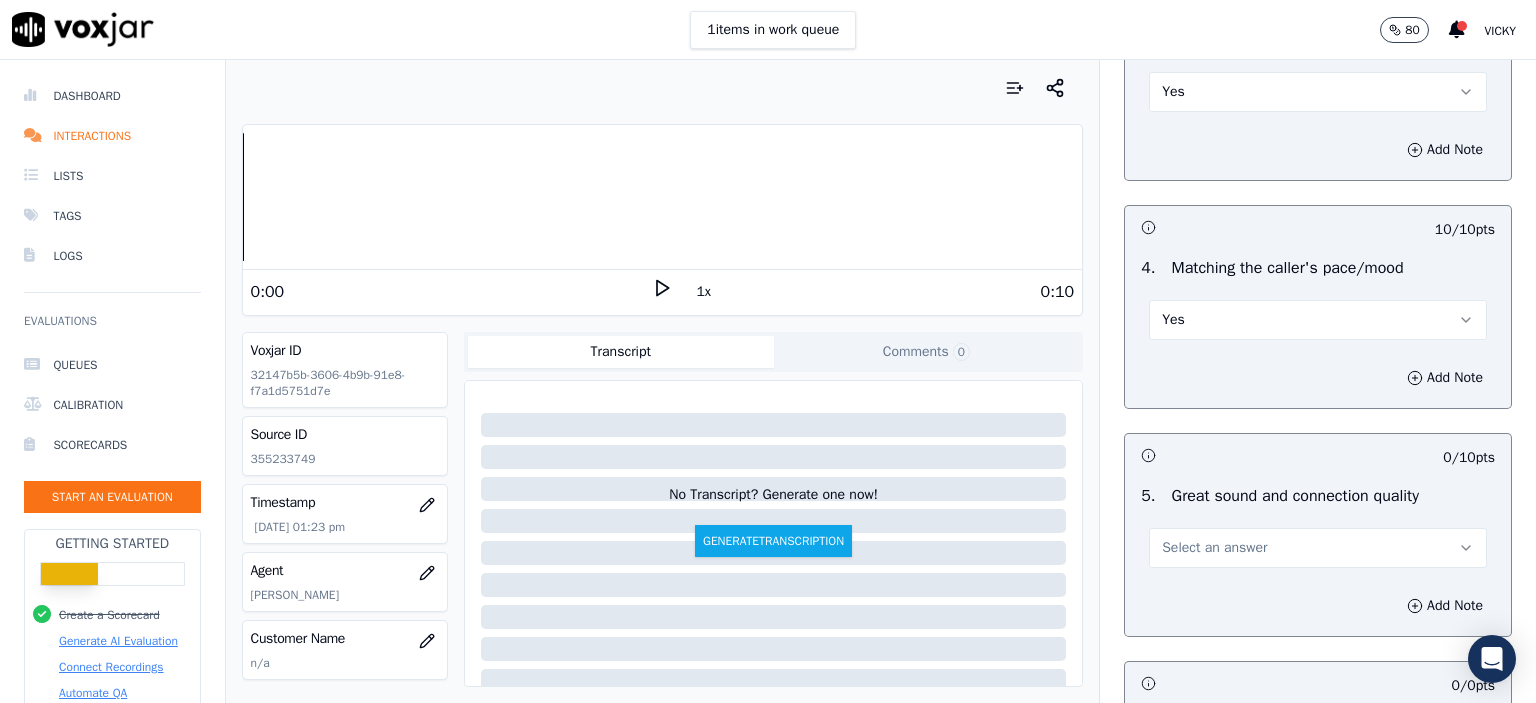 scroll, scrollTop: 3200, scrollLeft: 0, axis: vertical 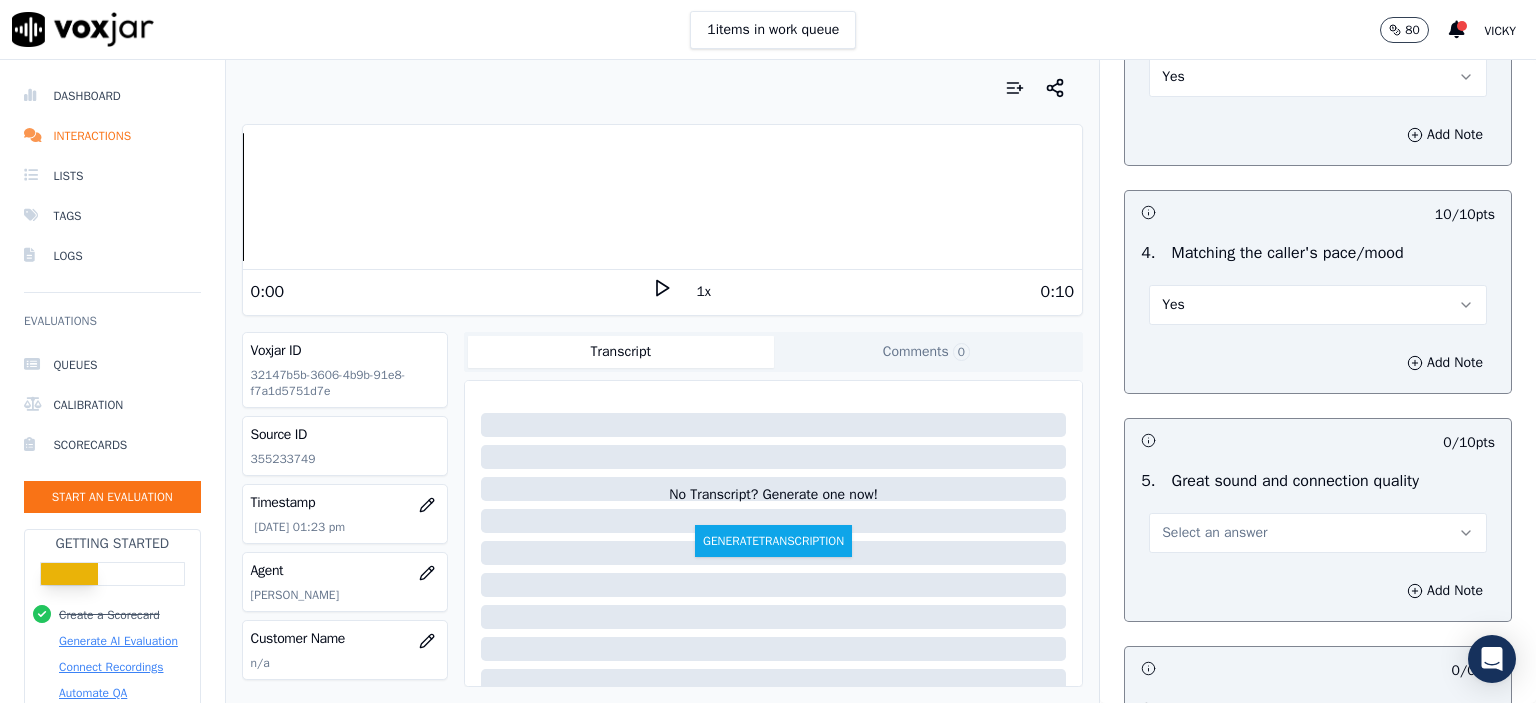 click on "Select an answer" at bounding box center [1214, 533] 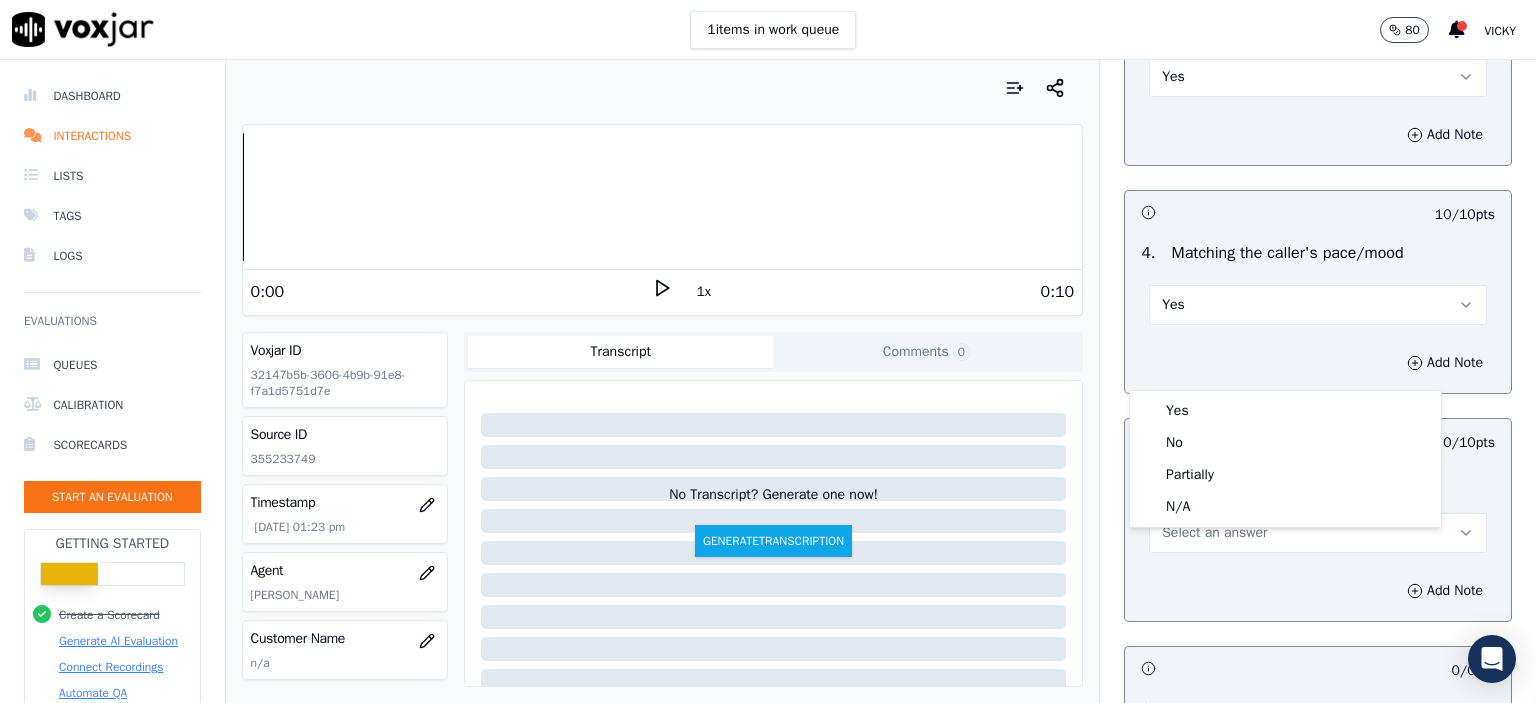 click on "Add Note" at bounding box center [1318, 591] 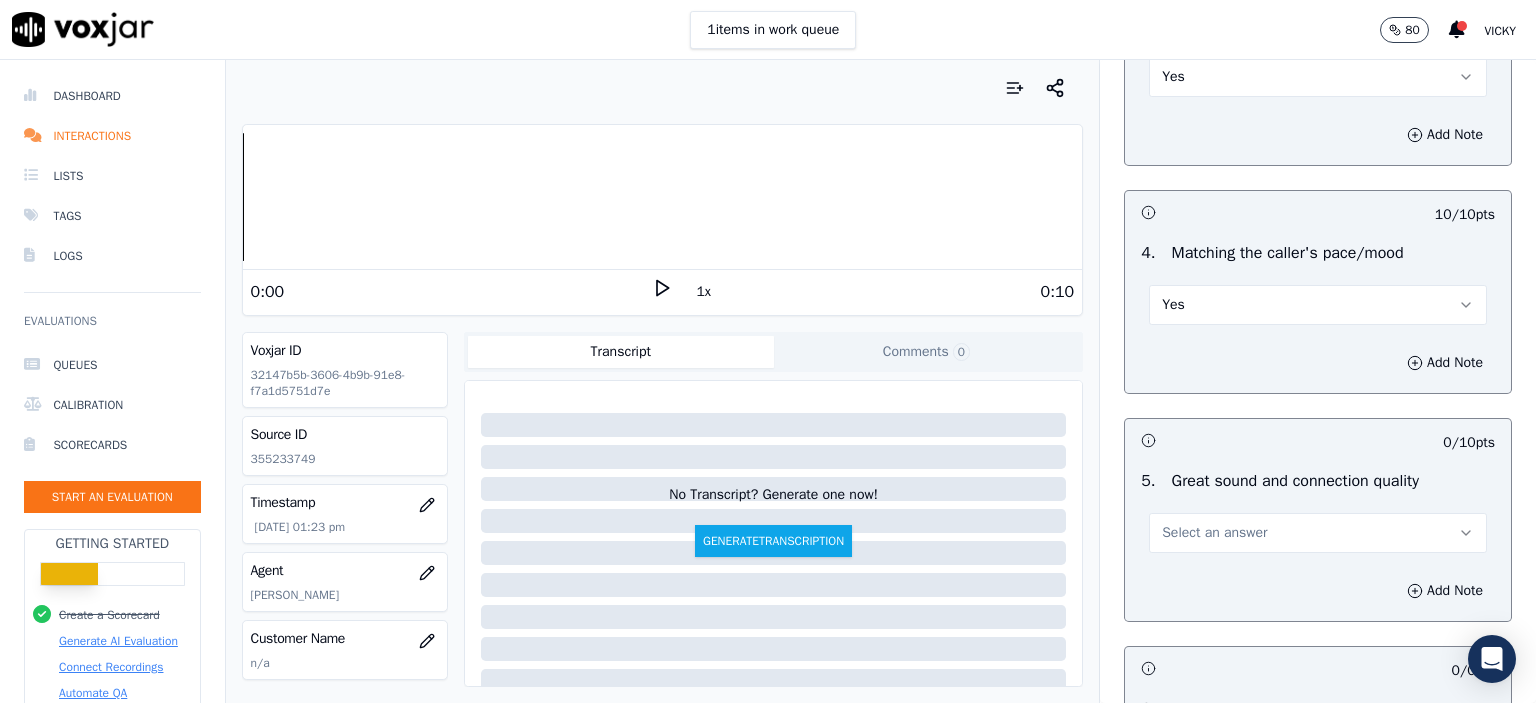 click on "Select an answer" at bounding box center [1214, 533] 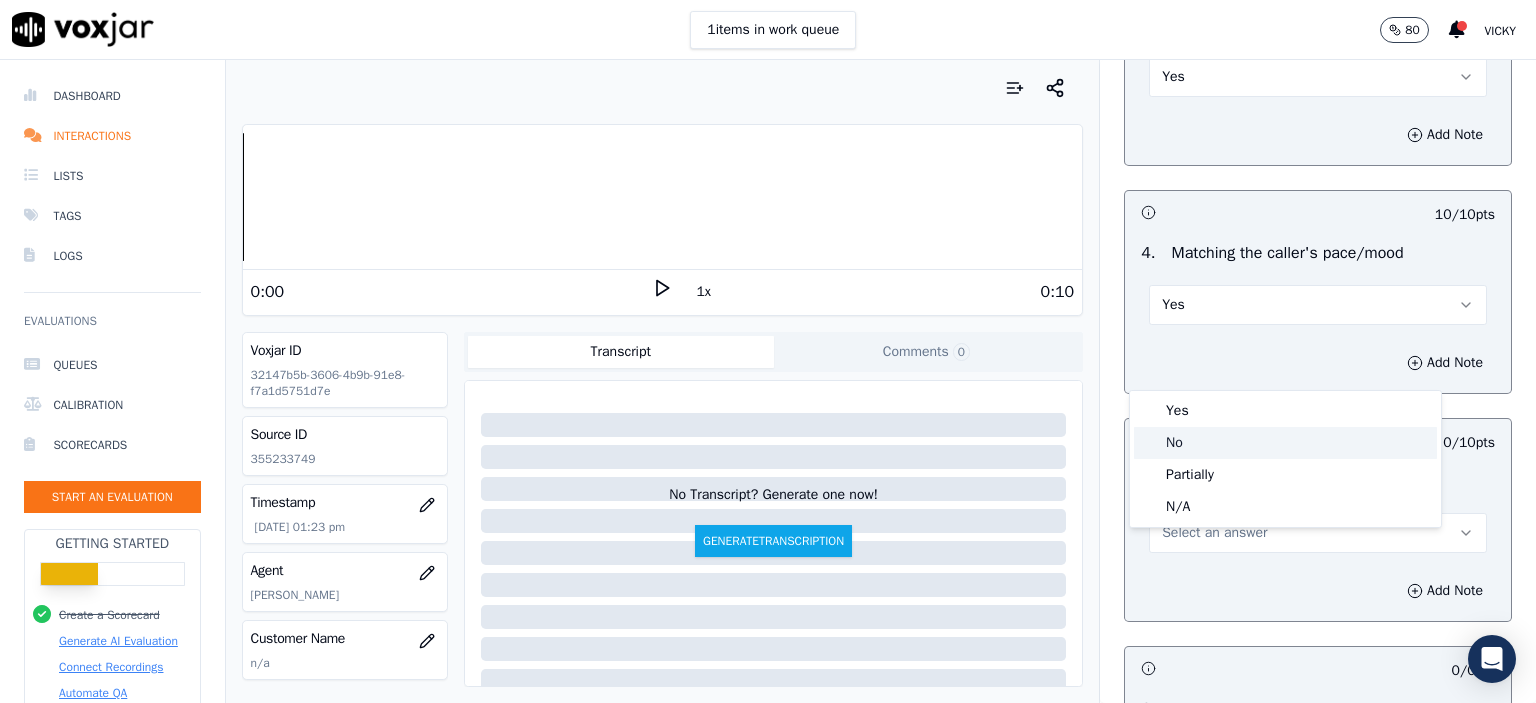 click on "Yes" at bounding box center (1285, 411) 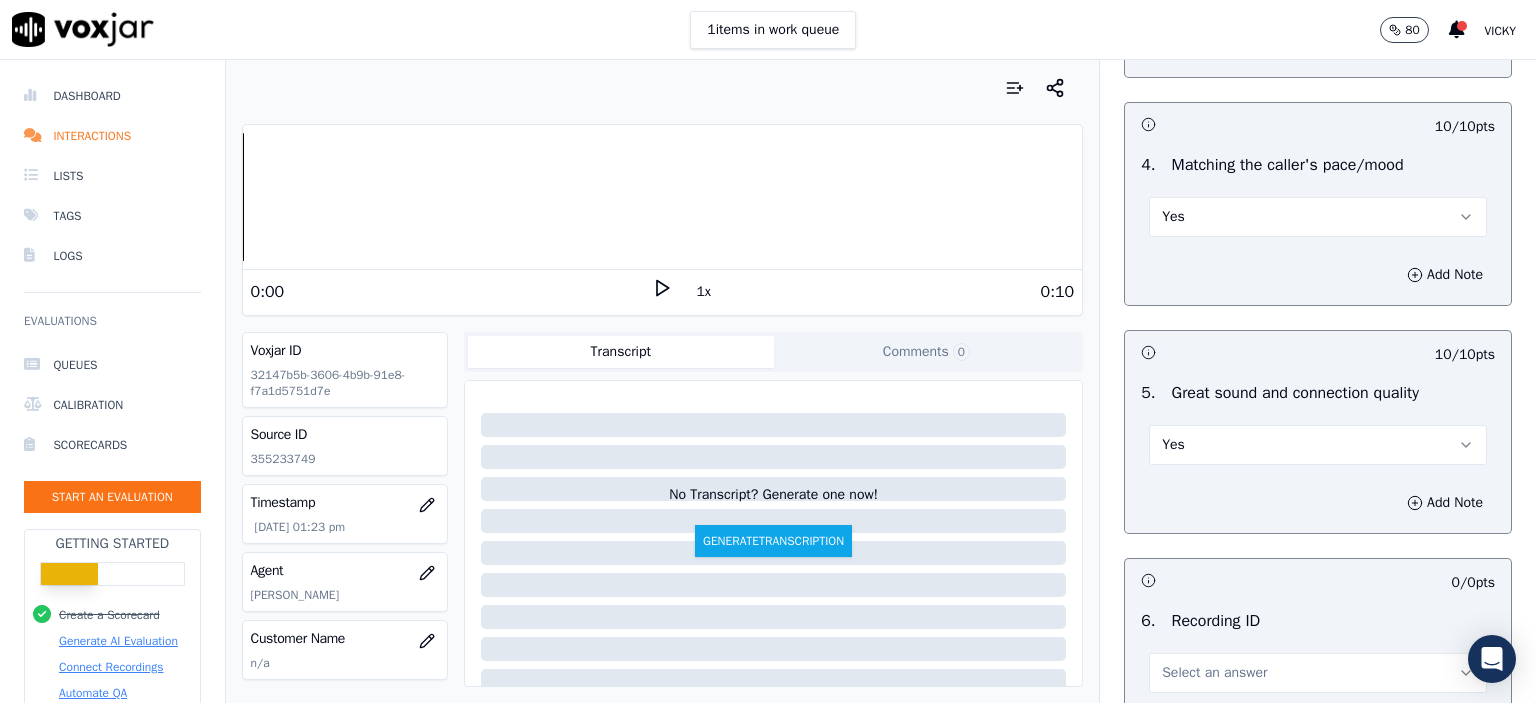 scroll, scrollTop: 3530, scrollLeft: 0, axis: vertical 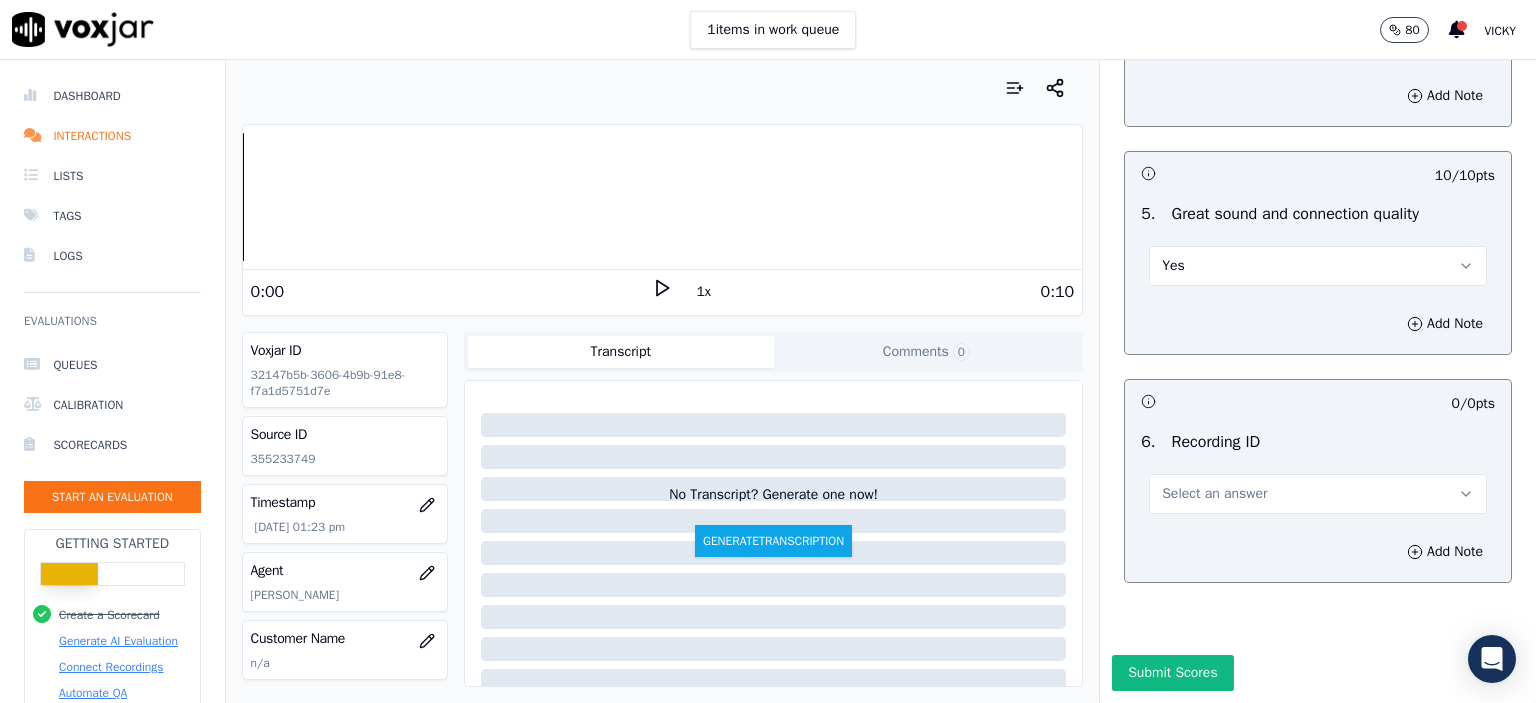 click on "Select an answer" at bounding box center [1318, 494] 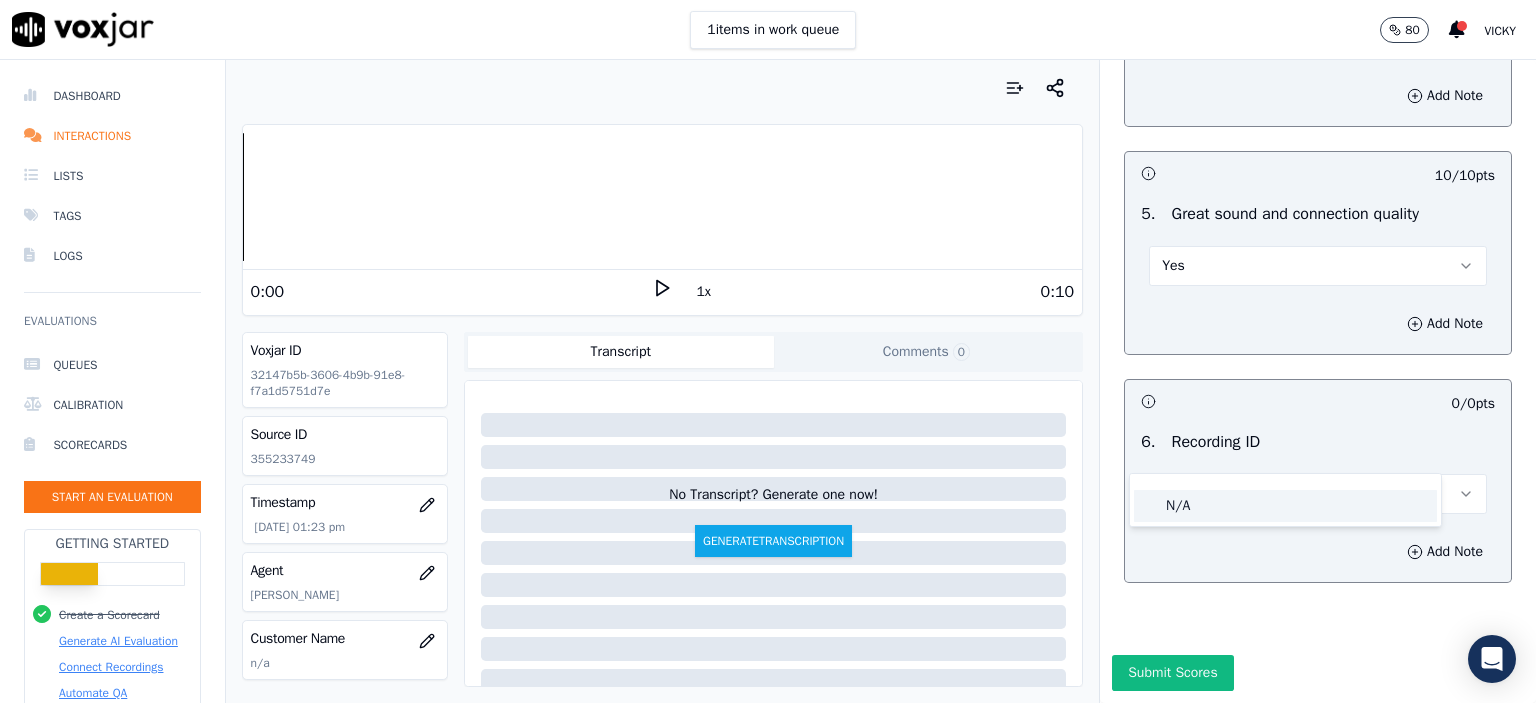 click on "N/A" 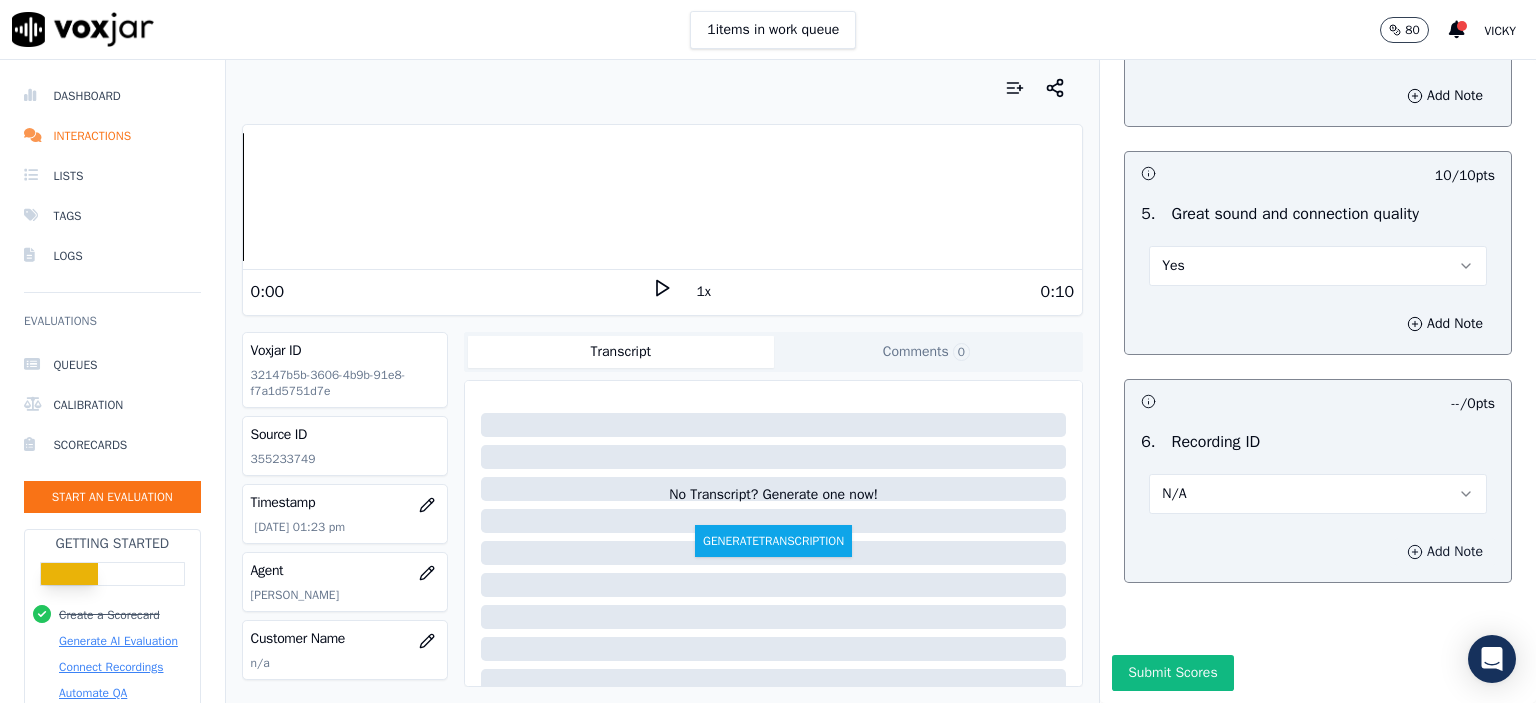 click 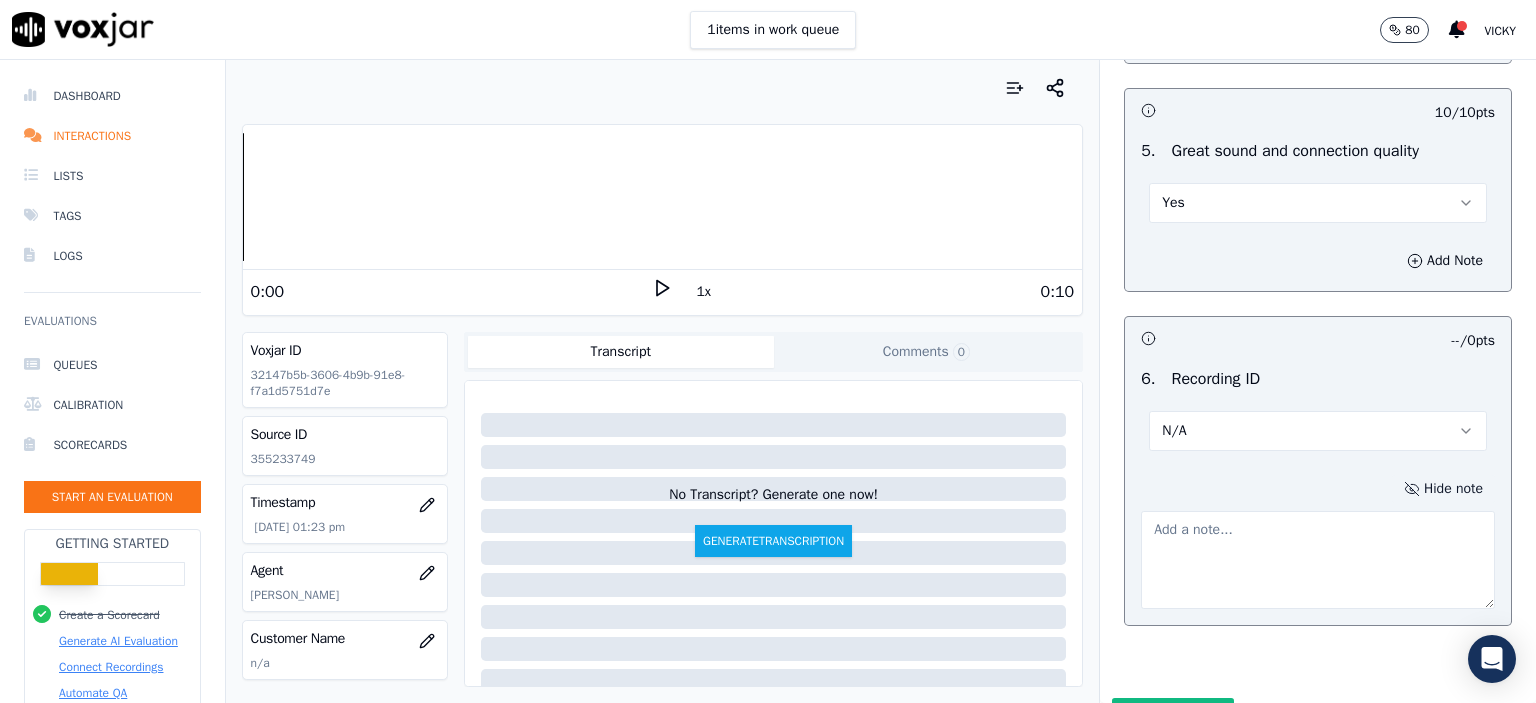 click on "355233749" 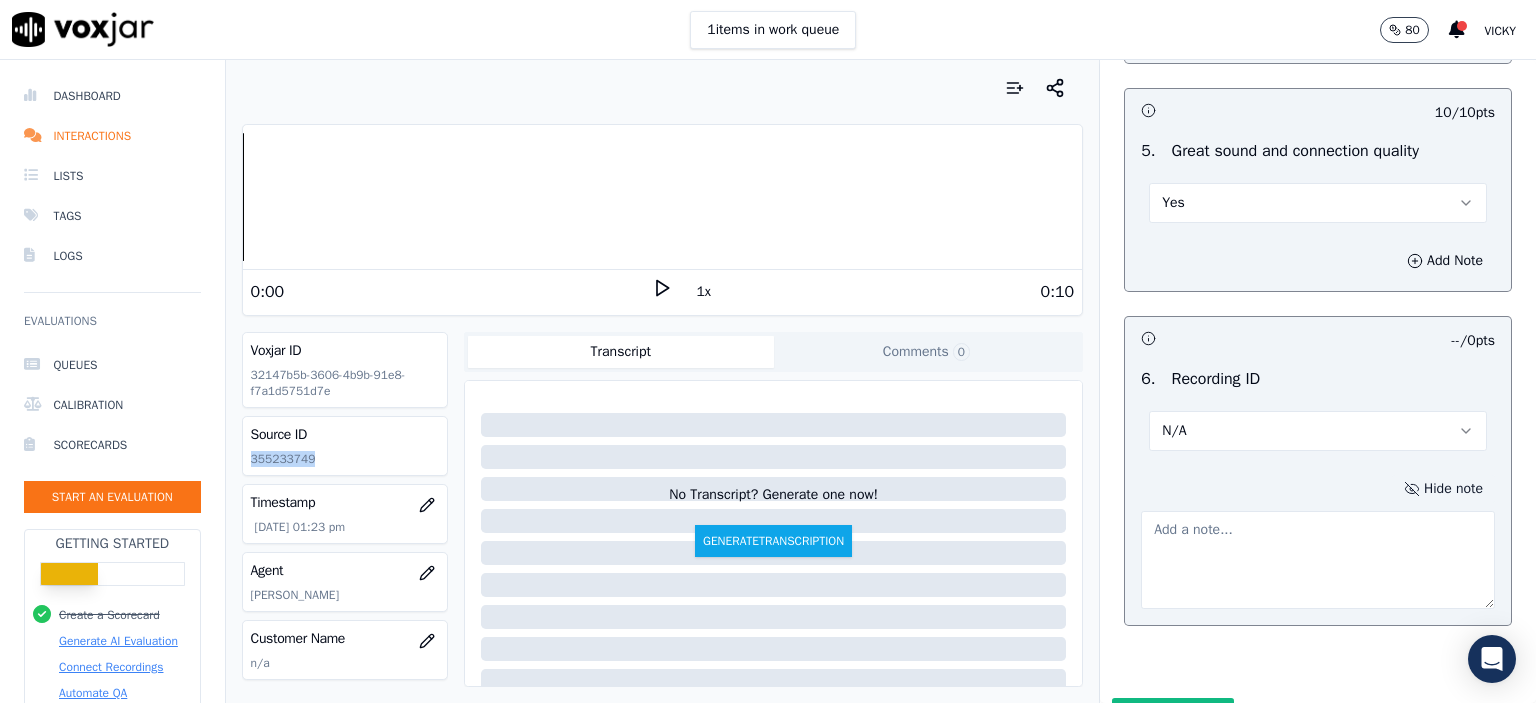 click on "355233749" 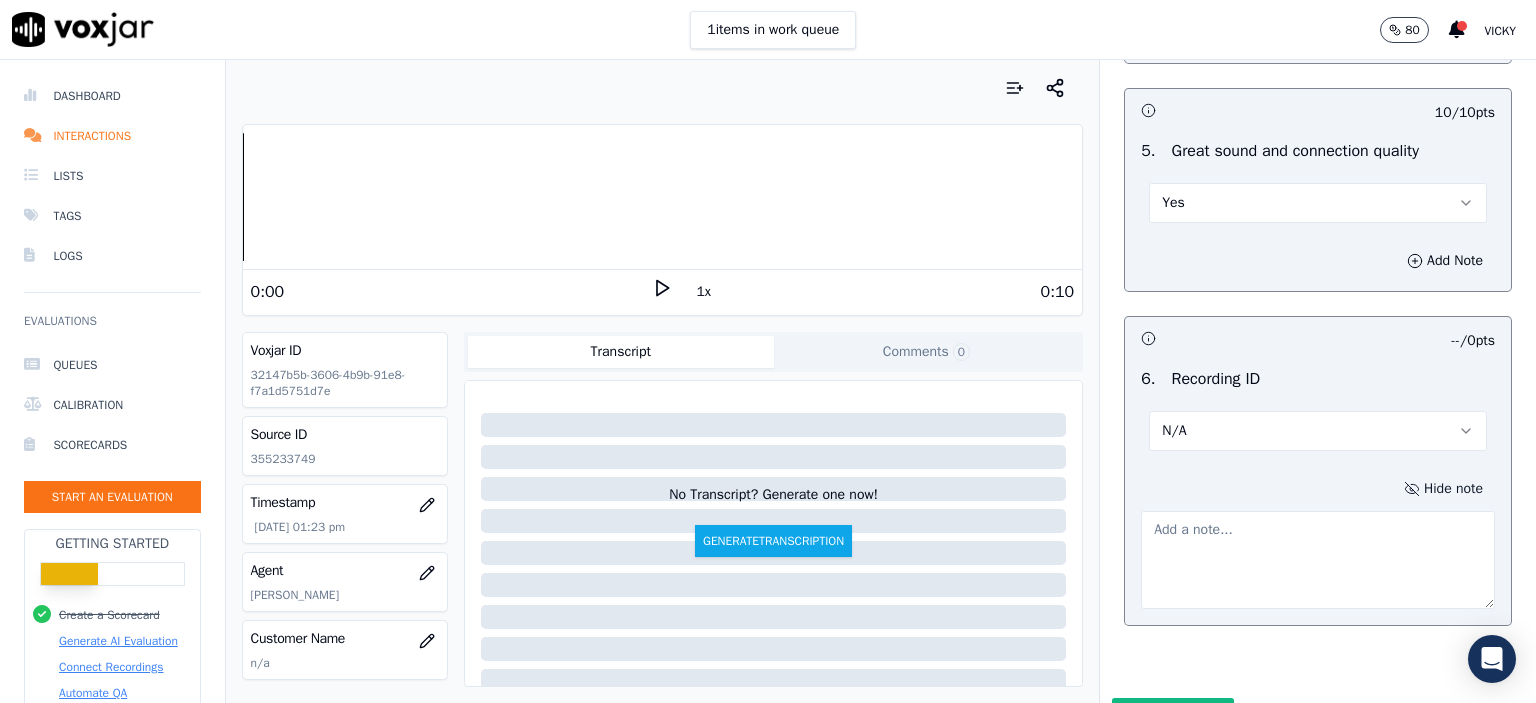 click at bounding box center [1318, 560] 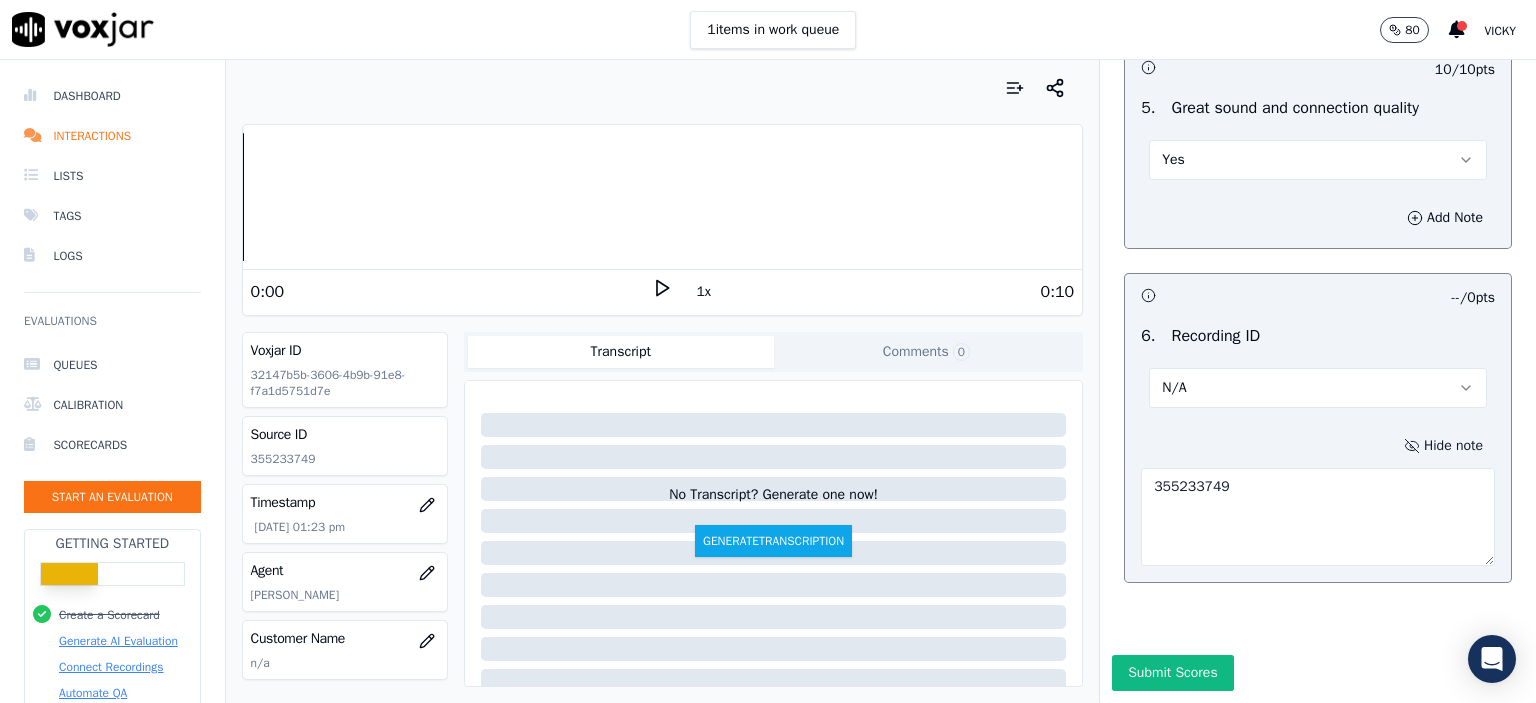 scroll, scrollTop: 3636, scrollLeft: 0, axis: vertical 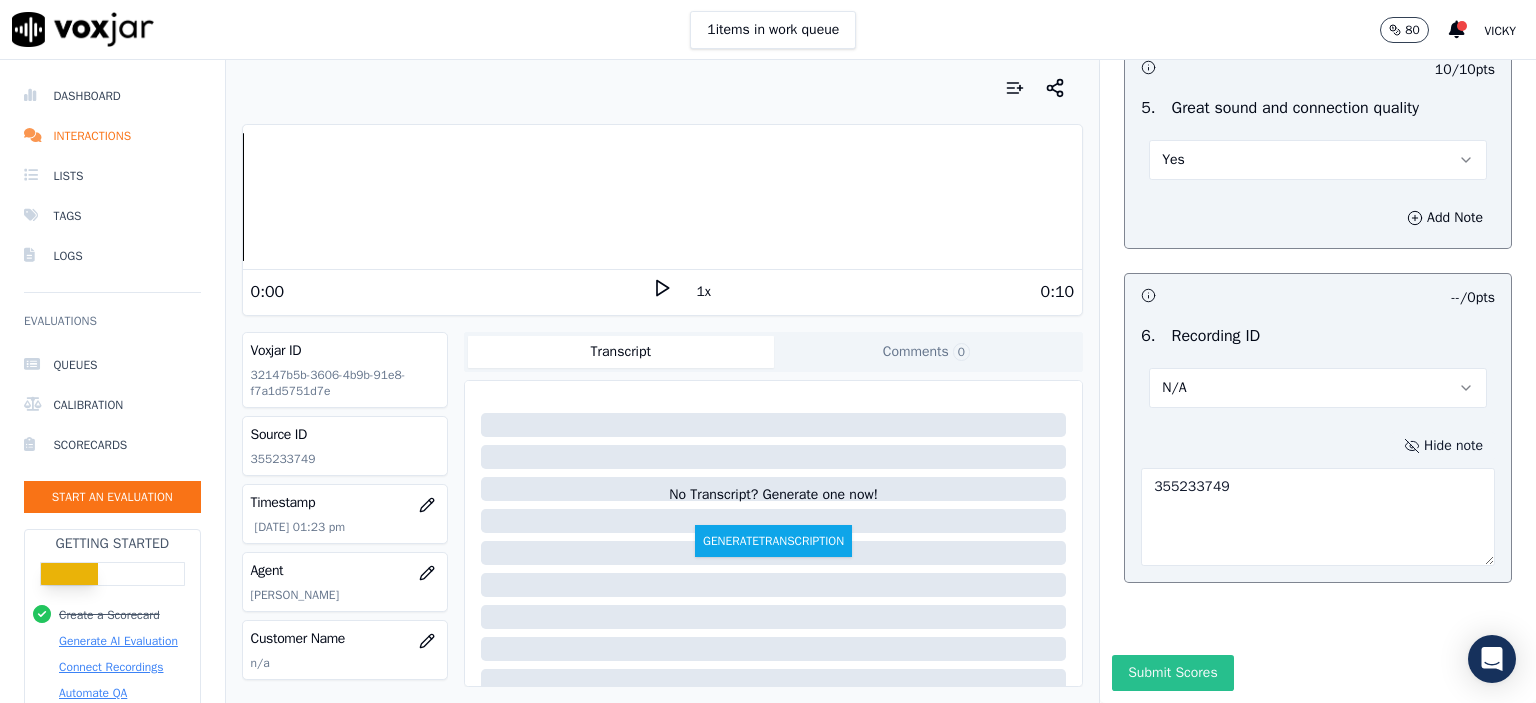type on "355233749" 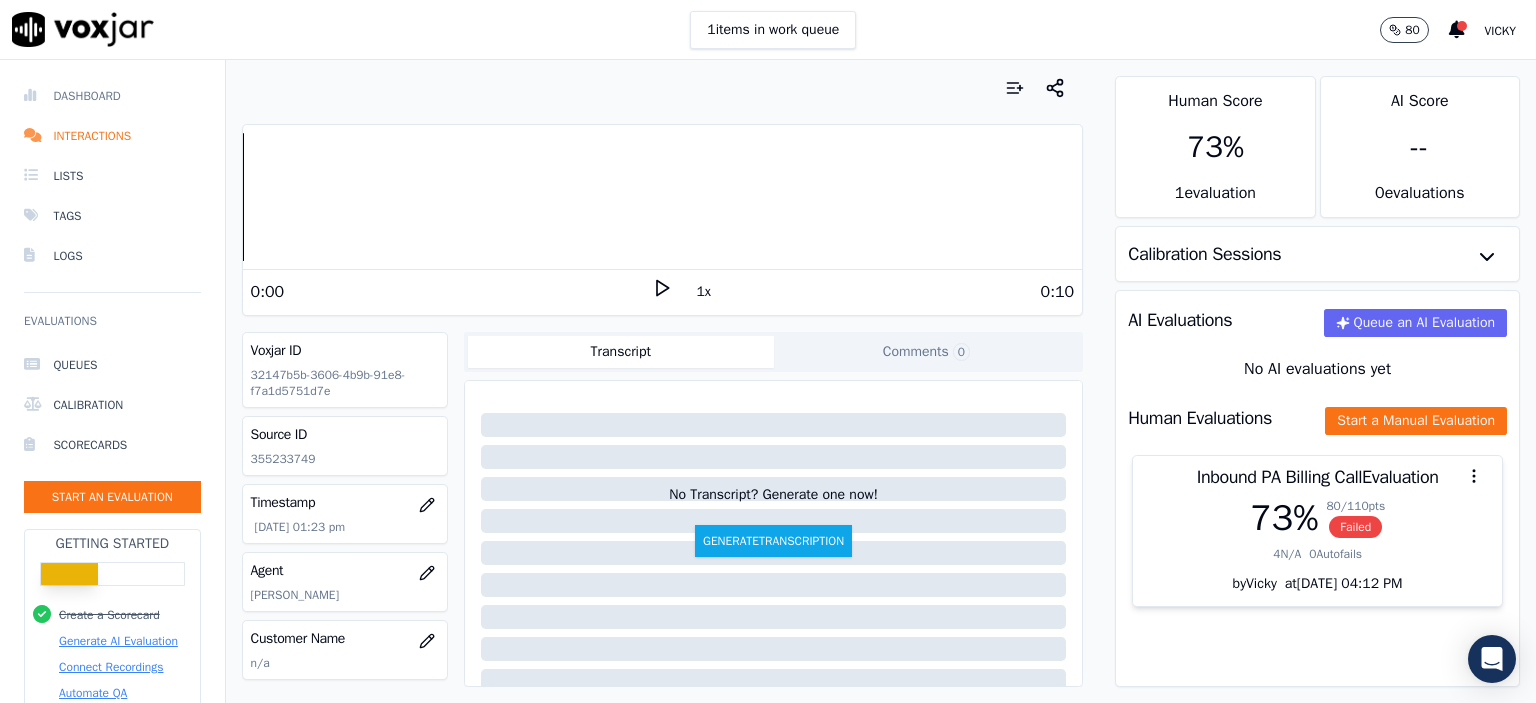 click on "Dashboard" at bounding box center (112, 96) 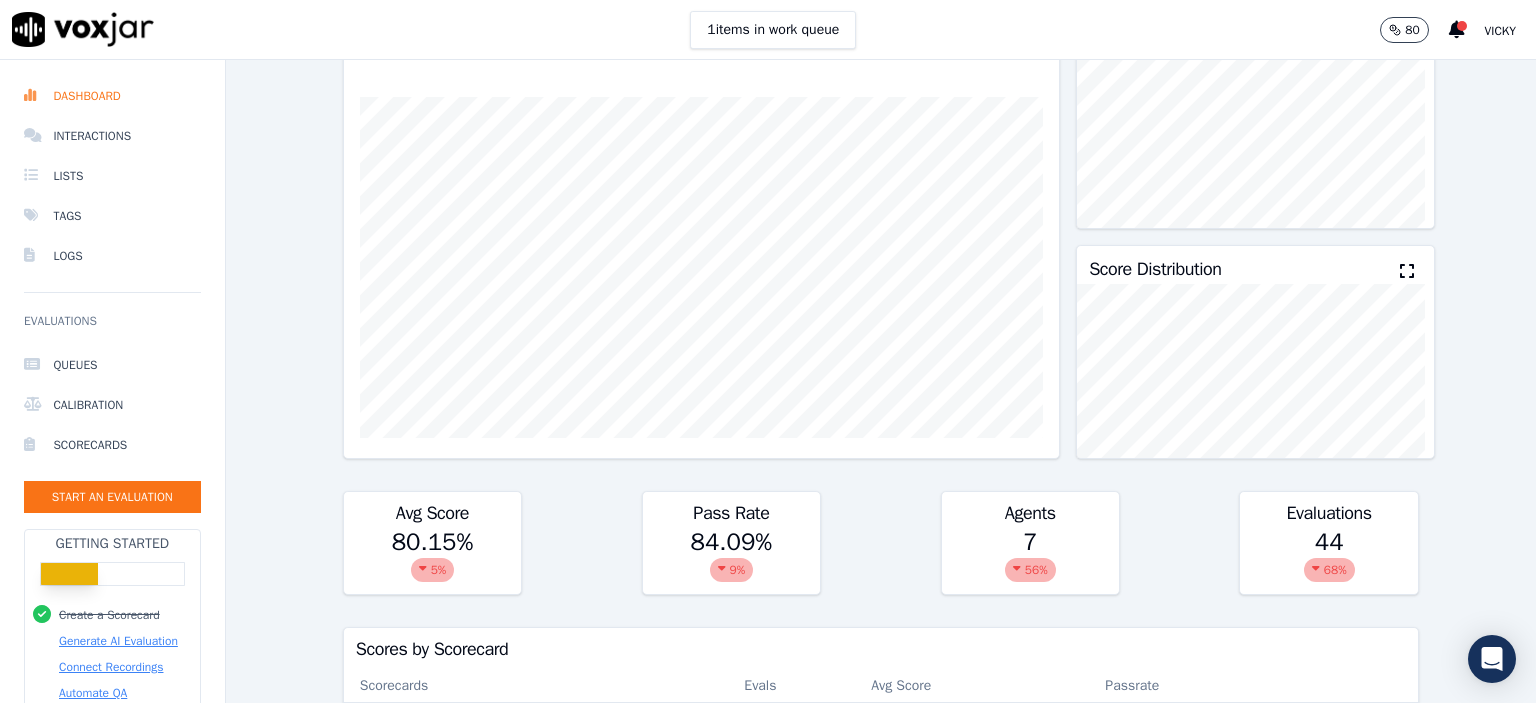 scroll, scrollTop: 0, scrollLeft: 0, axis: both 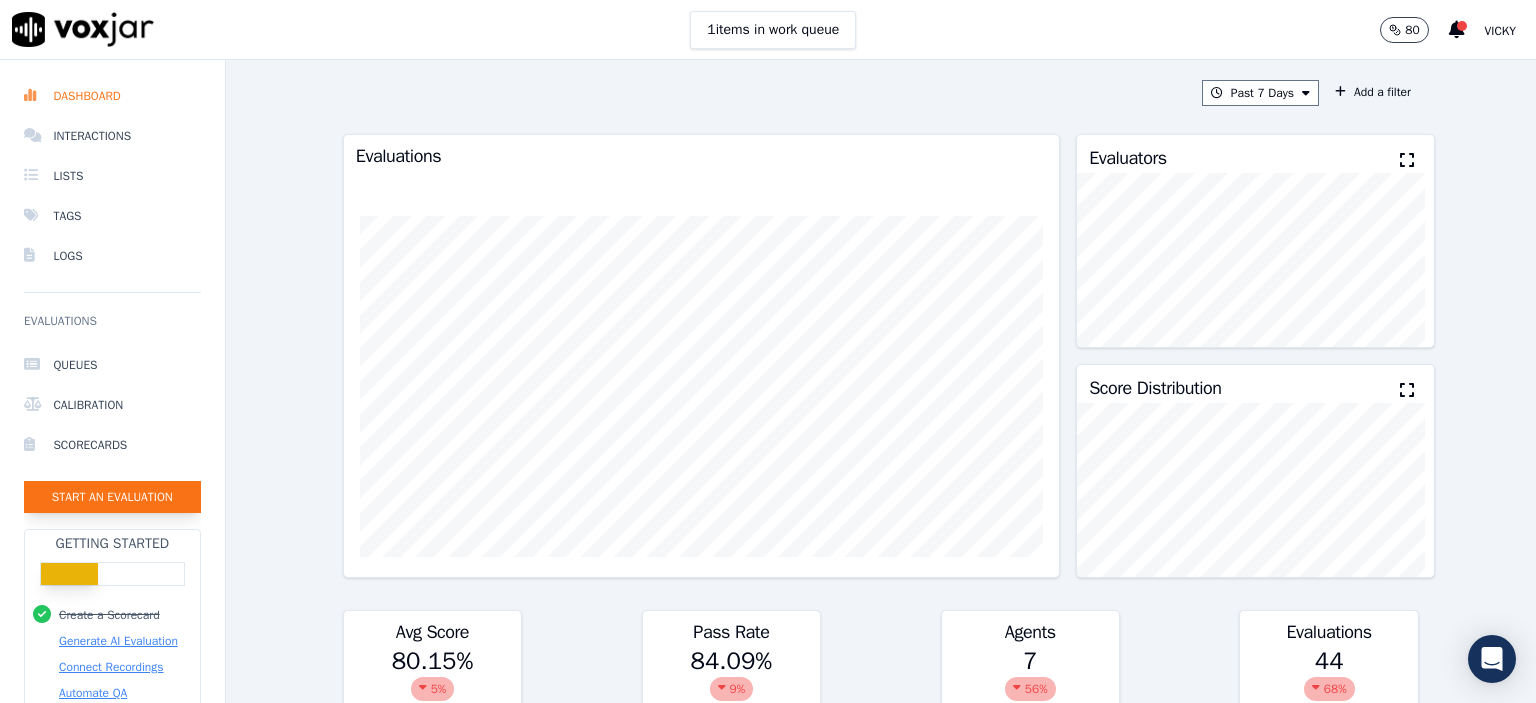 click on "Start an Evaluation" 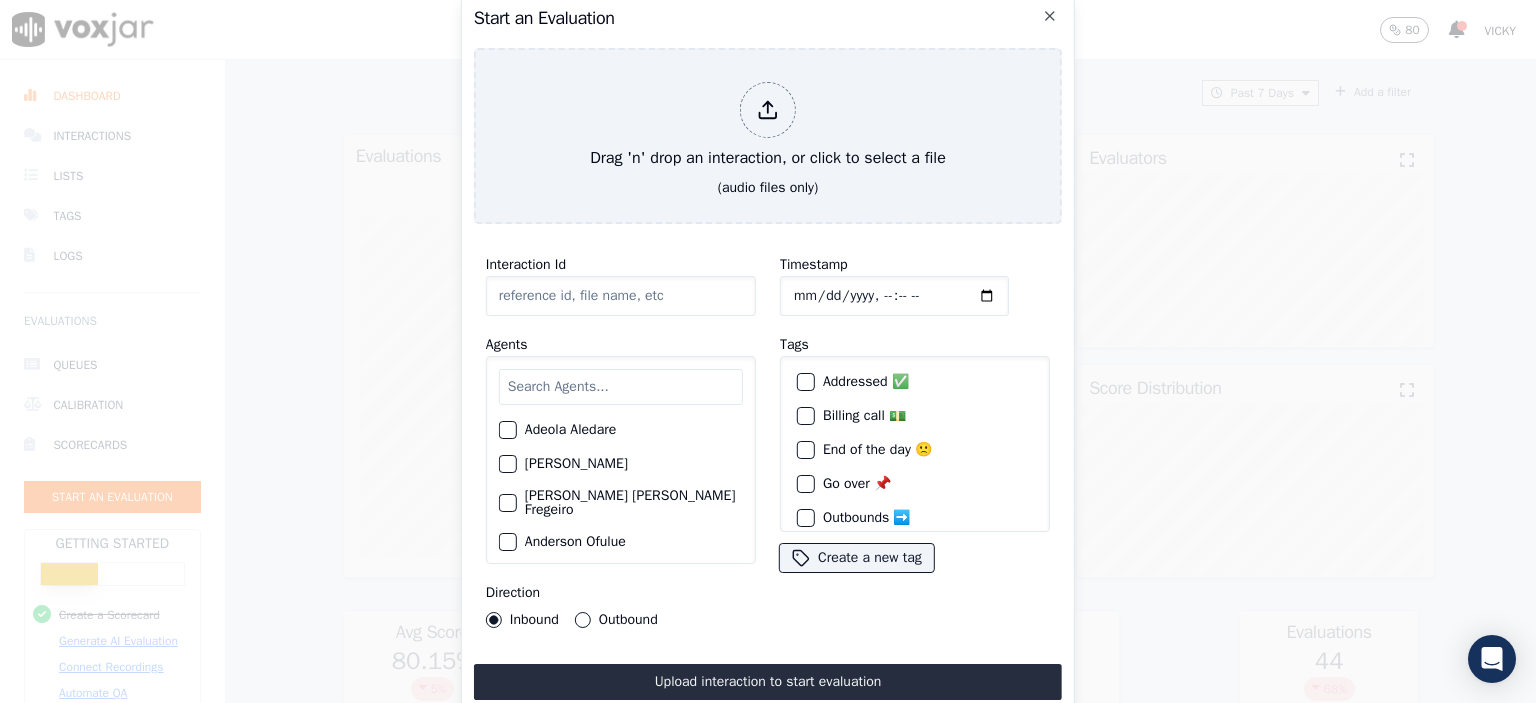 click on "Interaction Id" 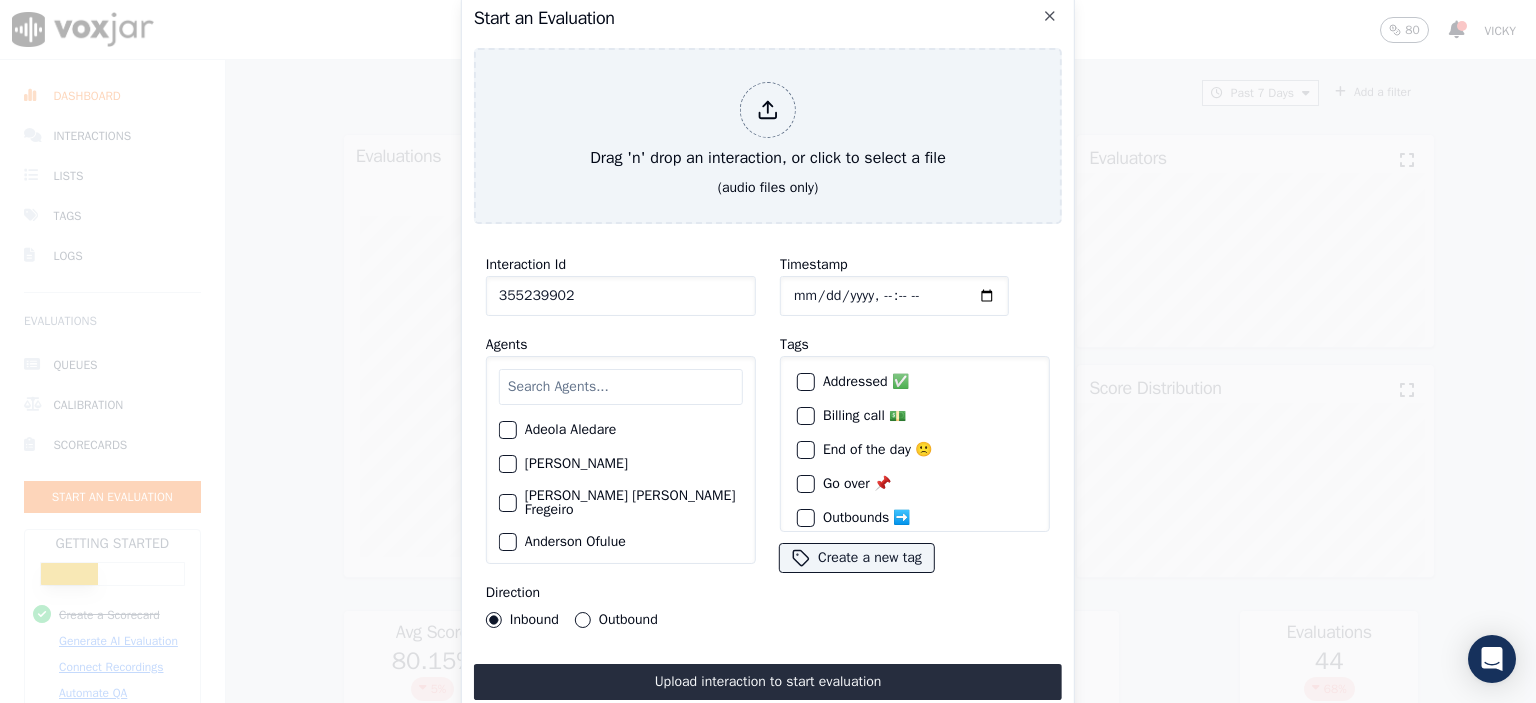 type on "355239902" 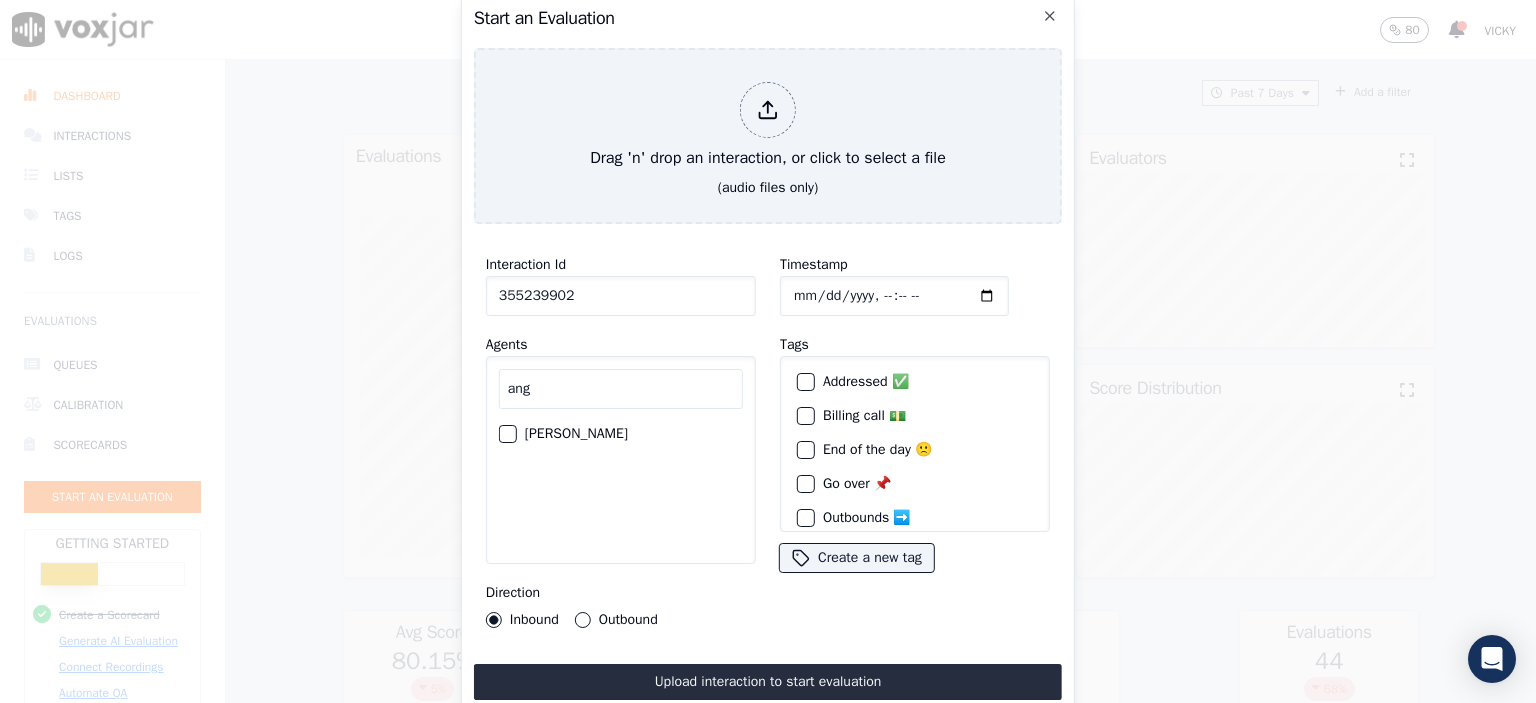 type on "ang" 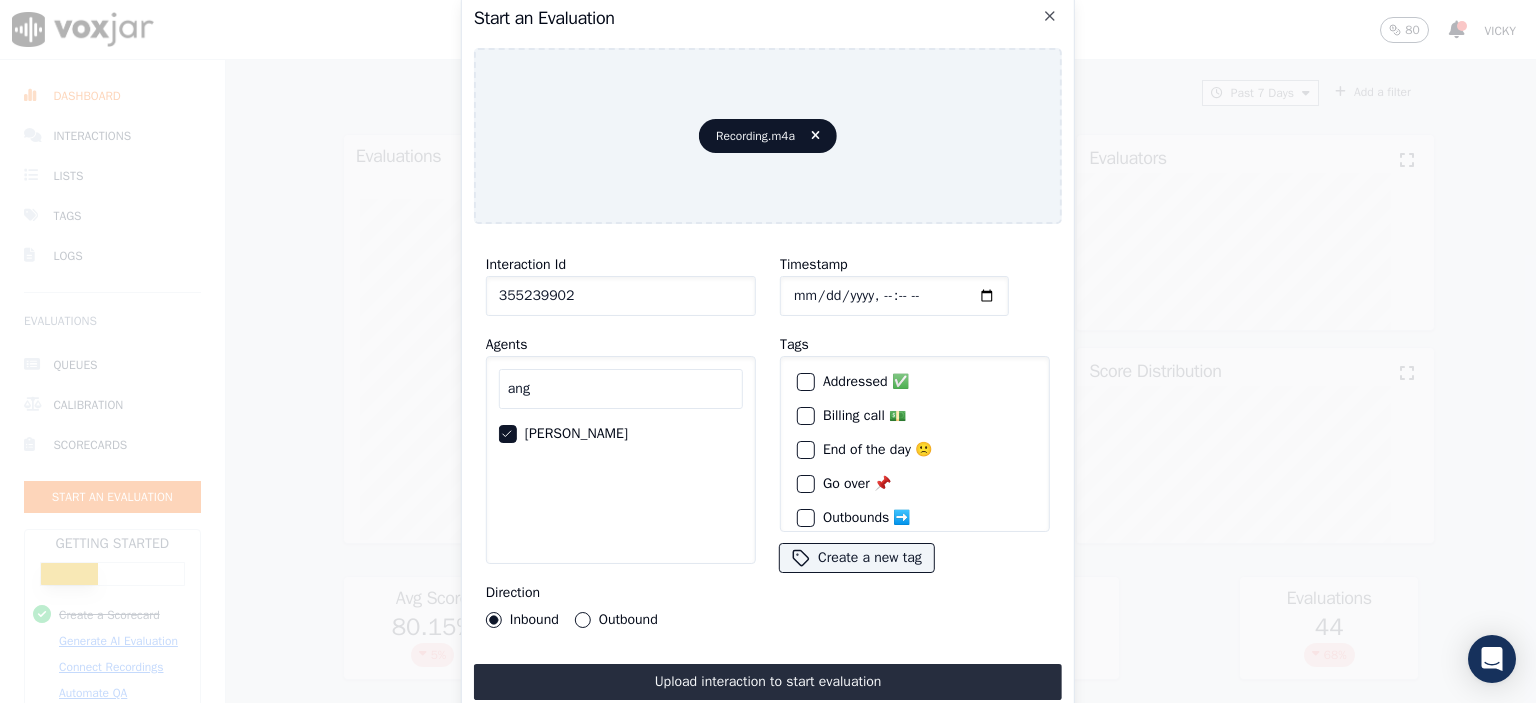 click on "Upload interaction to start evaluation" at bounding box center [768, 682] 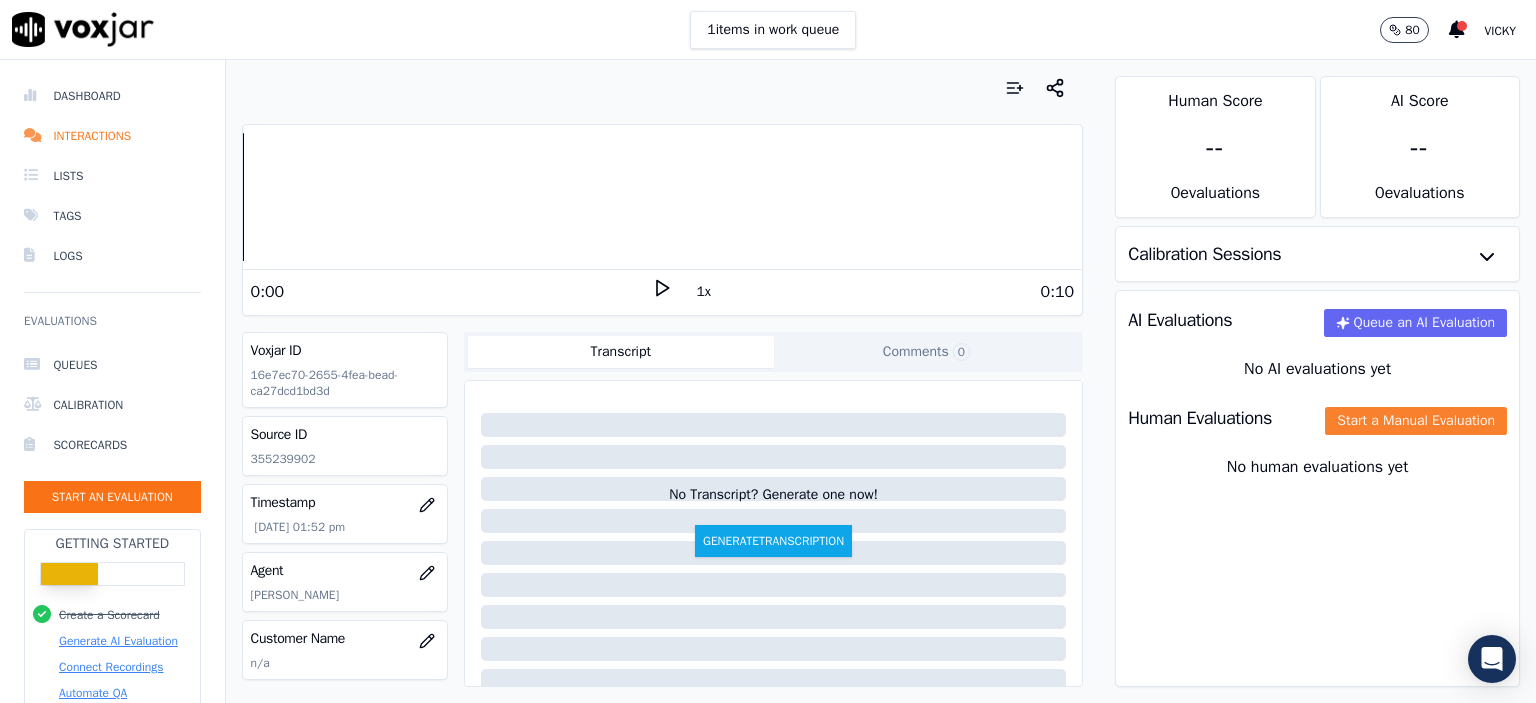 click on "Start a Manual Evaluation" 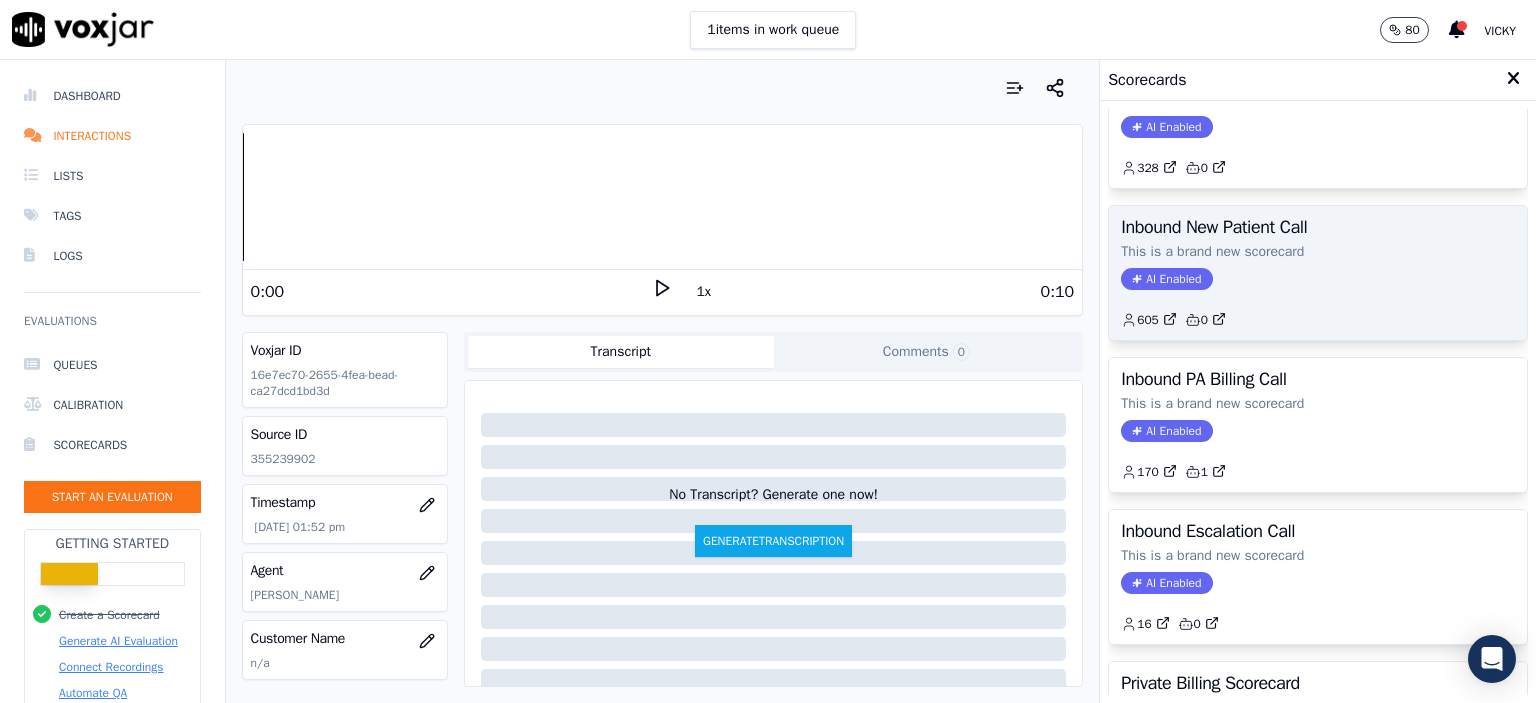 scroll, scrollTop: 452, scrollLeft: 0, axis: vertical 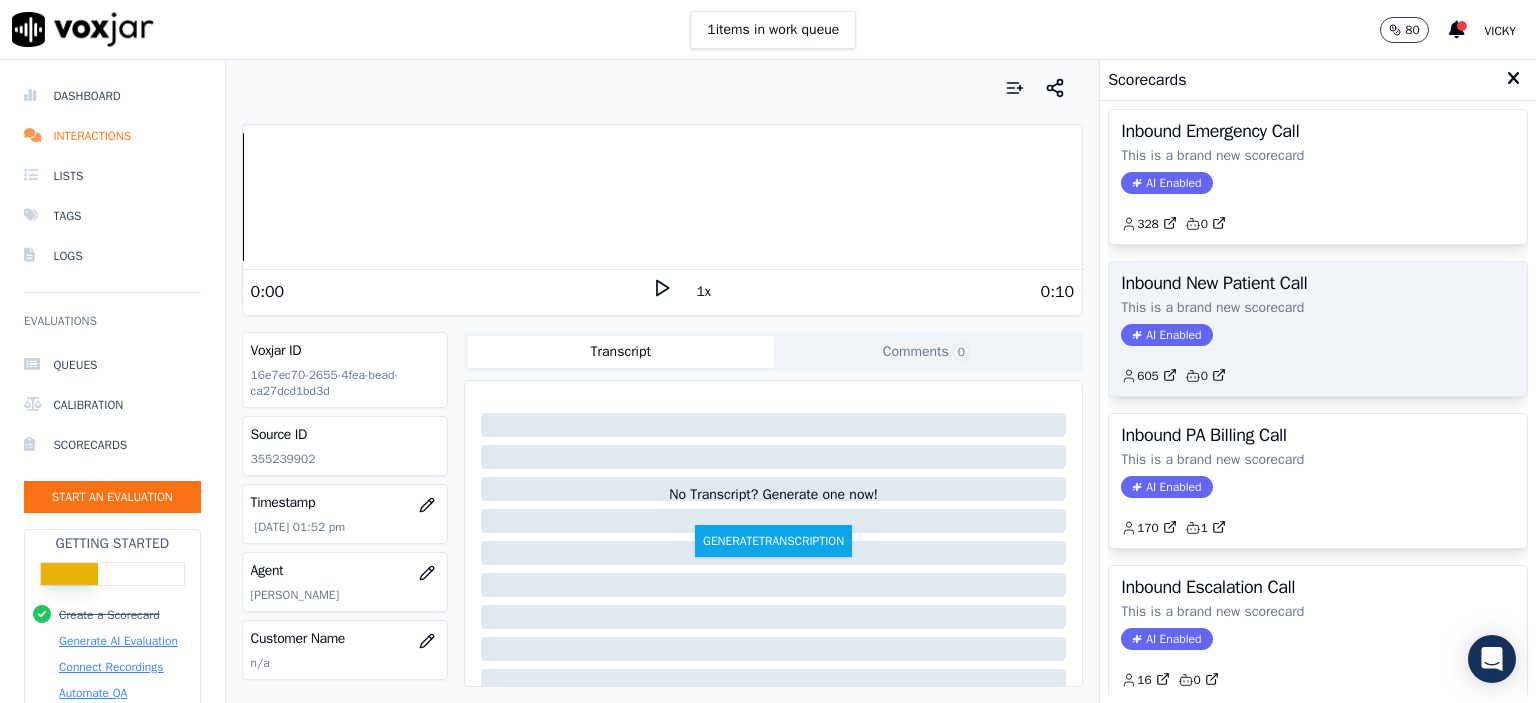 click on "AI Enabled" 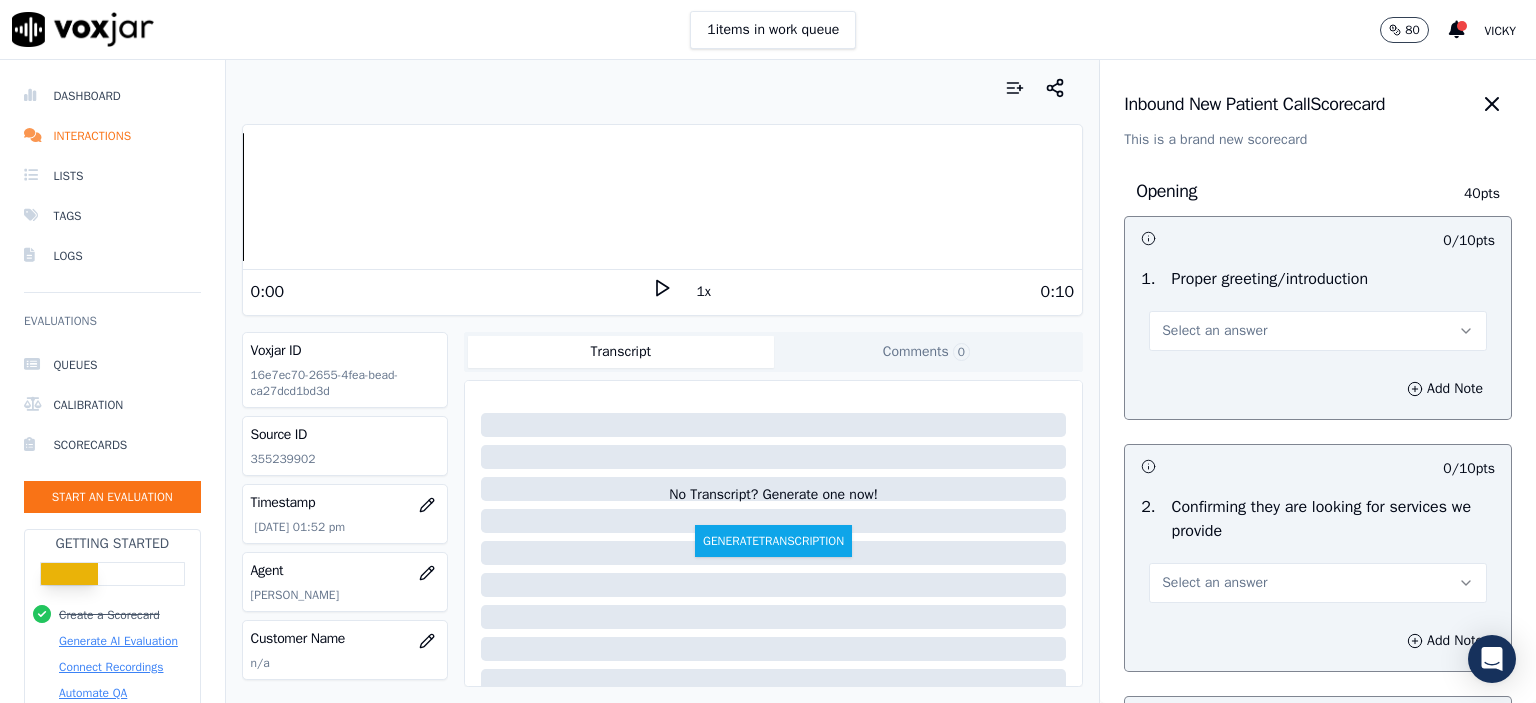 click on "Select an answer" at bounding box center (1318, 331) 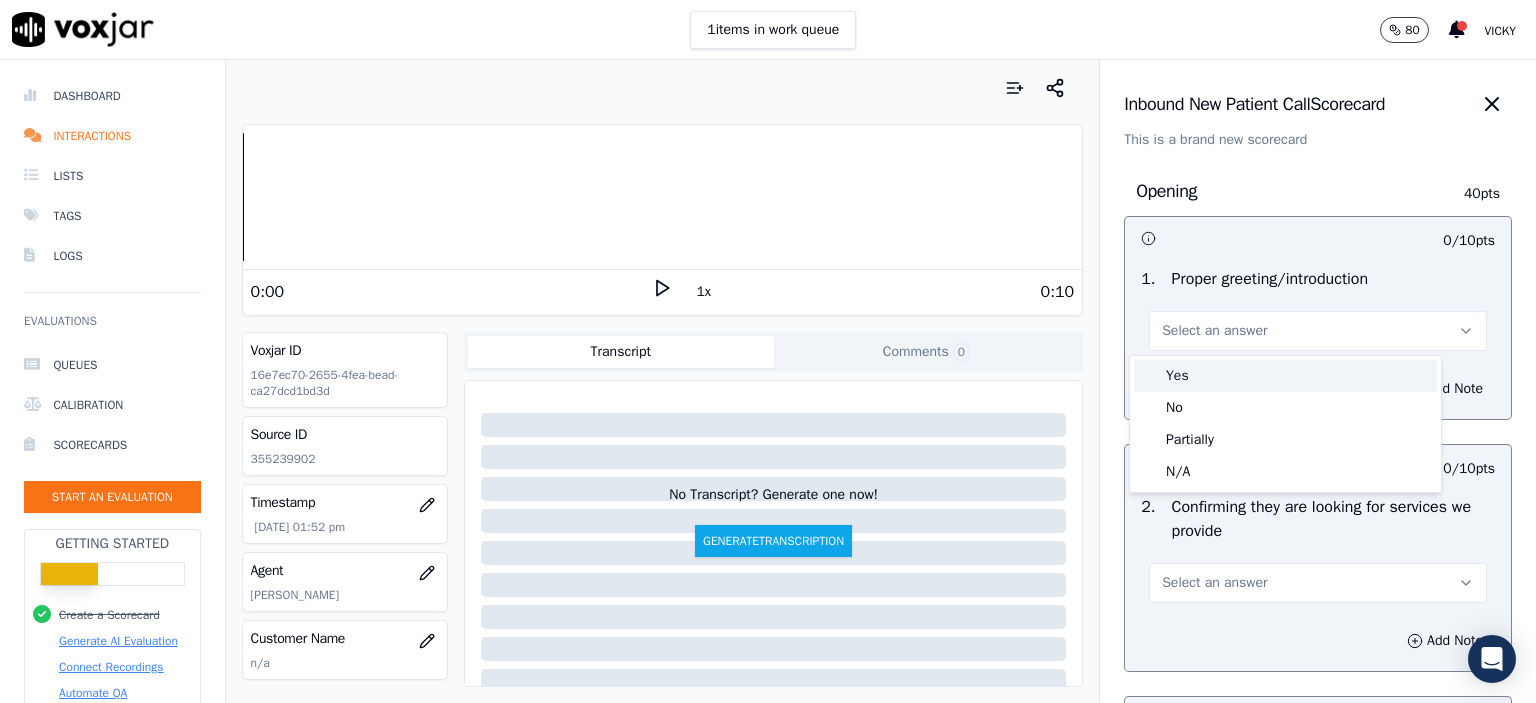 click on "Yes" at bounding box center [1285, 376] 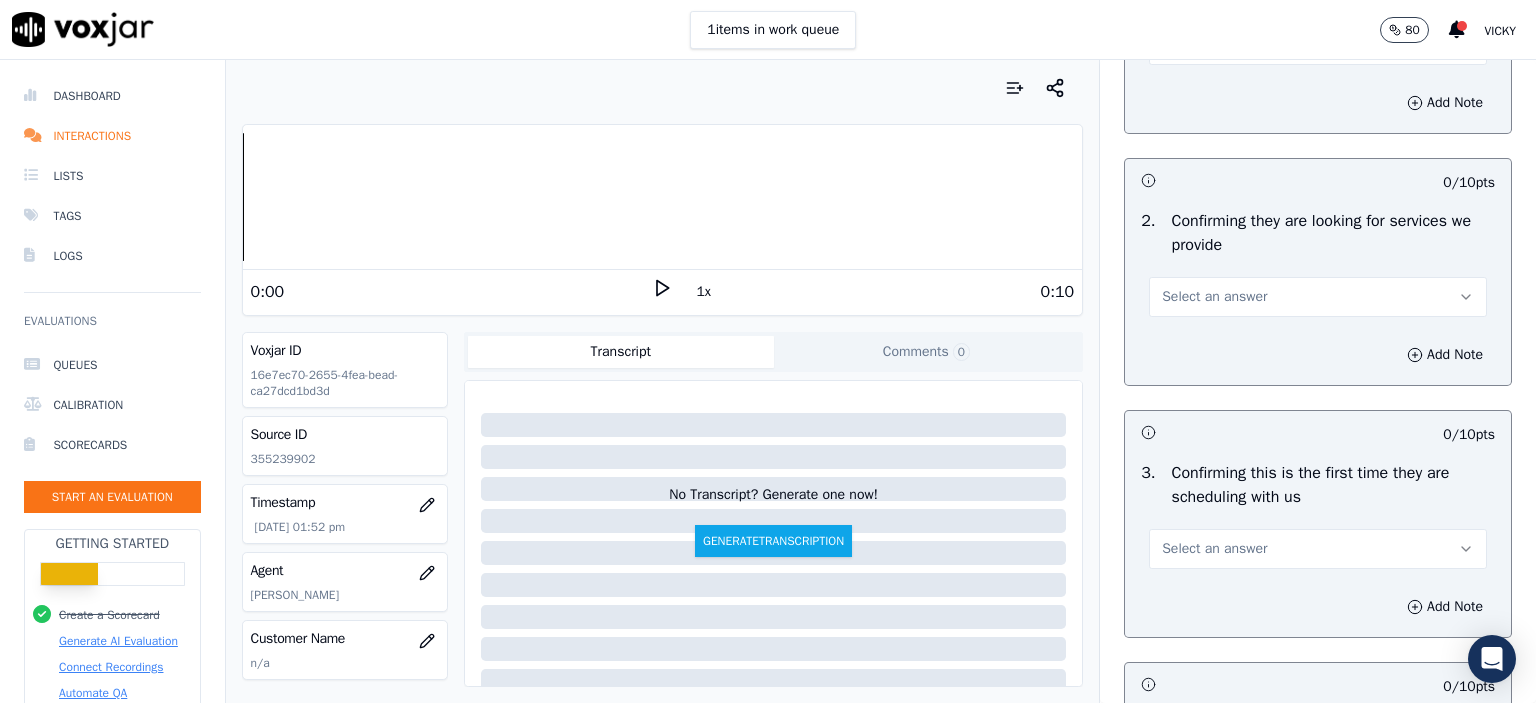 scroll, scrollTop: 300, scrollLeft: 0, axis: vertical 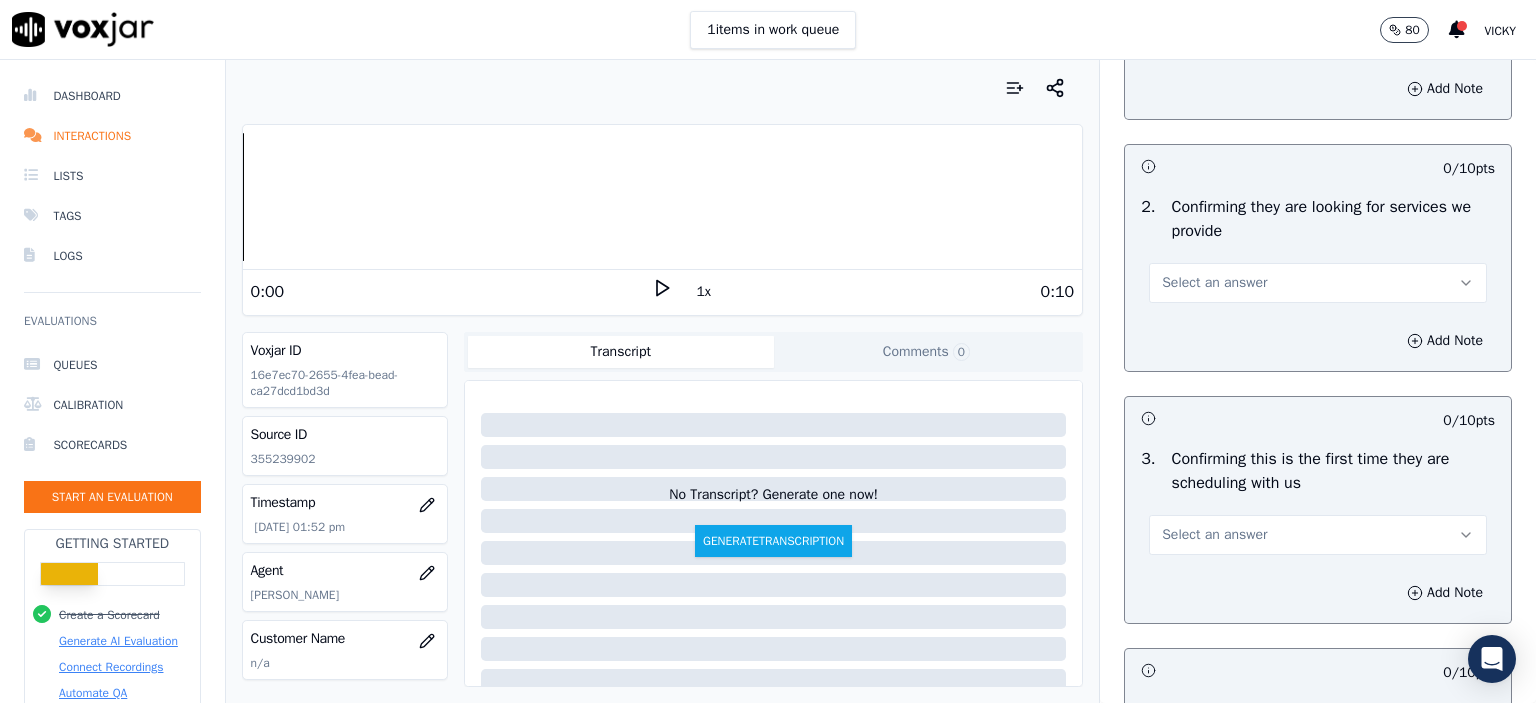 click on "Select an answer" at bounding box center [1318, 283] 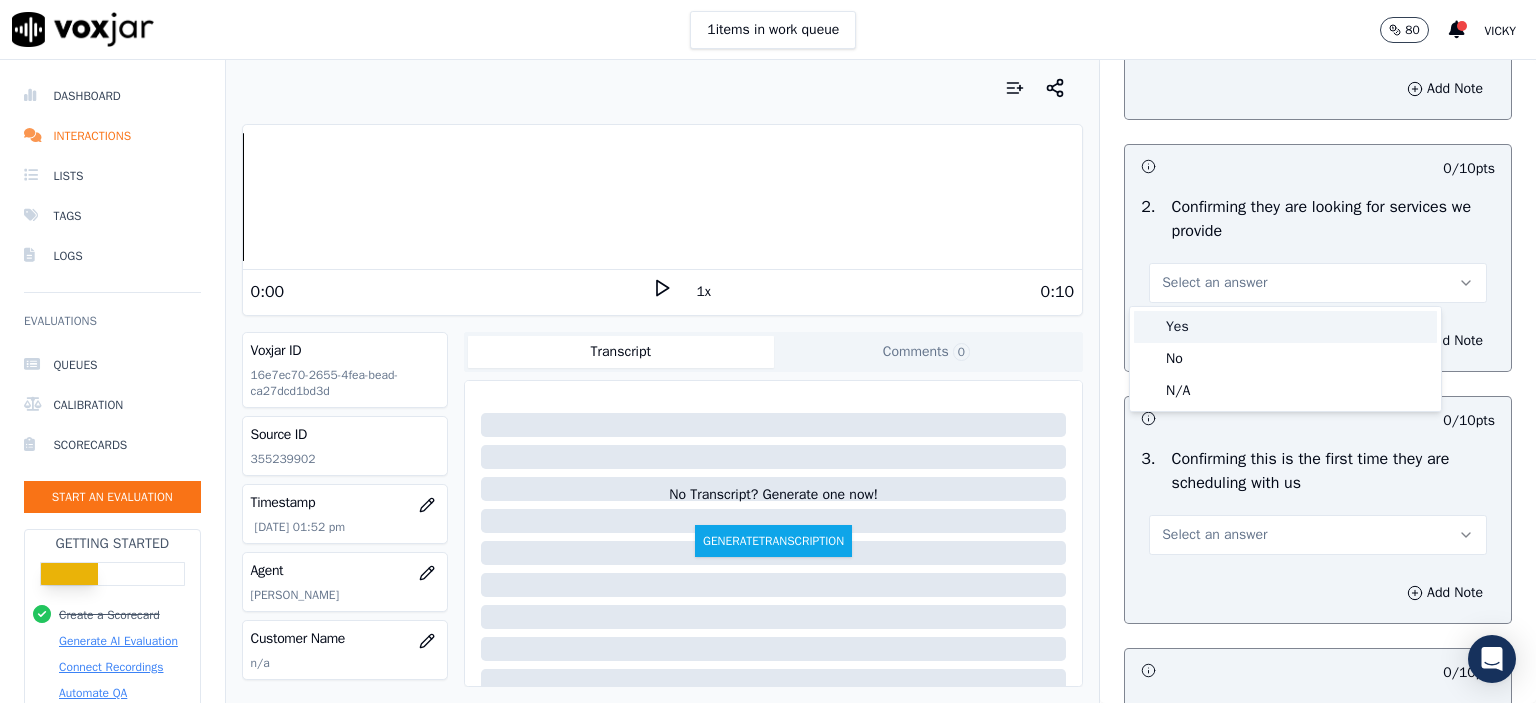 click on "Yes" at bounding box center (1285, 327) 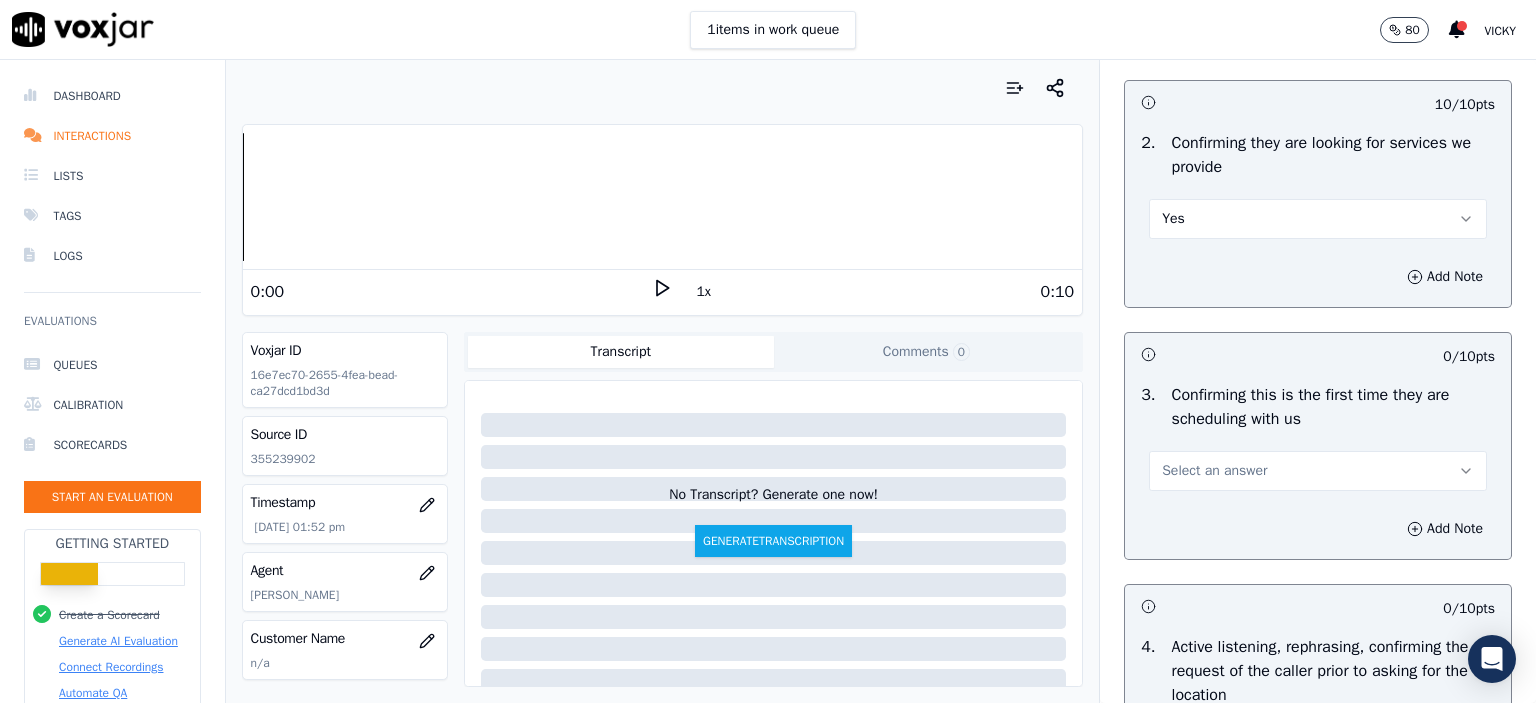 scroll, scrollTop: 600, scrollLeft: 0, axis: vertical 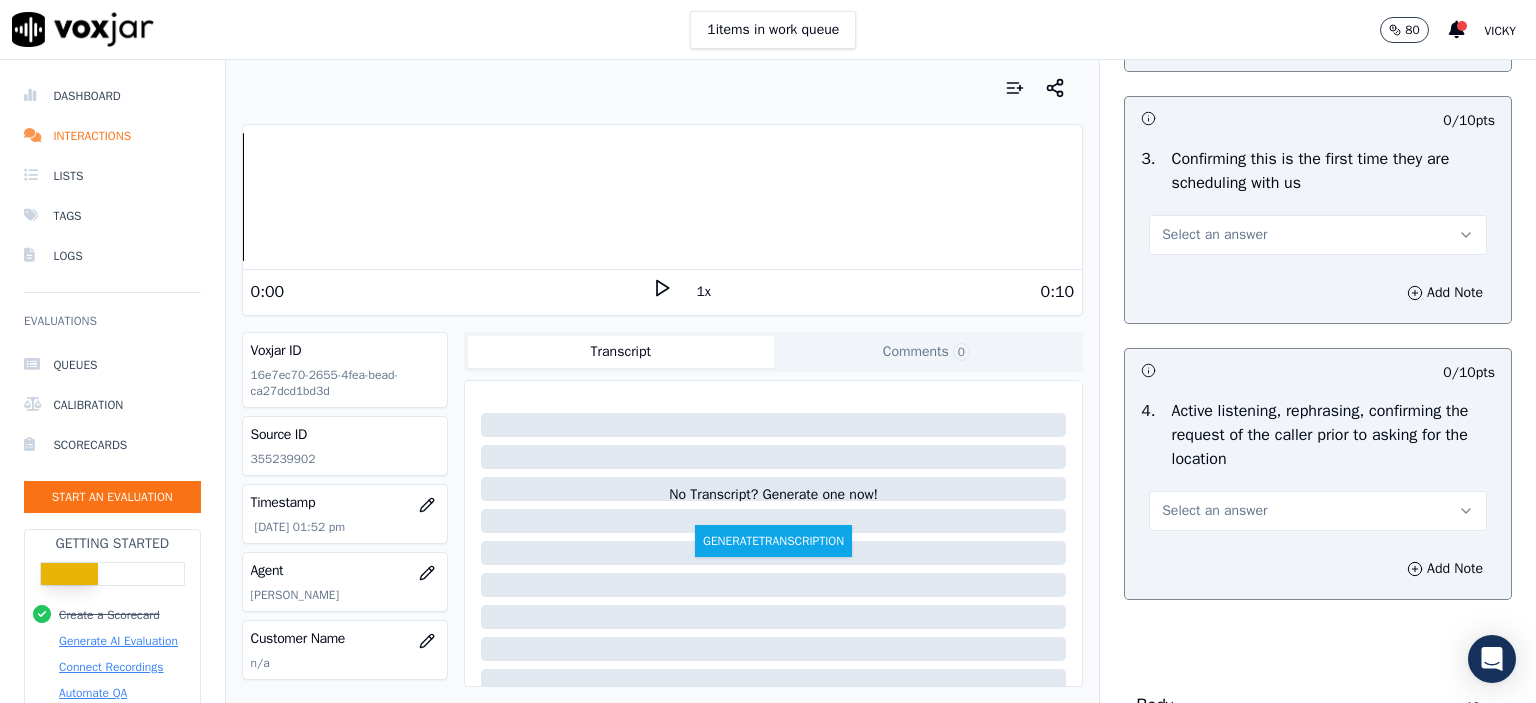 click on "Select an answer" at bounding box center (1318, 235) 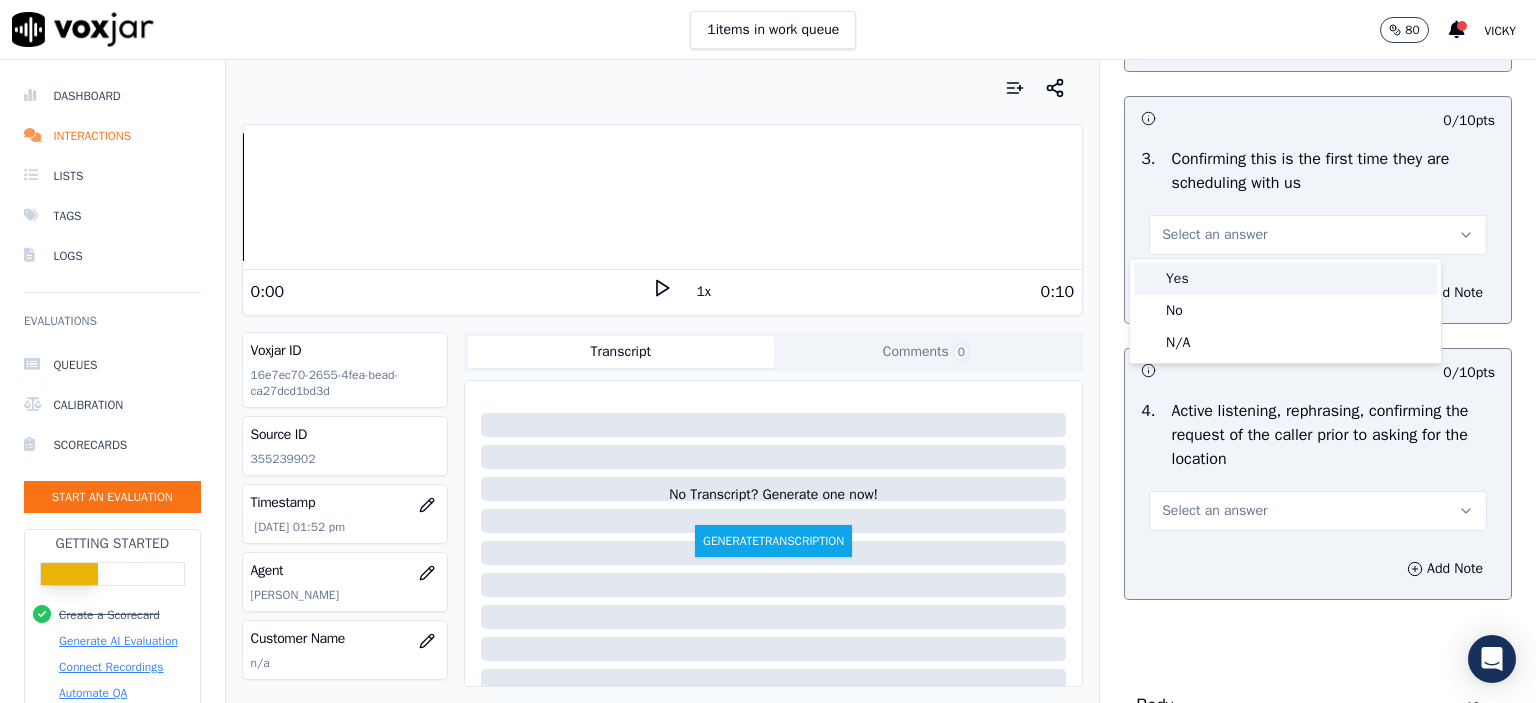 click on "Yes" at bounding box center [1285, 279] 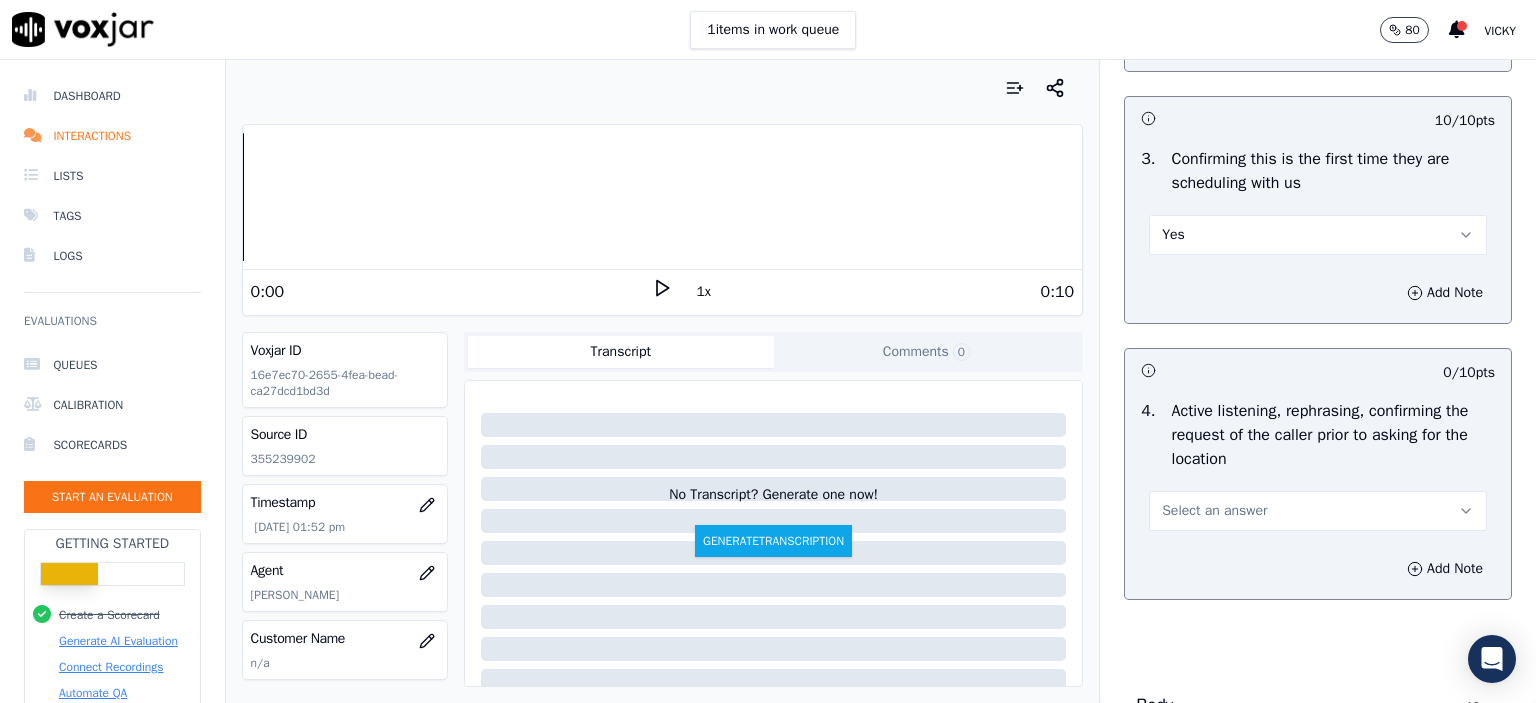 click on "Yes" at bounding box center (1318, 235) 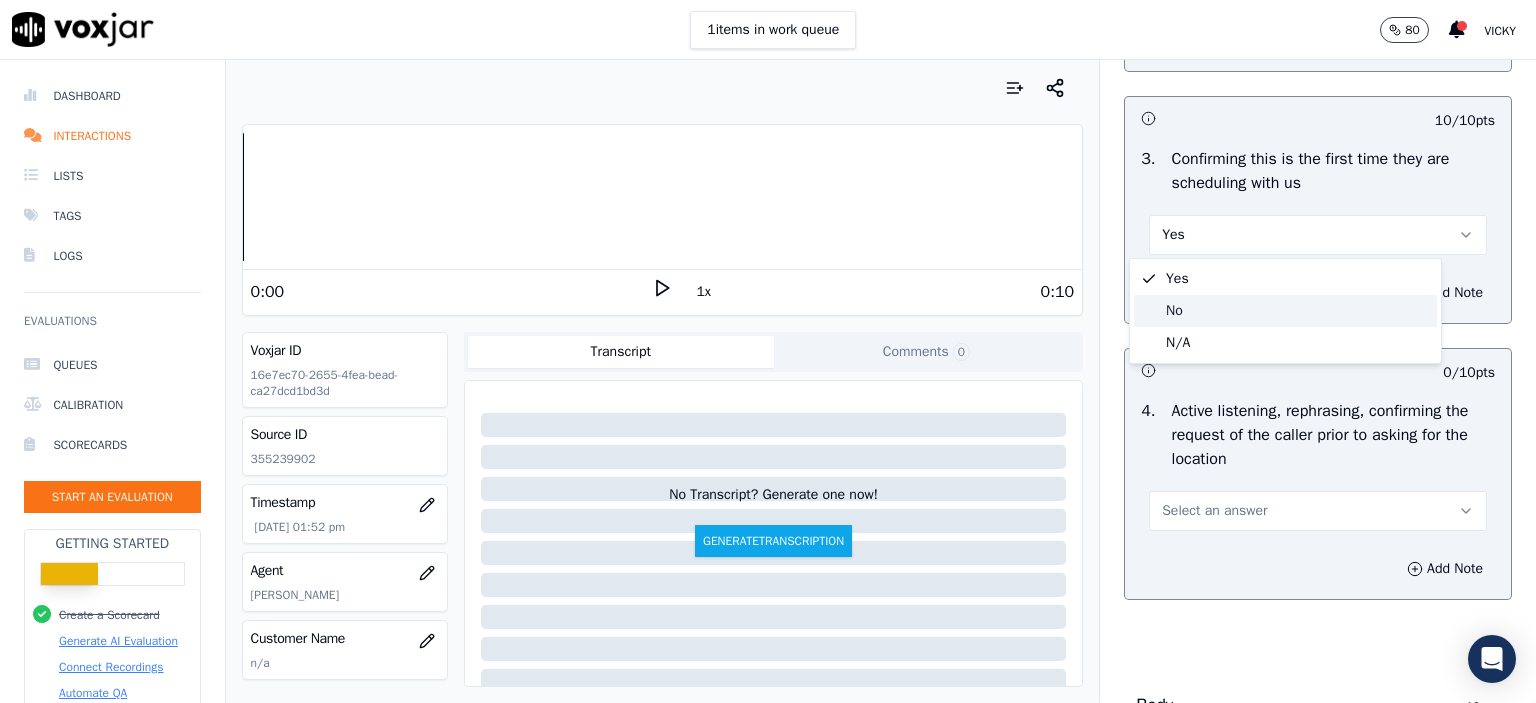 click on "N/A" 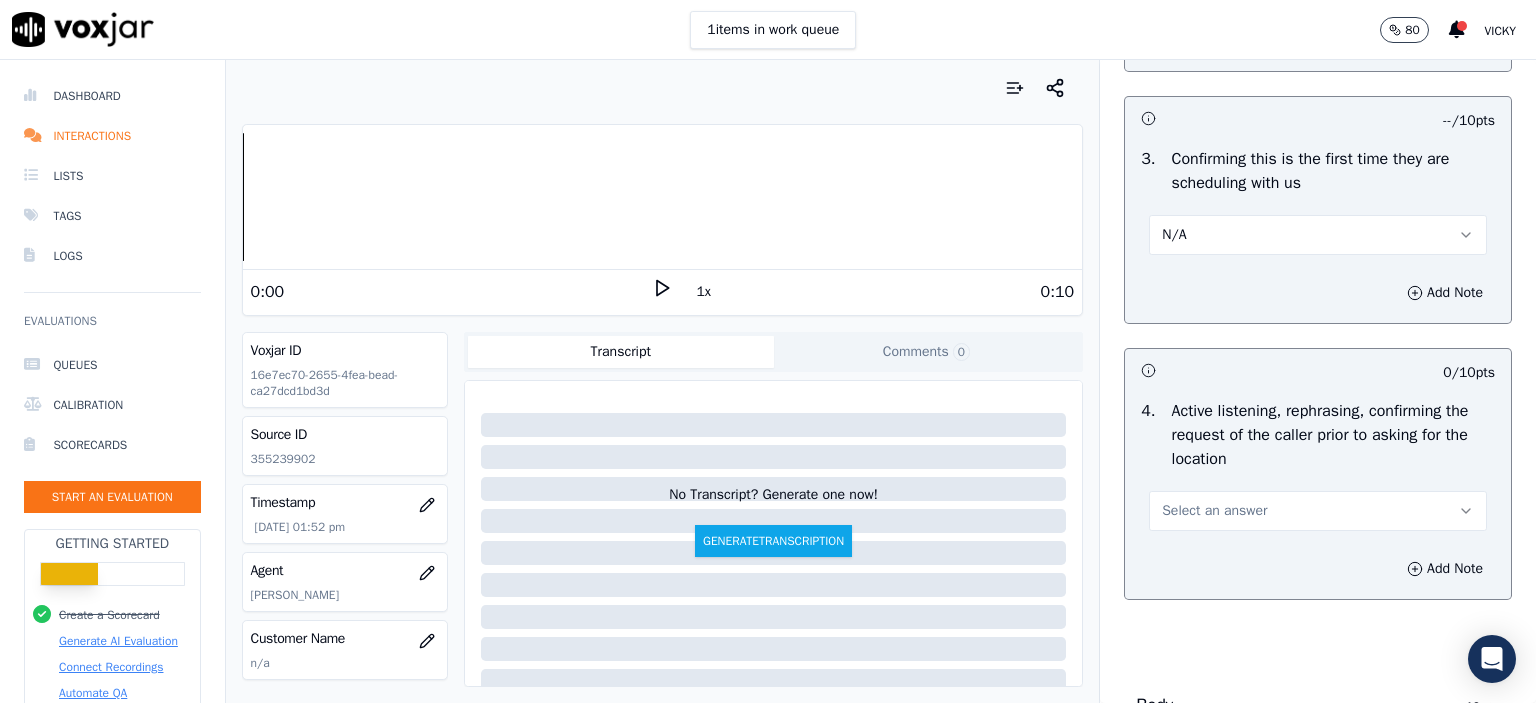 click on "Select an answer" at bounding box center (1318, 511) 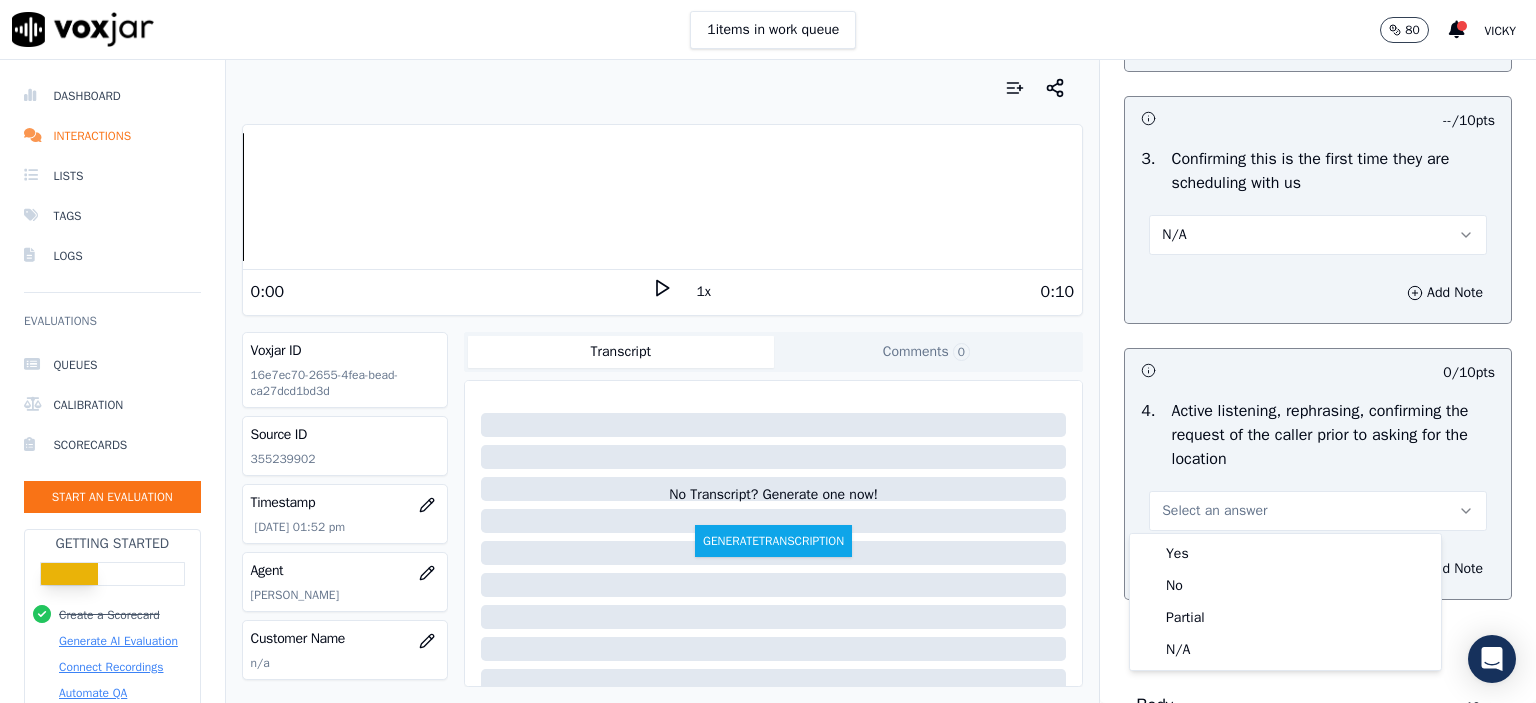 click on "Yes   No   Partial     N/A" at bounding box center [1285, 602] 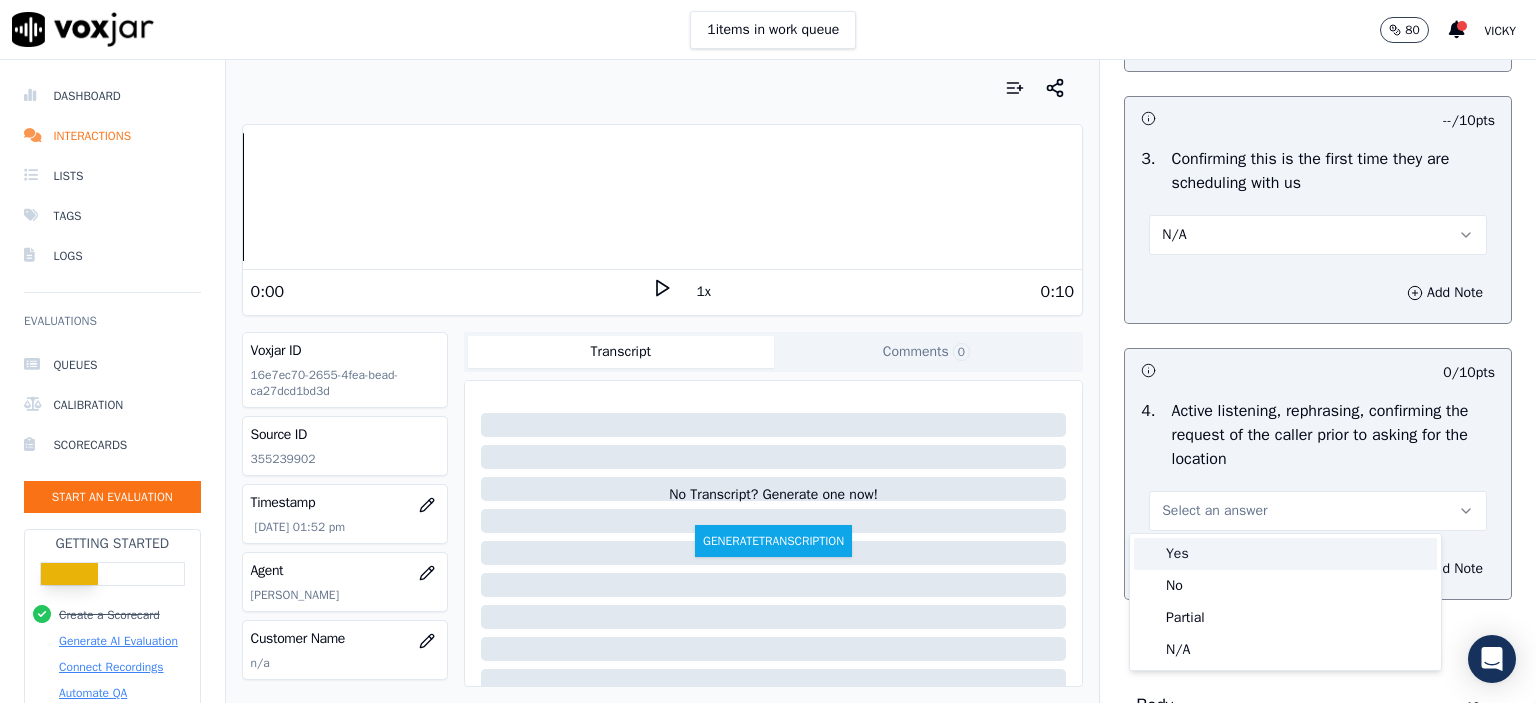 click on "Yes" at bounding box center [1285, 554] 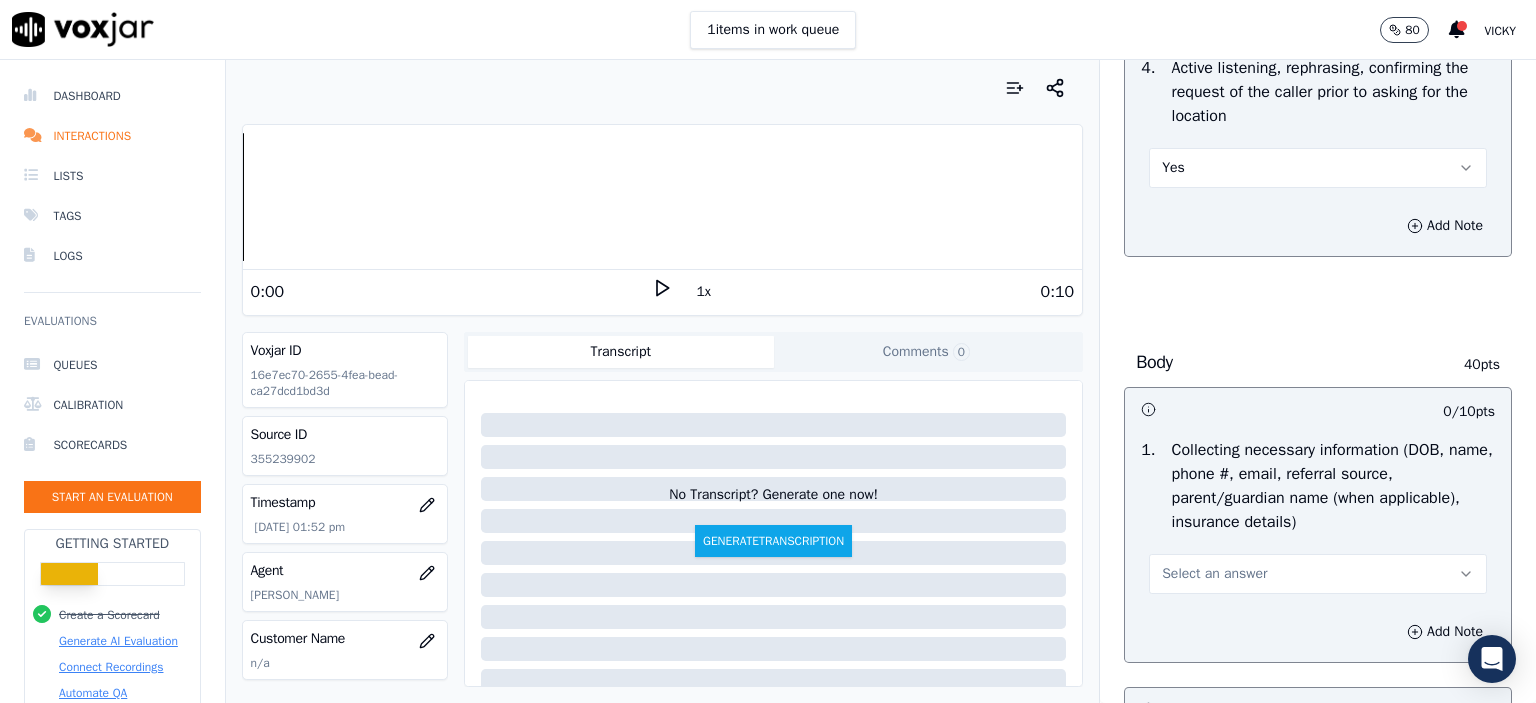 scroll, scrollTop: 1100, scrollLeft: 0, axis: vertical 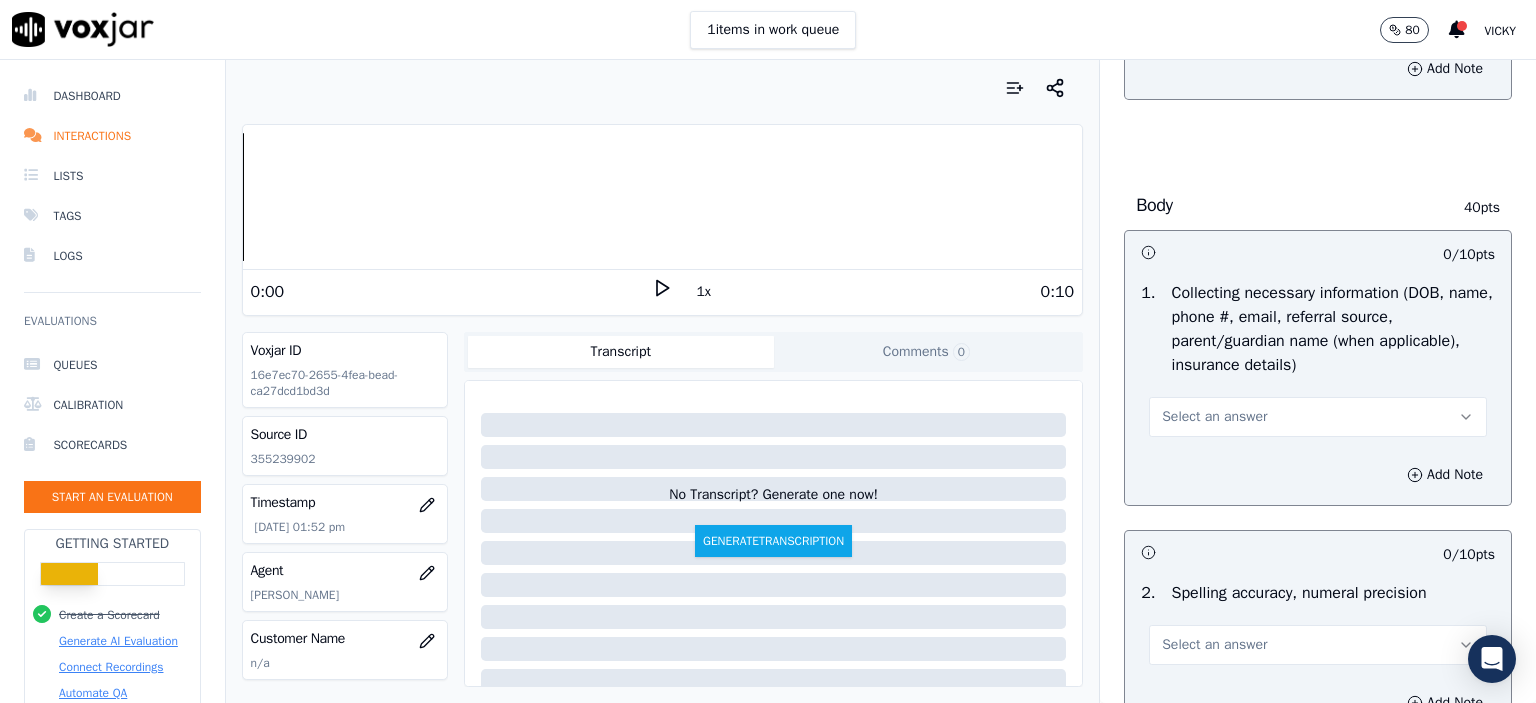 click on "Select an answer" at bounding box center (1318, 417) 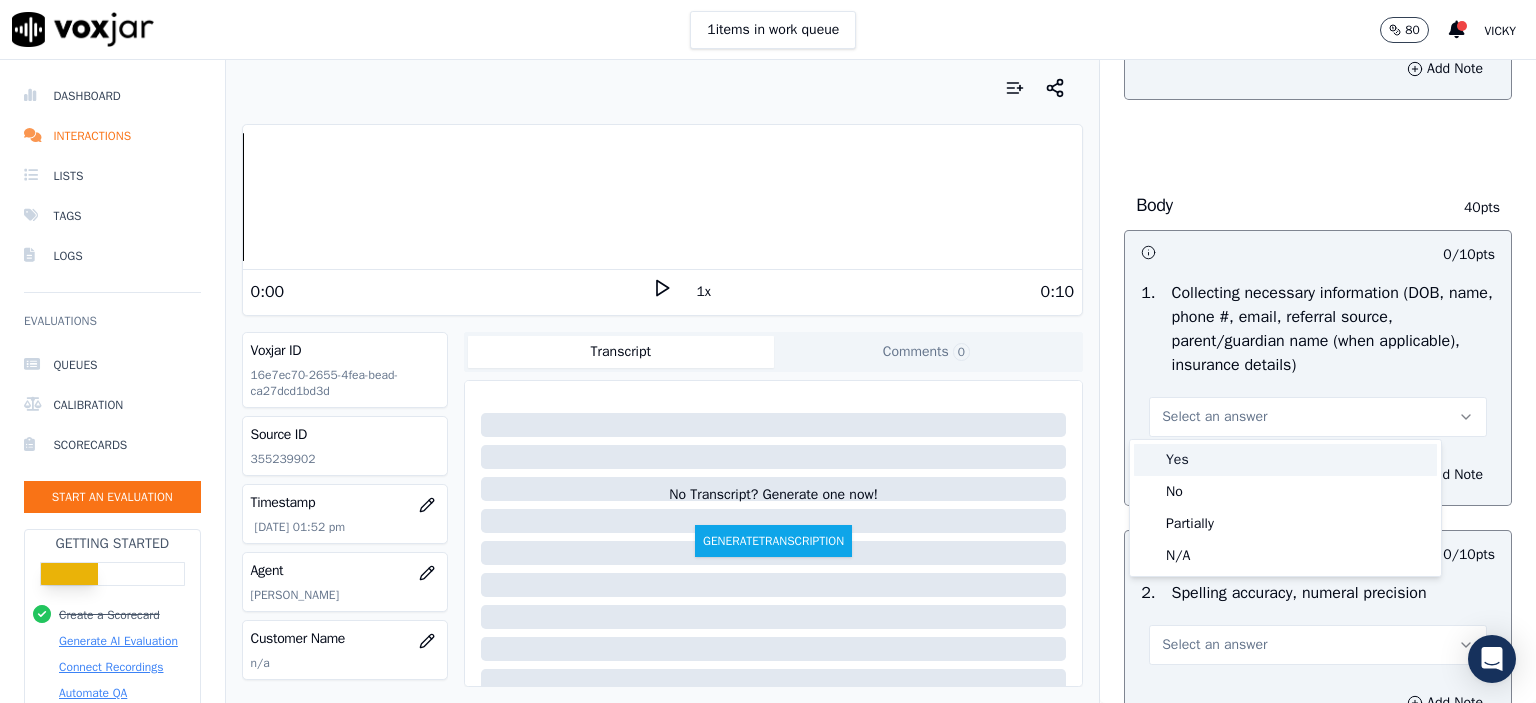 click on "Yes" at bounding box center (1285, 460) 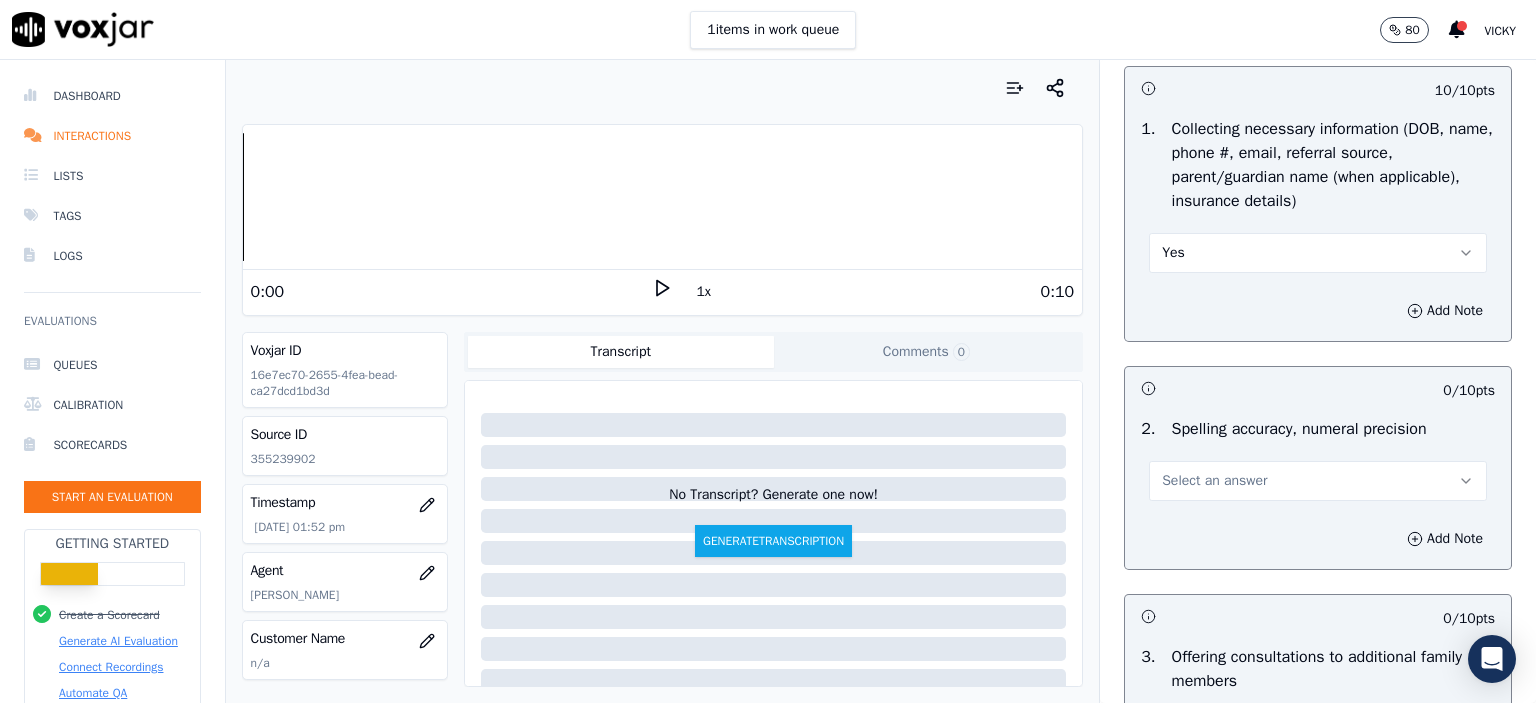 scroll, scrollTop: 1300, scrollLeft: 0, axis: vertical 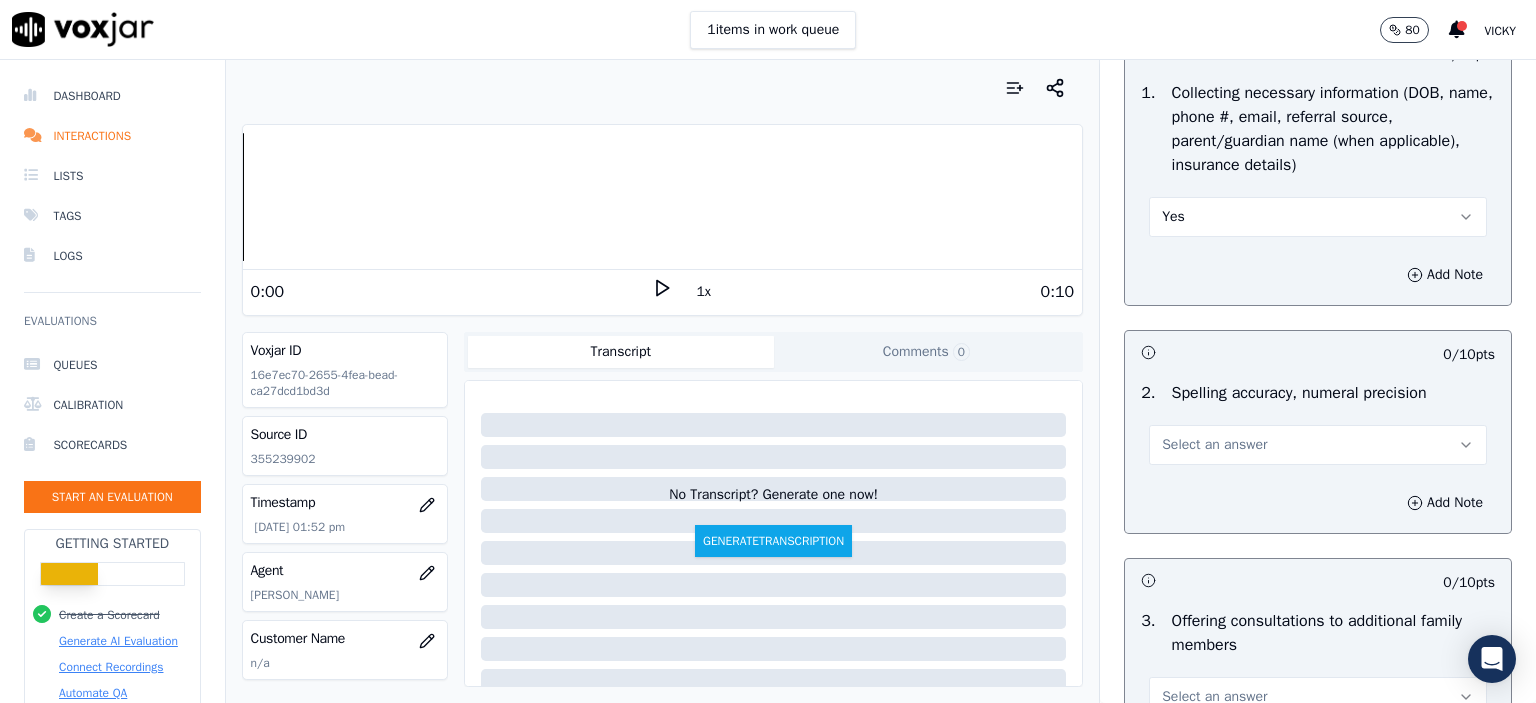click on "Select an answer" at bounding box center [1214, 445] 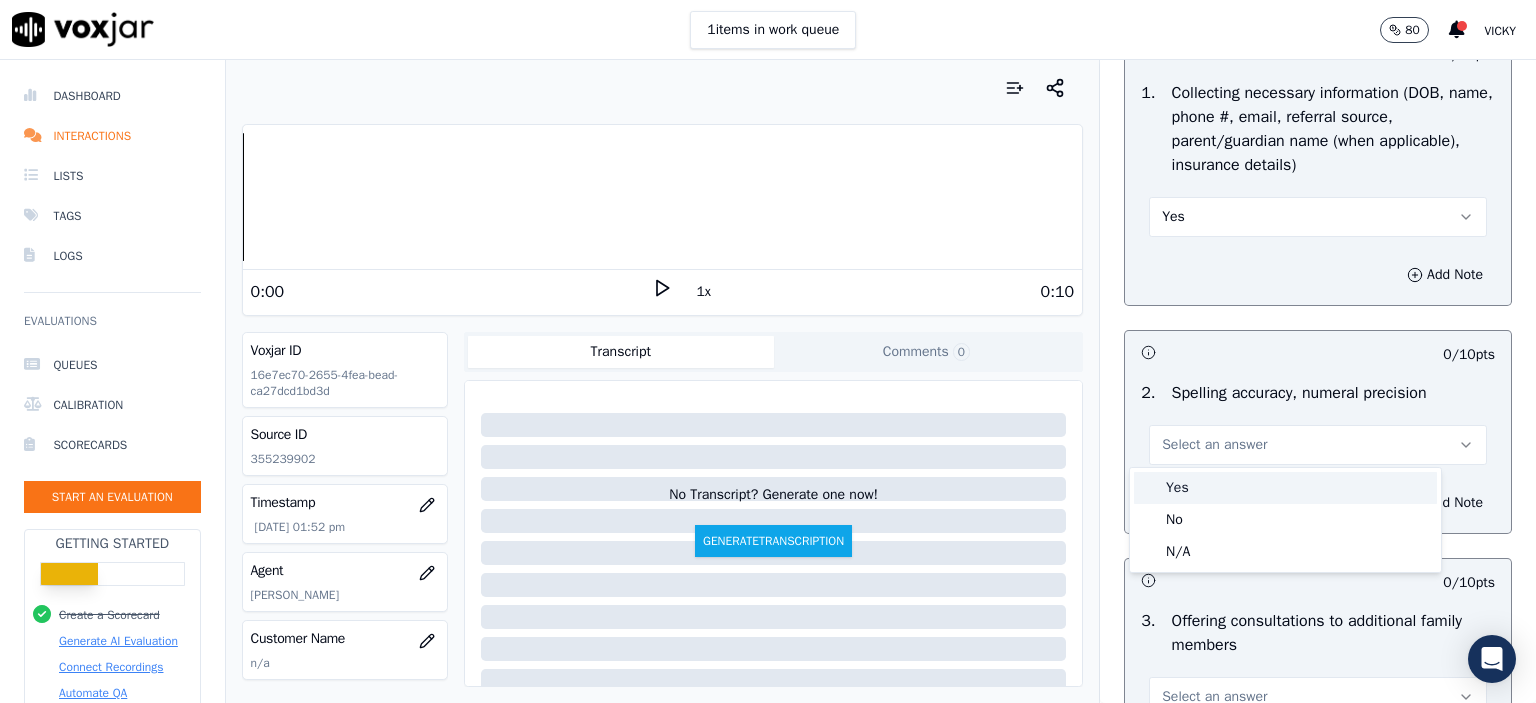 click on "Yes" at bounding box center (1285, 488) 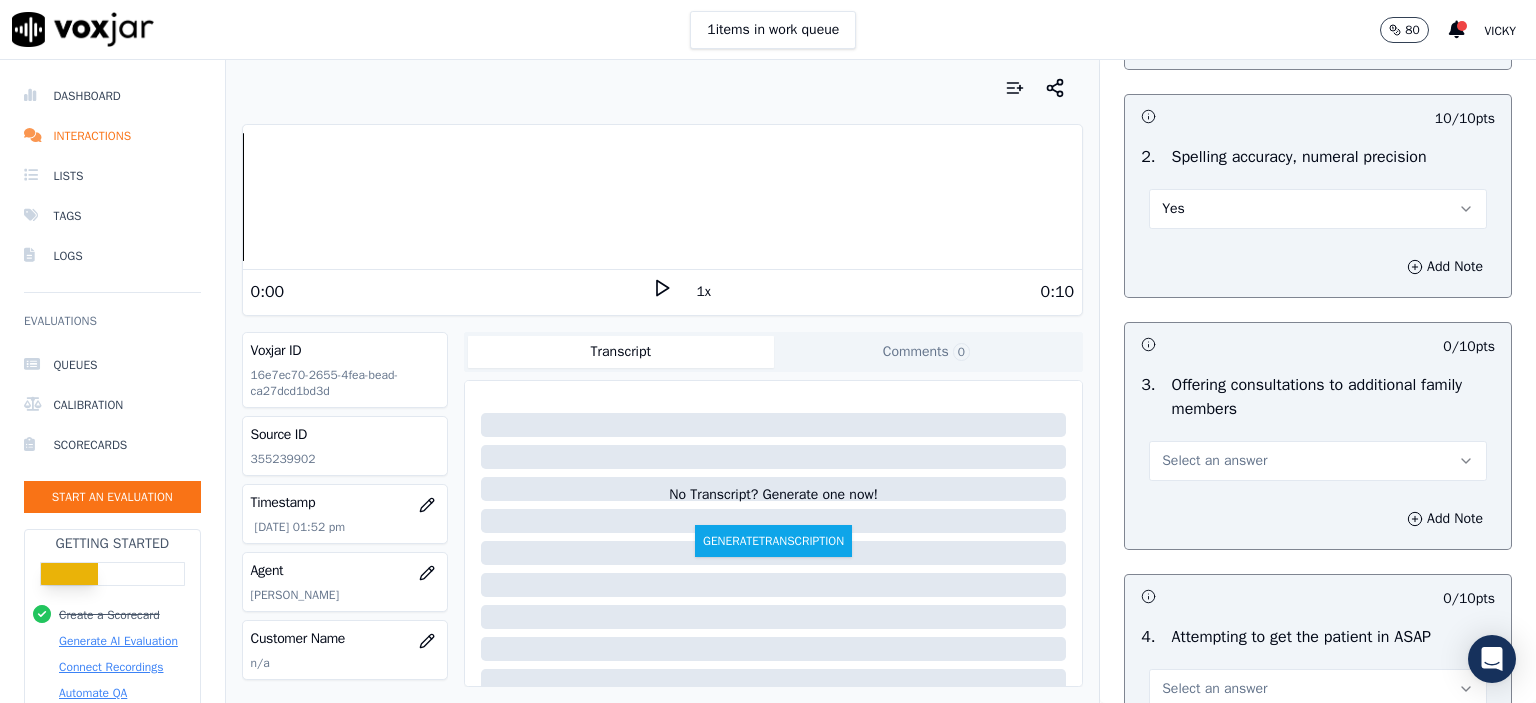 scroll, scrollTop: 1600, scrollLeft: 0, axis: vertical 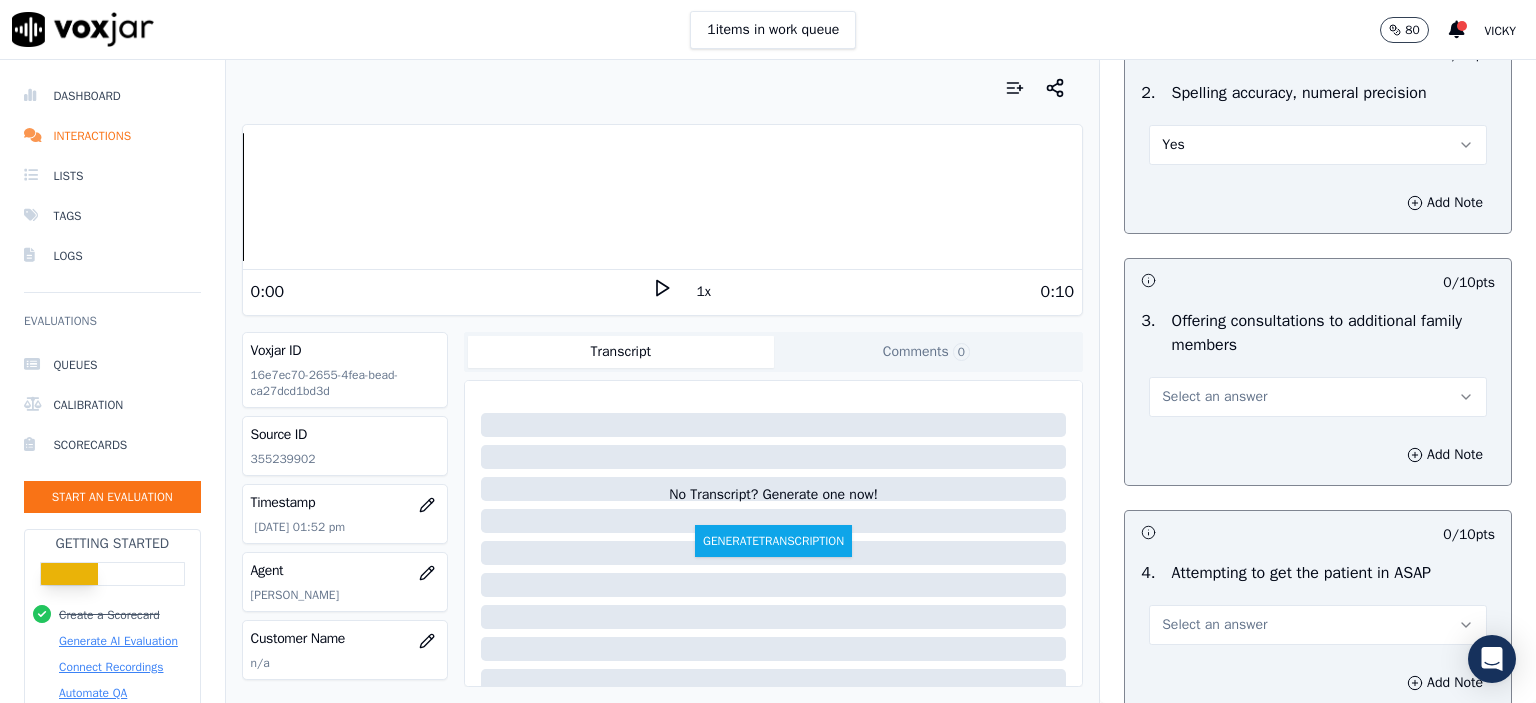 click on "Select an answer" at bounding box center (1318, 397) 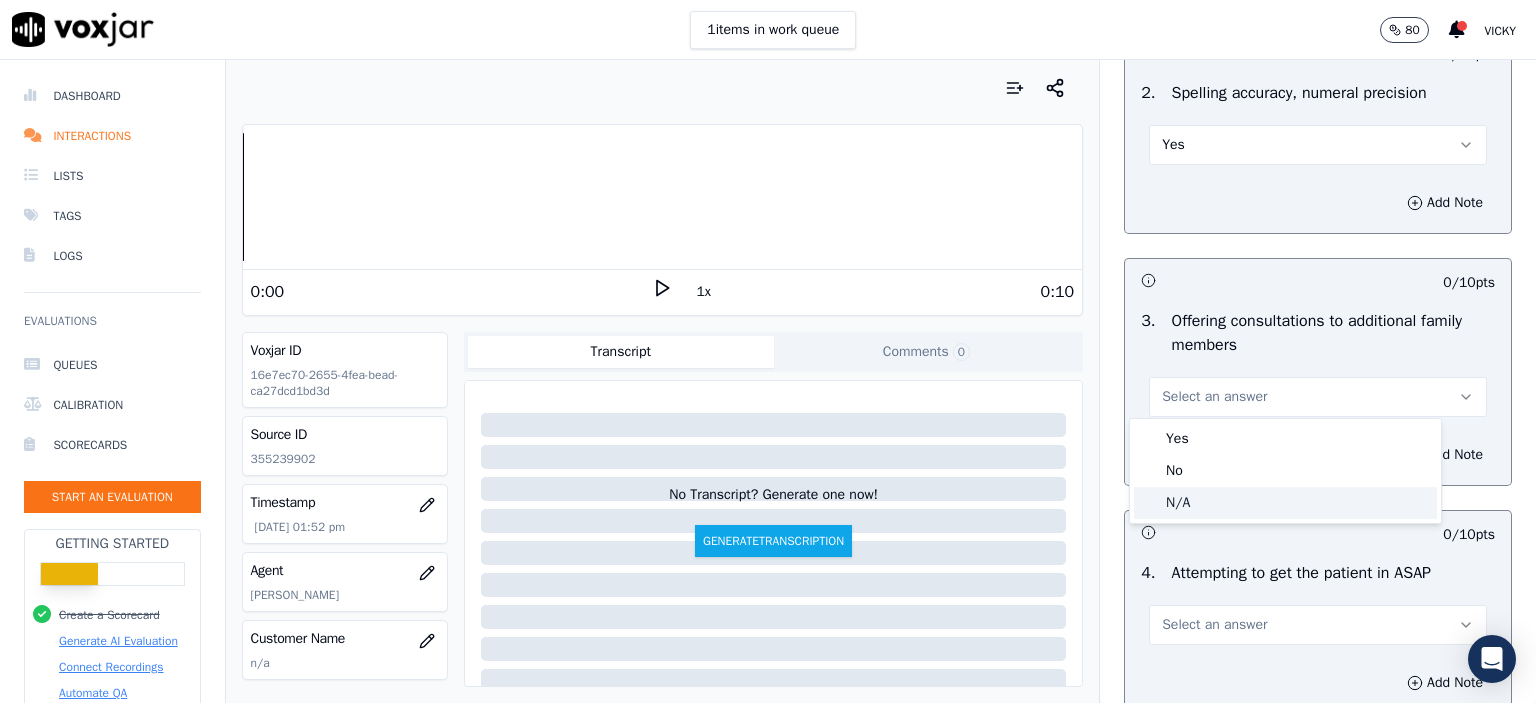 click on "N/A" 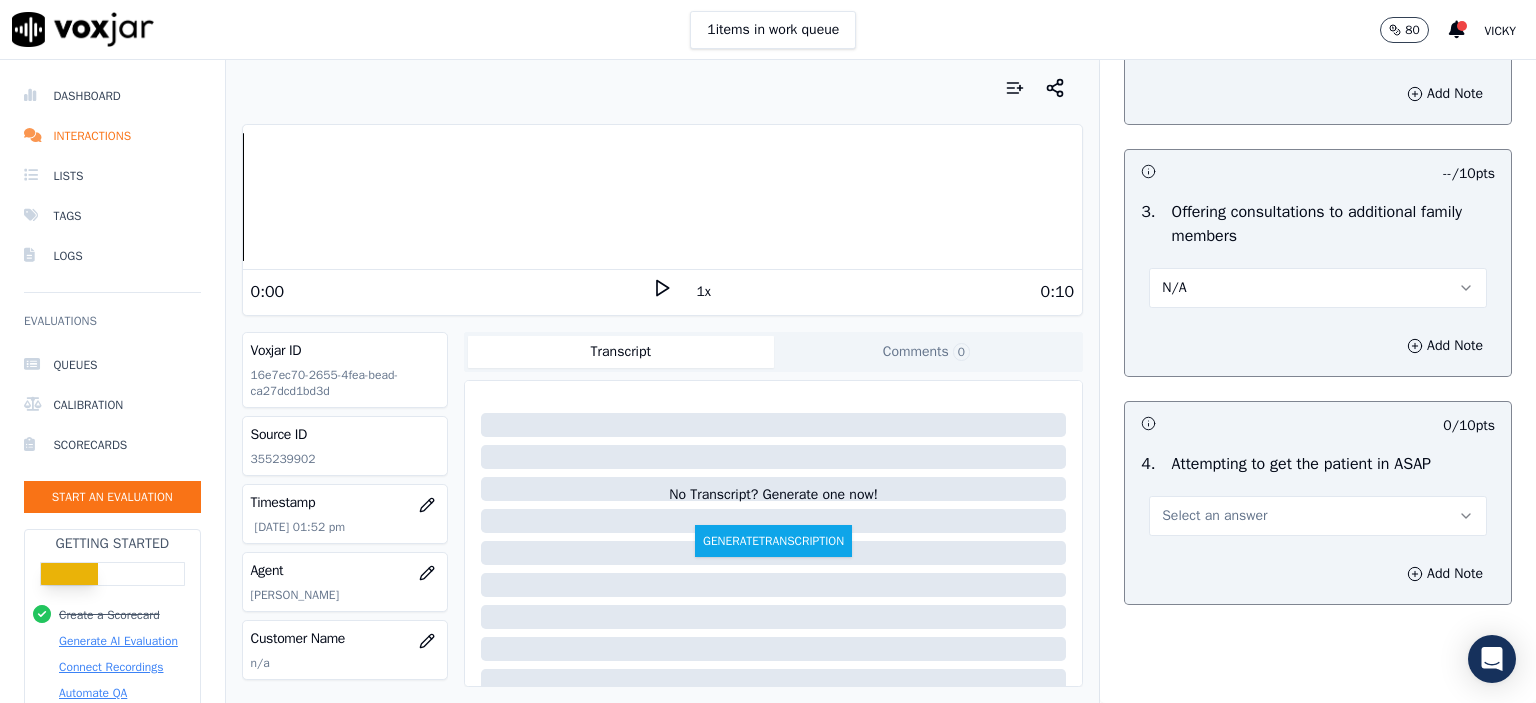 scroll, scrollTop: 1800, scrollLeft: 0, axis: vertical 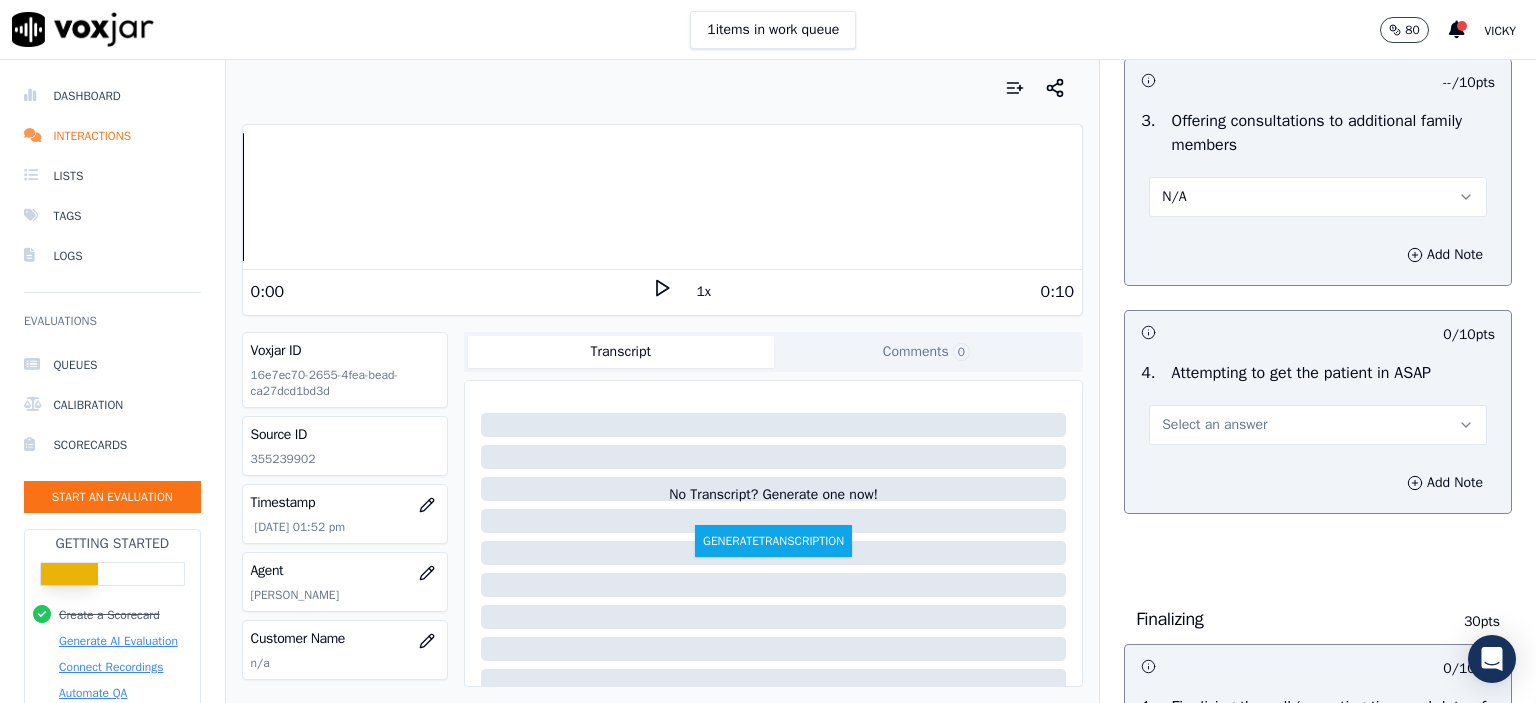 click on "Select an answer" at bounding box center [1318, 425] 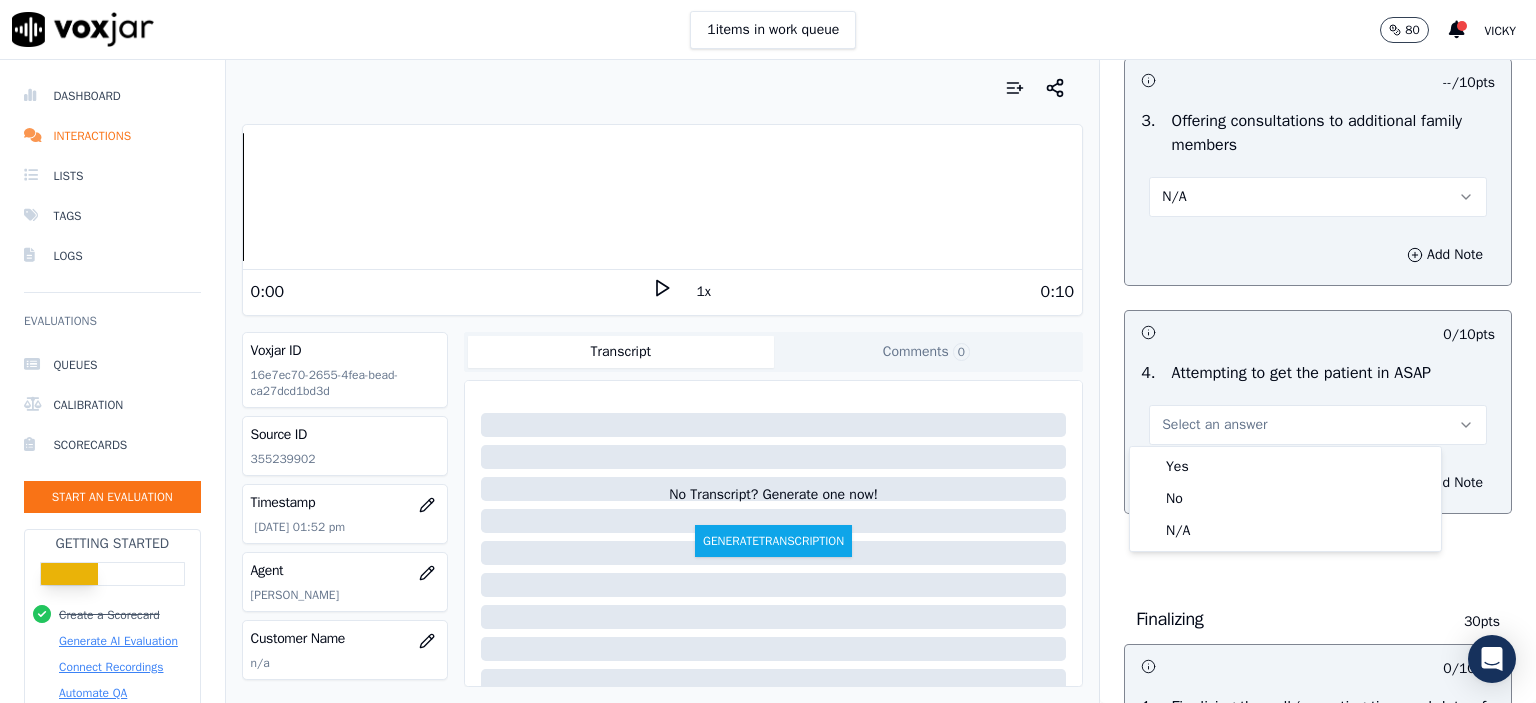 click on "Select an answer" at bounding box center (1318, 415) 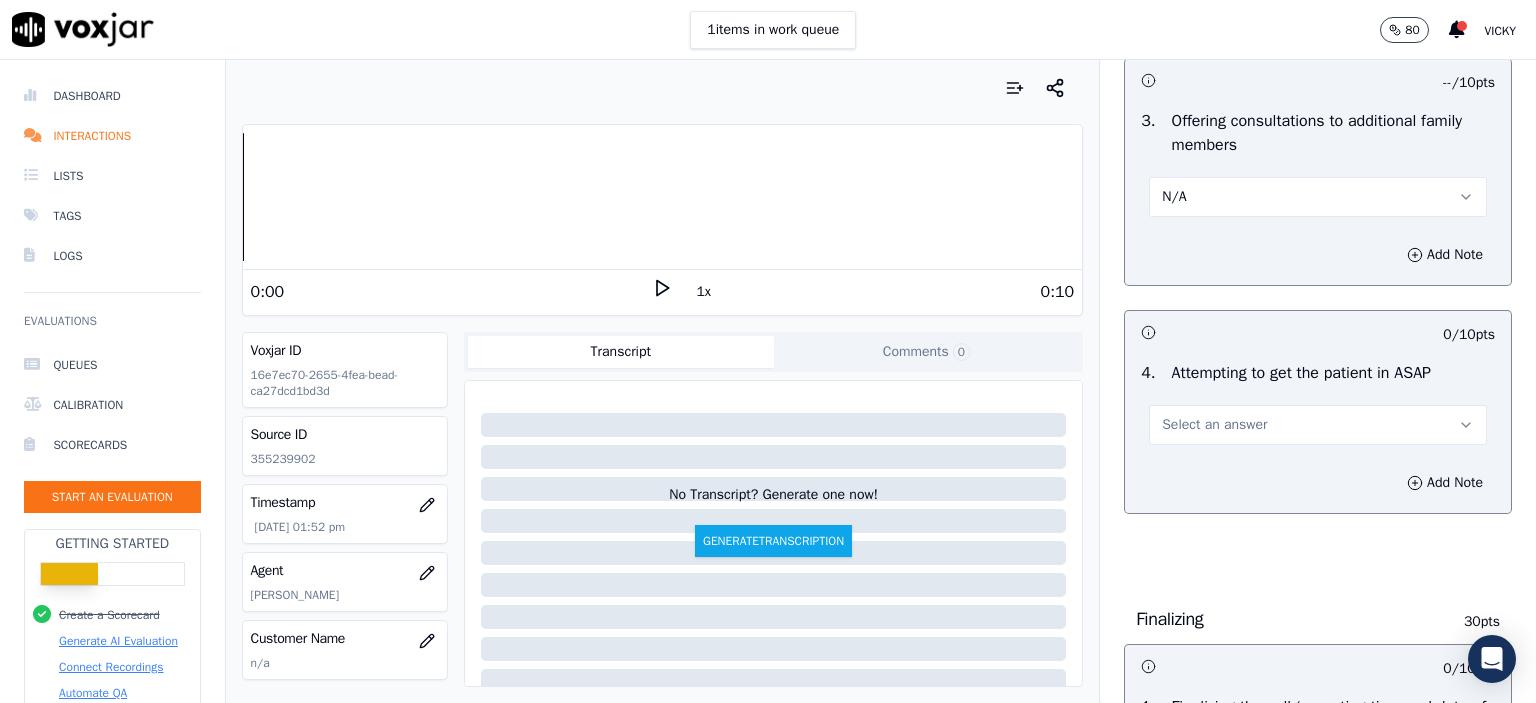 click on "Select an answer" at bounding box center [1318, 425] 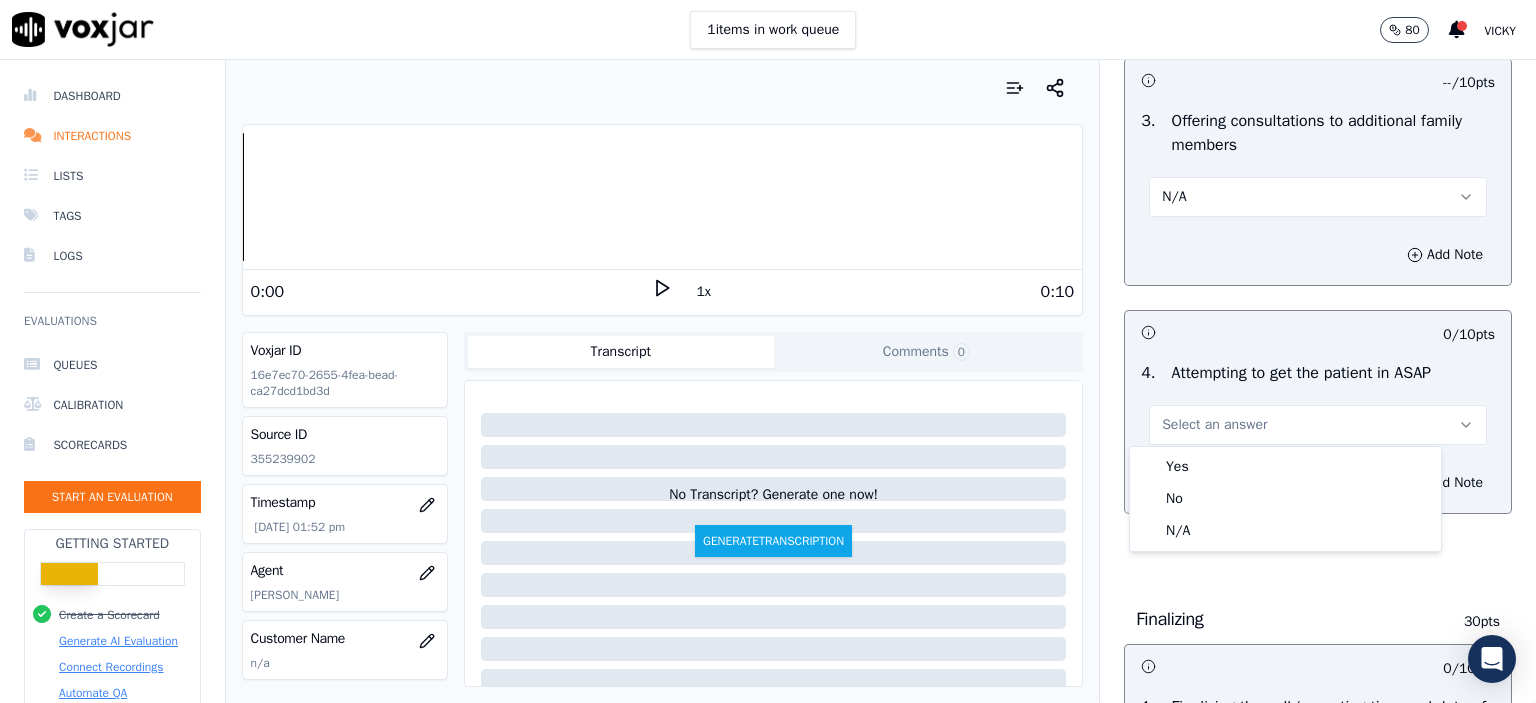 click on "Attempting to get the patient in ASAP" at bounding box center [1301, 373] 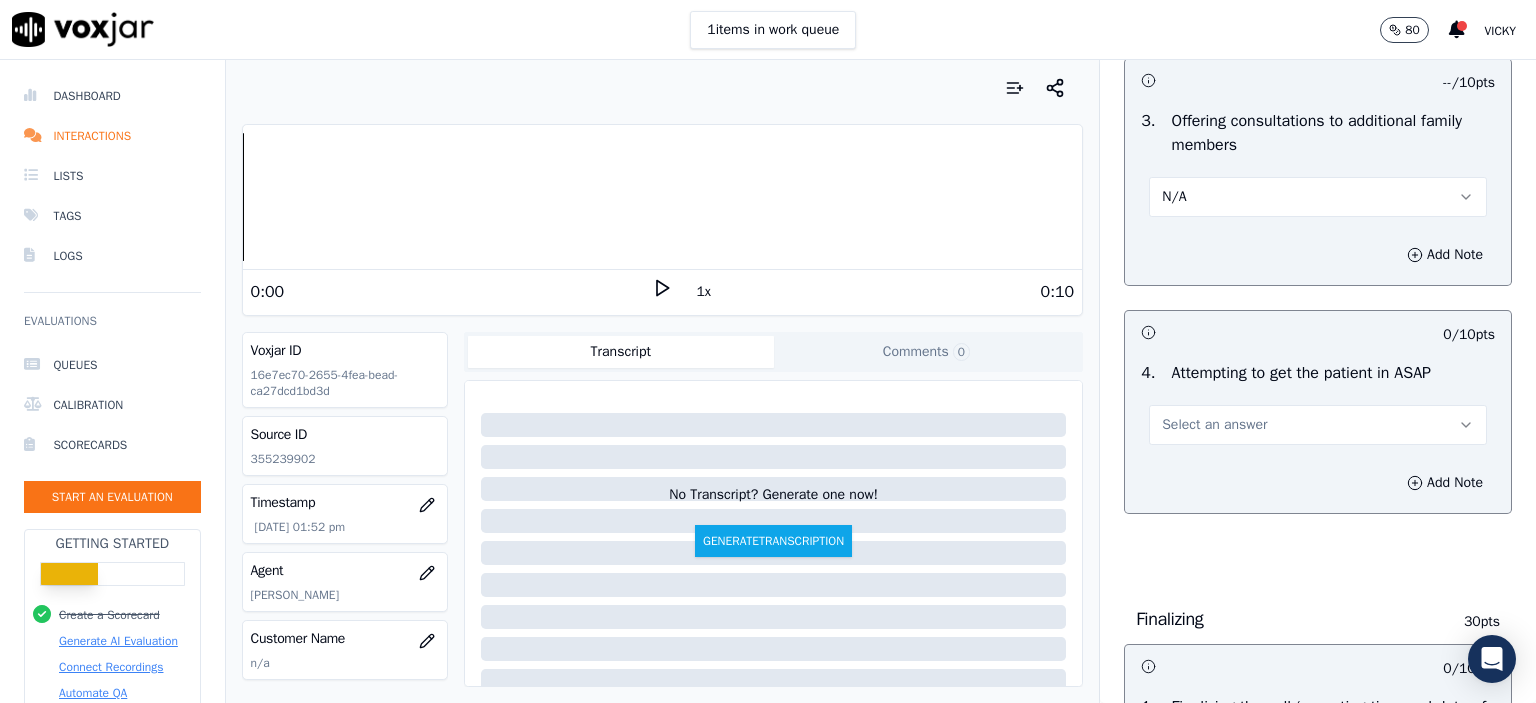 click on "Select an answer" at bounding box center (1214, 425) 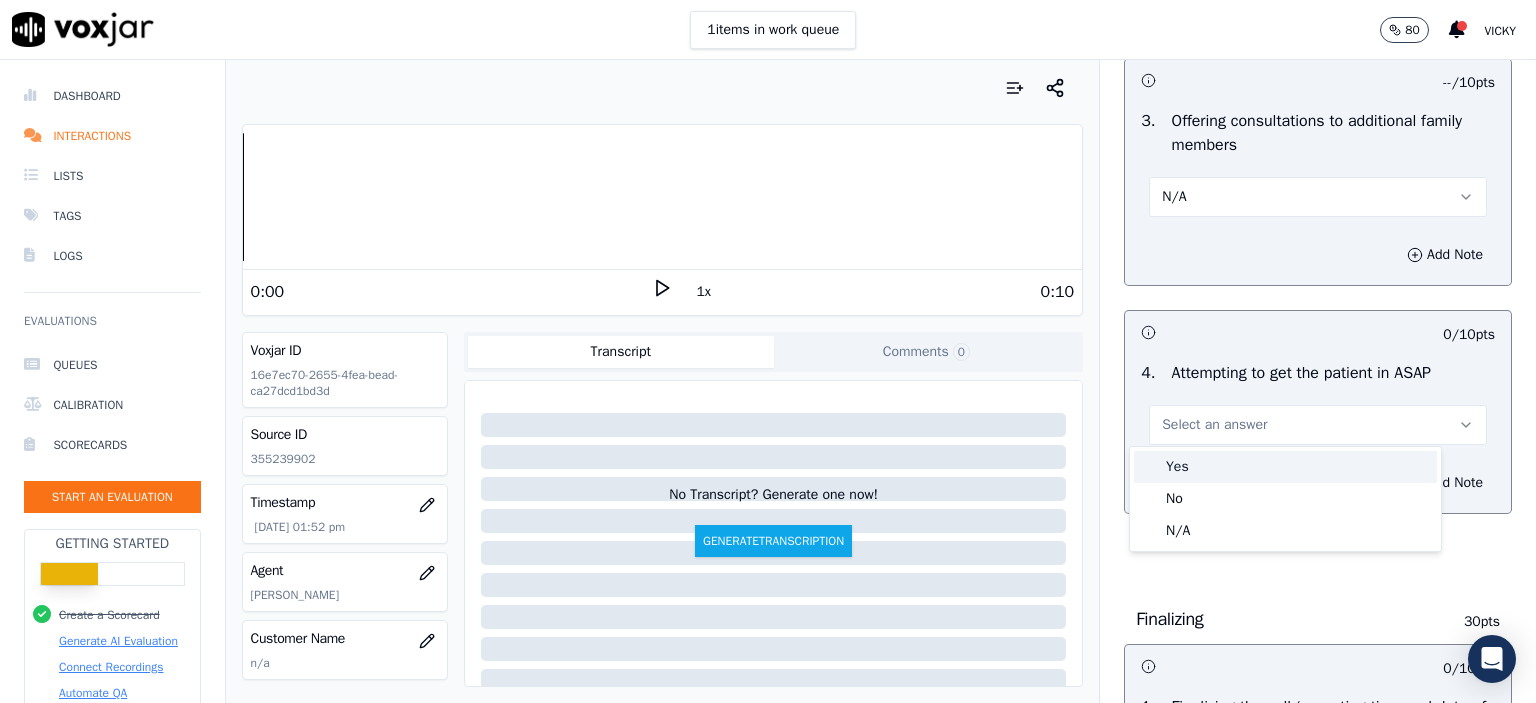click on "Yes" at bounding box center [1285, 467] 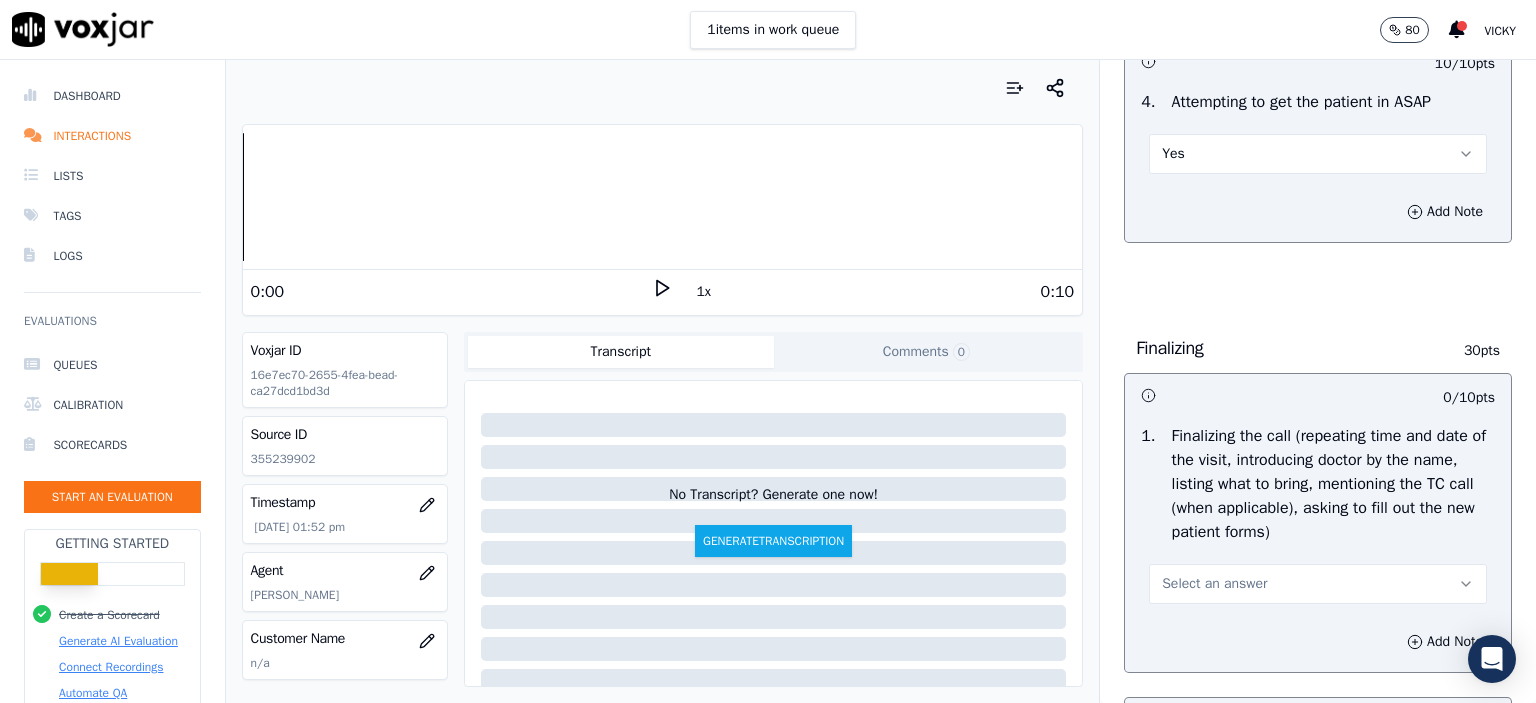 scroll, scrollTop: 2200, scrollLeft: 0, axis: vertical 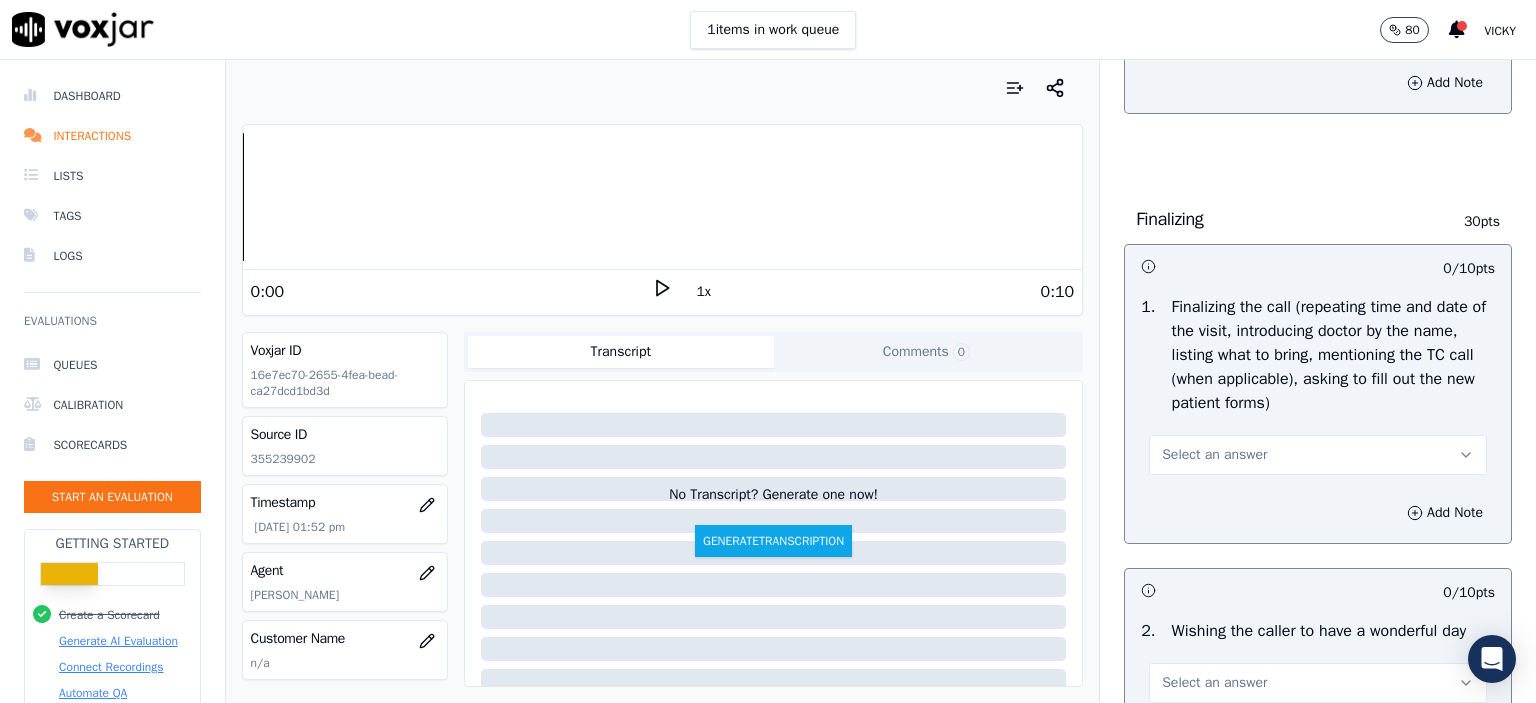 click on "Select an answer" at bounding box center [1214, 455] 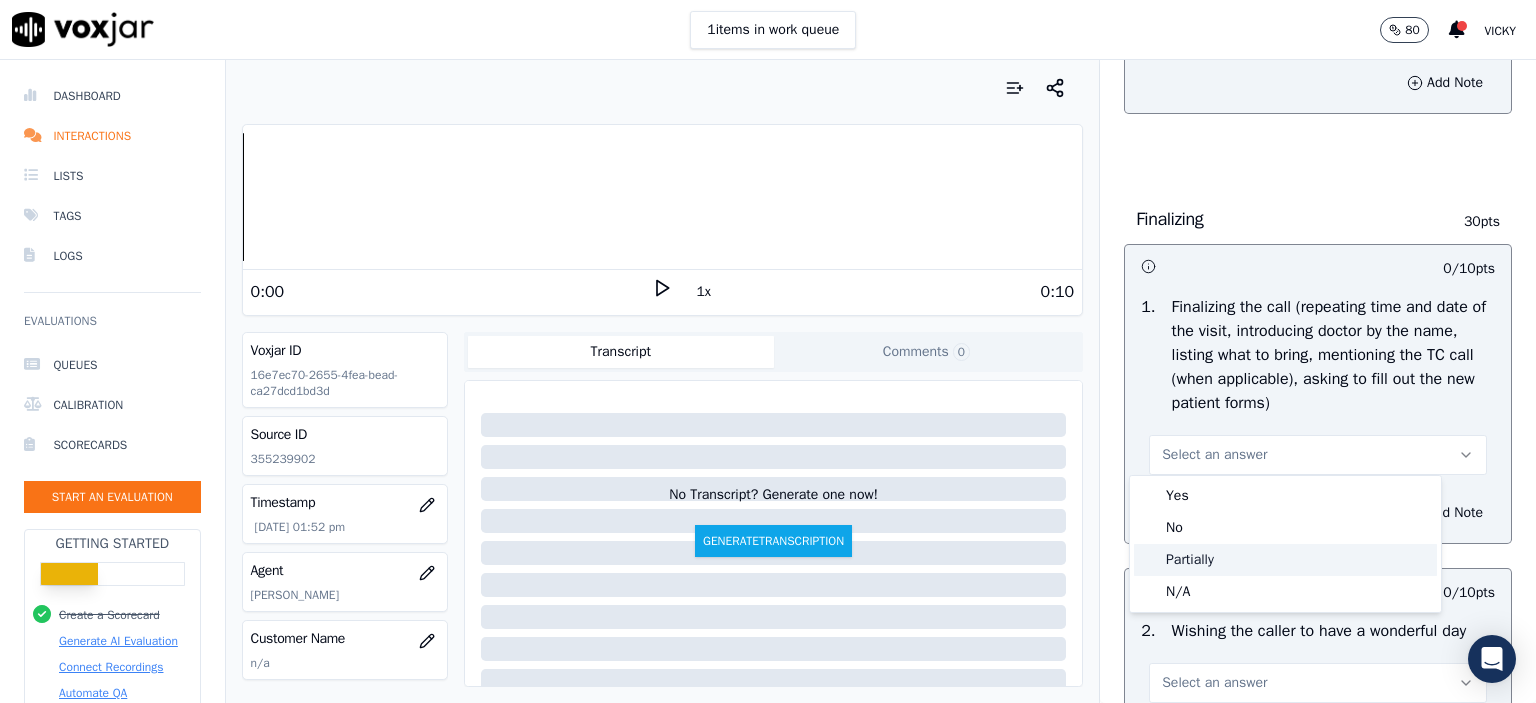 drag, startPoint x: 1215, startPoint y: 578, endPoint x: 1220, endPoint y: 558, distance: 20.615528 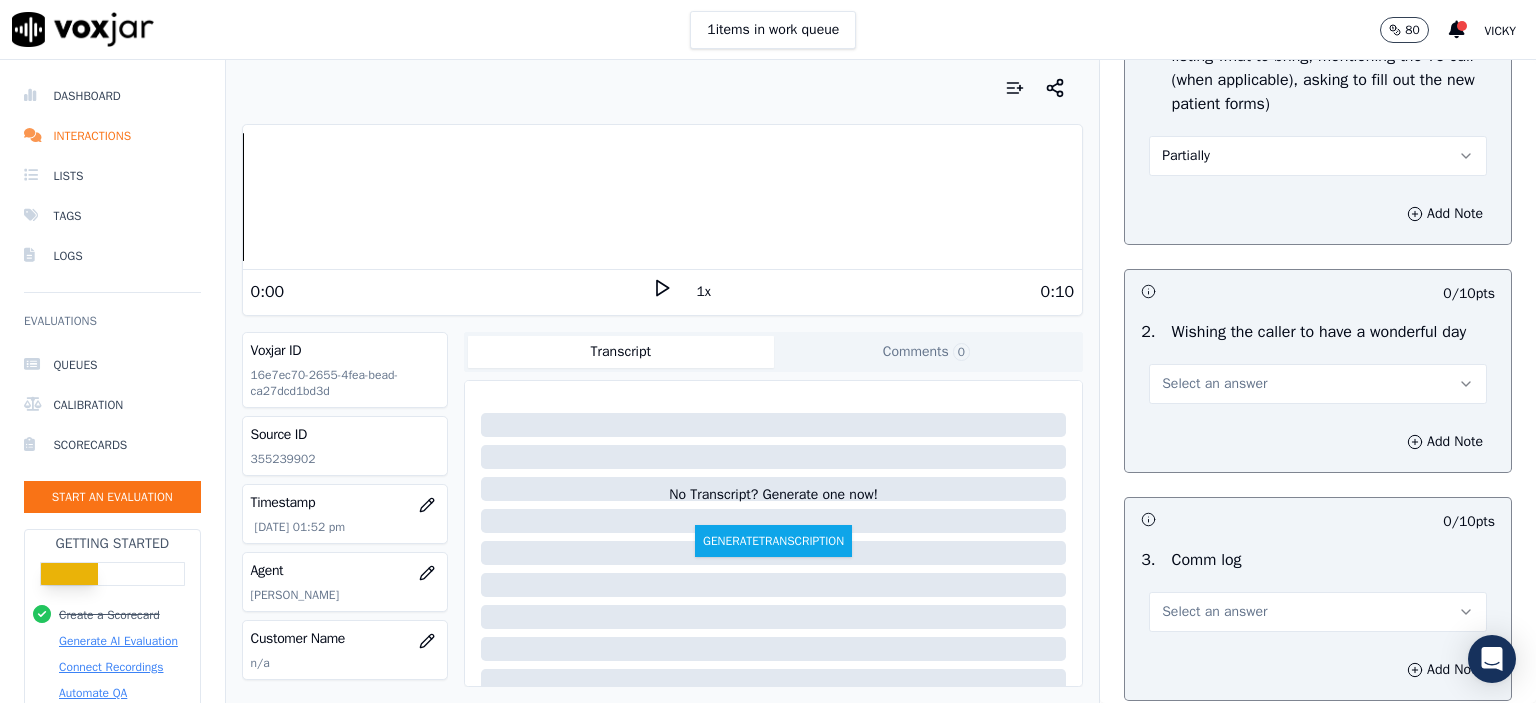 scroll, scrollTop: 2500, scrollLeft: 0, axis: vertical 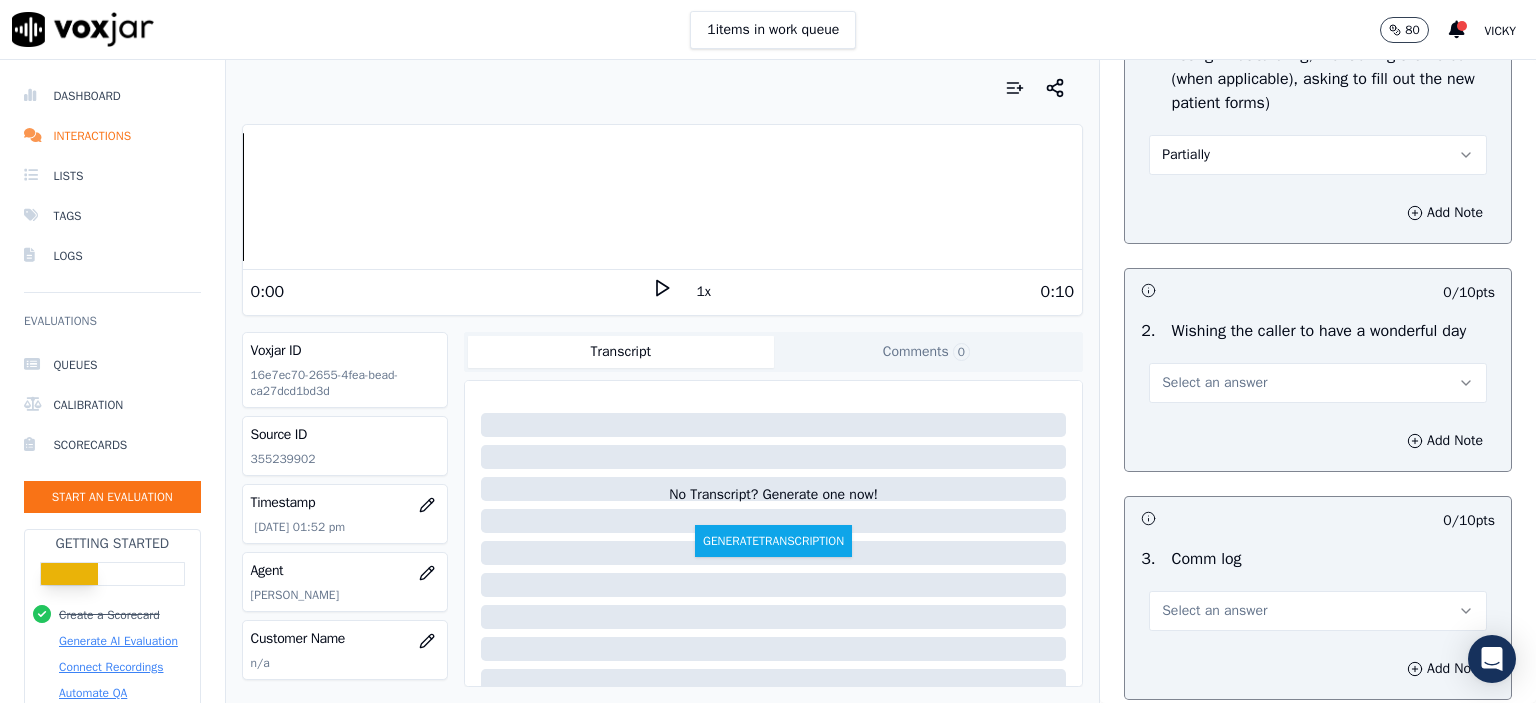 click on "Select an answer" at bounding box center (1318, 383) 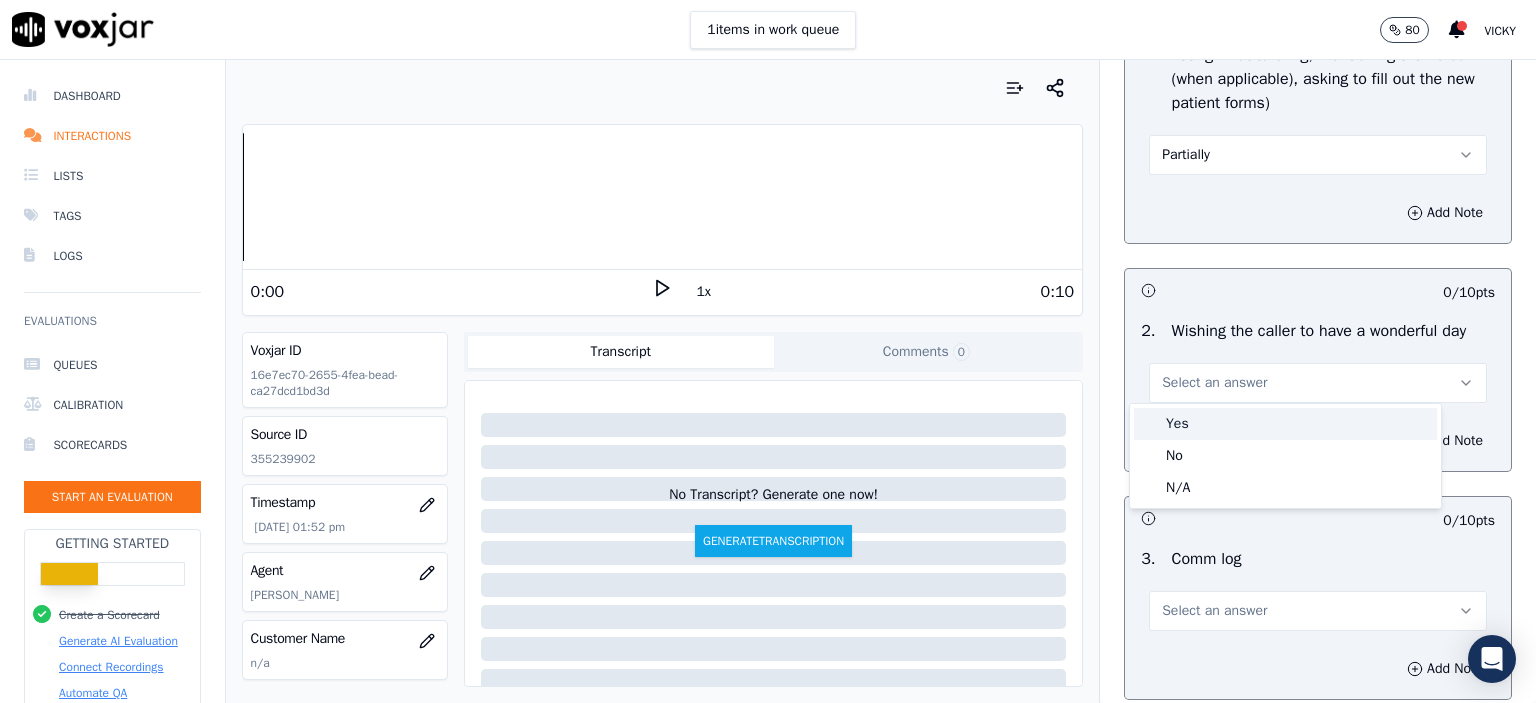 drag, startPoint x: 1271, startPoint y: 403, endPoint x: 1264, endPoint y: 419, distance: 17.464249 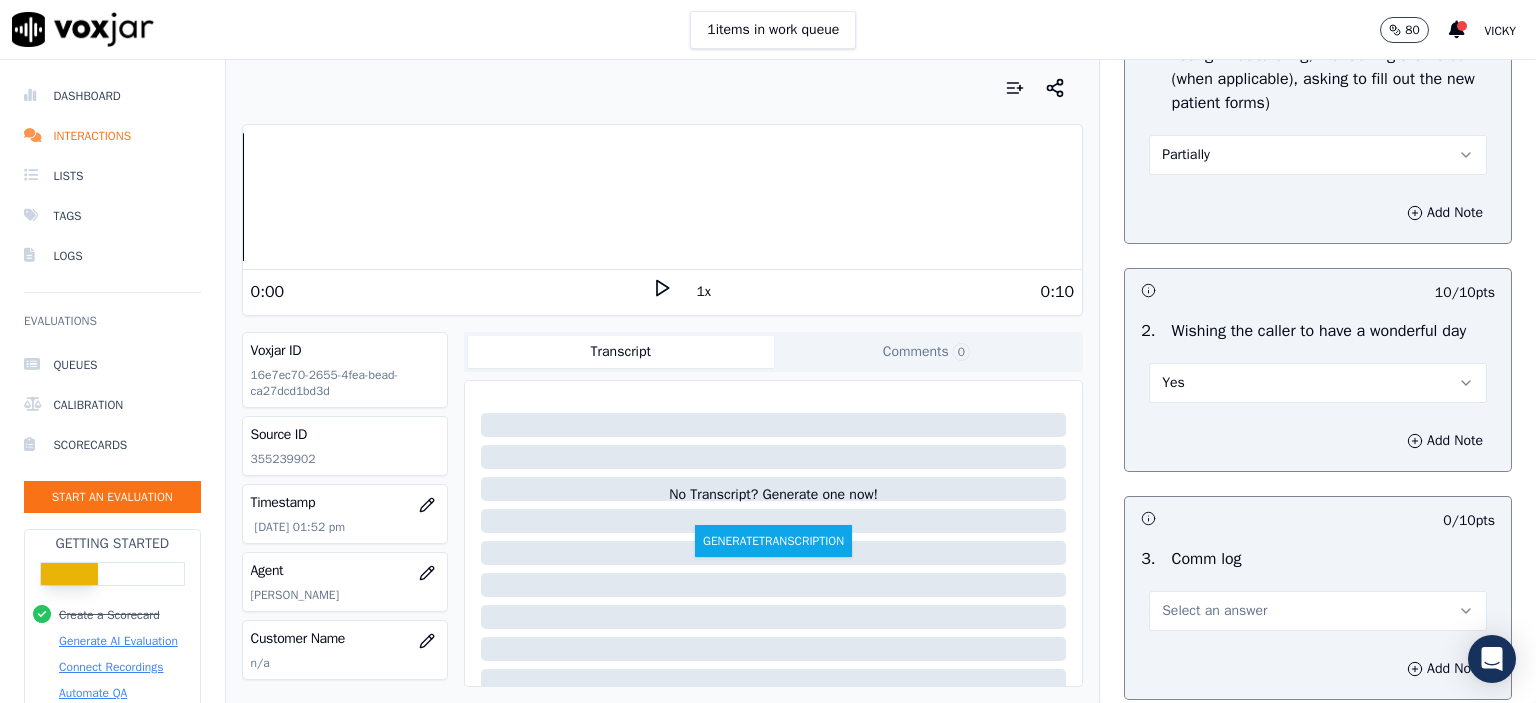 click on "Select an answer" at bounding box center (1318, 611) 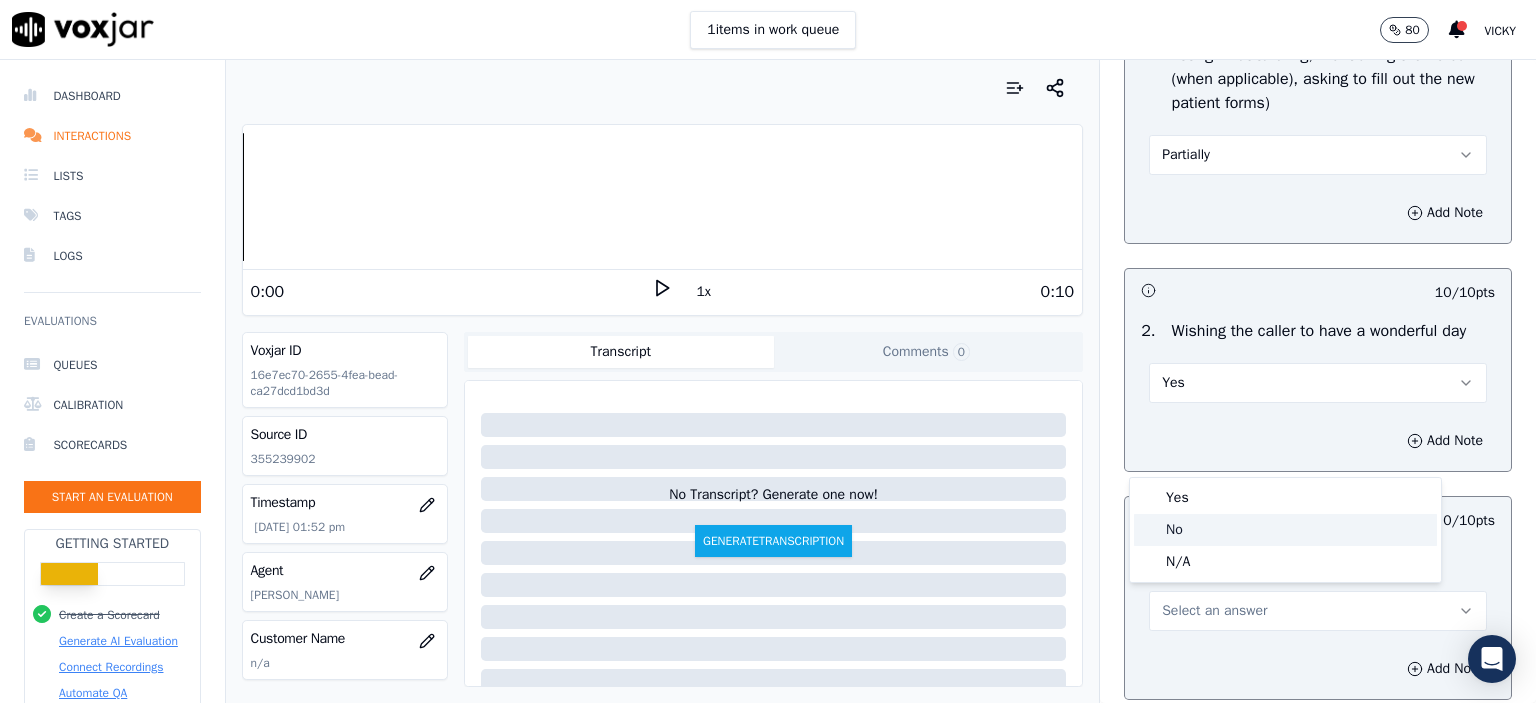 click on "No" 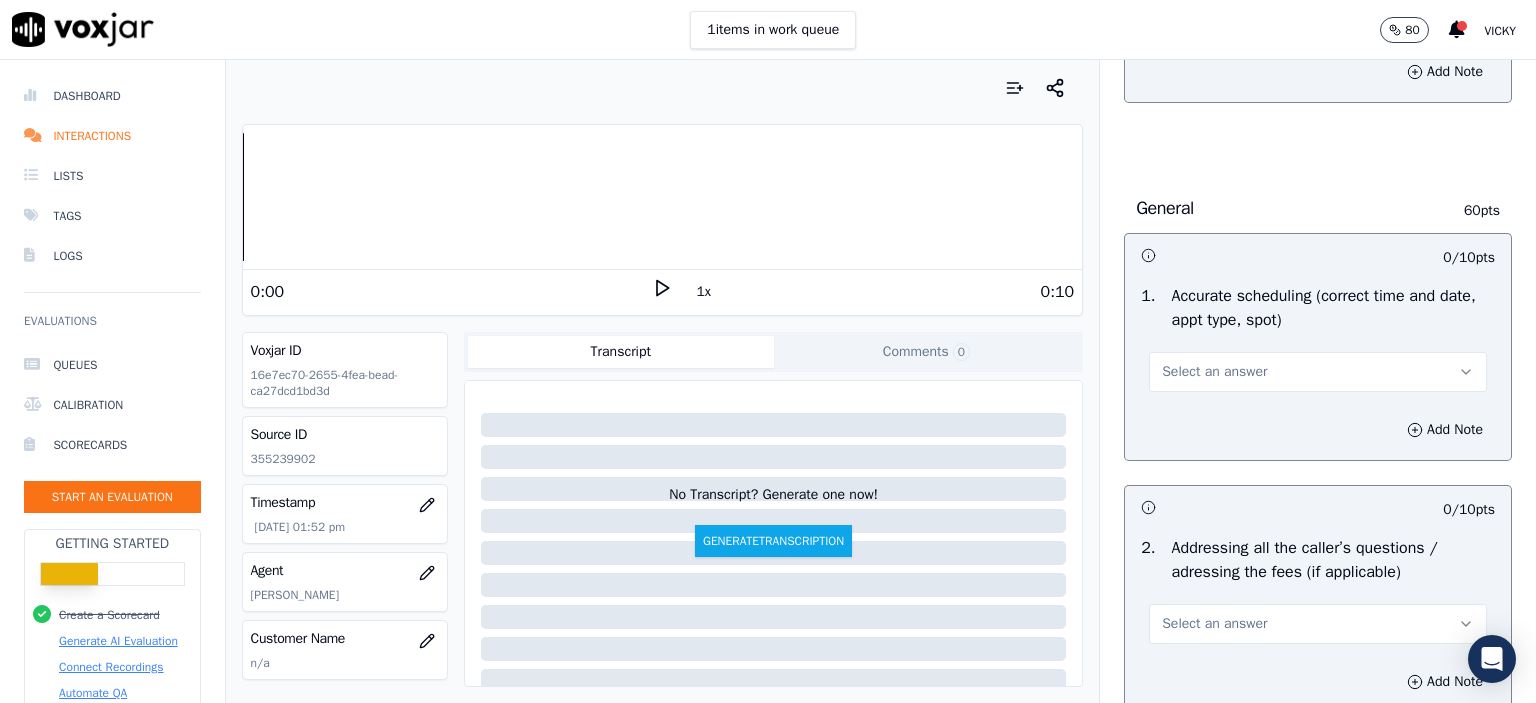 scroll, scrollTop: 3100, scrollLeft: 0, axis: vertical 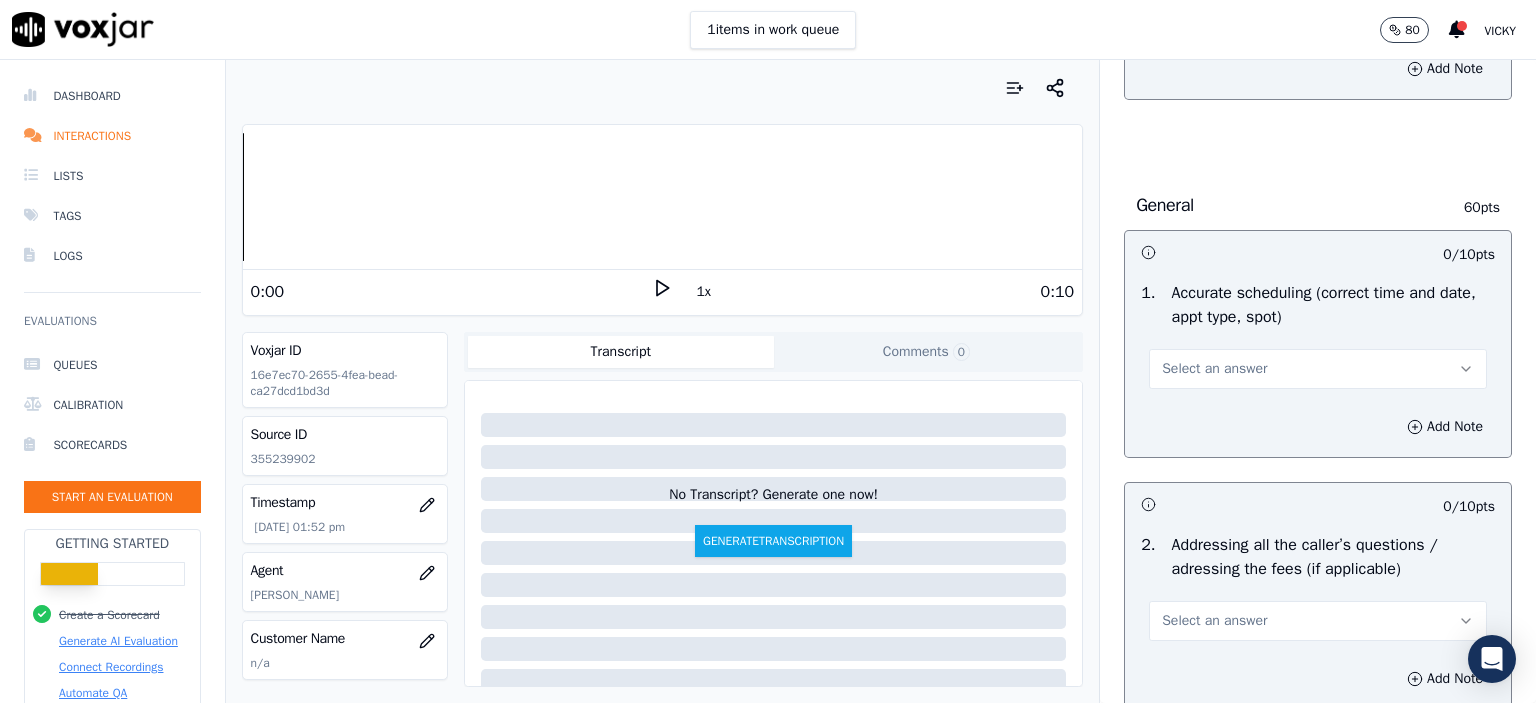 click on "Select an answer" at bounding box center [1214, 369] 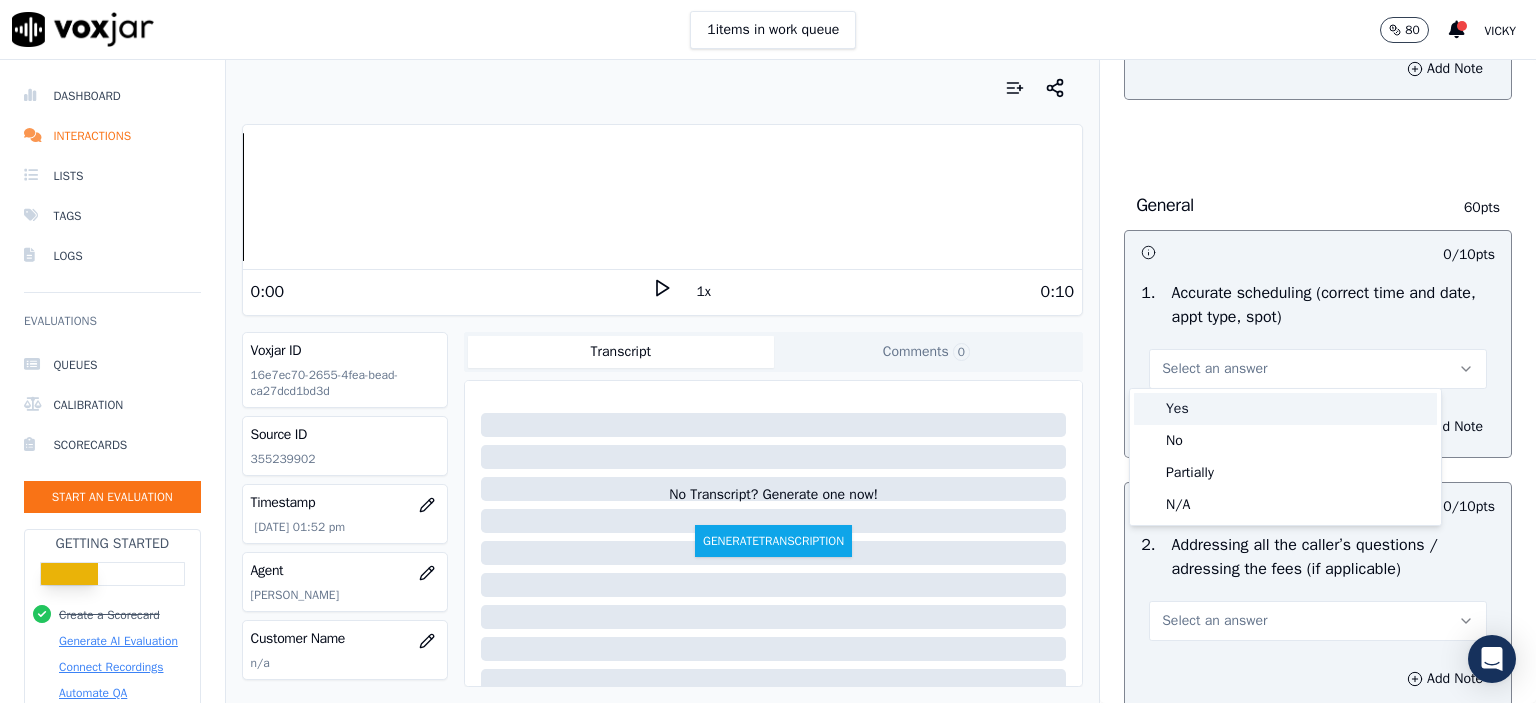 click on "Yes" at bounding box center [1285, 409] 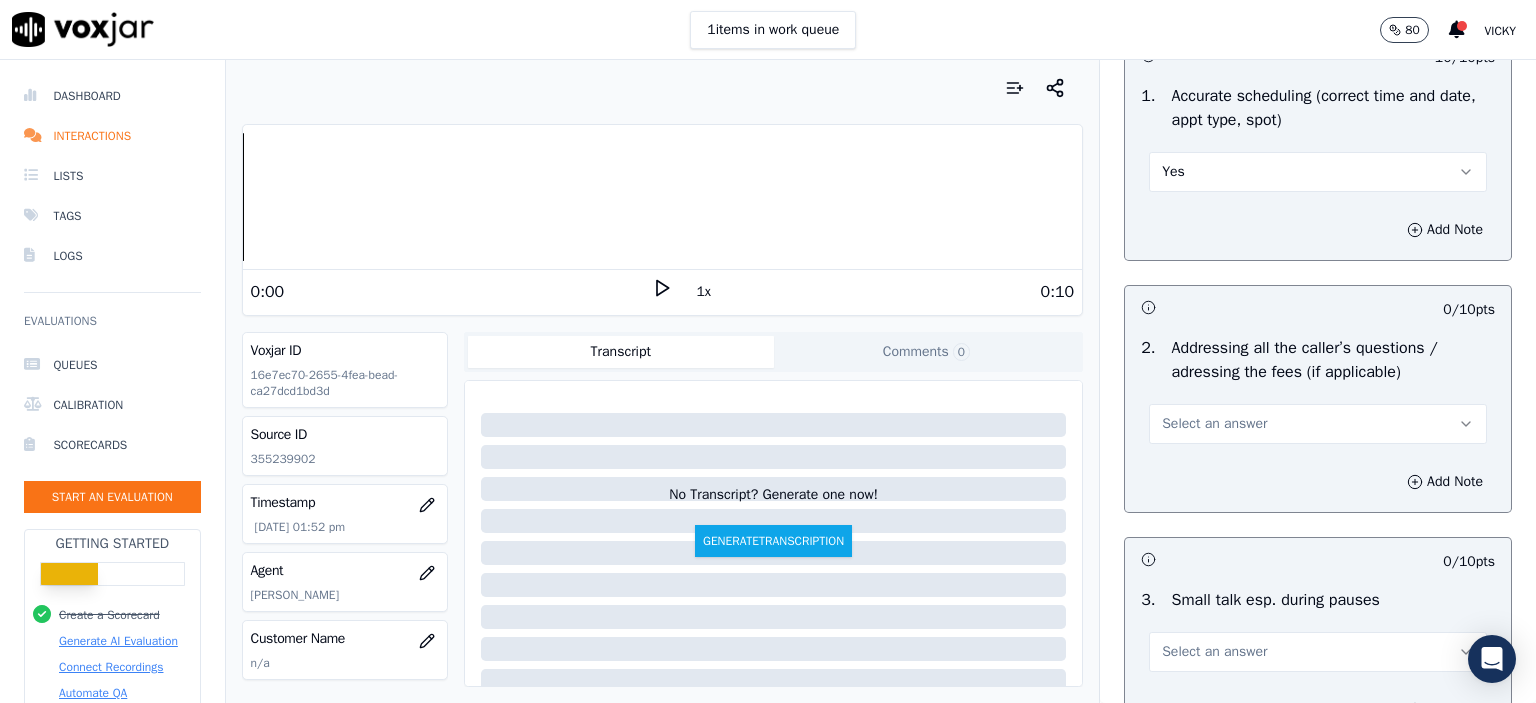 scroll, scrollTop: 3300, scrollLeft: 0, axis: vertical 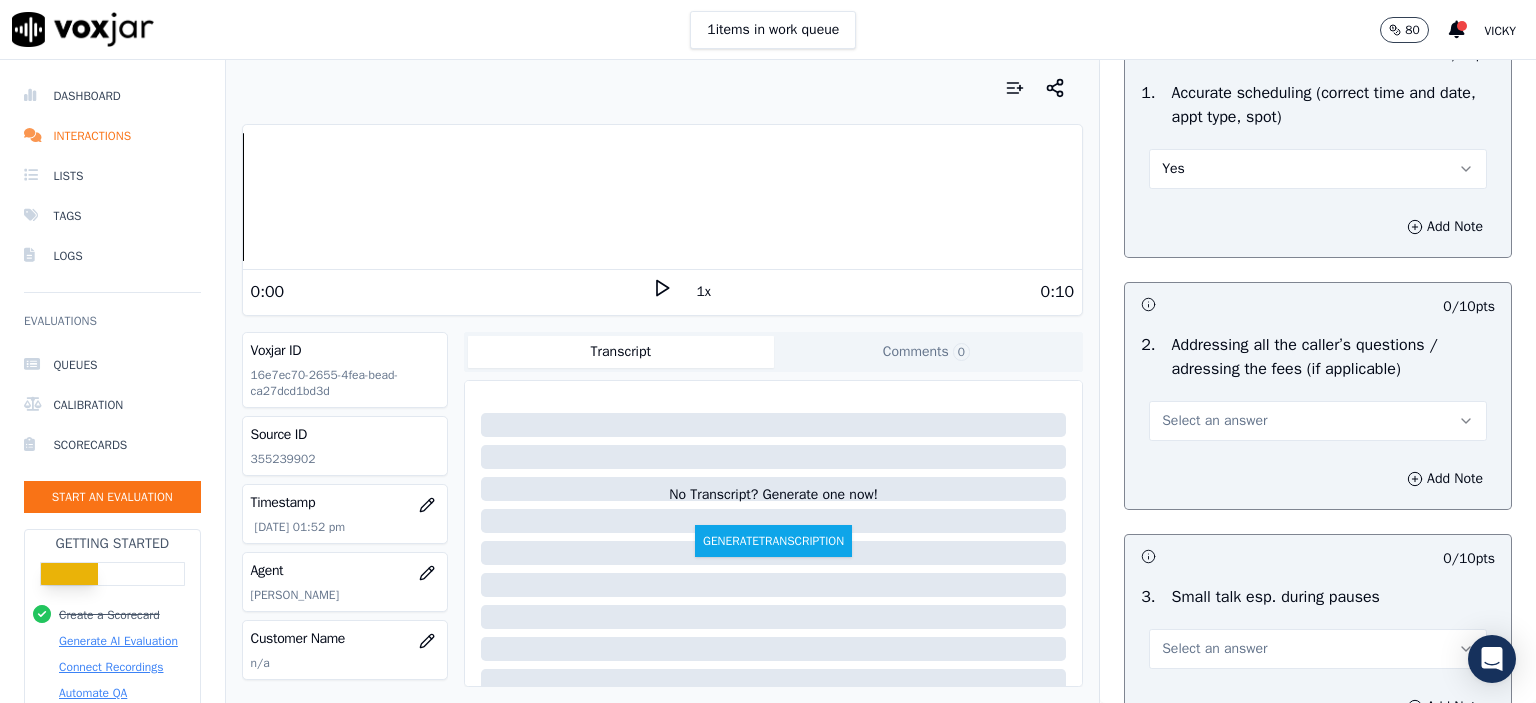 click on "Select an answer" at bounding box center (1318, 421) 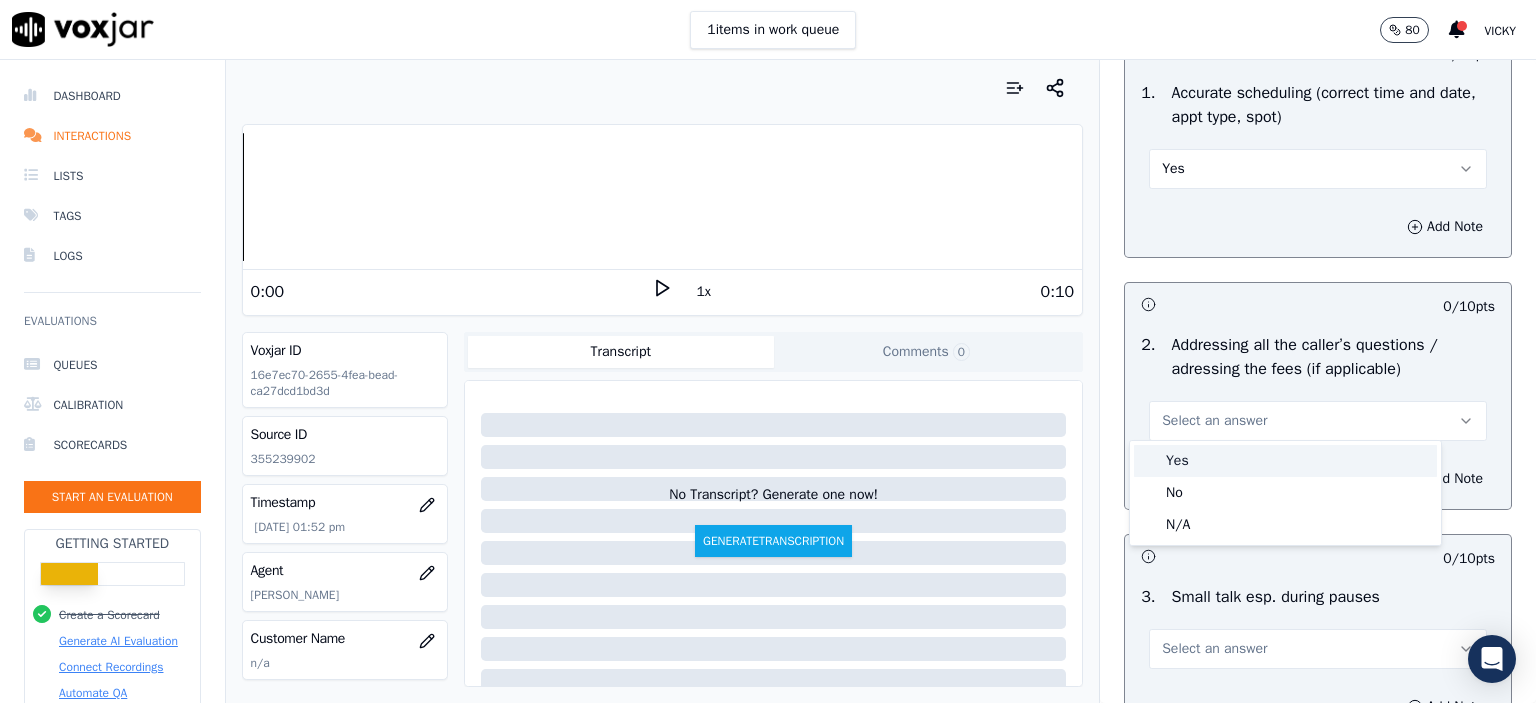 click on "Yes" at bounding box center [1285, 461] 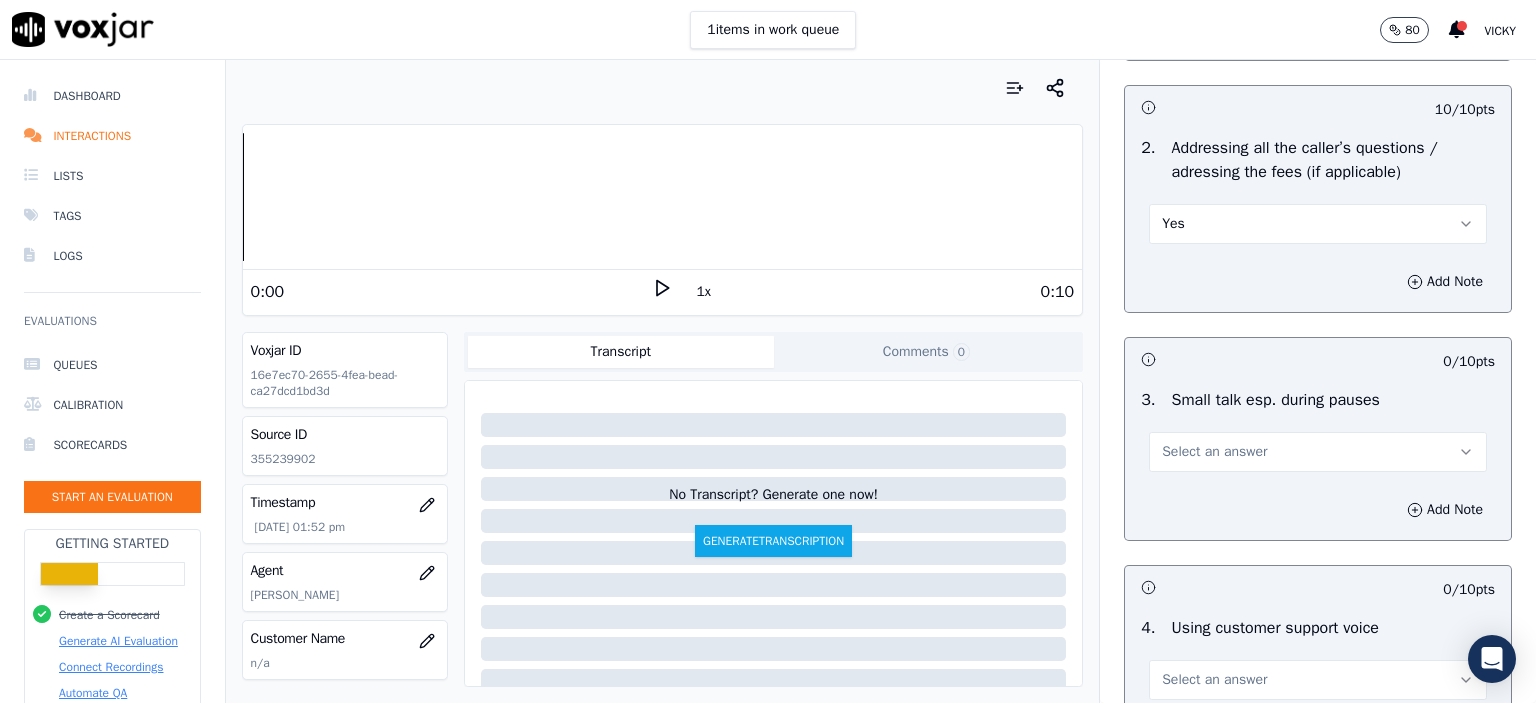 scroll, scrollTop: 3500, scrollLeft: 0, axis: vertical 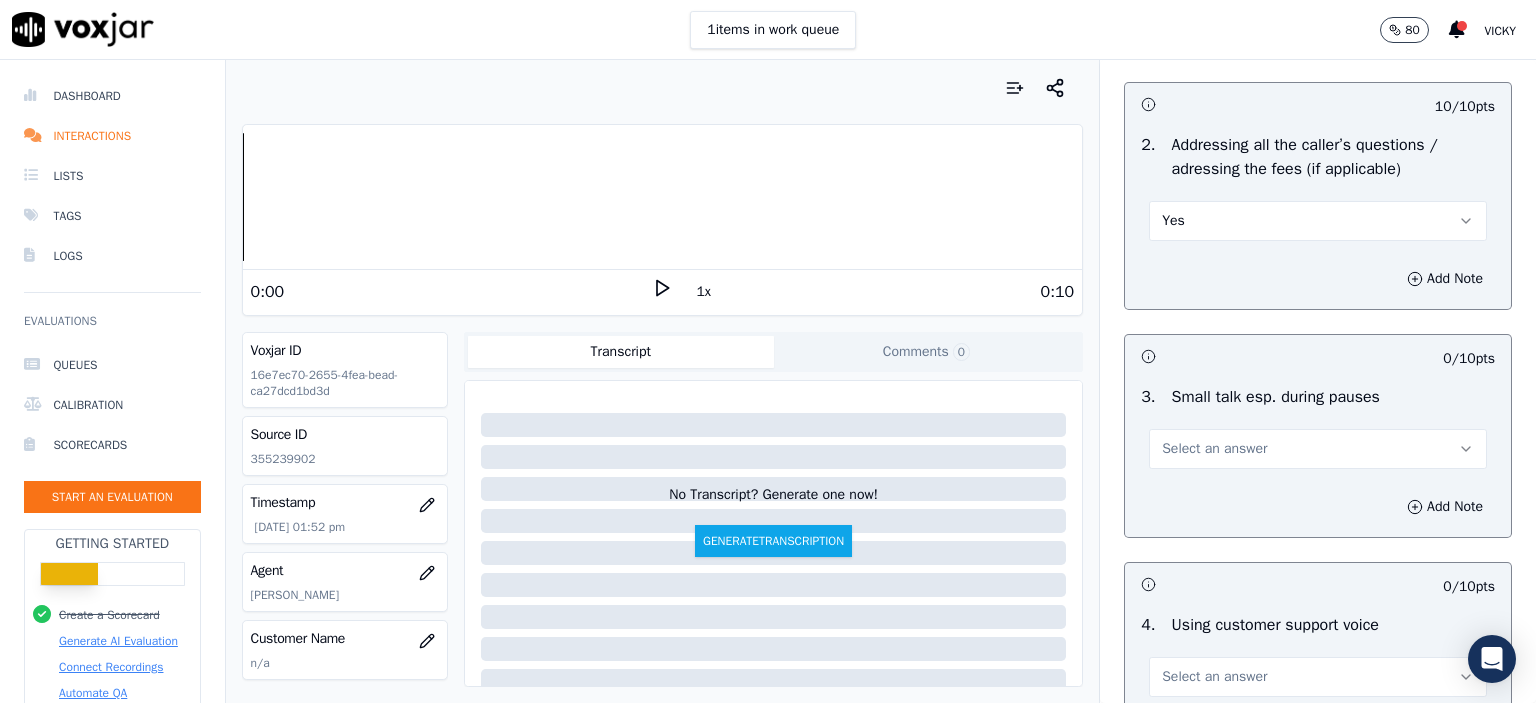 click on "Select an answer" at bounding box center (1318, 449) 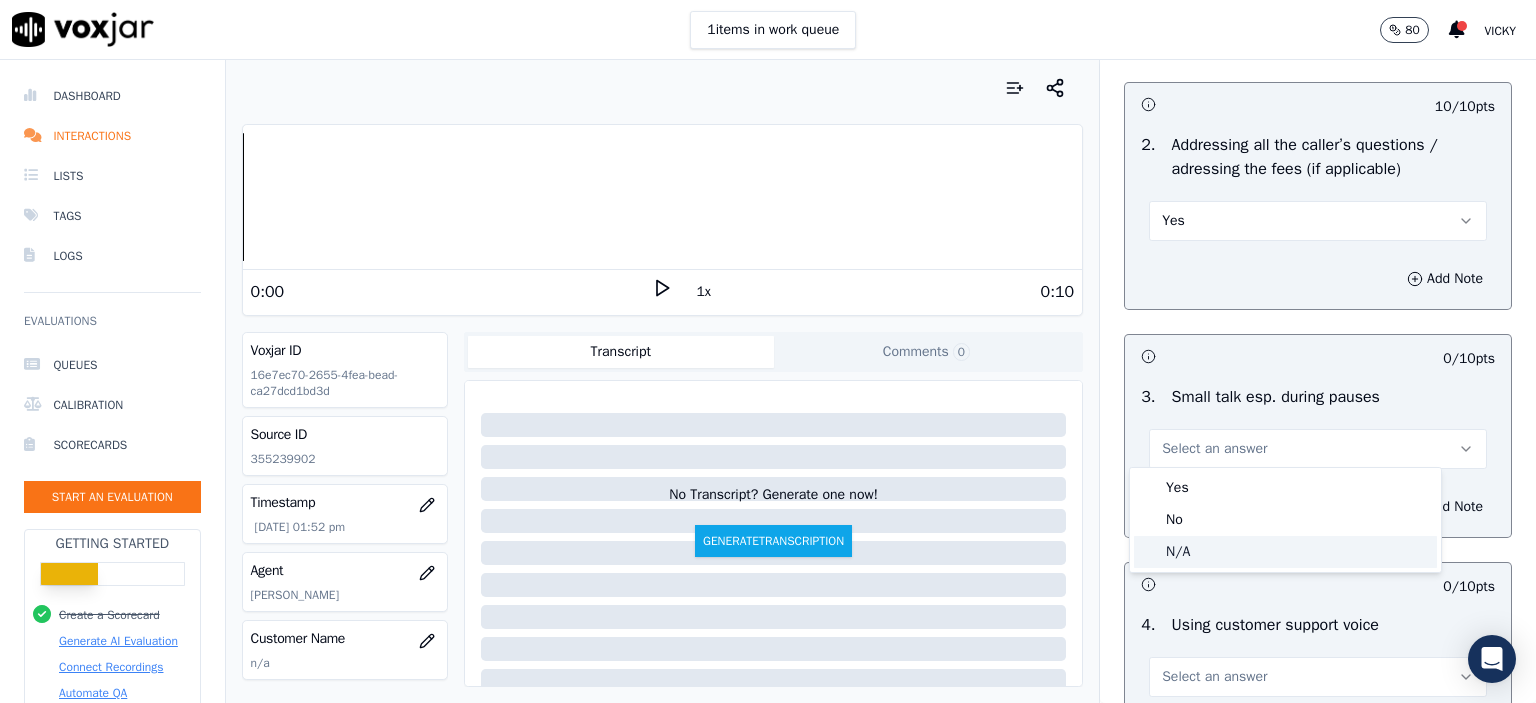 click on "N/A" 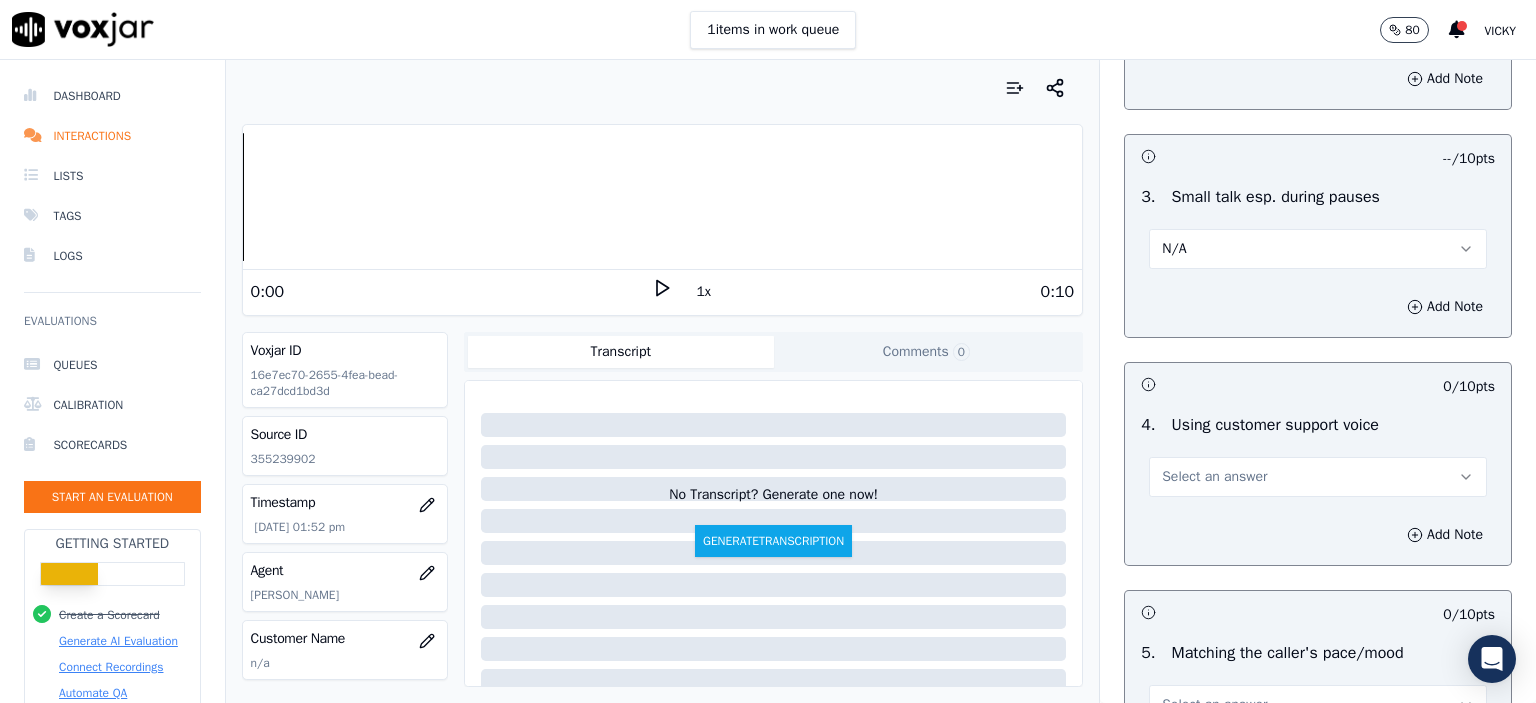 click on "Select an answer" at bounding box center (1214, 477) 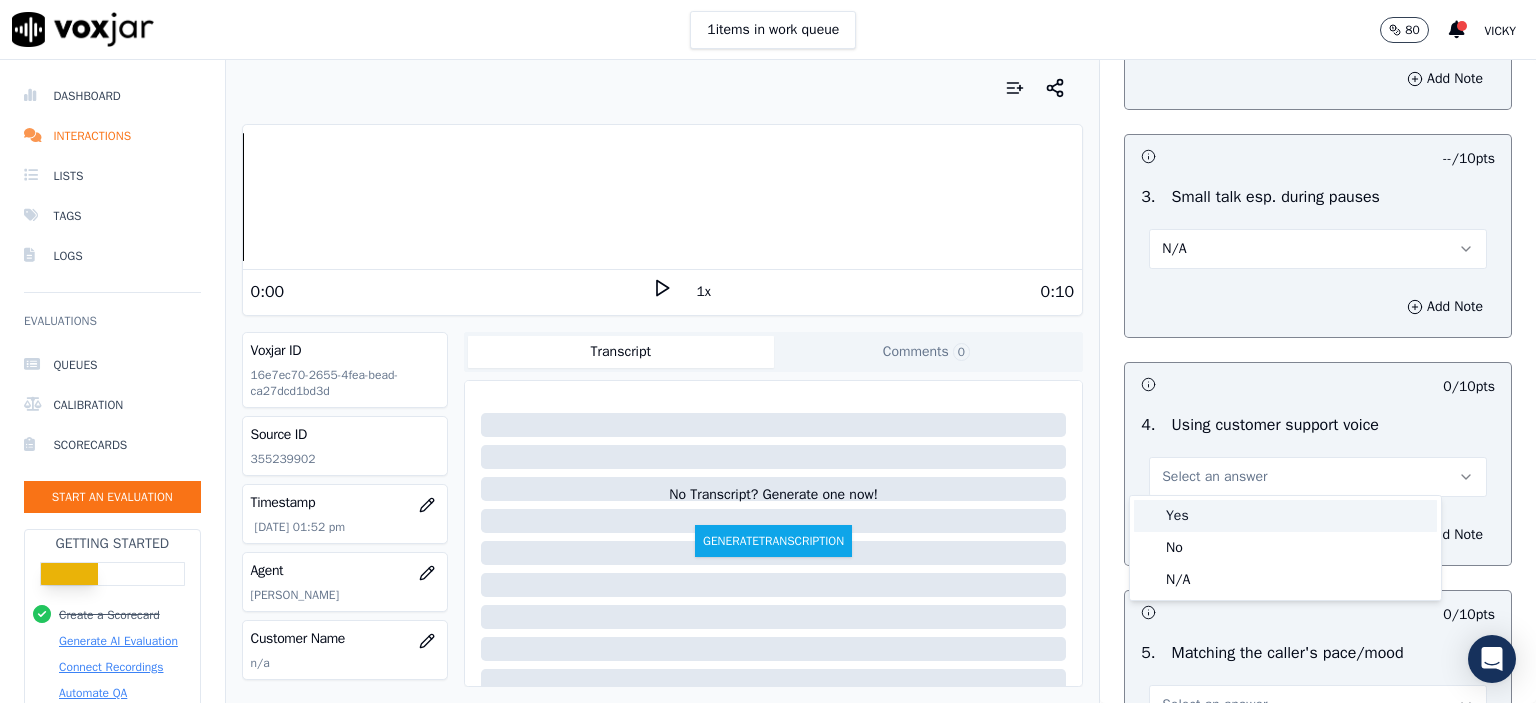 click on "Yes" at bounding box center [1285, 516] 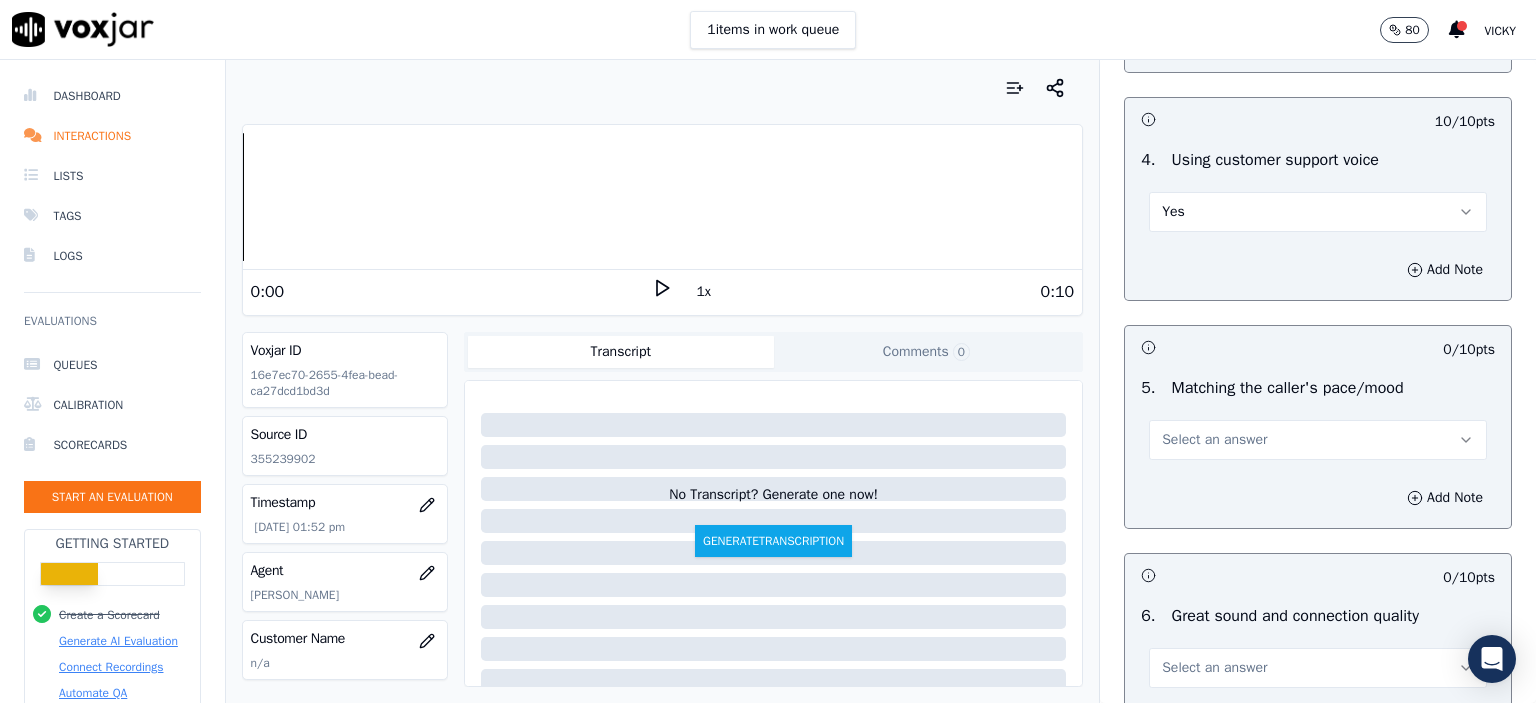 scroll, scrollTop: 4000, scrollLeft: 0, axis: vertical 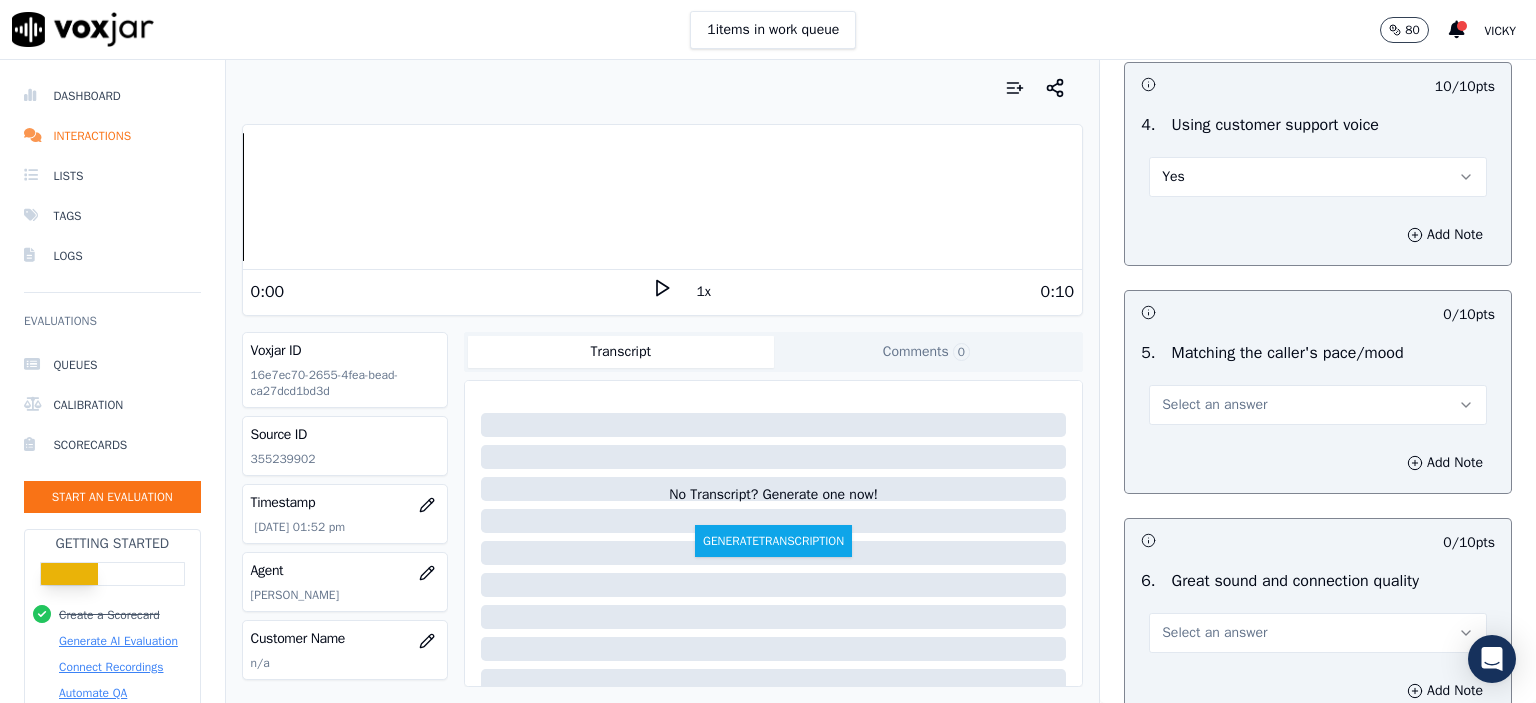 click on "Select an answer" at bounding box center [1214, 405] 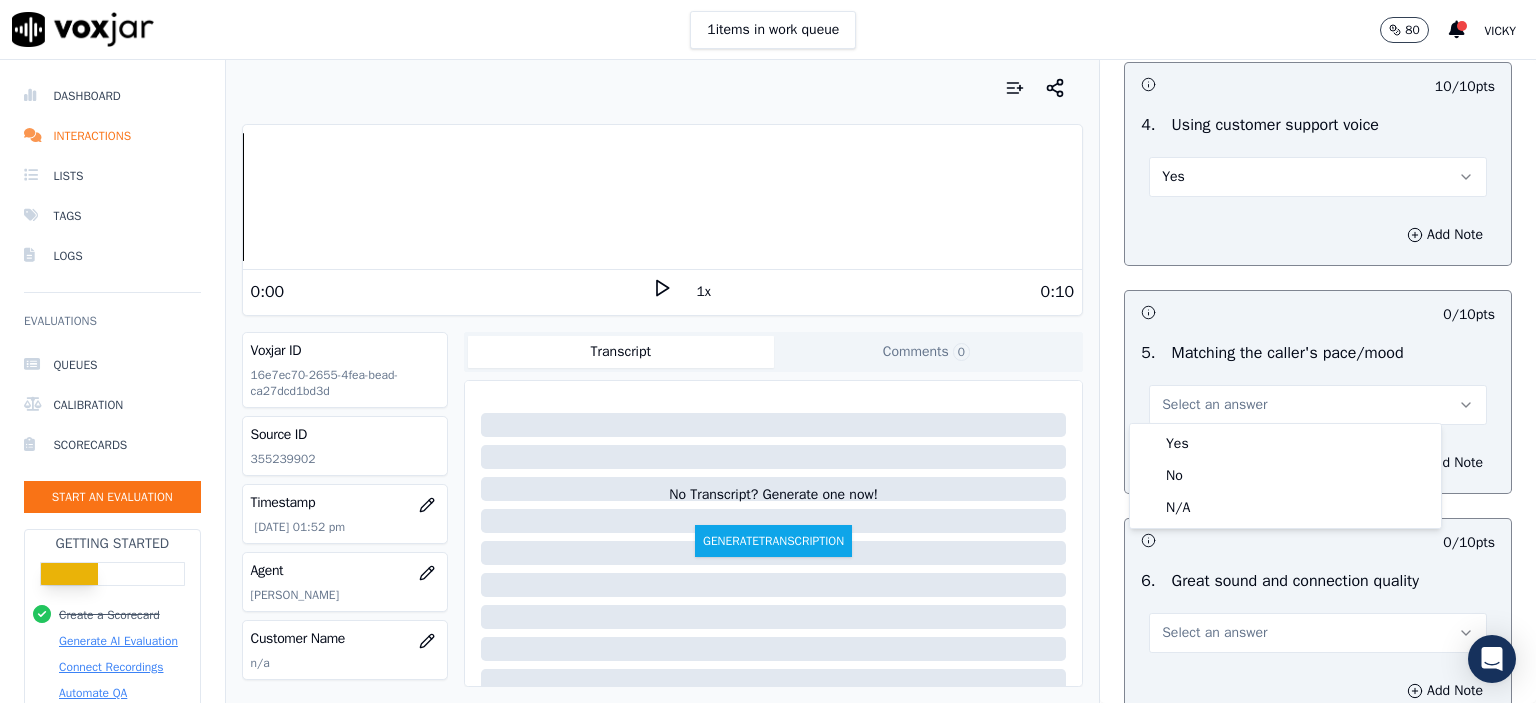 click on "Yes" at bounding box center [1285, 444] 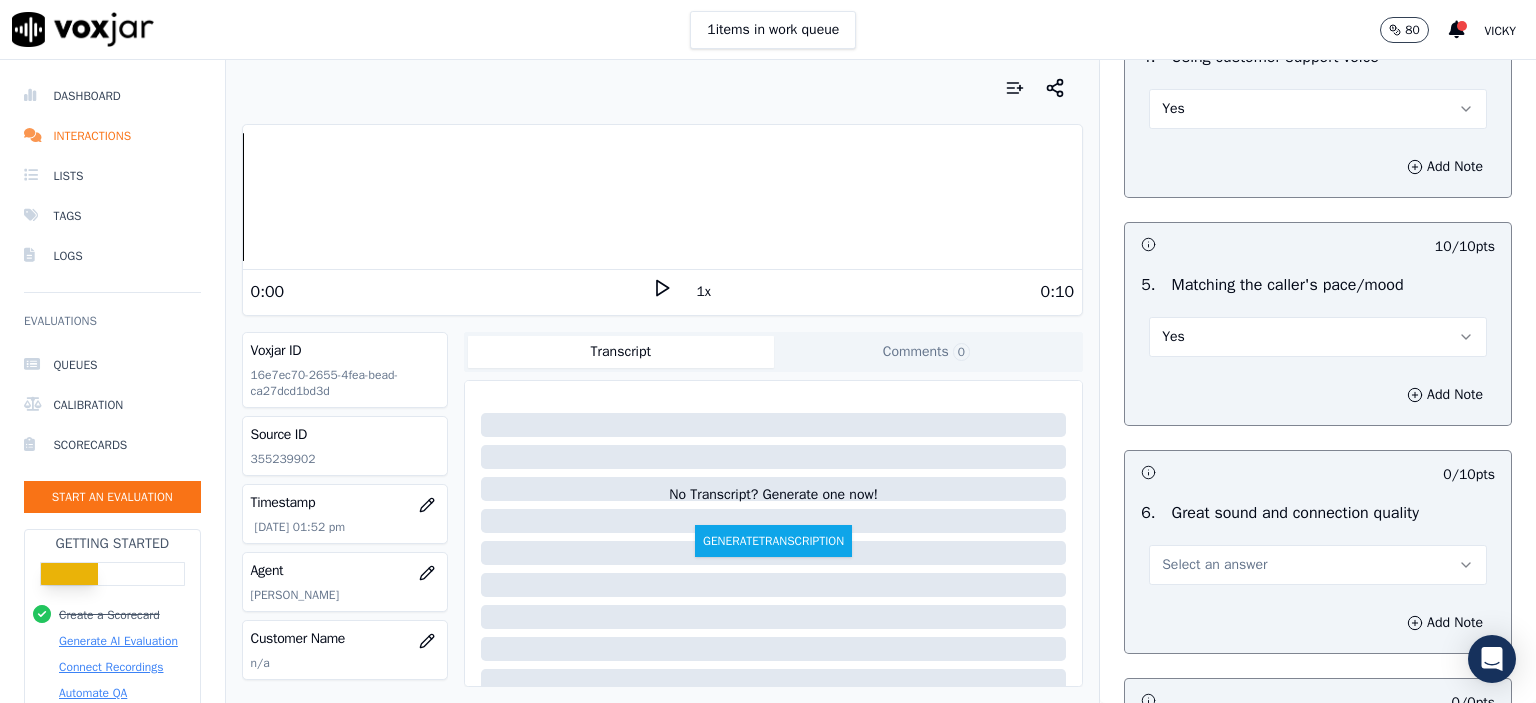 scroll, scrollTop: 4200, scrollLeft: 0, axis: vertical 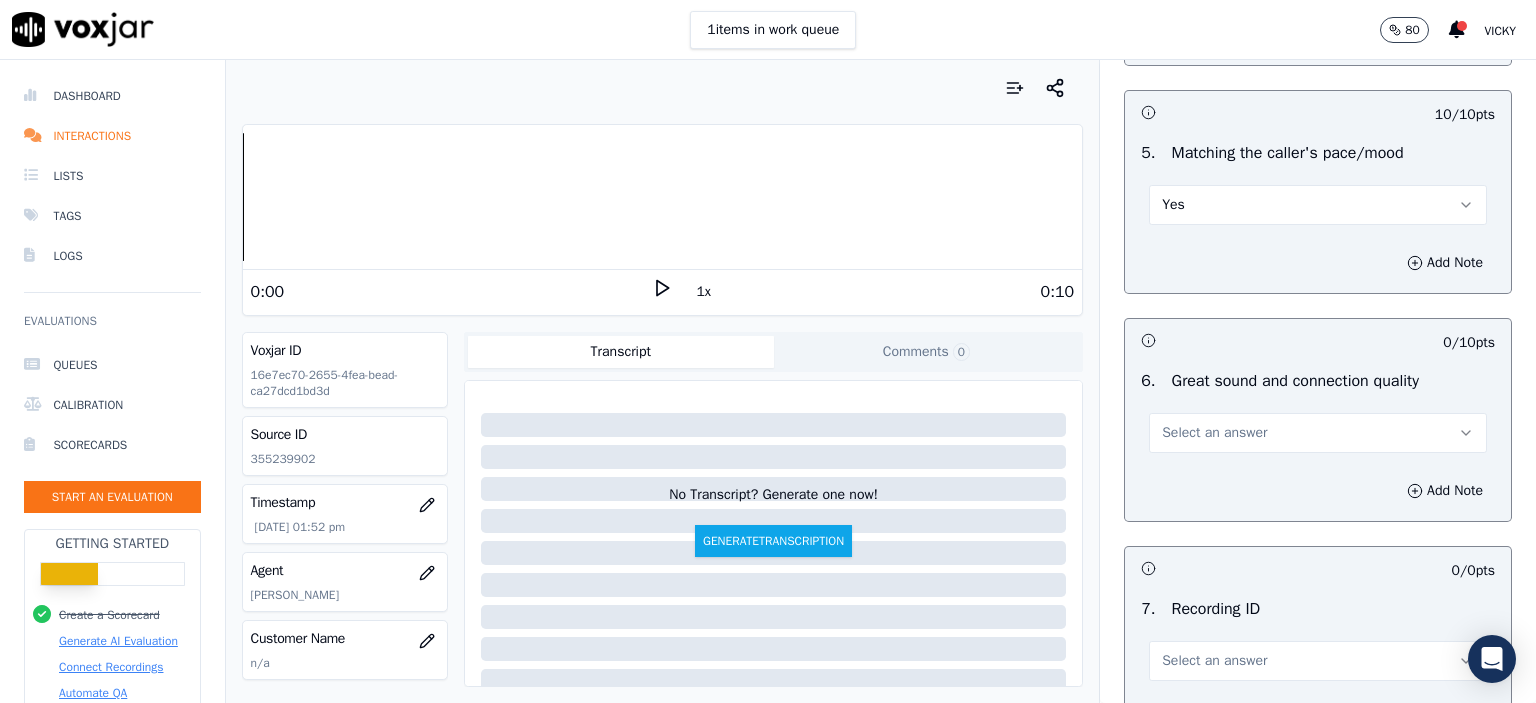 click on "Select an answer" at bounding box center [1214, 433] 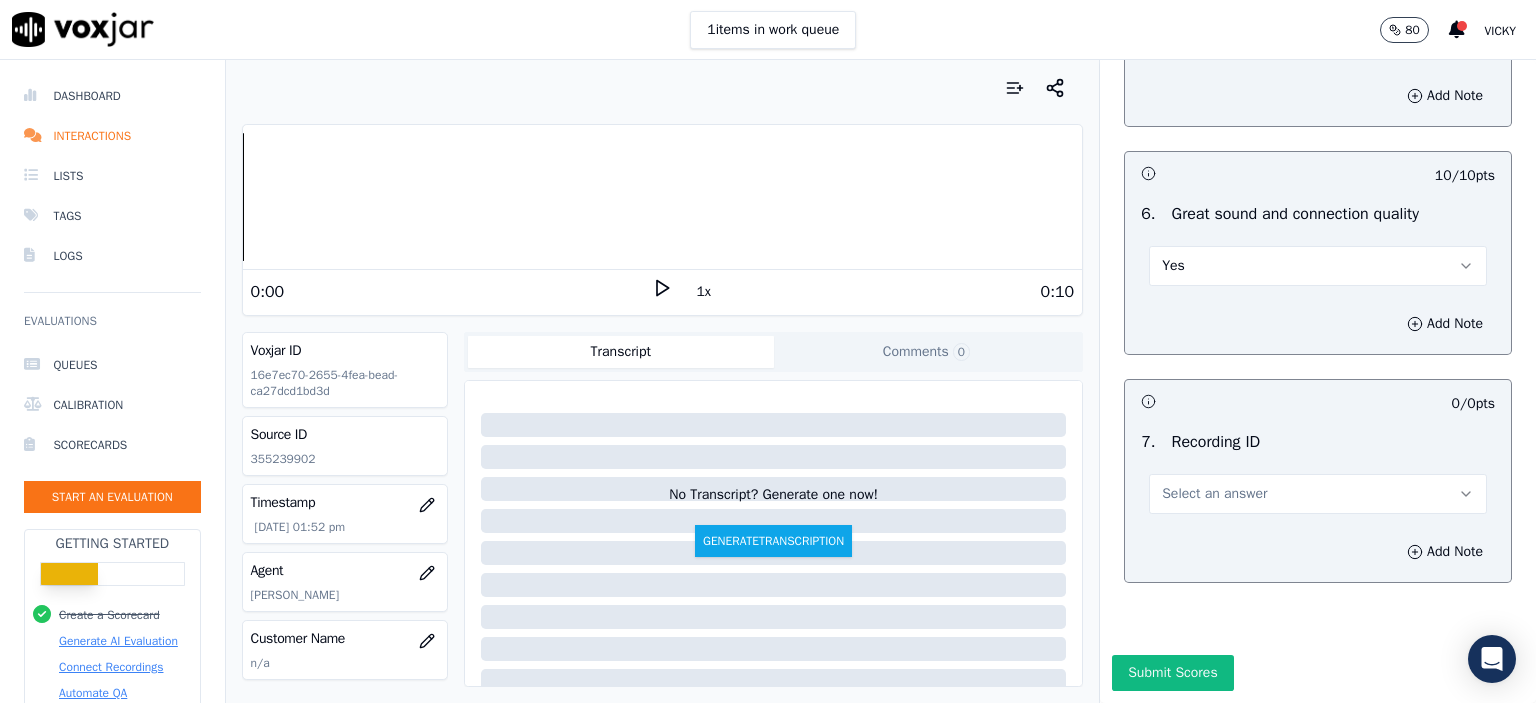 scroll, scrollTop: 4400, scrollLeft: 0, axis: vertical 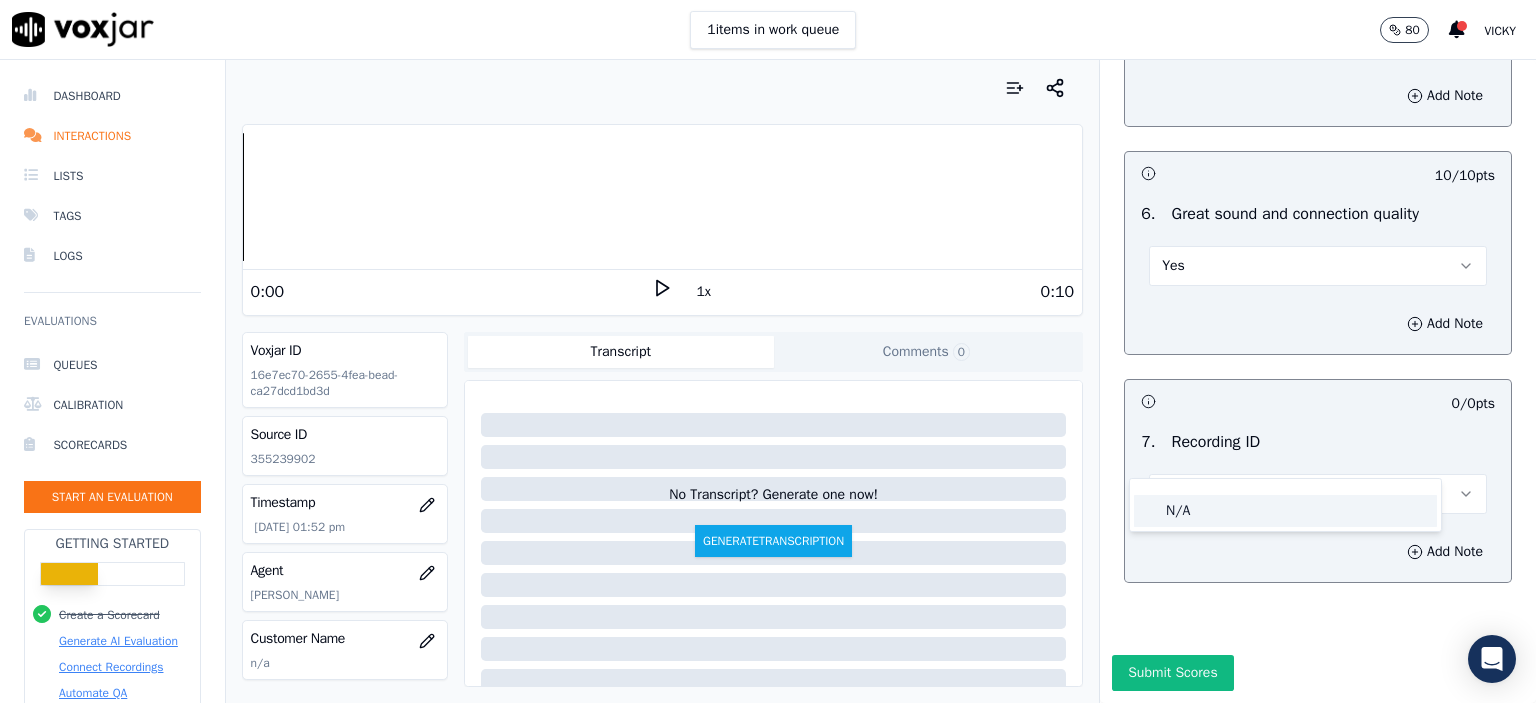 click on "N/A" 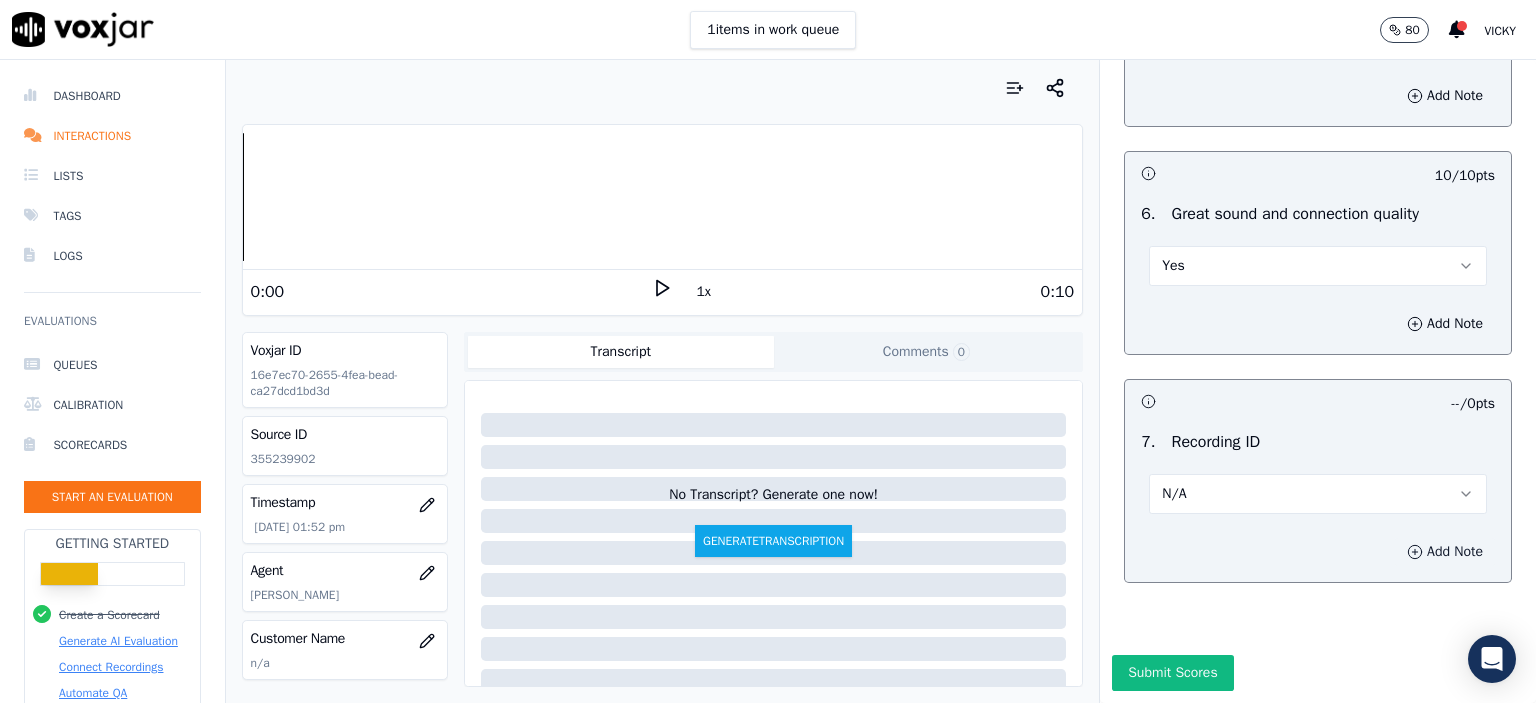 click on "Add Note" at bounding box center [1445, 552] 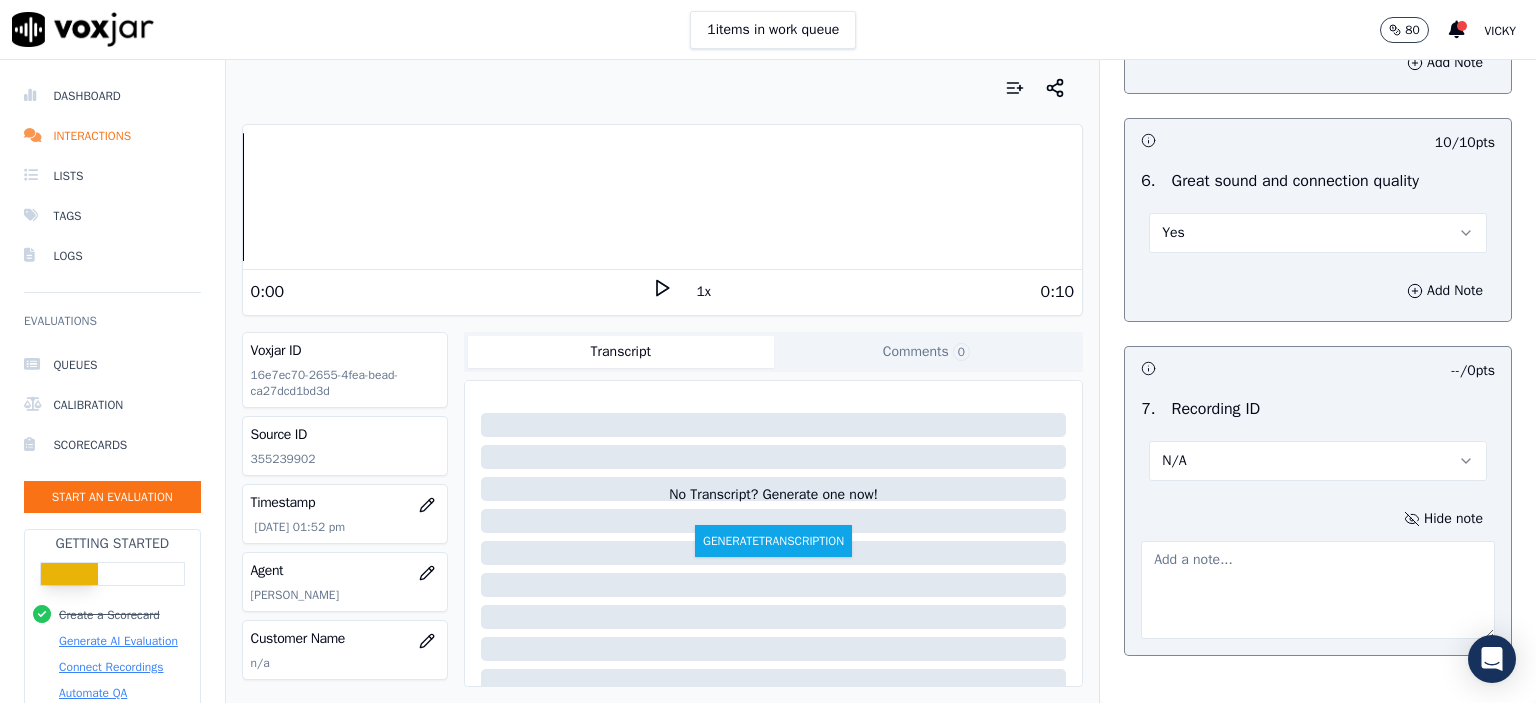 click on "355239902" 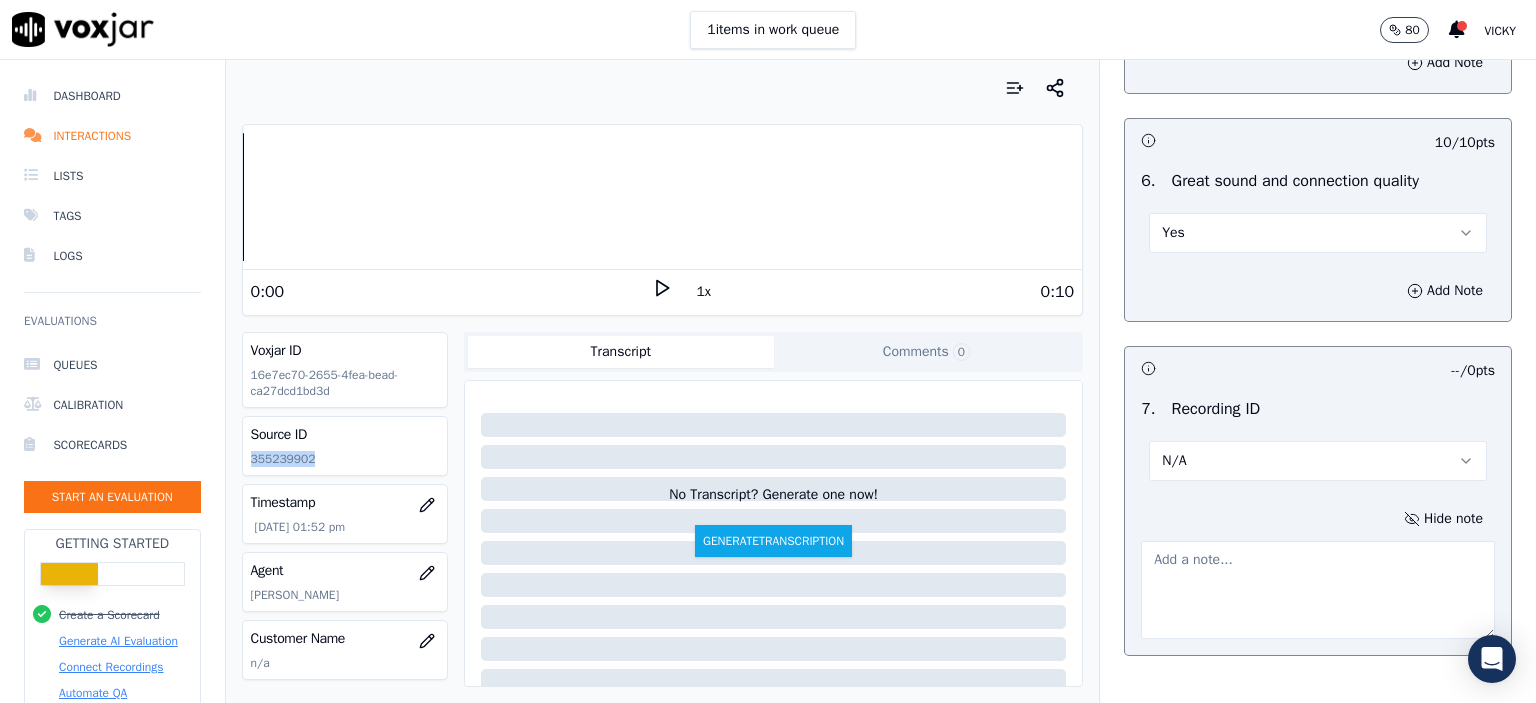 click on "355239902" 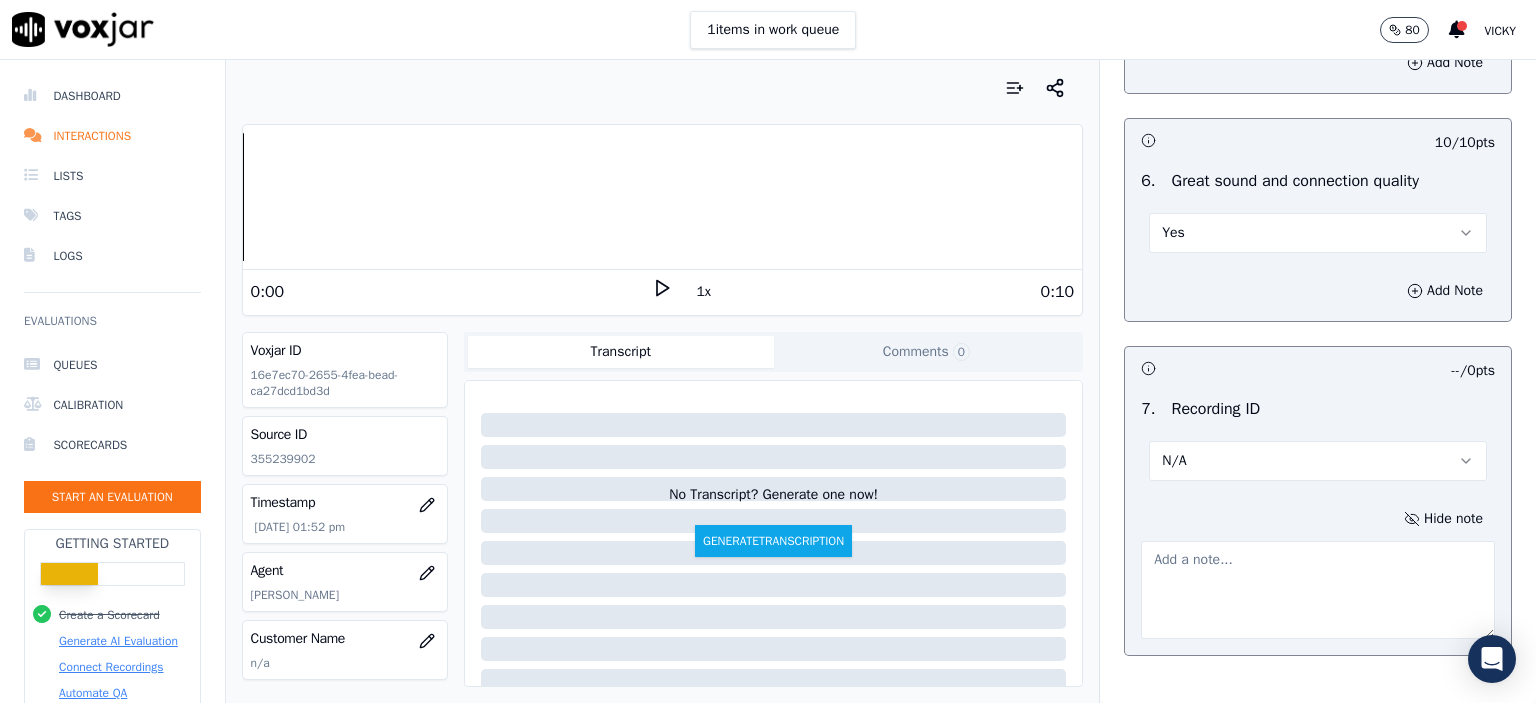 click at bounding box center [1318, 590] 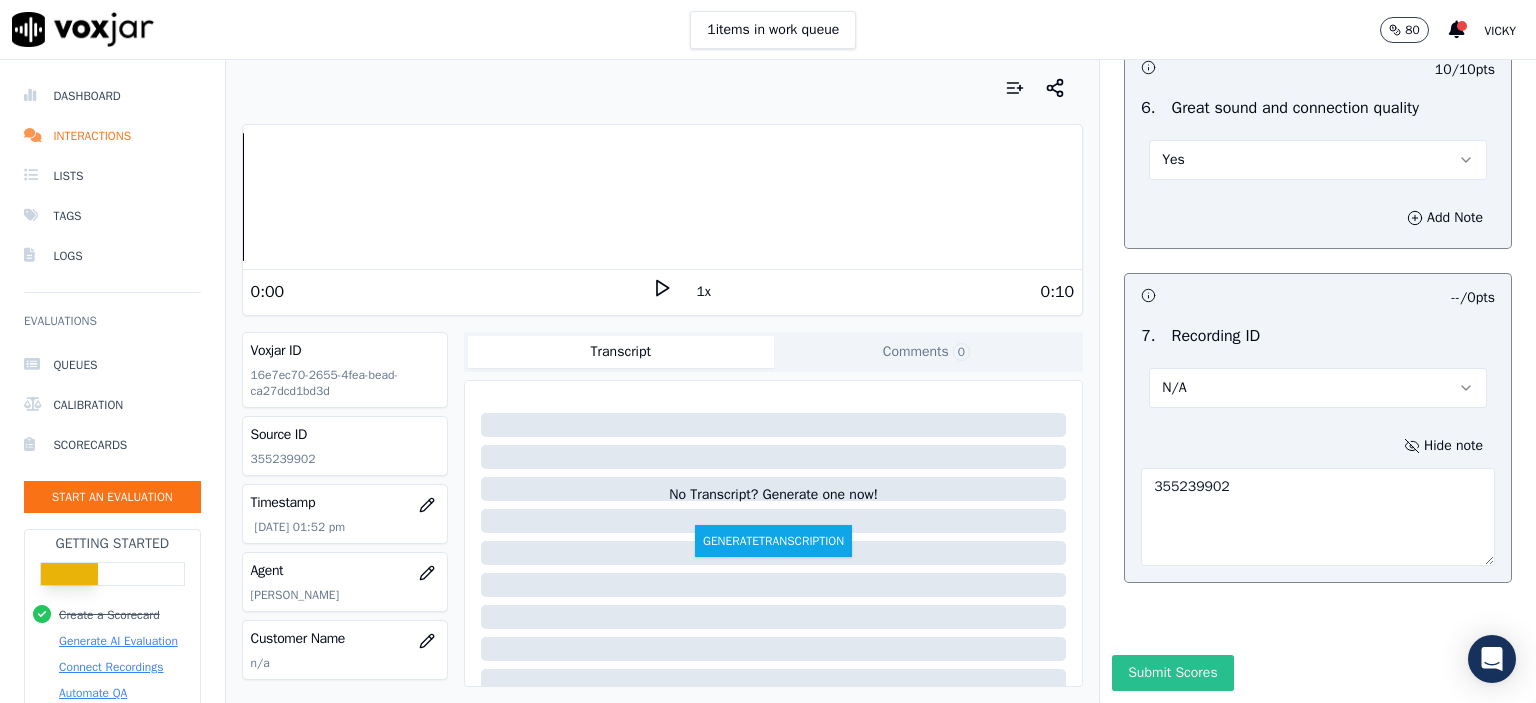 scroll, scrollTop: 4510, scrollLeft: 0, axis: vertical 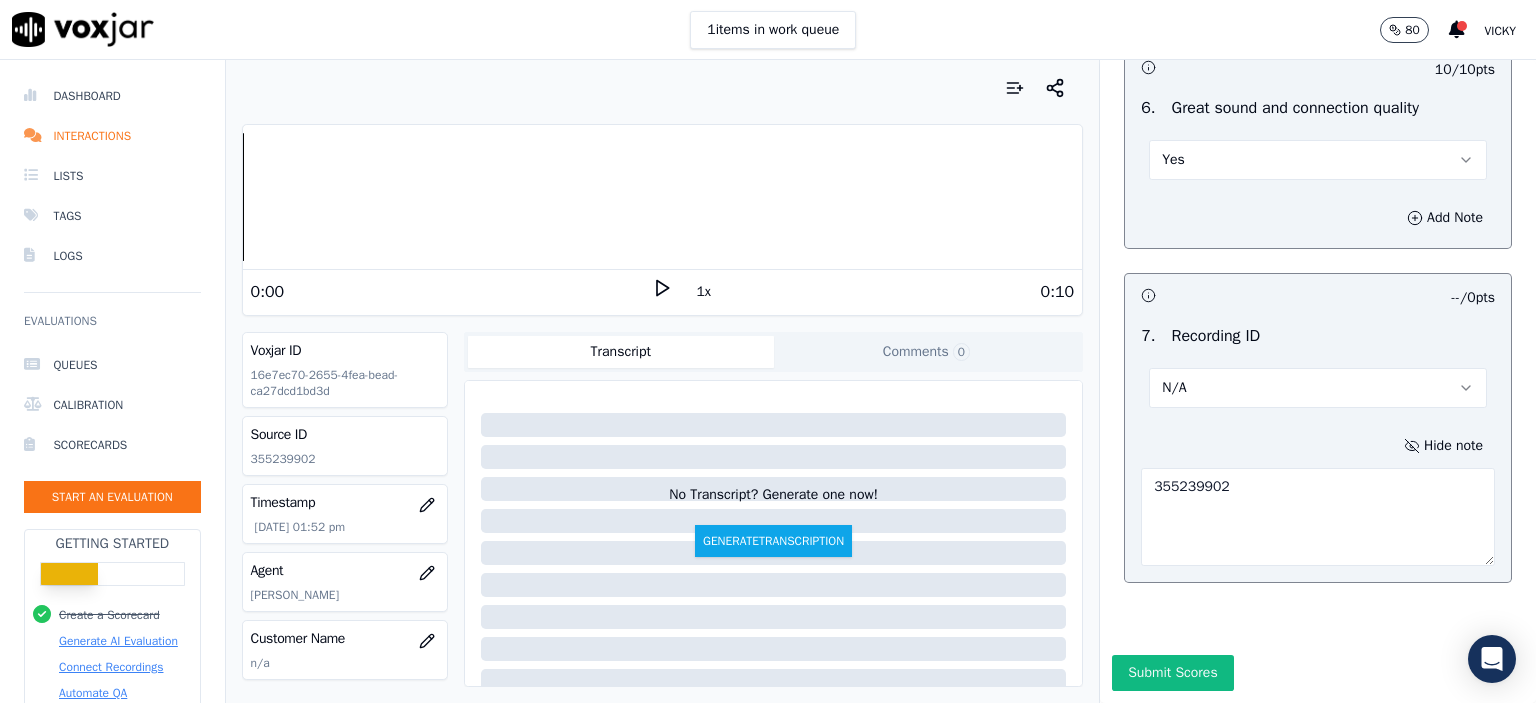 click on "Submit Scores" at bounding box center [1172, 673] 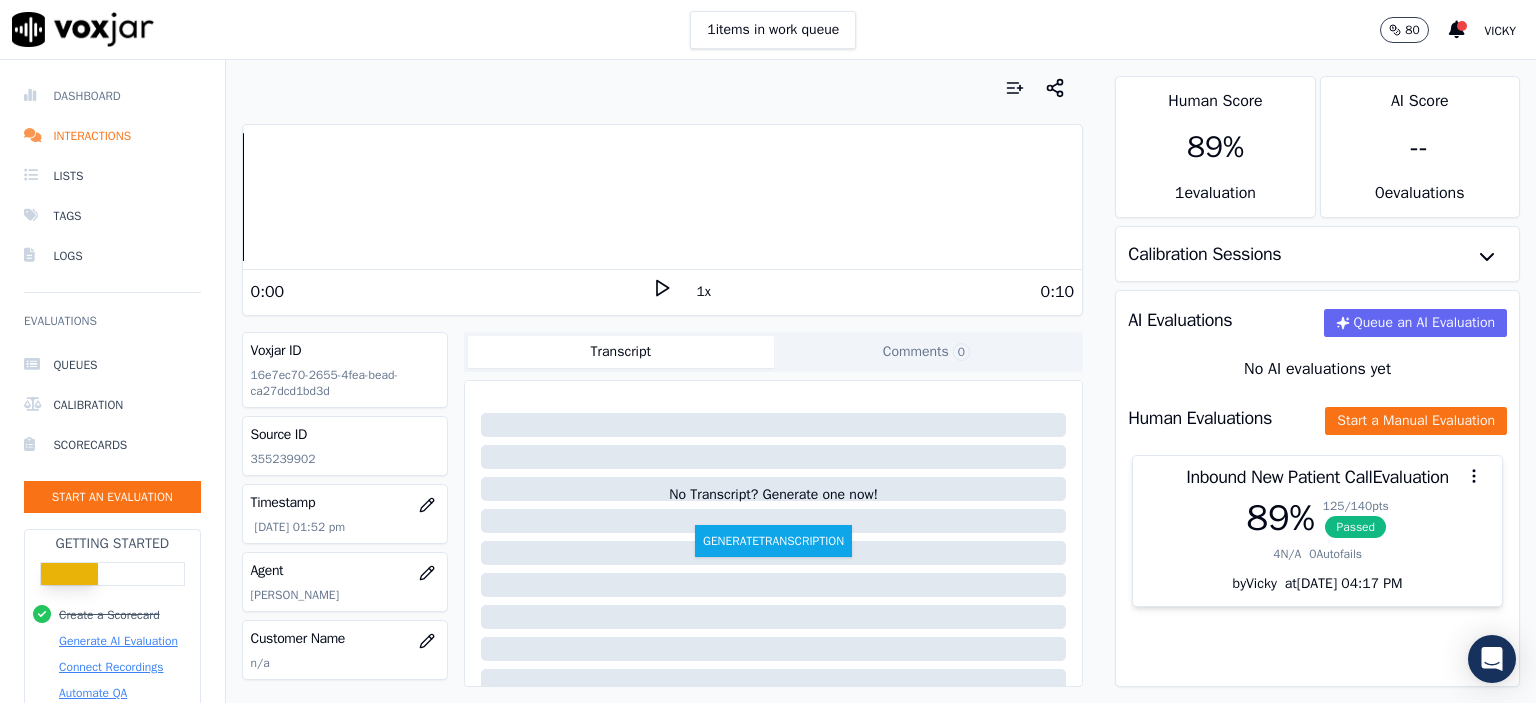 click on "Dashboard" at bounding box center [112, 96] 